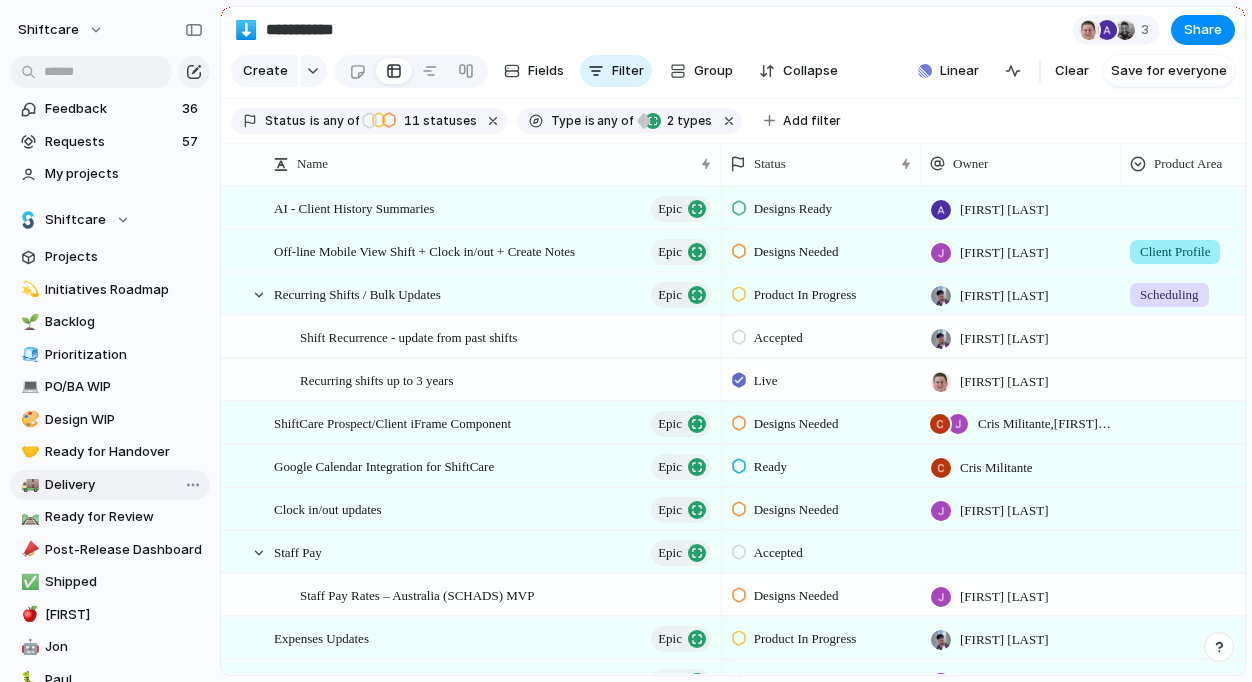 scroll, scrollTop: 0, scrollLeft: 0, axis: both 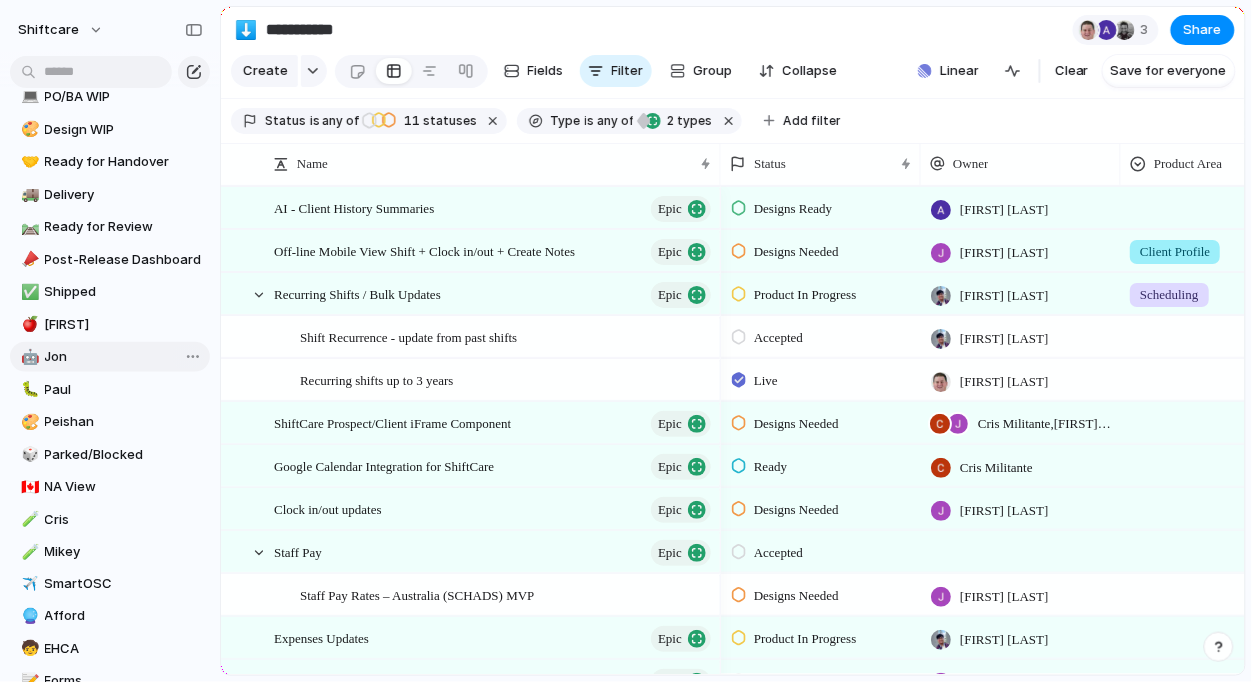 click on "Jon" at bounding box center (124, 357) 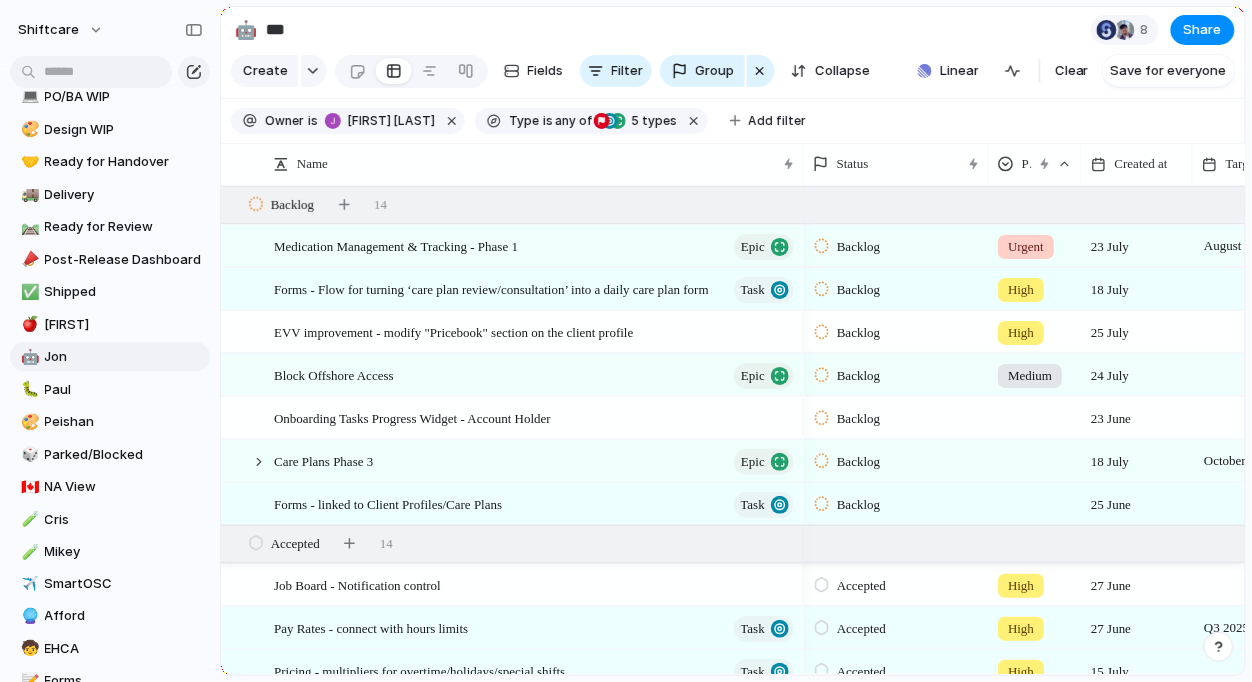 scroll, scrollTop: 182, scrollLeft: 0, axis: vertical 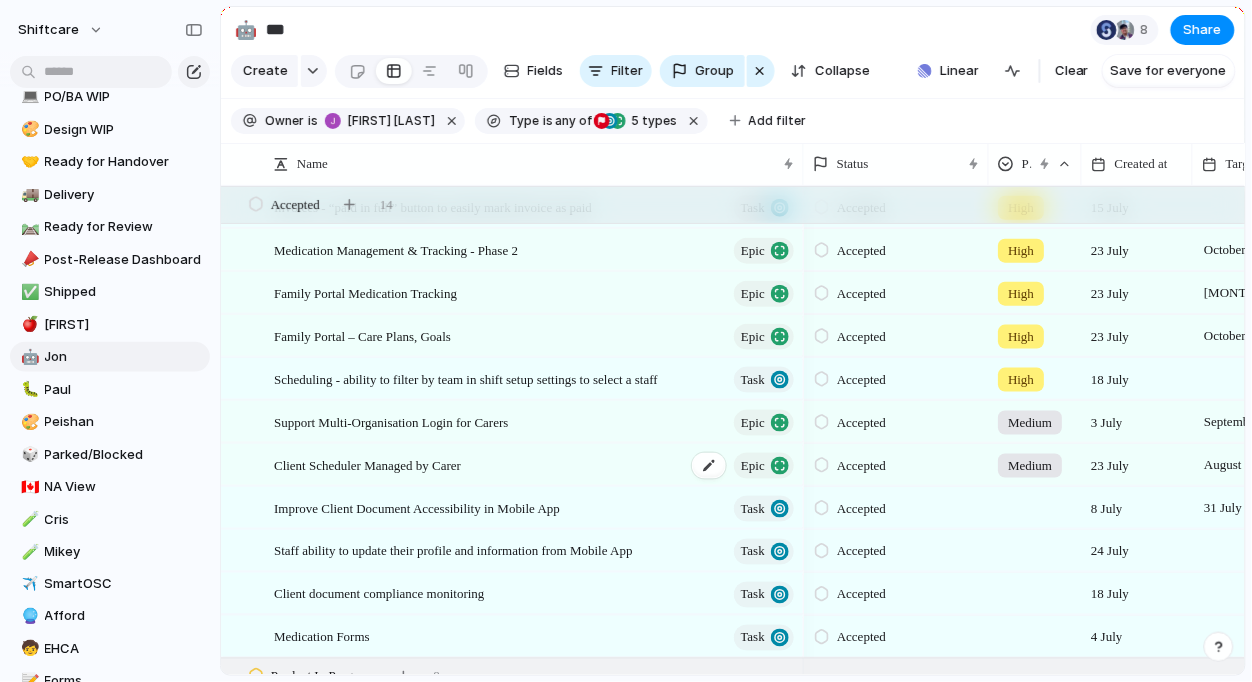 click on "Client Scheduler Managed by Carer" at bounding box center [367, 464] 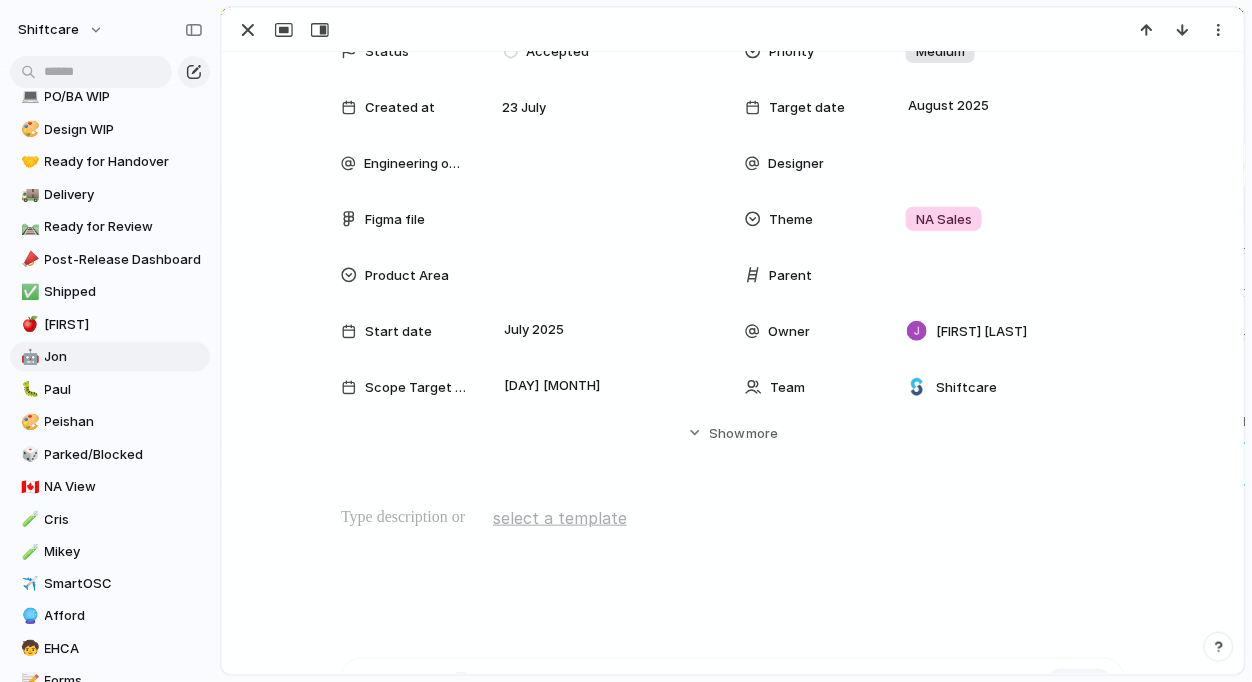 click at bounding box center [733, 518] 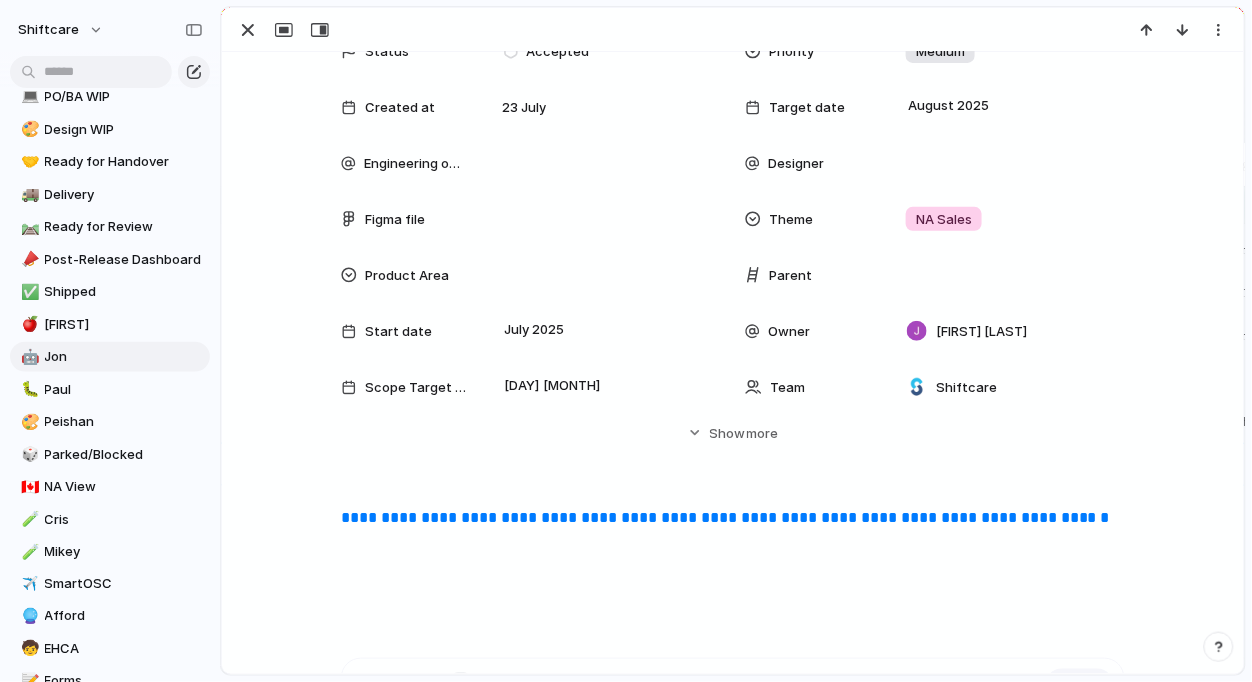 click on "**********" at bounding box center (733, 570) 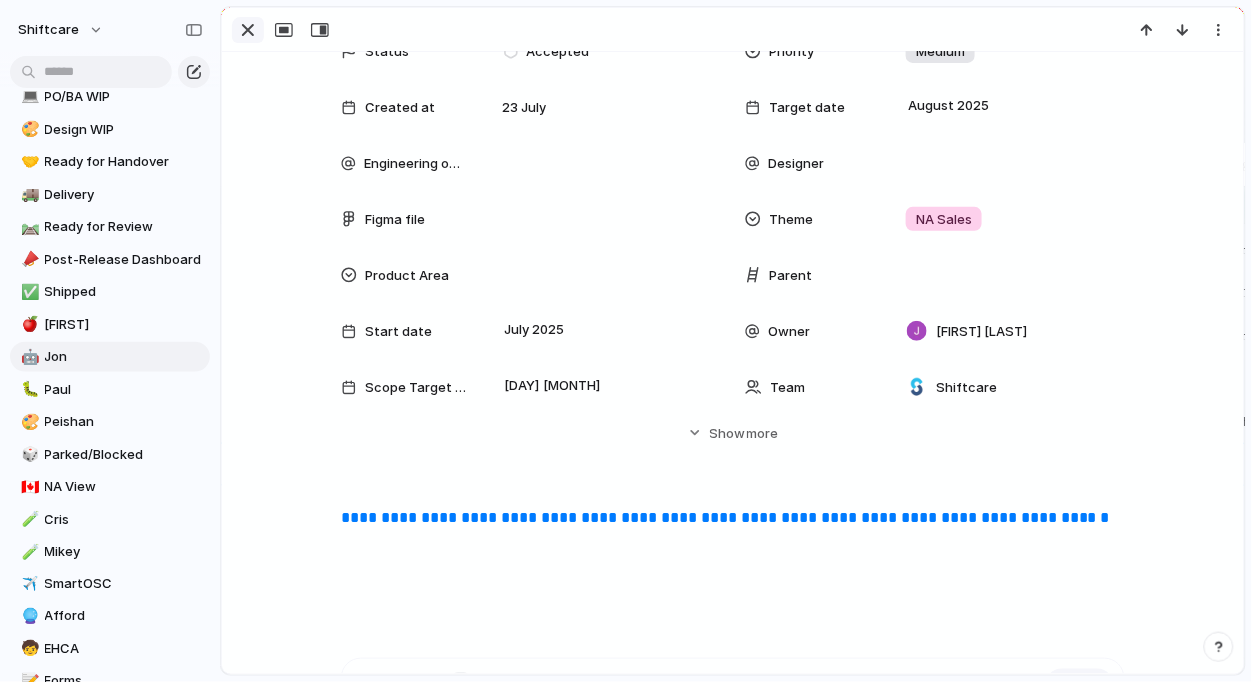 click at bounding box center (248, 30) 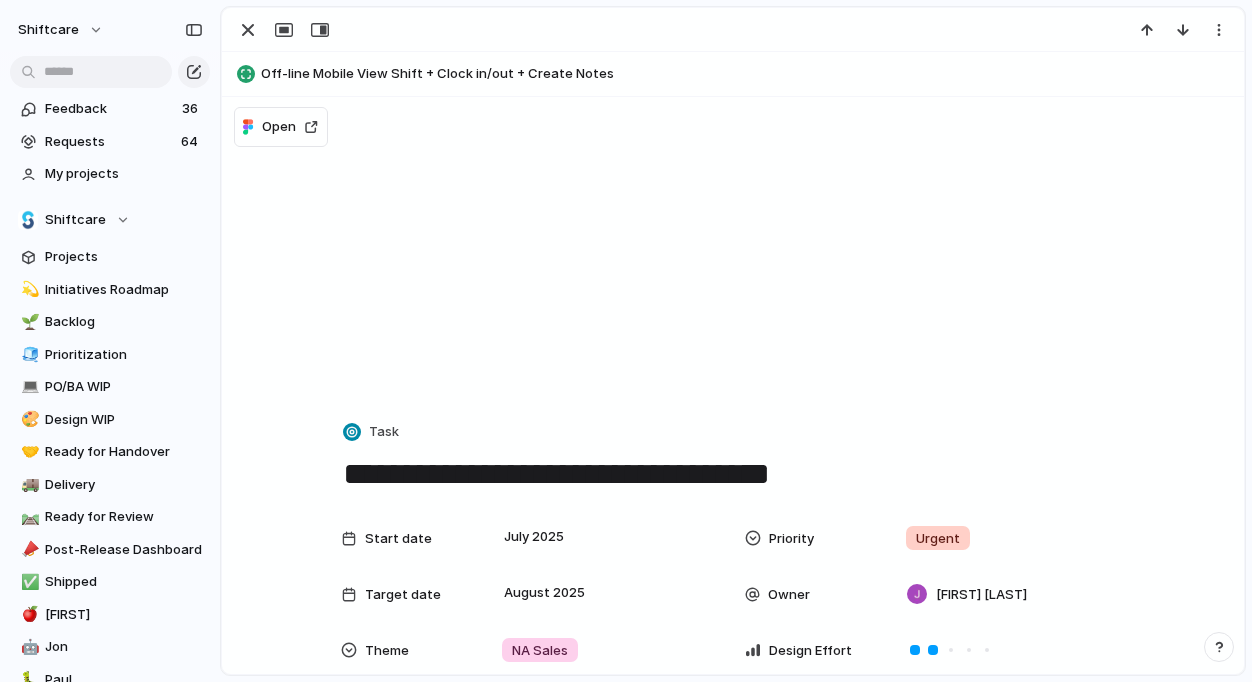 scroll, scrollTop: 0, scrollLeft: 0, axis: both 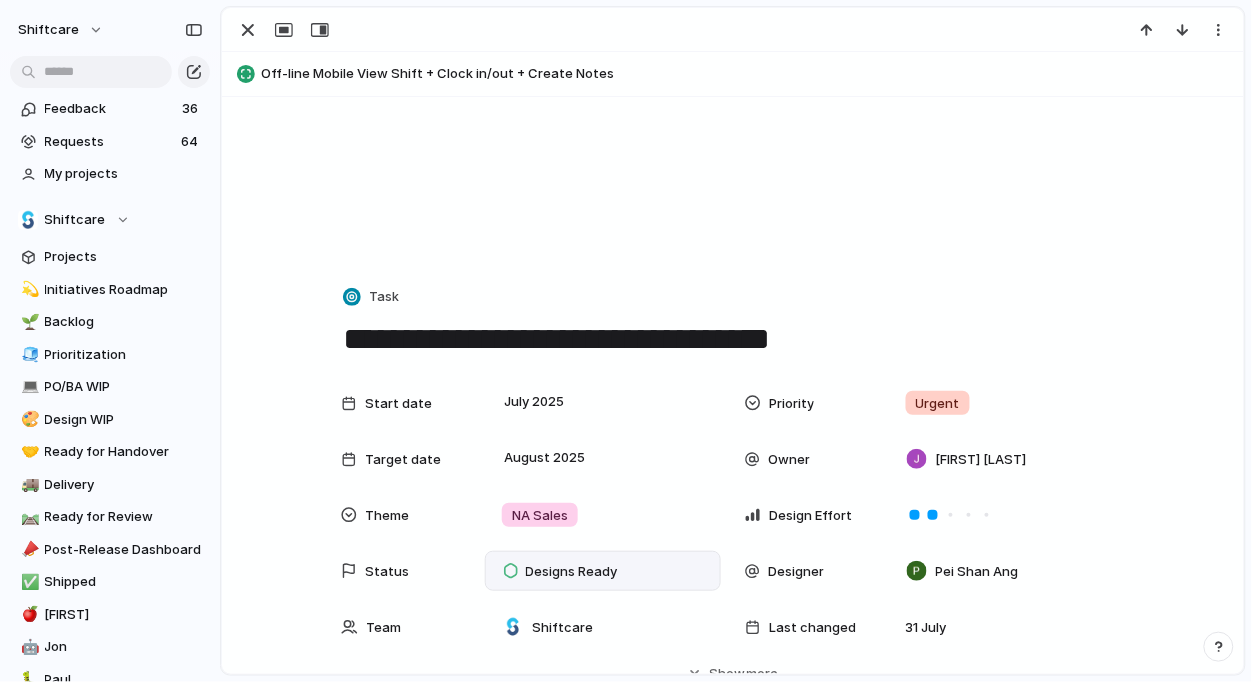 click on "Designs Ready" at bounding box center [564, 571] 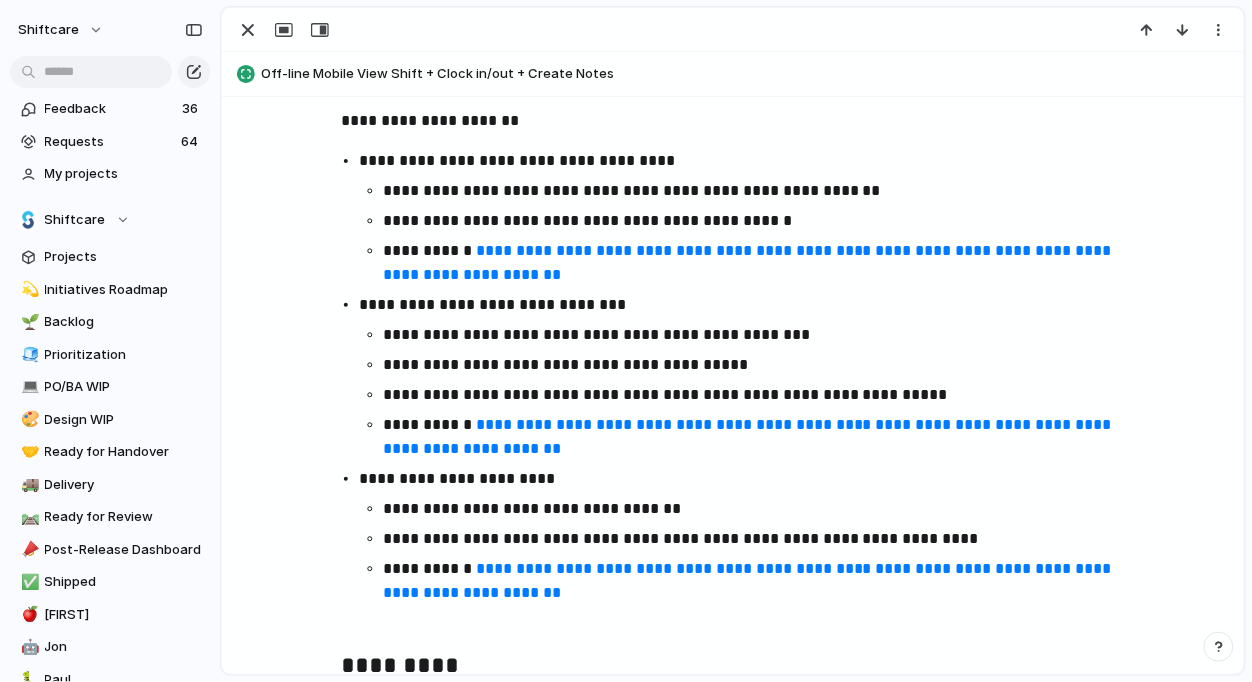 scroll, scrollTop: 3048, scrollLeft: 0, axis: vertical 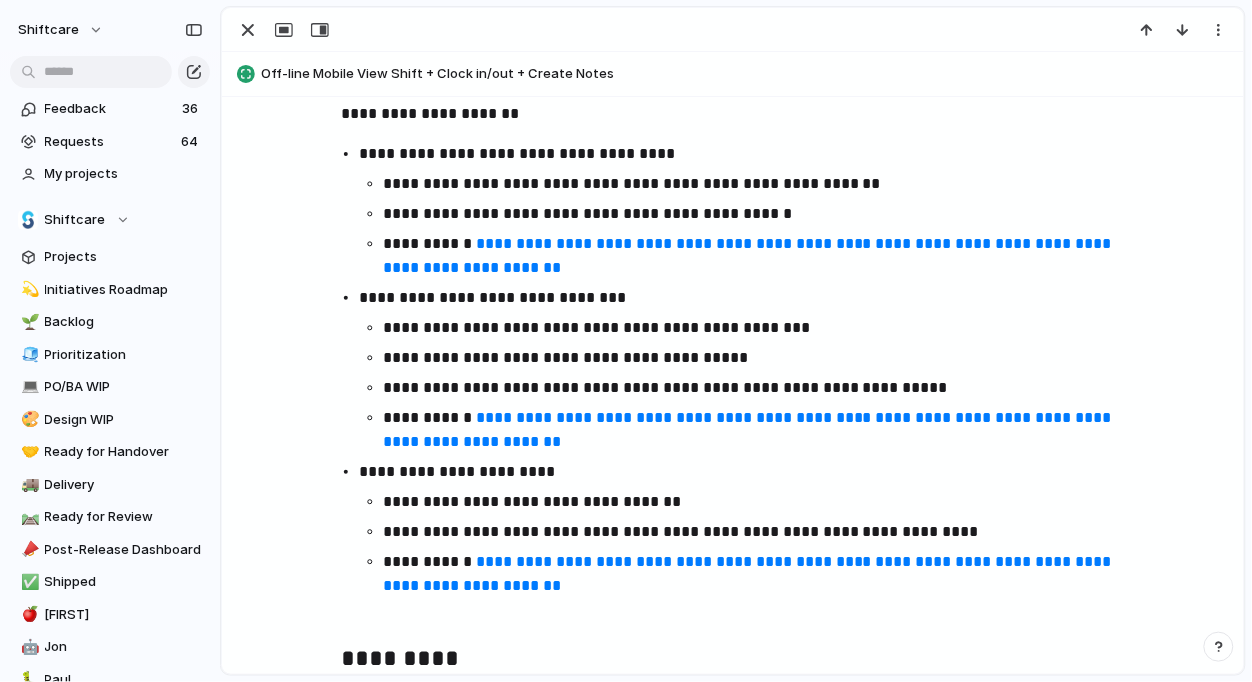 click on "**********" at bounding box center (749, 255) 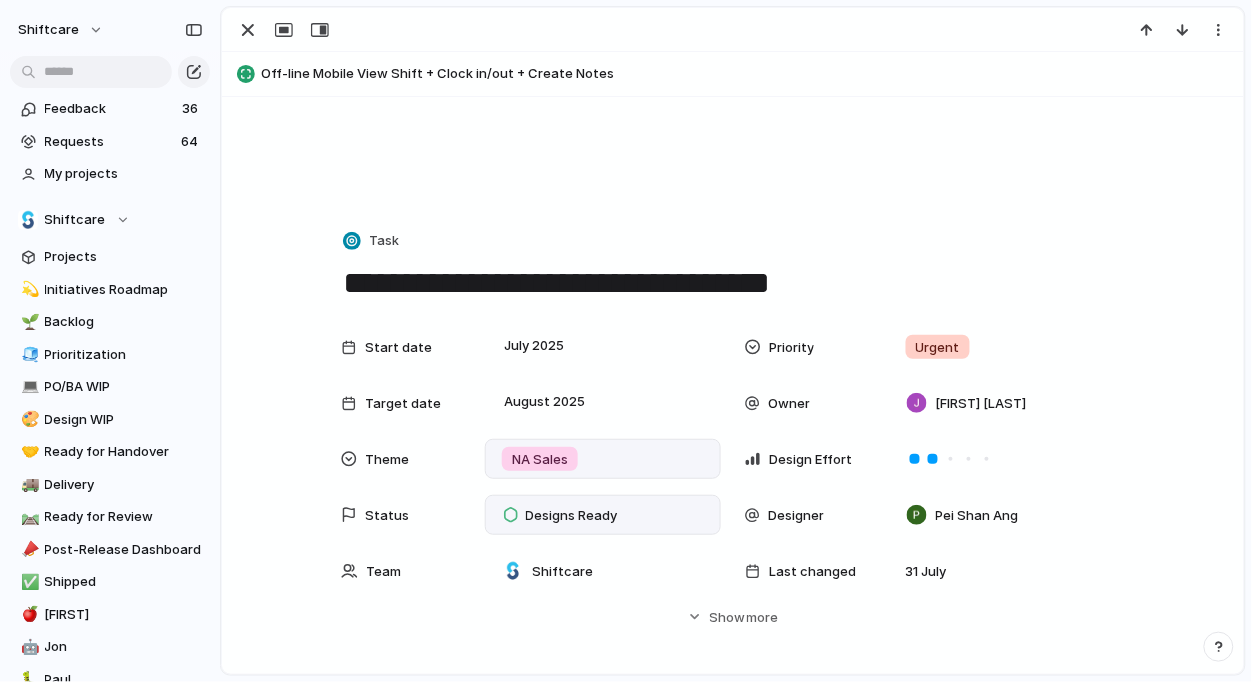 scroll, scrollTop: 336, scrollLeft: 0, axis: vertical 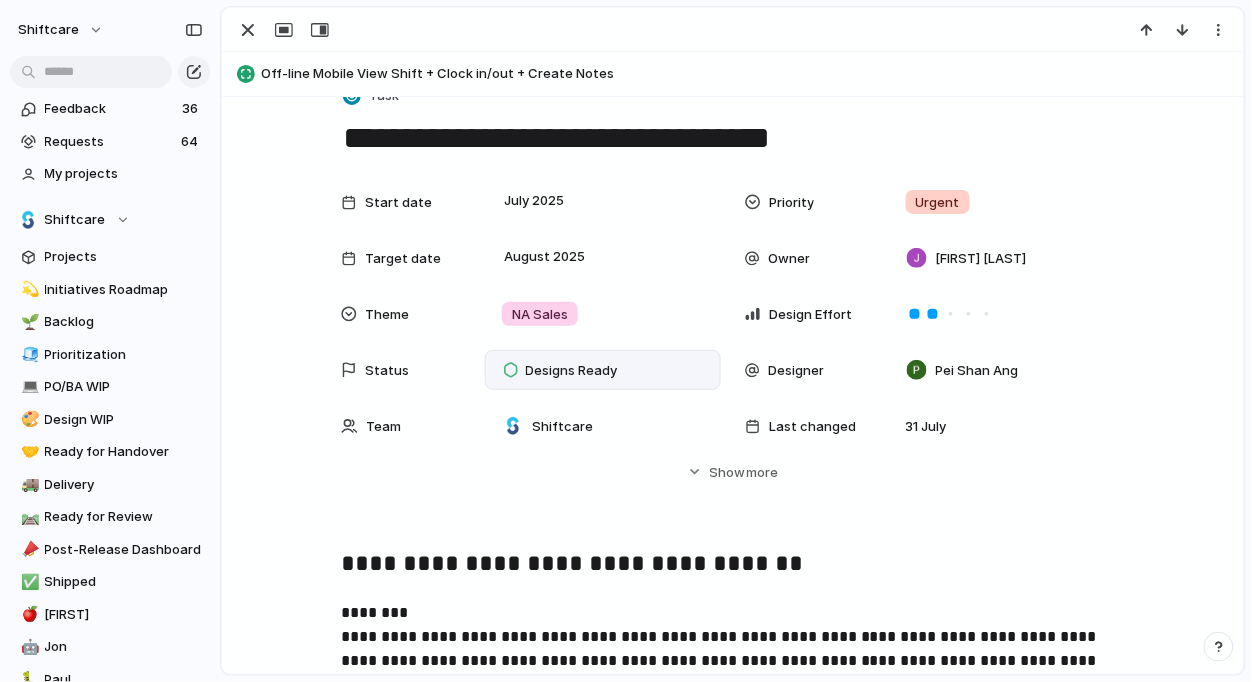 click on "Designs Ready" at bounding box center (572, 371) 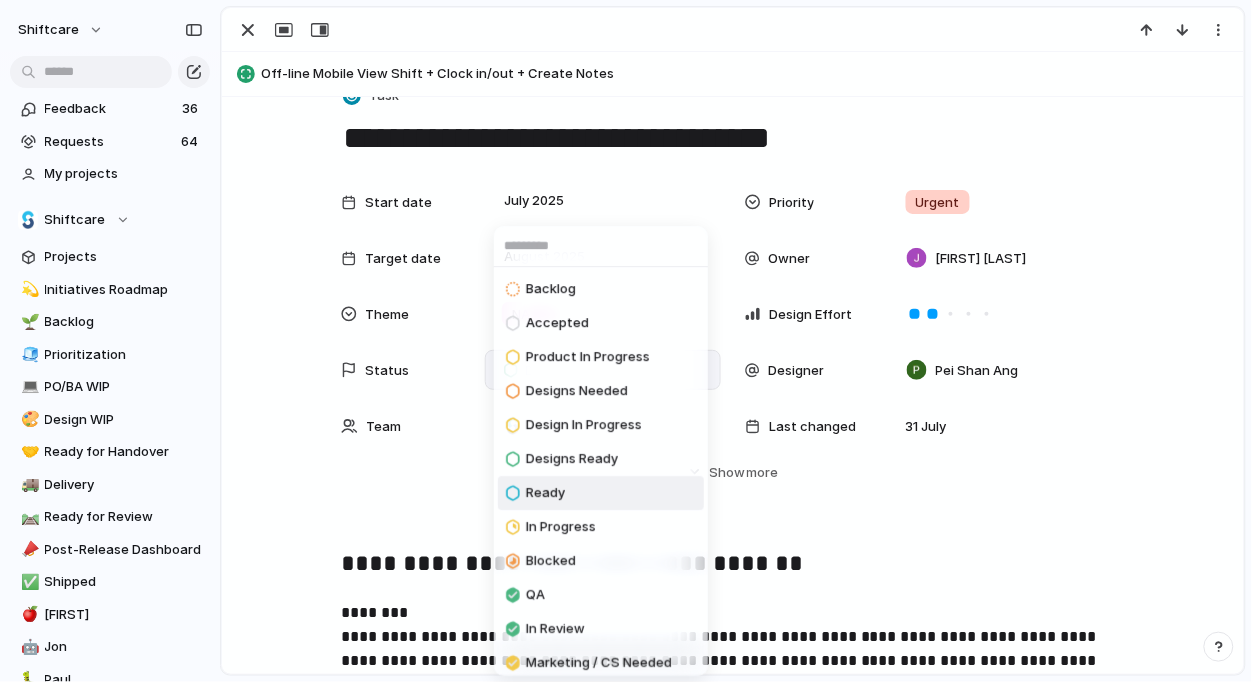 click on "Ready" at bounding box center [545, 494] 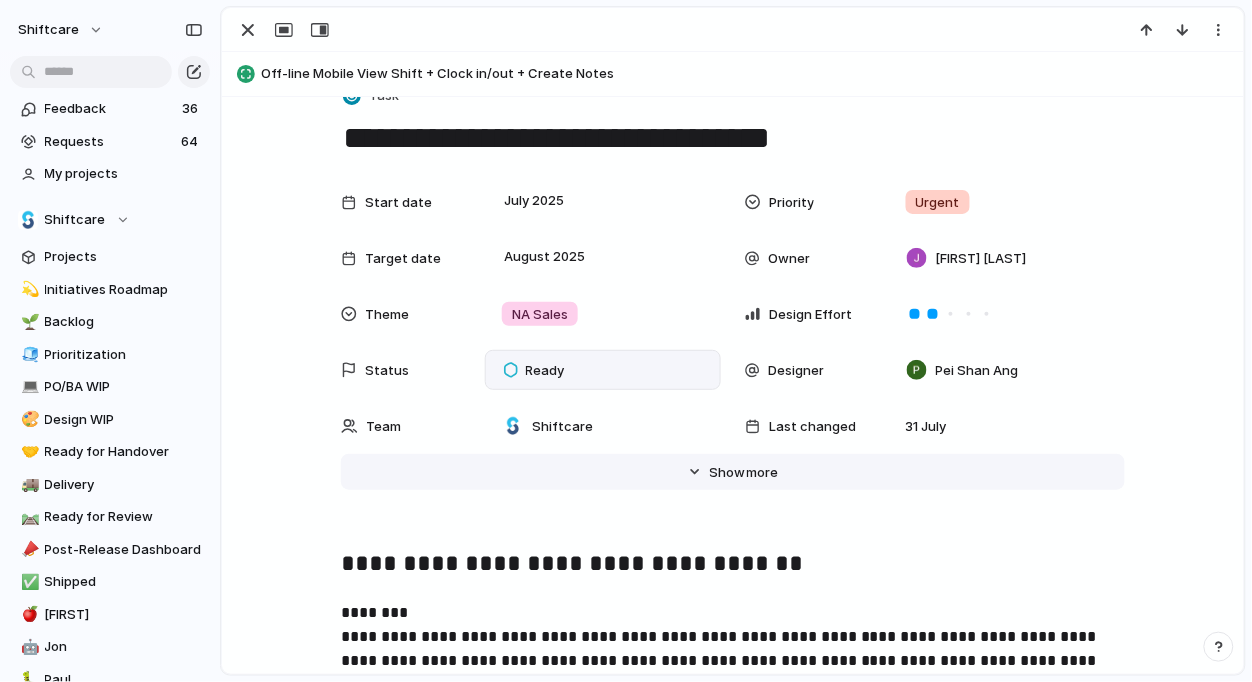 click on "Hide Show more" at bounding box center [733, 472] 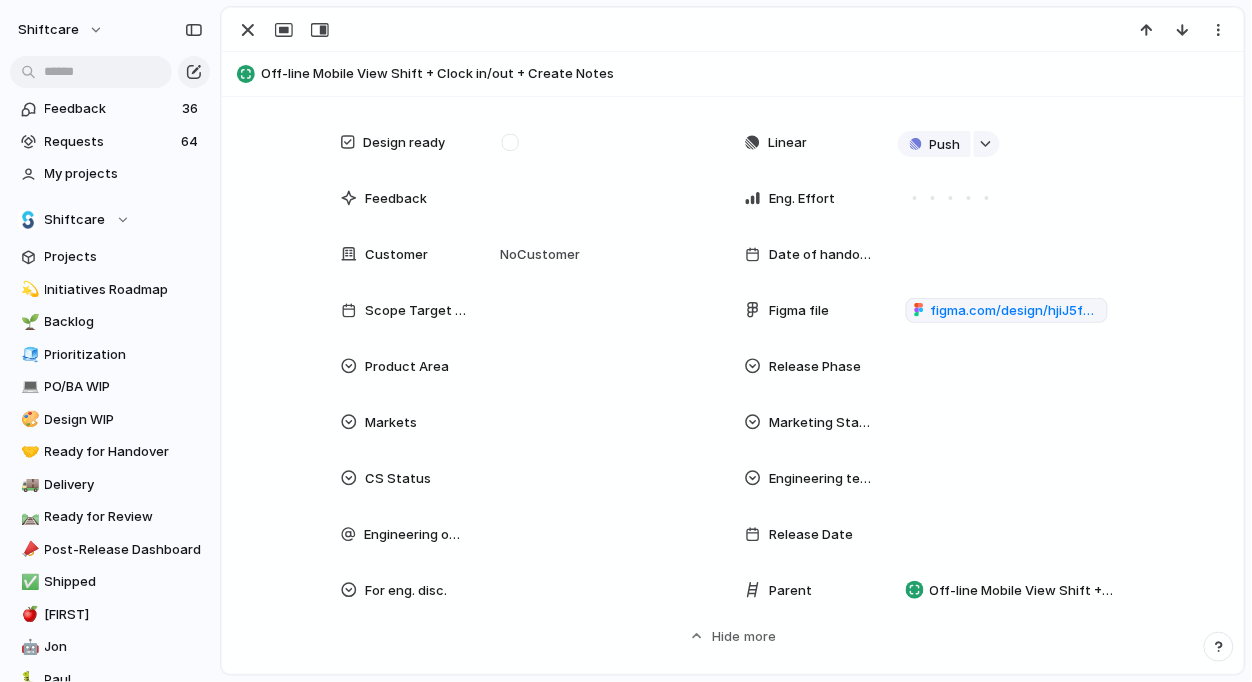scroll, scrollTop: 801, scrollLeft: 0, axis: vertical 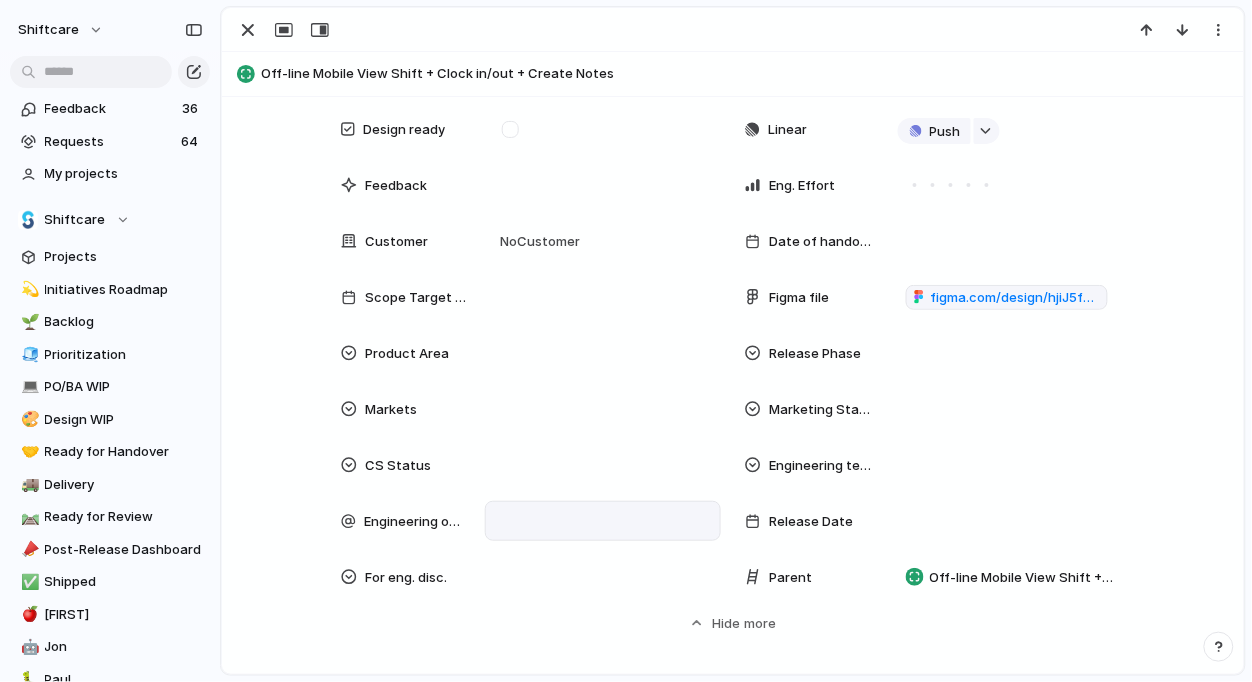 click at bounding box center [603, 521] 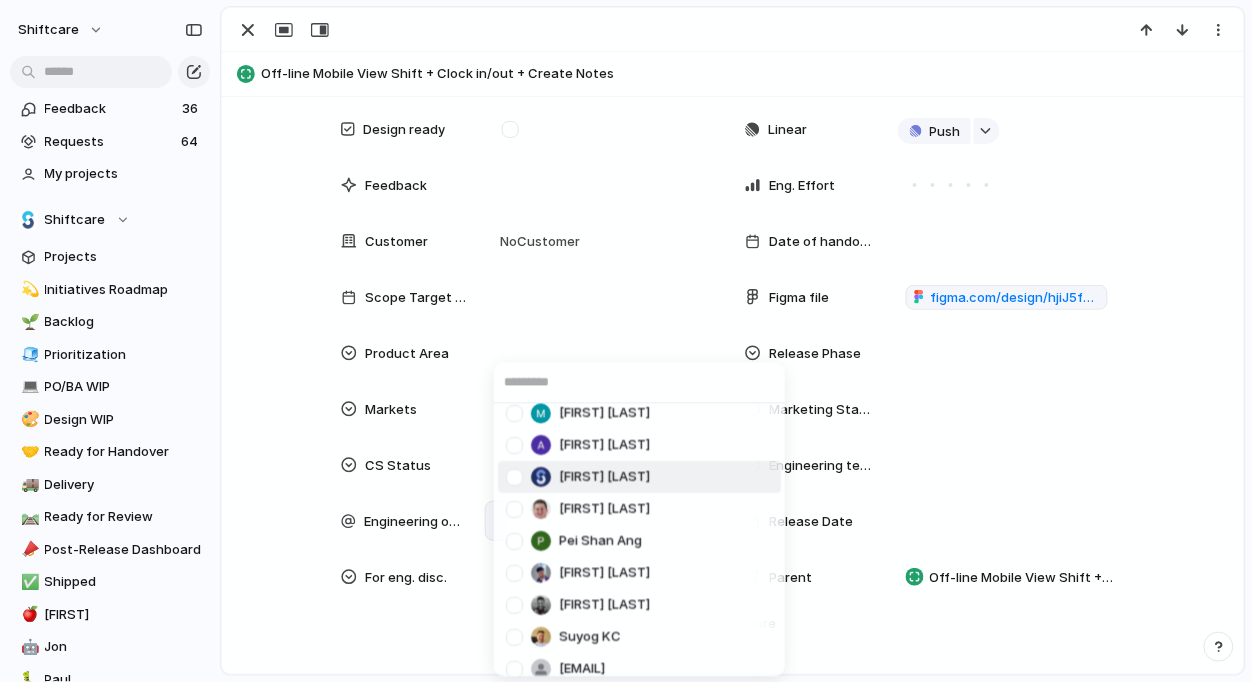 scroll, scrollTop: 80, scrollLeft: 0, axis: vertical 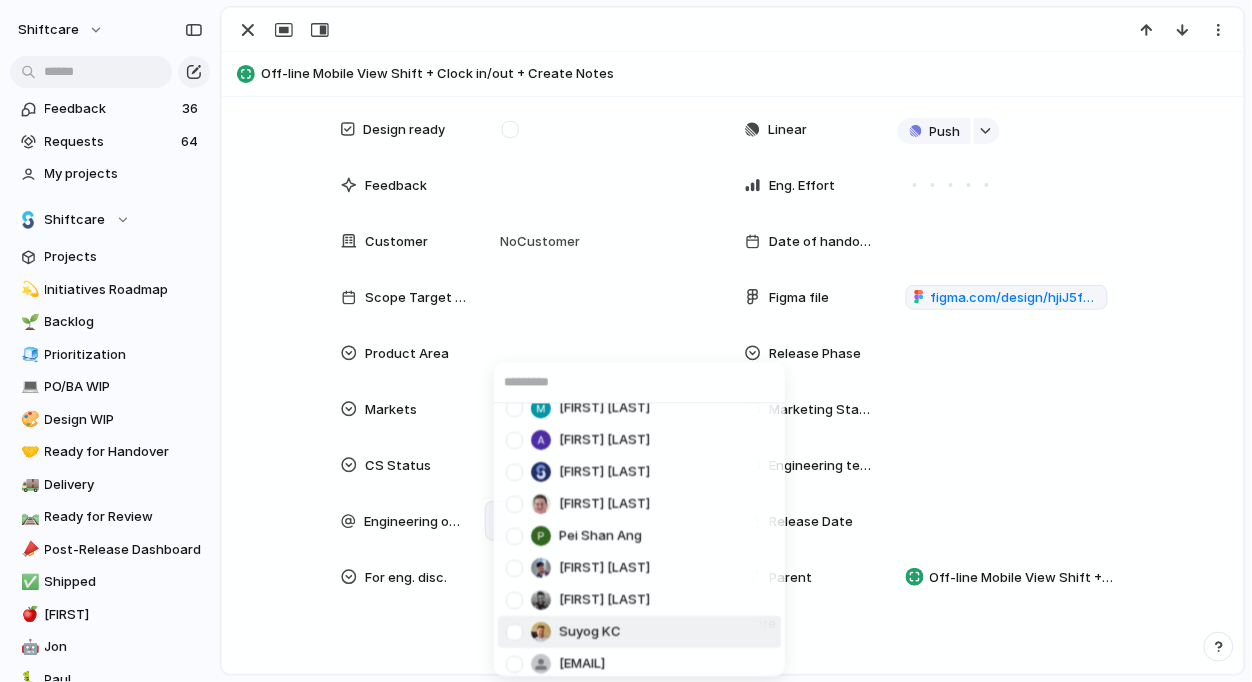 click at bounding box center [514, 632] 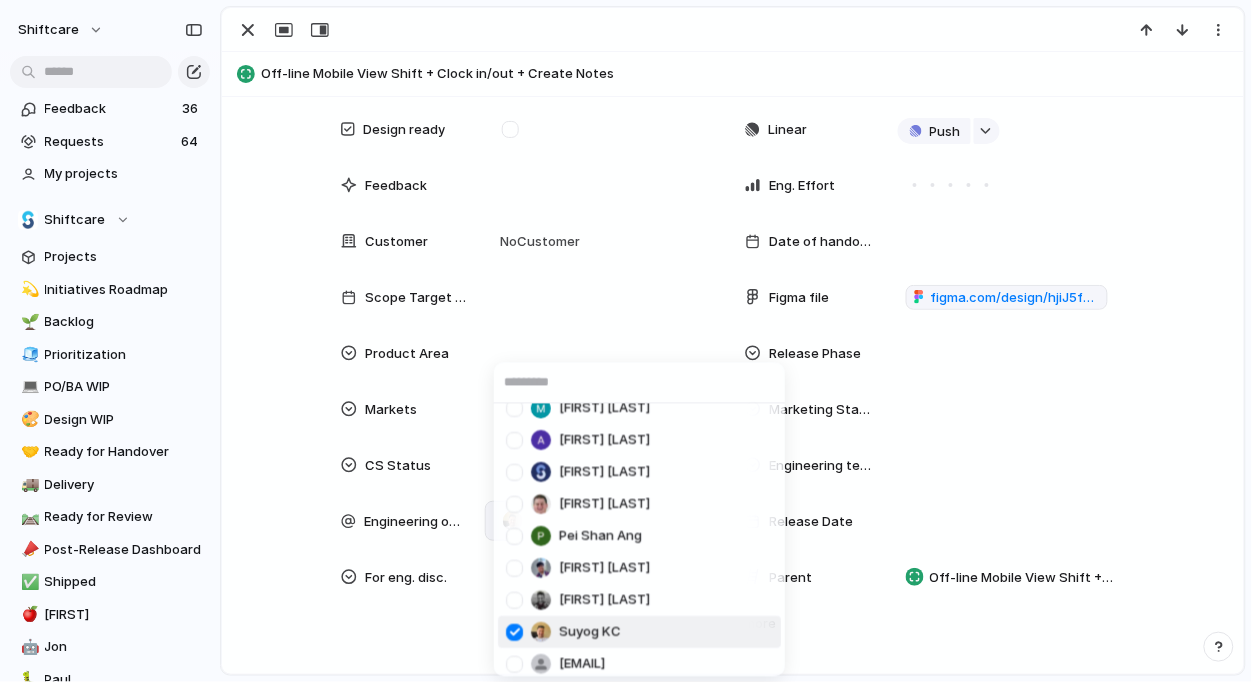 click on "Jonathan Agness   Cris Militante   Mathew Cagney   Abner Chua   Viscount Villanueva   Paul Slater   Pei Shan Ang   Mikey Nanquil   Miguel Molina   Suyog KC   josephine.gabarda@shiftcare.com   bibek.khadka@shiftcare.com   Alexandra Doyle   Patrick Gaudreault   gourav.agnani@shiftcare.com   Neil Jamieson   Ian Rugas   Lorielyn Salaver   Eloi Digluis   Mark Santos   Mary Jane Murakami   Mikko Tan   april.colasino@shiftcare.com" at bounding box center (626, 341) 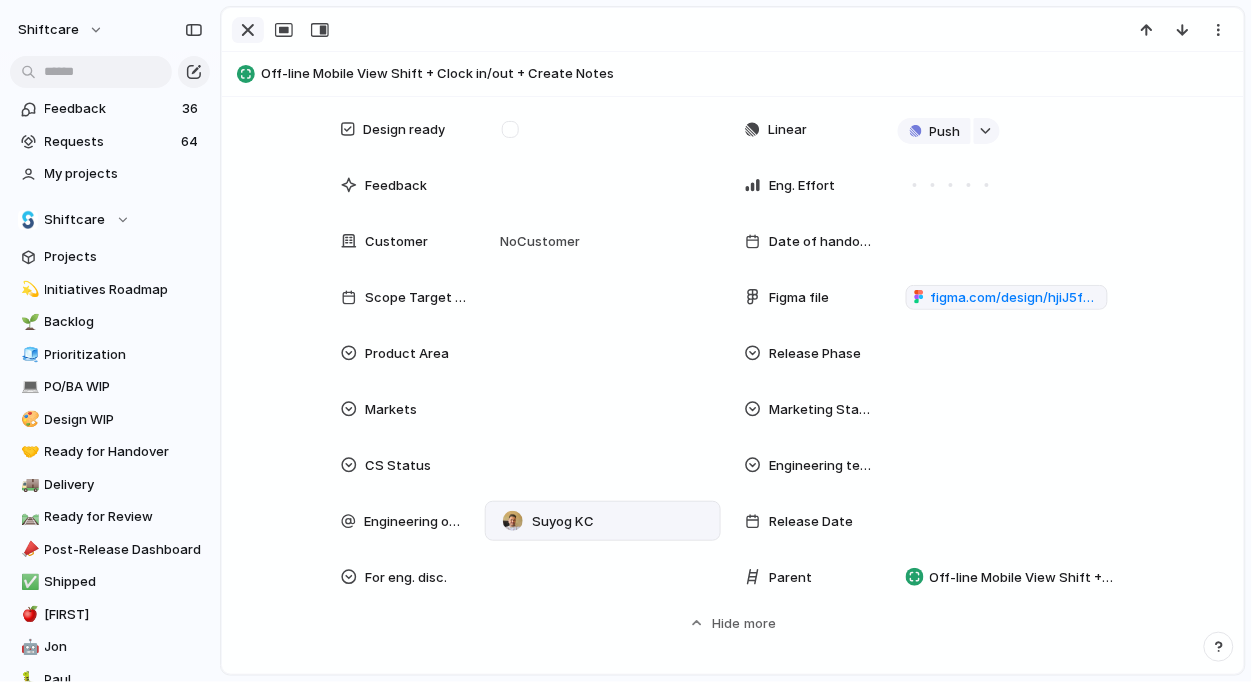 click at bounding box center [248, 30] 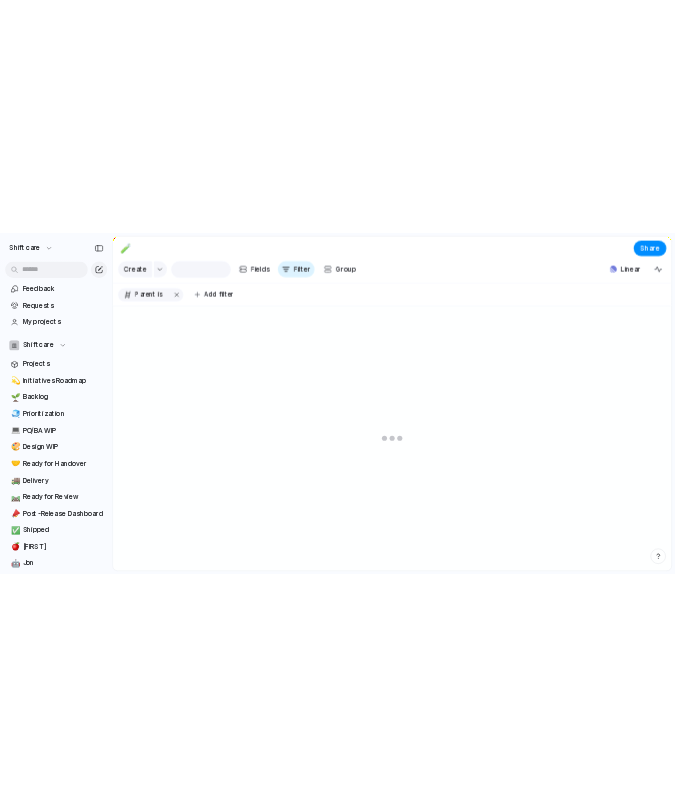 scroll, scrollTop: 0, scrollLeft: 0, axis: both 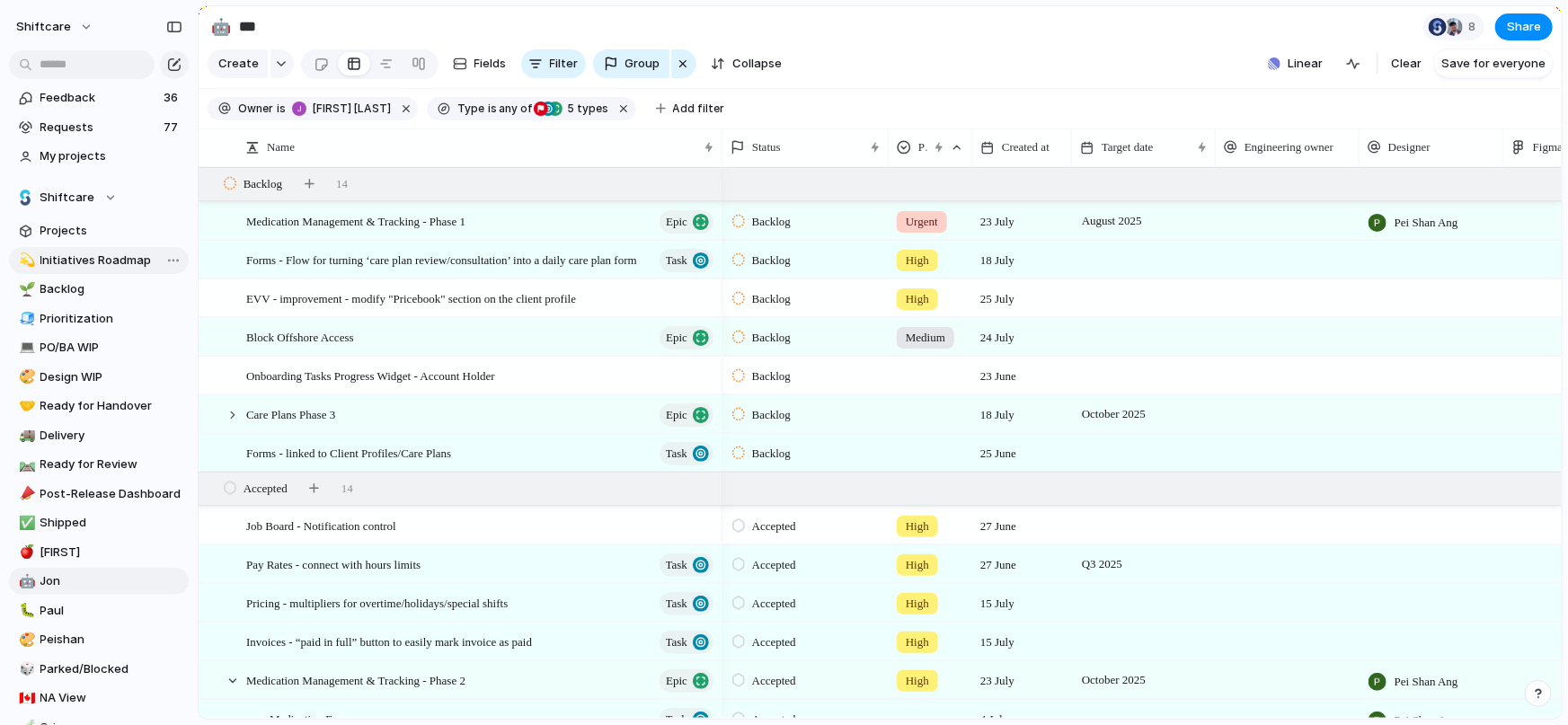 click on "Initiatives Roadmap" at bounding box center [111, 261] 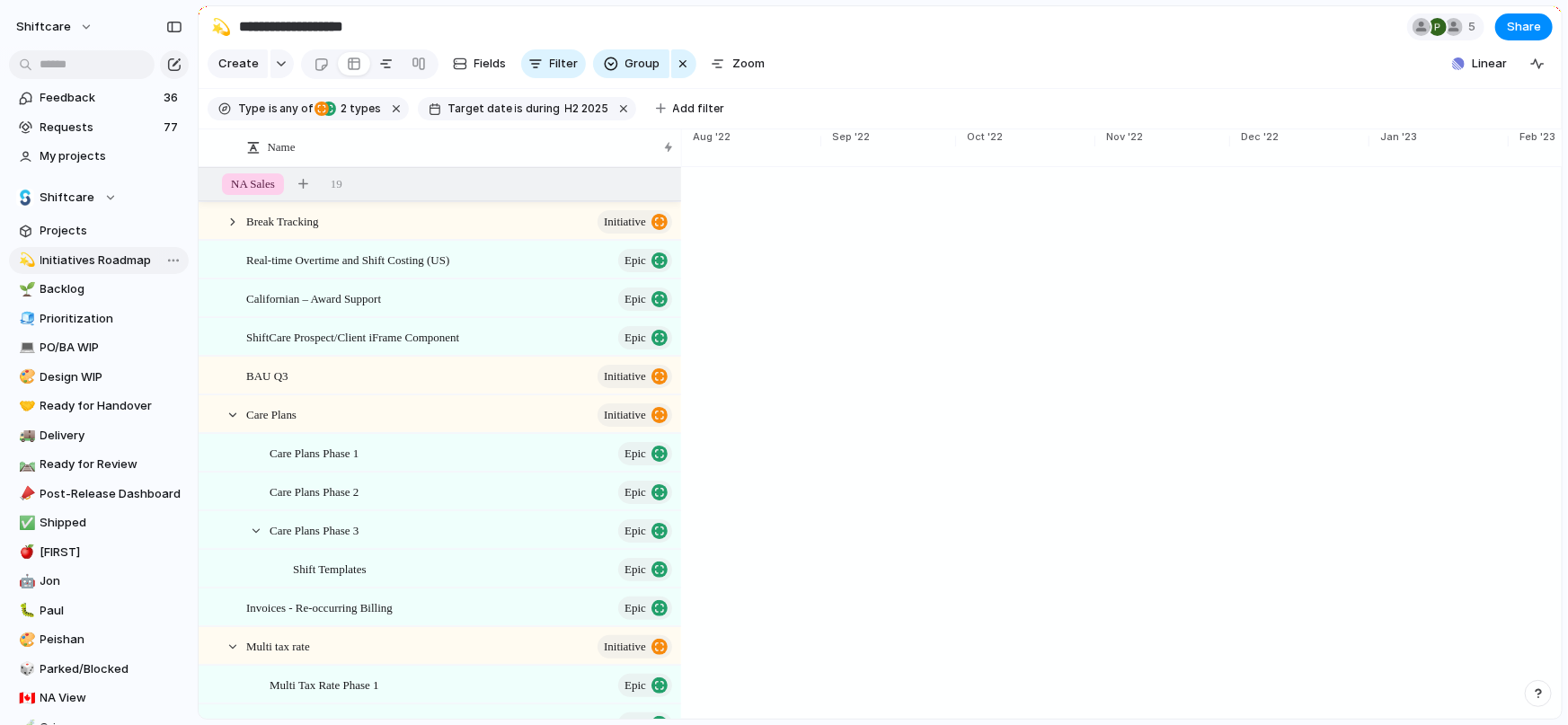 type on "**********" 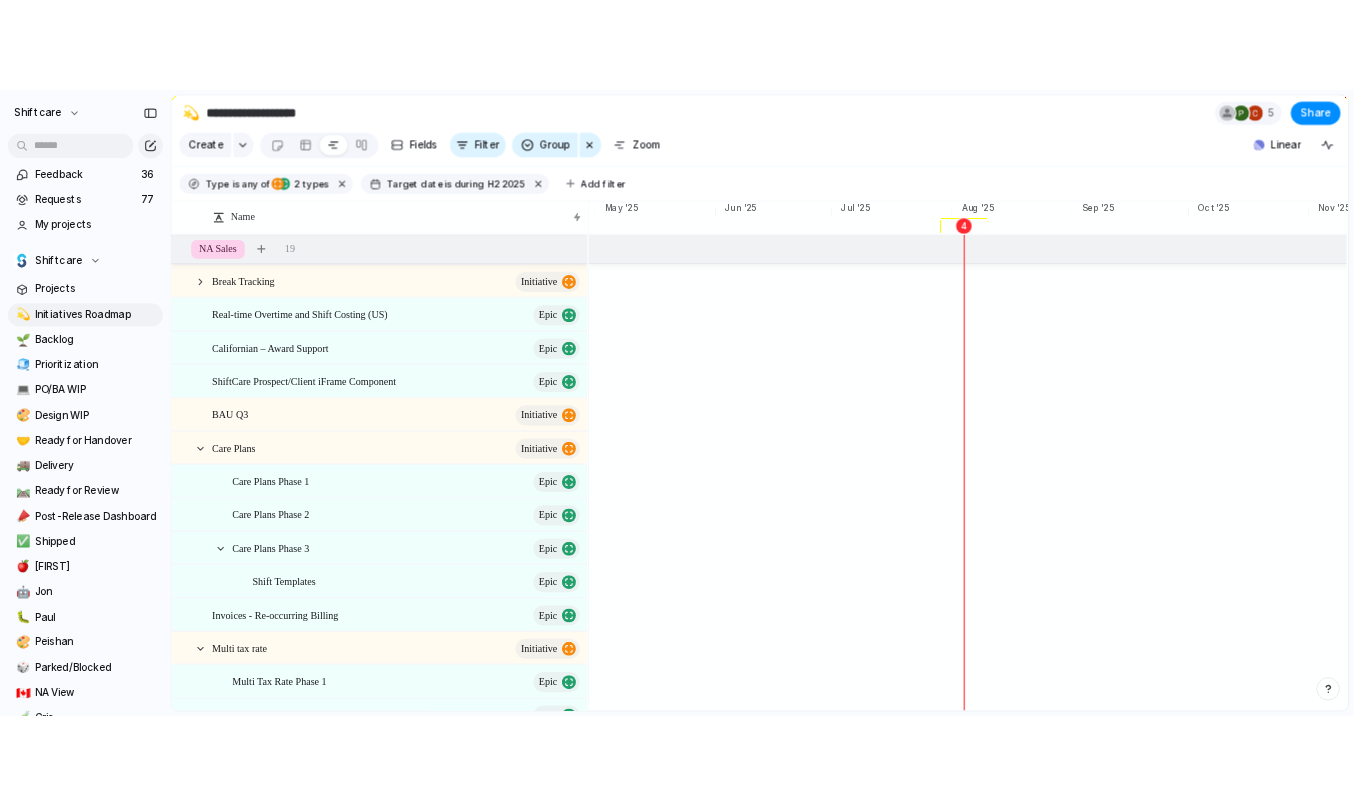 scroll, scrollTop: 0, scrollLeft: 5010, axis: horizontal 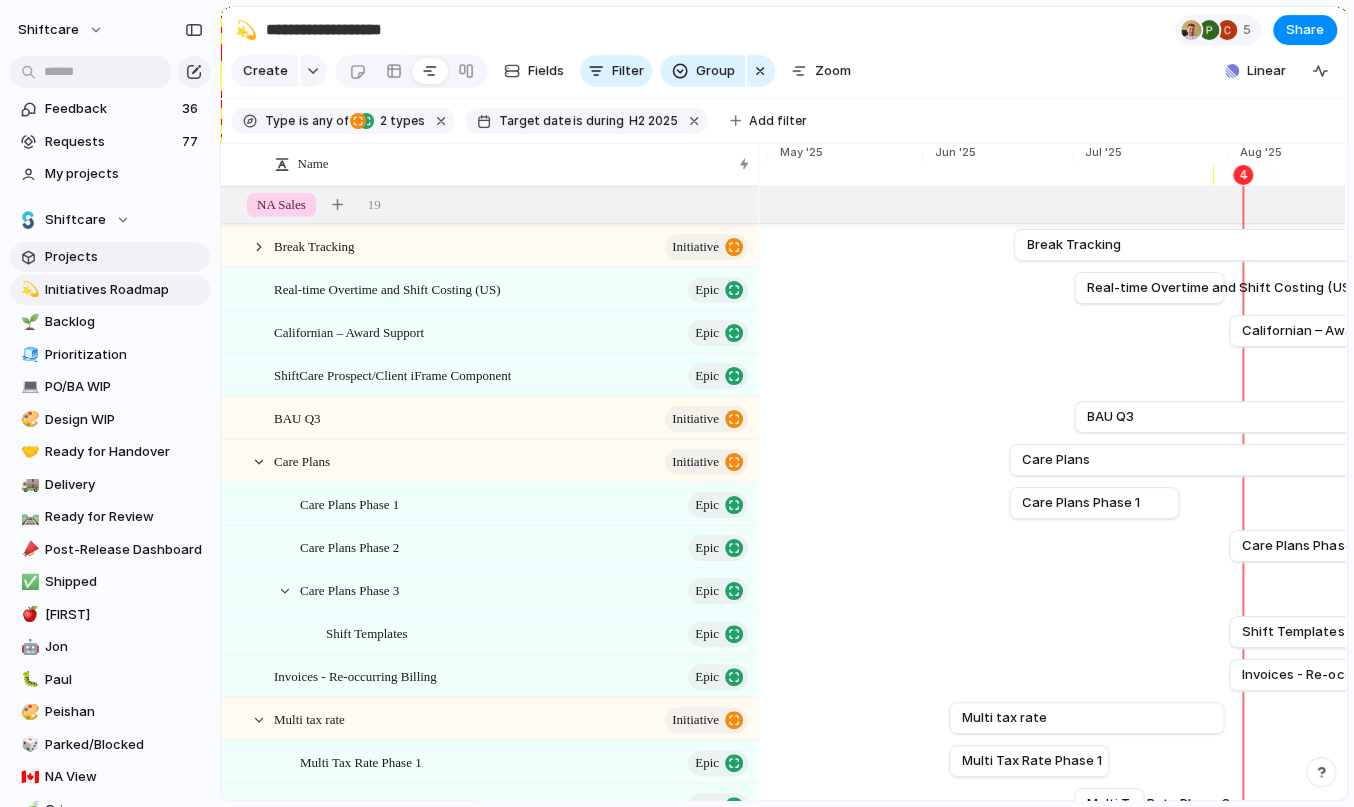 click on "Projects" at bounding box center (124, 257) 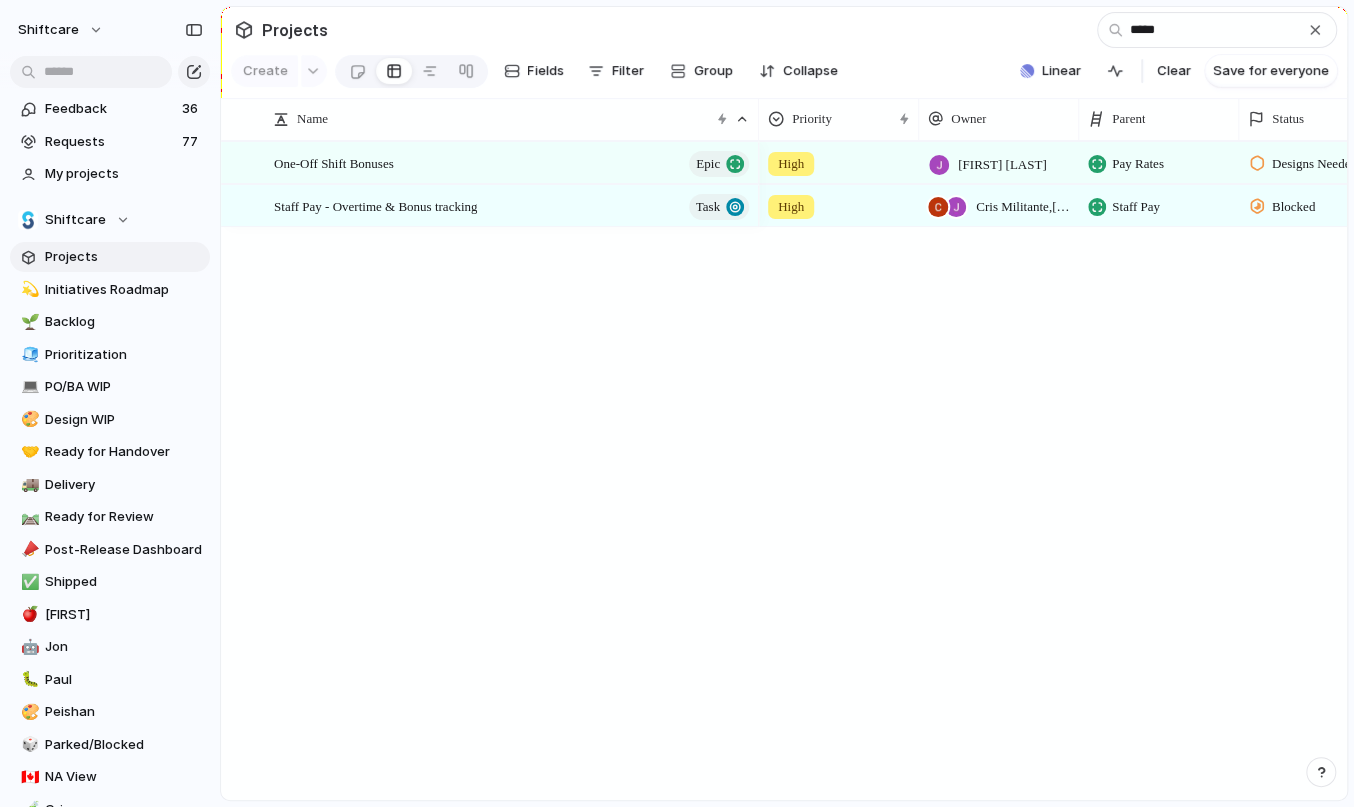 scroll, scrollTop: 0, scrollLeft: 109, axis: horizontal 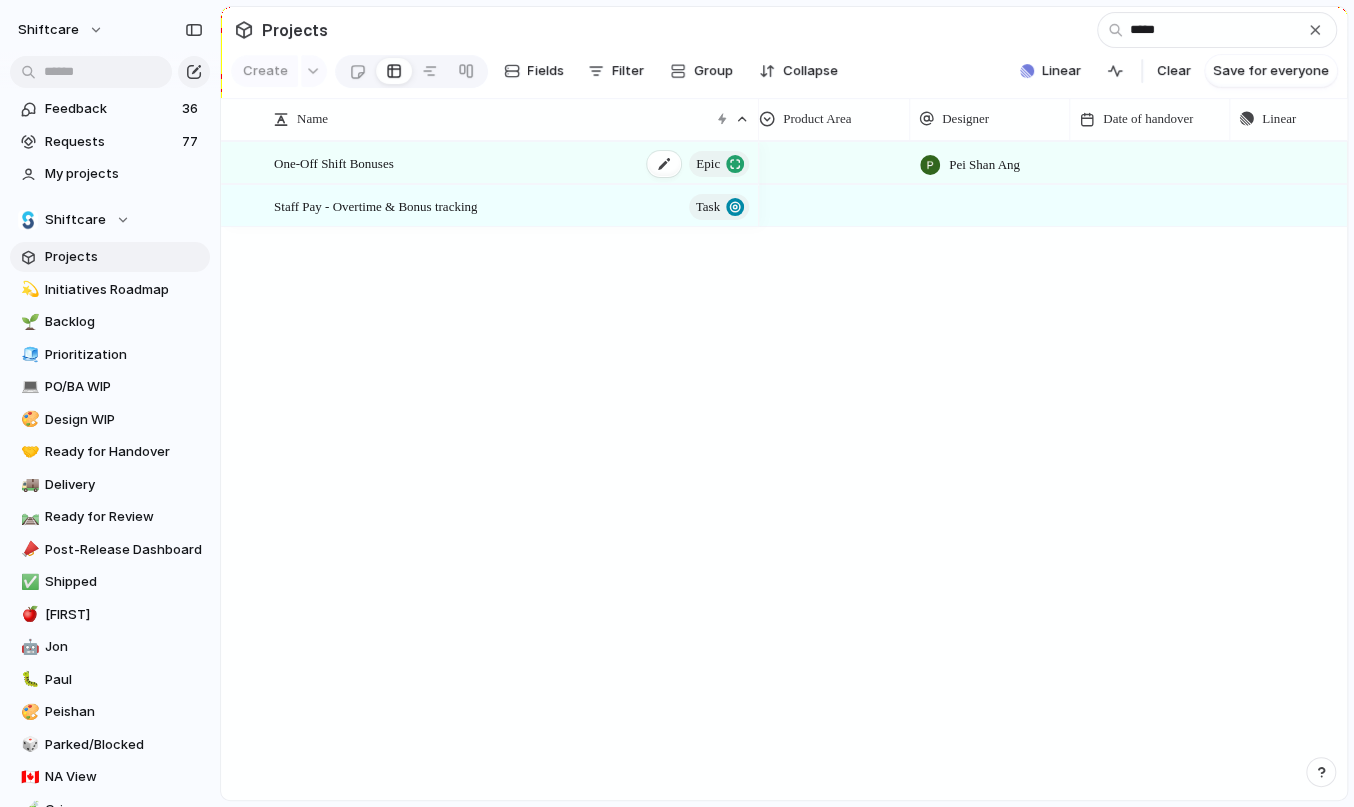 type on "*****" 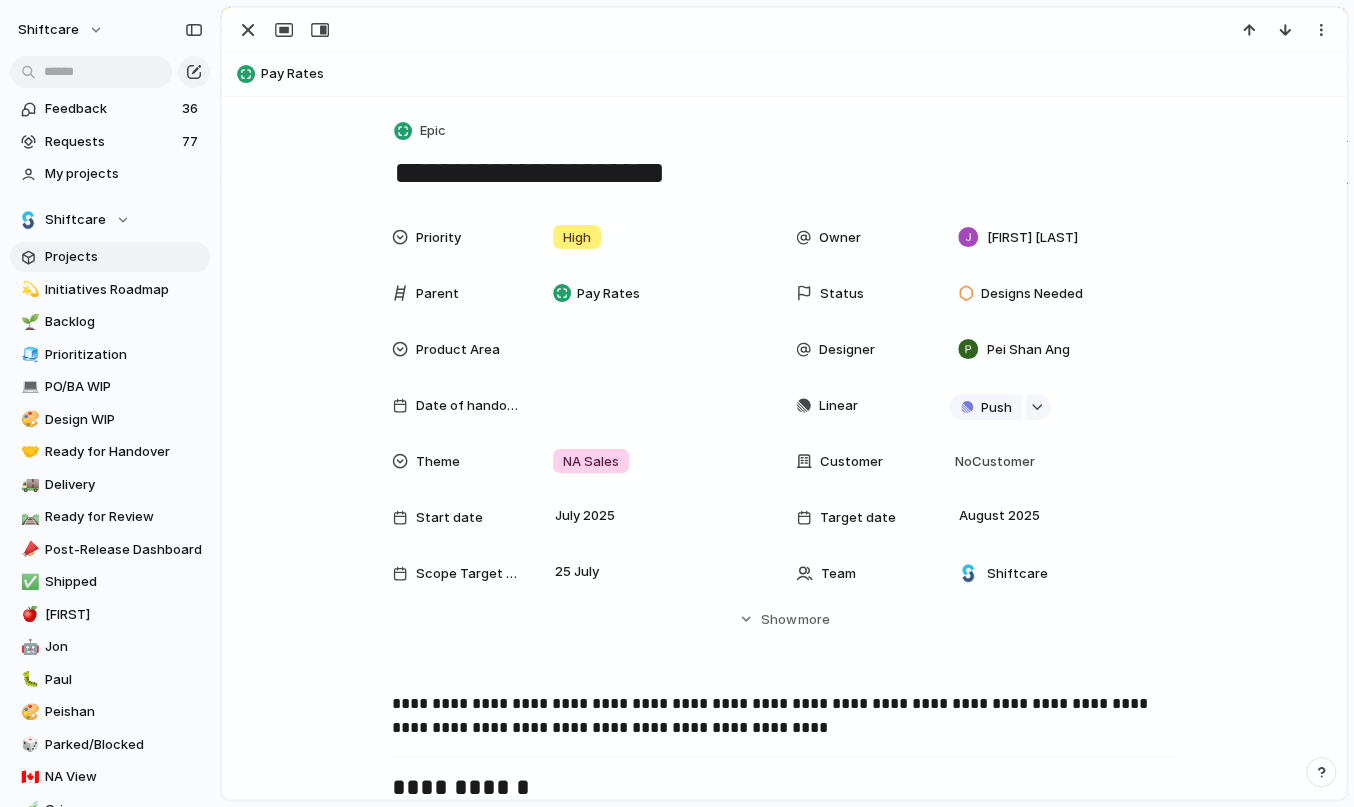 click at bounding box center (282, 30) 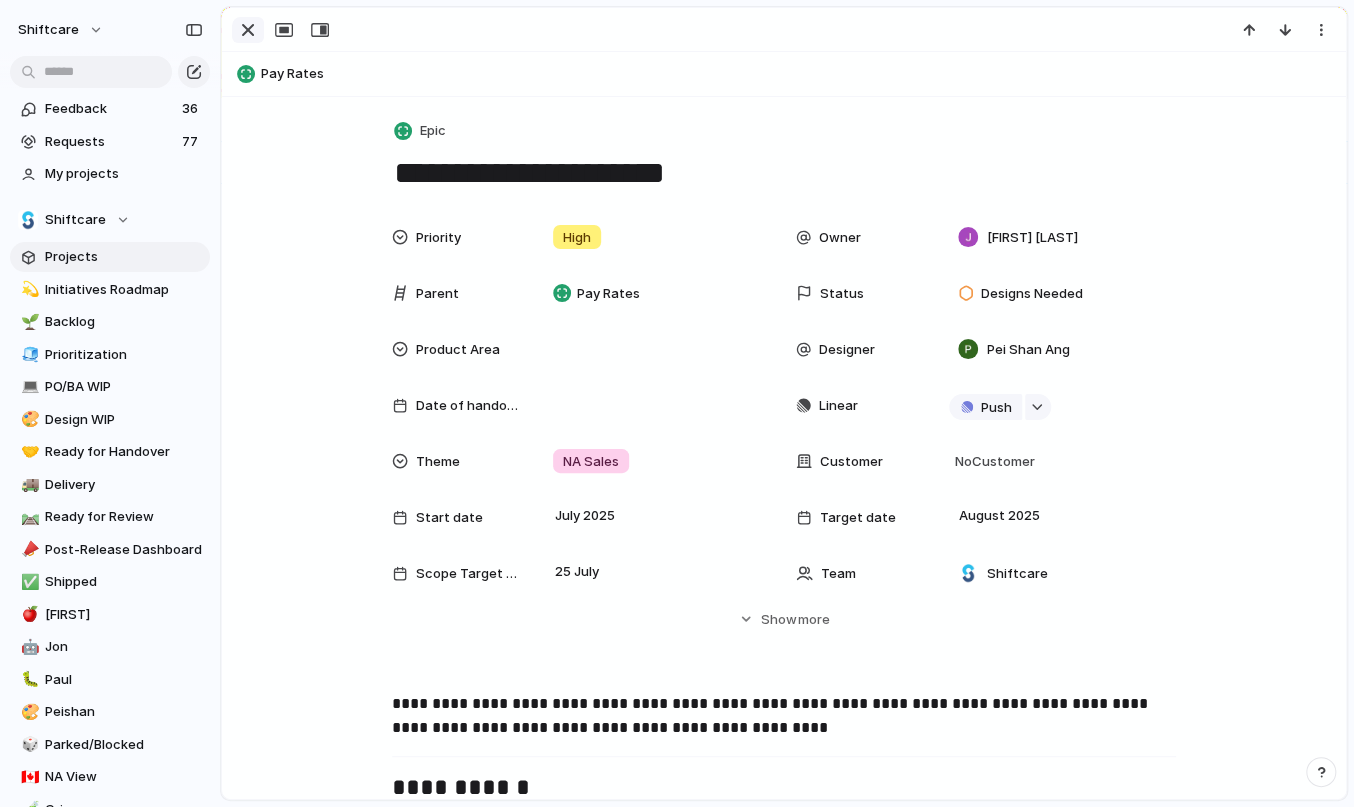 click at bounding box center (248, 30) 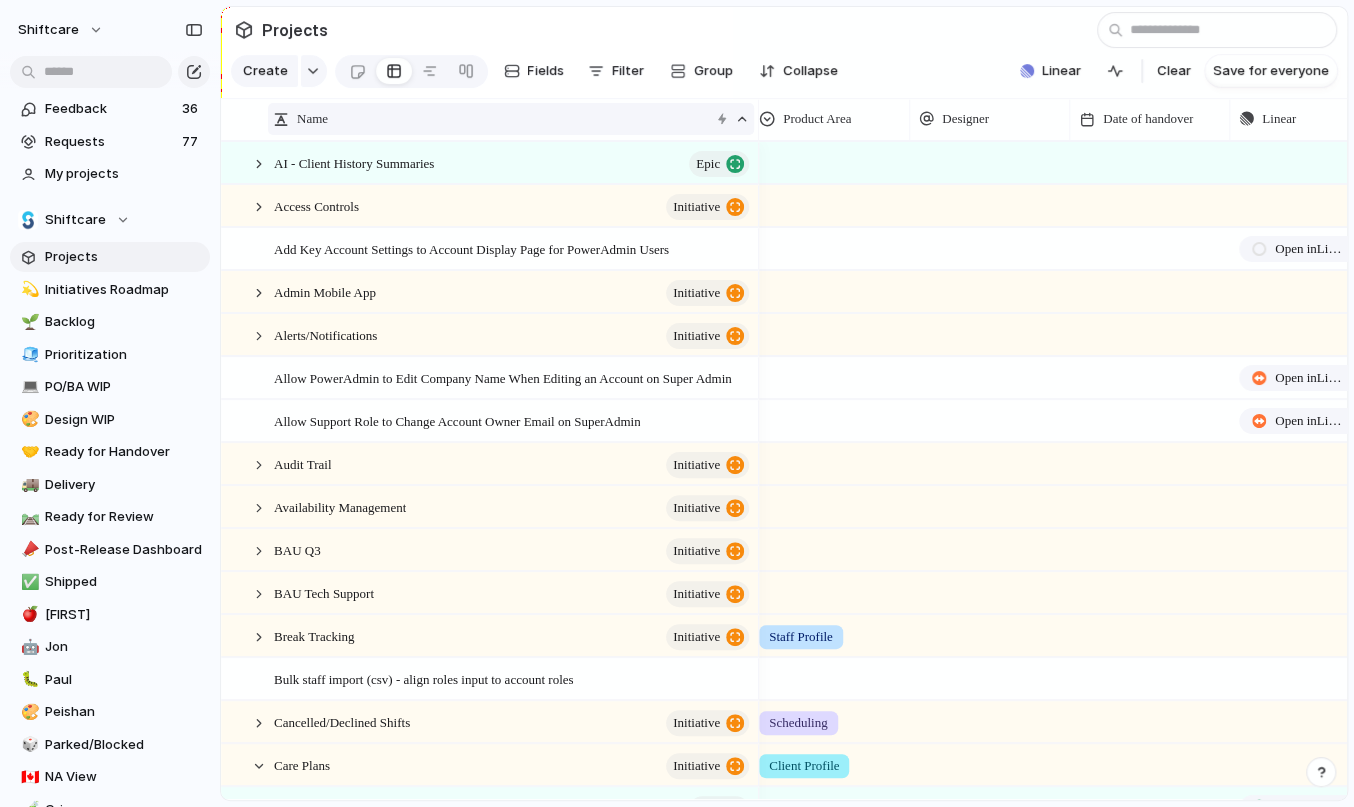 type on "**********" 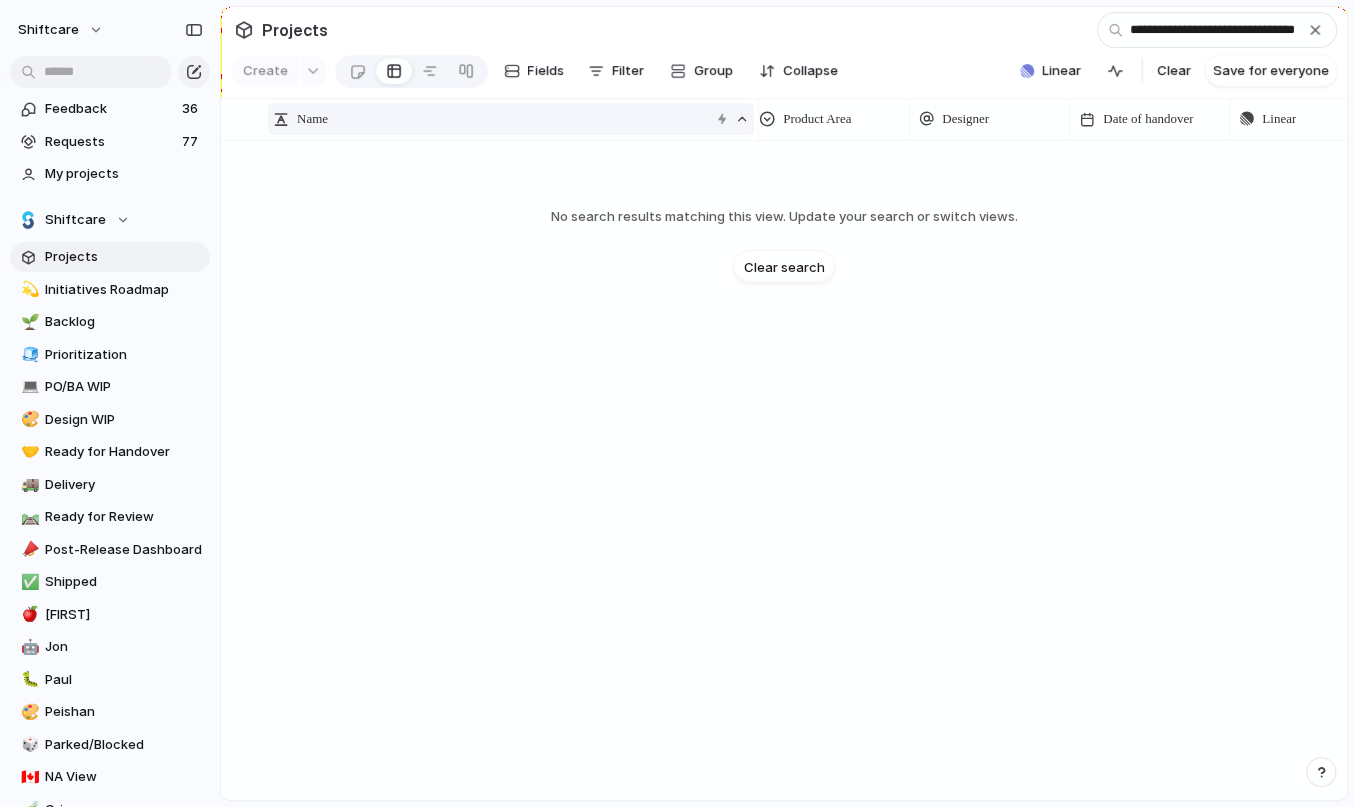 scroll, scrollTop: 0, scrollLeft: 19, axis: horizontal 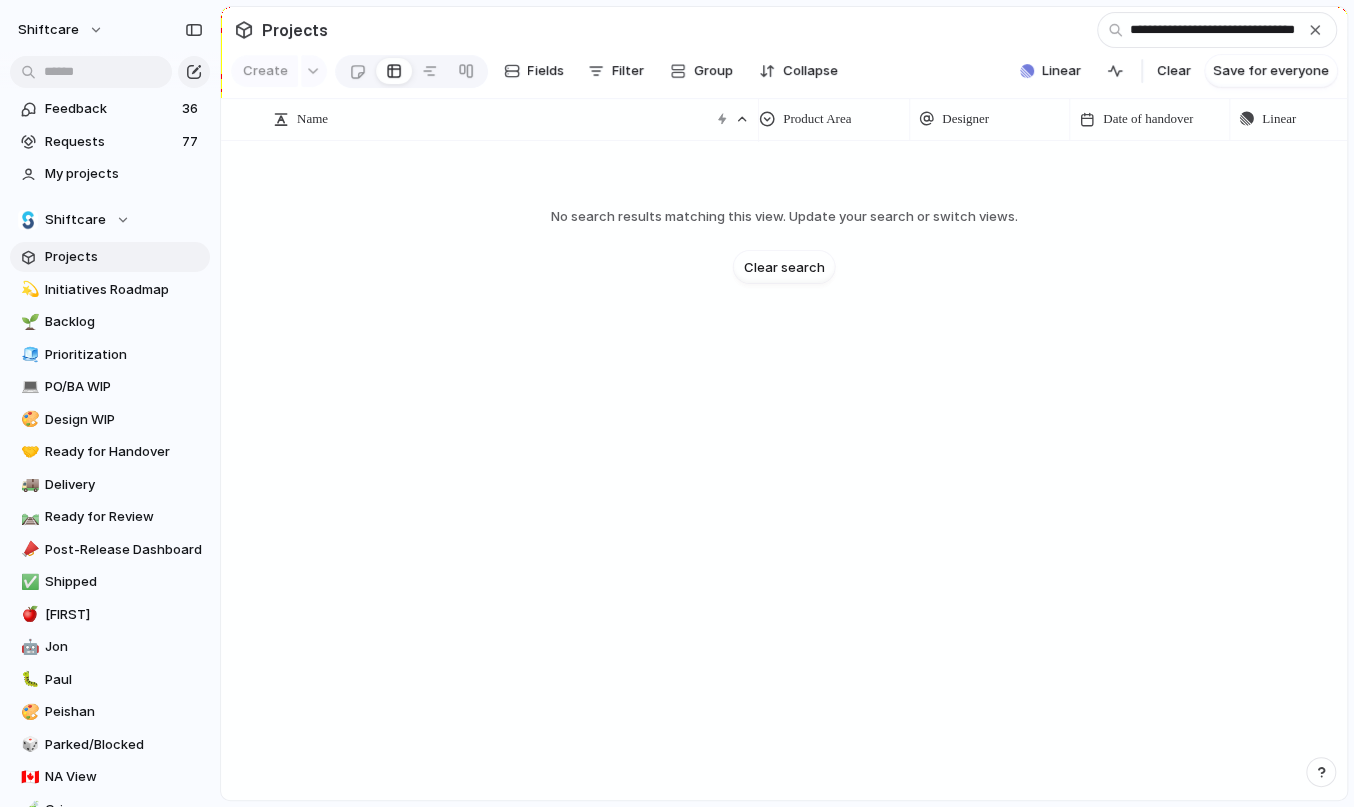 click on "**********" at bounding box center (1217, 30) 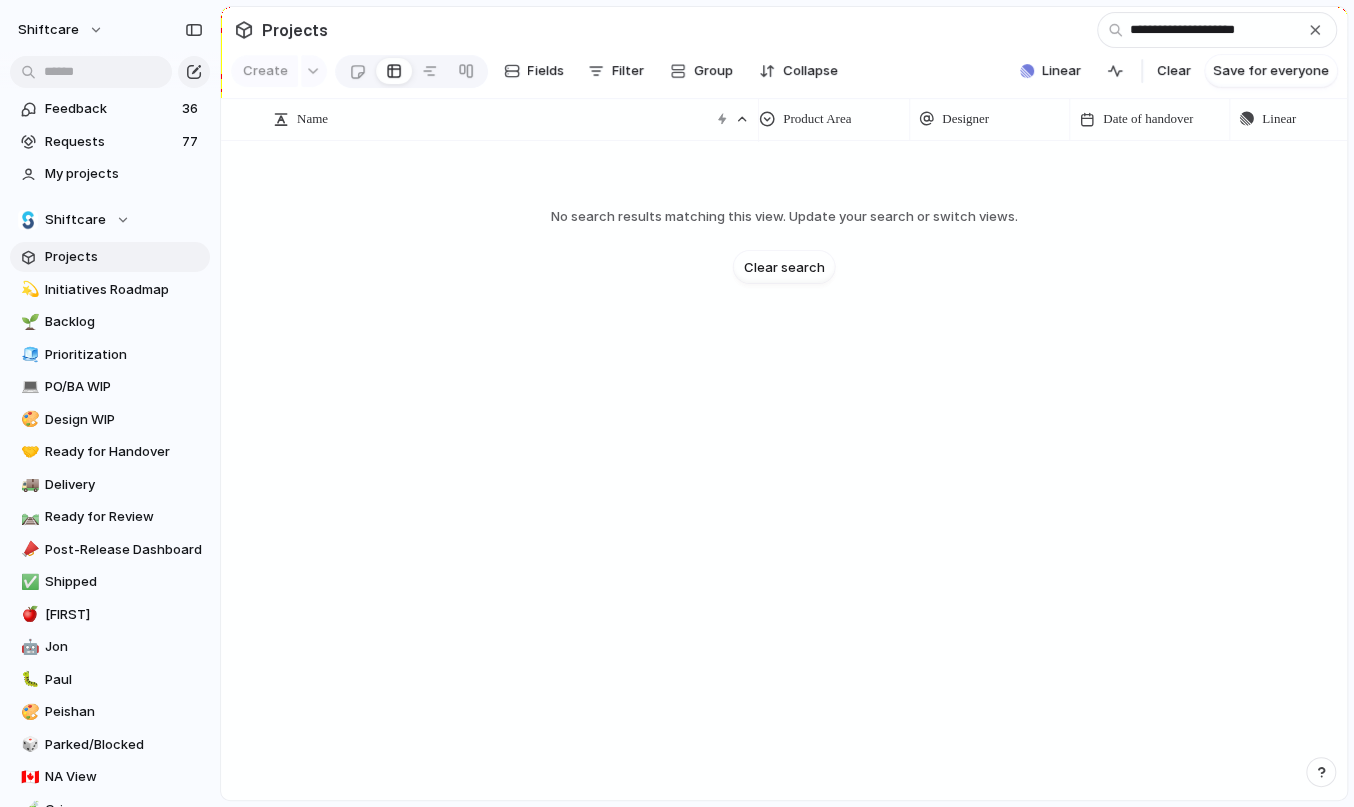 type on "**********" 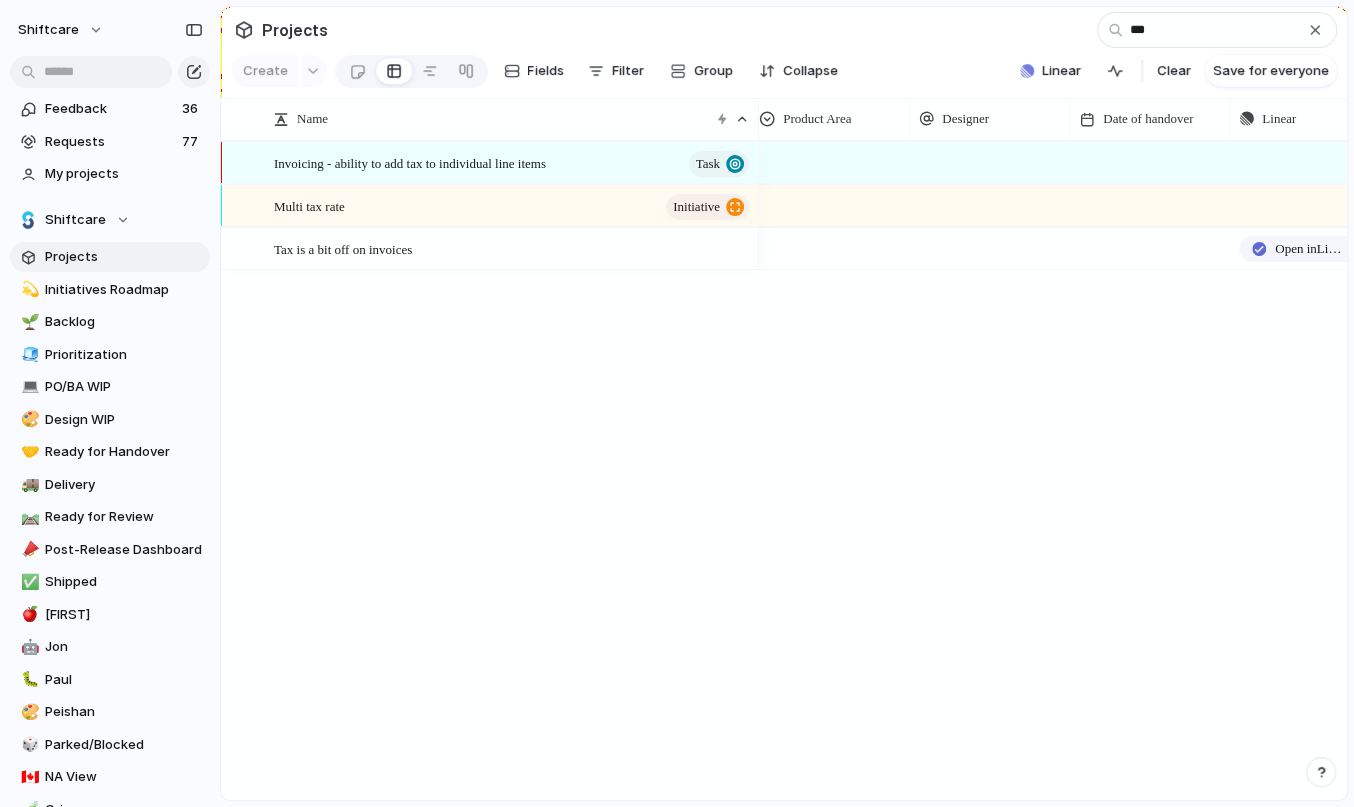type on "***" 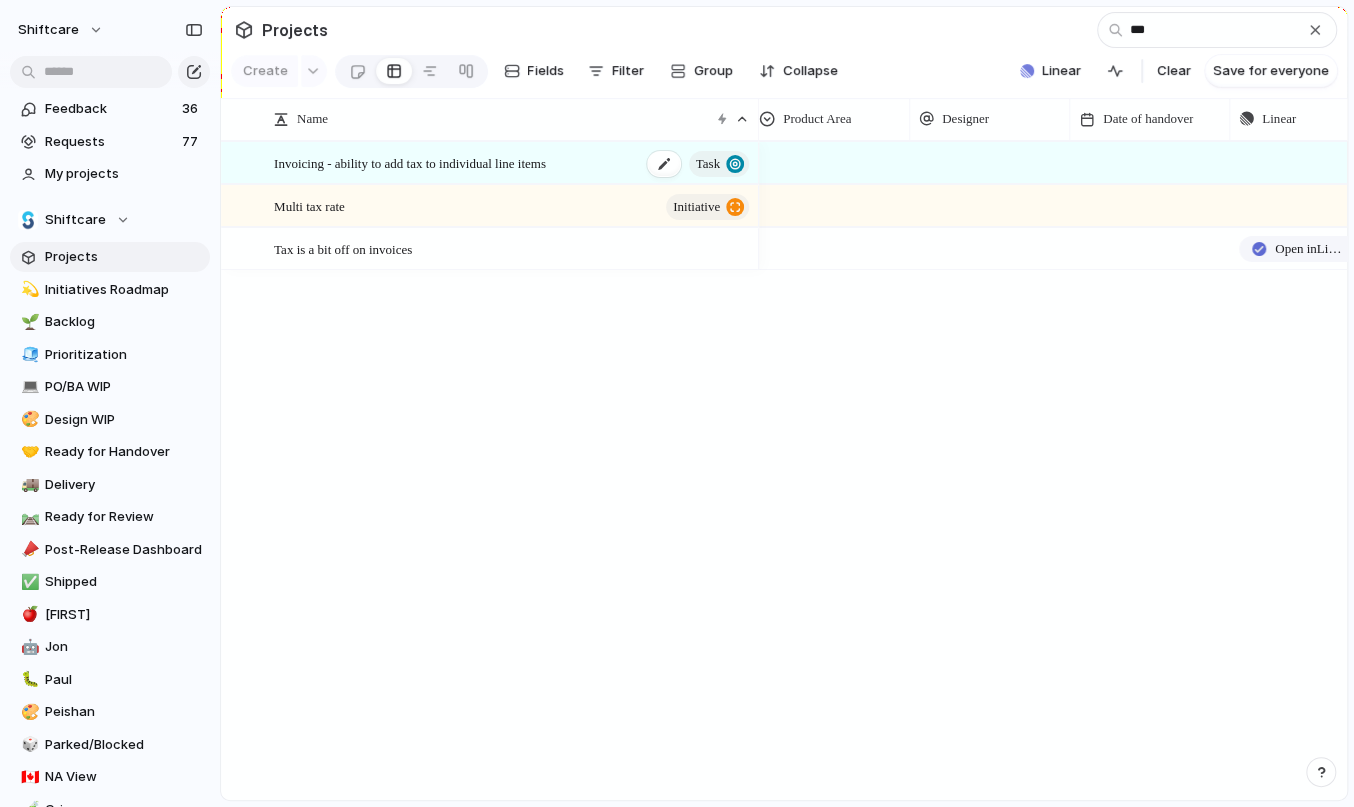 click on "Invoicing - ability to add tax to individual line items" at bounding box center [410, 162] 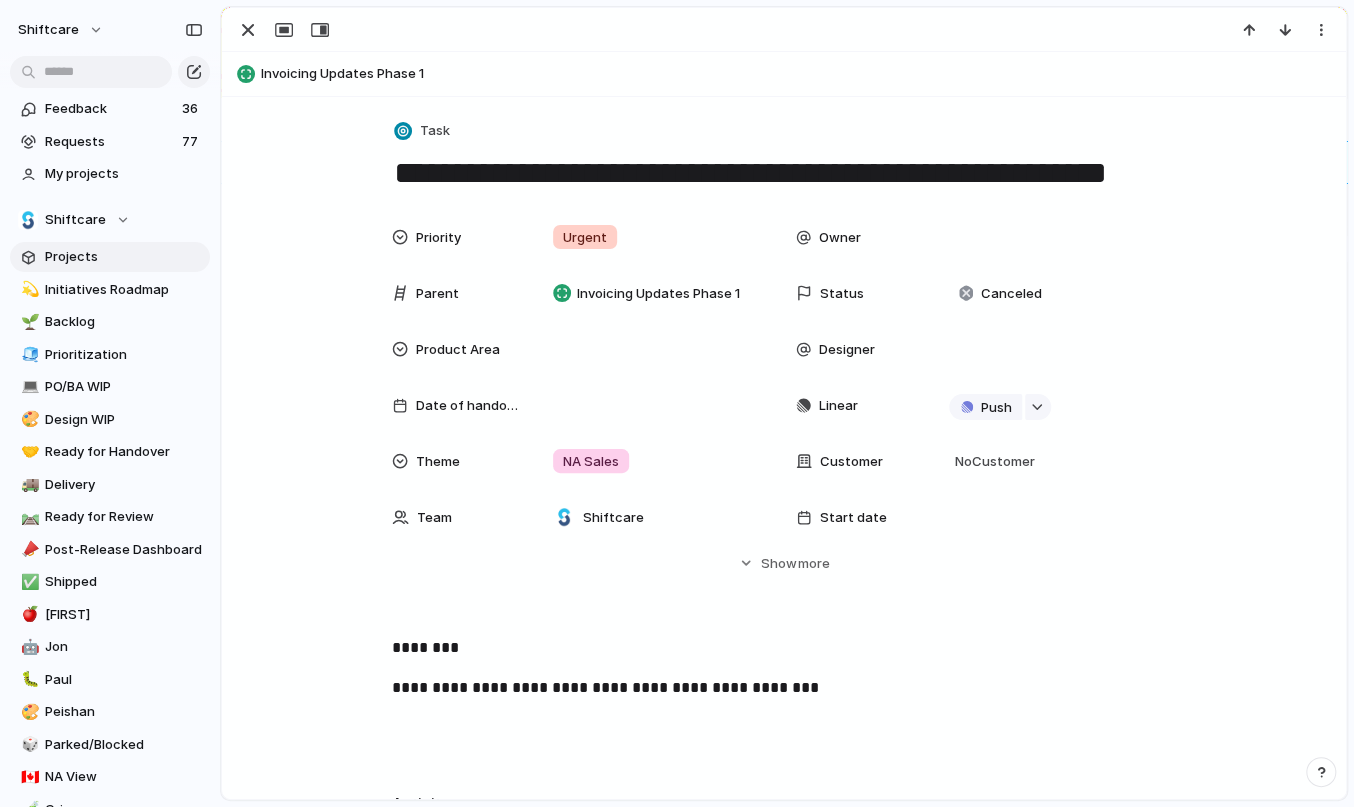 click on "**********" at bounding box center [784, 173] 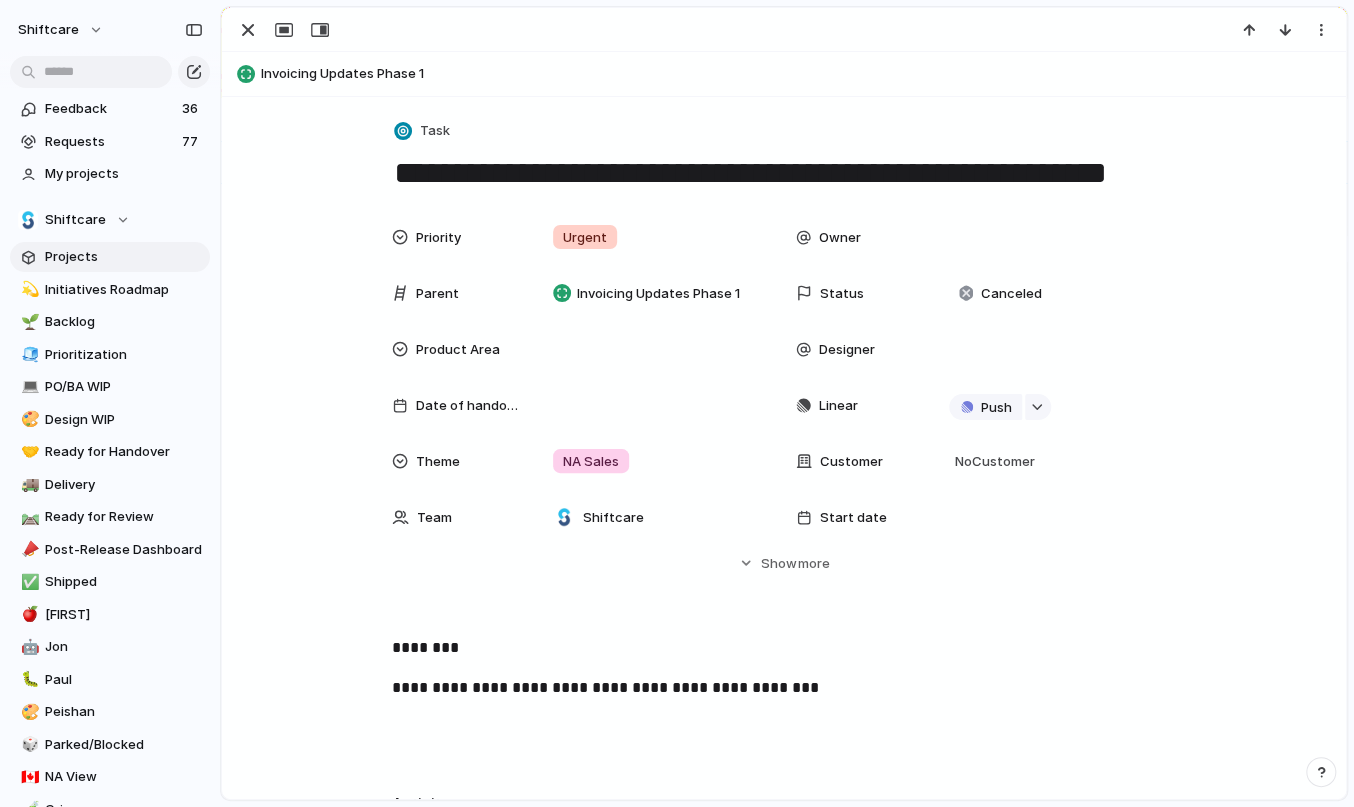 click on "**********" at bounding box center (784, 173) 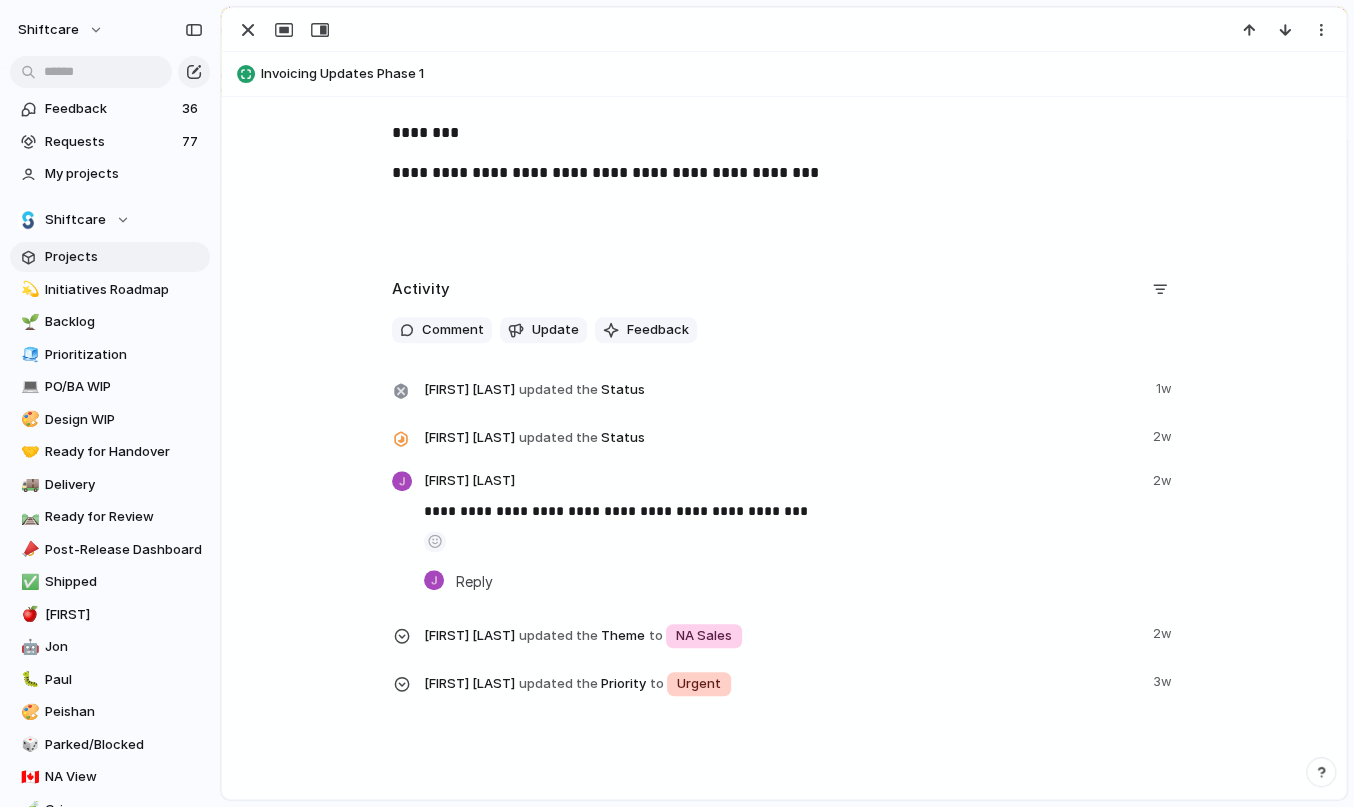 scroll, scrollTop: 575, scrollLeft: 0, axis: vertical 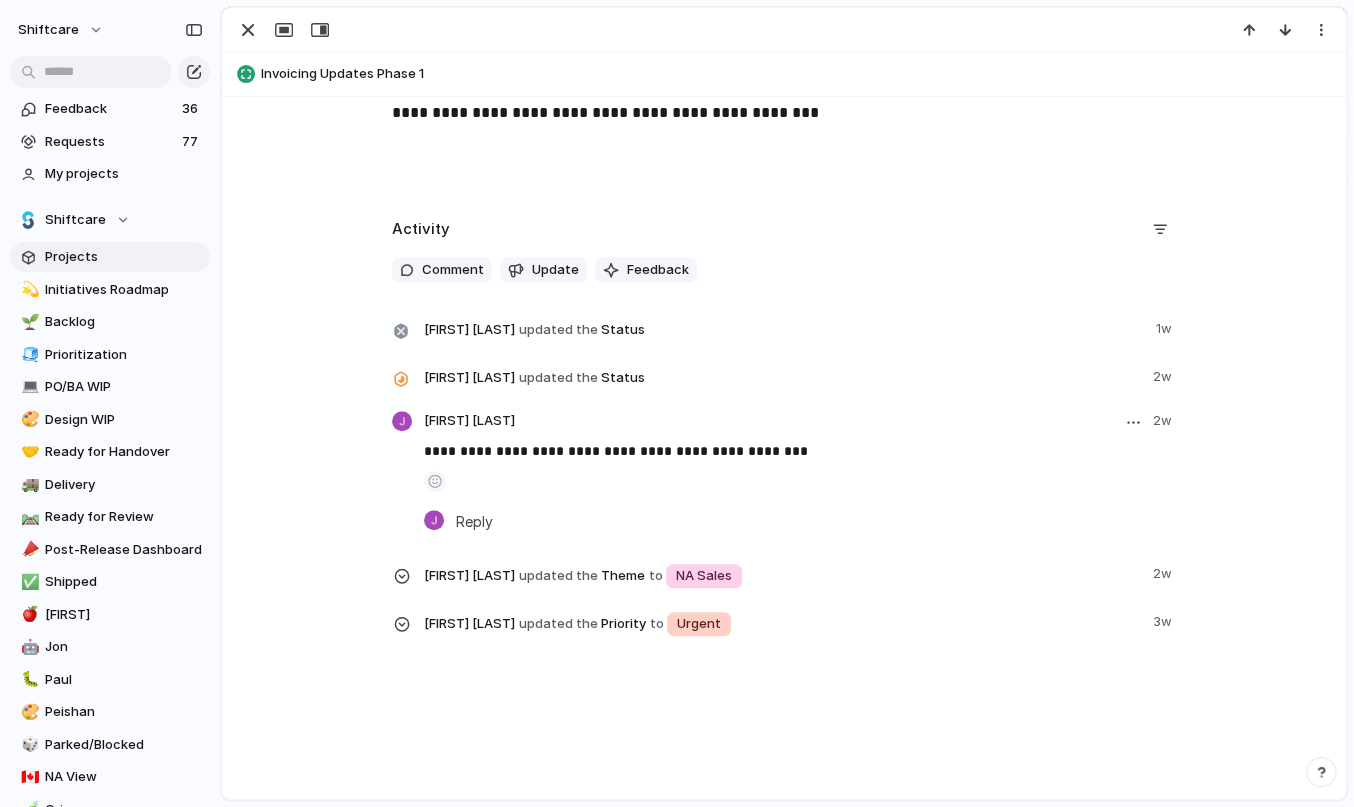 type on "**********" 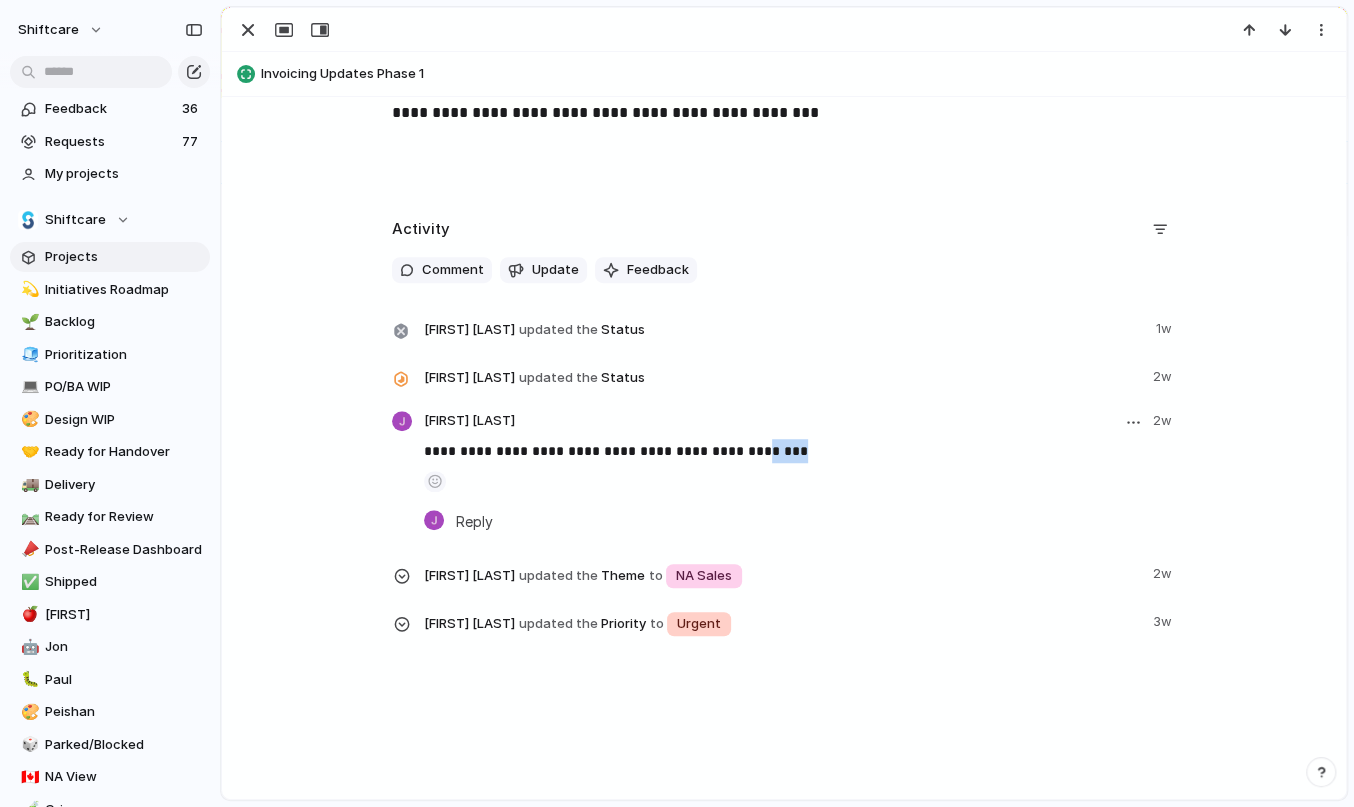 click on "**********" at bounding box center [800, 451] 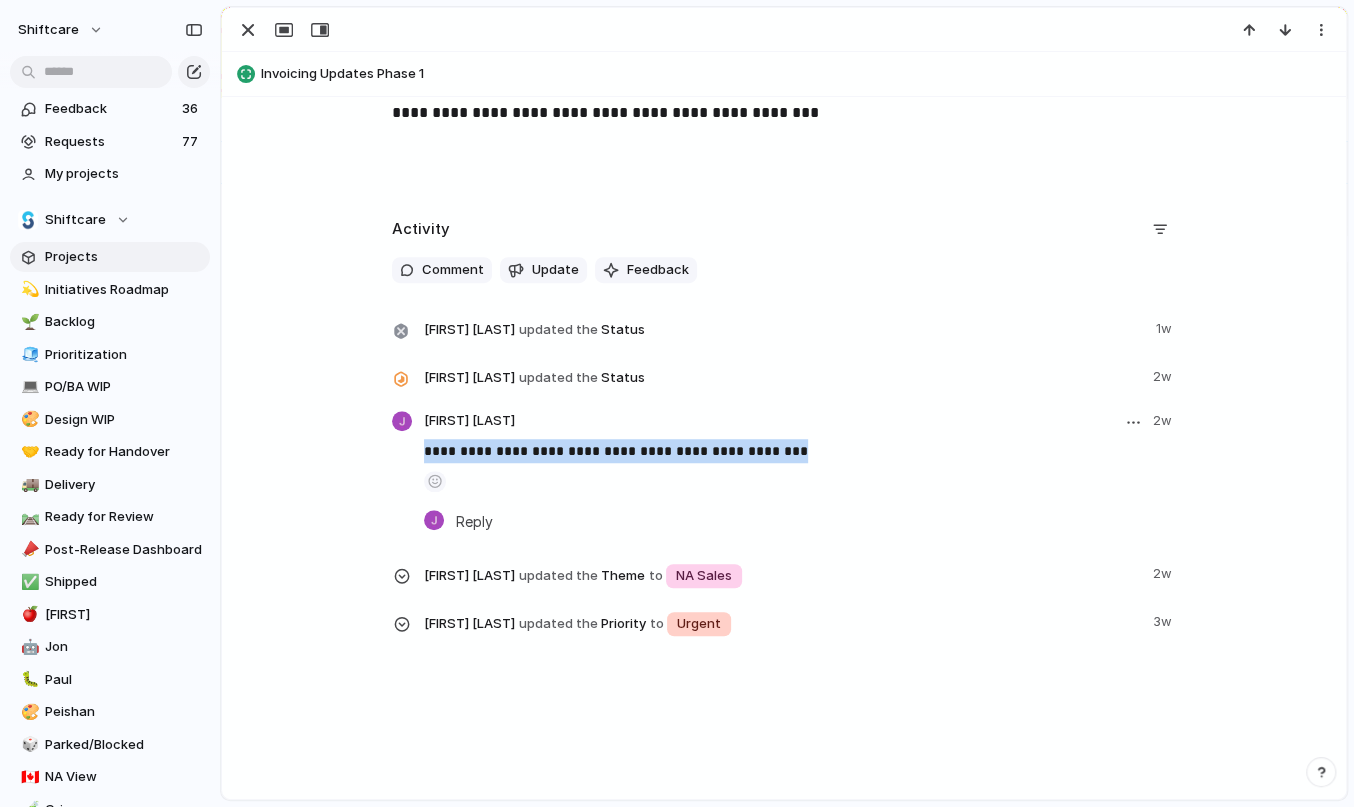 click on "**********" at bounding box center [800, 451] 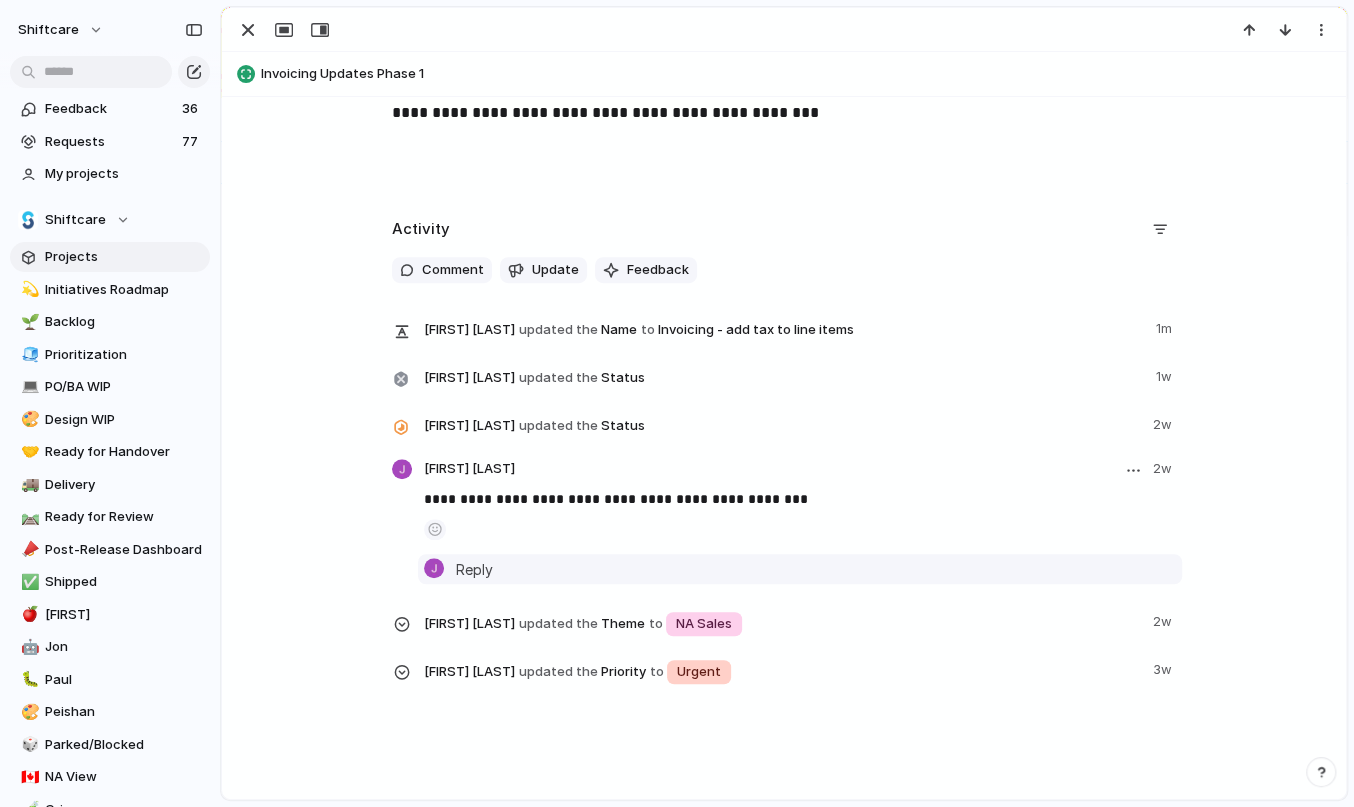 click on "**********" at bounding box center [800, 535] 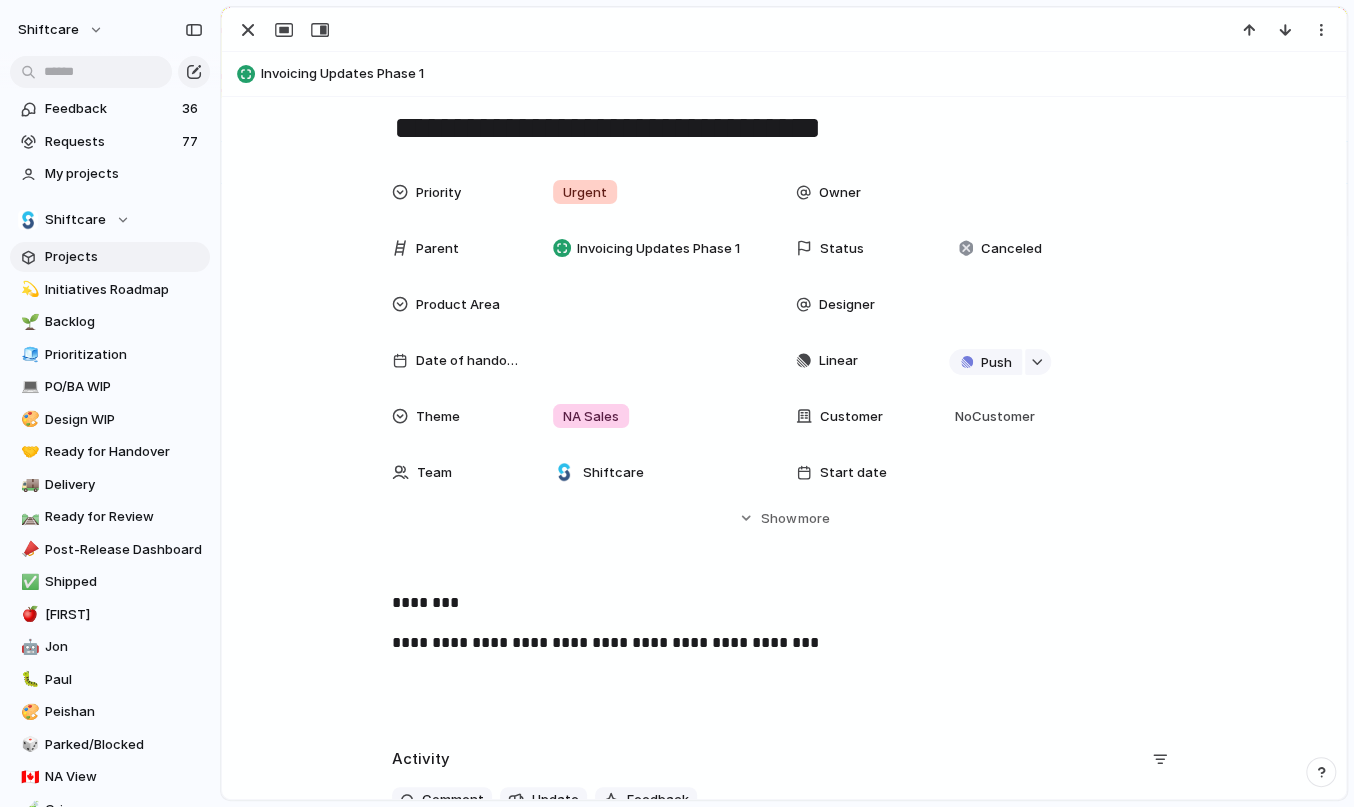 scroll, scrollTop: 47, scrollLeft: 0, axis: vertical 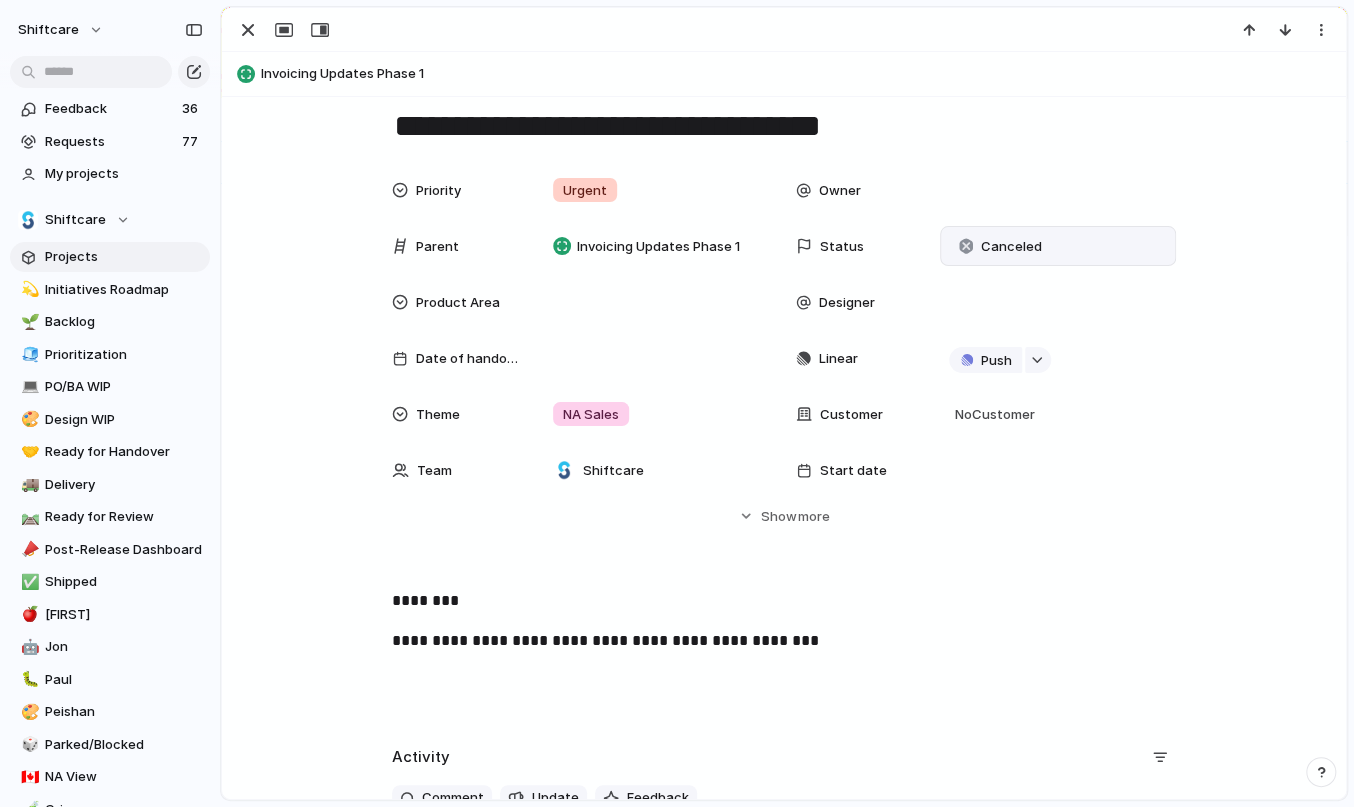 click on "Canceled" at bounding box center [1011, 247] 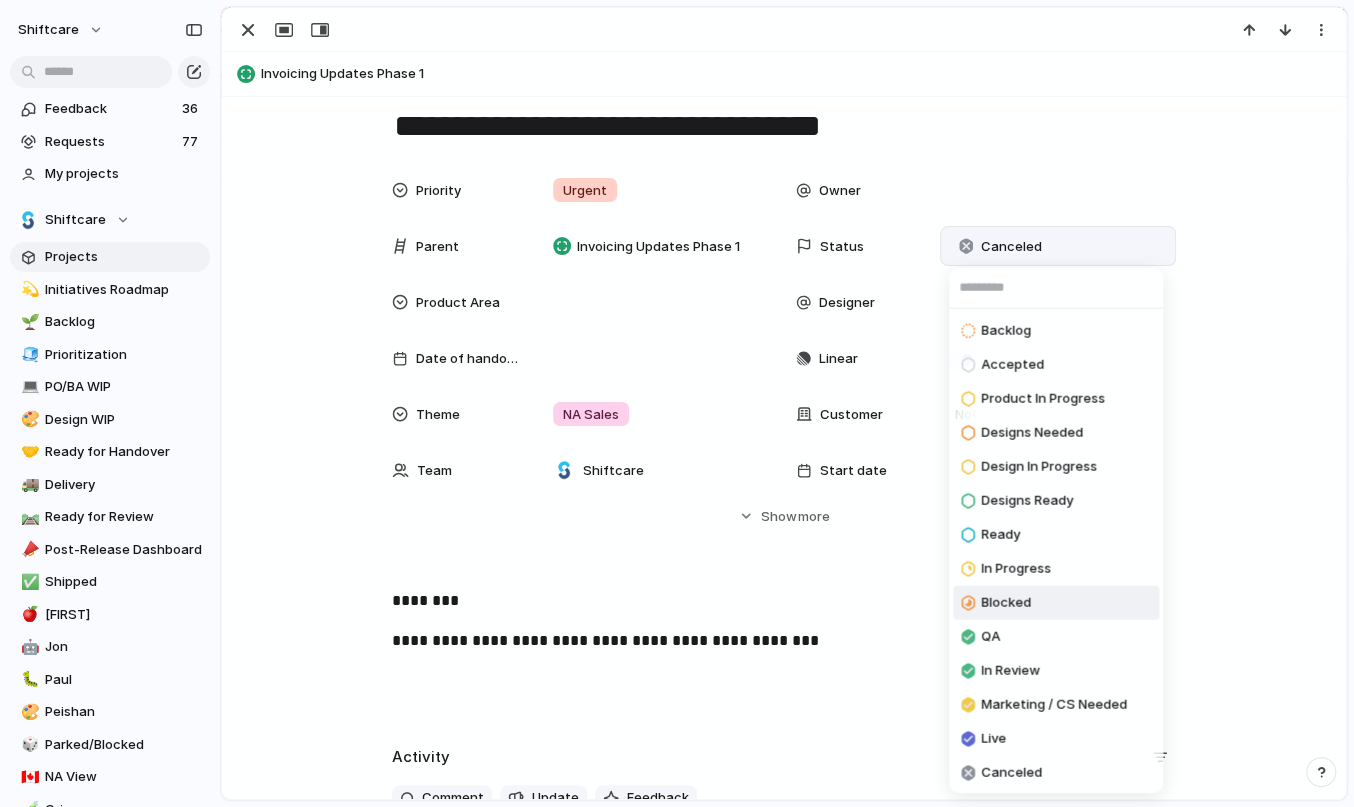click on "Blocked" at bounding box center [1006, 603] 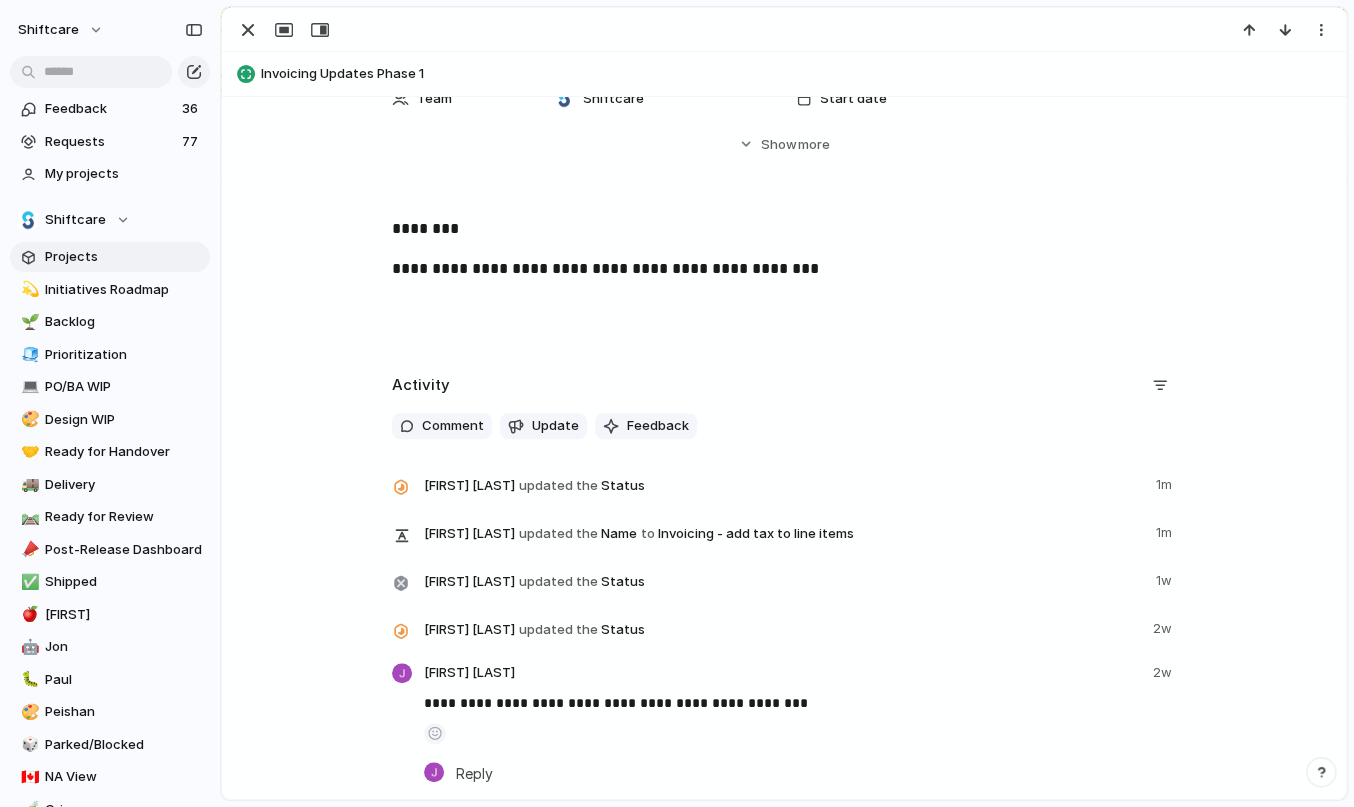 scroll, scrollTop: 670, scrollLeft: 0, axis: vertical 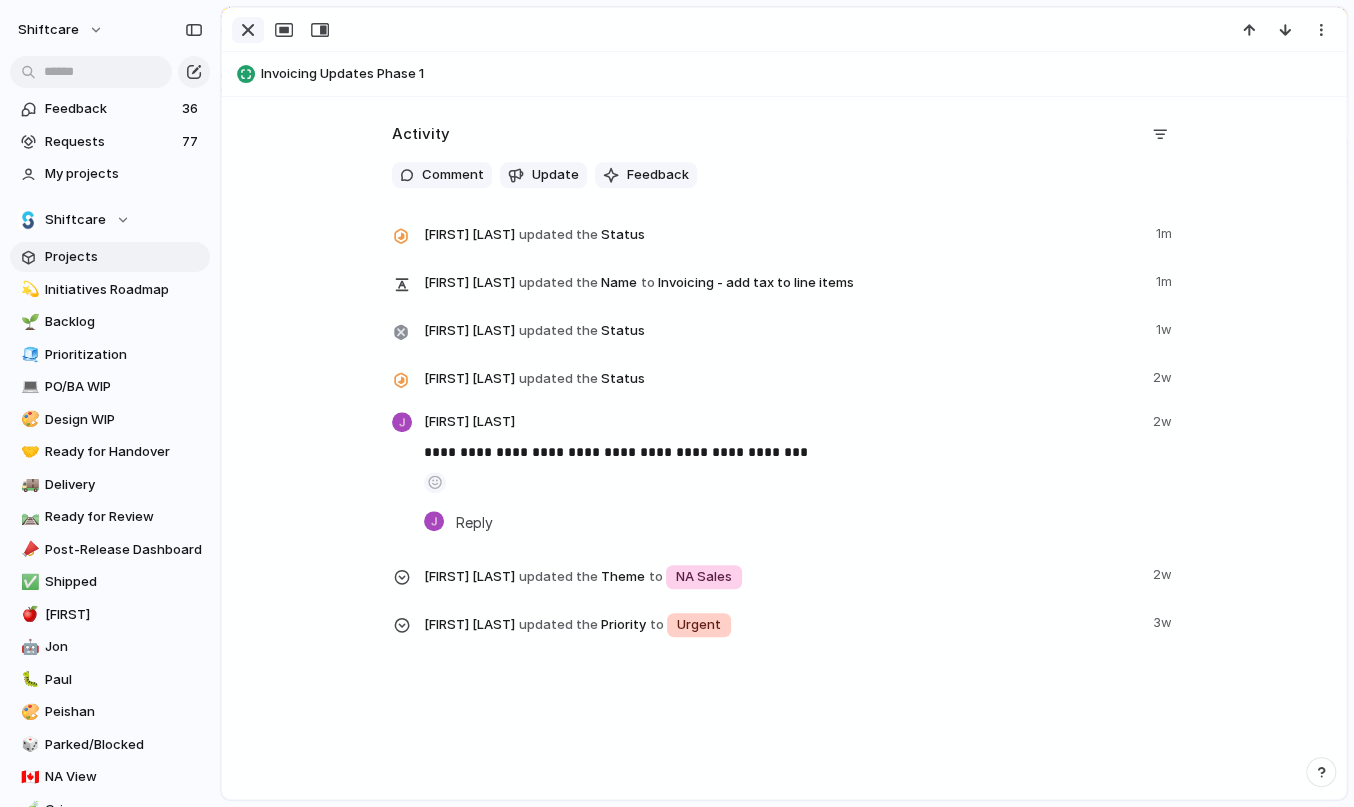click at bounding box center (248, 30) 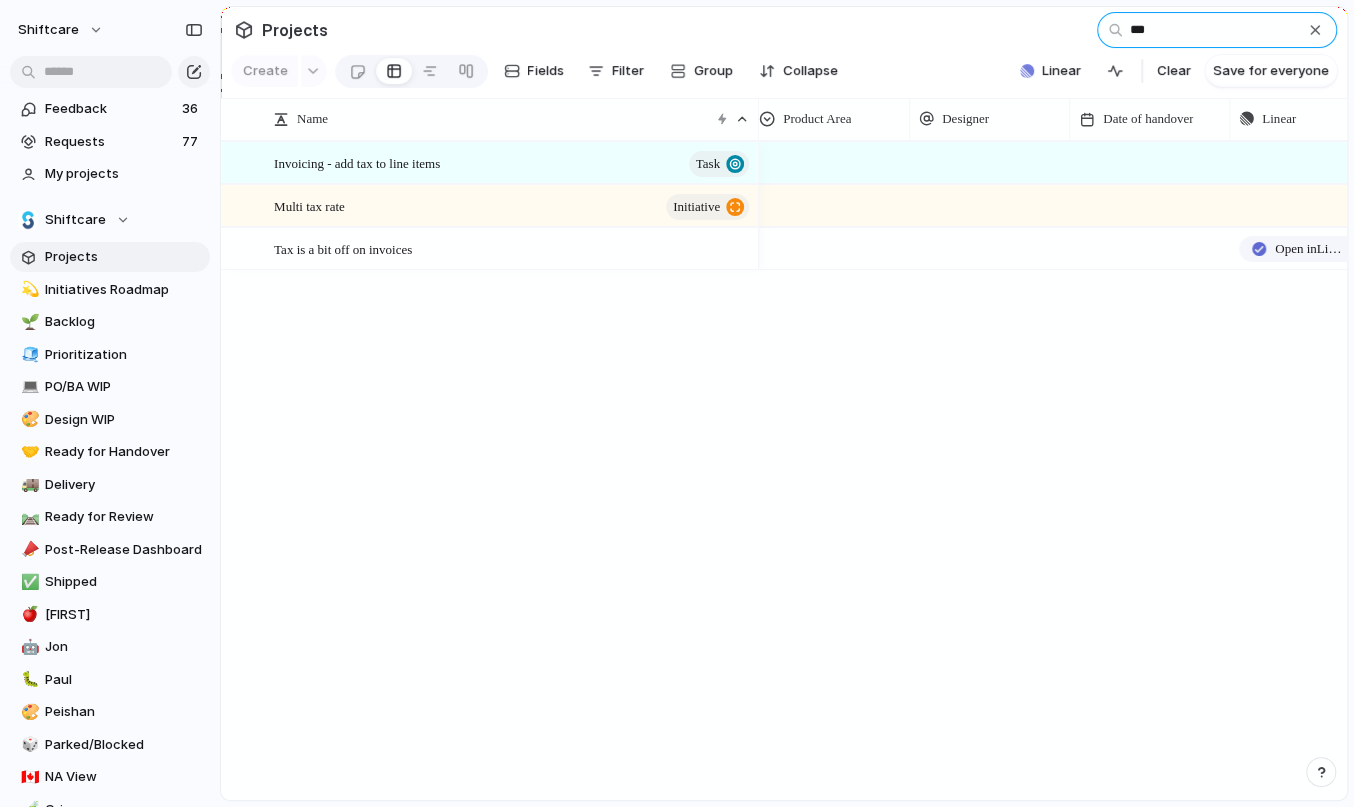 click on "***" at bounding box center [1217, 30] 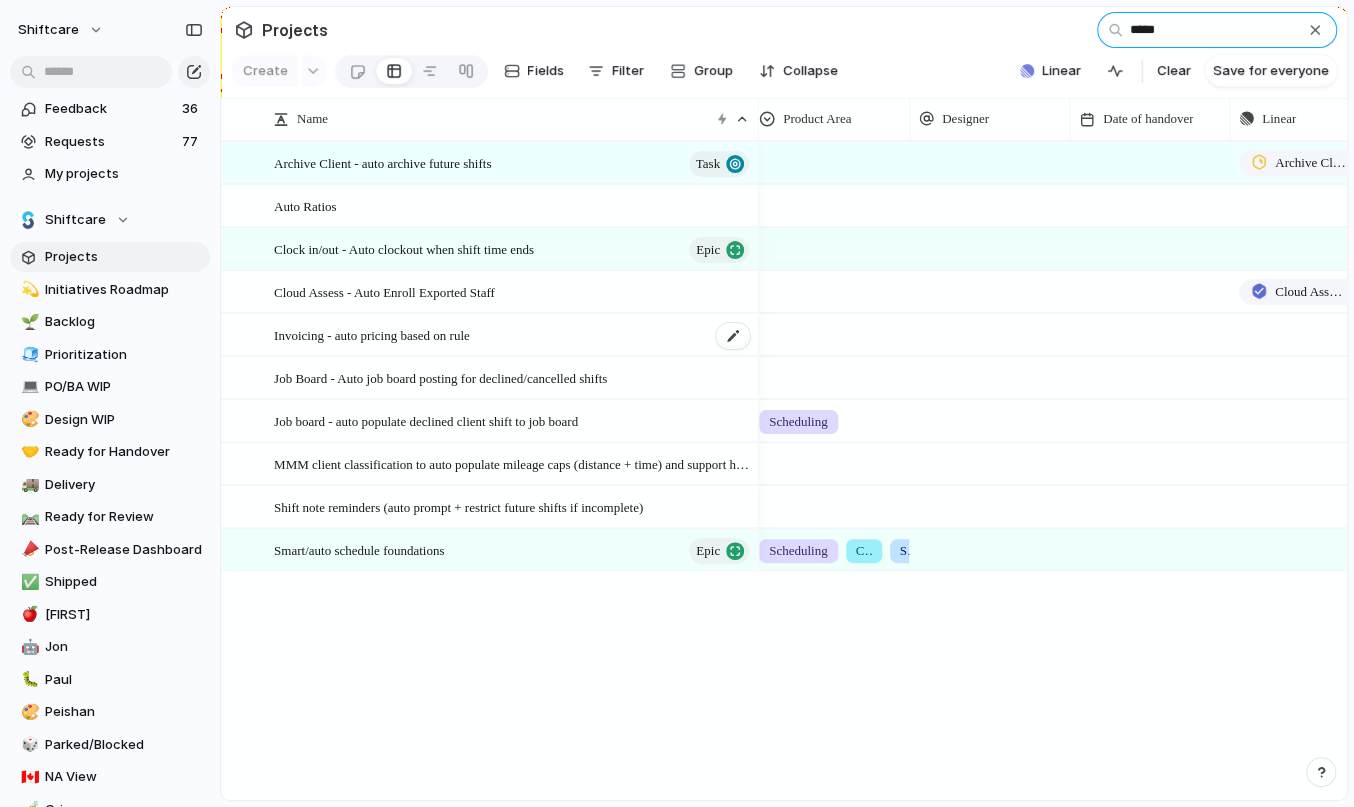 type on "****" 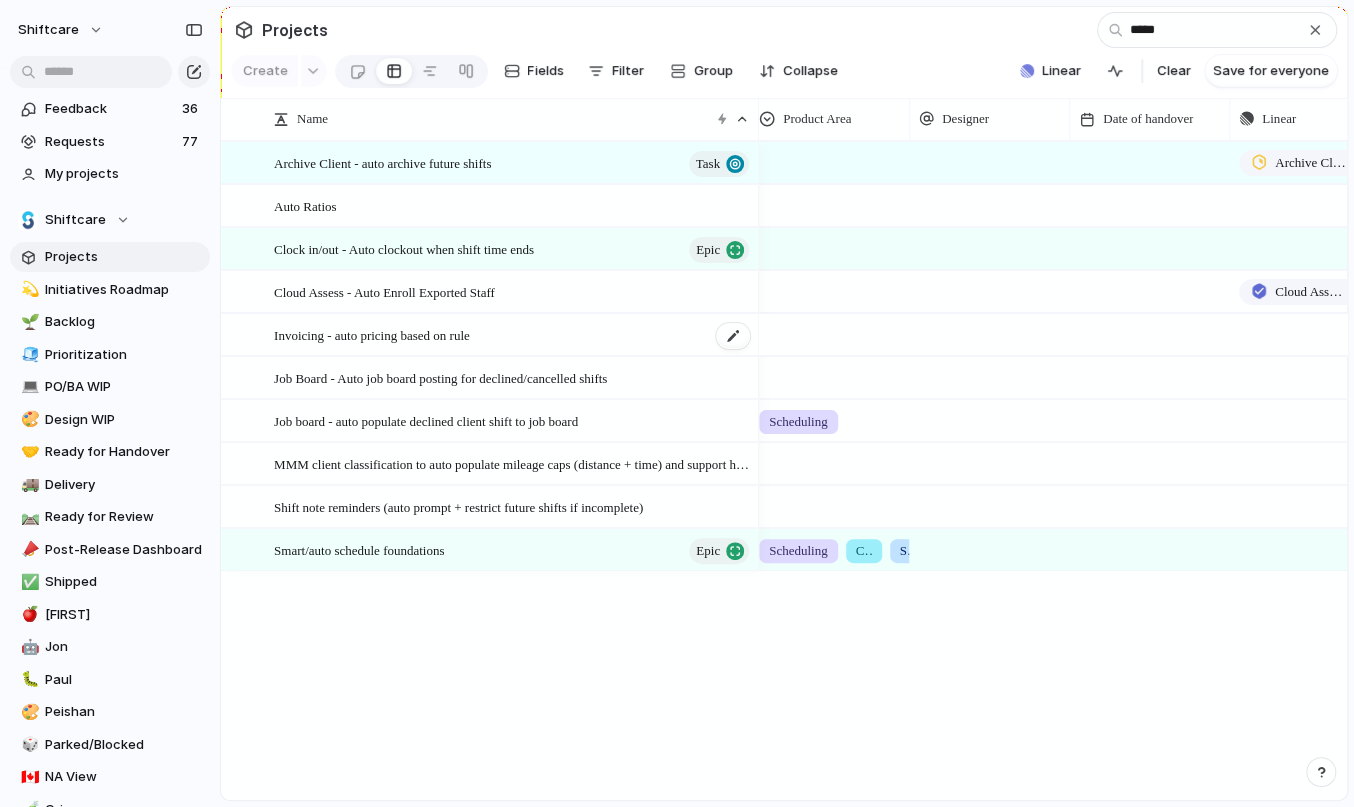 click on "Invoicing - auto pricing based on rule" at bounding box center [372, 334] 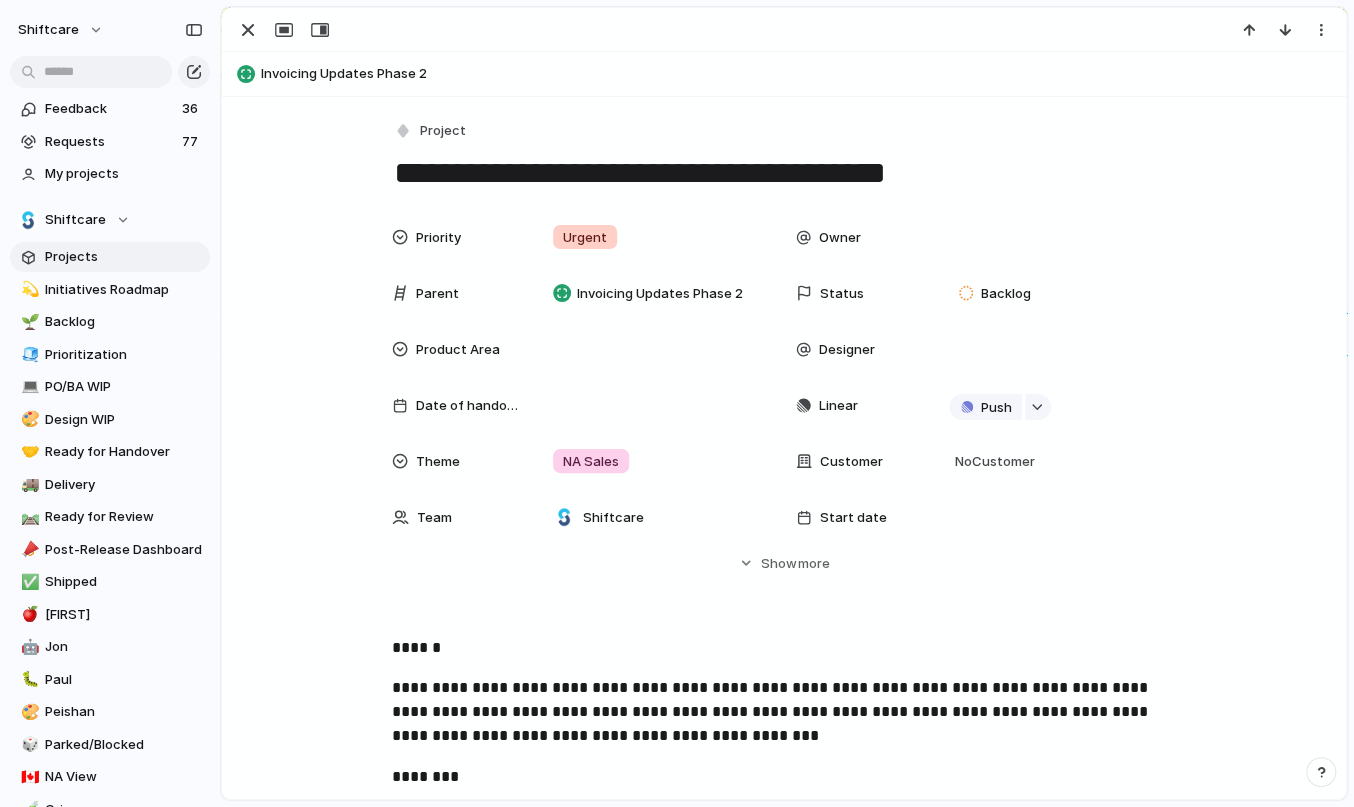 click on "**********" at bounding box center [784, 173] 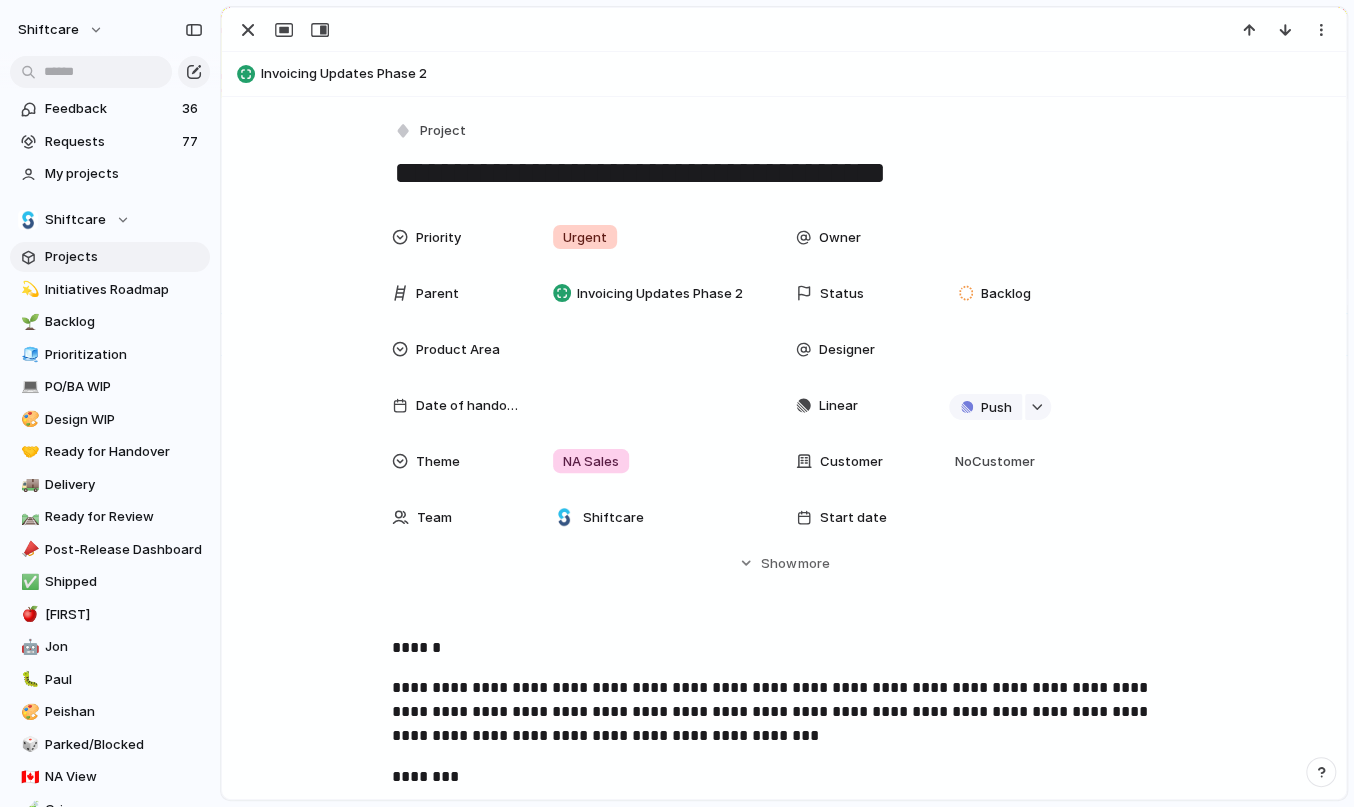 click on "**********" at bounding box center (784, 173) 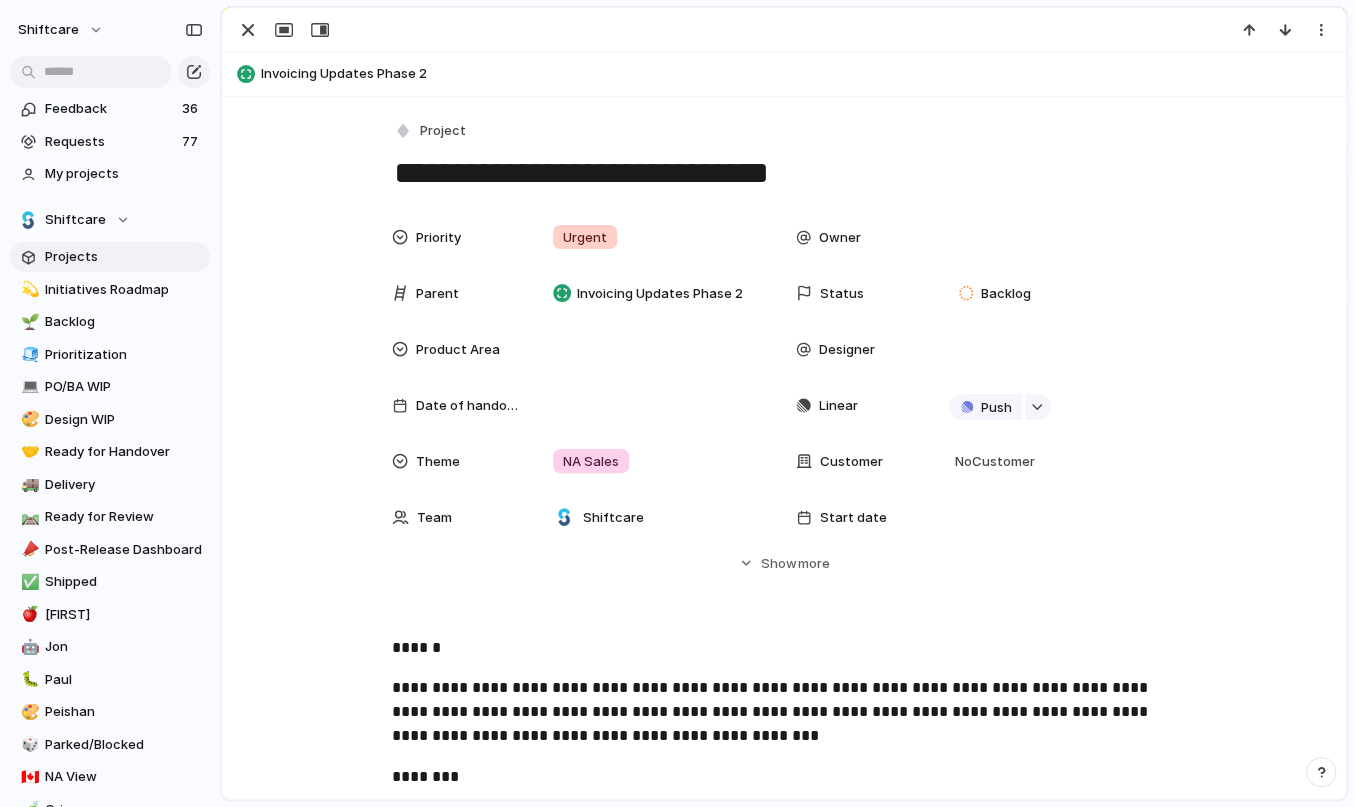type on "**********" 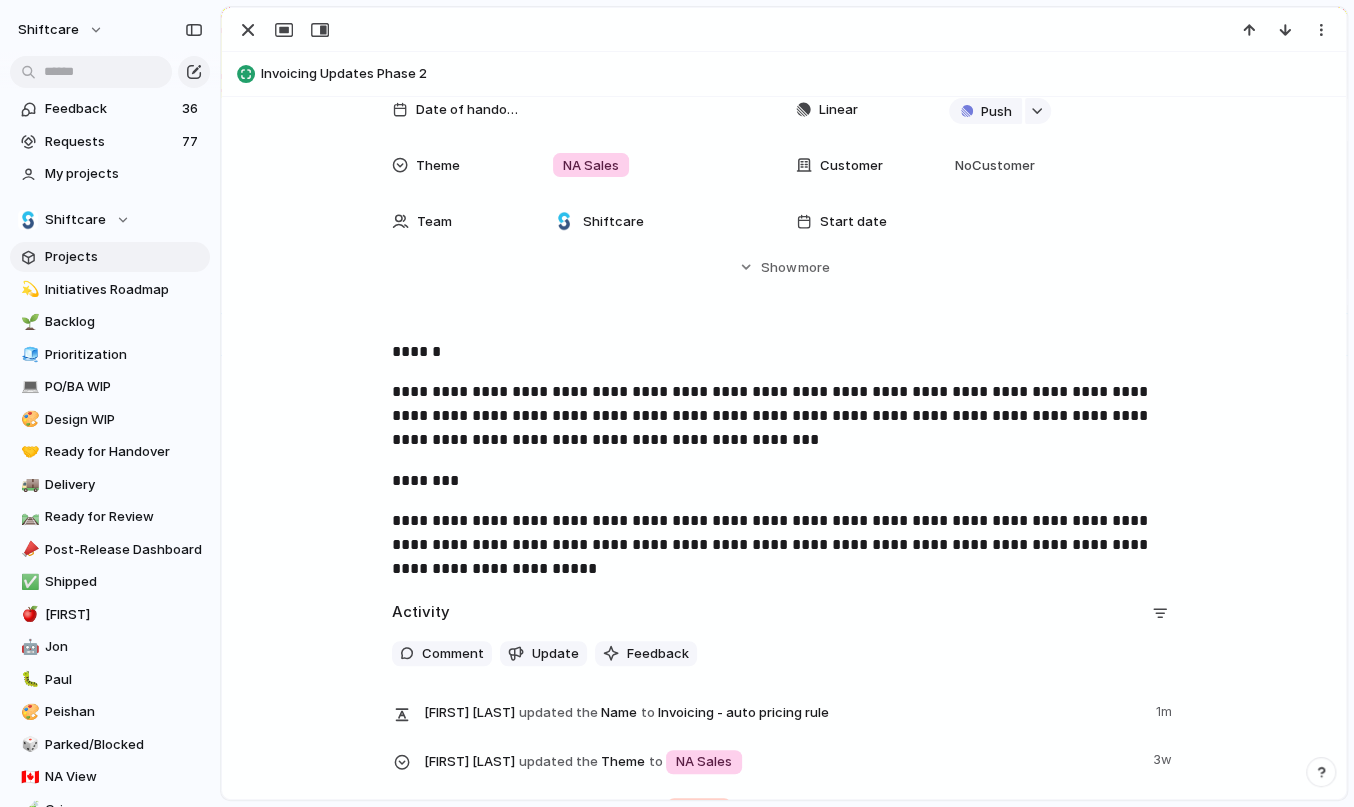 scroll, scrollTop: 300, scrollLeft: 0, axis: vertical 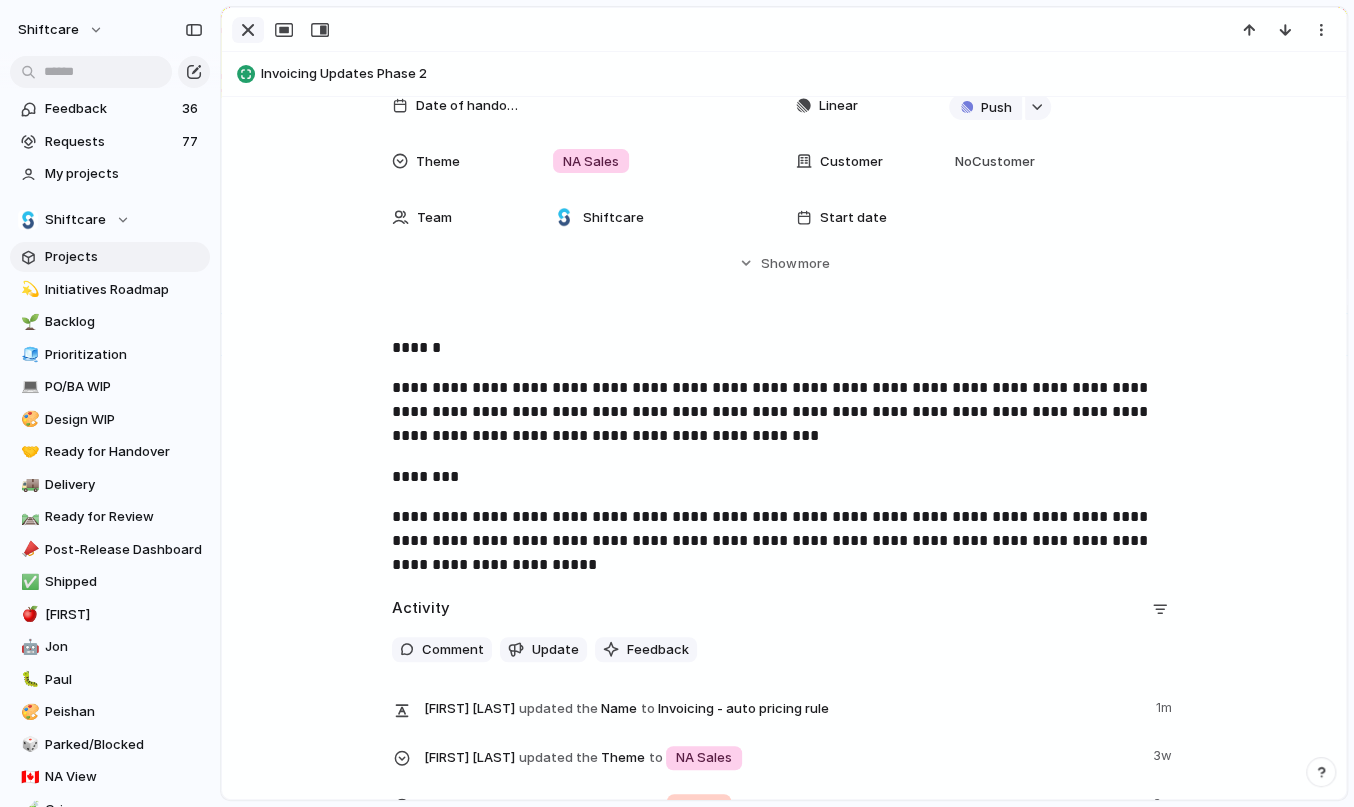 click at bounding box center [248, 30] 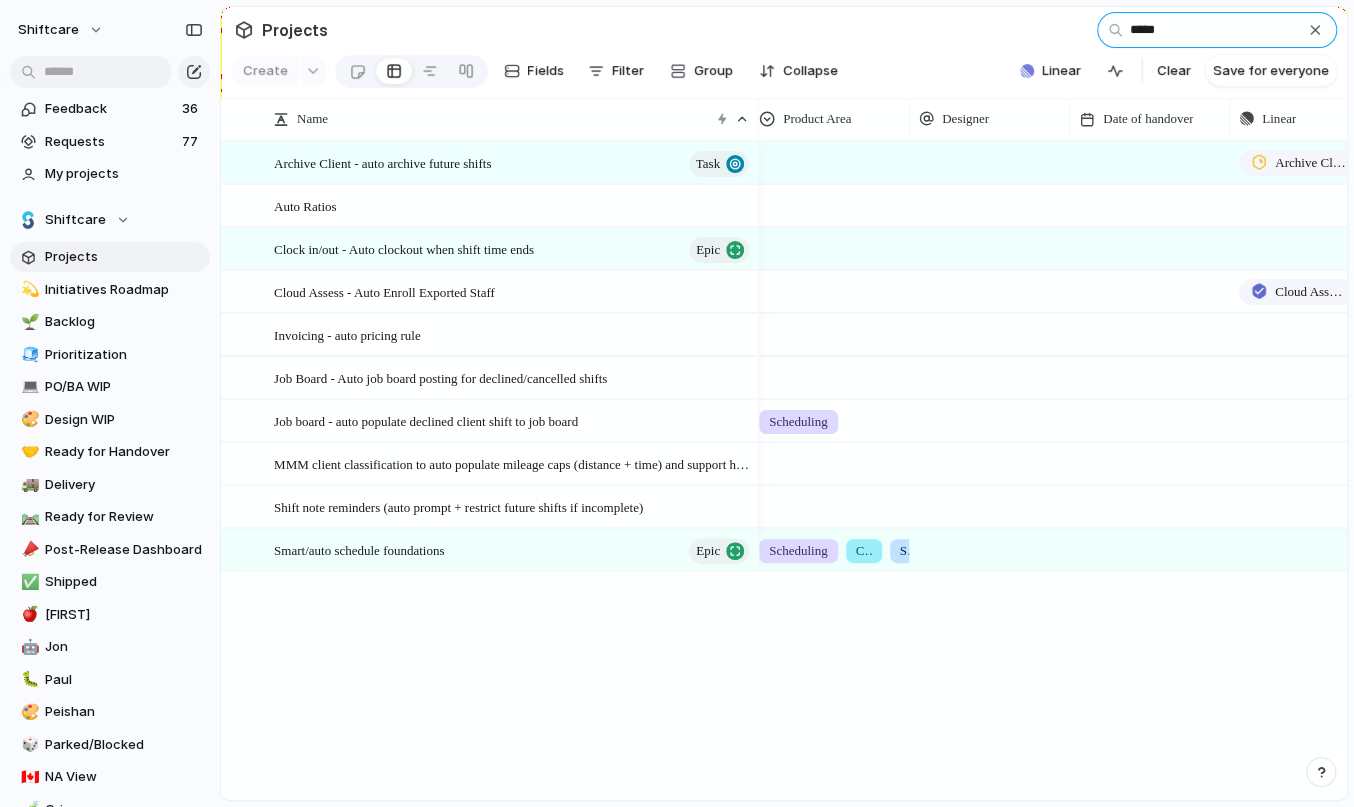 click on "****" at bounding box center (1217, 30) 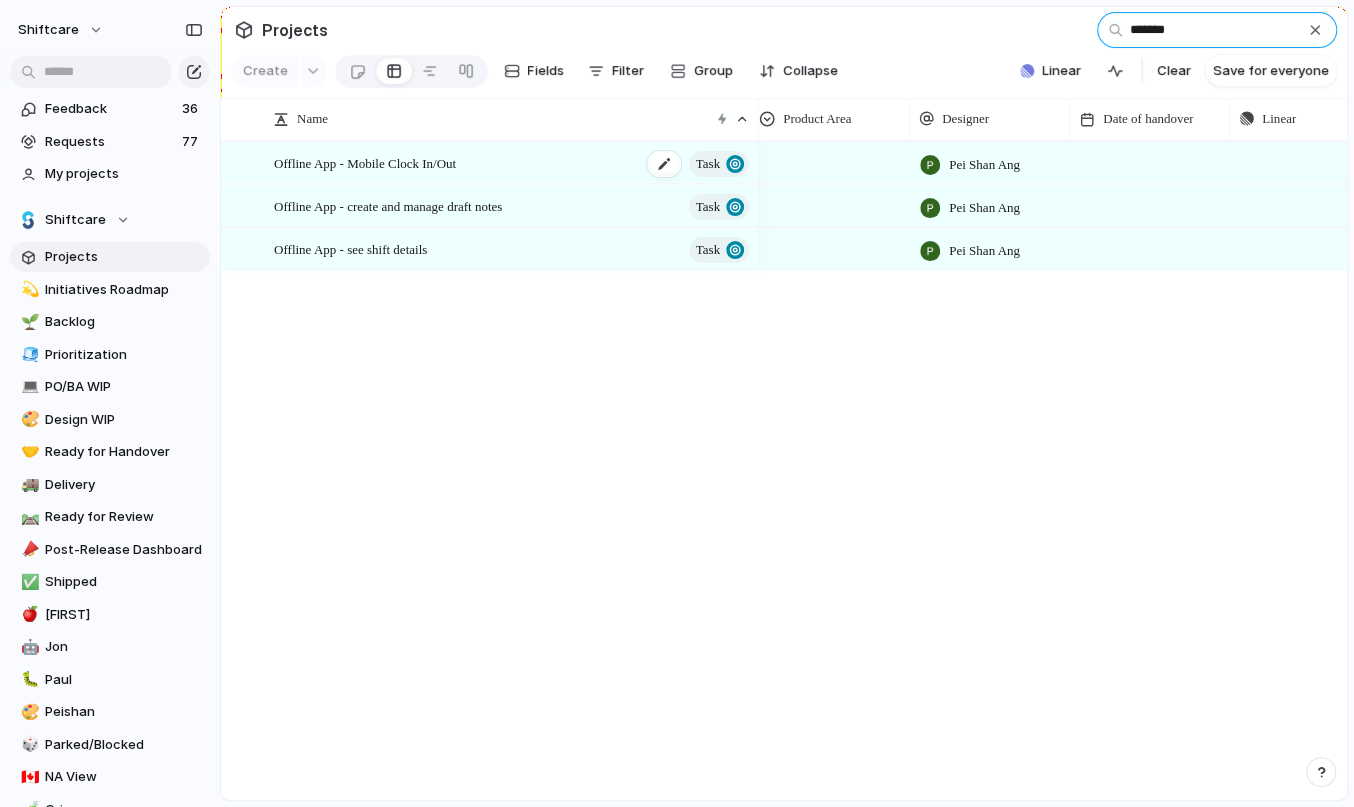 type on "*******" 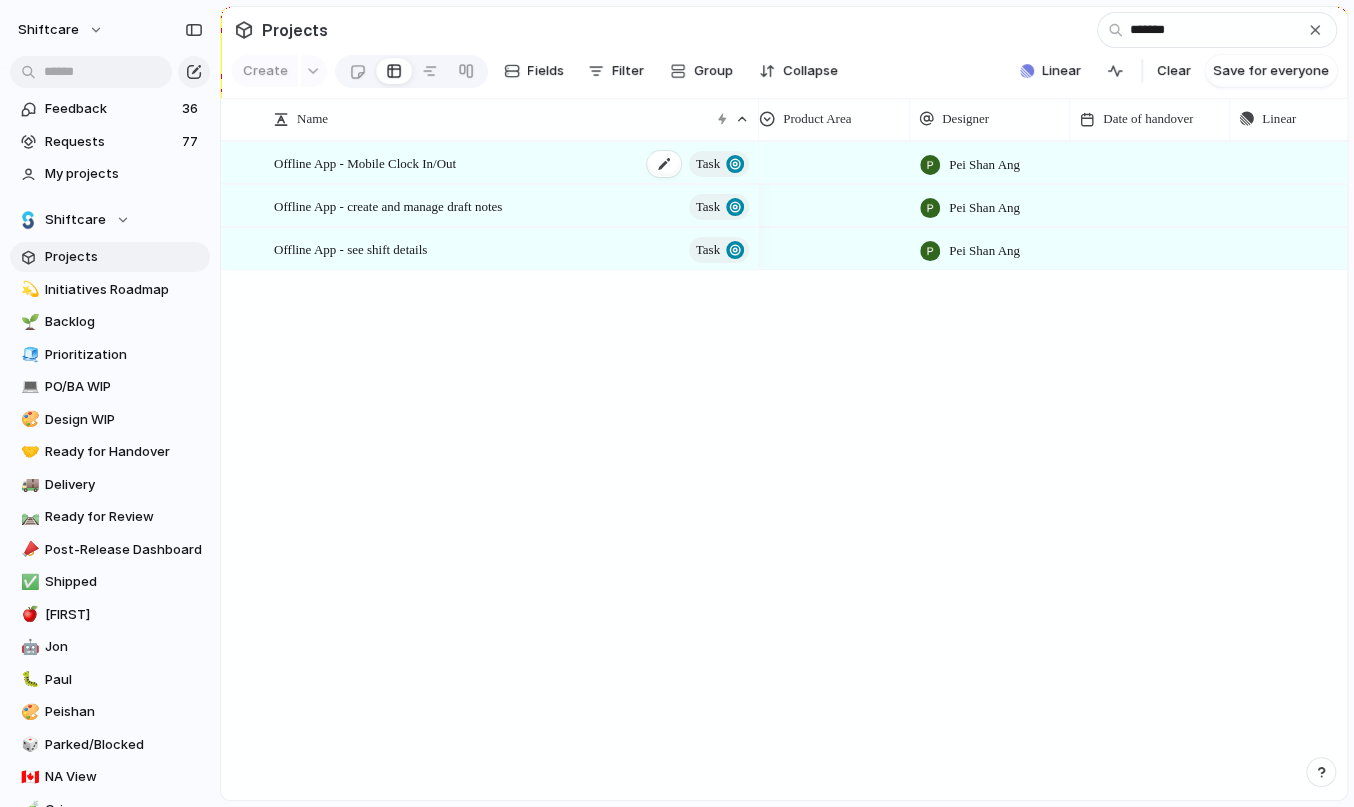 click on "Offline App - Mobile Clock In/Out" at bounding box center (365, 162) 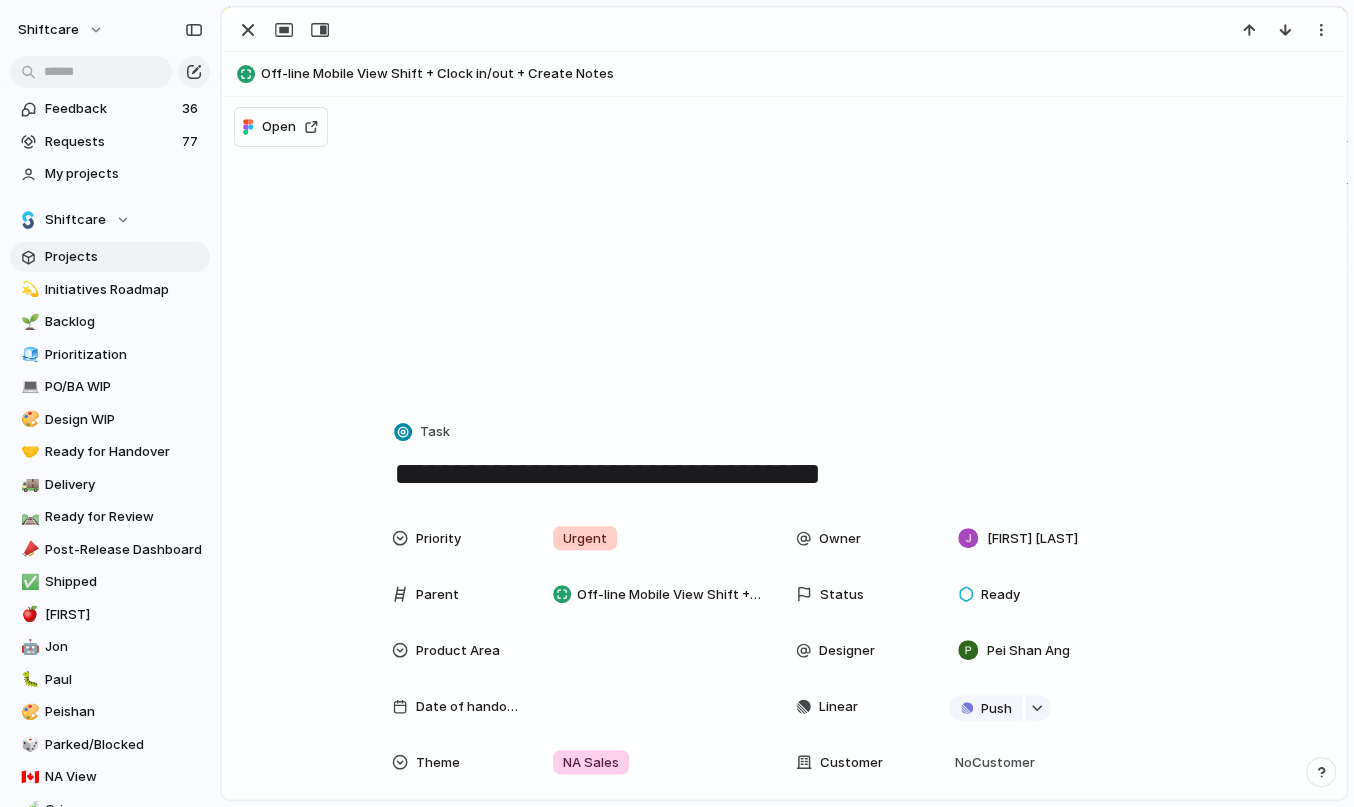 click on "Off-line Mobile View Shift + Clock in/out + Create Notes" at bounding box center [799, 74] 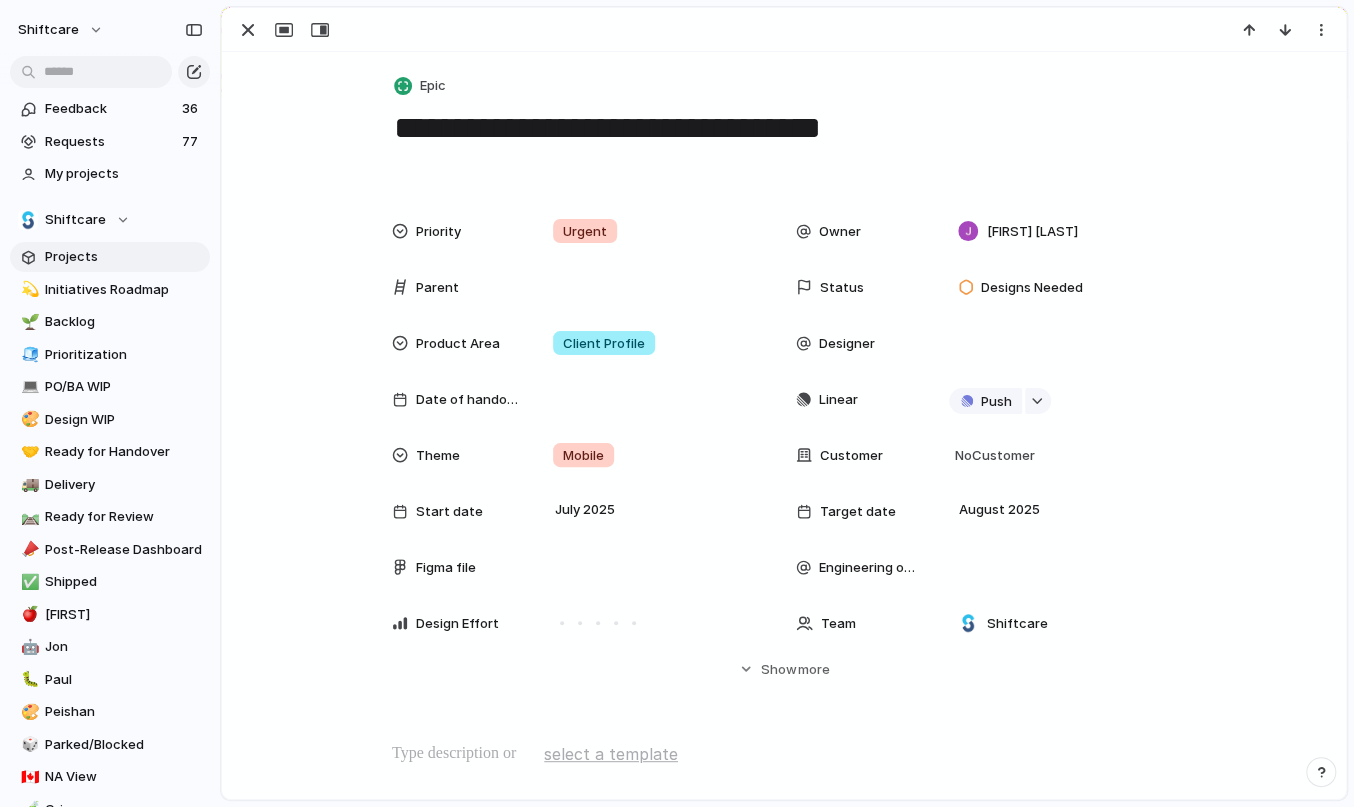 drag, startPoint x: 604, startPoint y: 128, endPoint x: 319, endPoint y: 119, distance: 285.14206 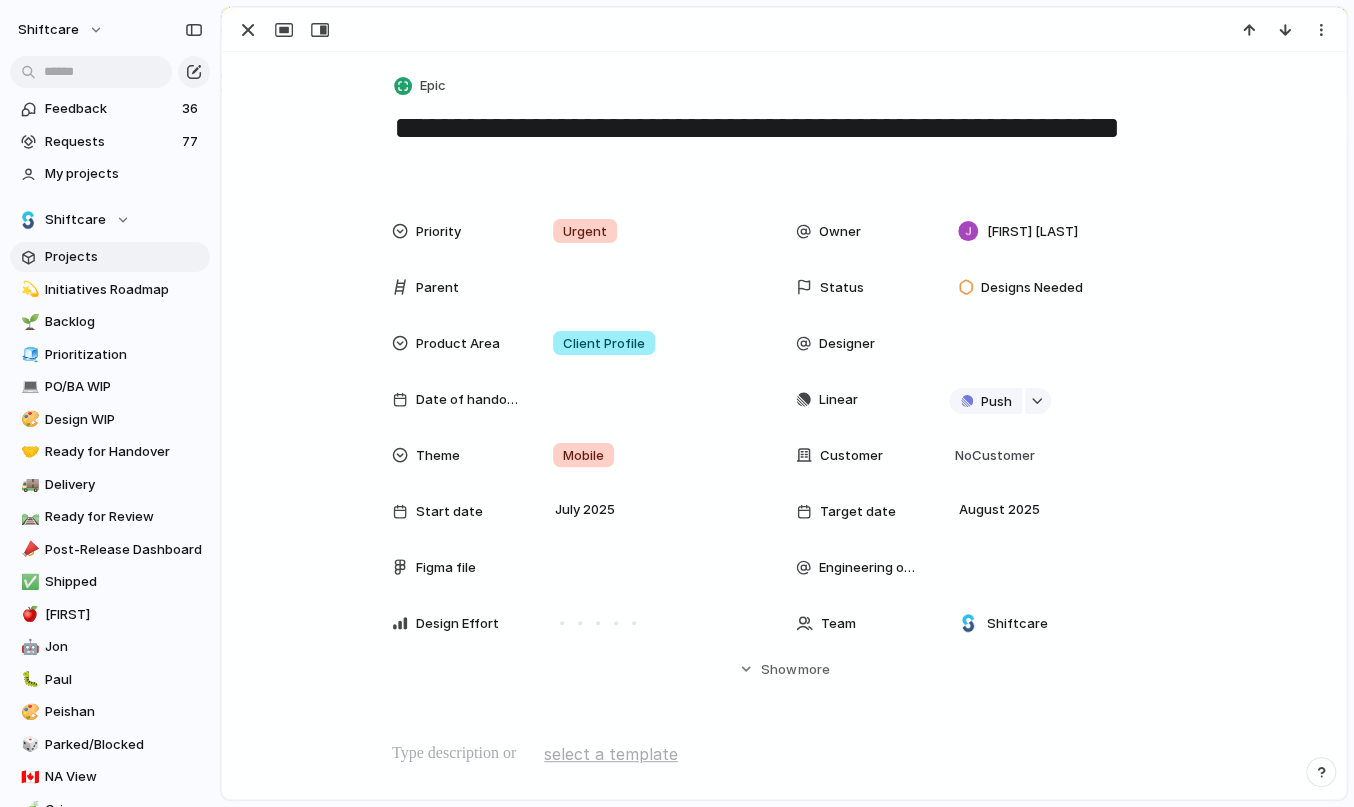 click on "**********" at bounding box center (784, 147) 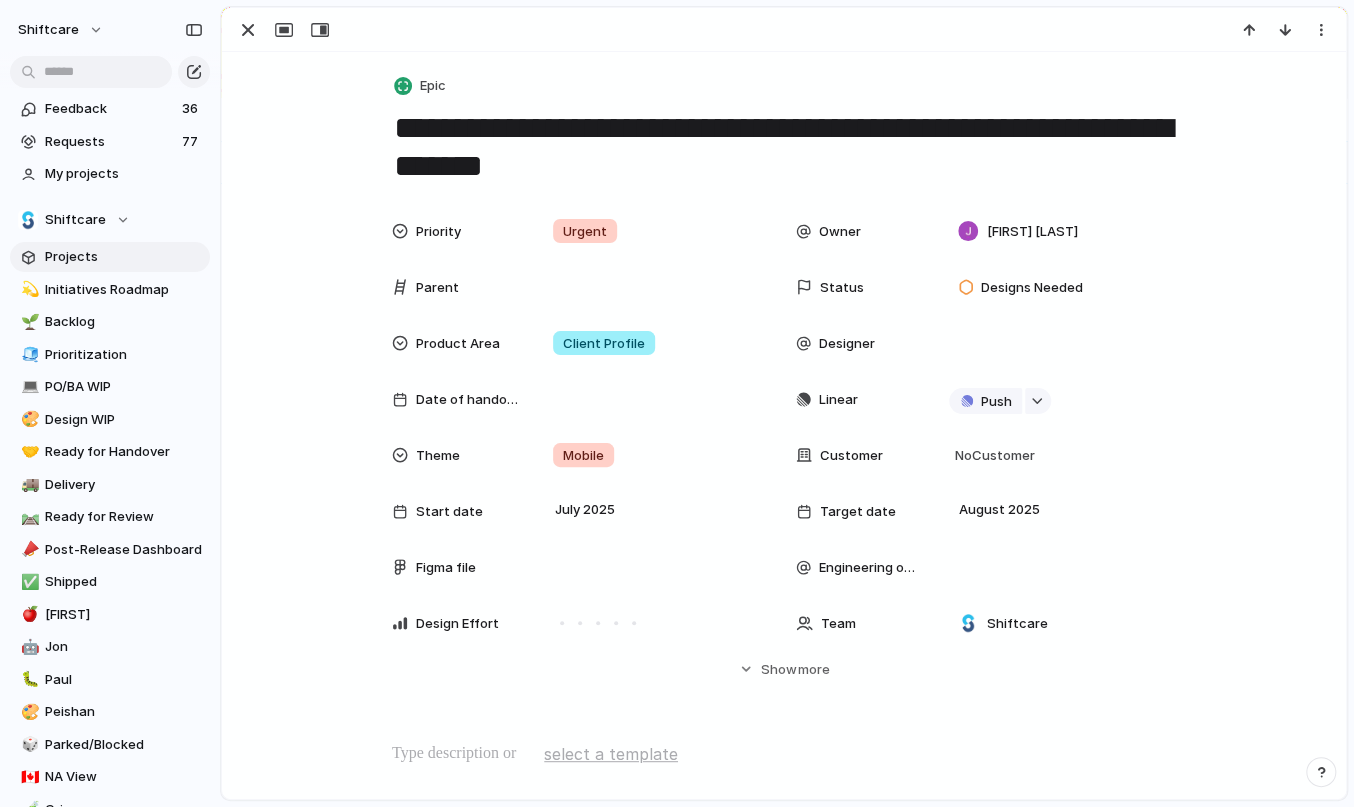 type on "**********" 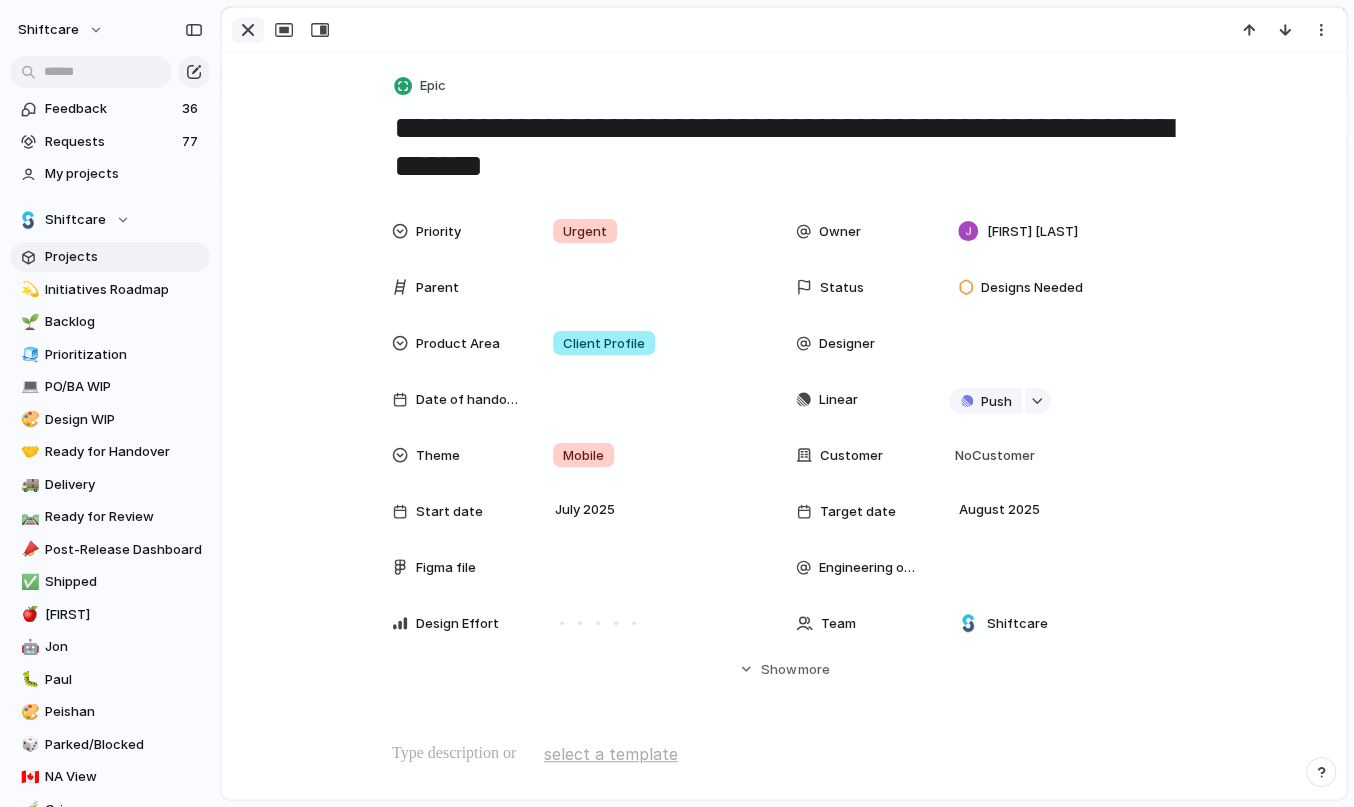 click at bounding box center (248, 30) 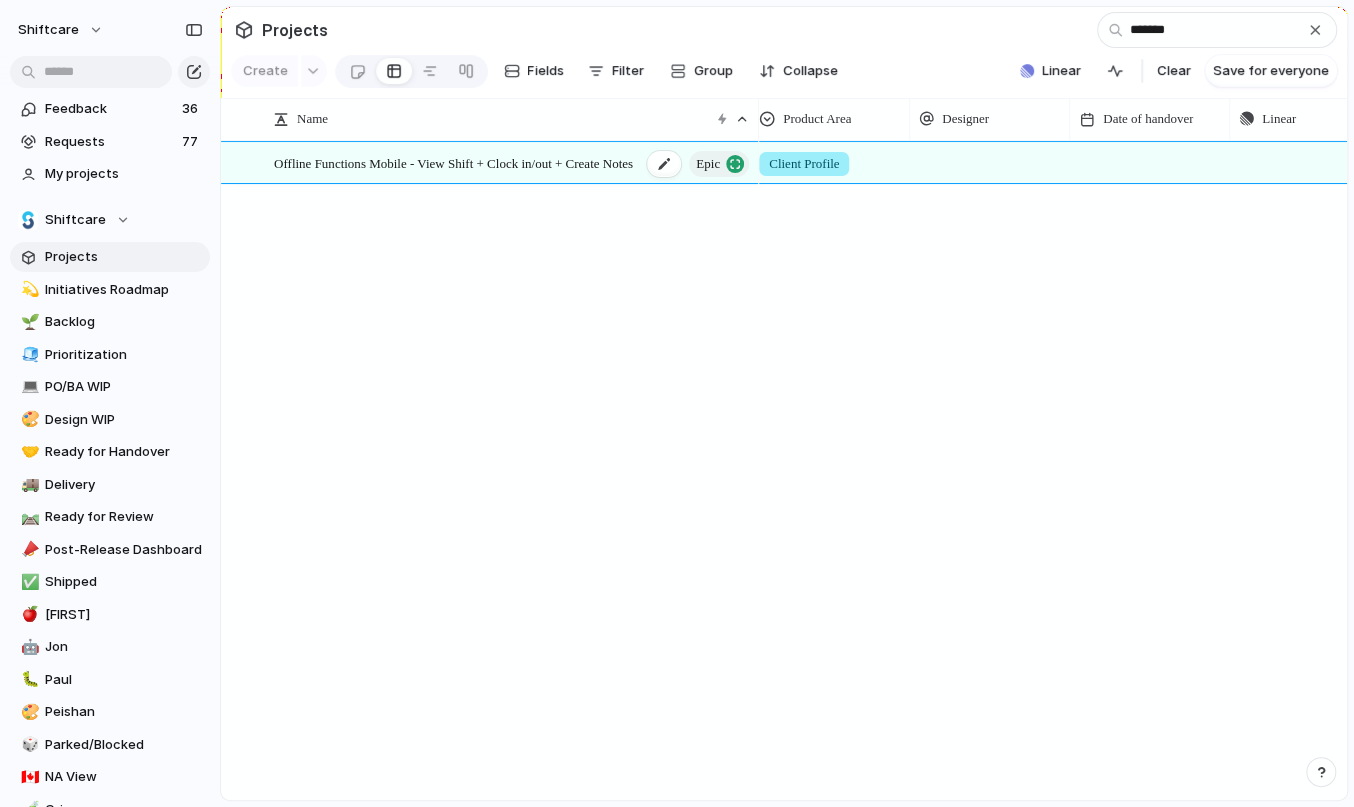 click on "Offline Functions Mobile - View Shift + Clock in/out + Create Notes" at bounding box center (453, 162) 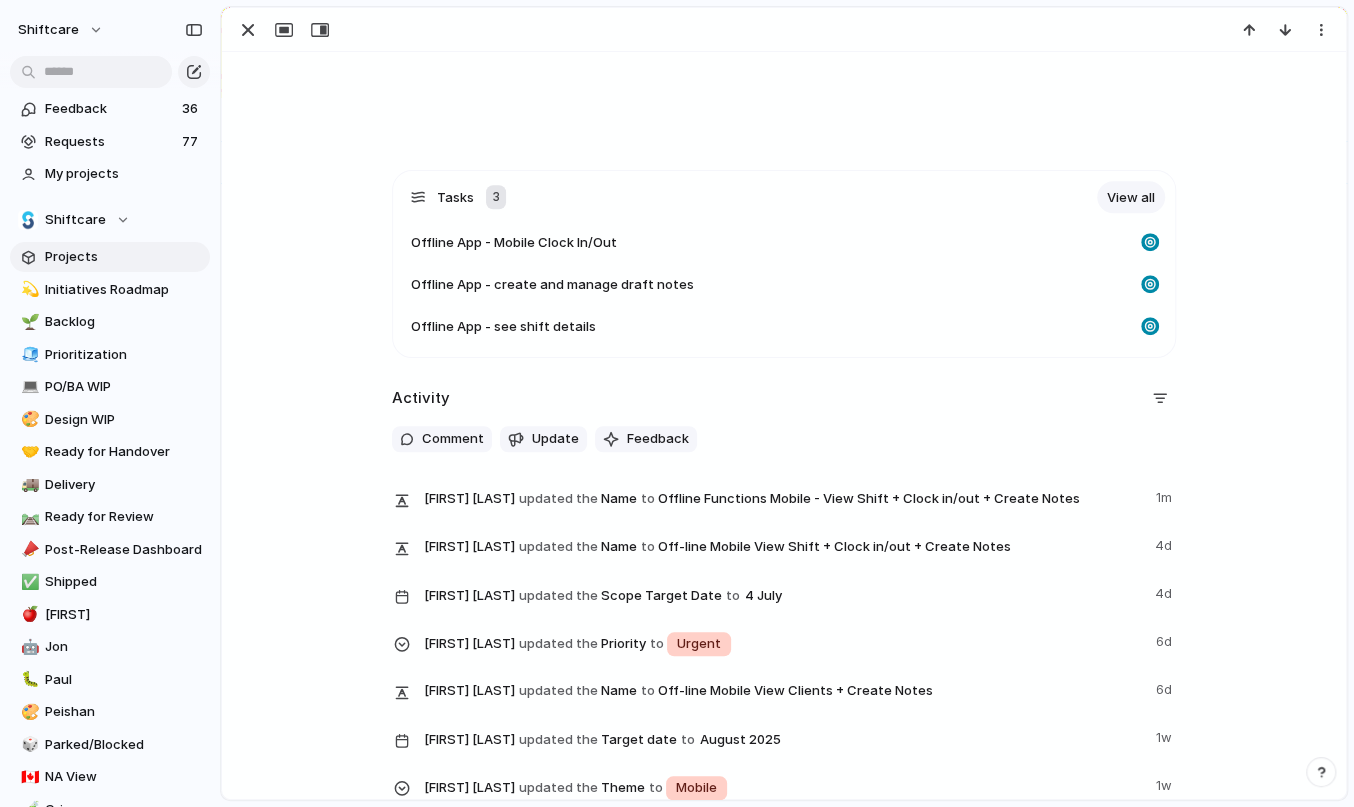 scroll, scrollTop: 712, scrollLeft: 0, axis: vertical 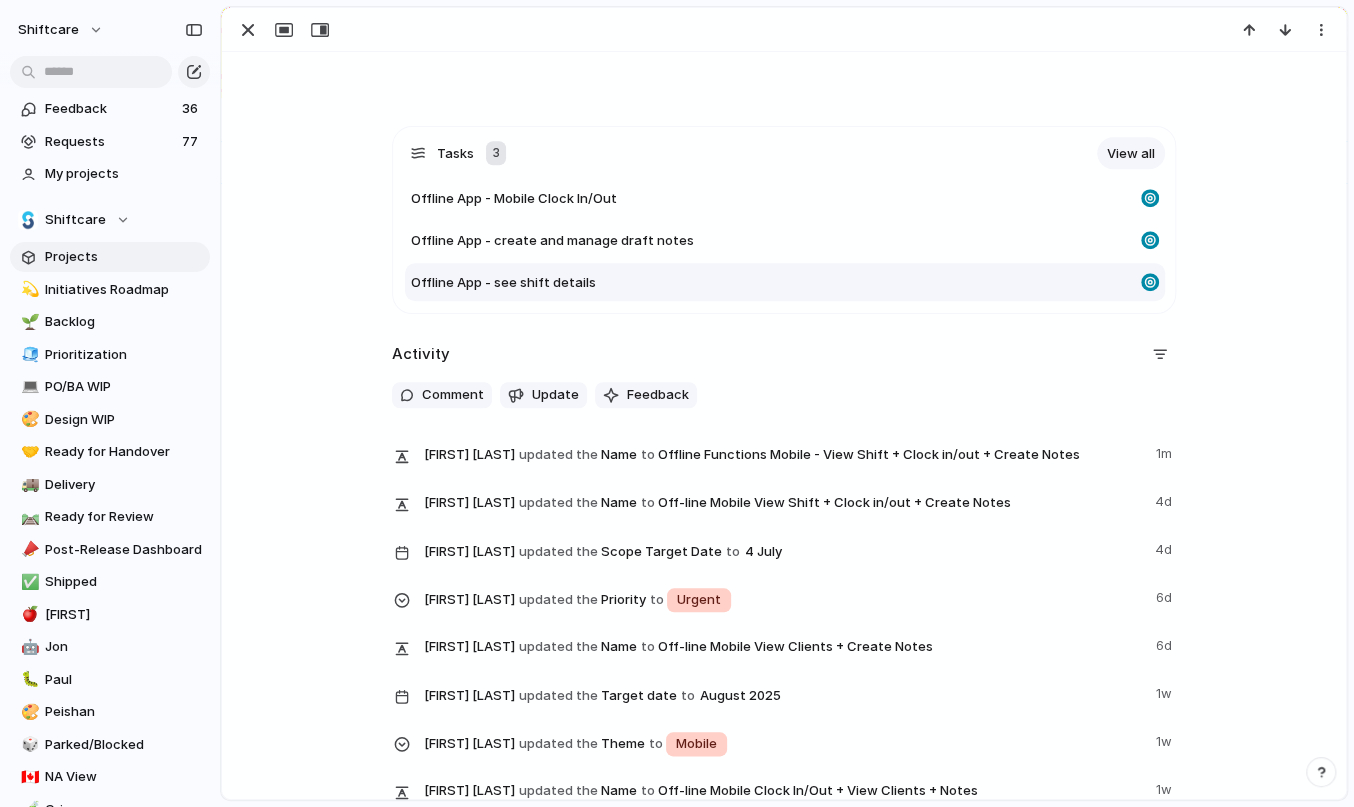 click on "Offline App - see shift details" at bounding box center [772, 283] 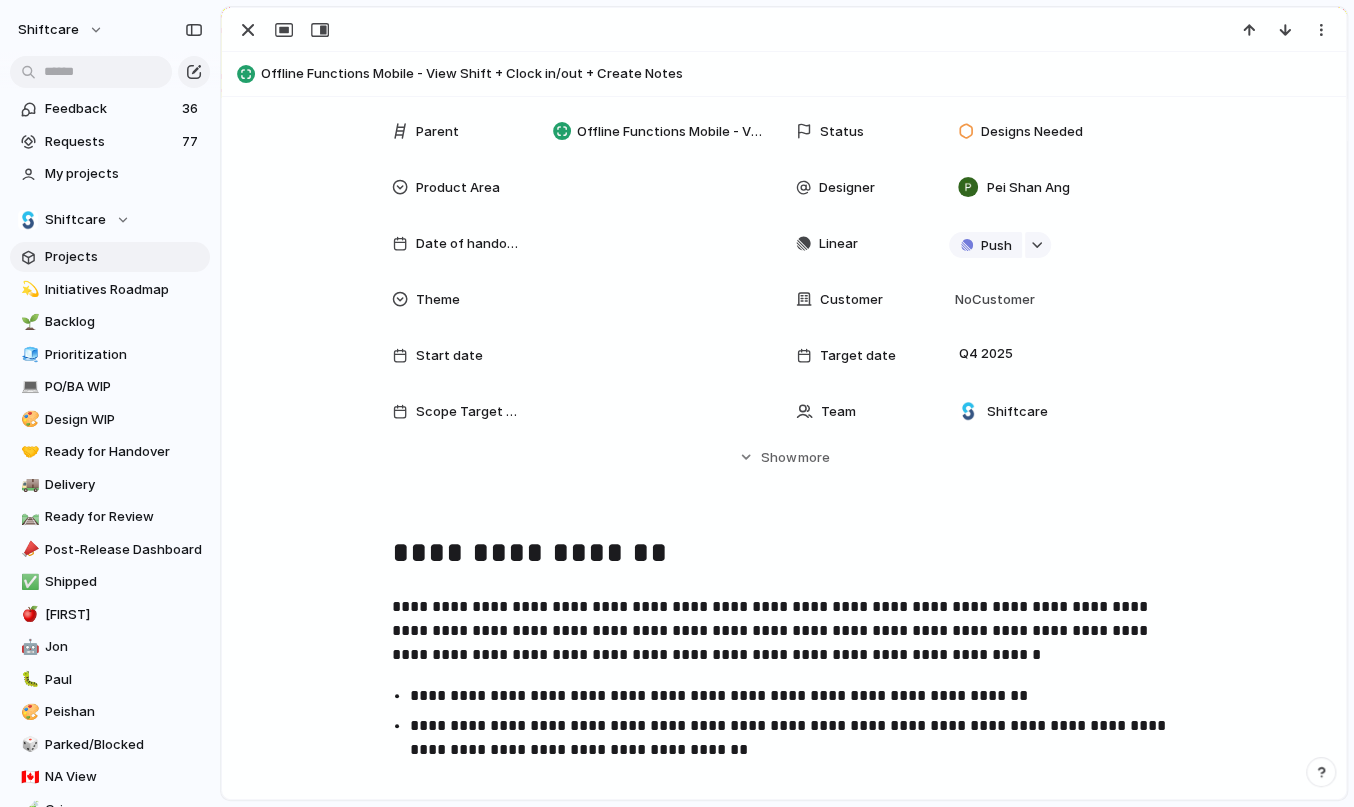 scroll, scrollTop: 0, scrollLeft: 0, axis: both 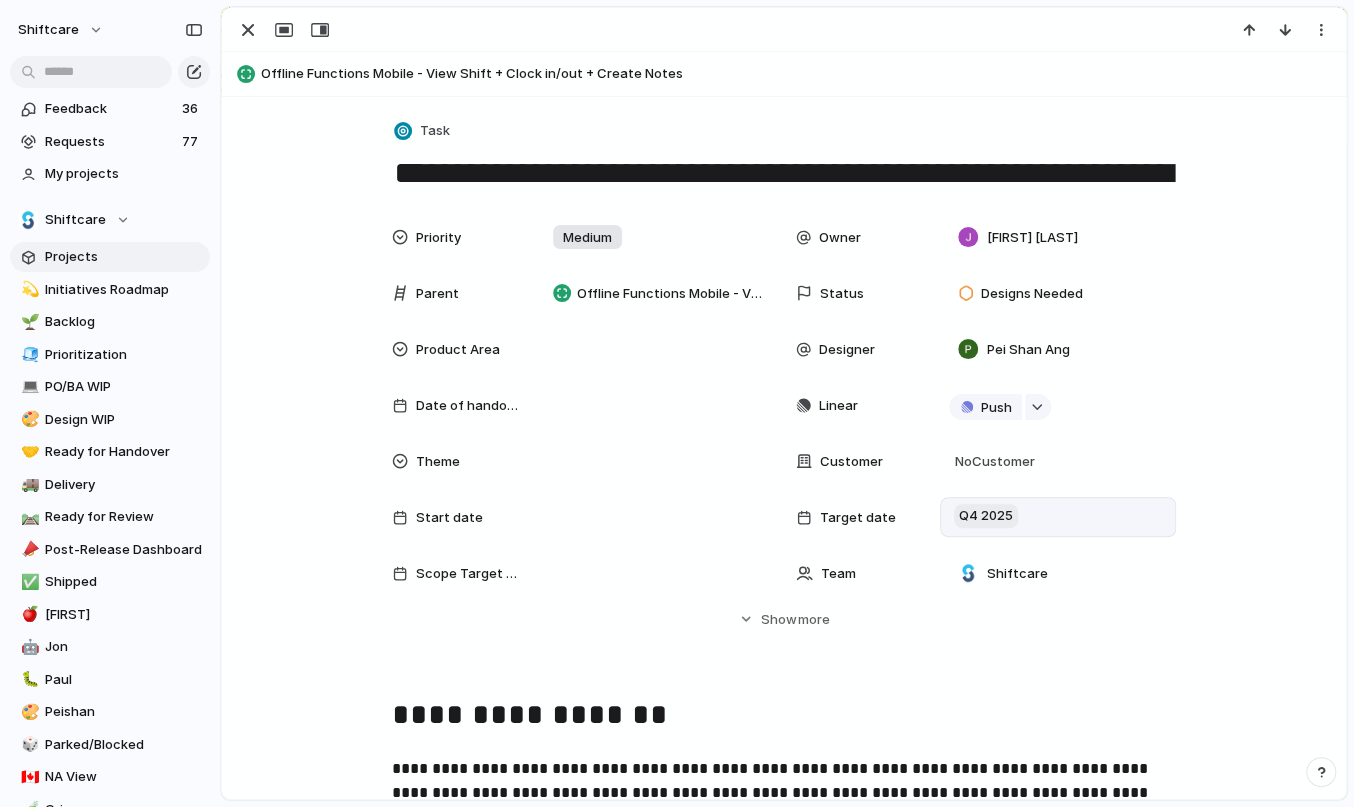 click on "Q4 2025" at bounding box center (986, 516) 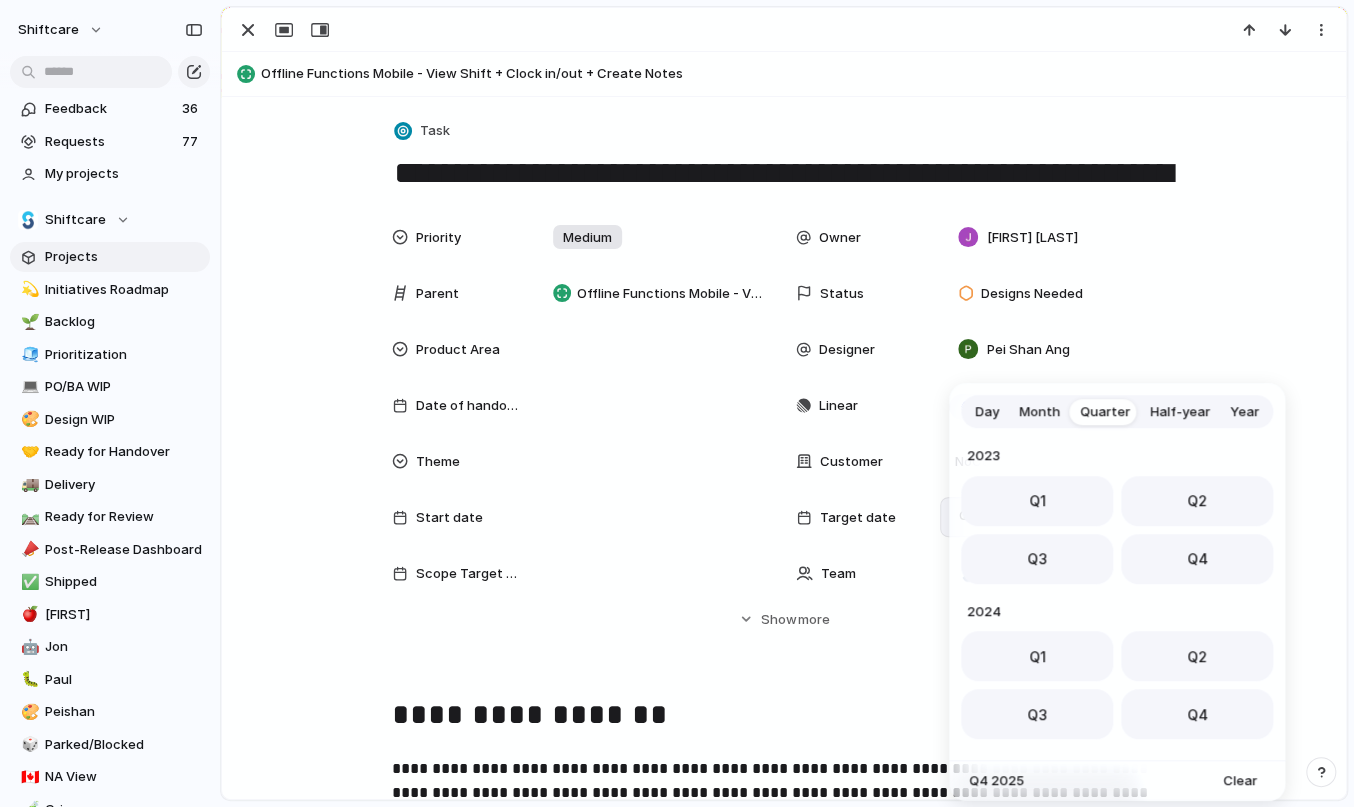 scroll, scrollTop: 317, scrollLeft: 0, axis: vertical 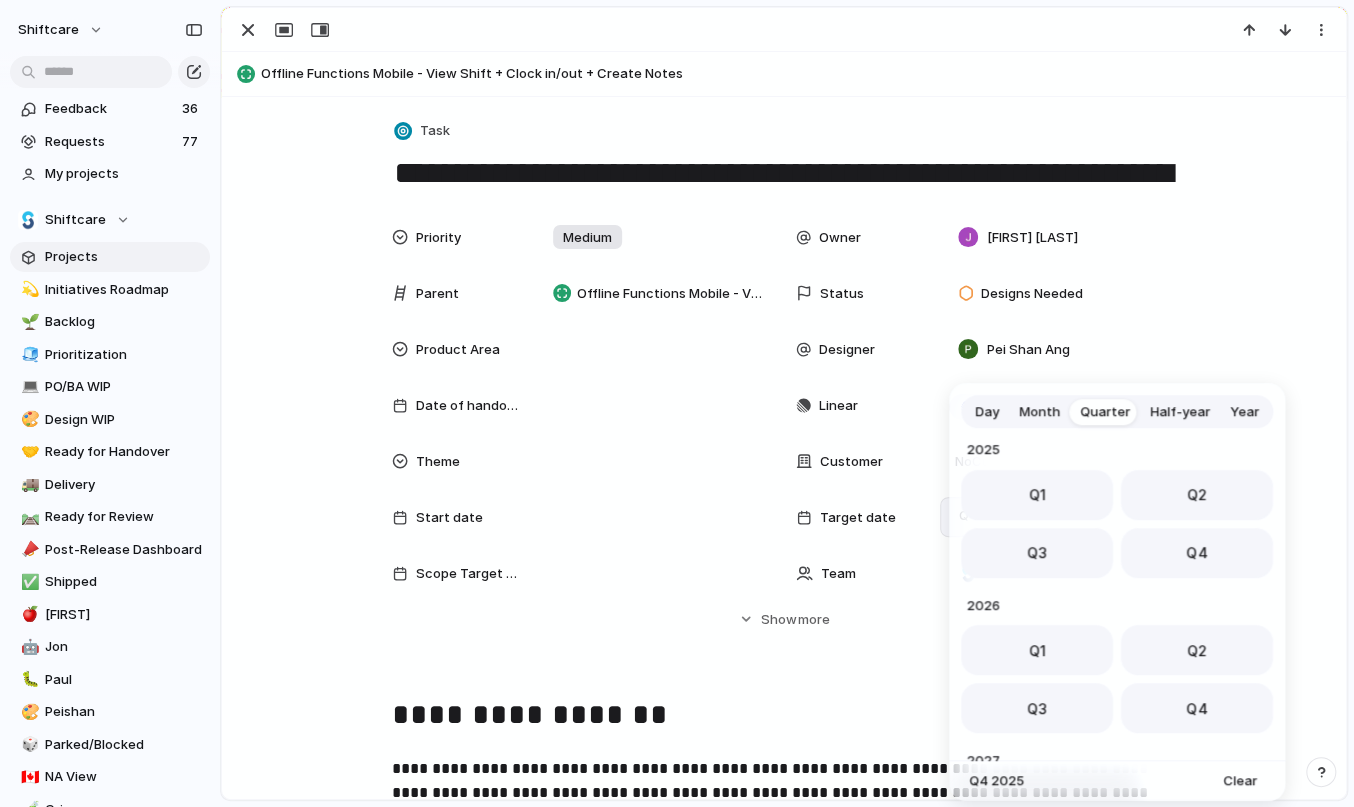 click on "Month" at bounding box center [1039, 412] 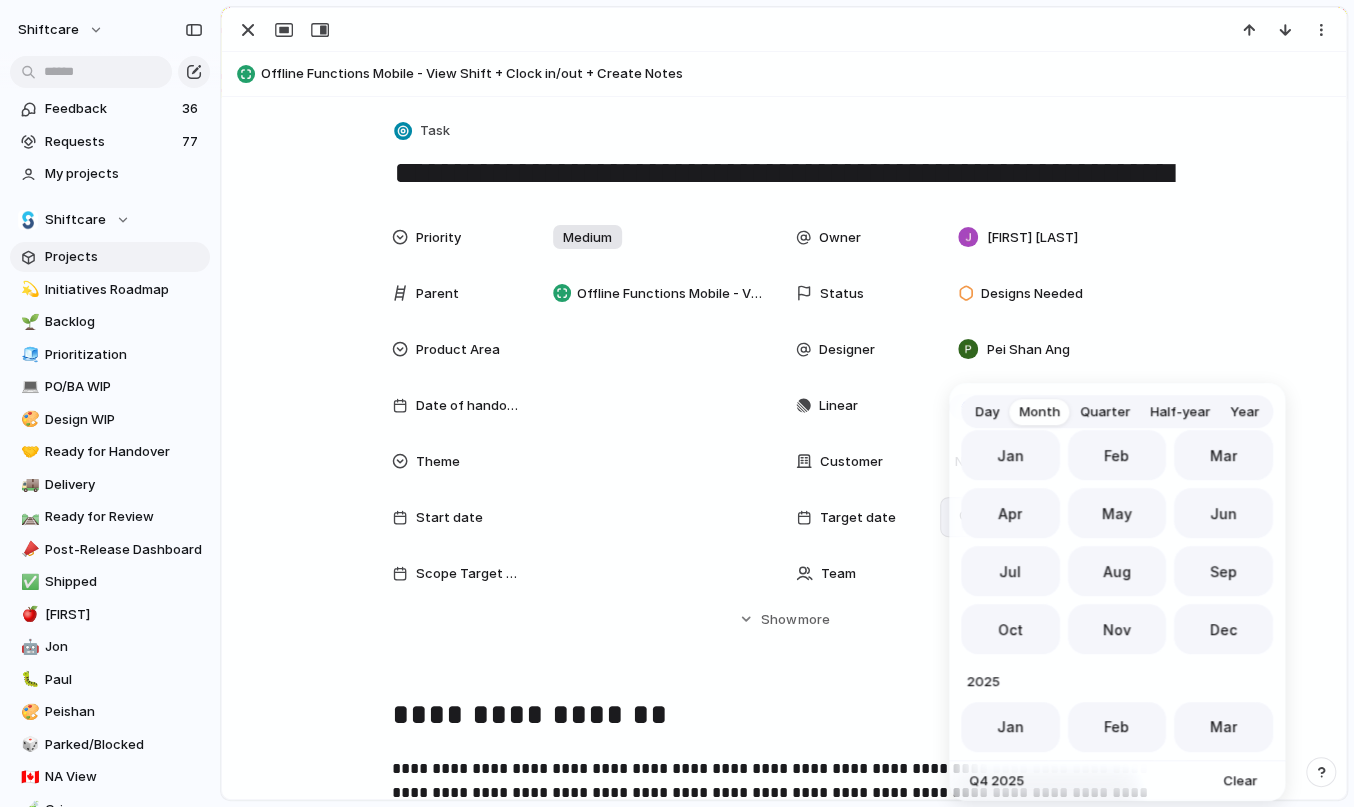 scroll, scrollTop: 549, scrollLeft: 0, axis: vertical 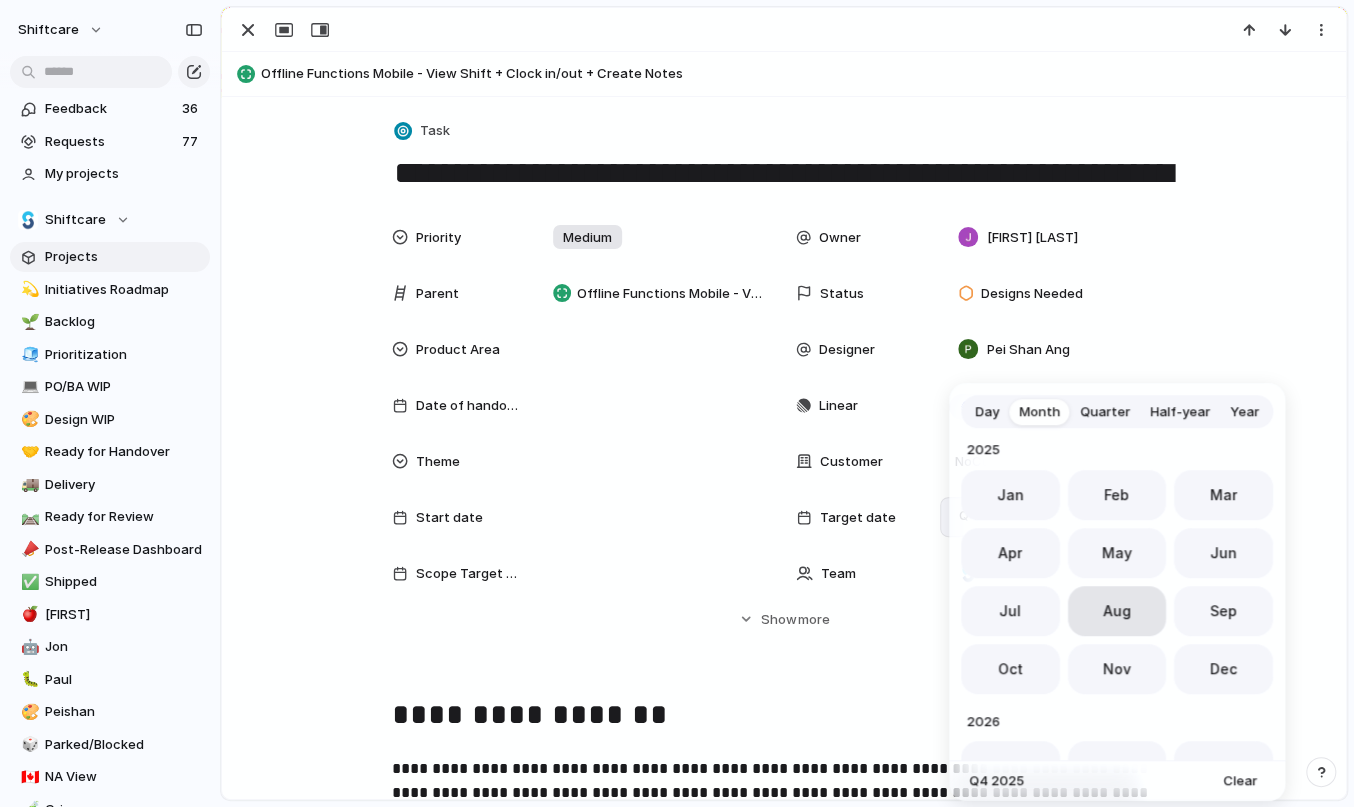 click on "Aug" at bounding box center [1117, 610] 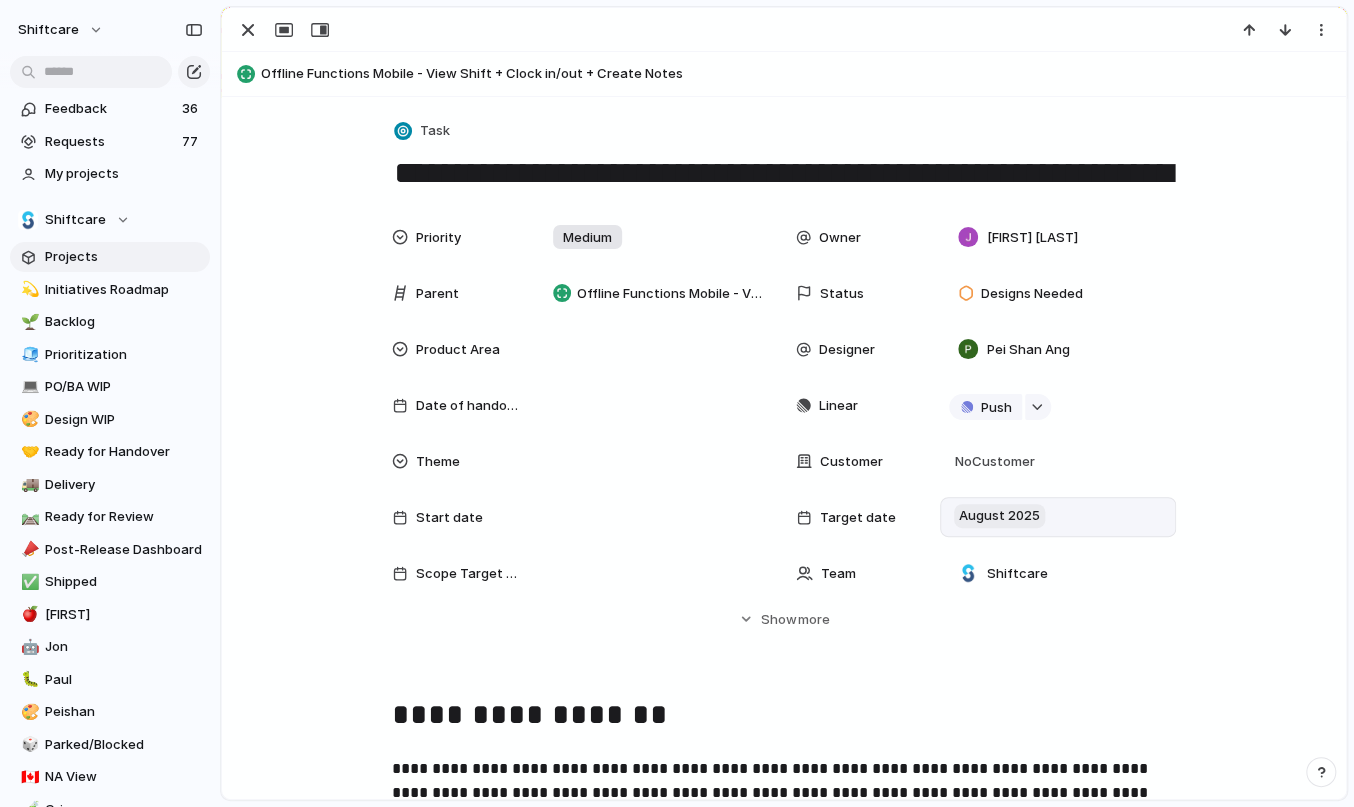 click on "August 2025" at bounding box center (999, 516) 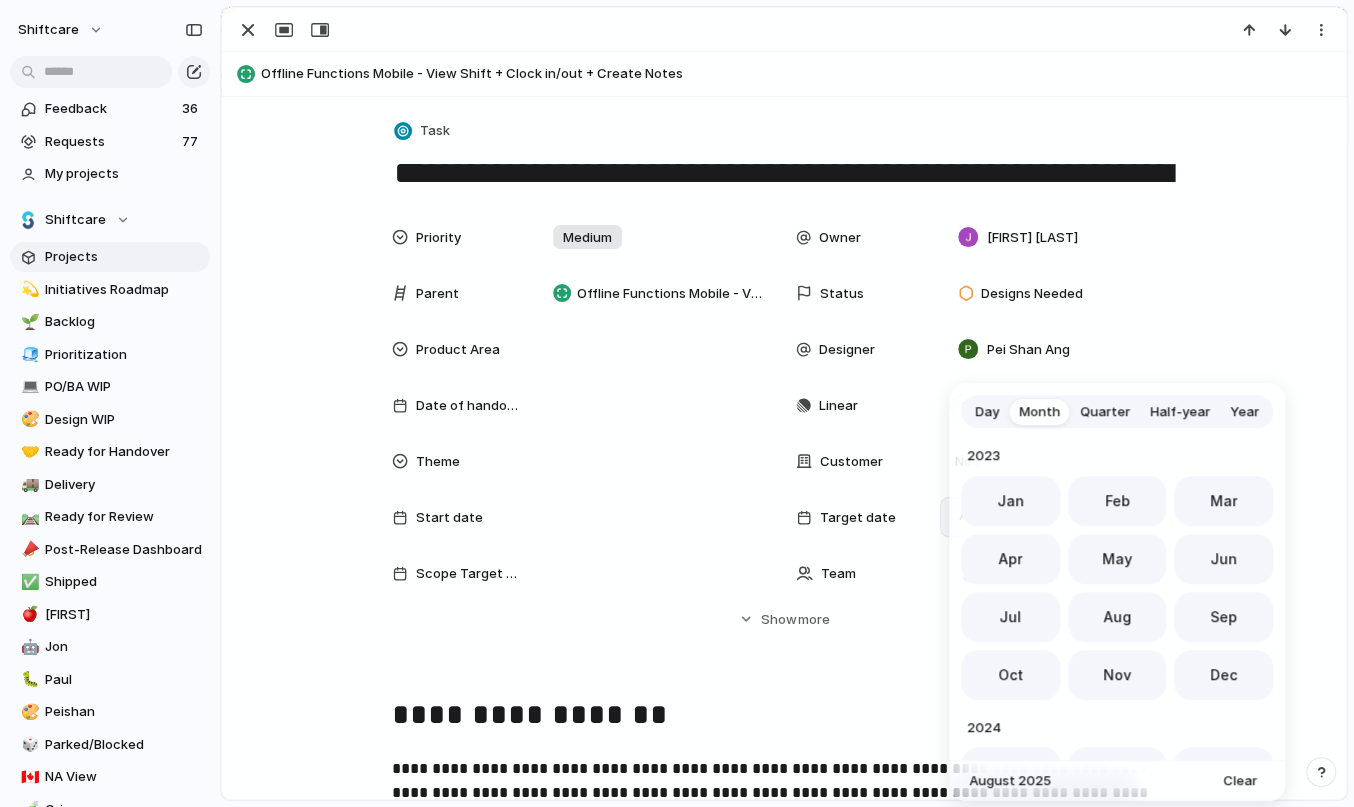 scroll, scrollTop: 549, scrollLeft: 0, axis: vertical 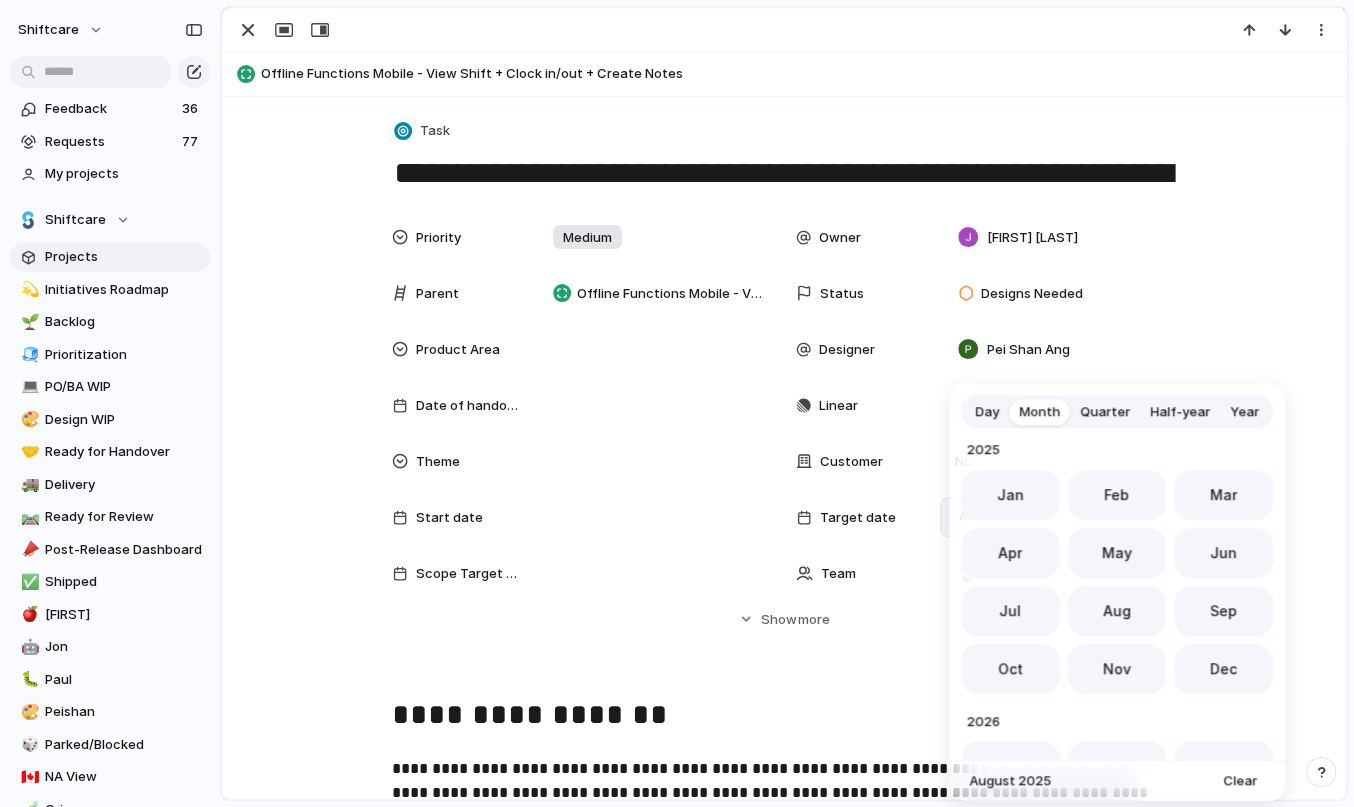 click on "Day" at bounding box center (987, 412) 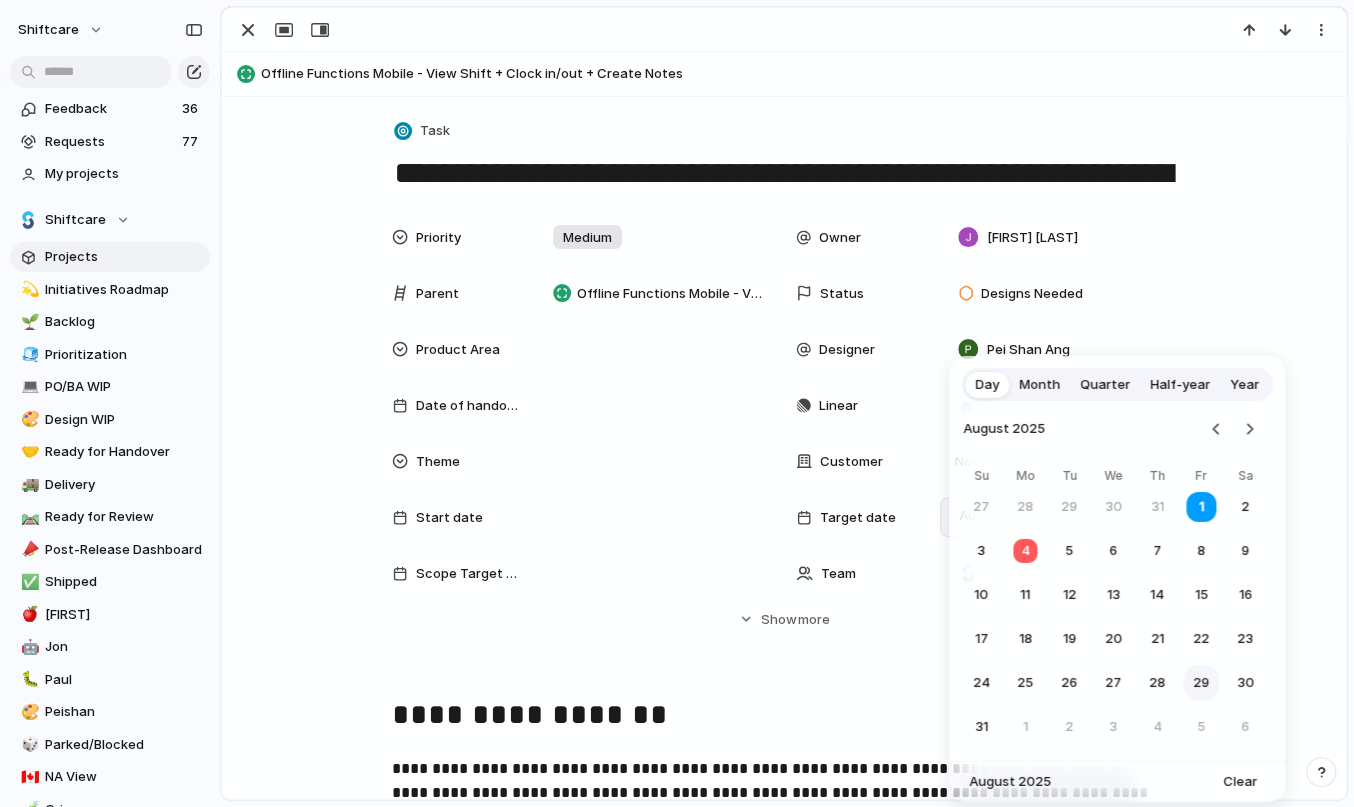 click on "29" at bounding box center [1201, 683] 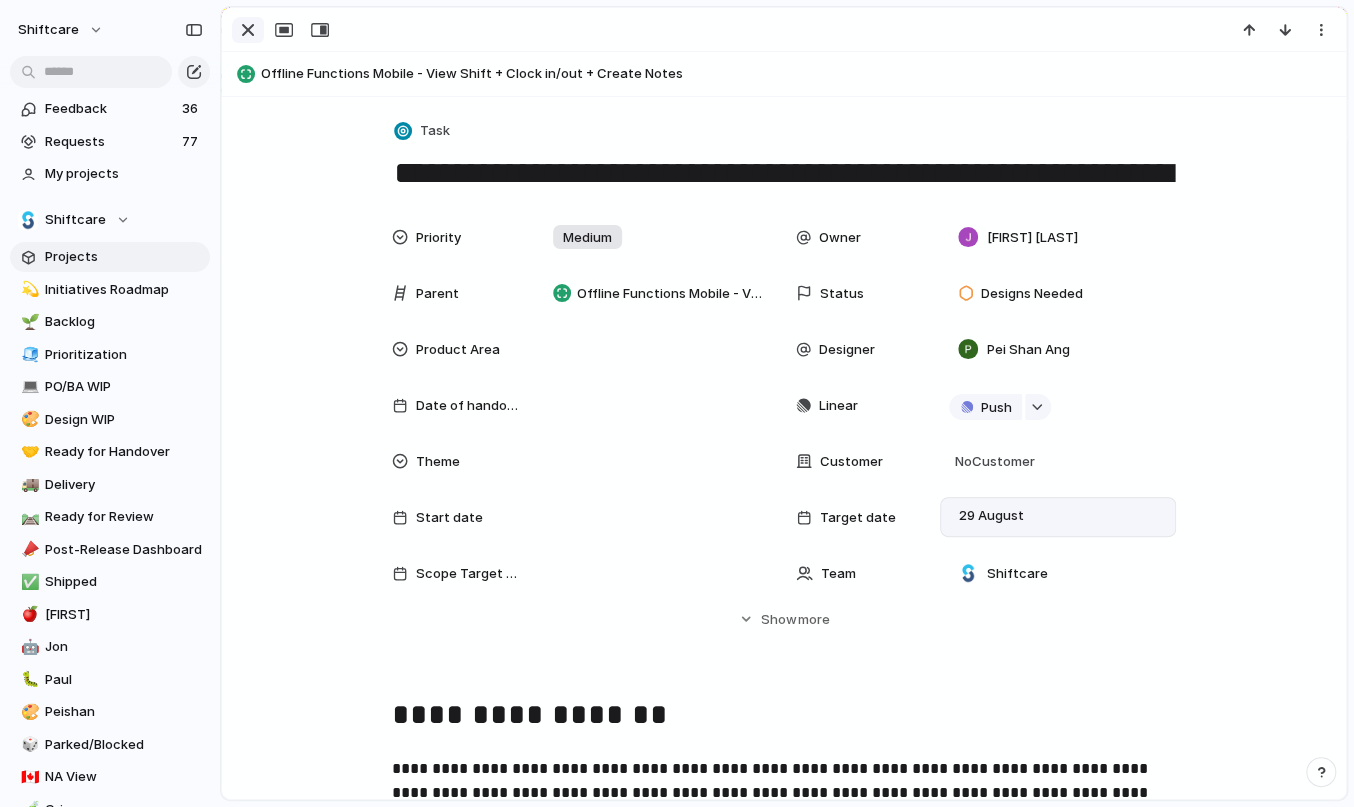 click at bounding box center (248, 30) 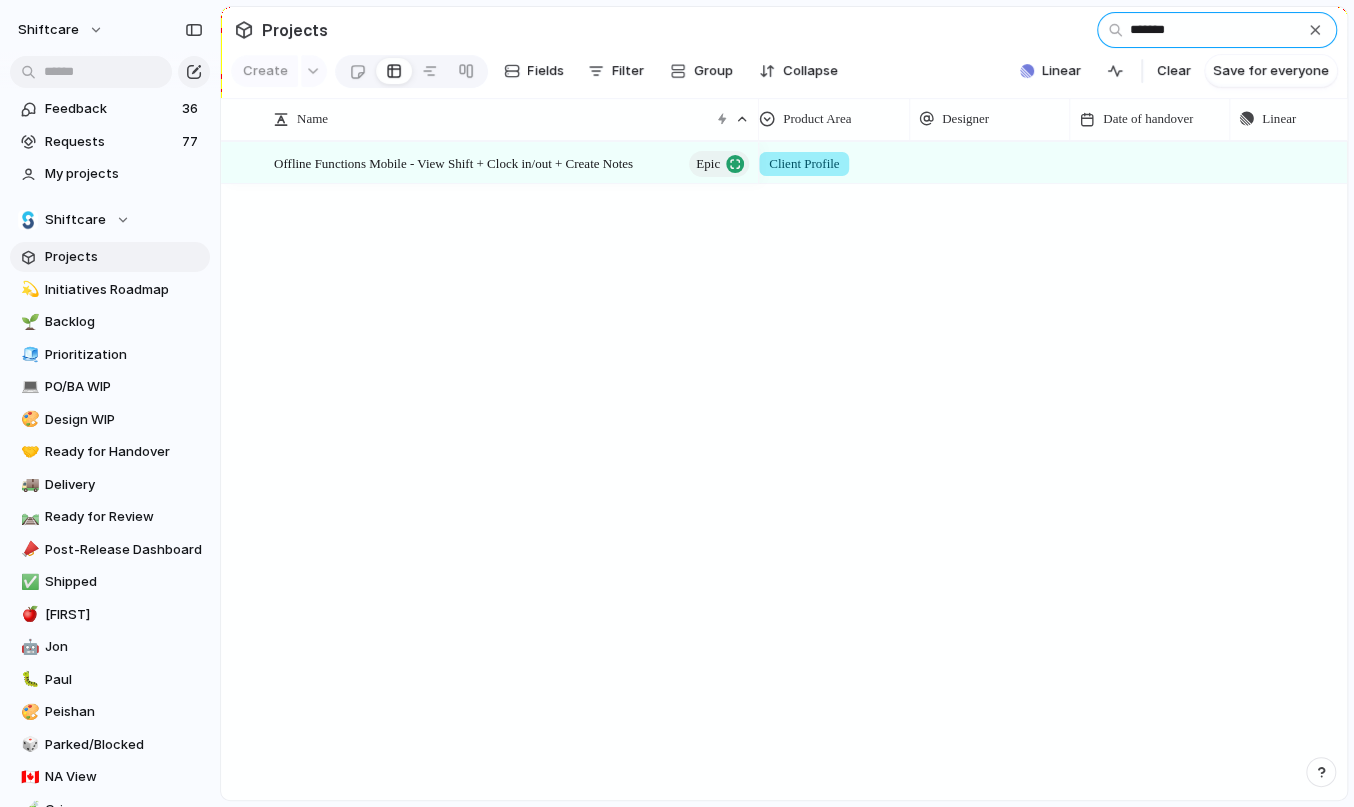 click on "*******" at bounding box center (1217, 30) 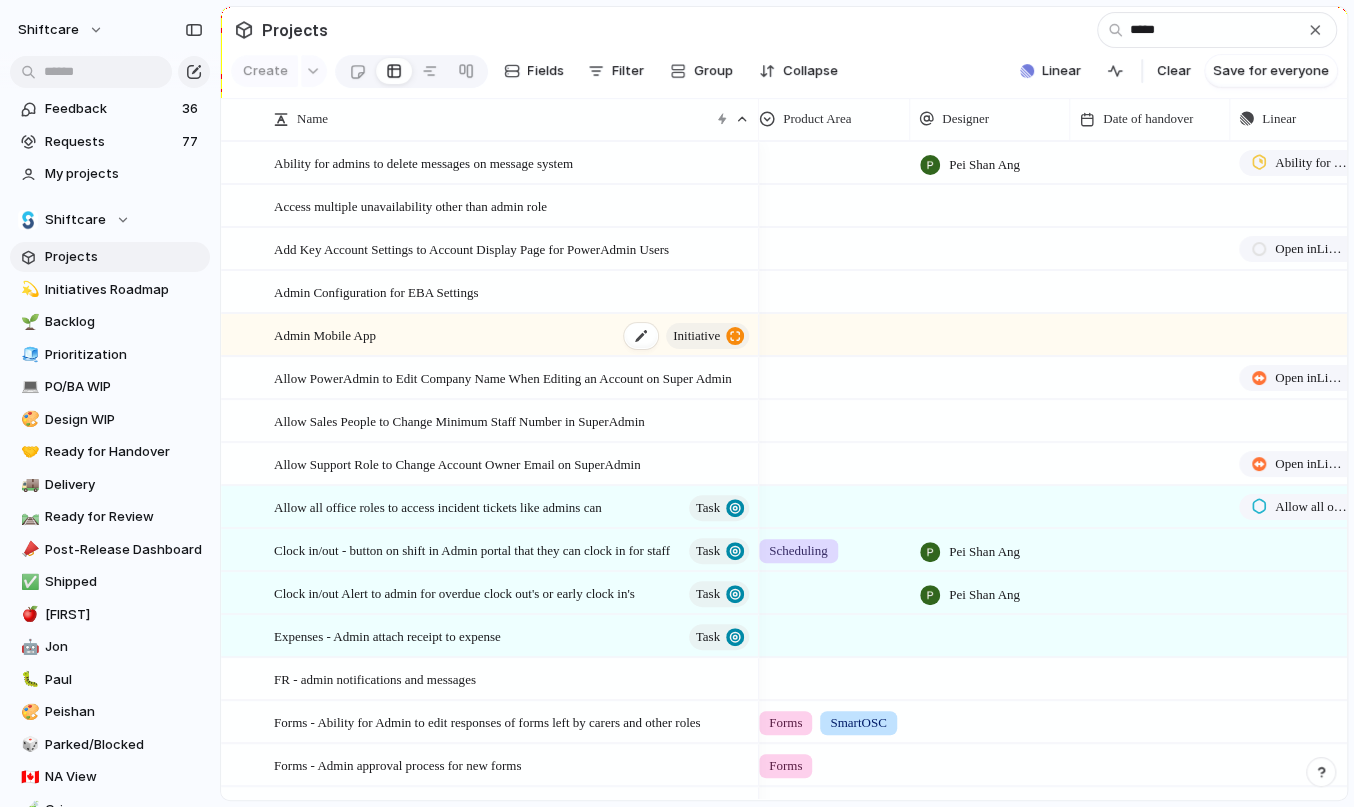 click on "Admin Mobile App initiative" at bounding box center [513, 335] 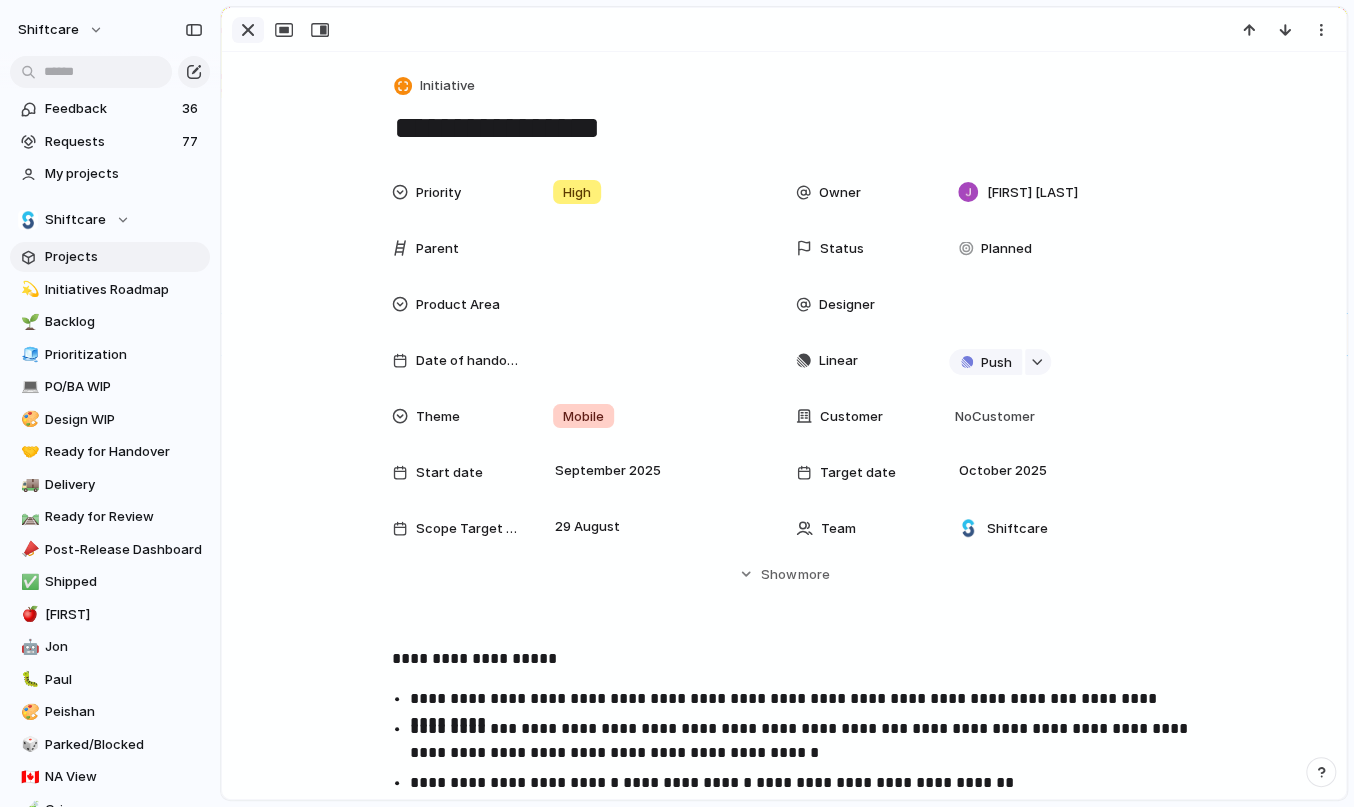 click at bounding box center (248, 30) 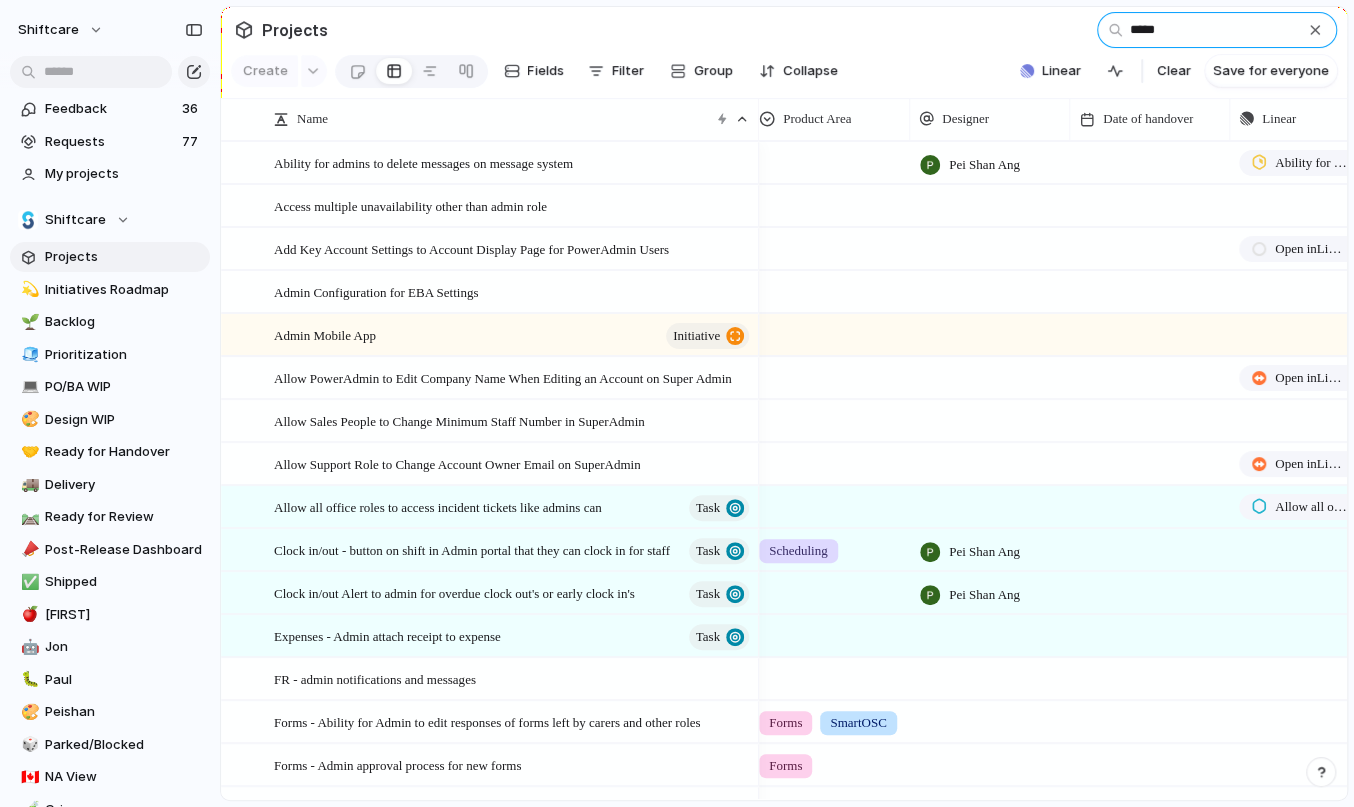 click on "*****" at bounding box center (1217, 30) 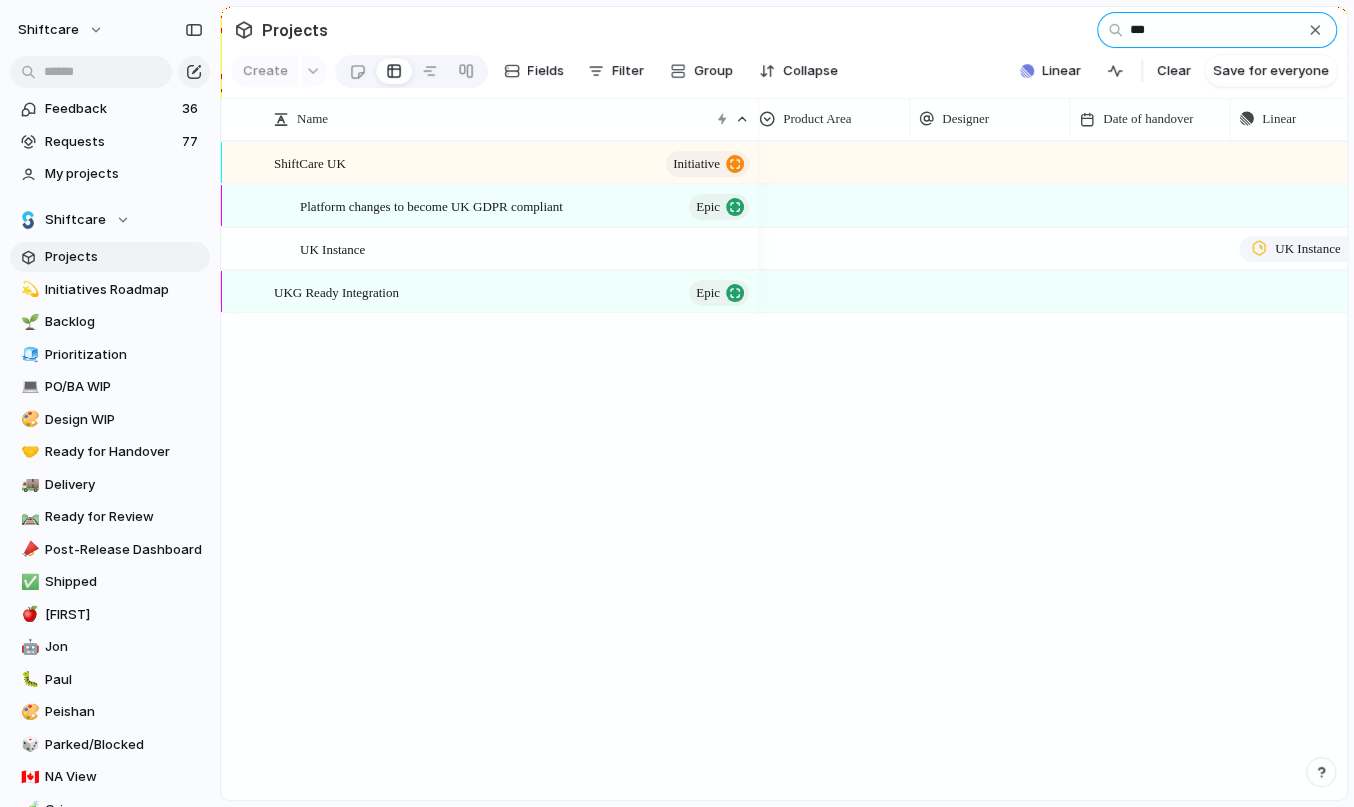 type on "***" 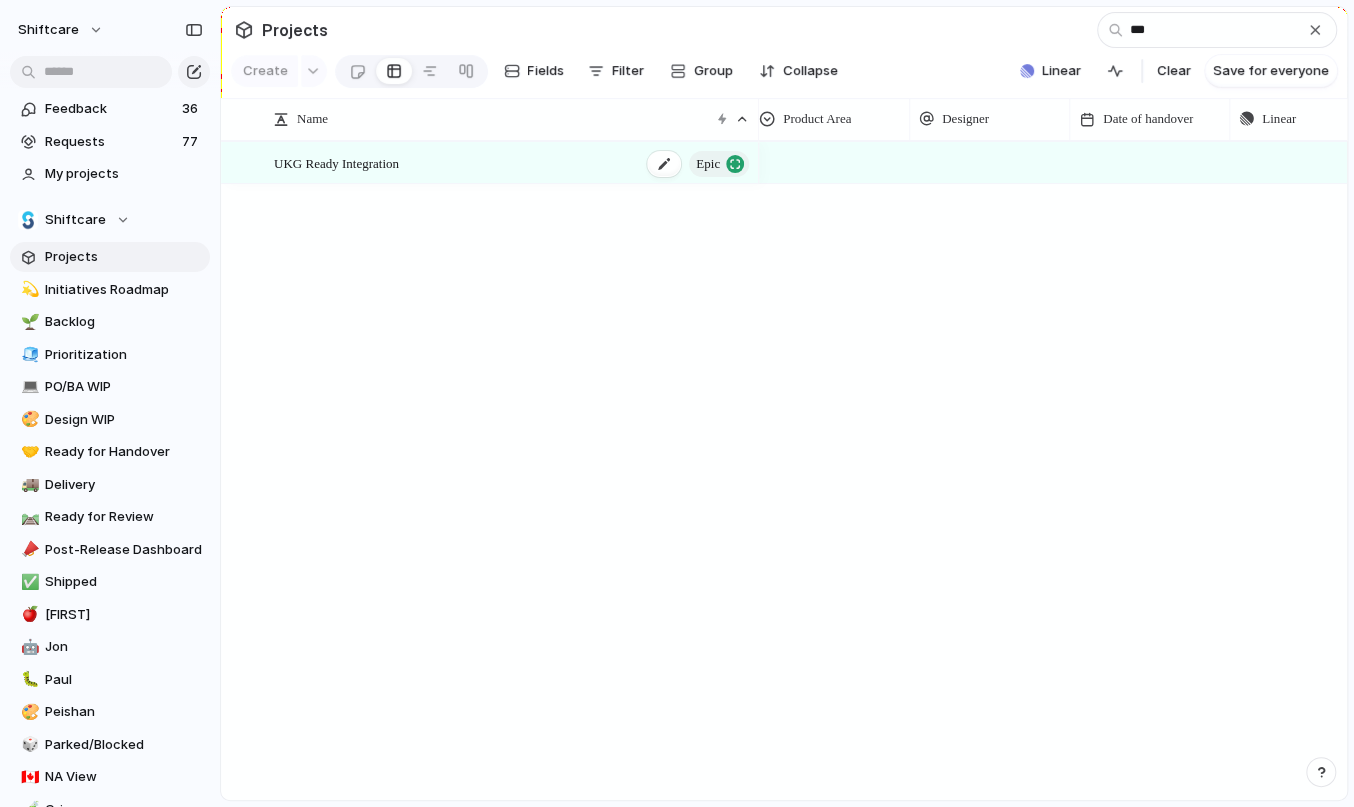 click on "UKG Ready Integration Epic" at bounding box center [513, 163] 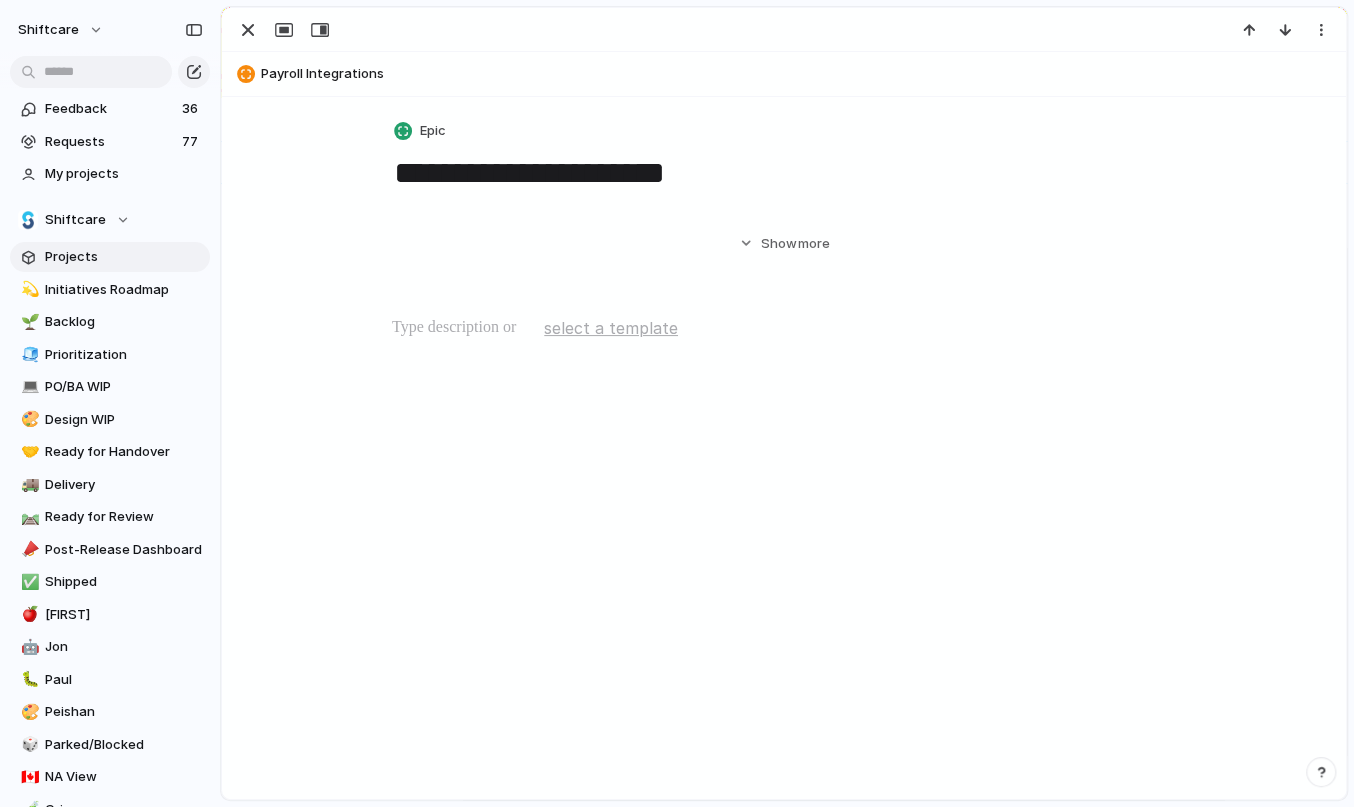 click on "**********" at bounding box center [784, 155] 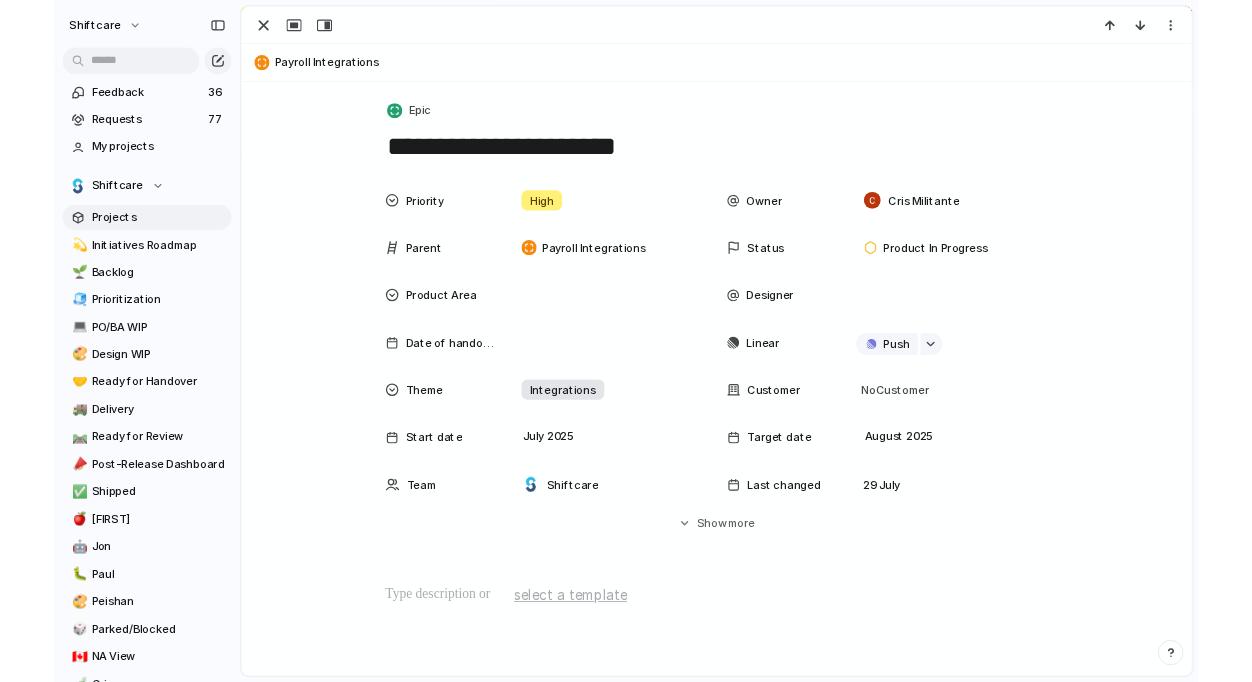 scroll, scrollTop: 6, scrollLeft: 0, axis: vertical 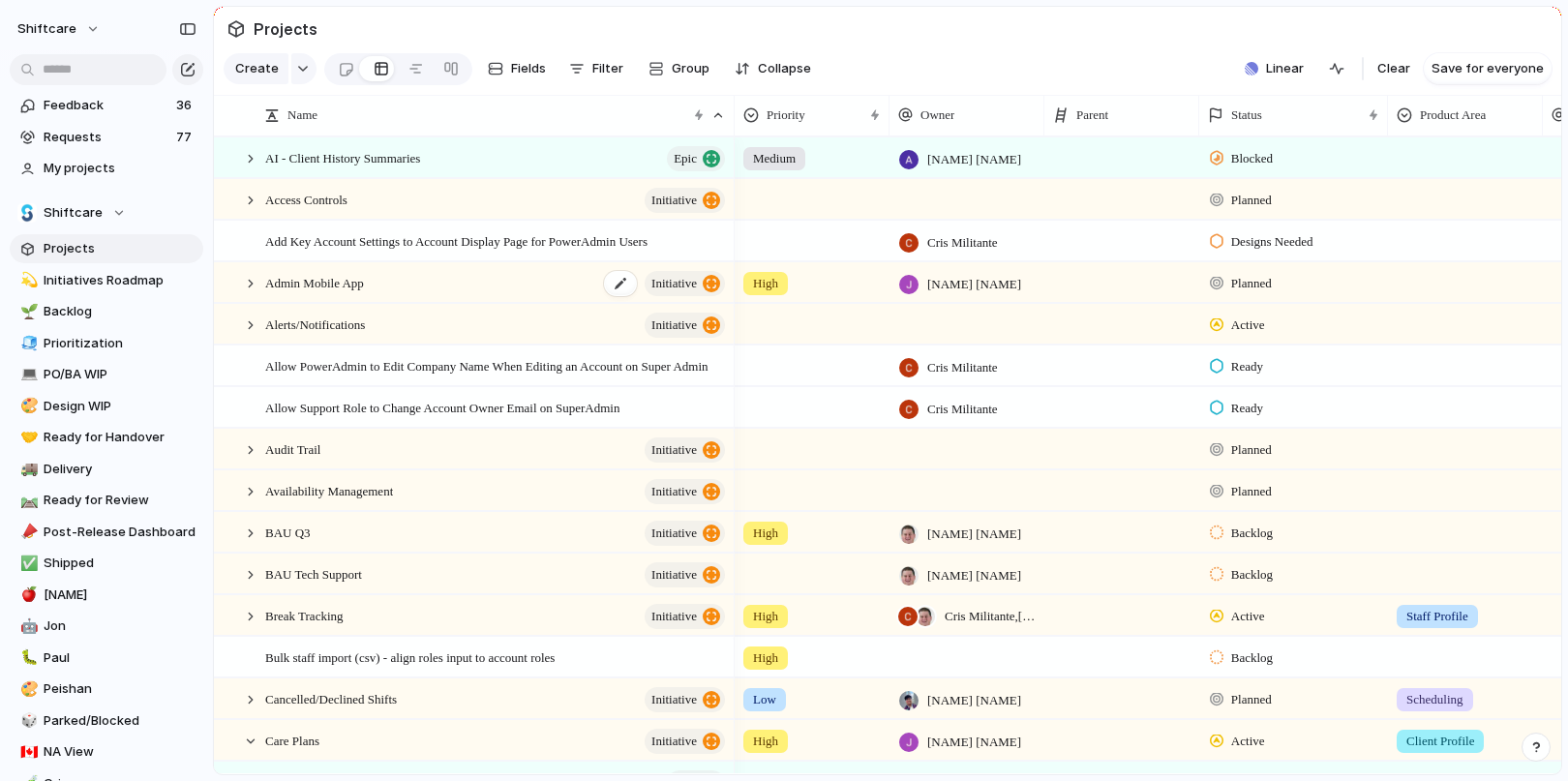 click on "Admin Mobile App" at bounding box center (315, 282) 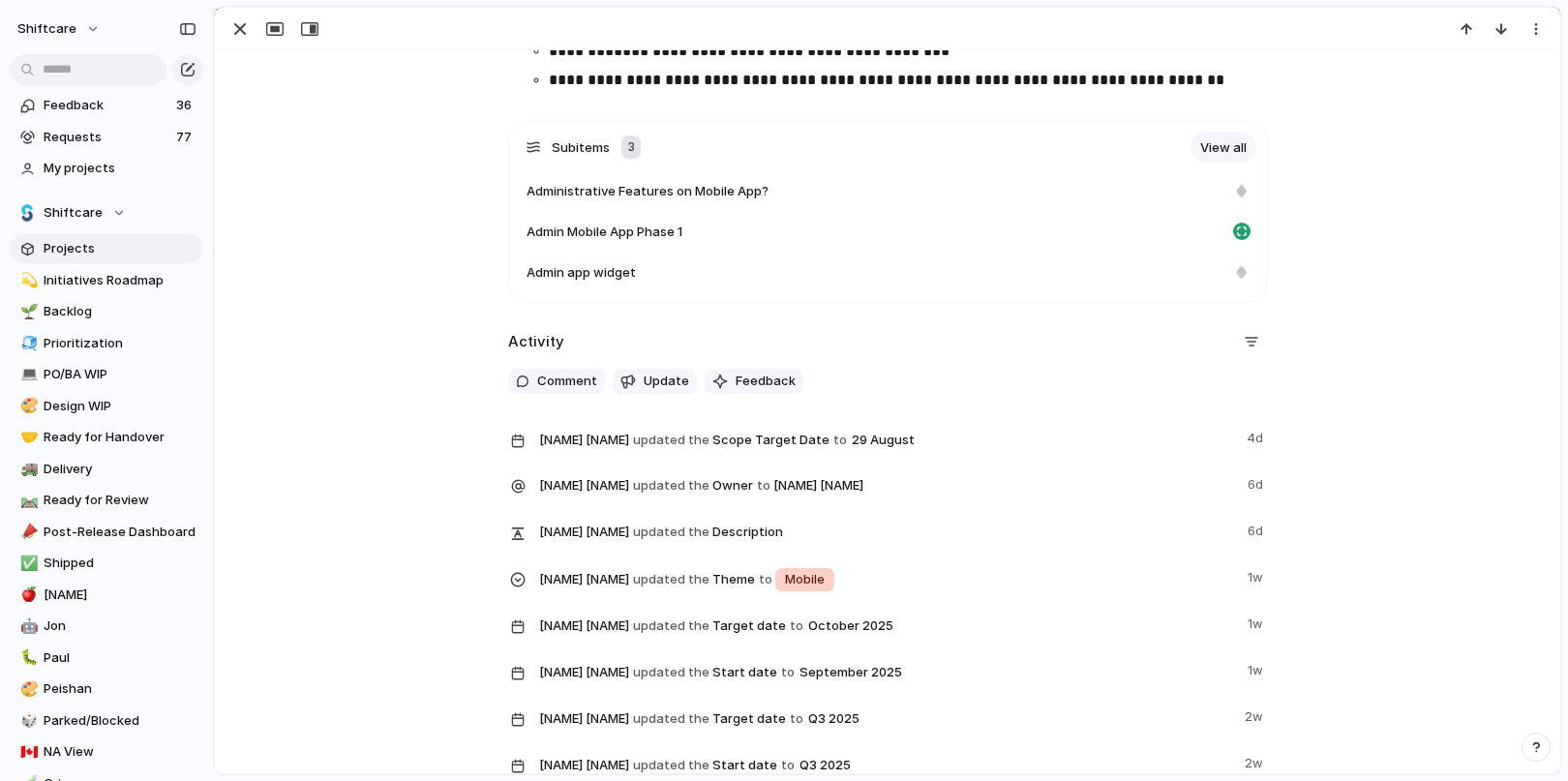scroll, scrollTop: 1115, scrollLeft: 0, axis: vertical 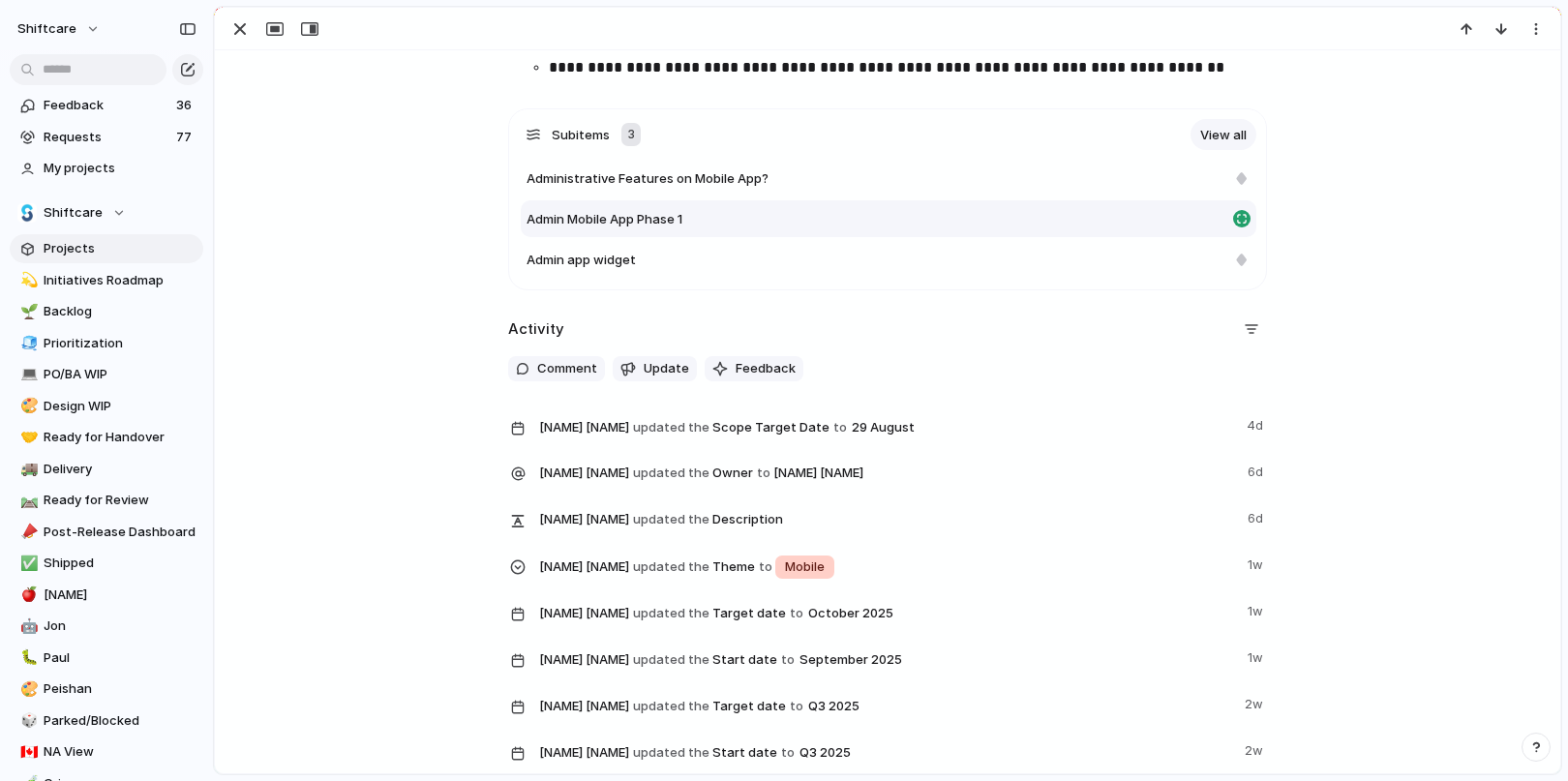 click on "Admin Mobile App Phase 1" at bounding box center [604, 220] 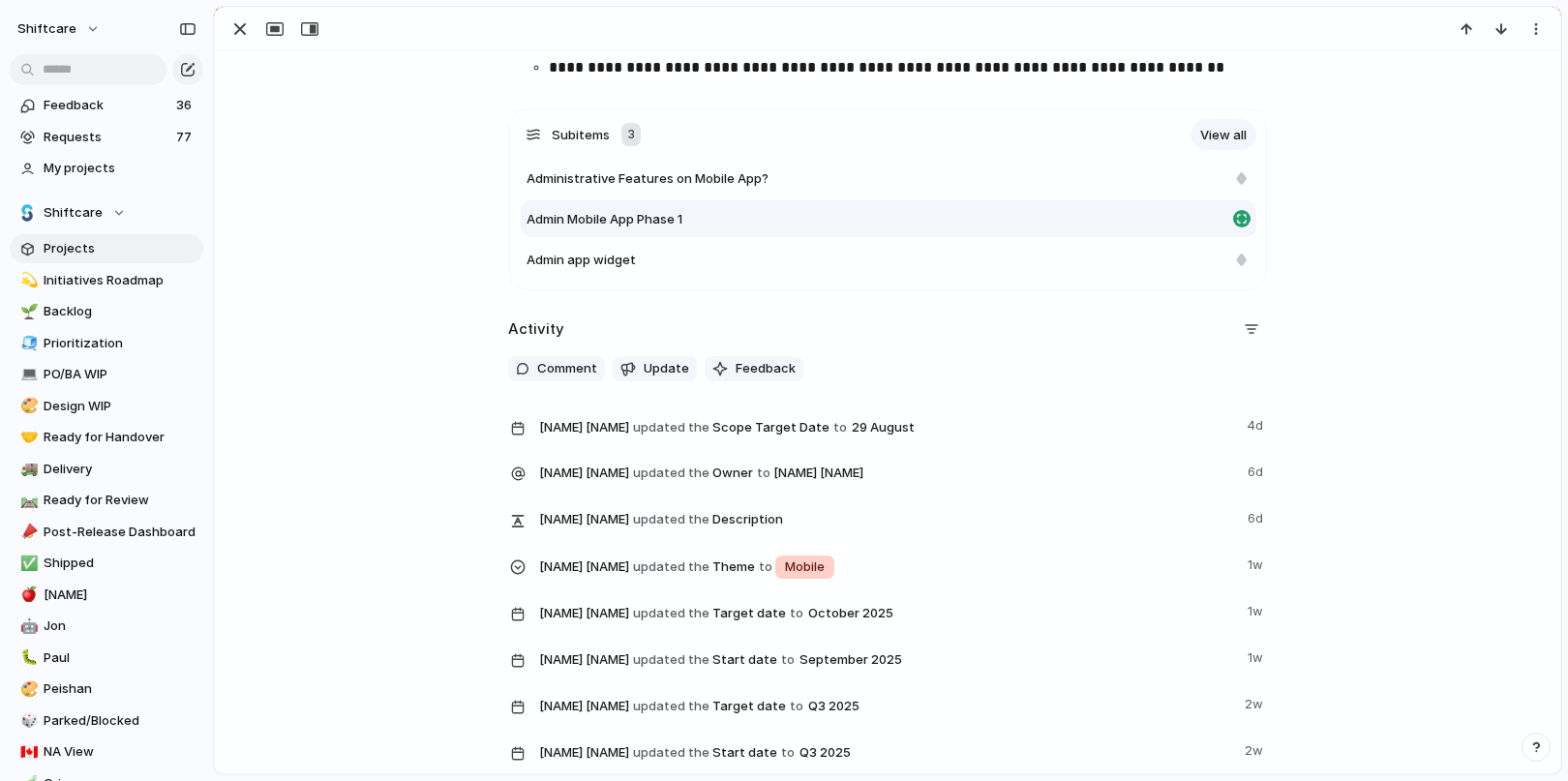 type on "**********" 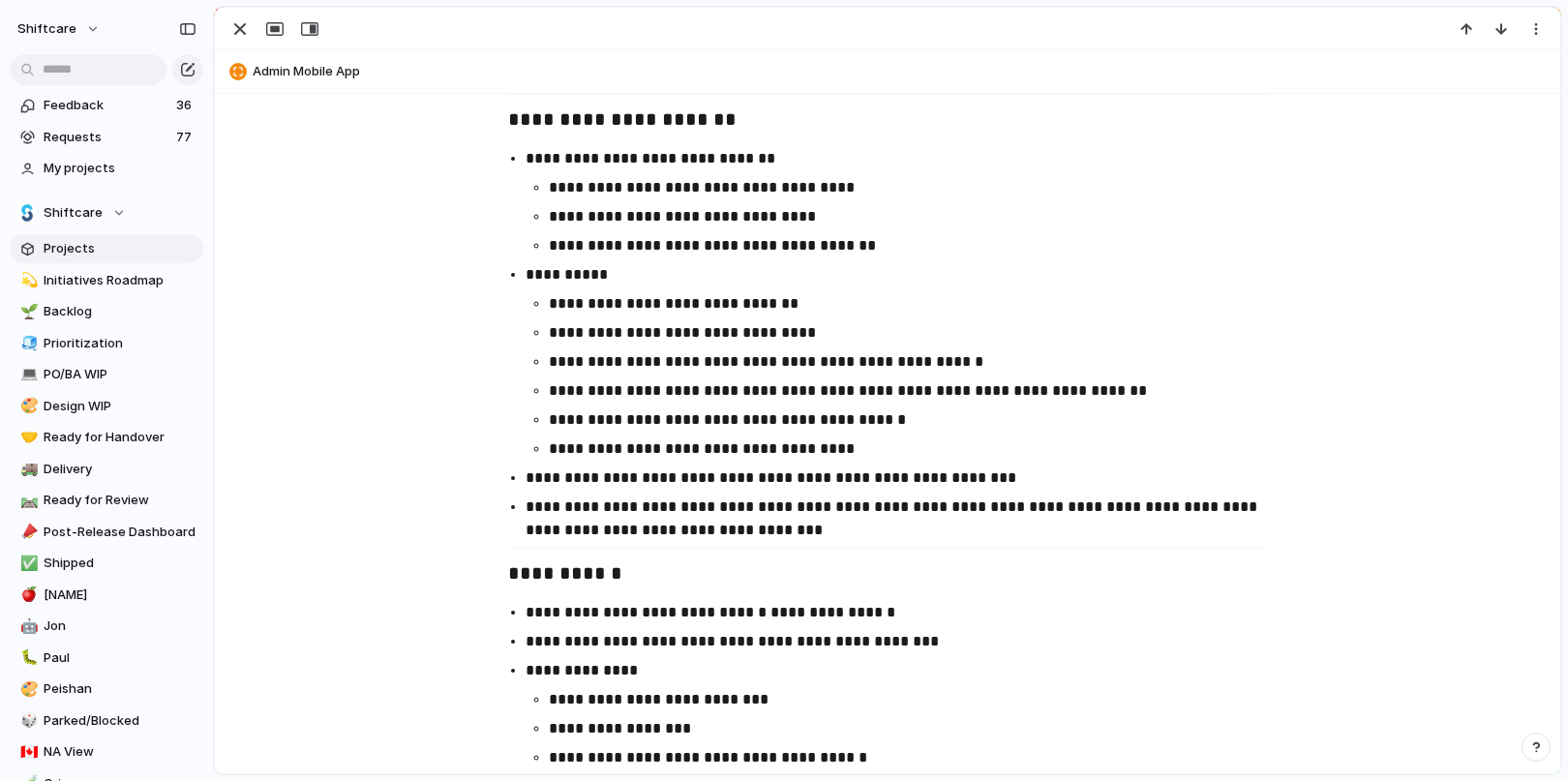 scroll, scrollTop: 1707, scrollLeft: 0, axis: vertical 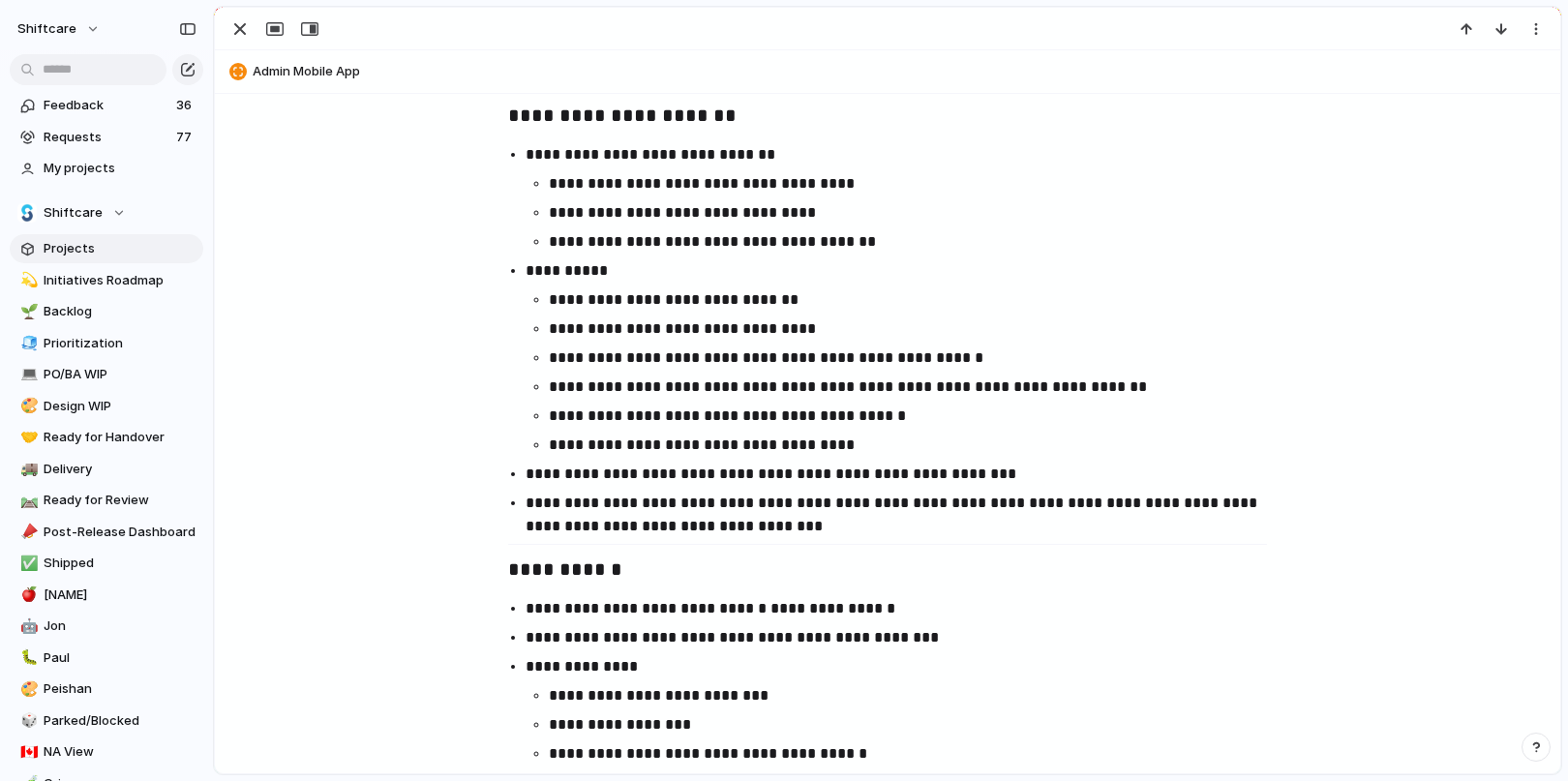 click on "**********" at bounding box center [917, 184] 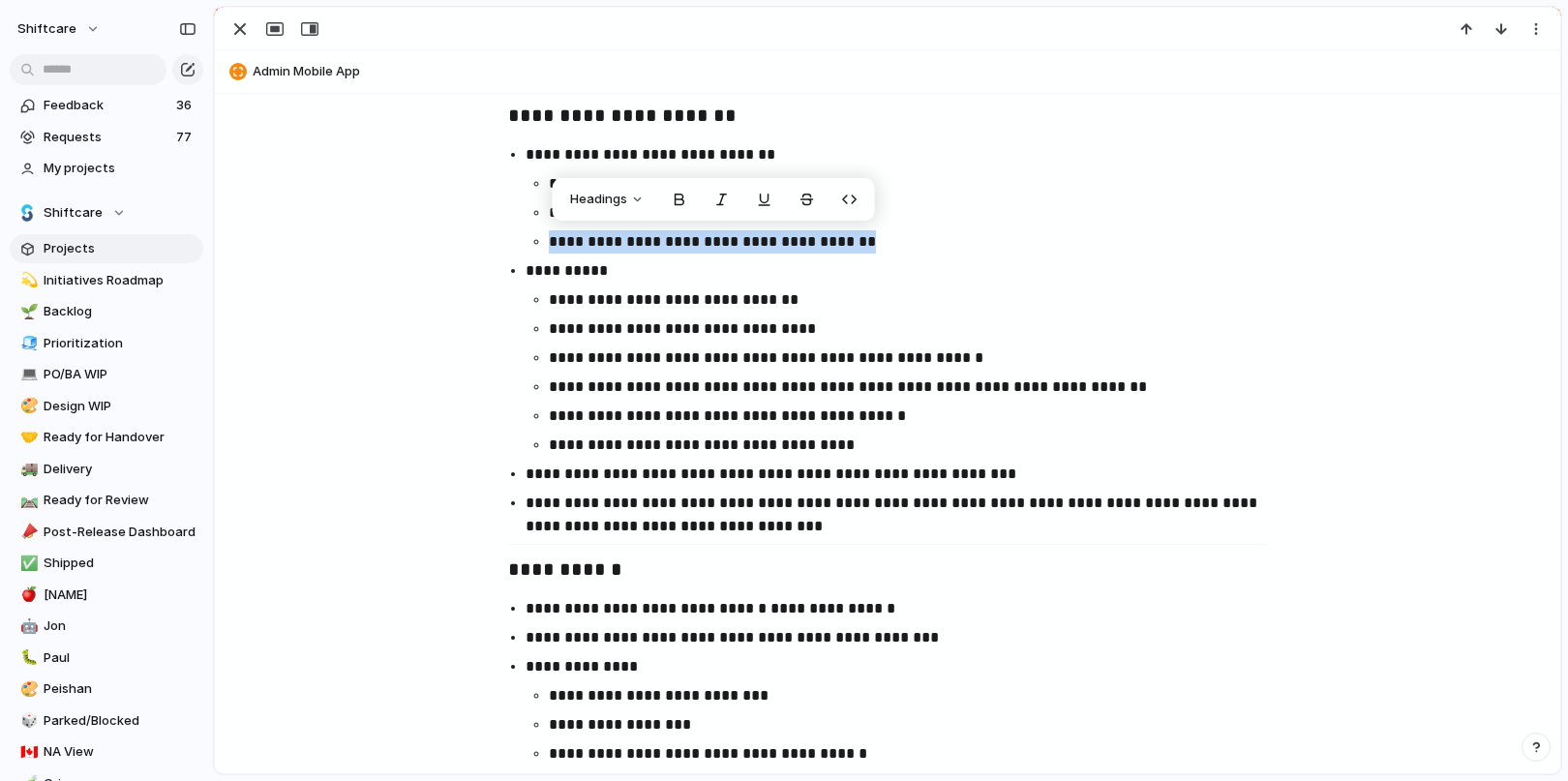 copy on "**********" 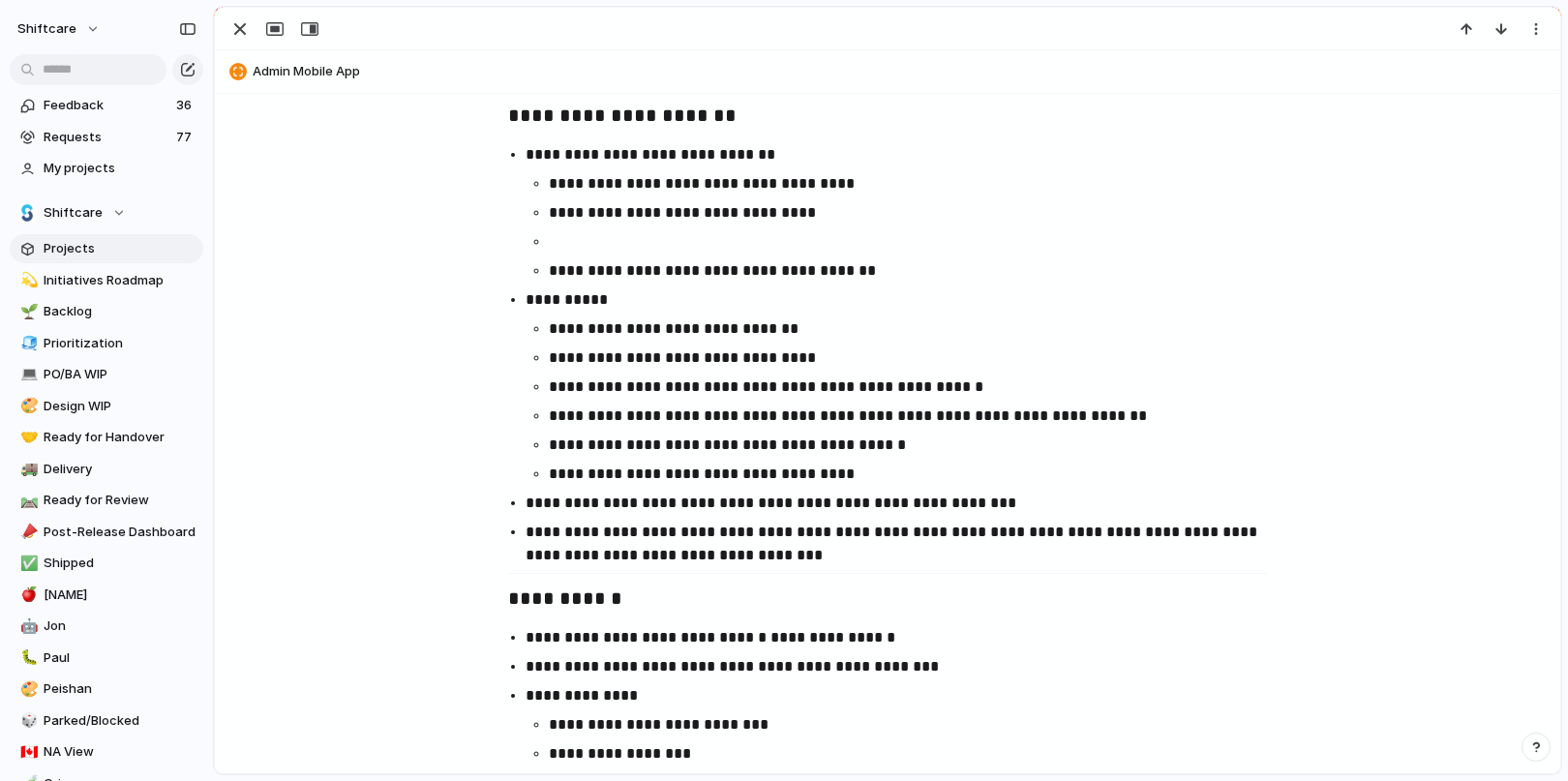 paste 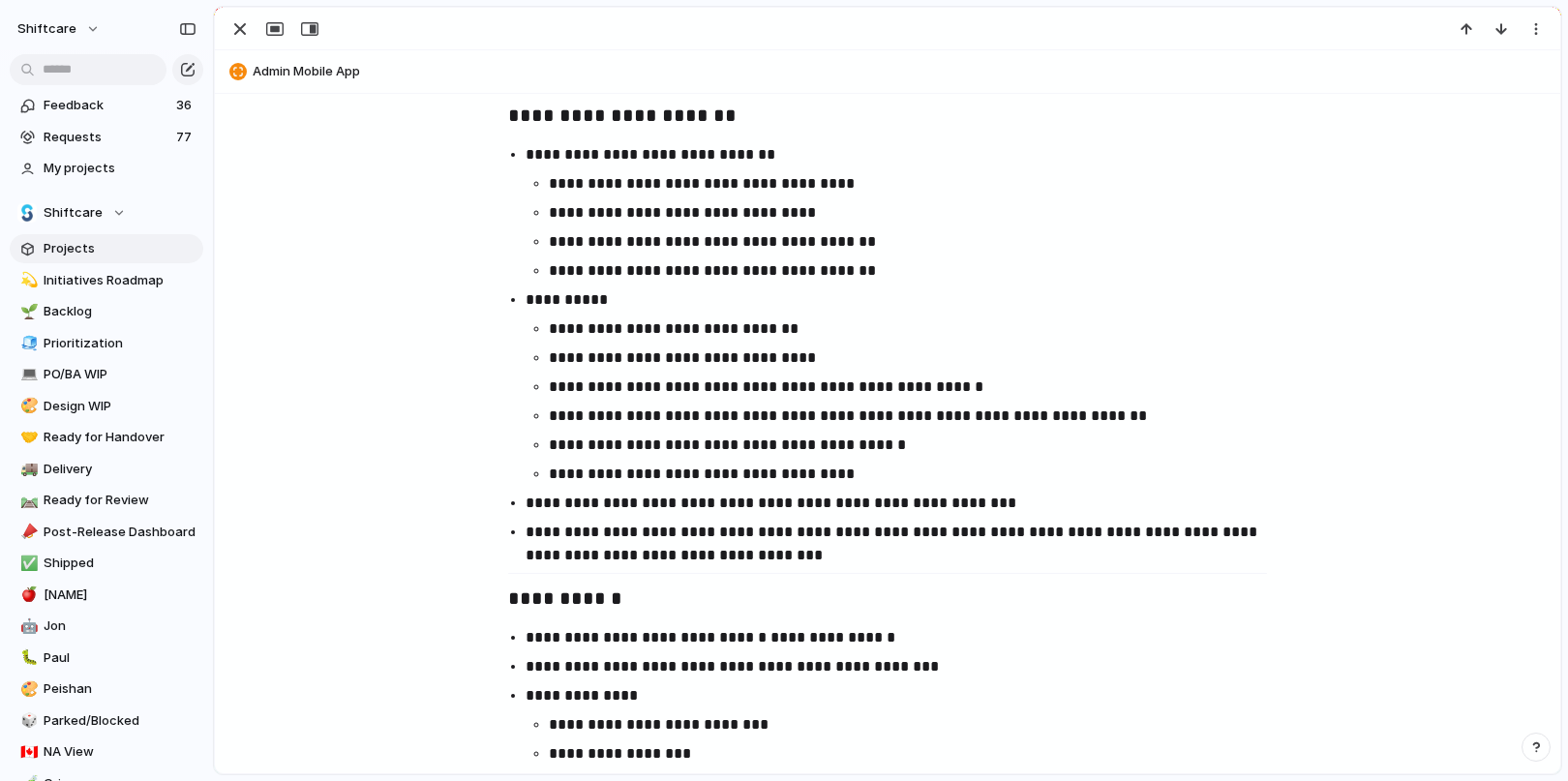 click on "**********" at bounding box center [917, 242] 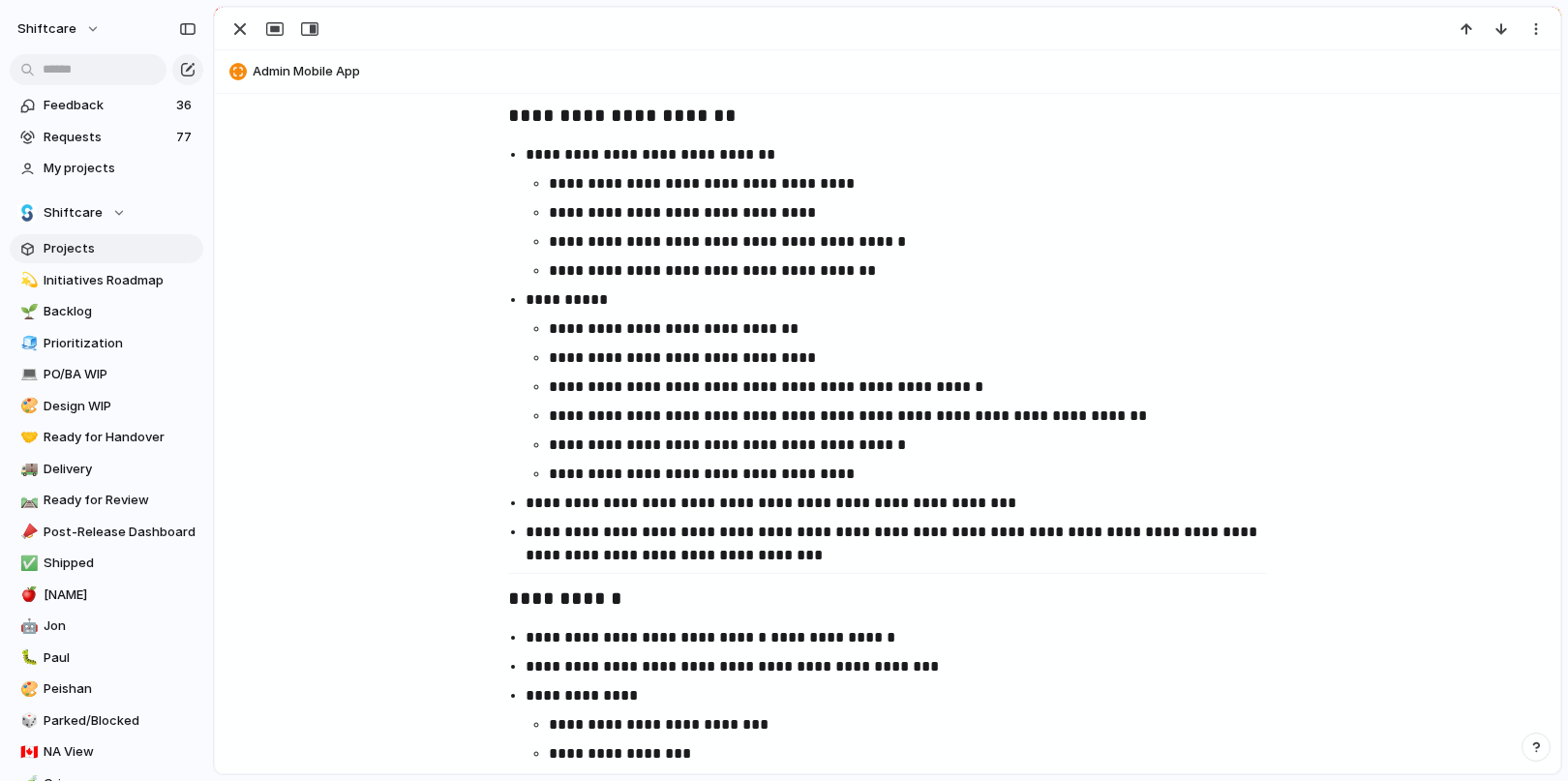 type 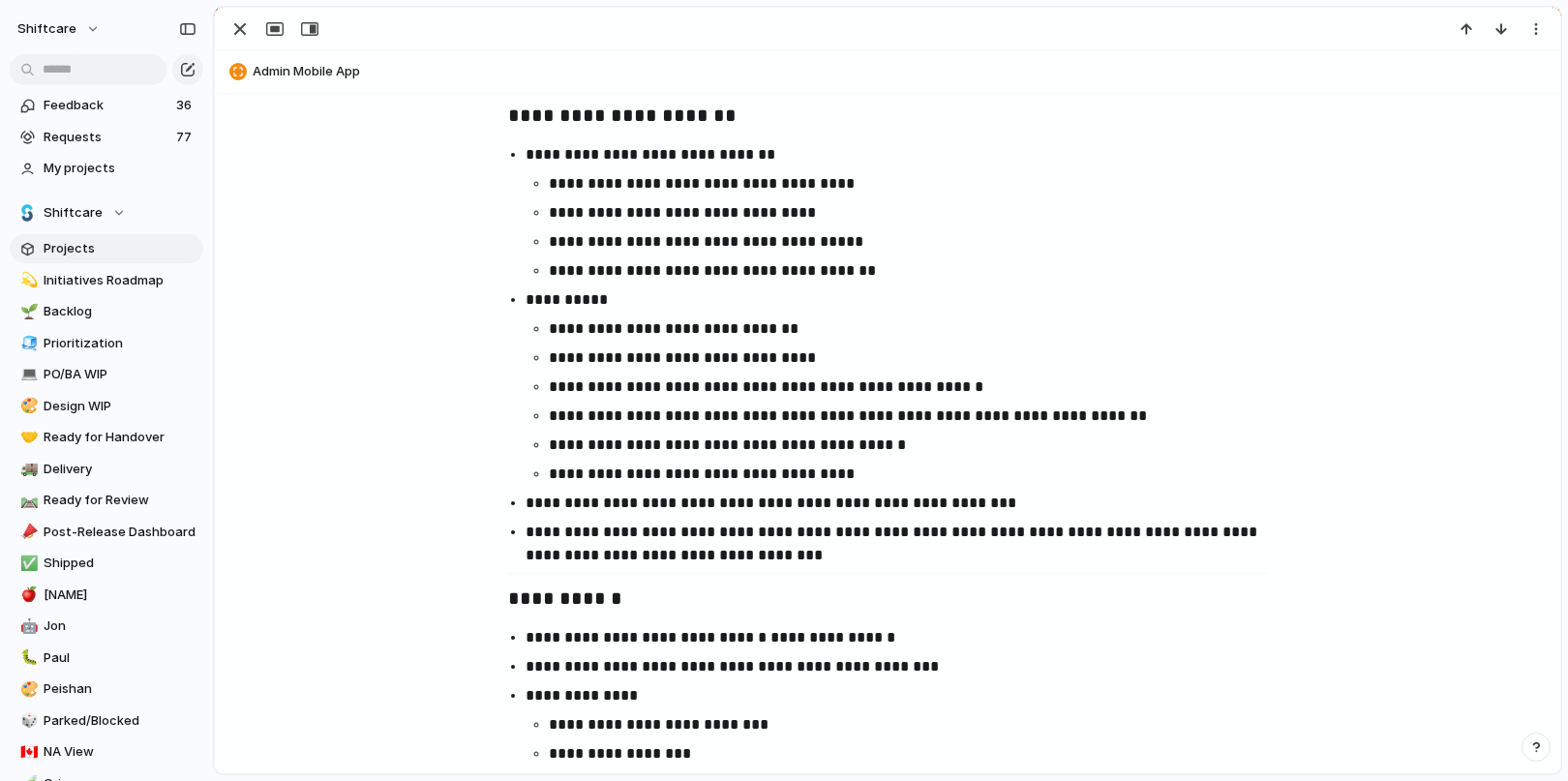 click on "**********" at bounding box center (917, 242) 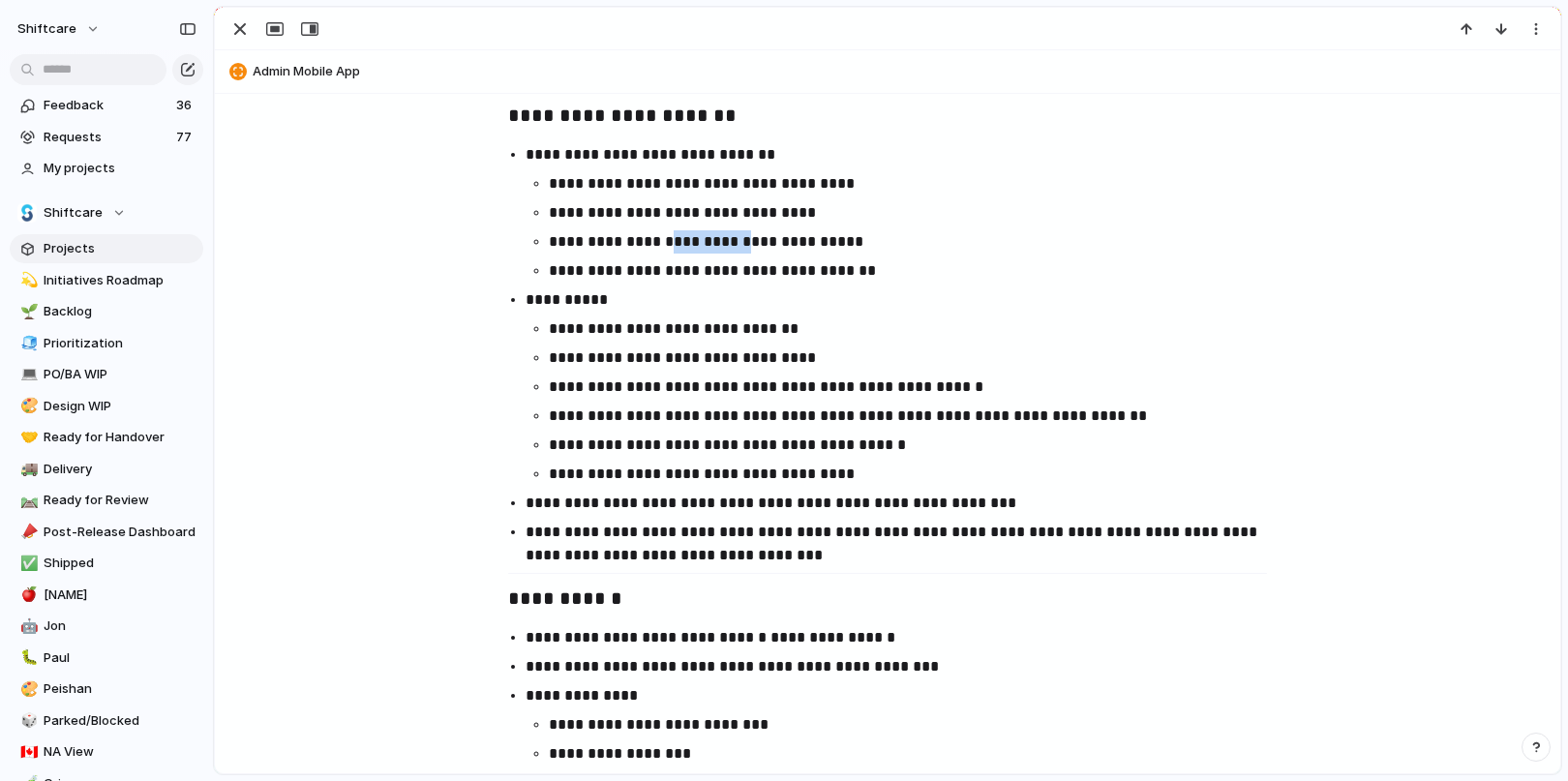 click on "**********" at bounding box center (917, 242) 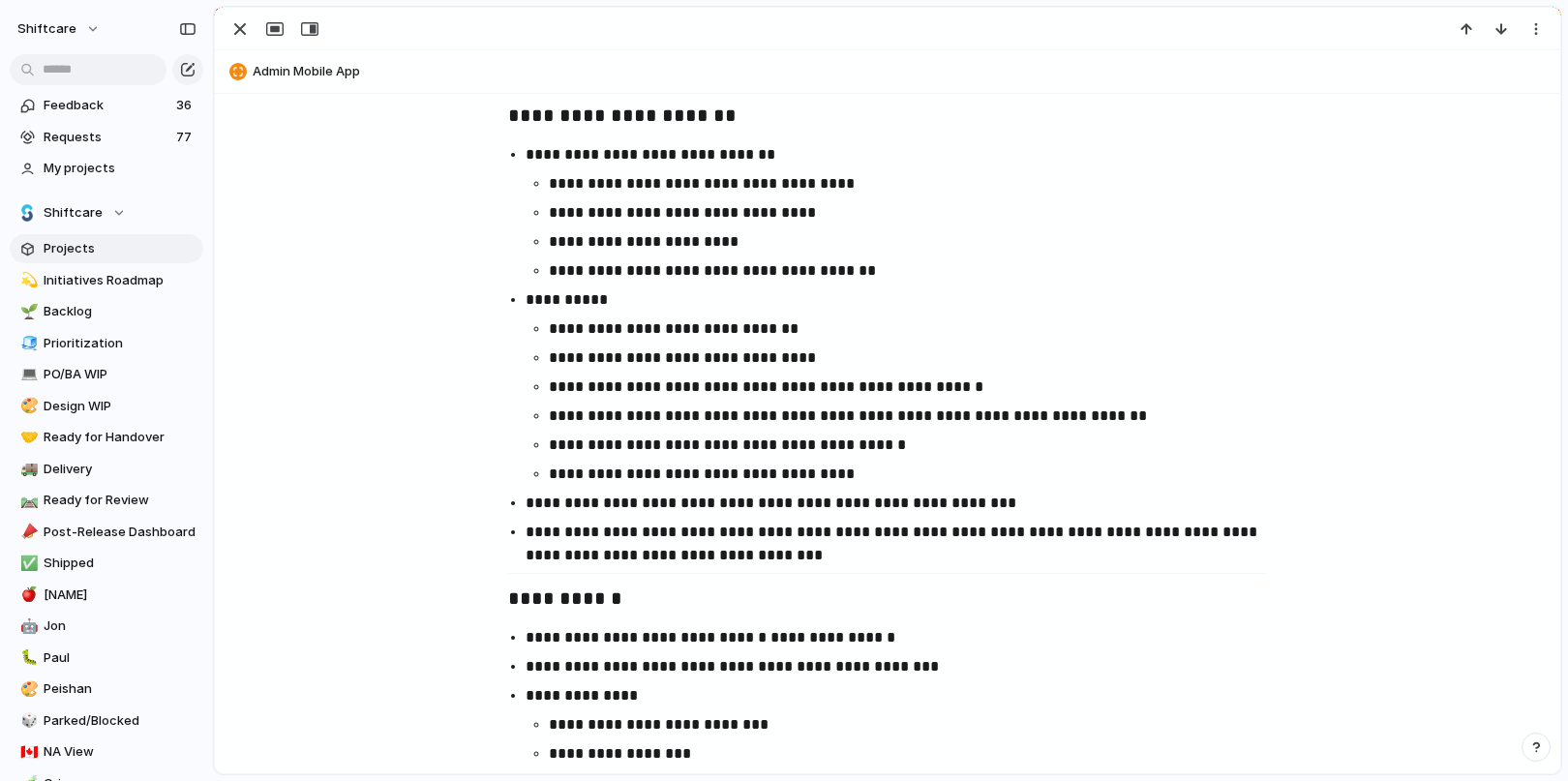 click on "**********" at bounding box center [905, 402] 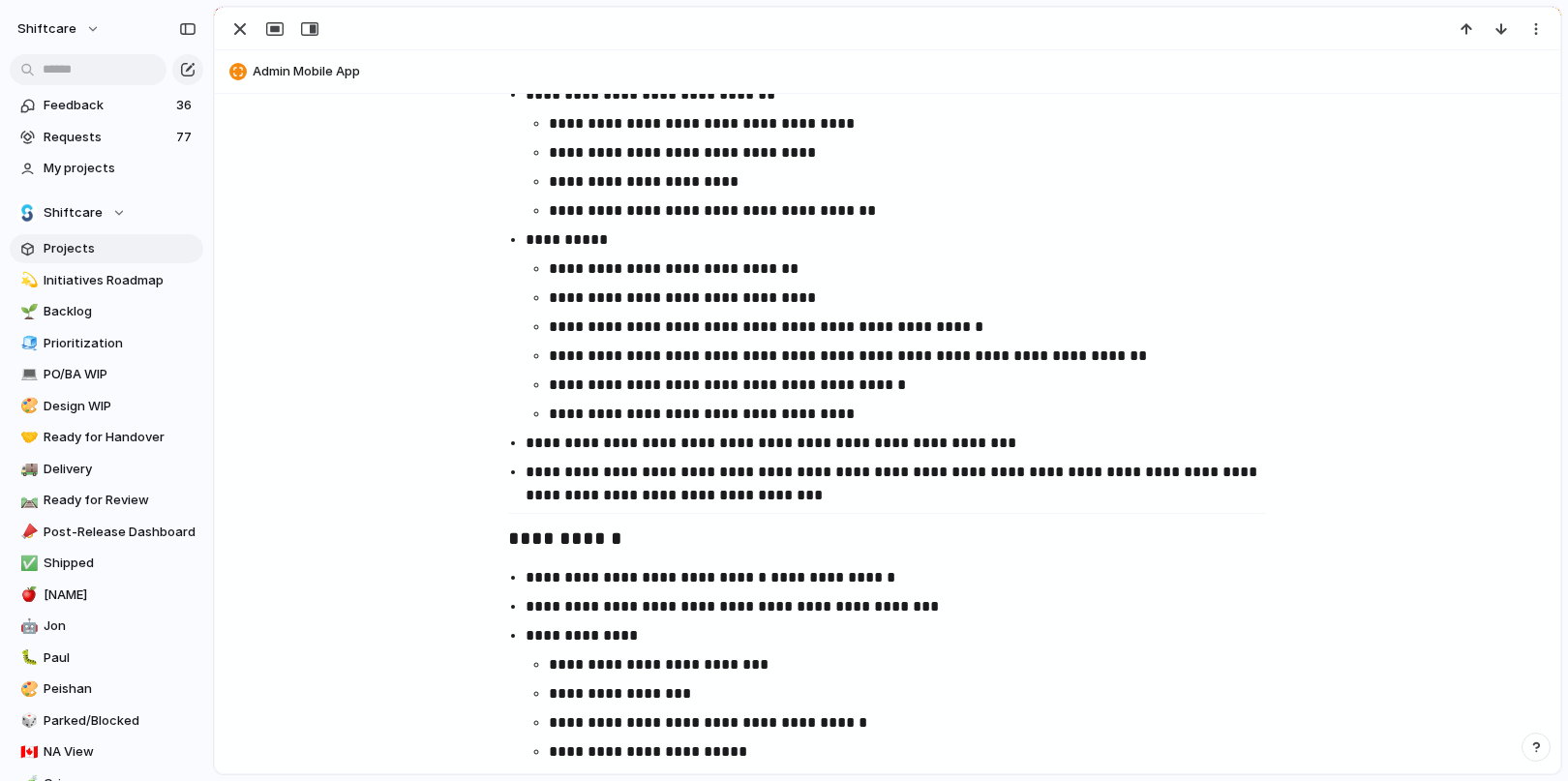 scroll, scrollTop: 1810, scrollLeft: 0, axis: vertical 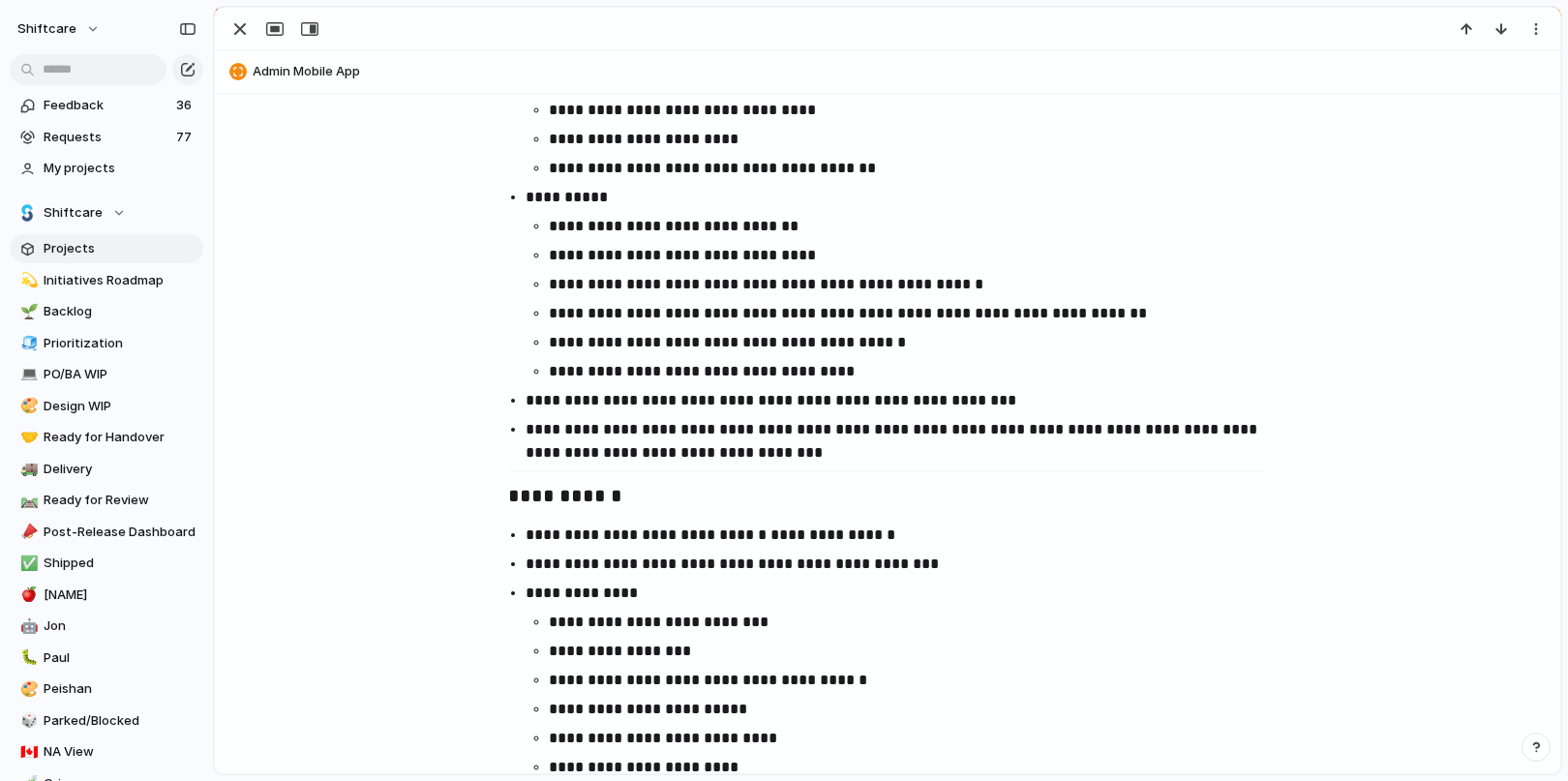 click on "**********" at bounding box center (888, 497) 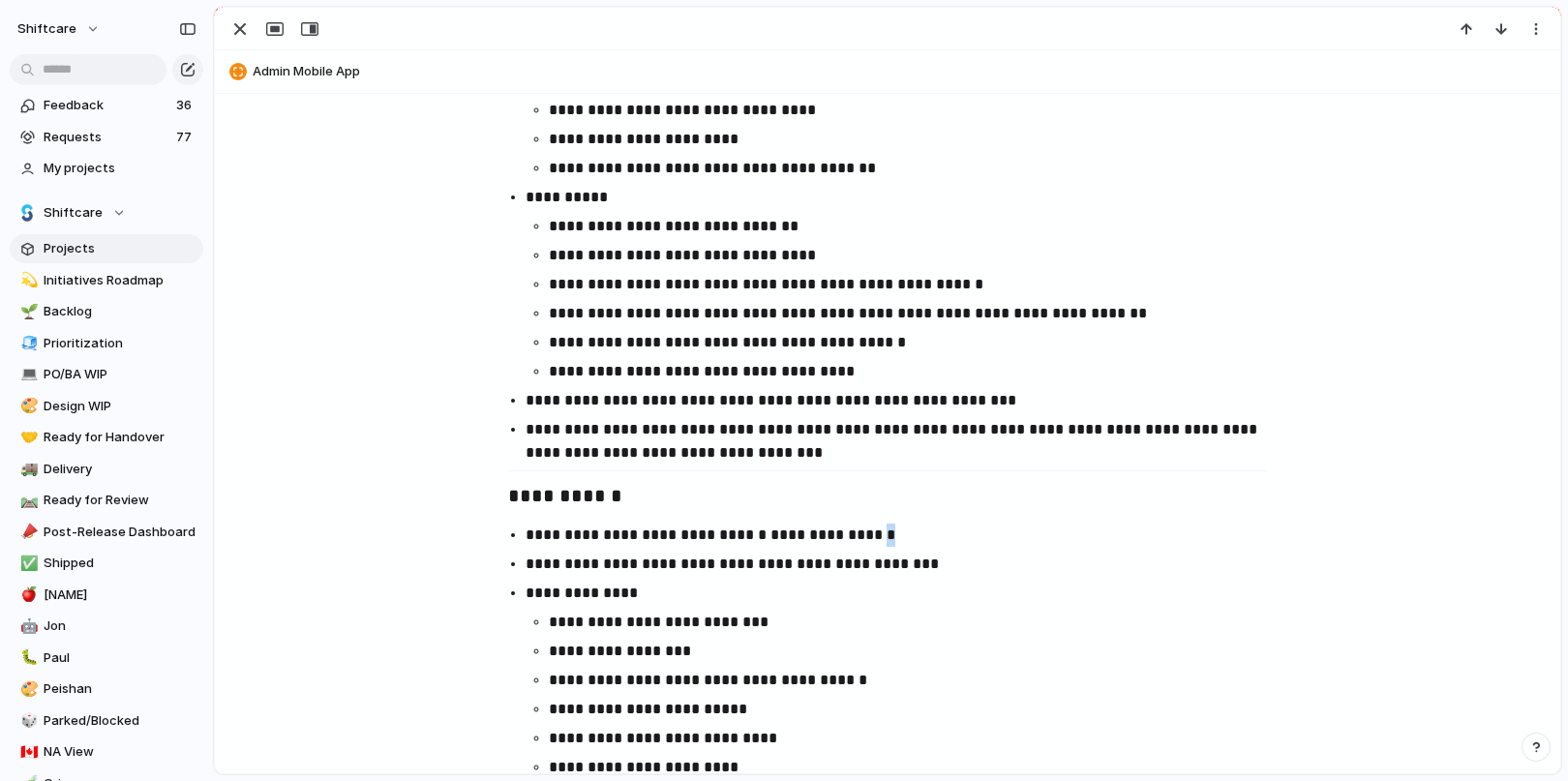 click on "**********" at bounding box center [905, 535] 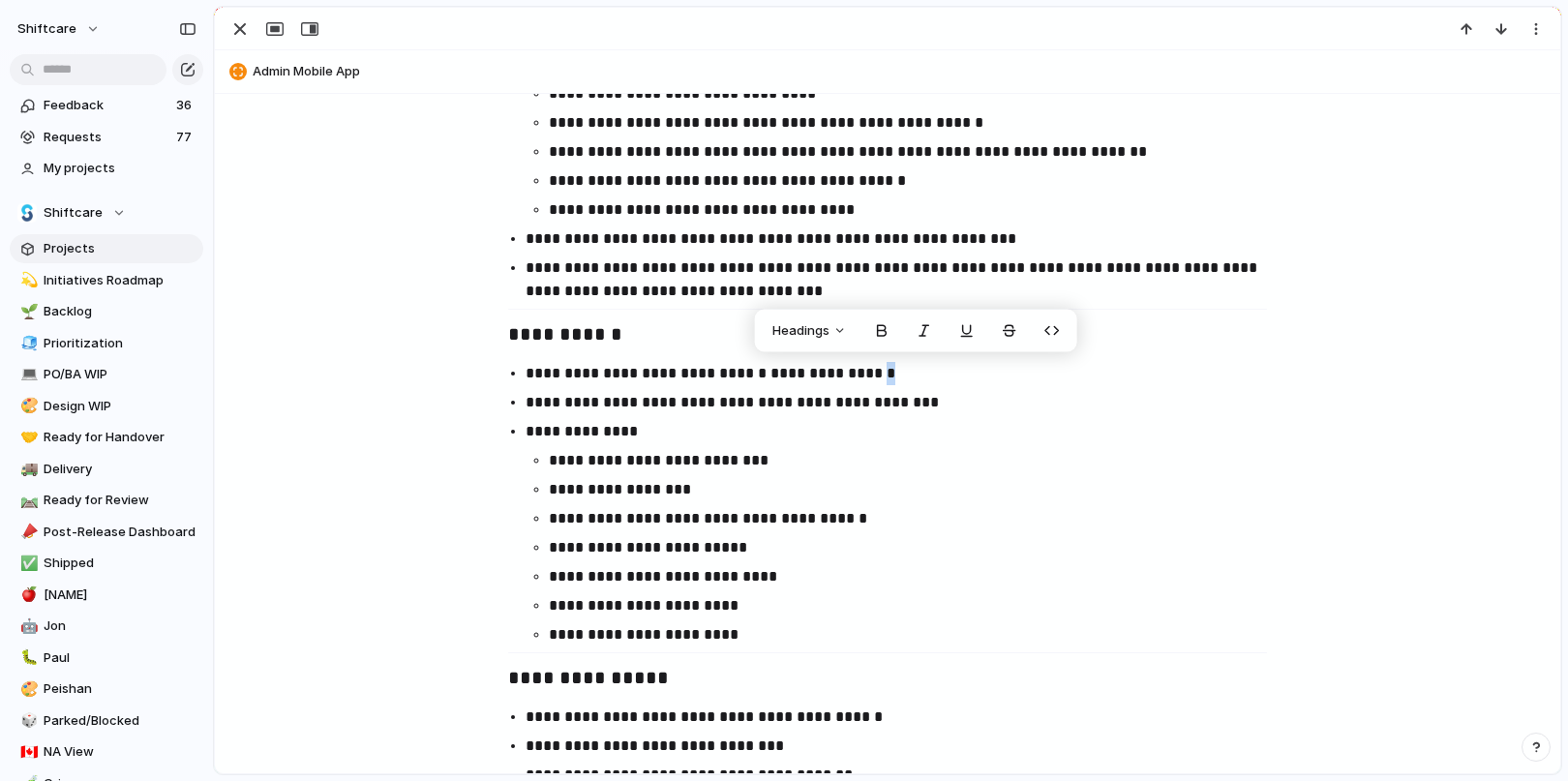 scroll, scrollTop: 1980, scrollLeft: 0, axis: vertical 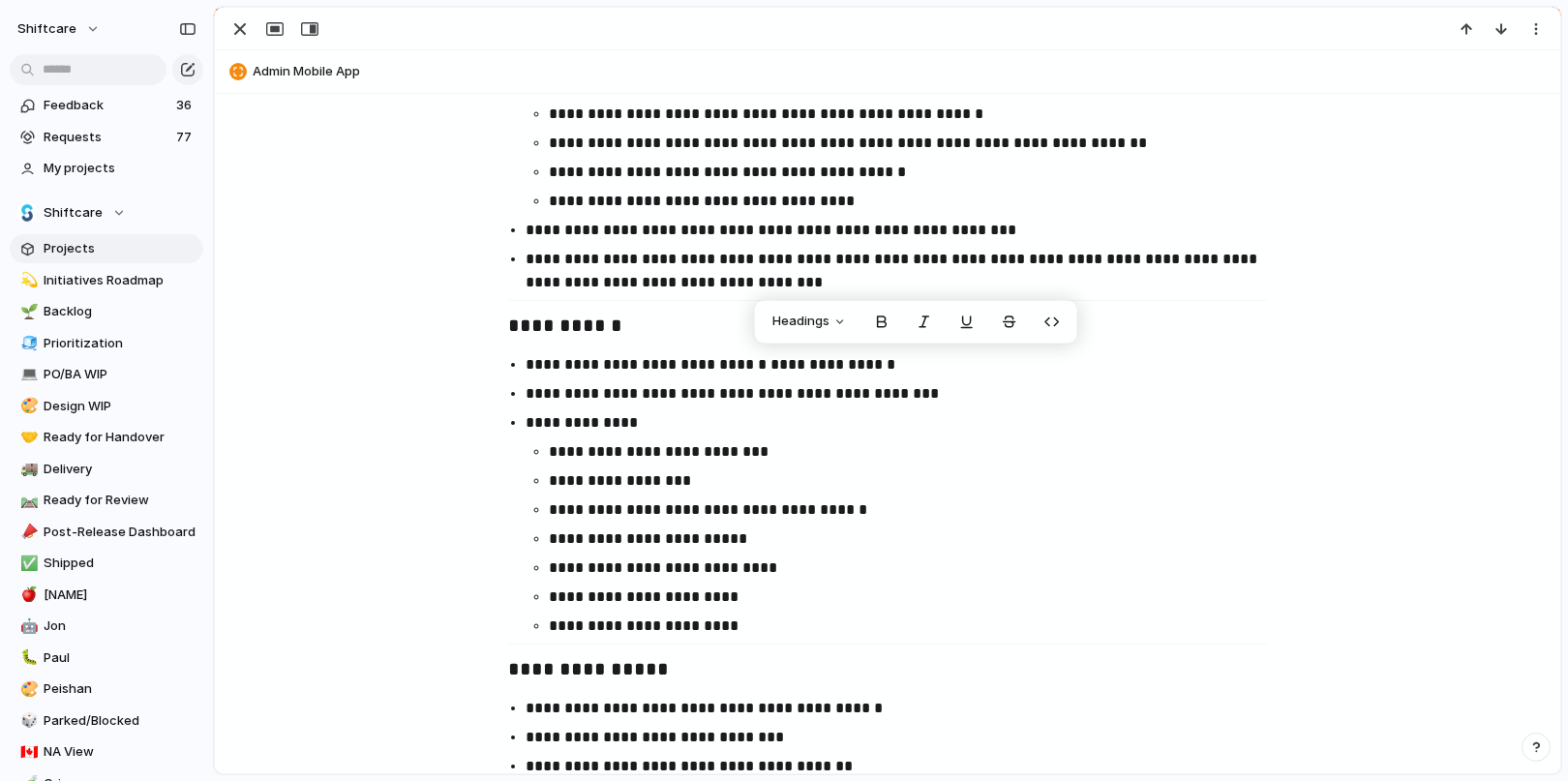 click on "**********" at bounding box center (888, 103) 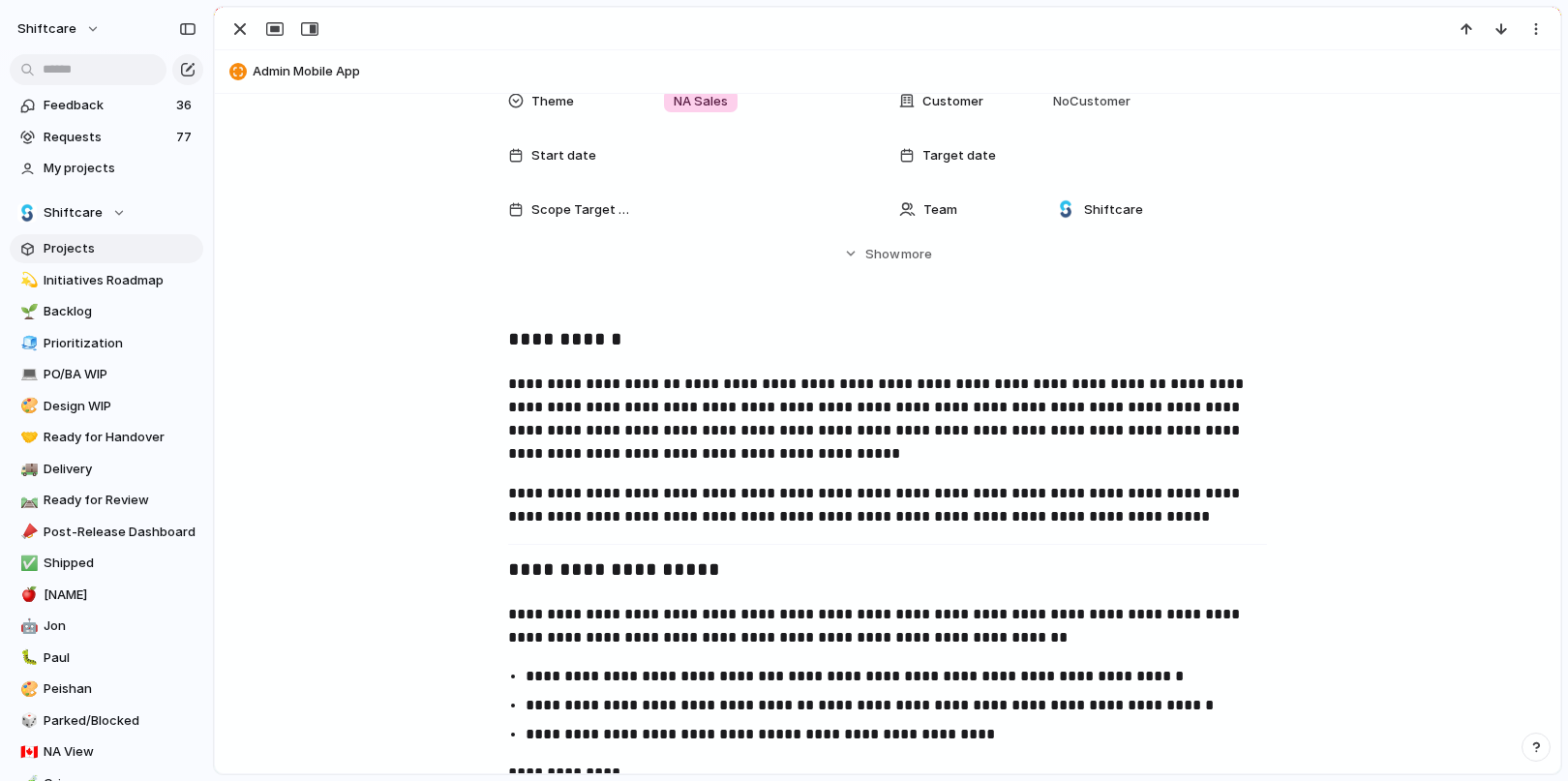 scroll, scrollTop: 0, scrollLeft: 0, axis: both 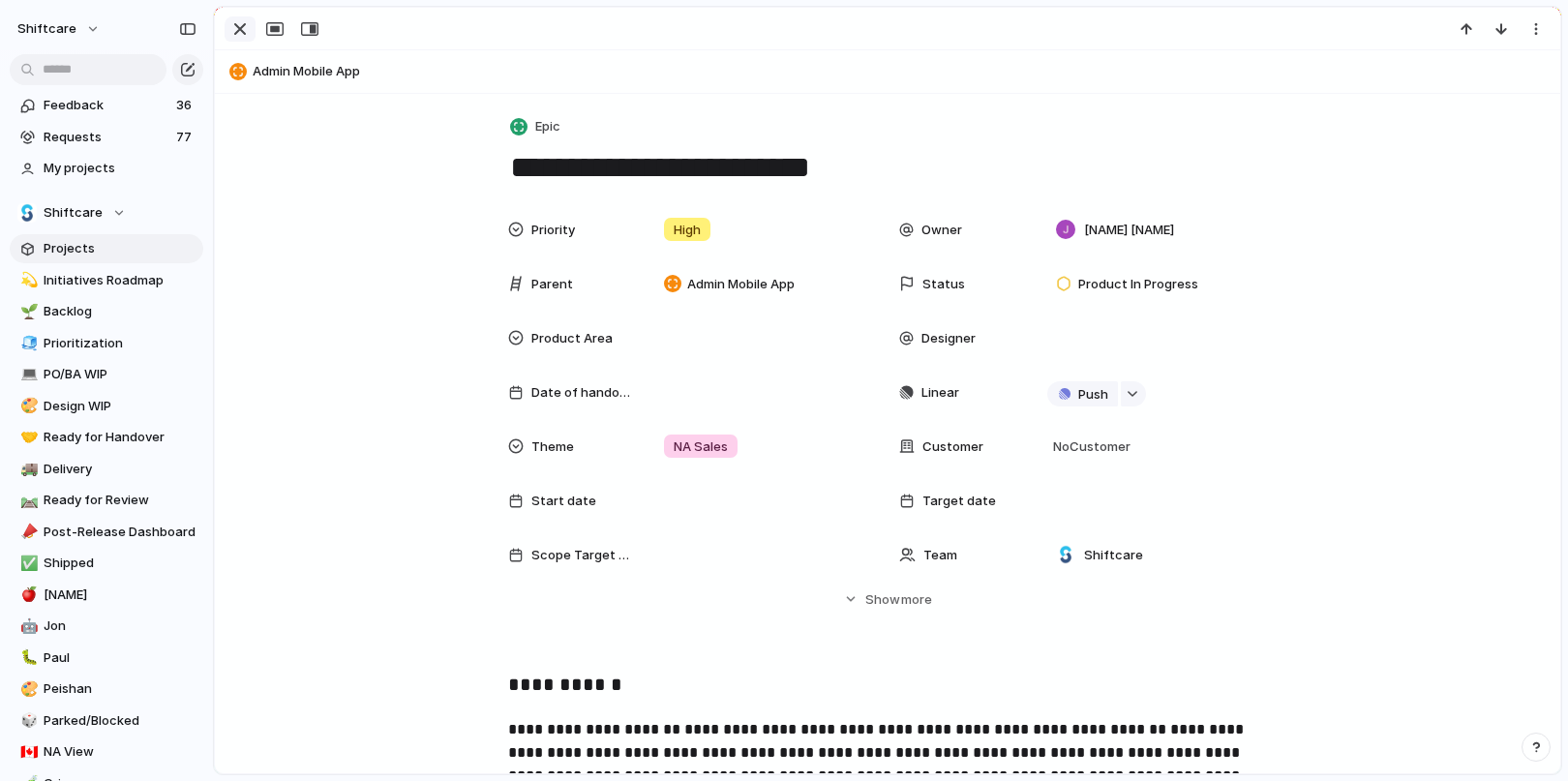 click at bounding box center [240, 29] 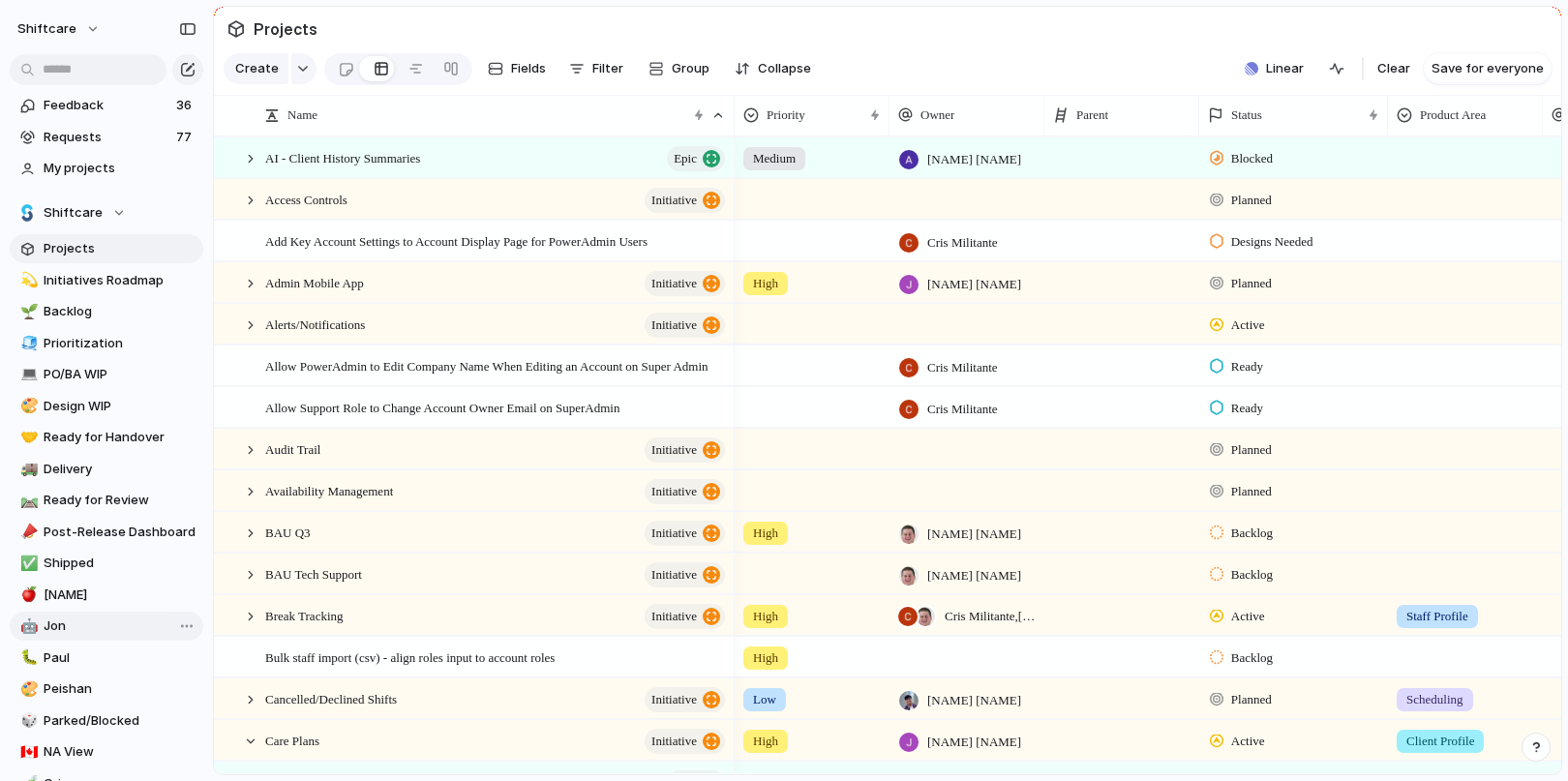 click on "Jon" at bounding box center (120, 626) 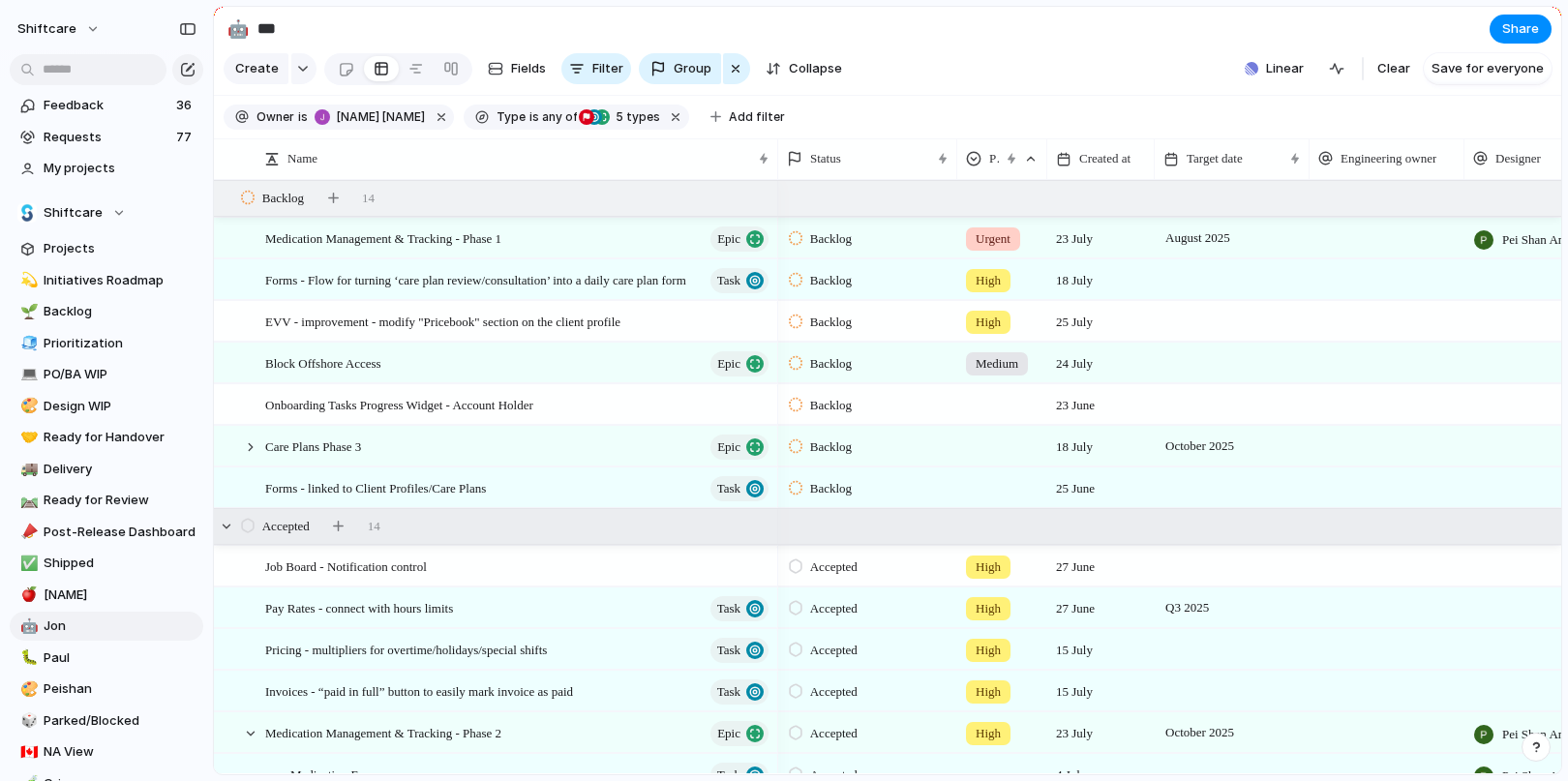 scroll, scrollTop: 59, scrollLeft: 0, axis: vertical 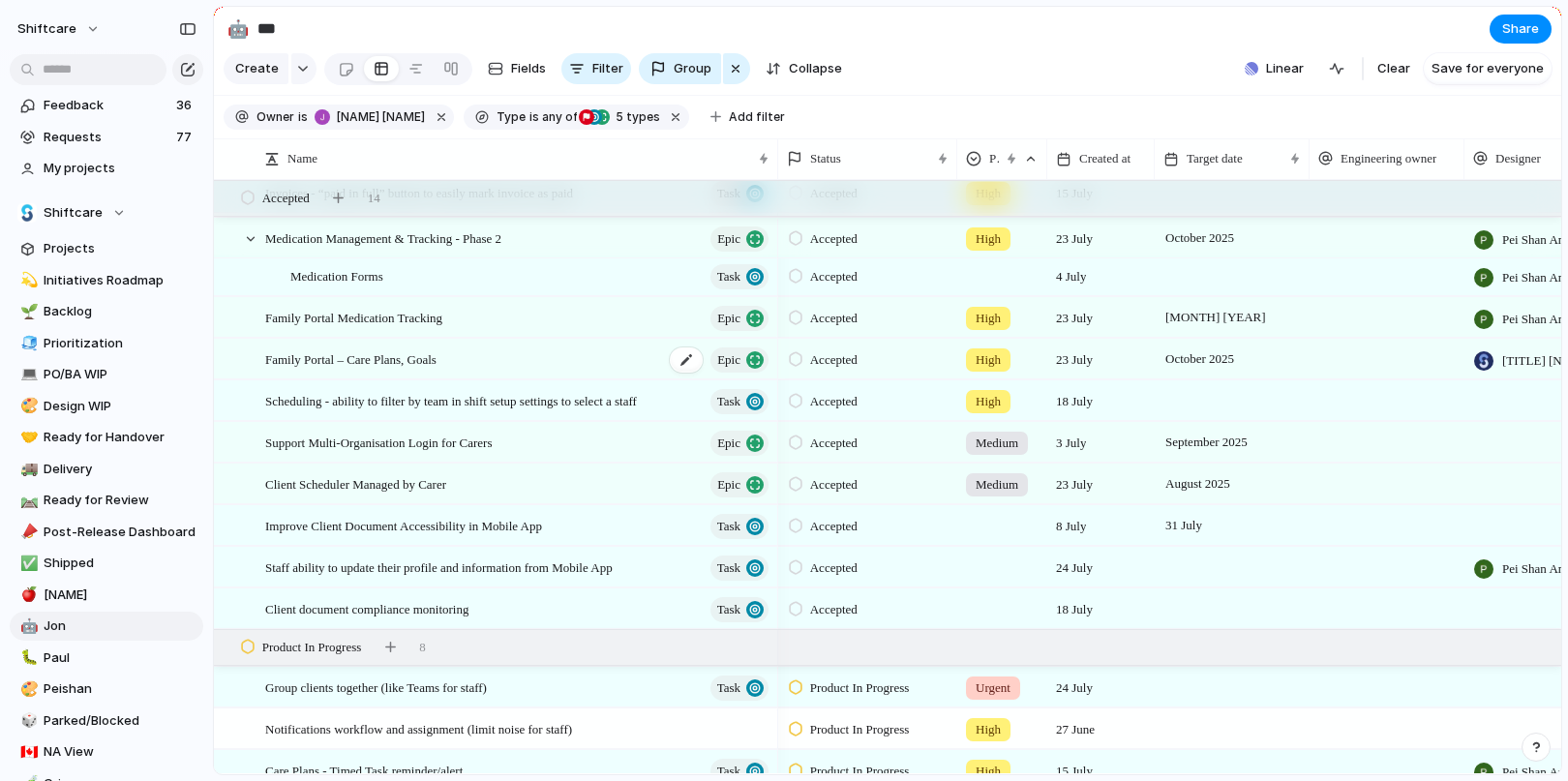 click on "Family Portal – Care Plans, Goals" at bounding box center [350, 358] 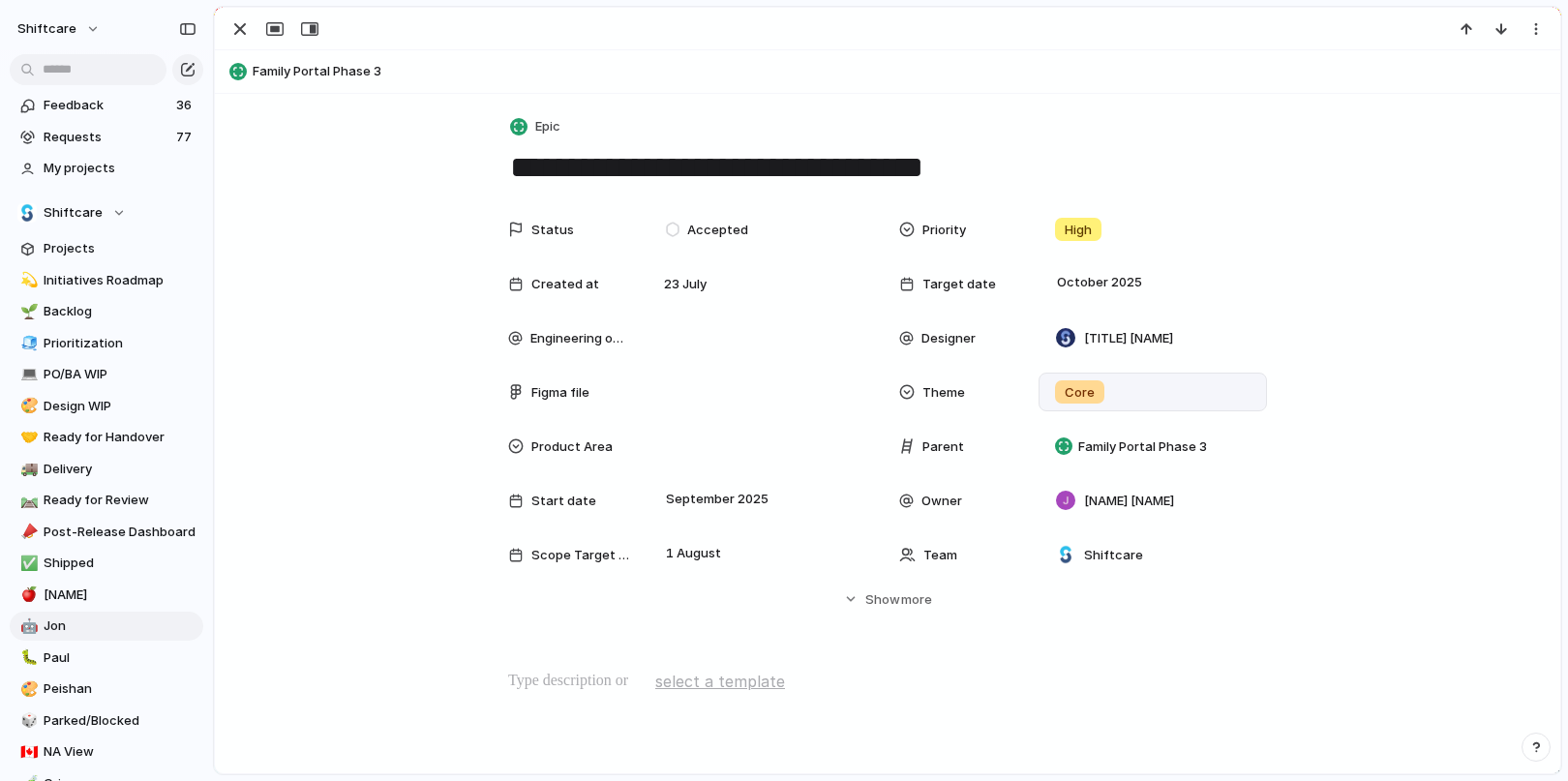 click on "Core" at bounding box center [1153, 392] 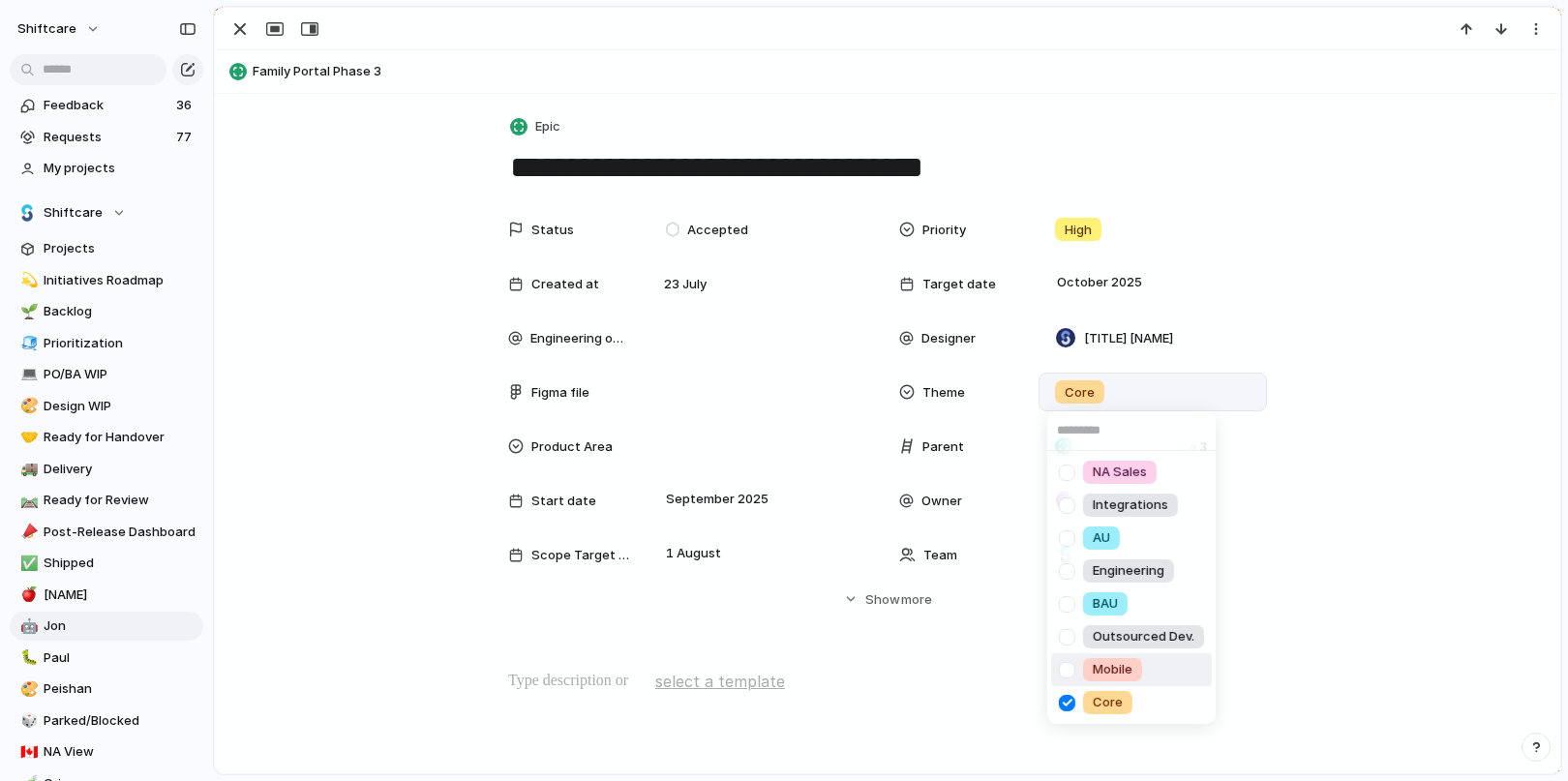 click at bounding box center (1067, 636) 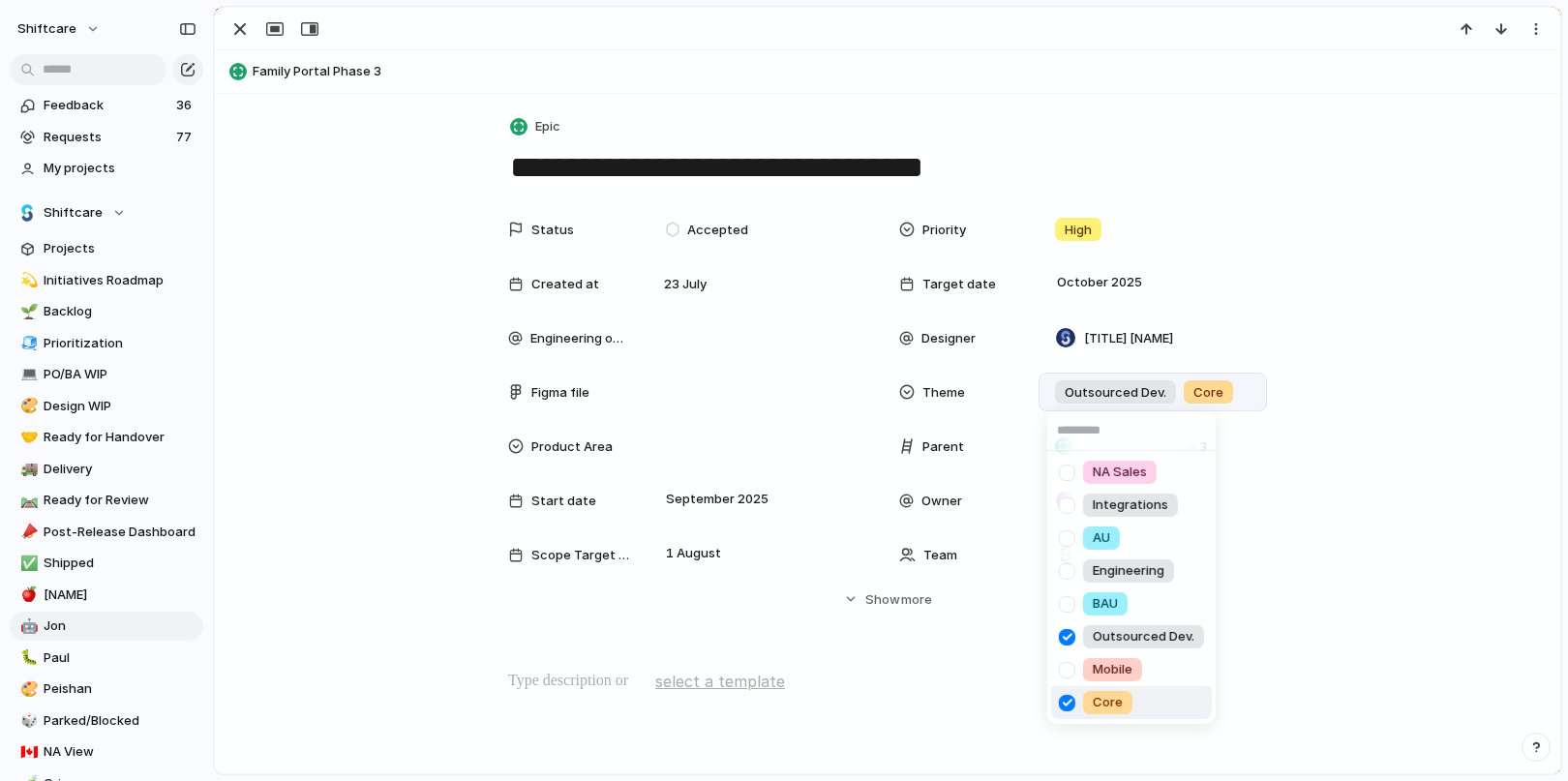 click at bounding box center [1067, 702] 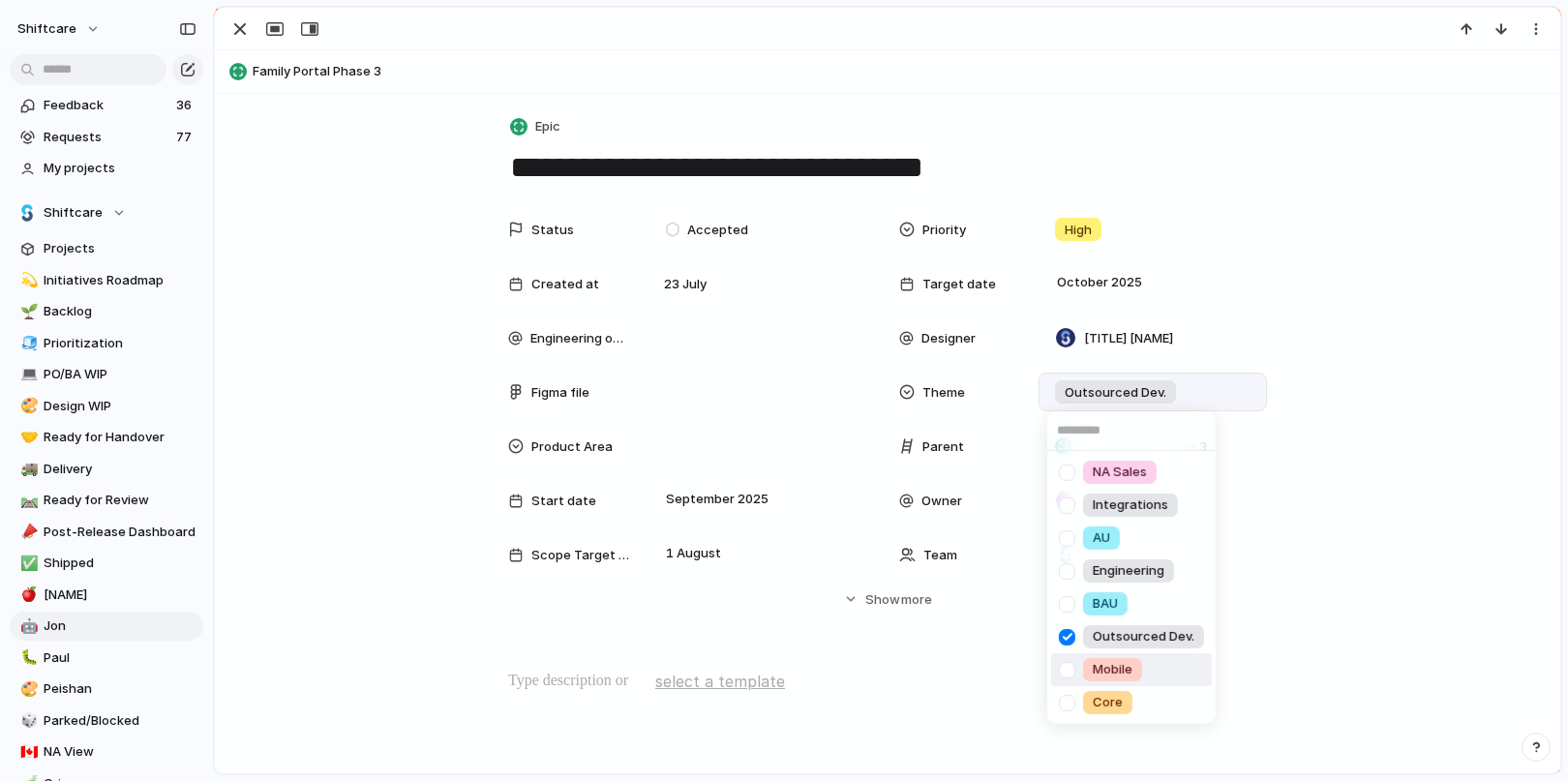 click on "NA Sales   Integrations   AU   Engineering   BAU   Outsourced Dev.   Mobile   Core" at bounding box center (784, 390) 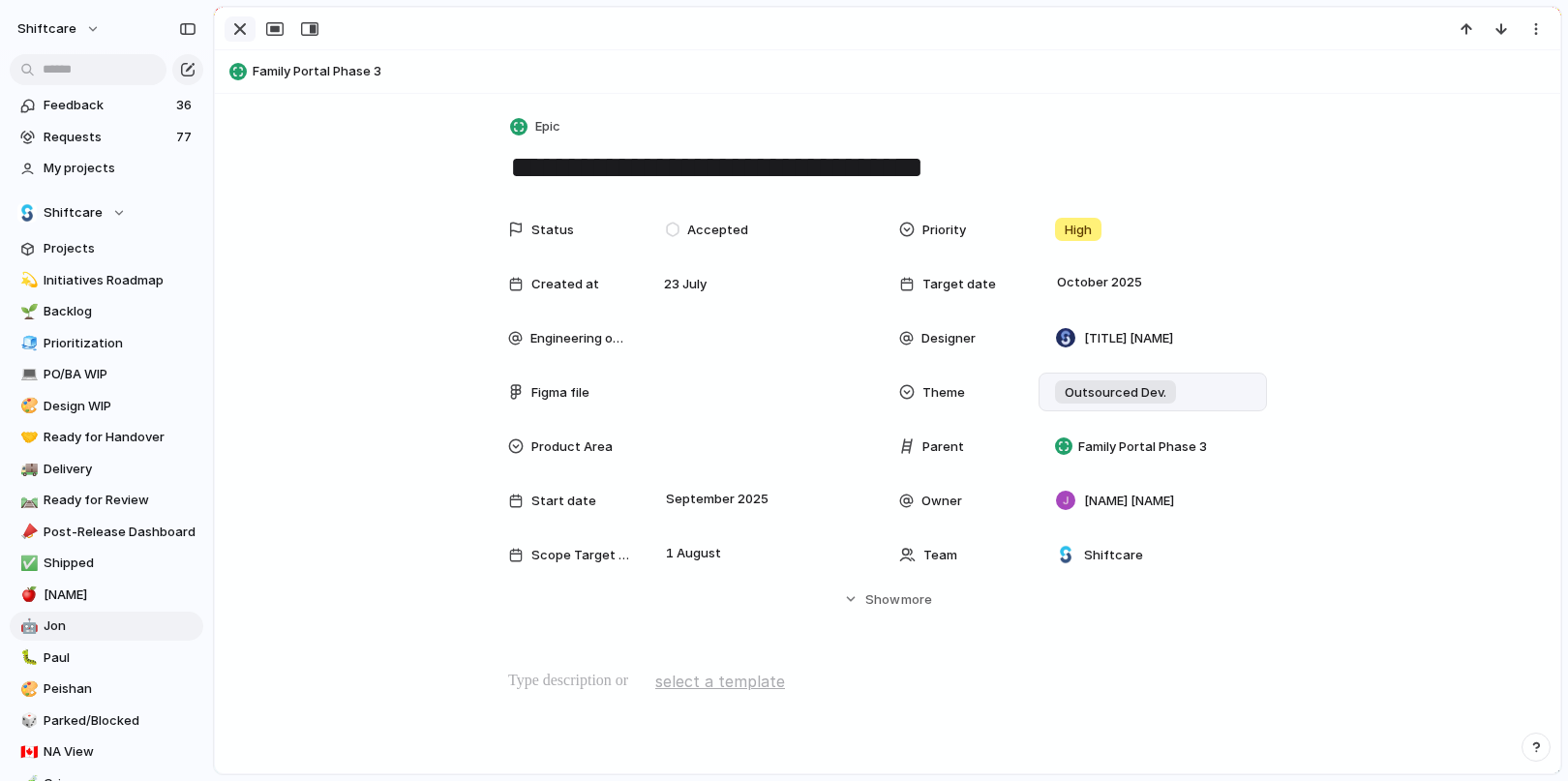 click at bounding box center [240, 29] 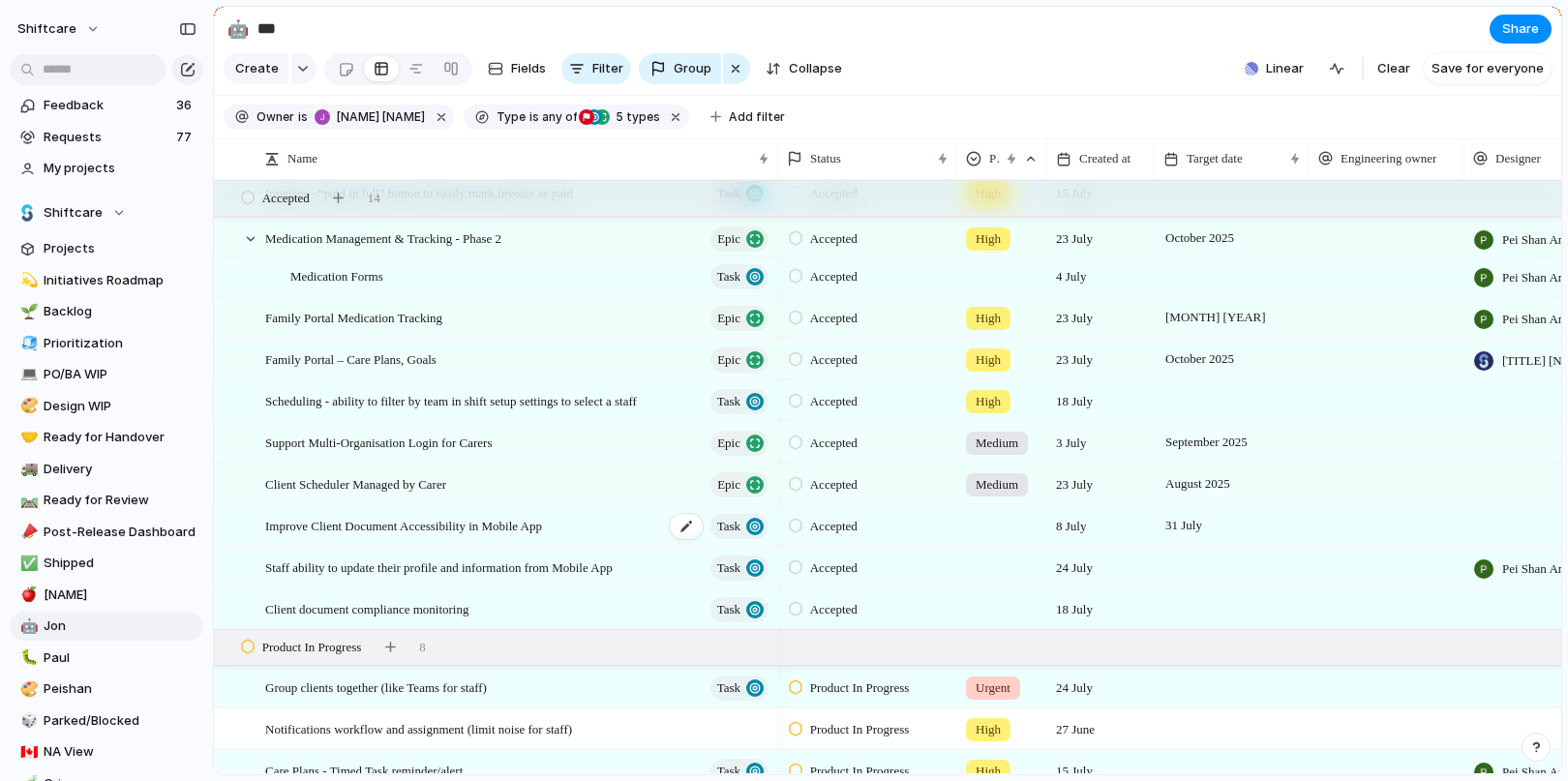 scroll, scrollTop: 512, scrollLeft: 0, axis: vertical 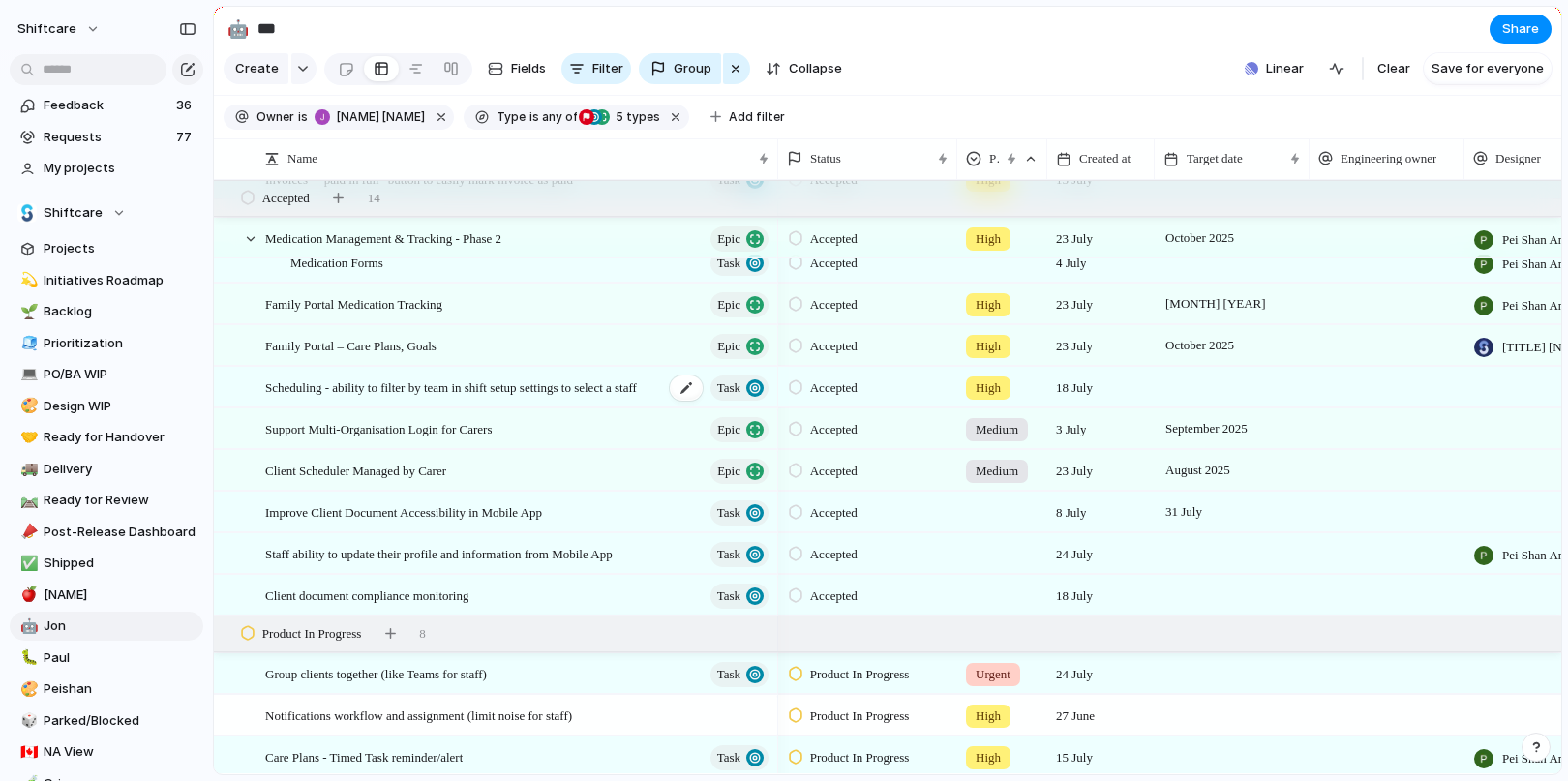 click on "Scheduling - ability to filter by team in shift setup settings to select a staff" at bounding box center [451, 386] 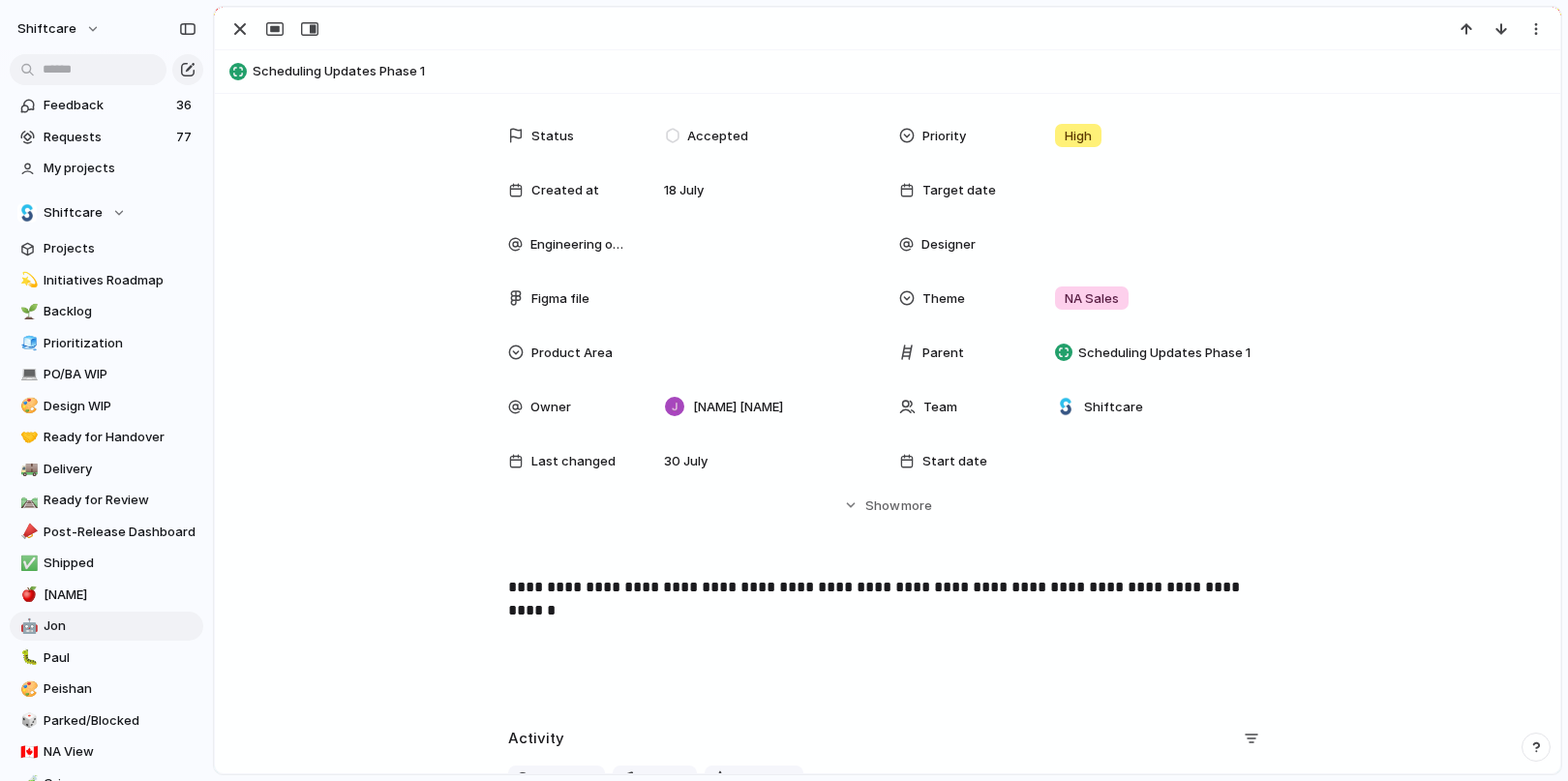 scroll, scrollTop: 116, scrollLeft: 0, axis: vertical 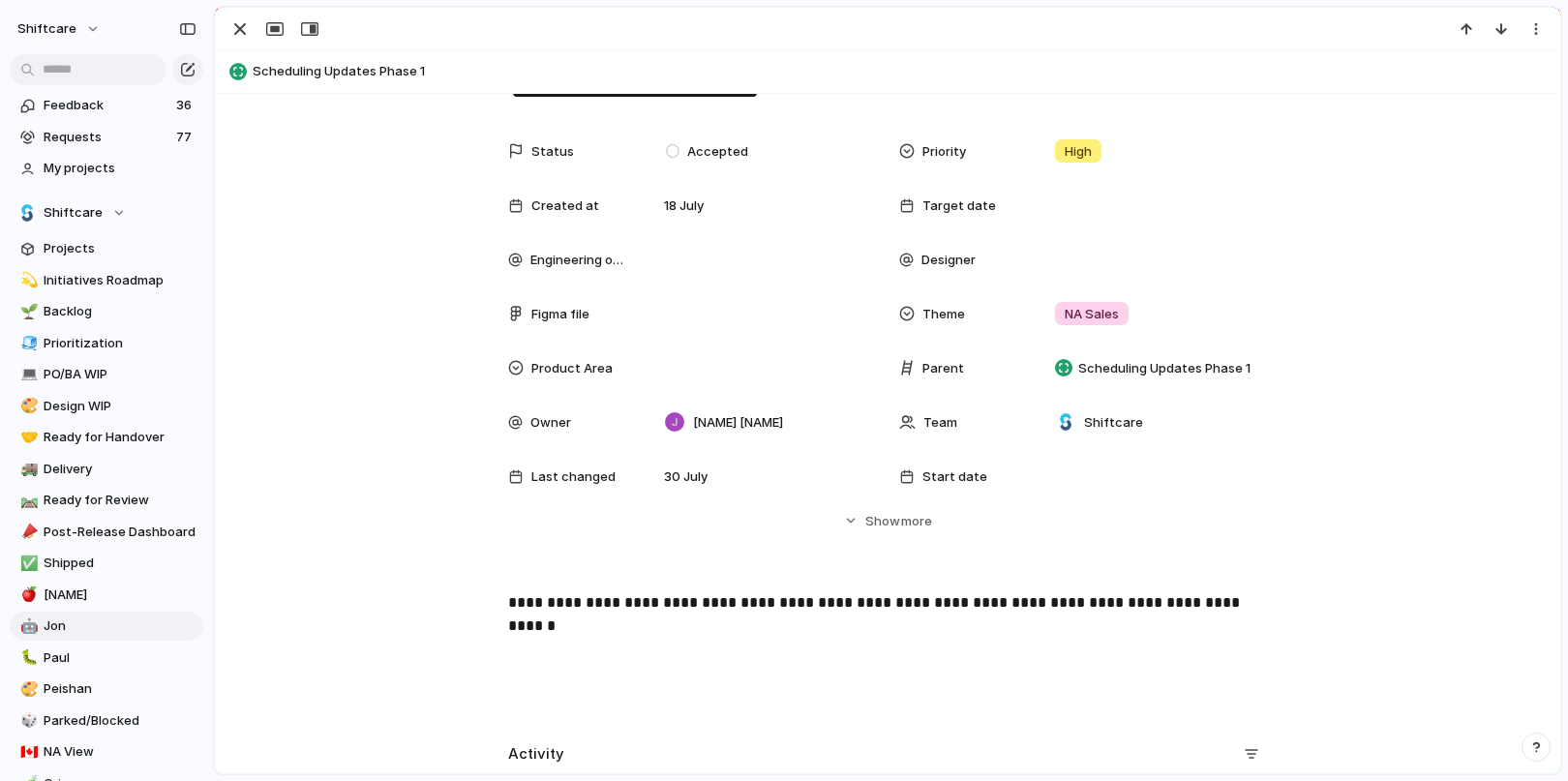 click on "**********" at bounding box center (888, 653) 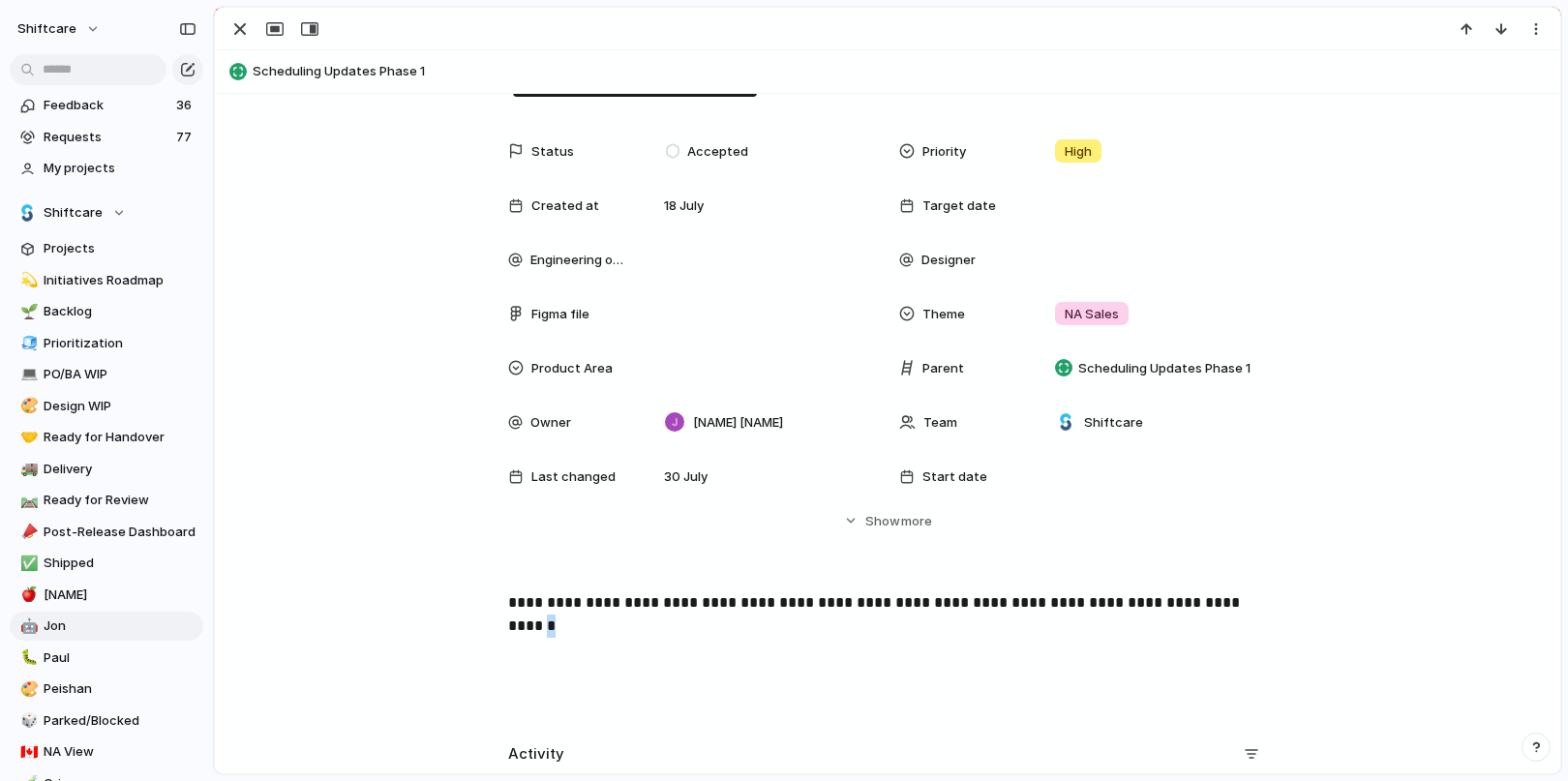 click on "**********" at bounding box center (888, 653) 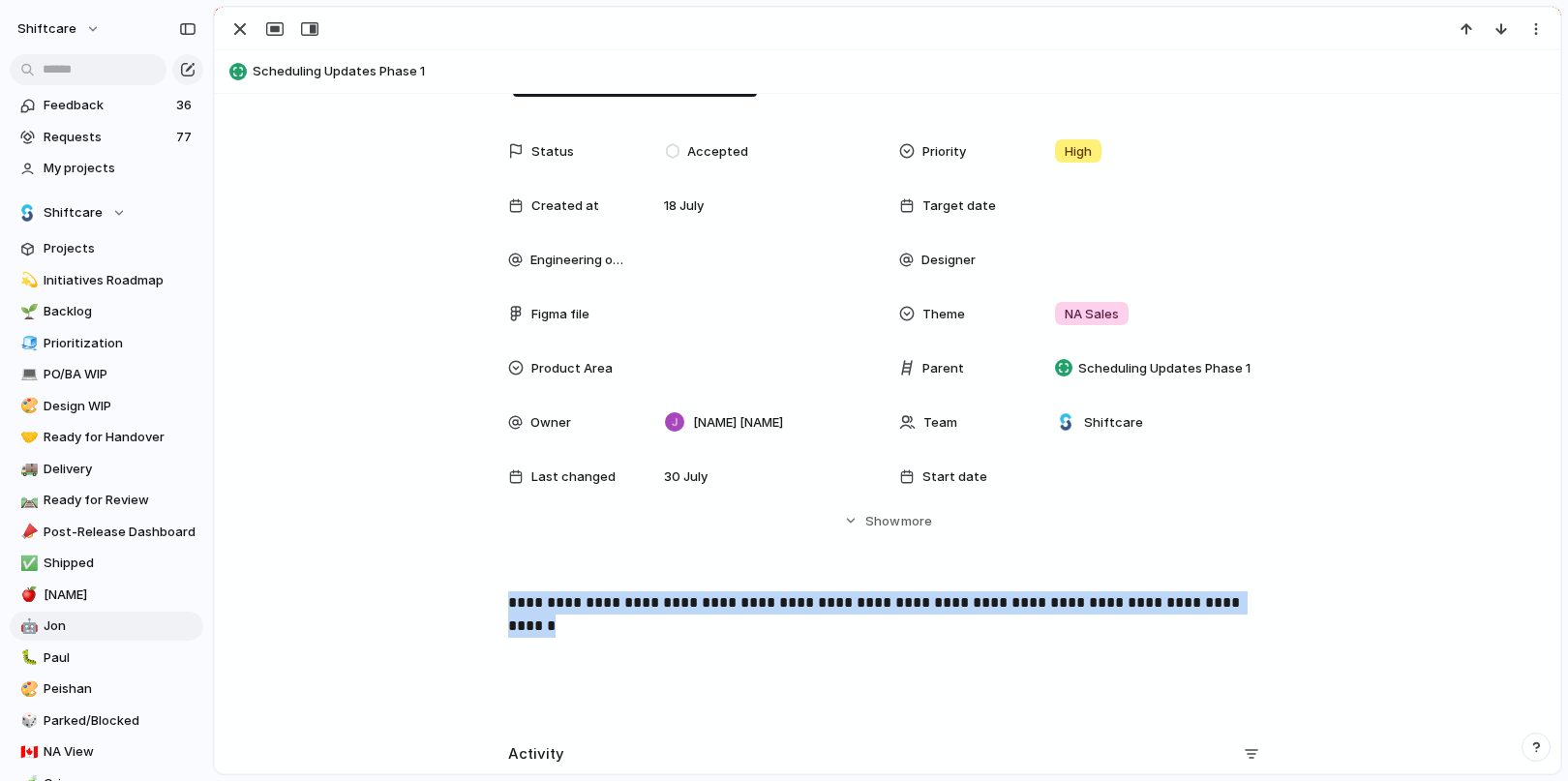 click on "**********" at bounding box center [888, 653] 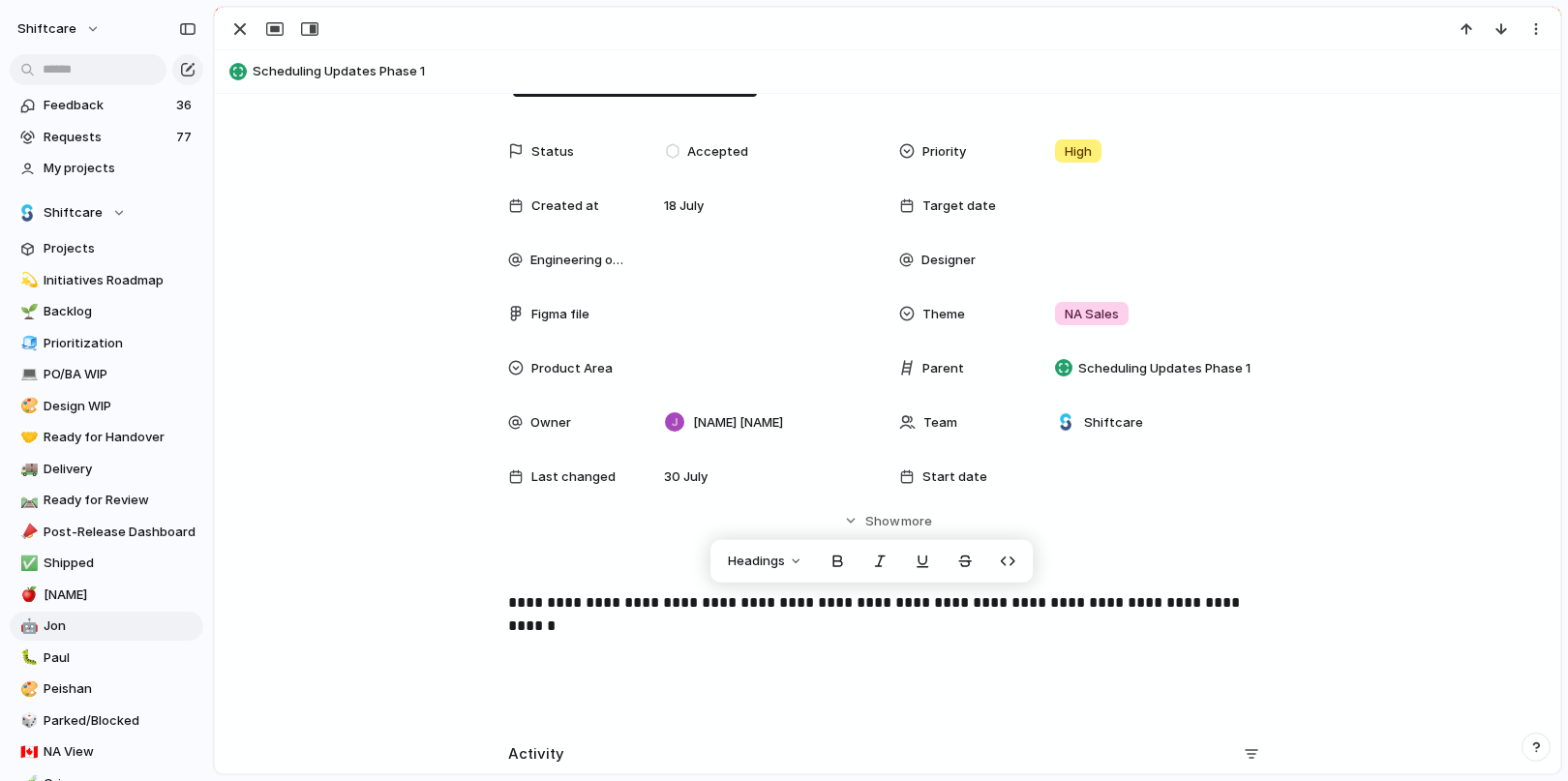 click on "**********" at bounding box center (888, 653) 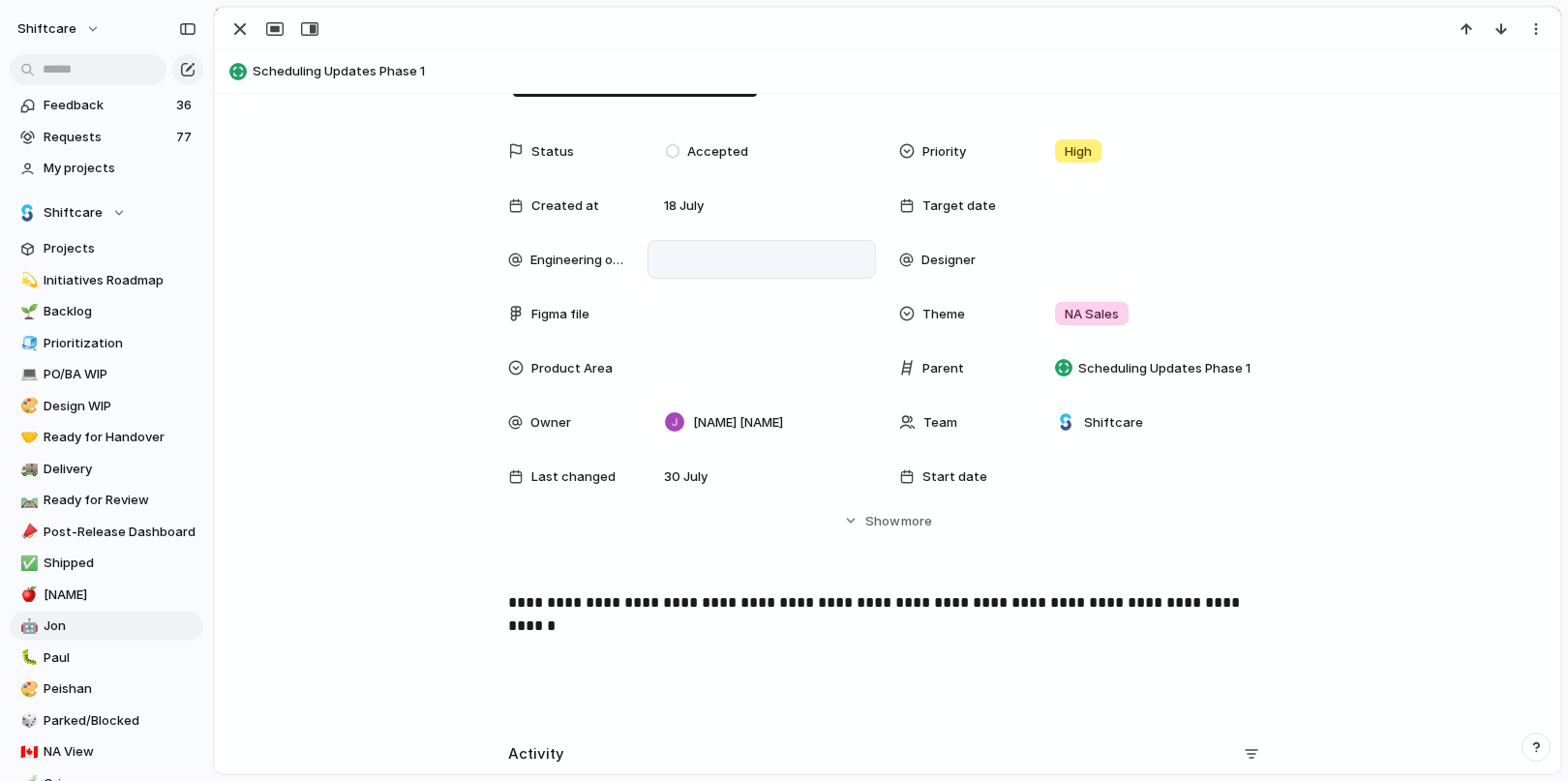 scroll, scrollTop: 0, scrollLeft: 0, axis: both 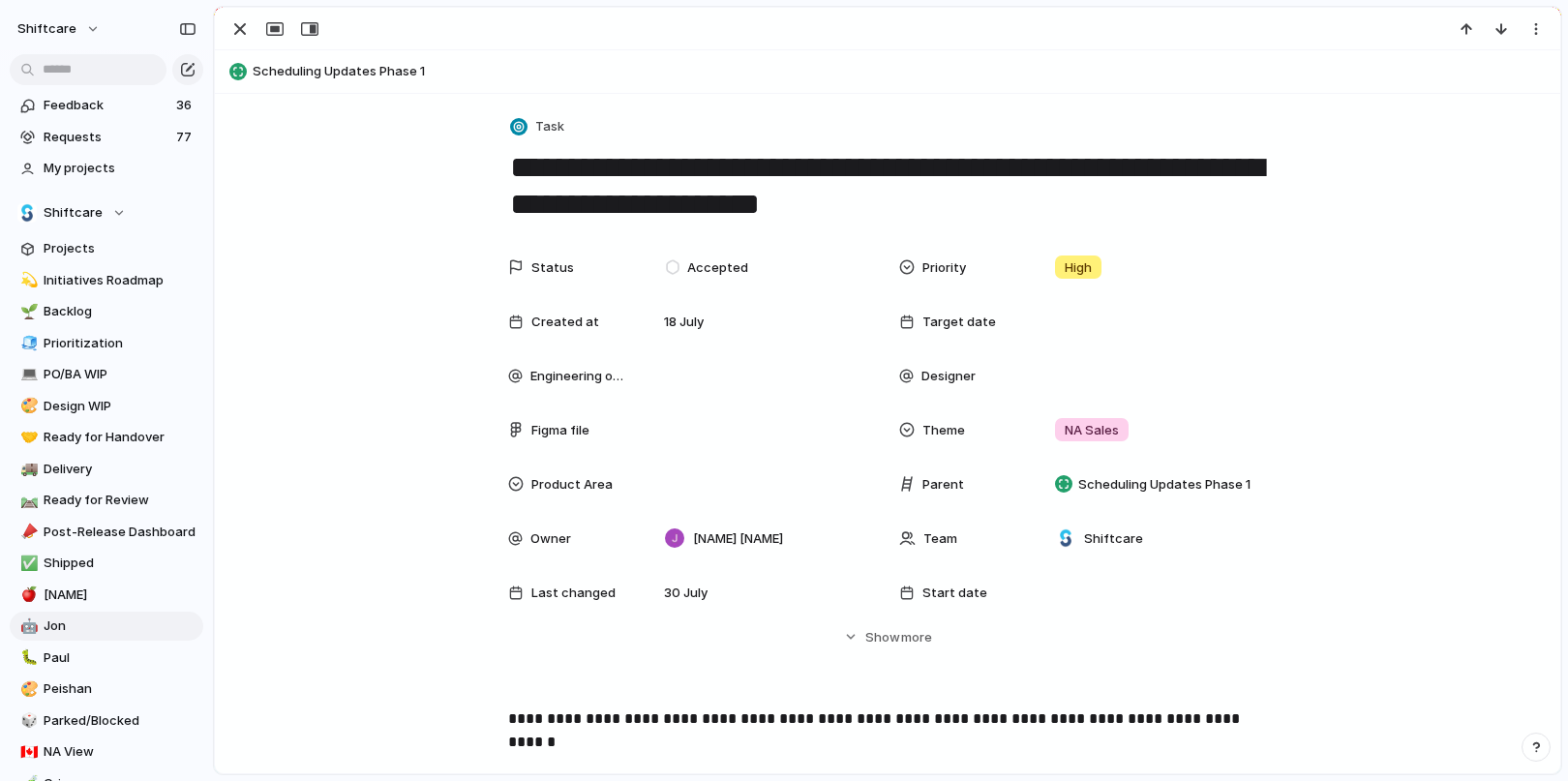 click on "**********" at bounding box center [888, 186] 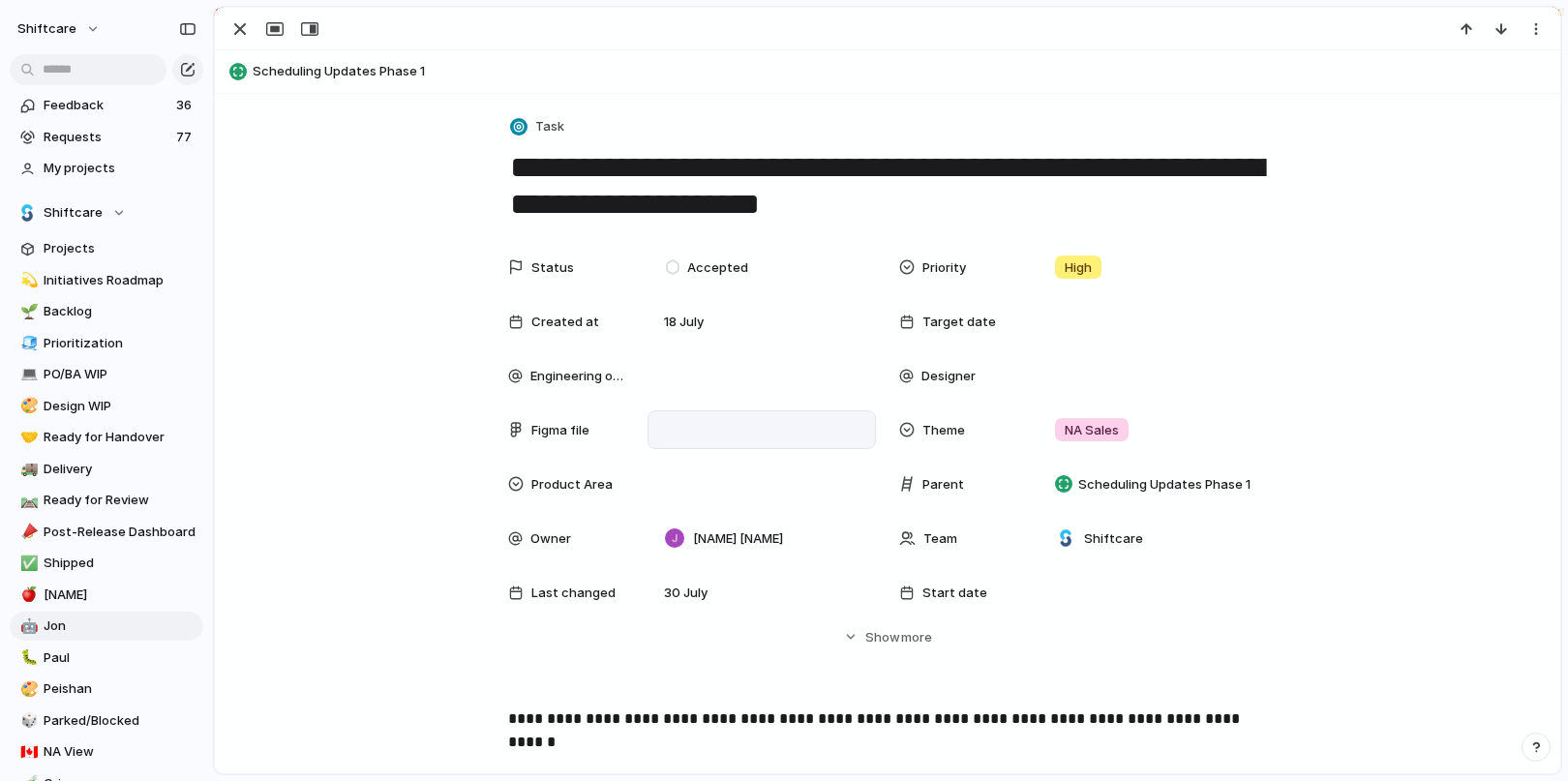 scroll, scrollTop: 289, scrollLeft: 0, axis: vertical 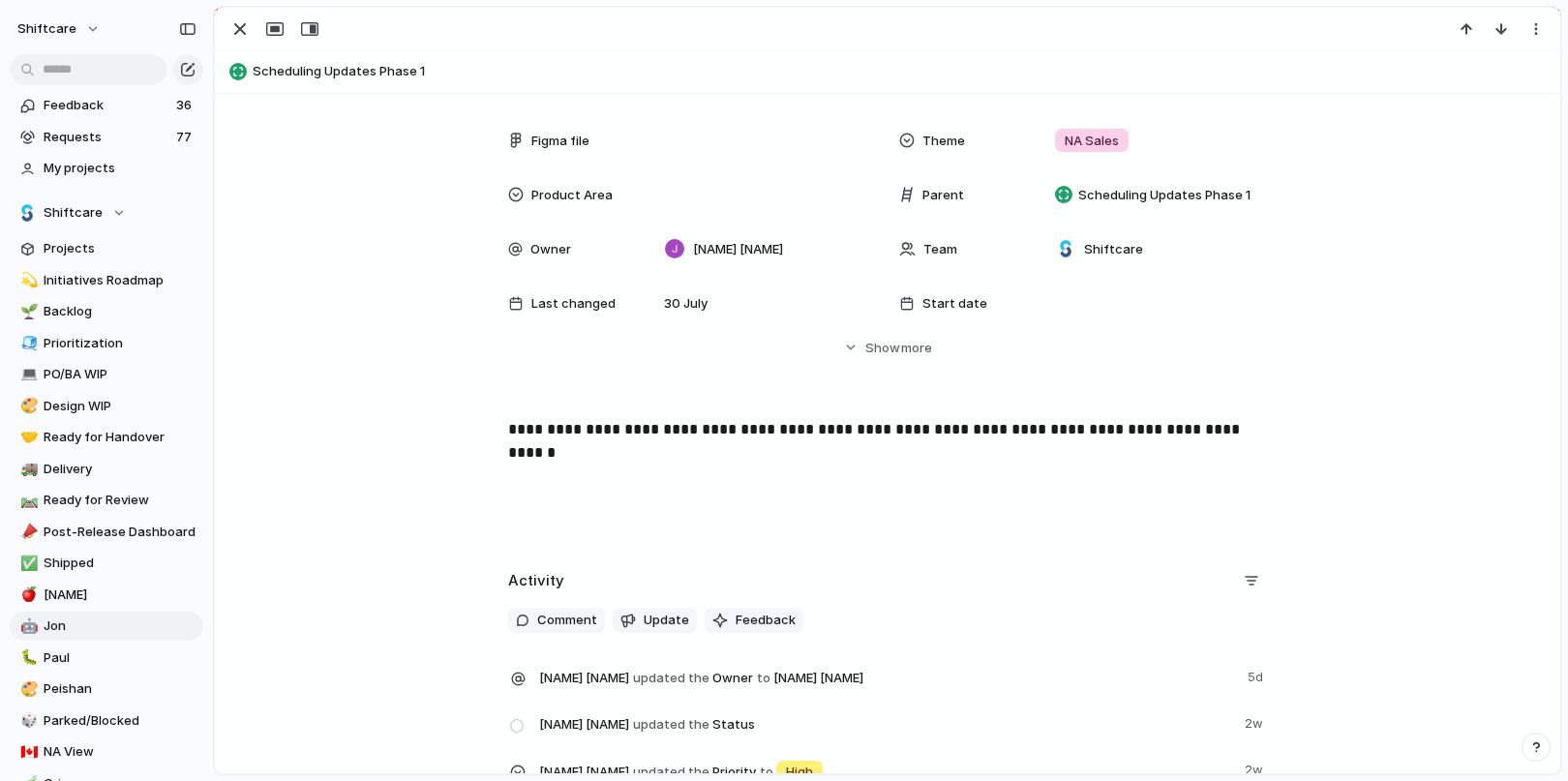 click on "**********" at bounding box center (888, 480) 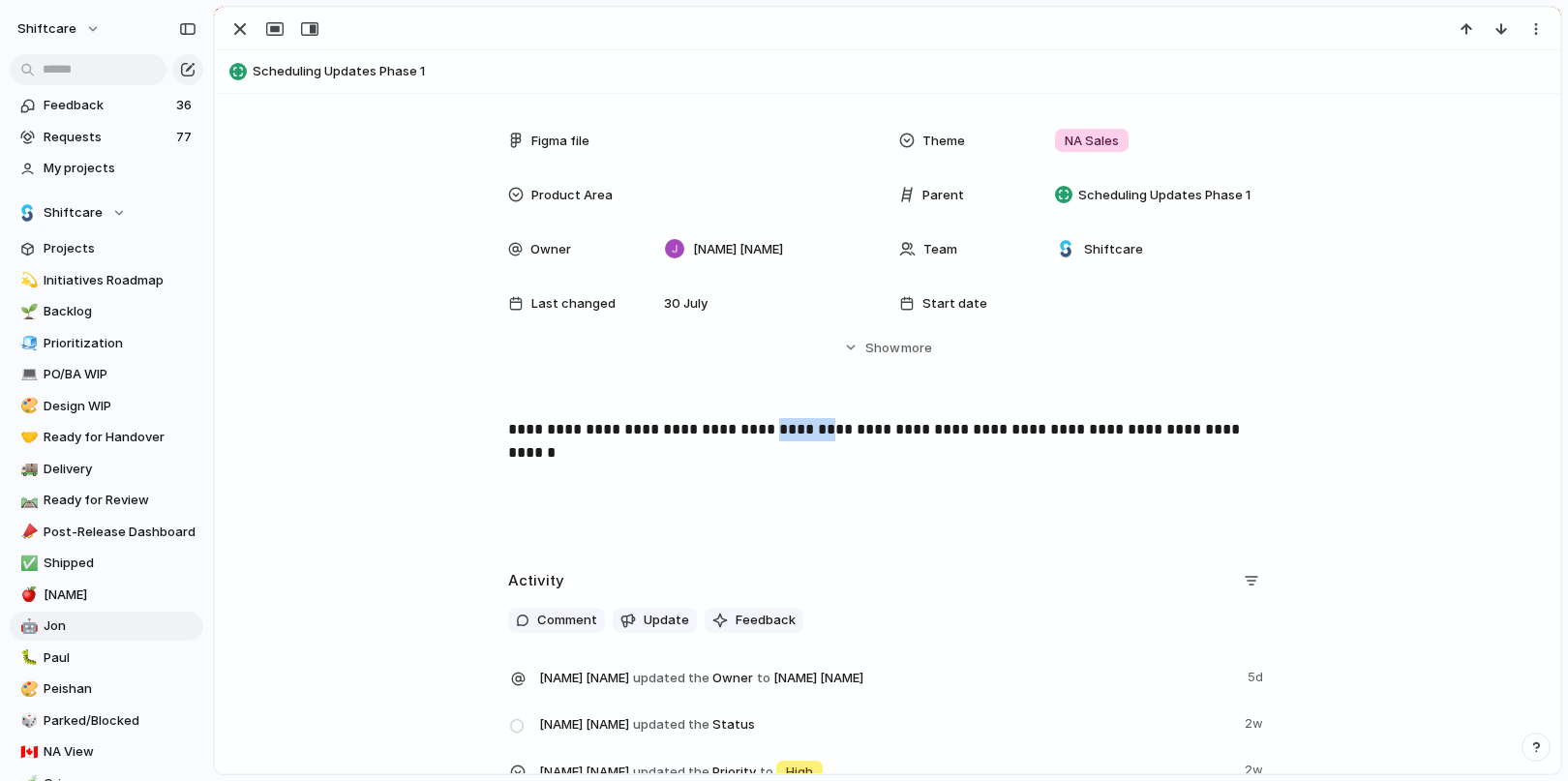 click on "**********" at bounding box center [888, 430] 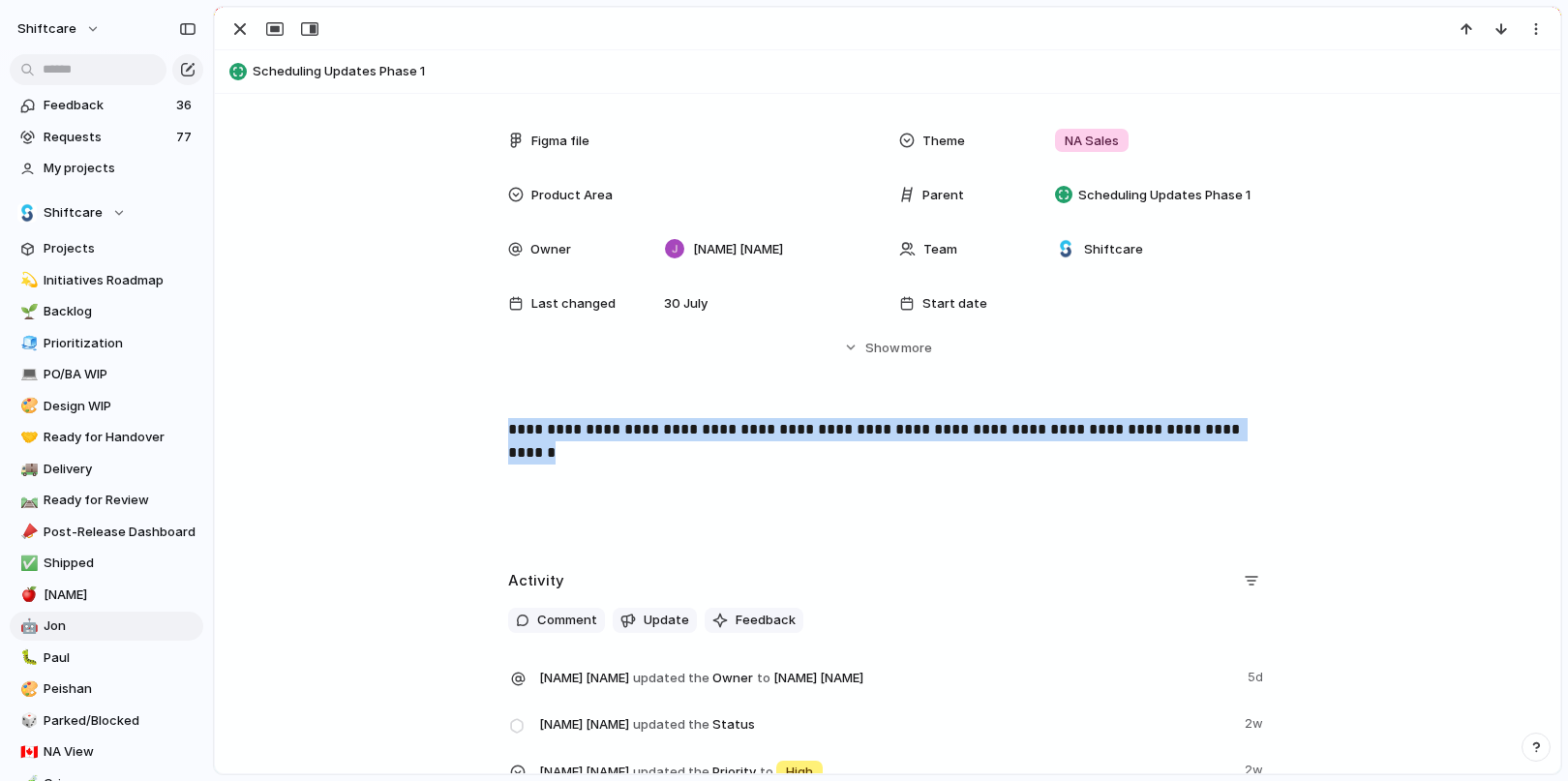 click on "**********" at bounding box center (888, 430) 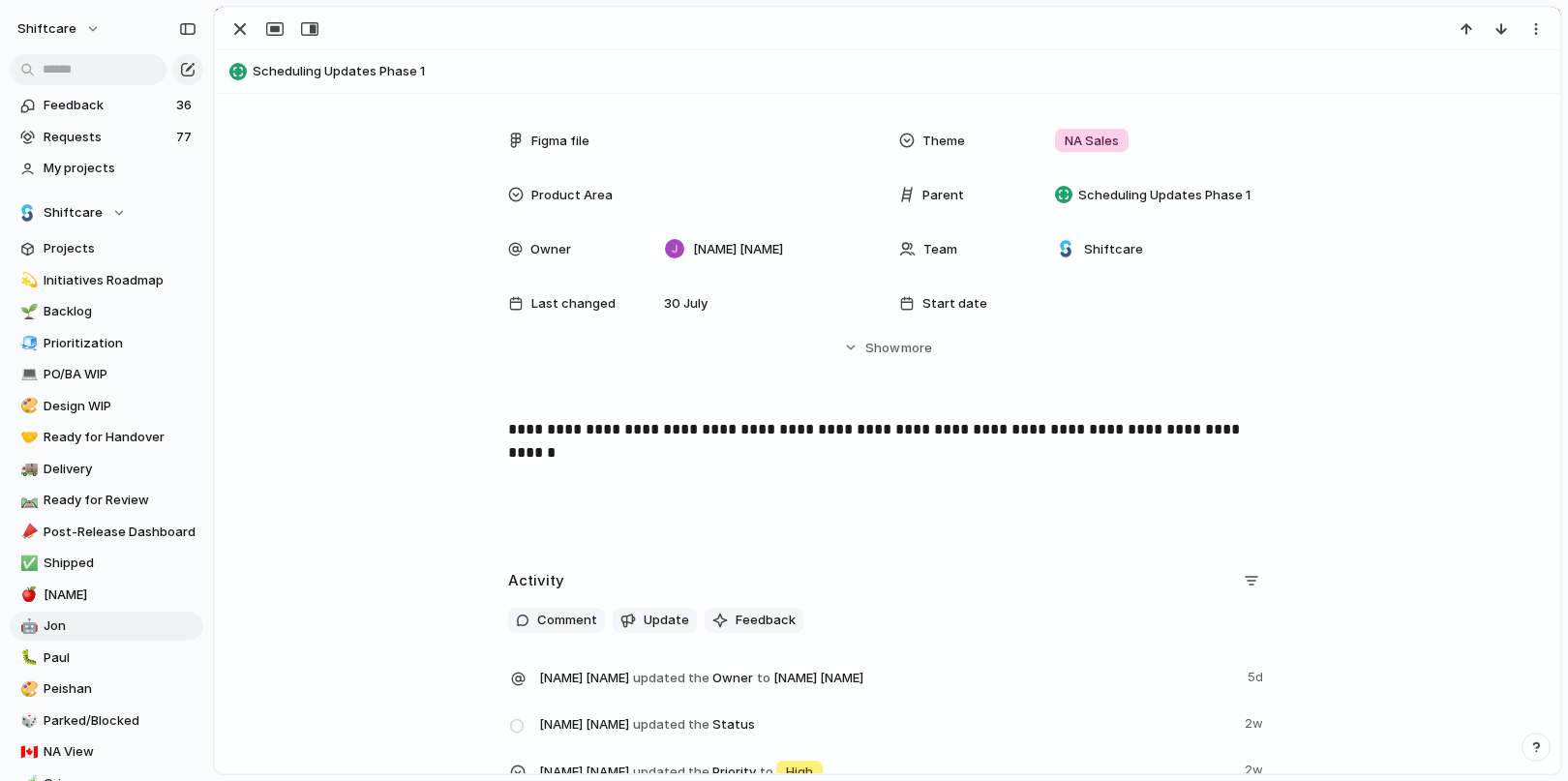 click on "**********" at bounding box center [888, 430] 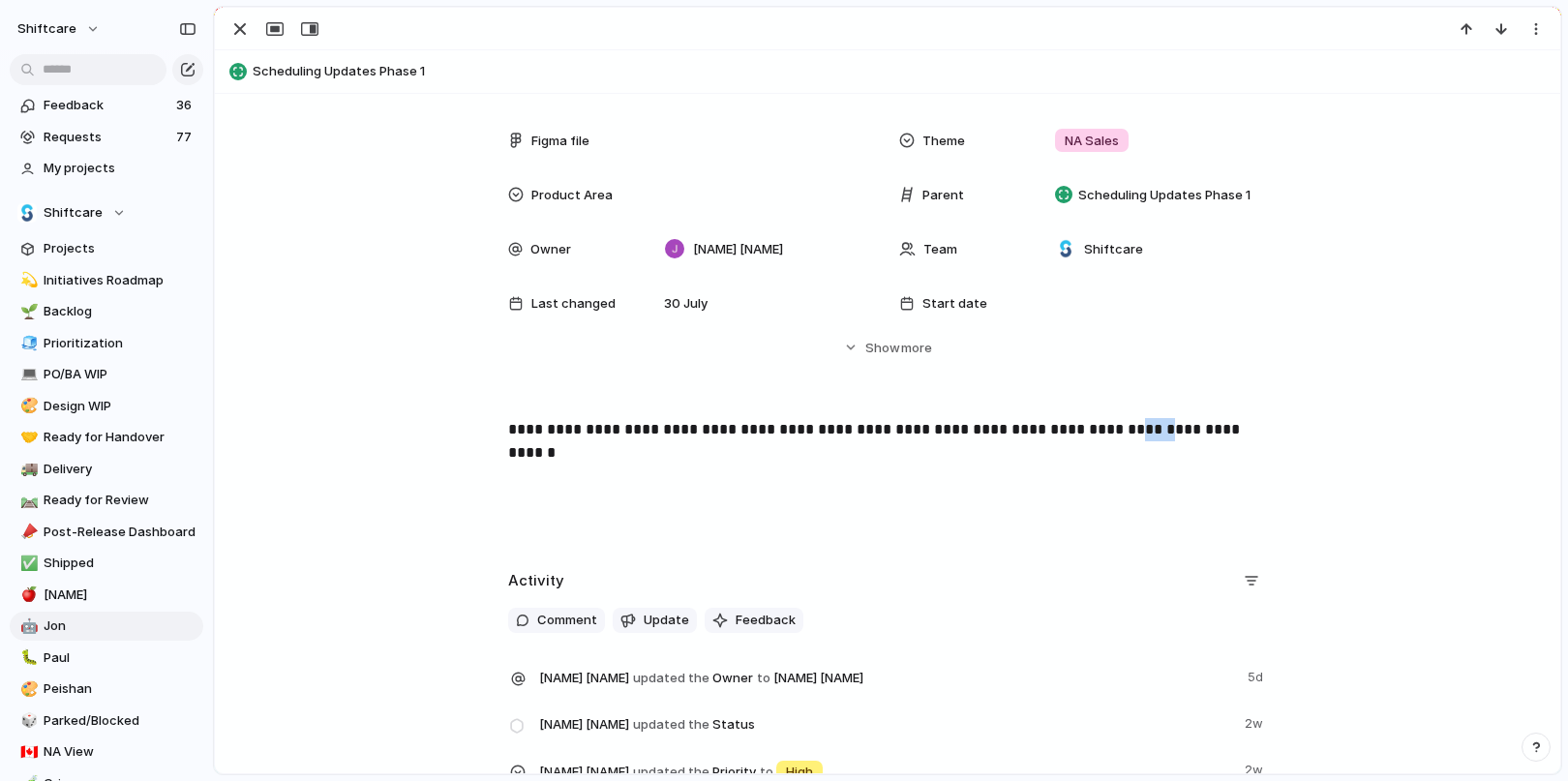 click on "**********" at bounding box center [888, 430] 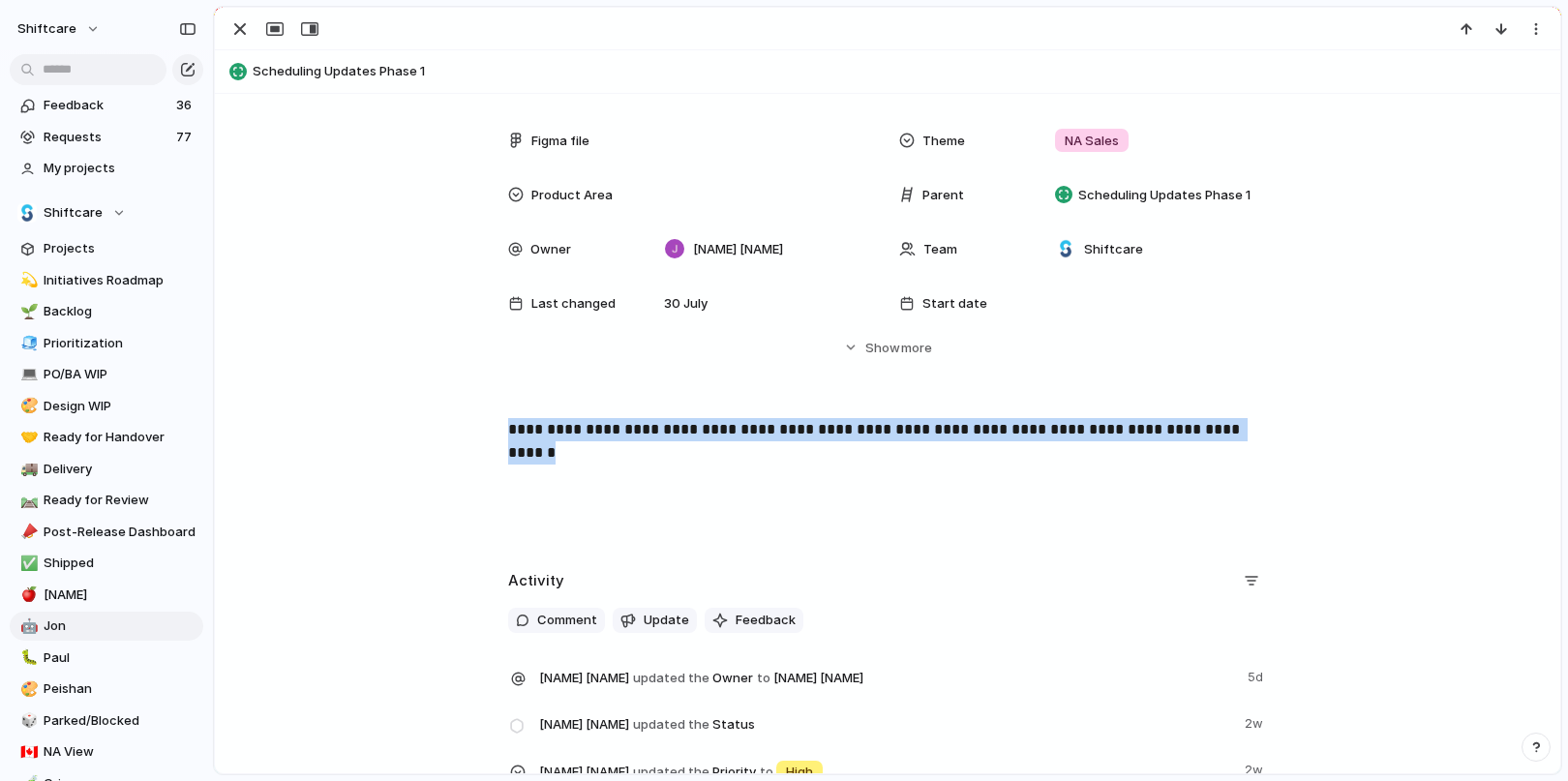 click on "**********" at bounding box center [888, 430] 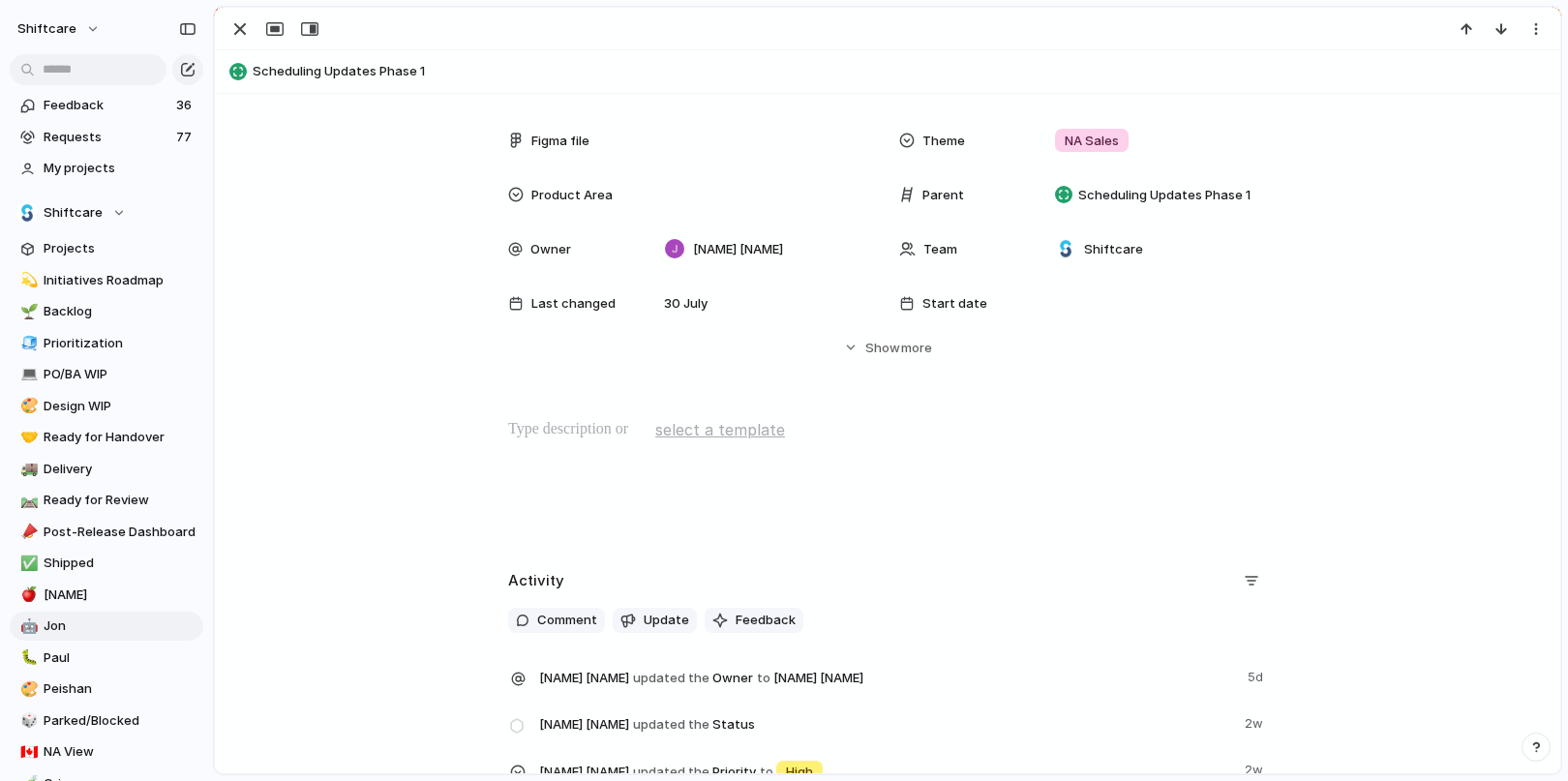 click on "select a template" at bounding box center (720, 430) 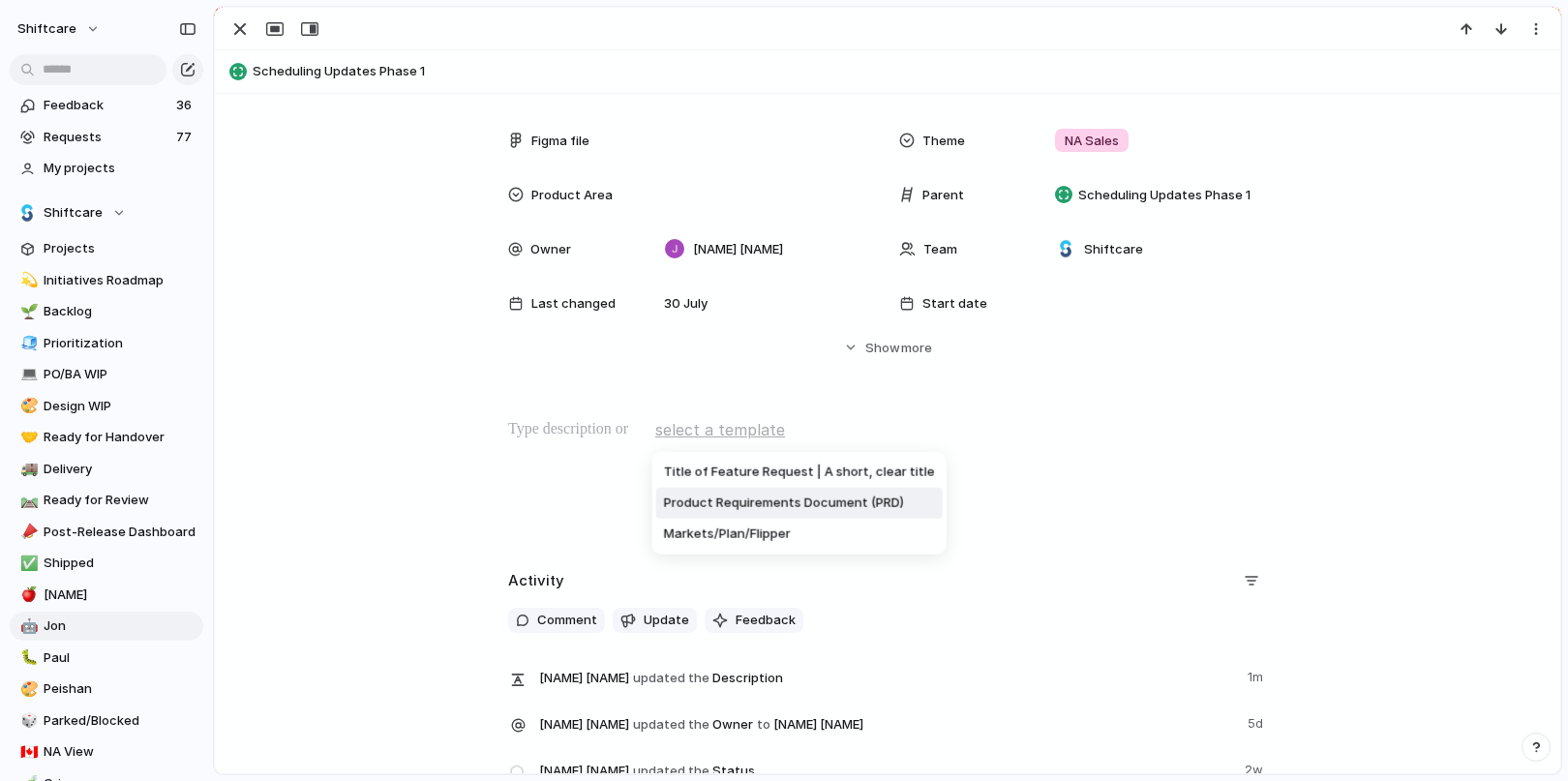 click on "Product Requirements Document (PRD)" at bounding box center (784, 503) 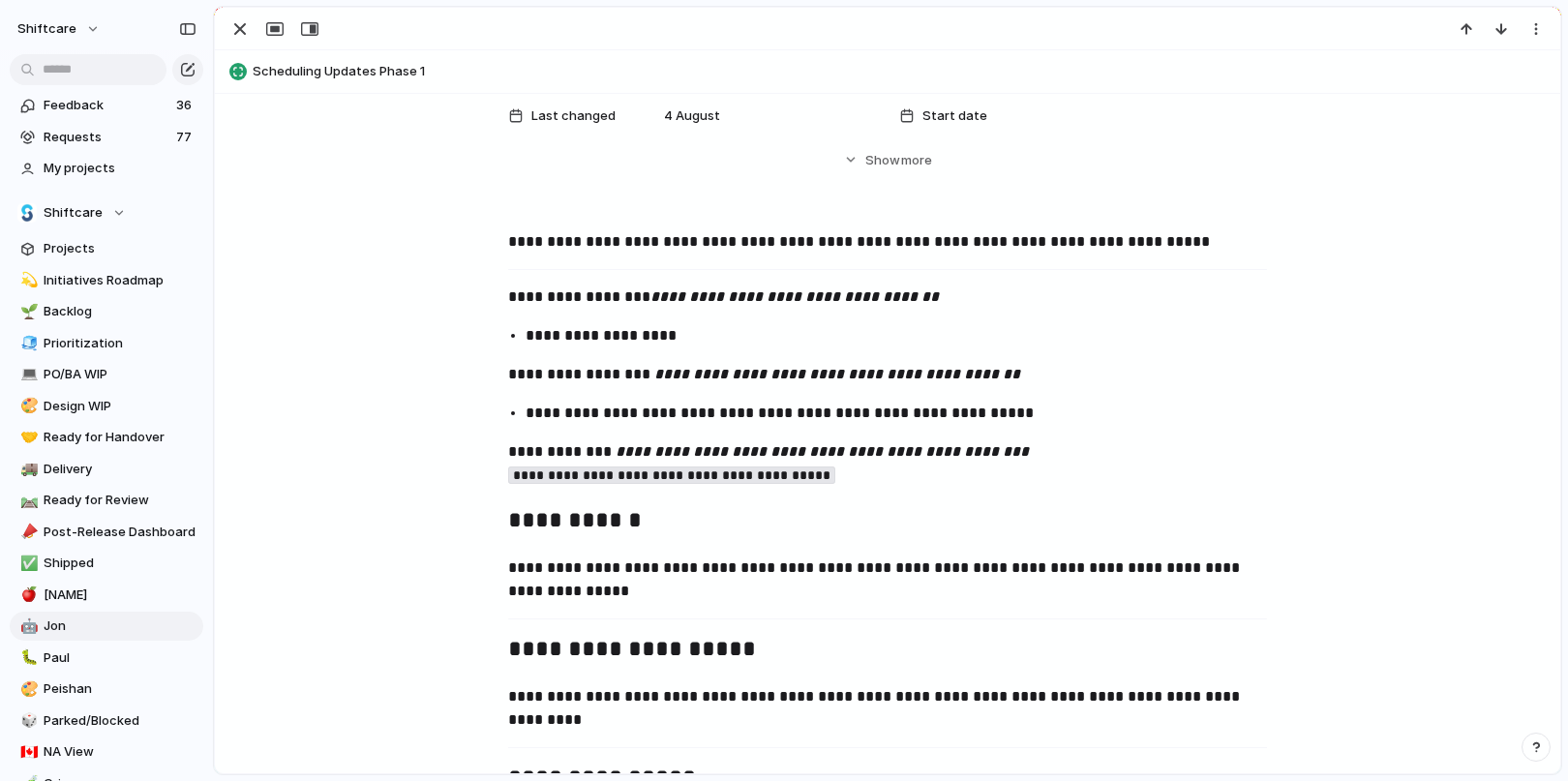 scroll, scrollTop: 588, scrollLeft: 0, axis: vertical 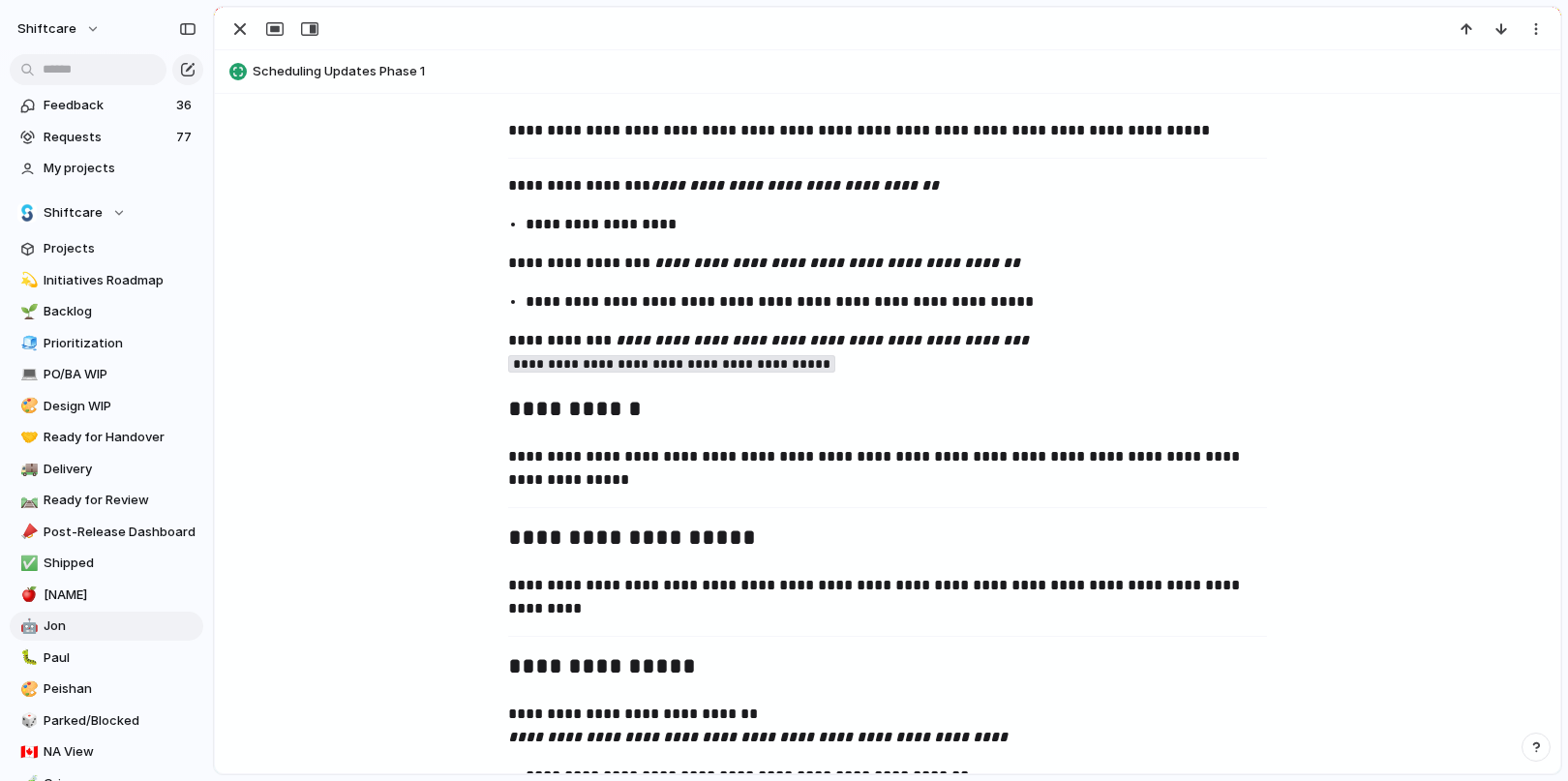 click on "**********" at bounding box center (888, 410) 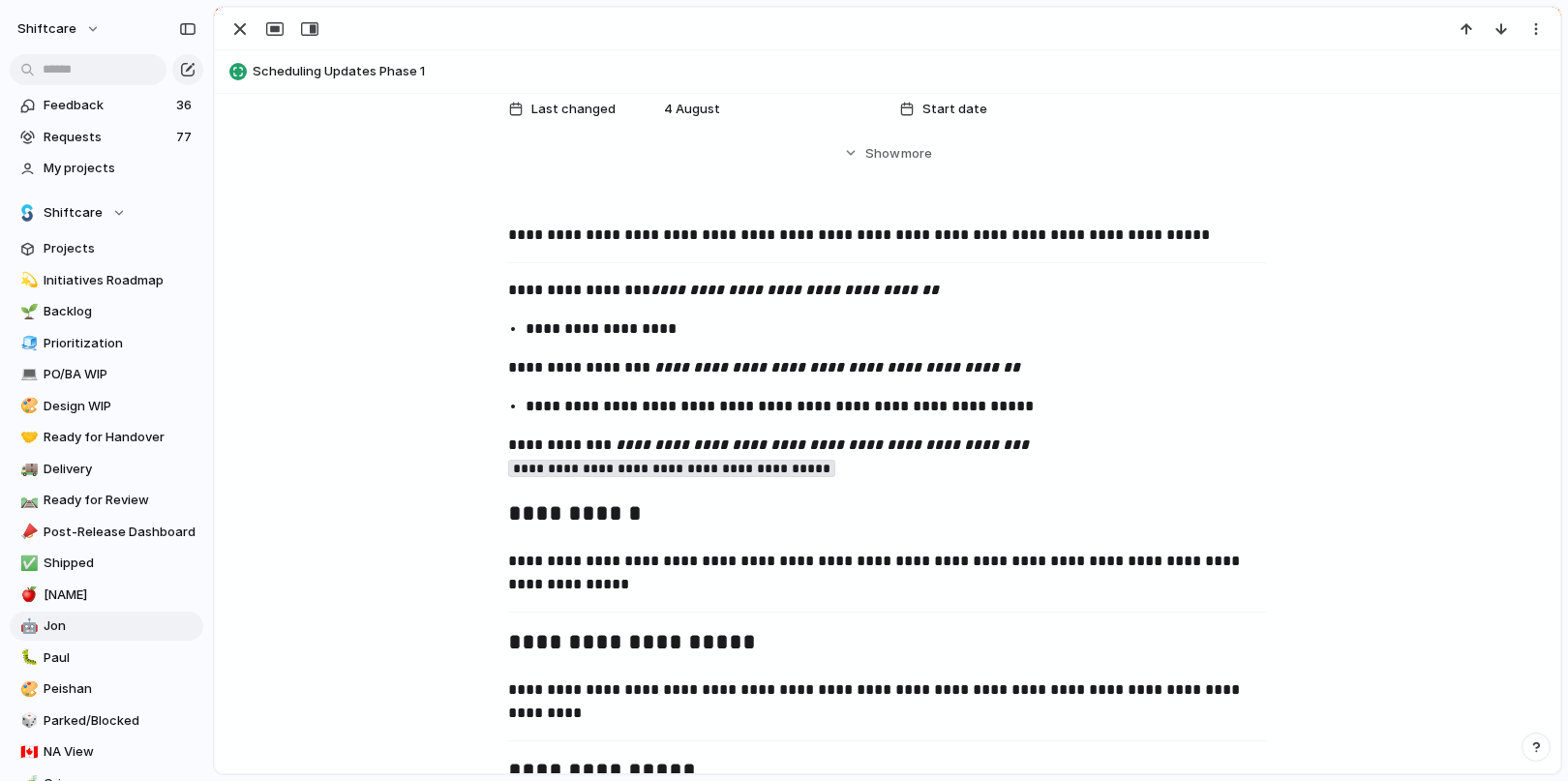 scroll, scrollTop: 472, scrollLeft: 0, axis: vertical 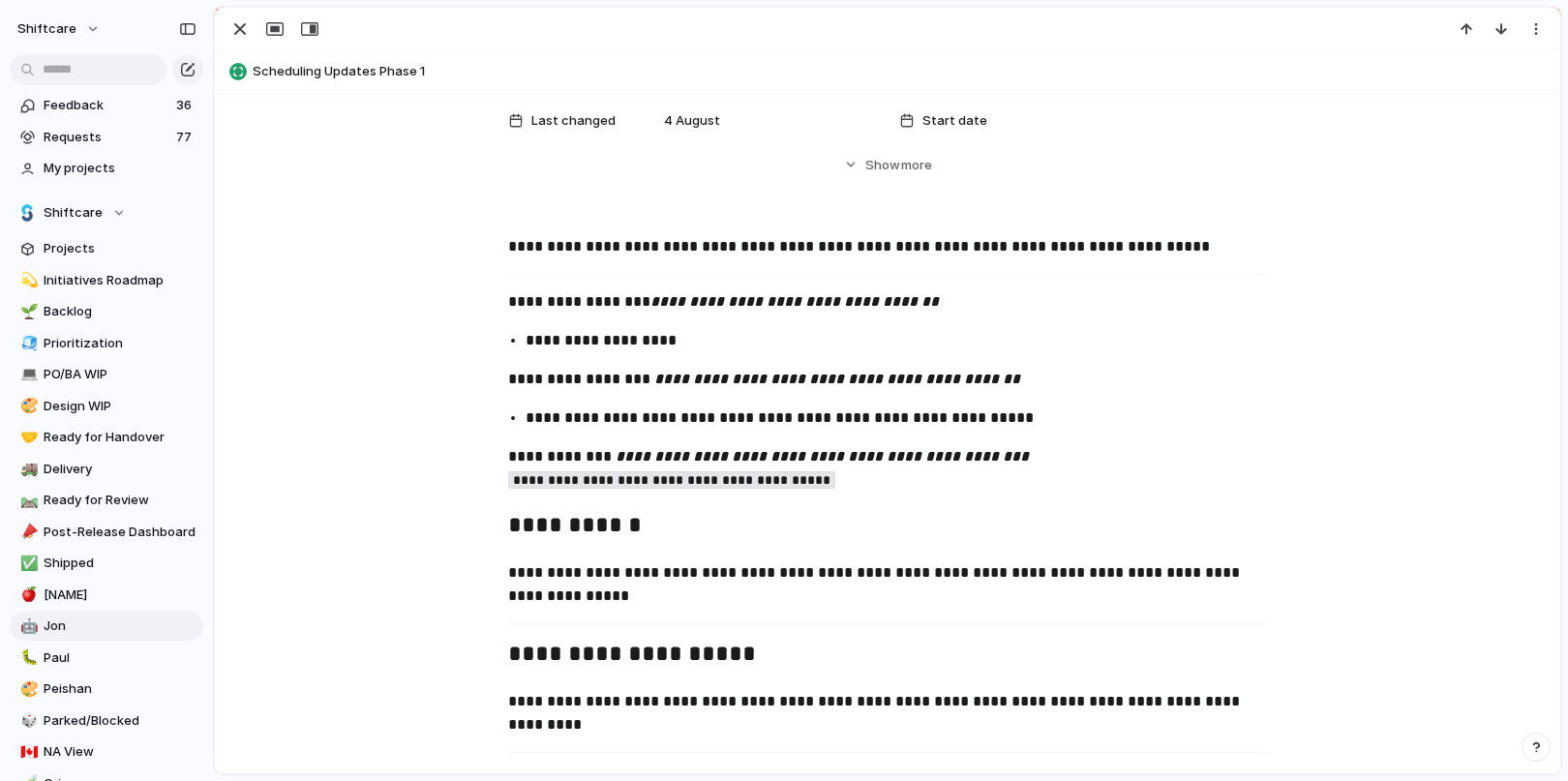 click on "**********" at bounding box center (888, 1256) 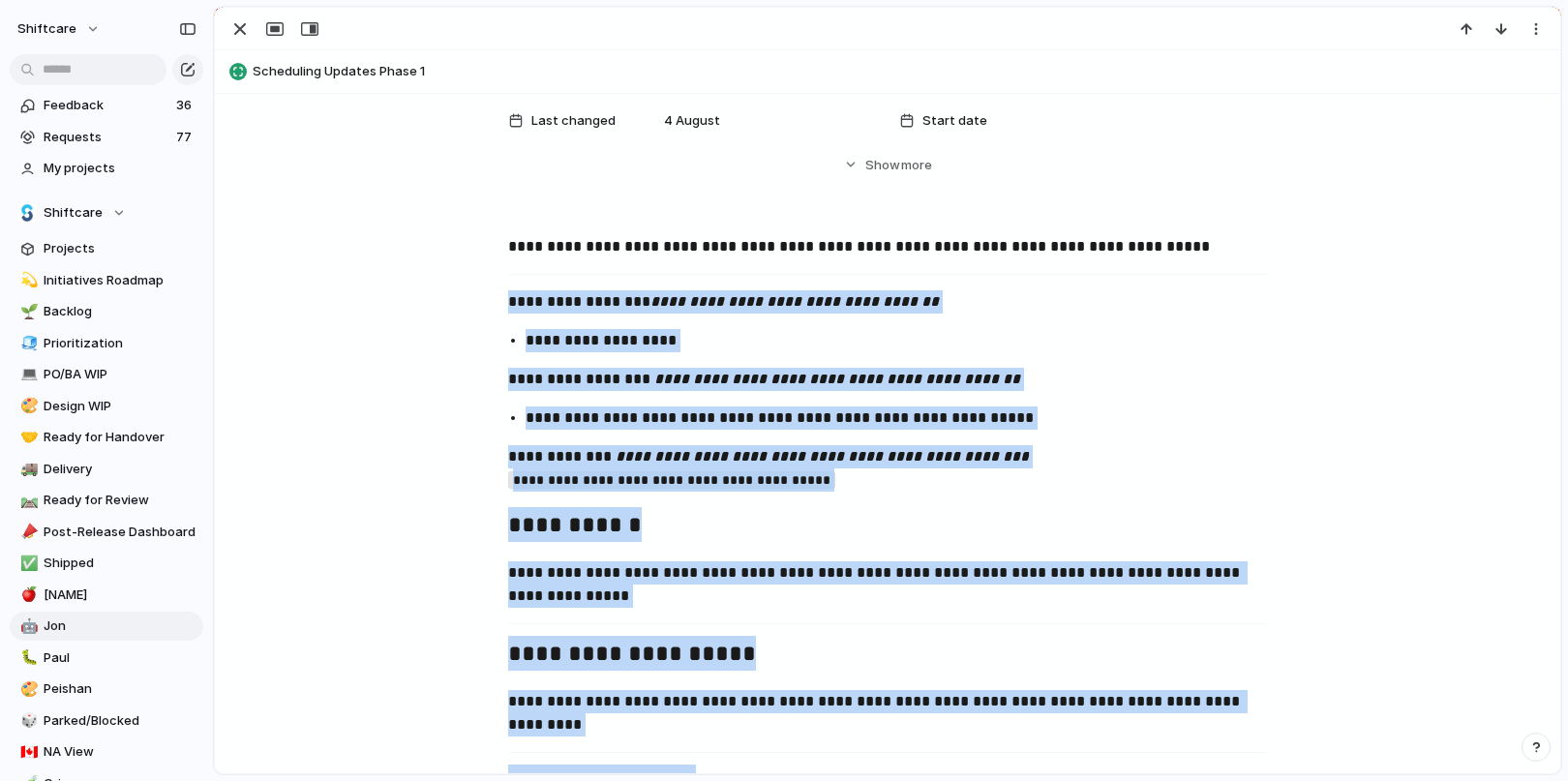 scroll, scrollTop: 2284, scrollLeft: 0, axis: vertical 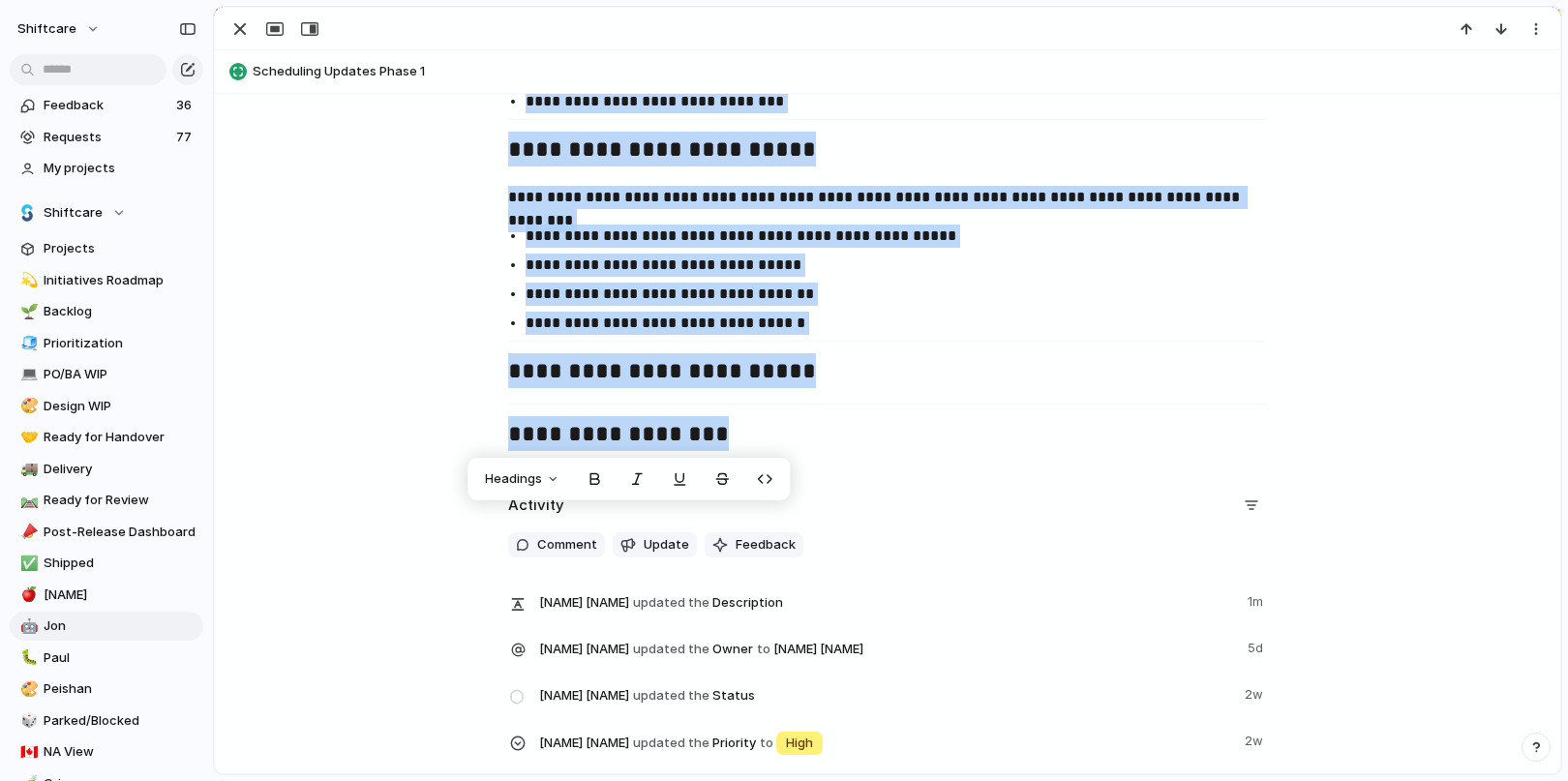 copy on "**********" 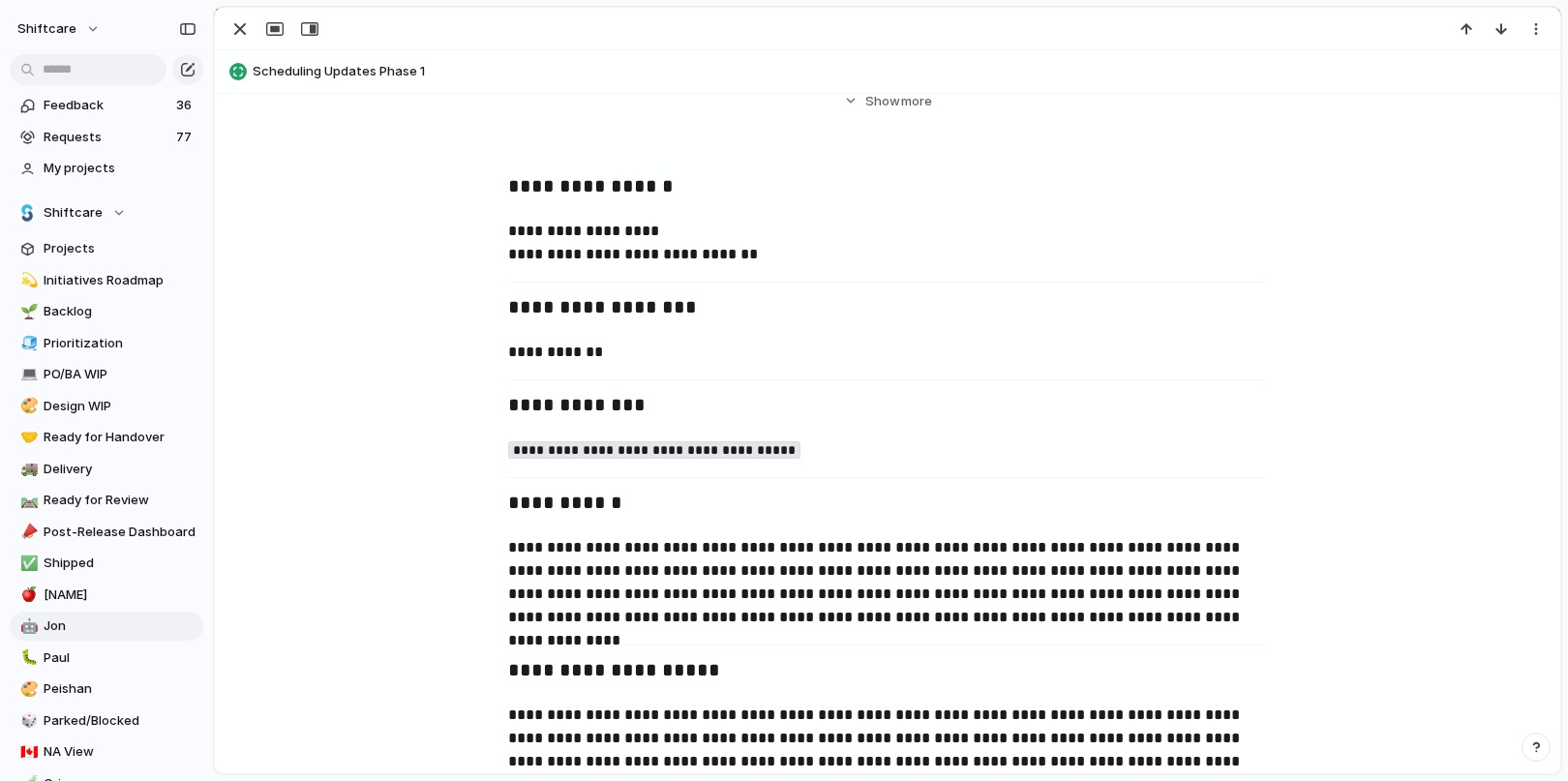 scroll, scrollTop: 503, scrollLeft: 0, axis: vertical 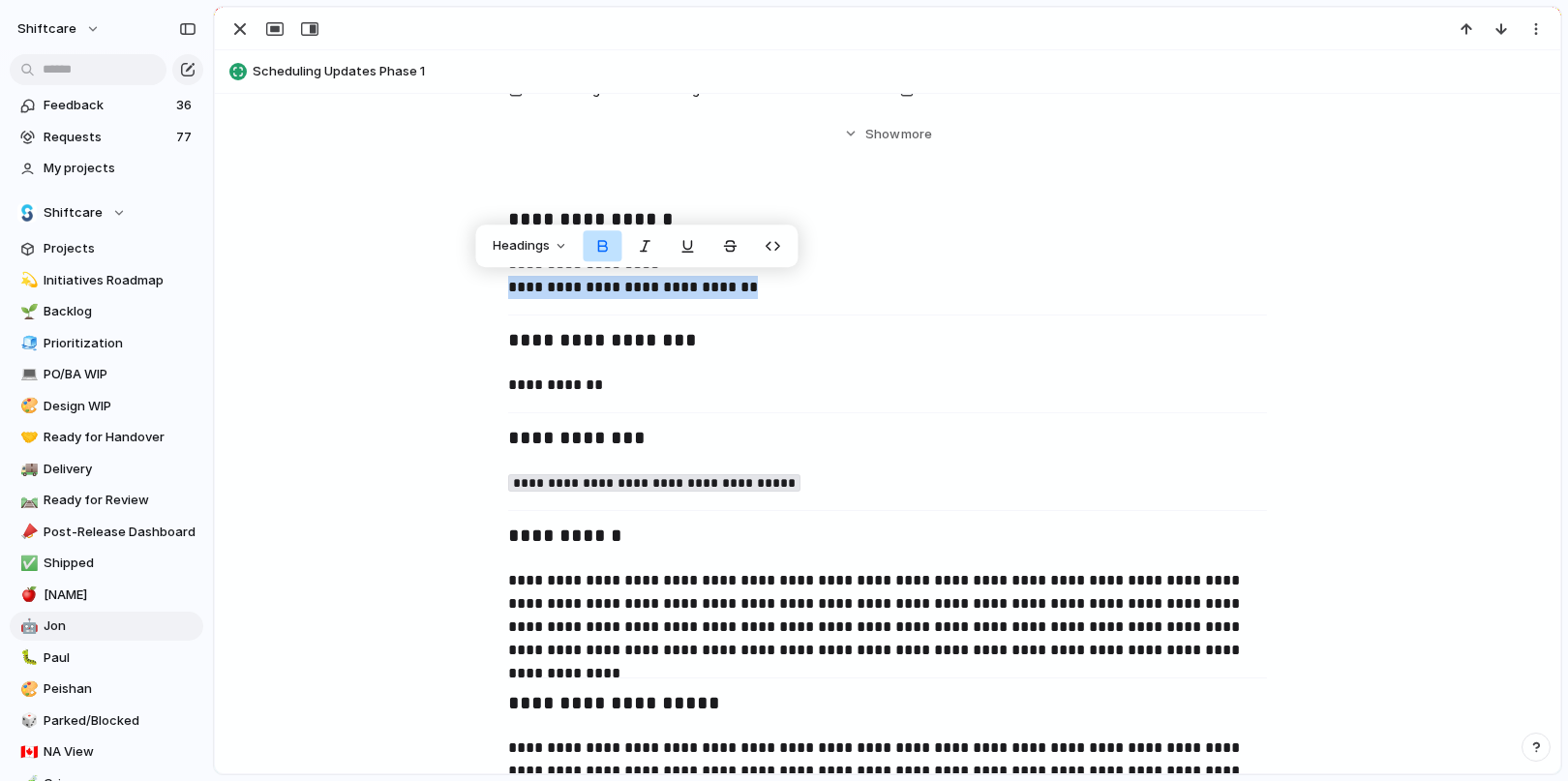drag, startPoint x: 751, startPoint y: 286, endPoint x: 470, endPoint y: 295, distance: 281.14409 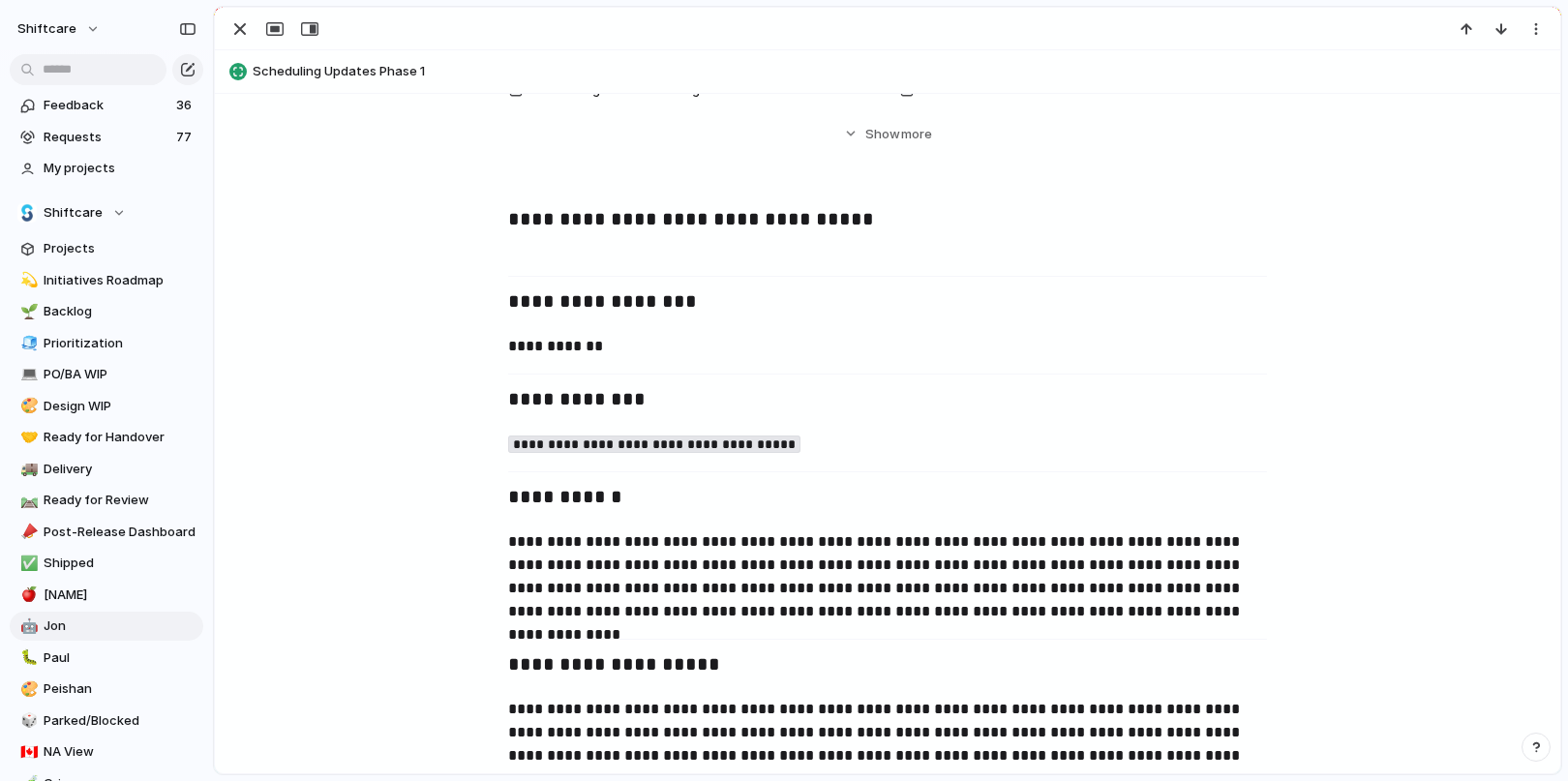 type 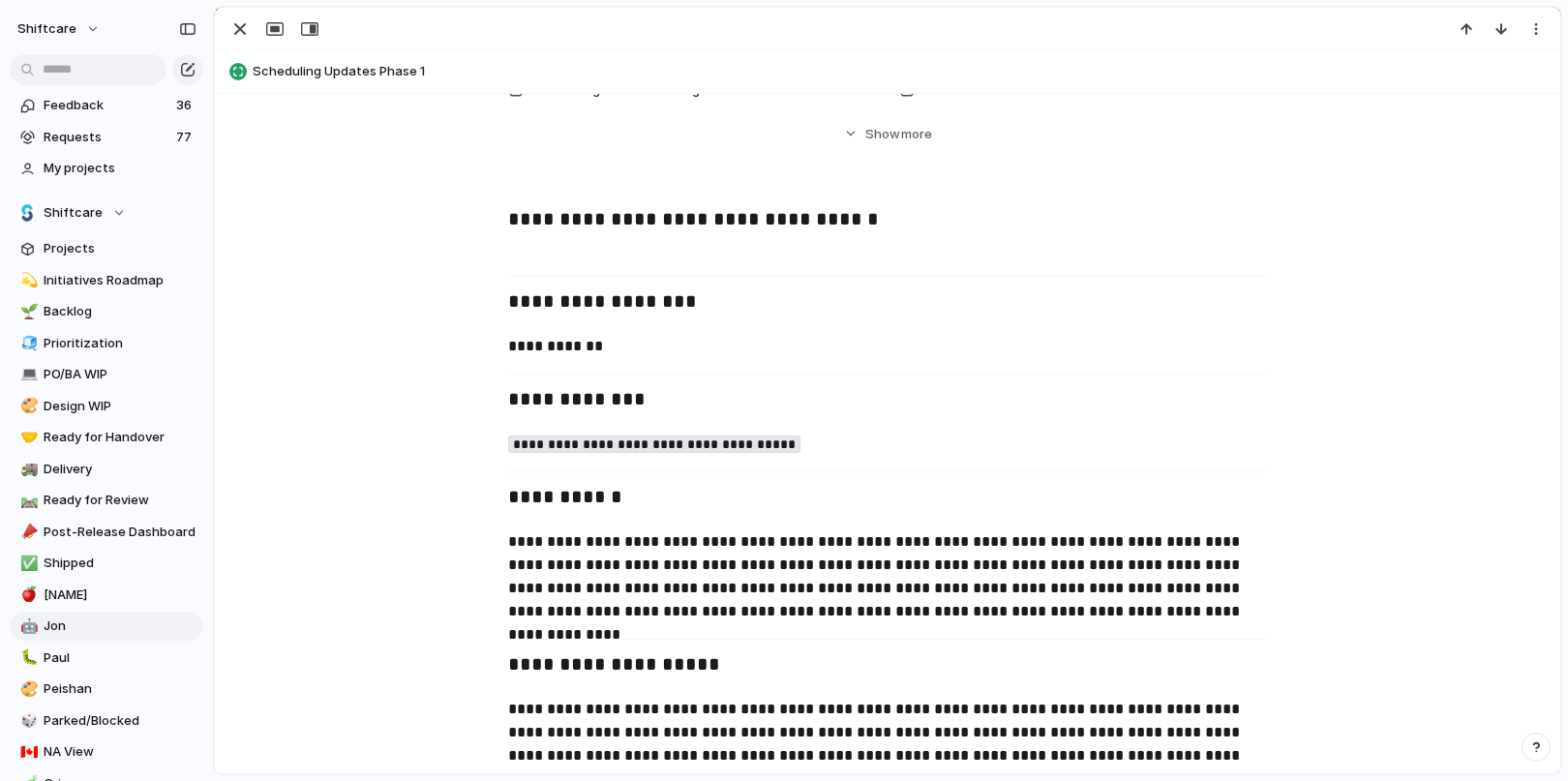 click on "**********" at bounding box center [888, 1320] 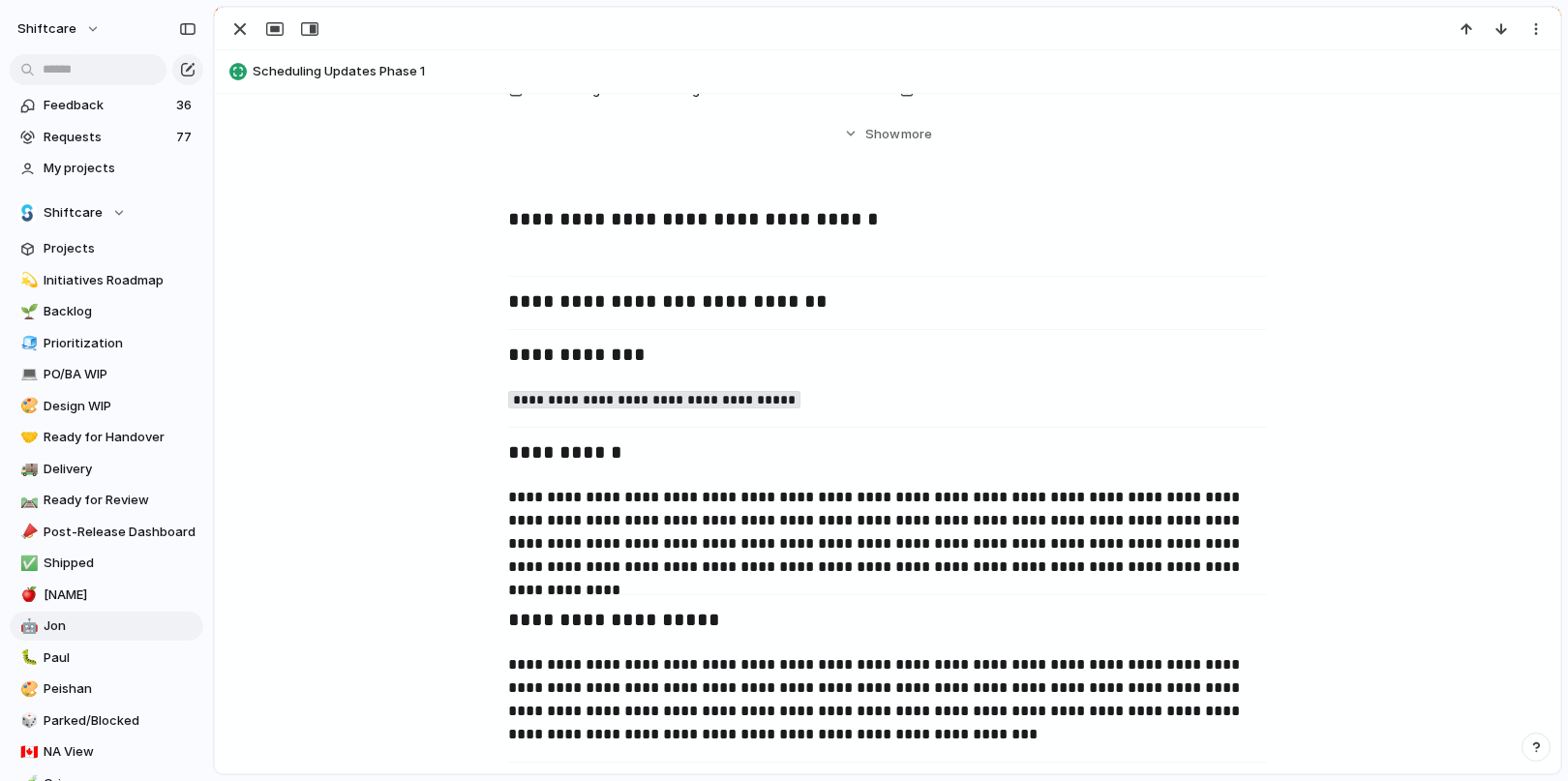 click on "**********" at bounding box center [888, 1298] 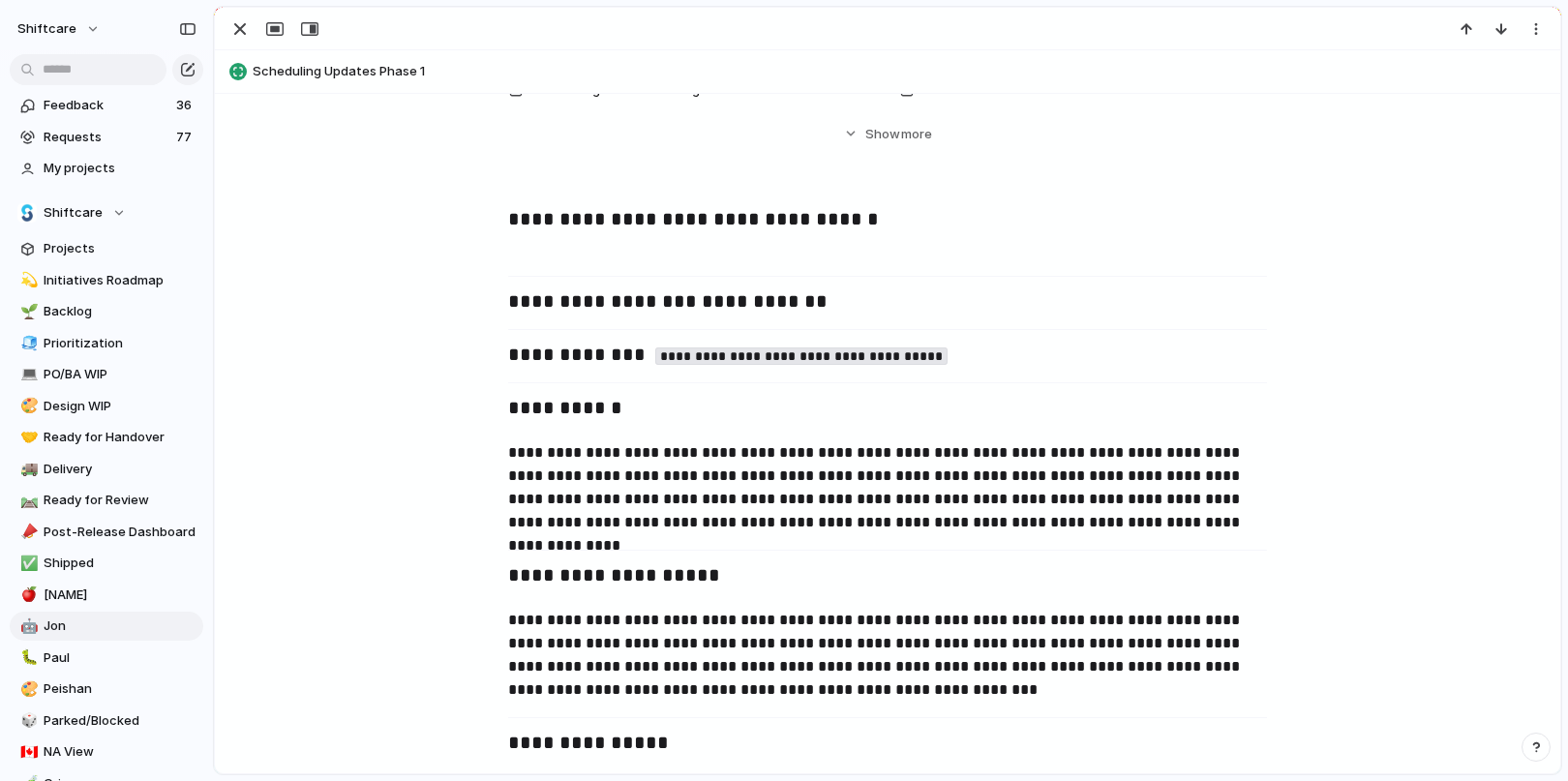 click on "**********" at bounding box center [888, 488] 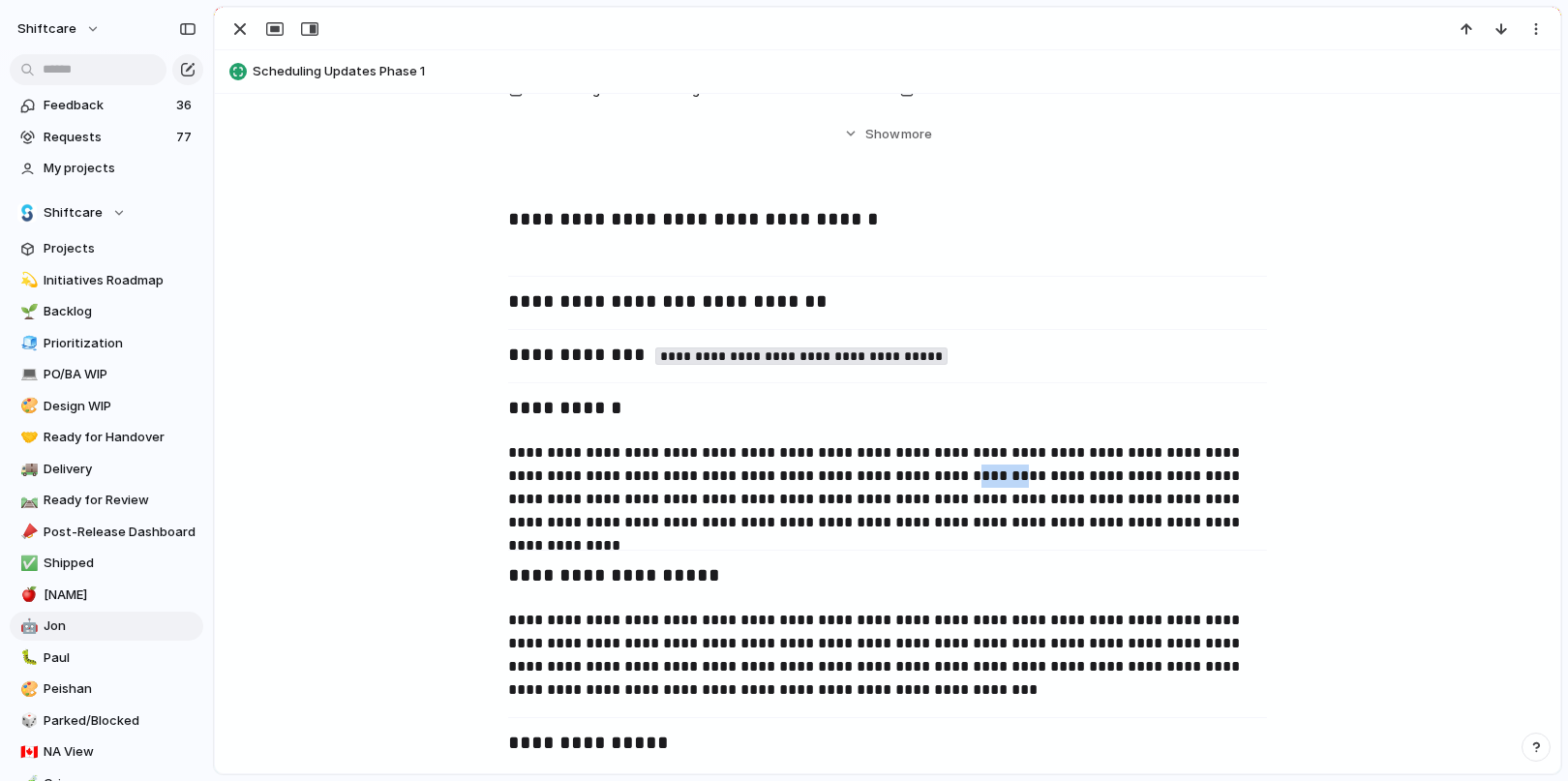 click on "**********" at bounding box center (888, 488) 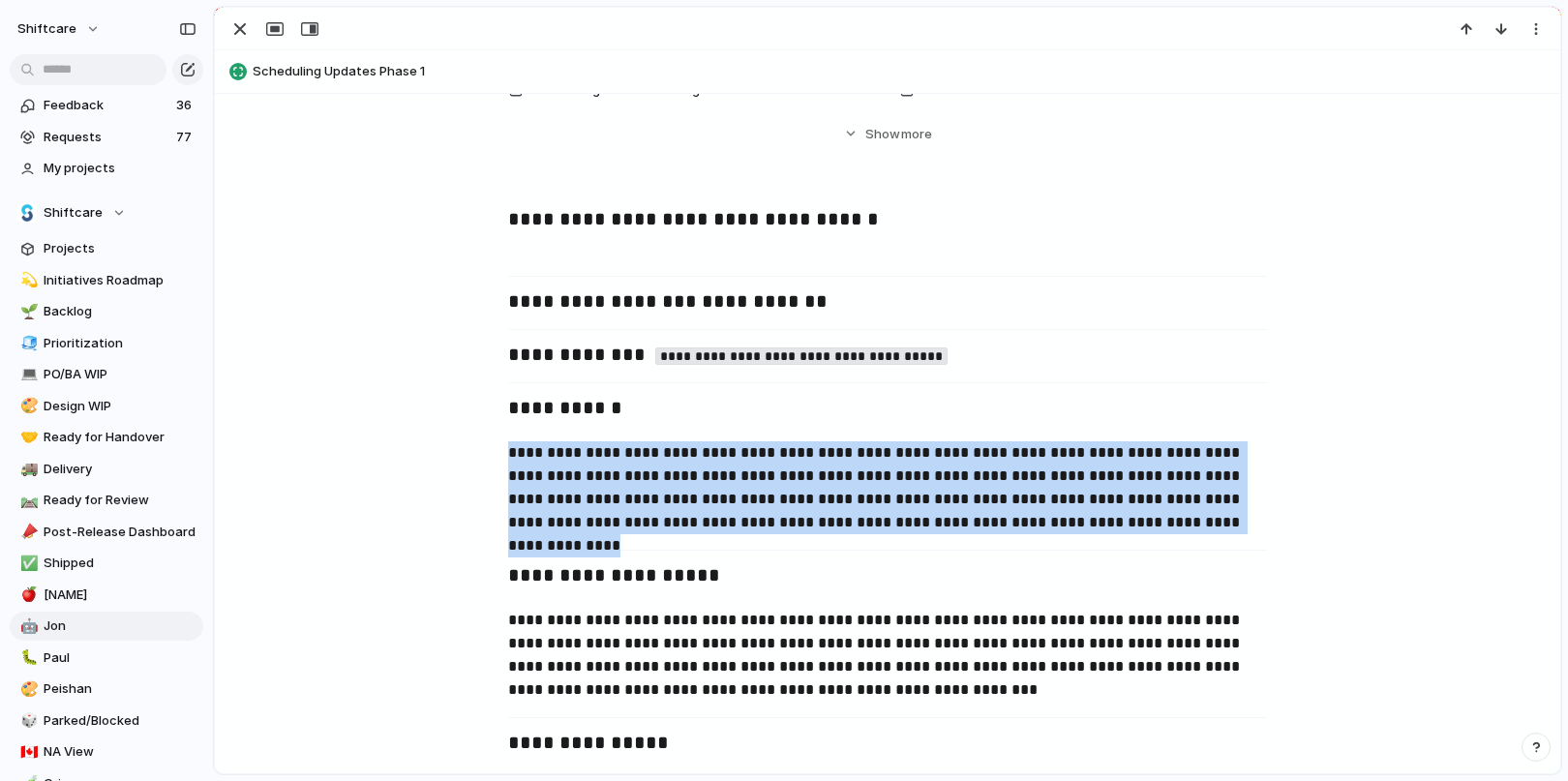 click on "**********" at bounding box center (888, 488) 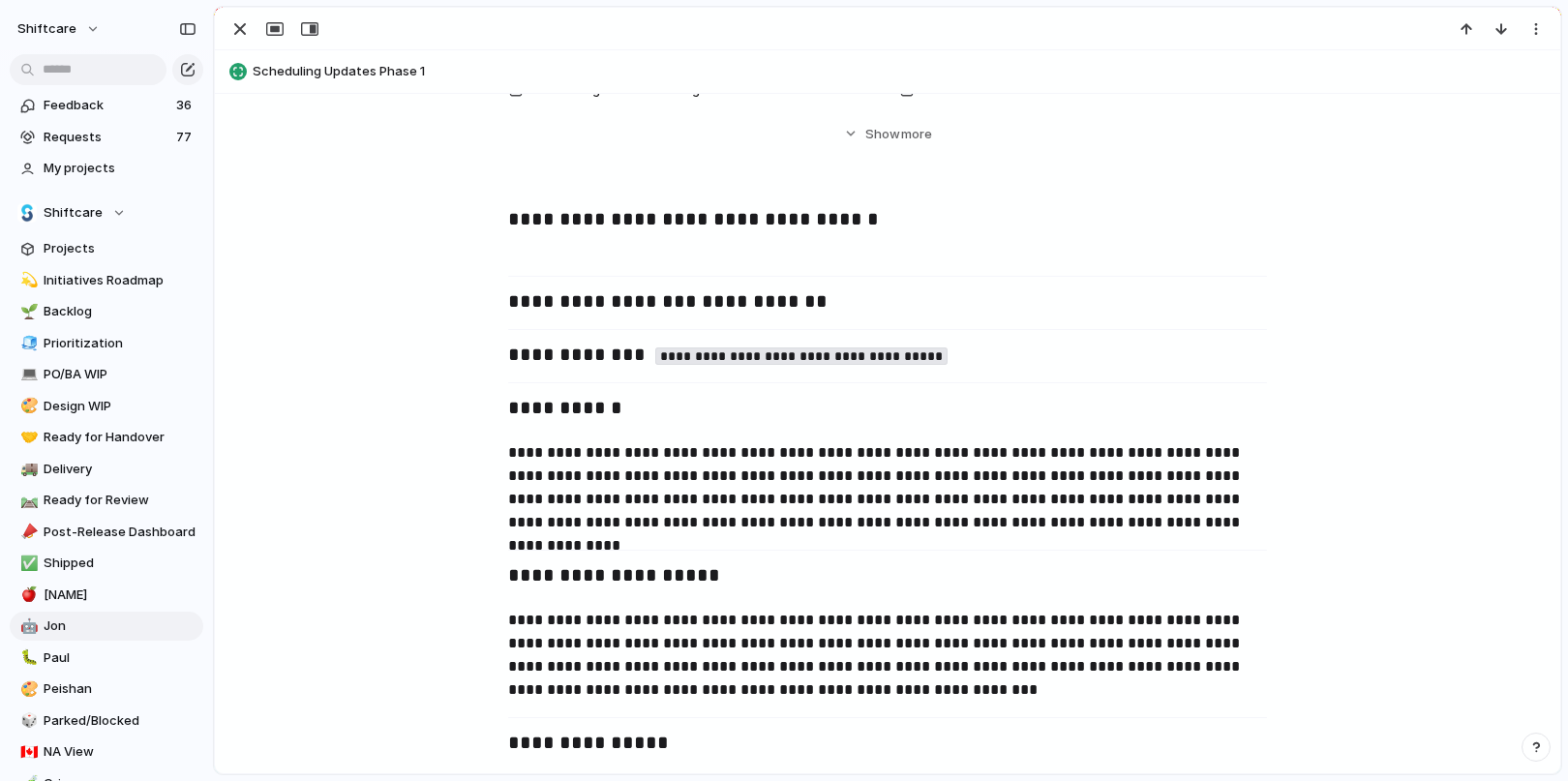 click on "**********" at bounding box center [888, 488] 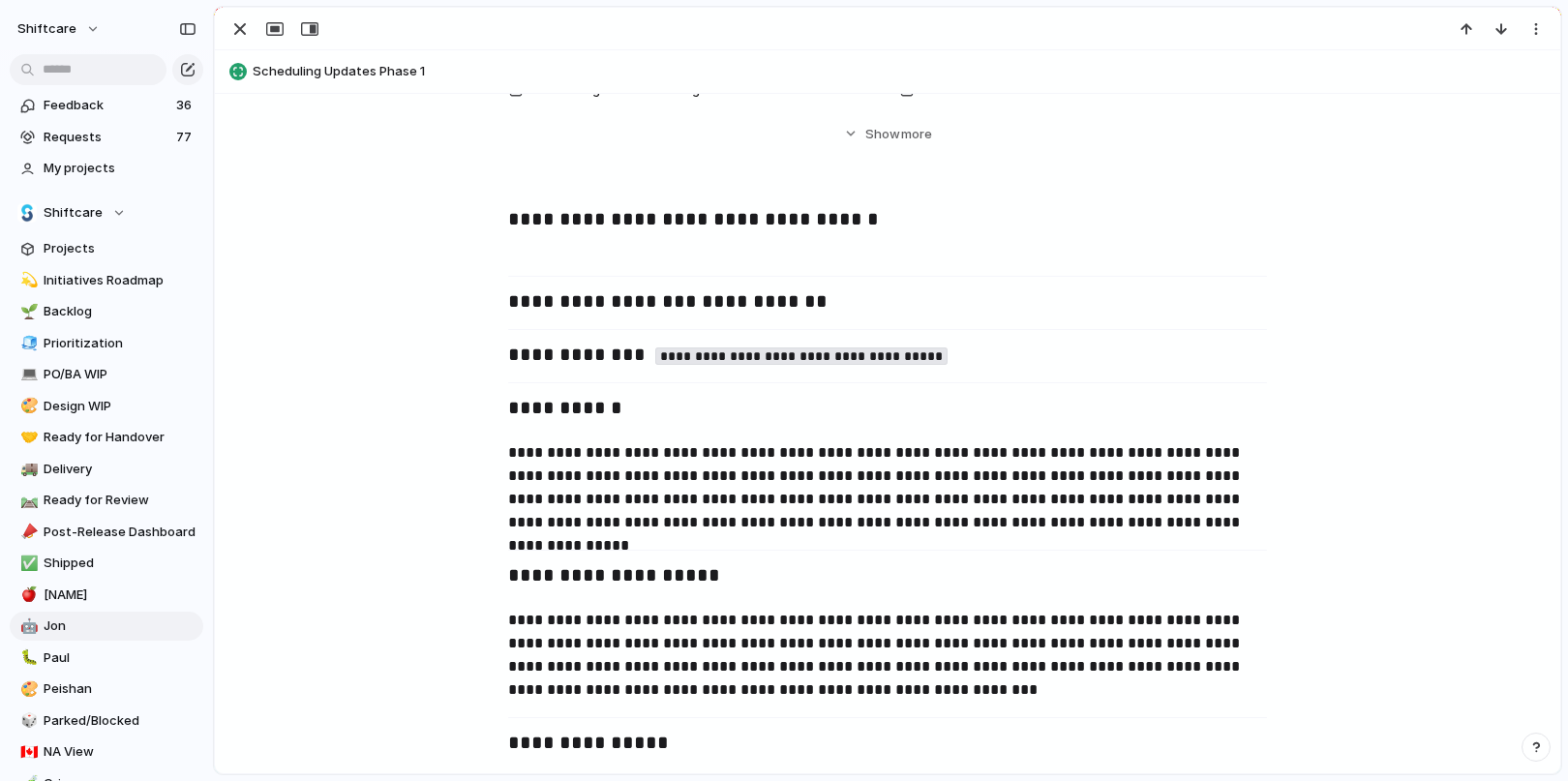click on "**********" at bounding box center (888, 488) 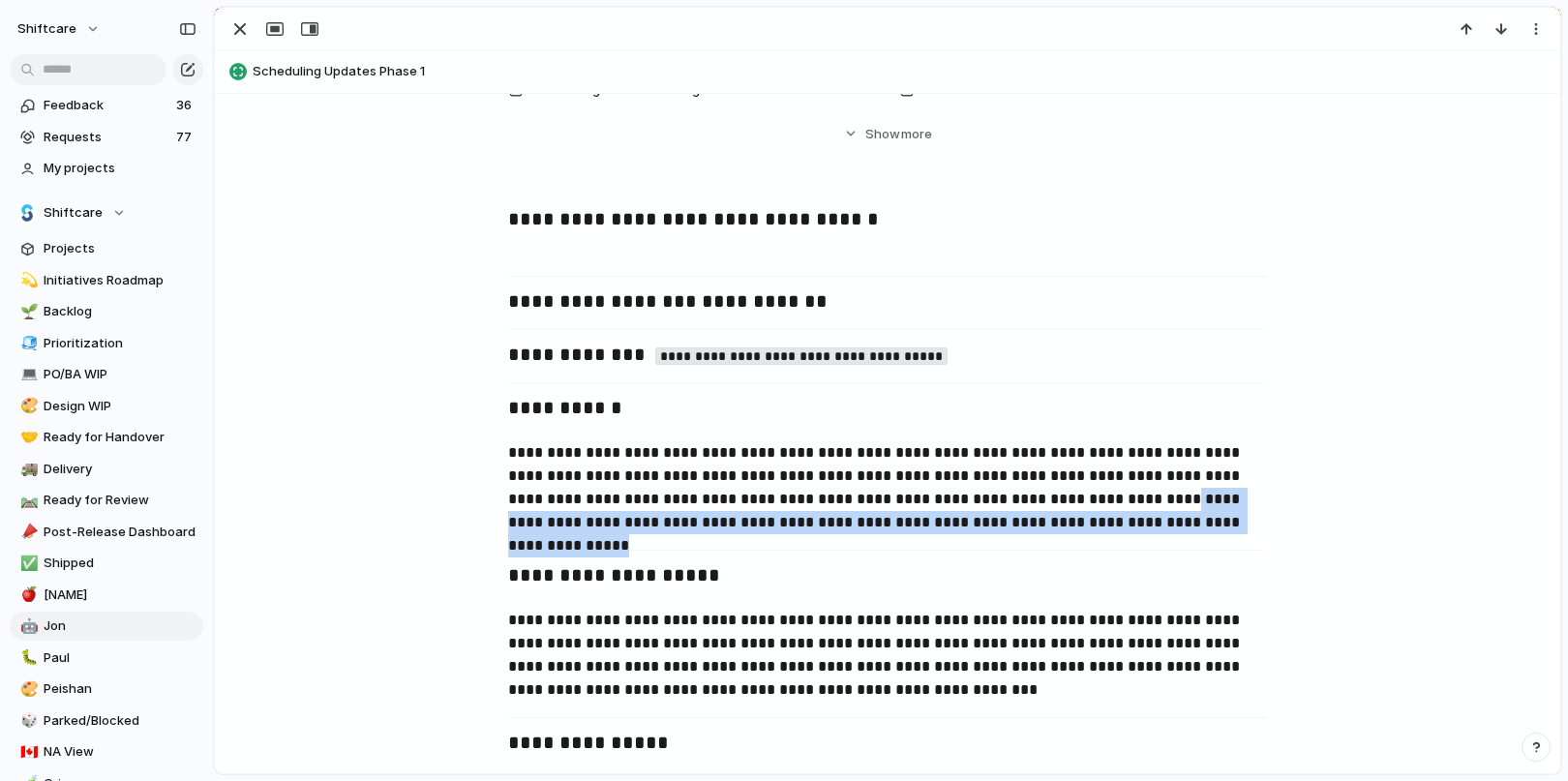 drag, startPoint x: 983, startPoint y: 497, endPoint x: 1093, endPoint y: 547, distance: 120.83046 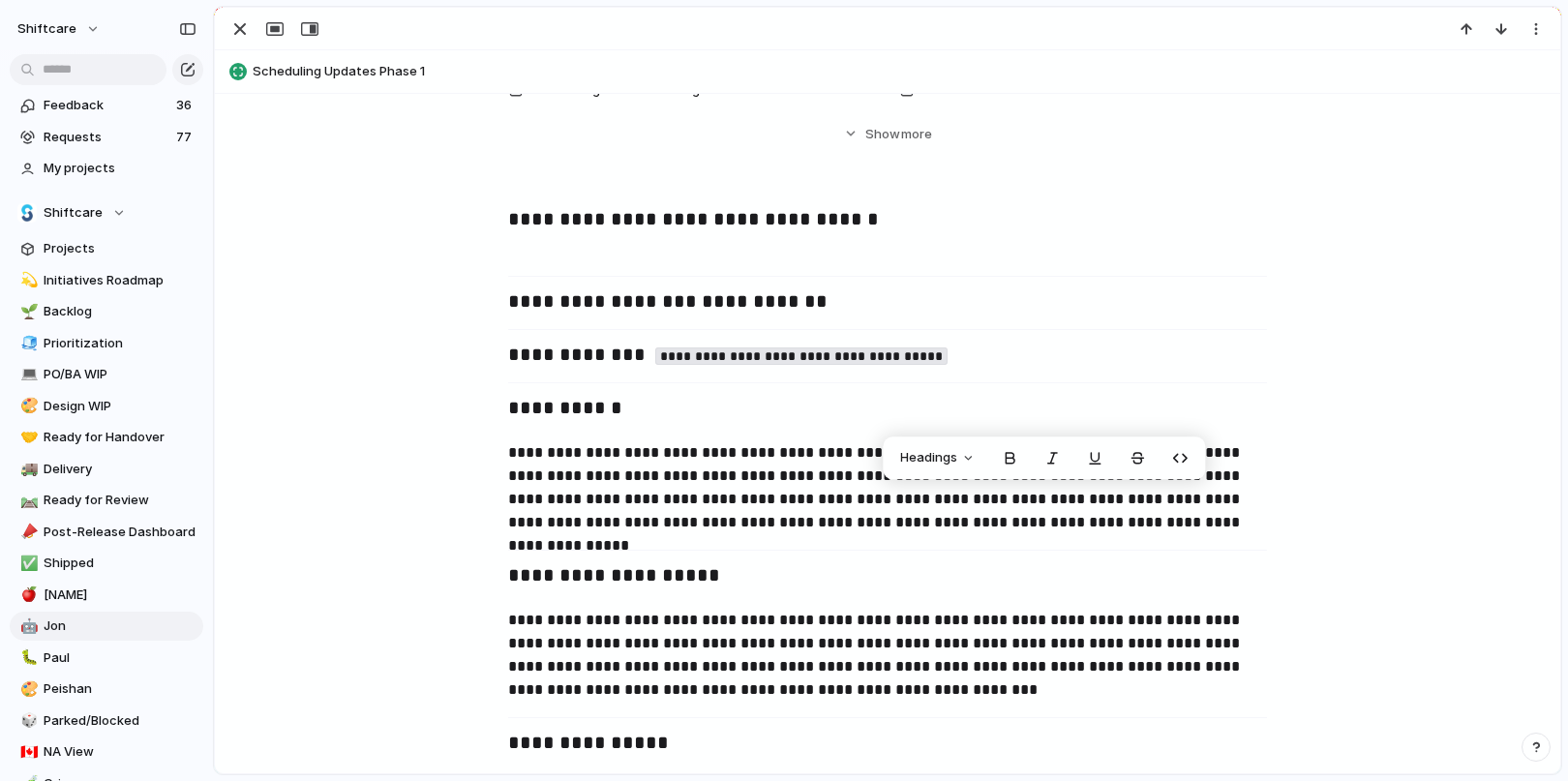 click on "**********" at bounding box center (888, 1276) 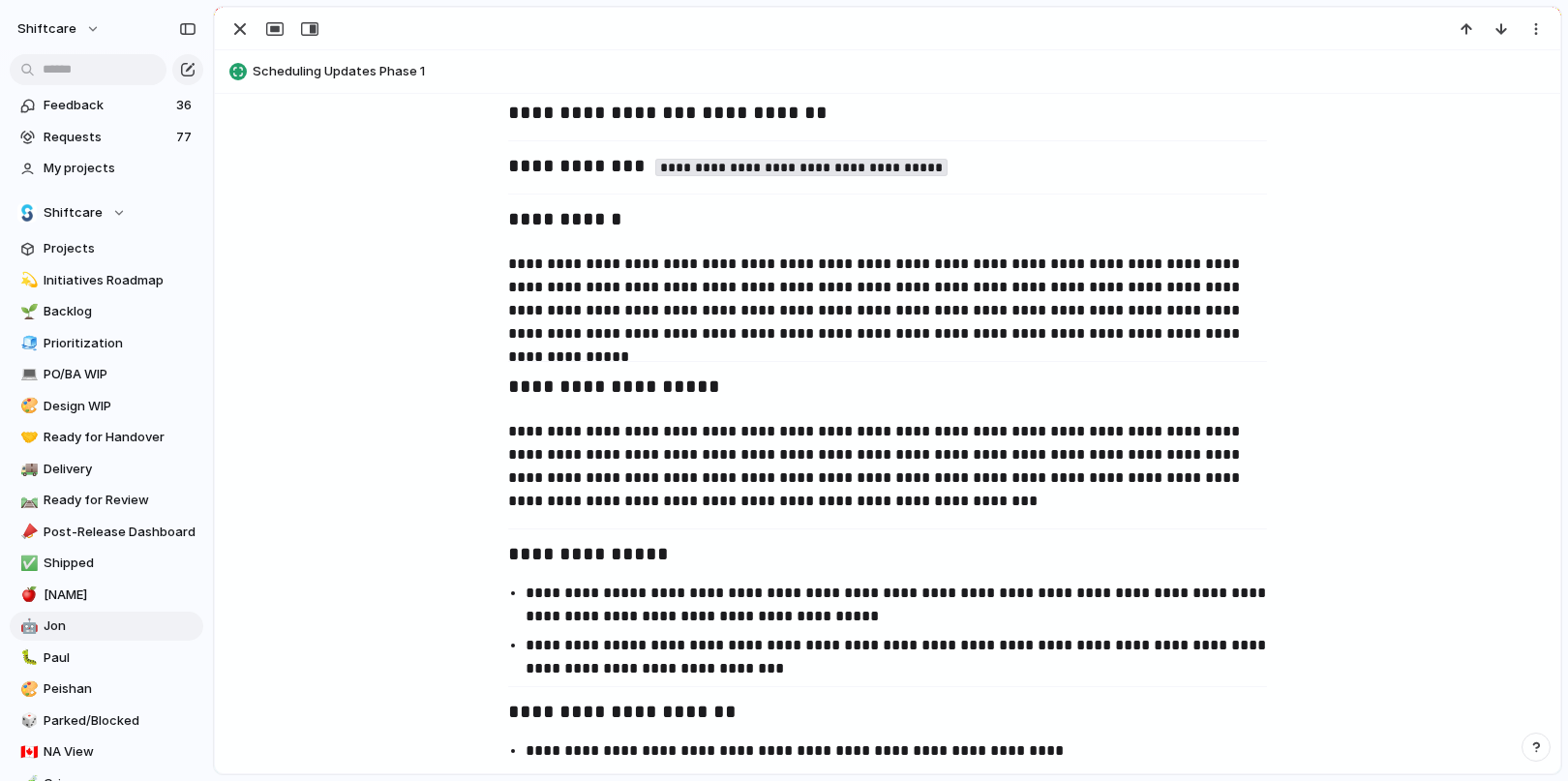 scroll, scrollTop: 694, scrollLeft: 0, axis: vertical 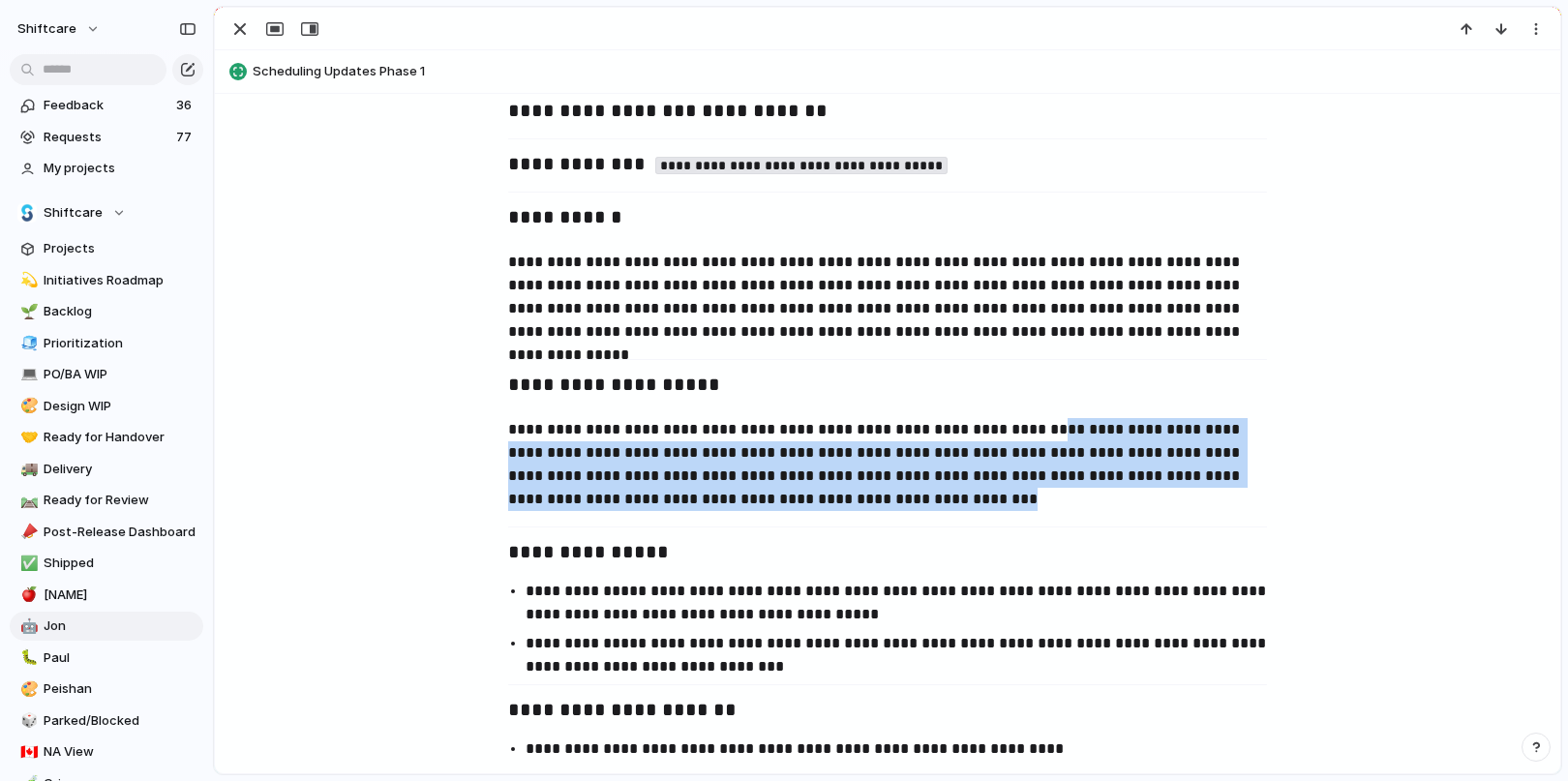 drag, startPoint x: 1017, startPoint y: 421, endPoint x: 1037, endPoint y: 502, distance: 83.43261 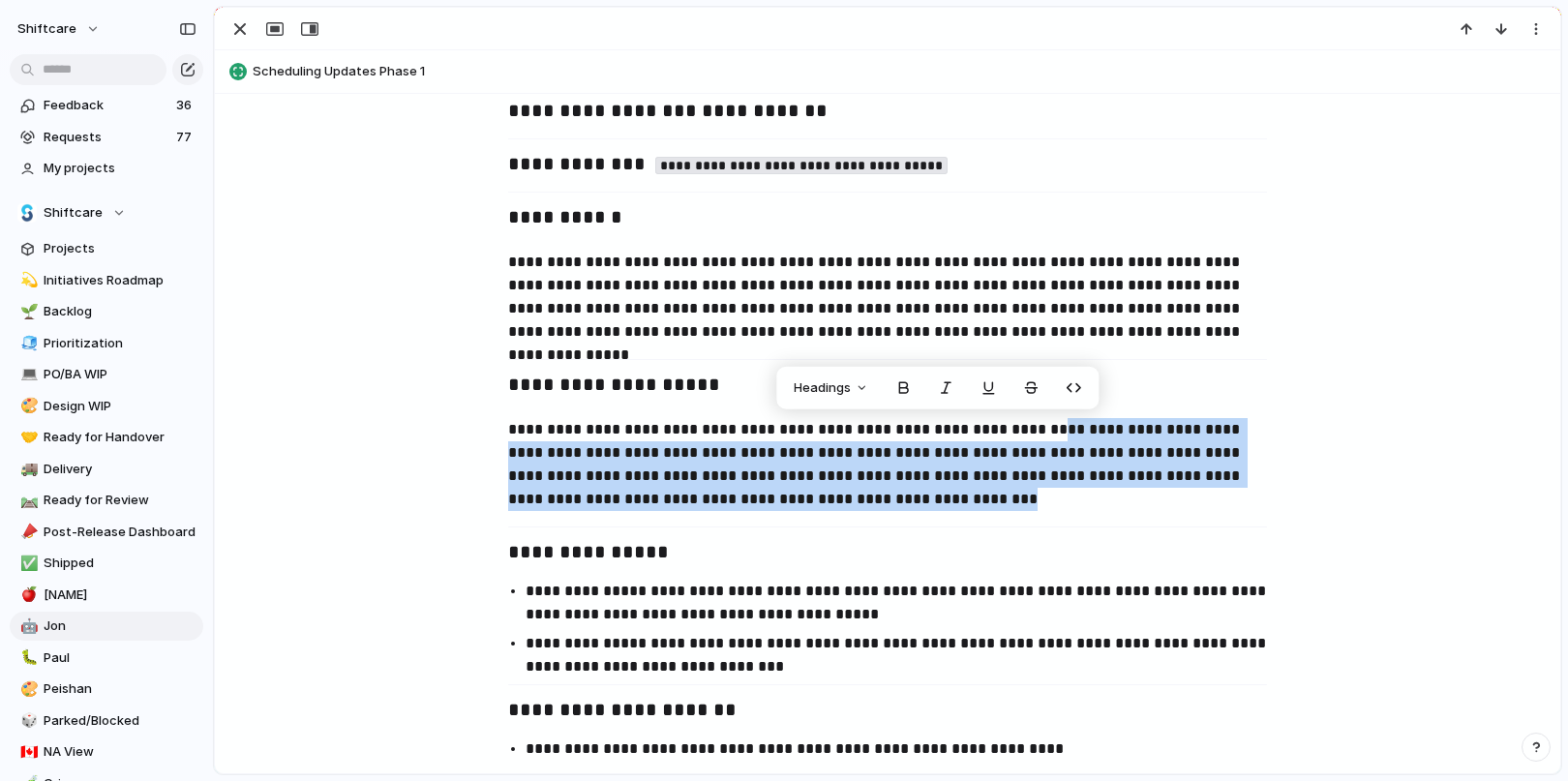 click on "**********" at bounding box center (888, 465) 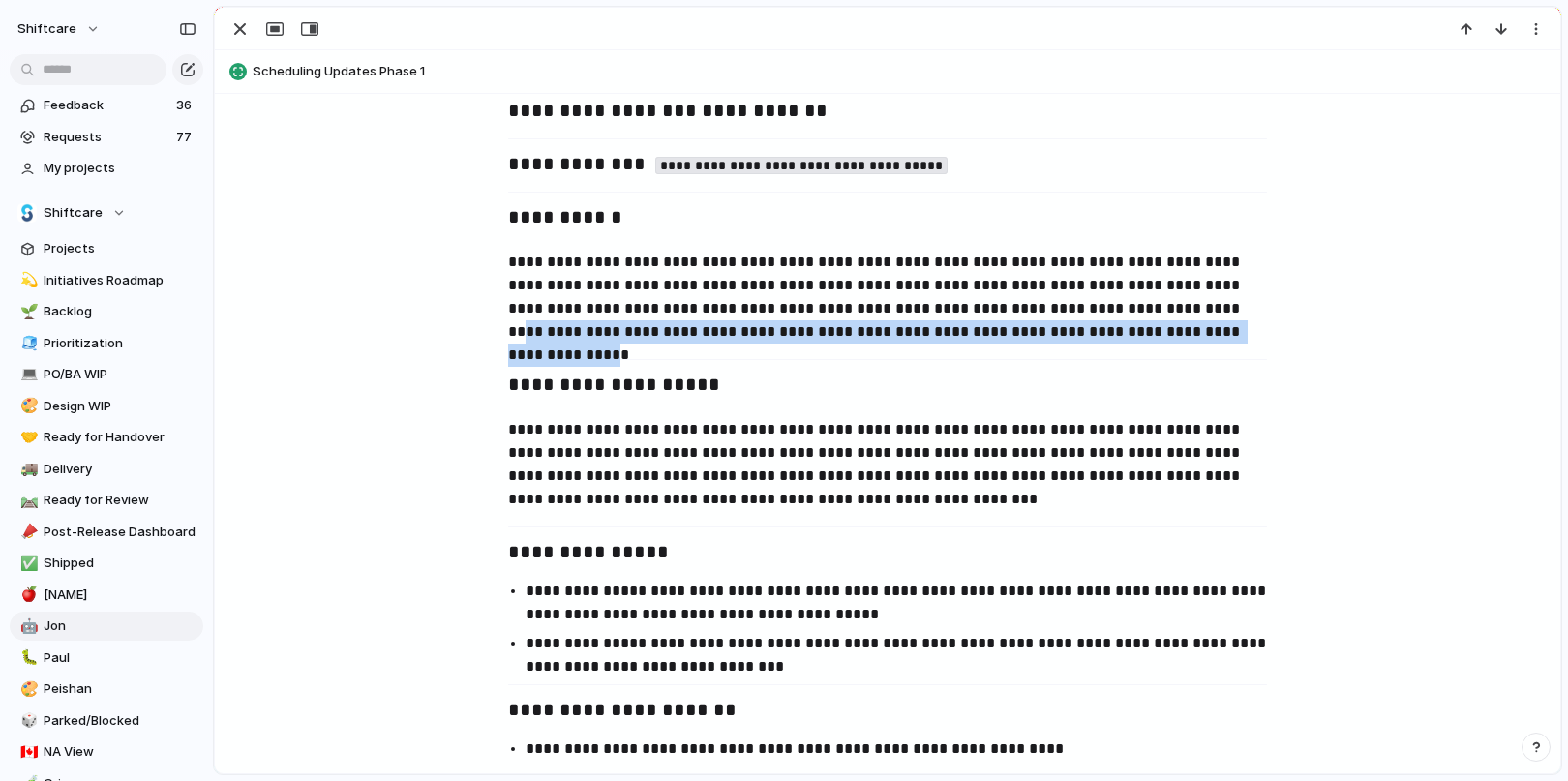 drag, startPoint x: 1046, startPoint y: 301, endPoint x: 1069, endPoint y: 338, distance: 43.566042 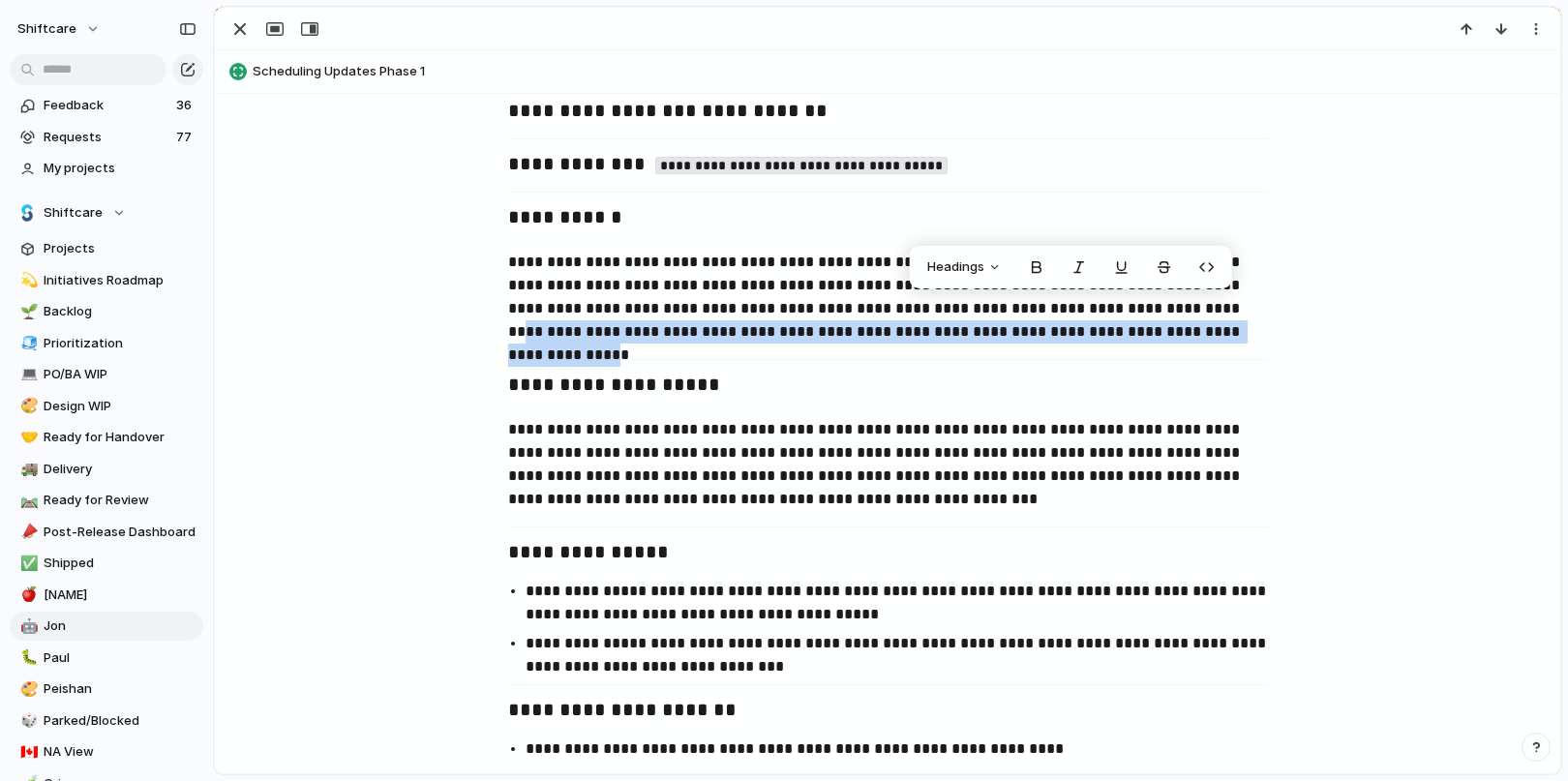 click on "**********" at bounding box center (888, 297) 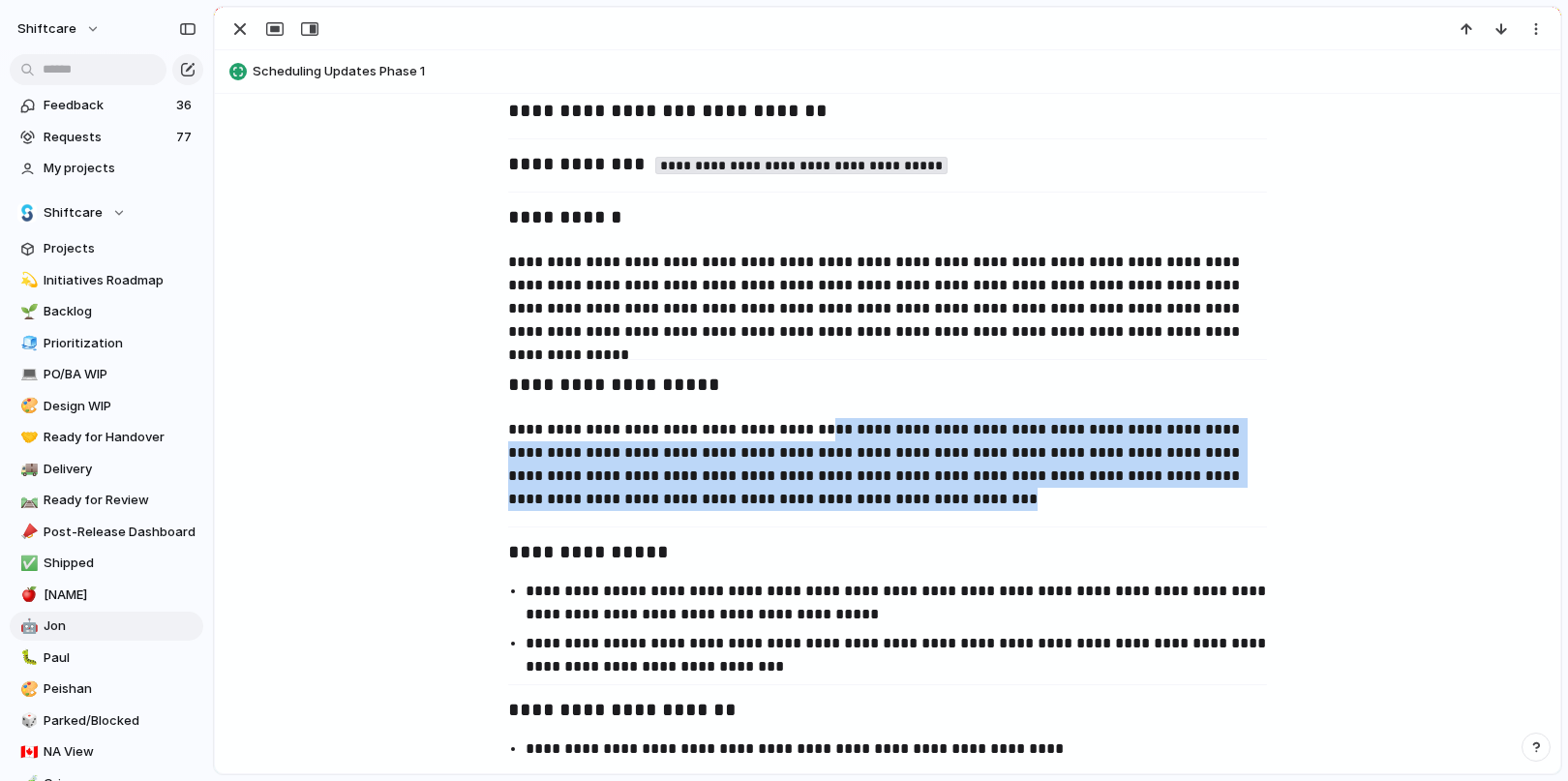 drag, startPoint x: 815, startPoint y: 430, endPoint x: 837, endPoint y: 508, distance: 81.0432 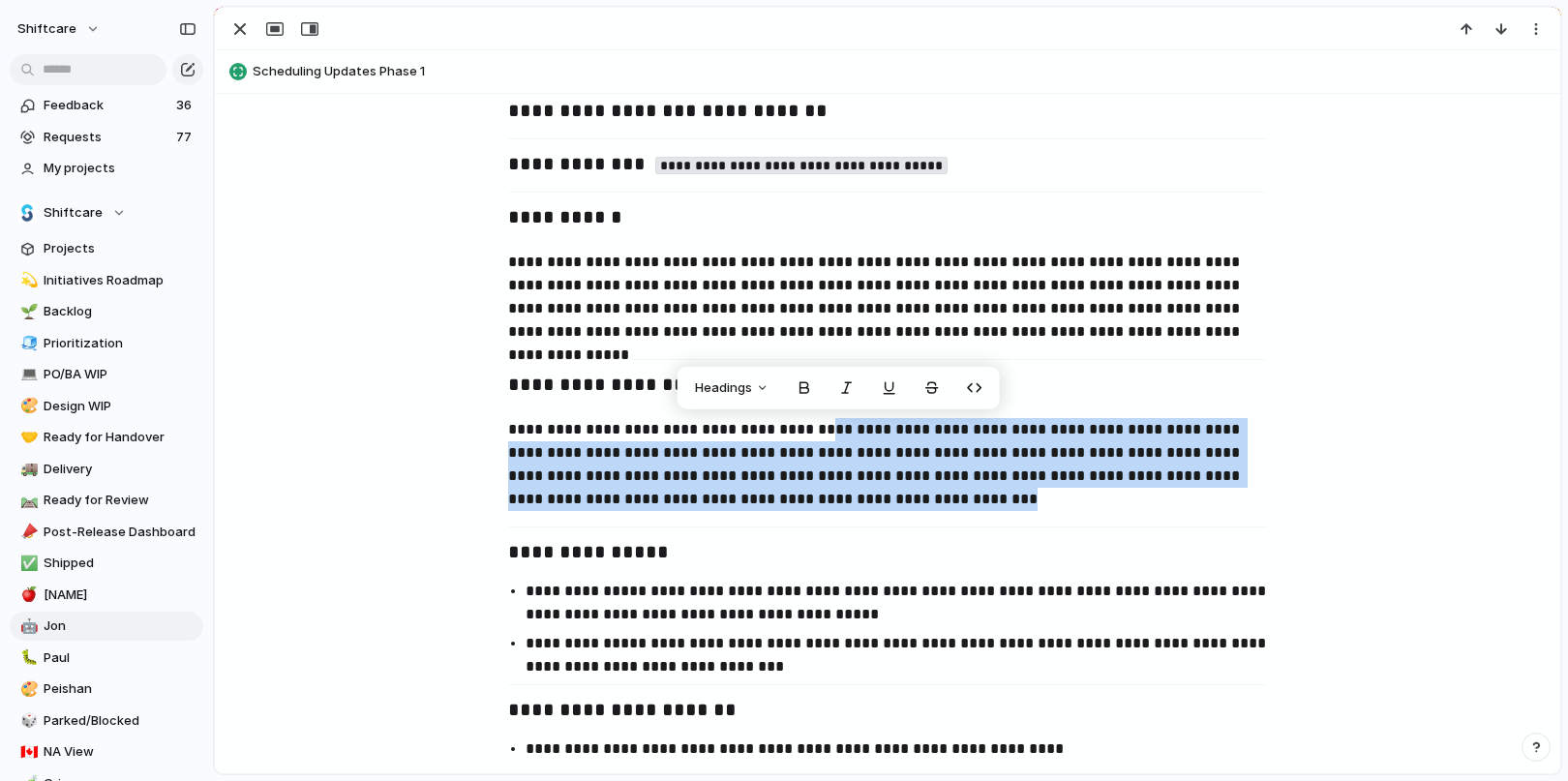 click on "**********" at bounding box center [888, 465] 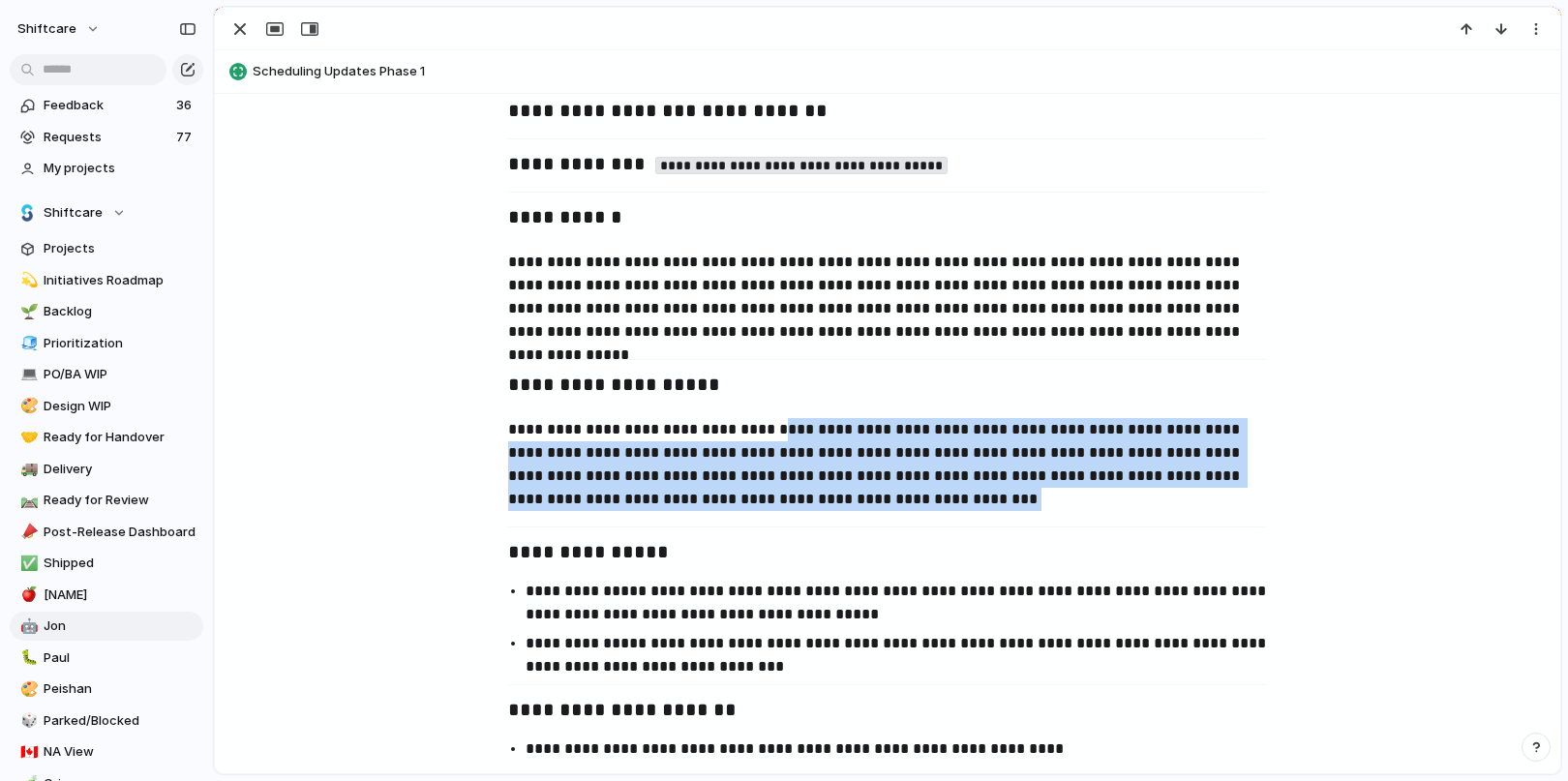 drag, startPoint x: 784, startPoint y: 433, endPoint x: 853, endPoint y: 529, distance: 118.224363 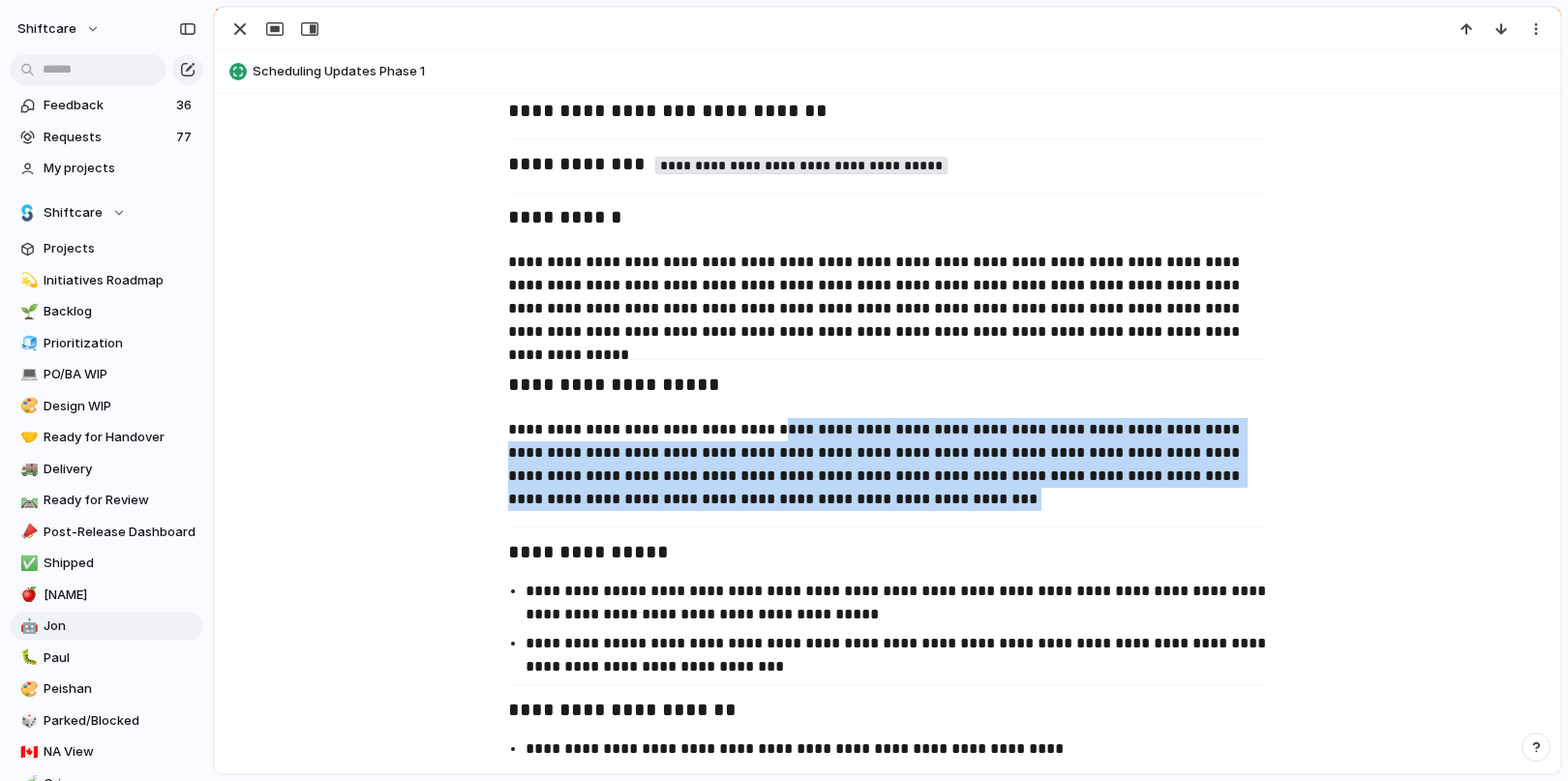 click on "**********" at bounding box center [888, 1085] 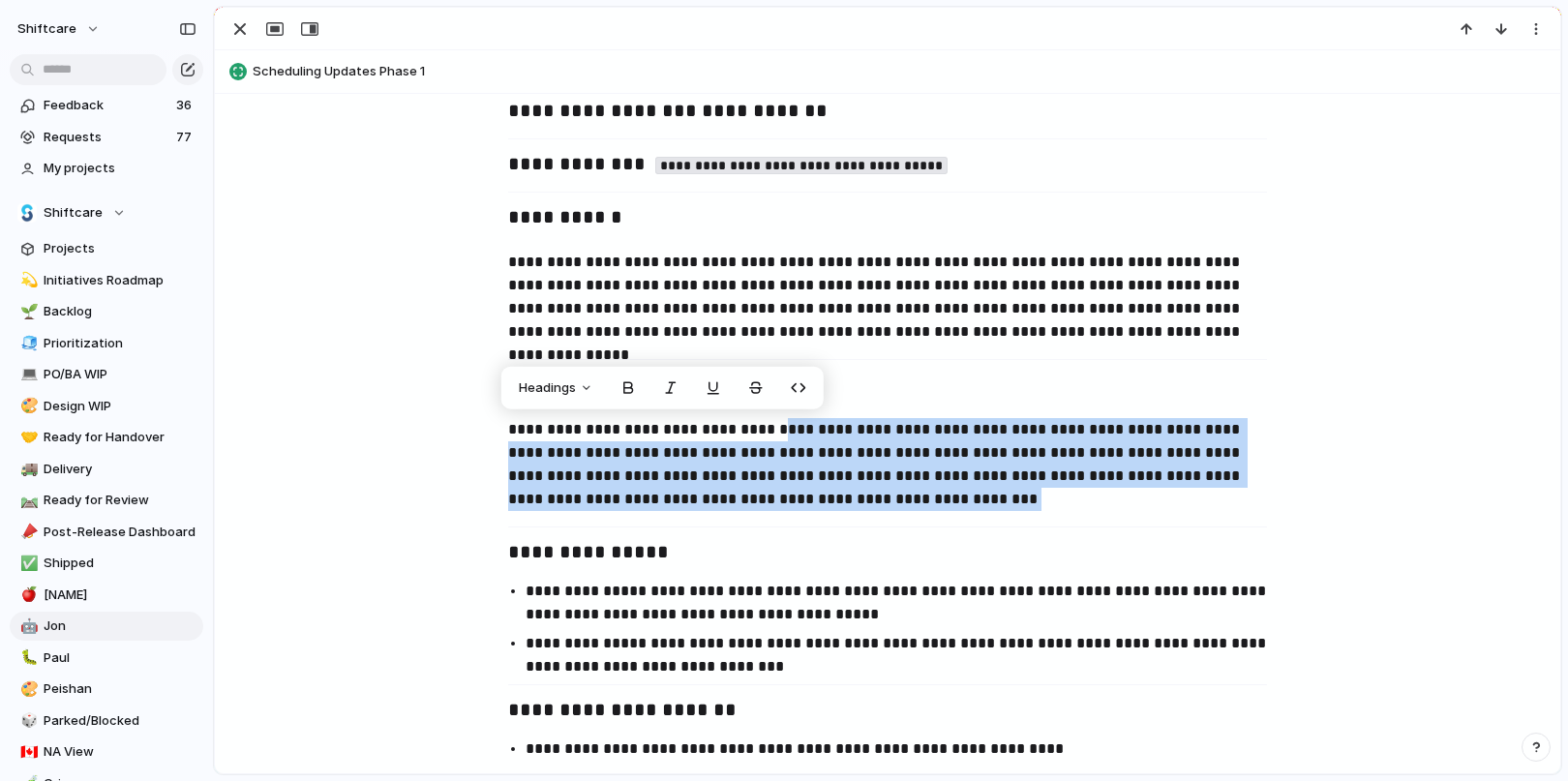 click on "**********" at bounding box center [888, 1085] 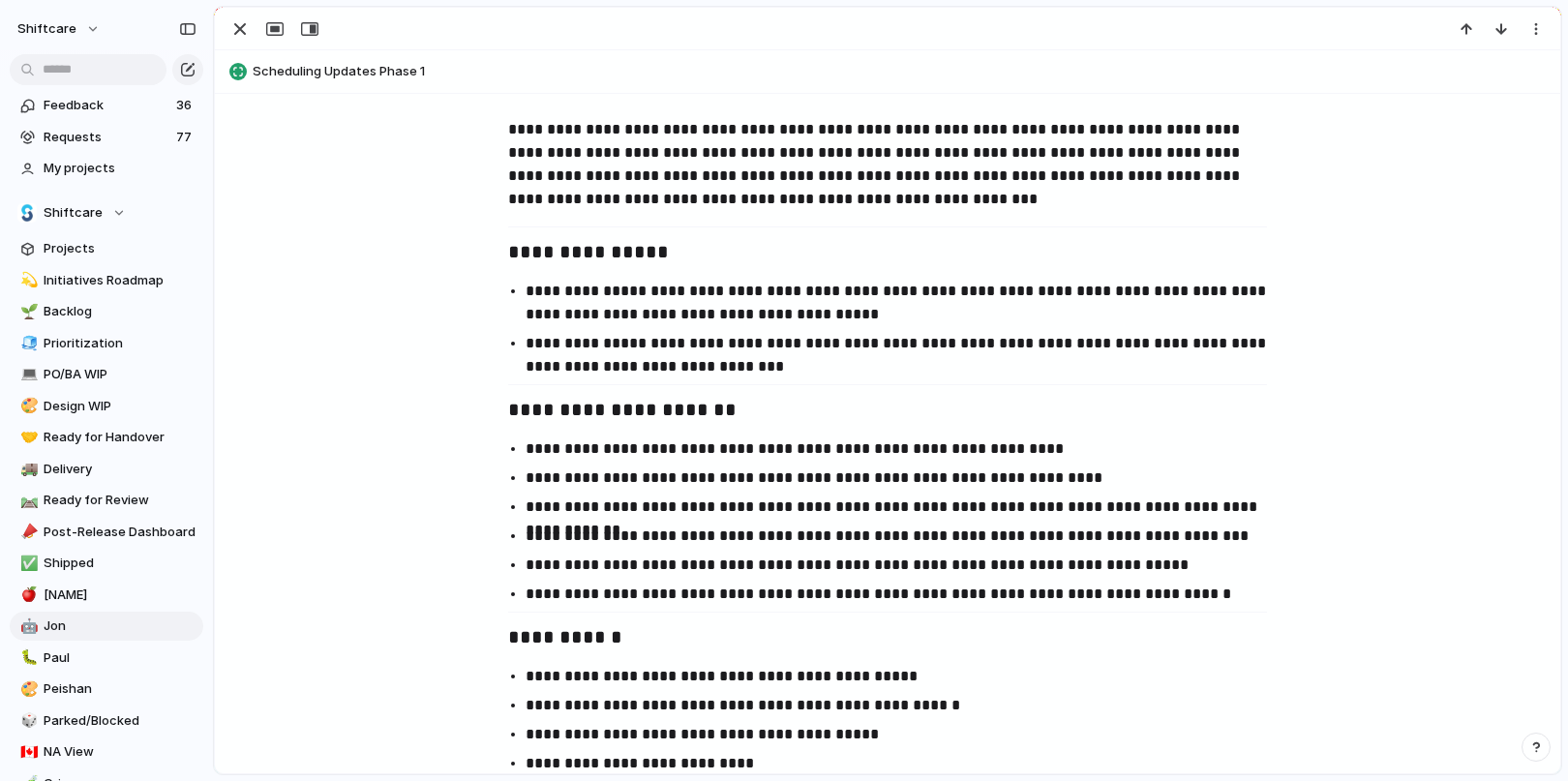 scroll, scrollTop: 1002, scrollLeft: 0, axis: vertical 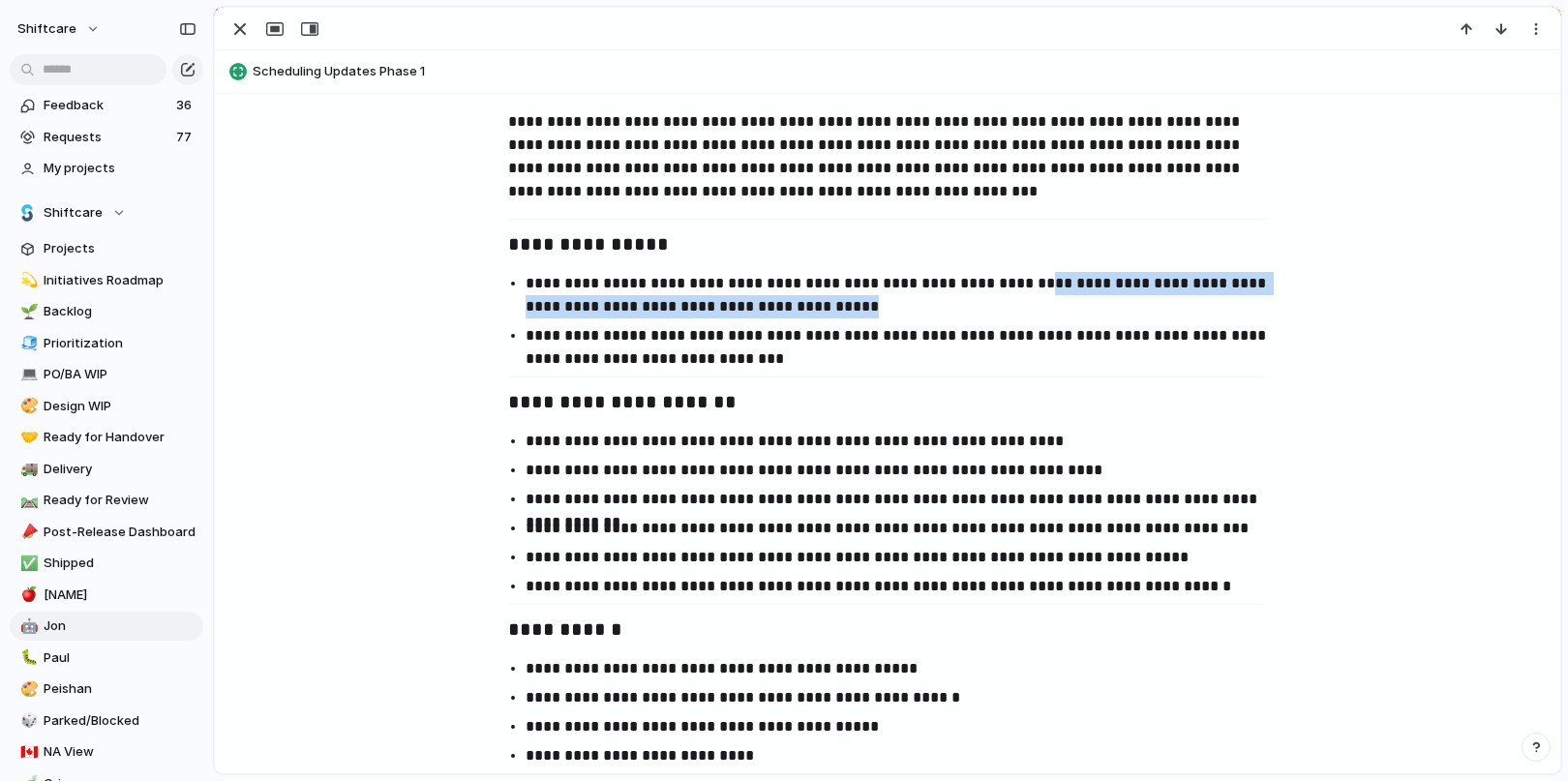 drag, startPoint x: 995, startPoint y: 280, endPoint x: 1021, endPoint y: 321, distance: 48.54894 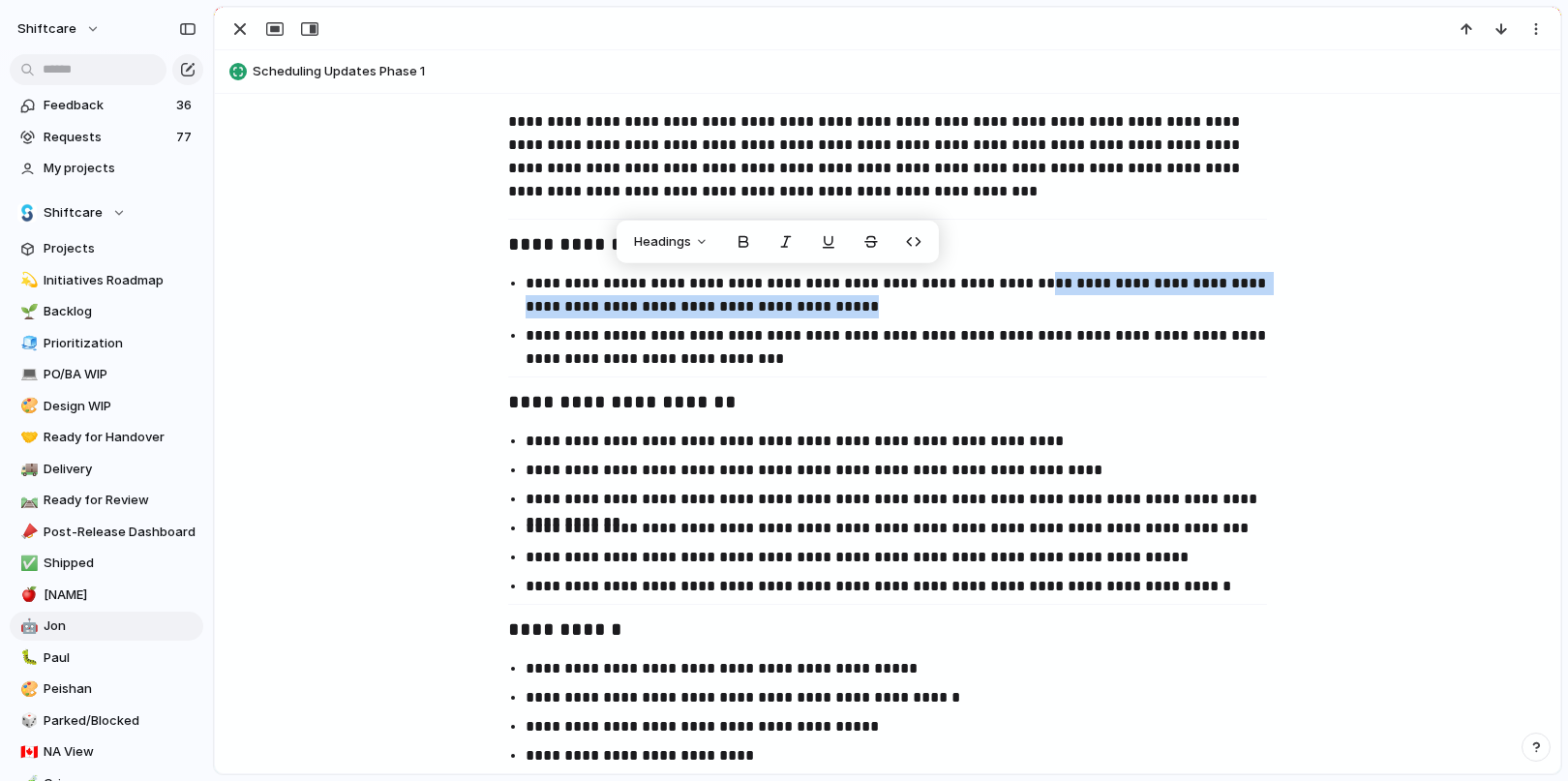 click on "**********" at bounding box center (888, 321) 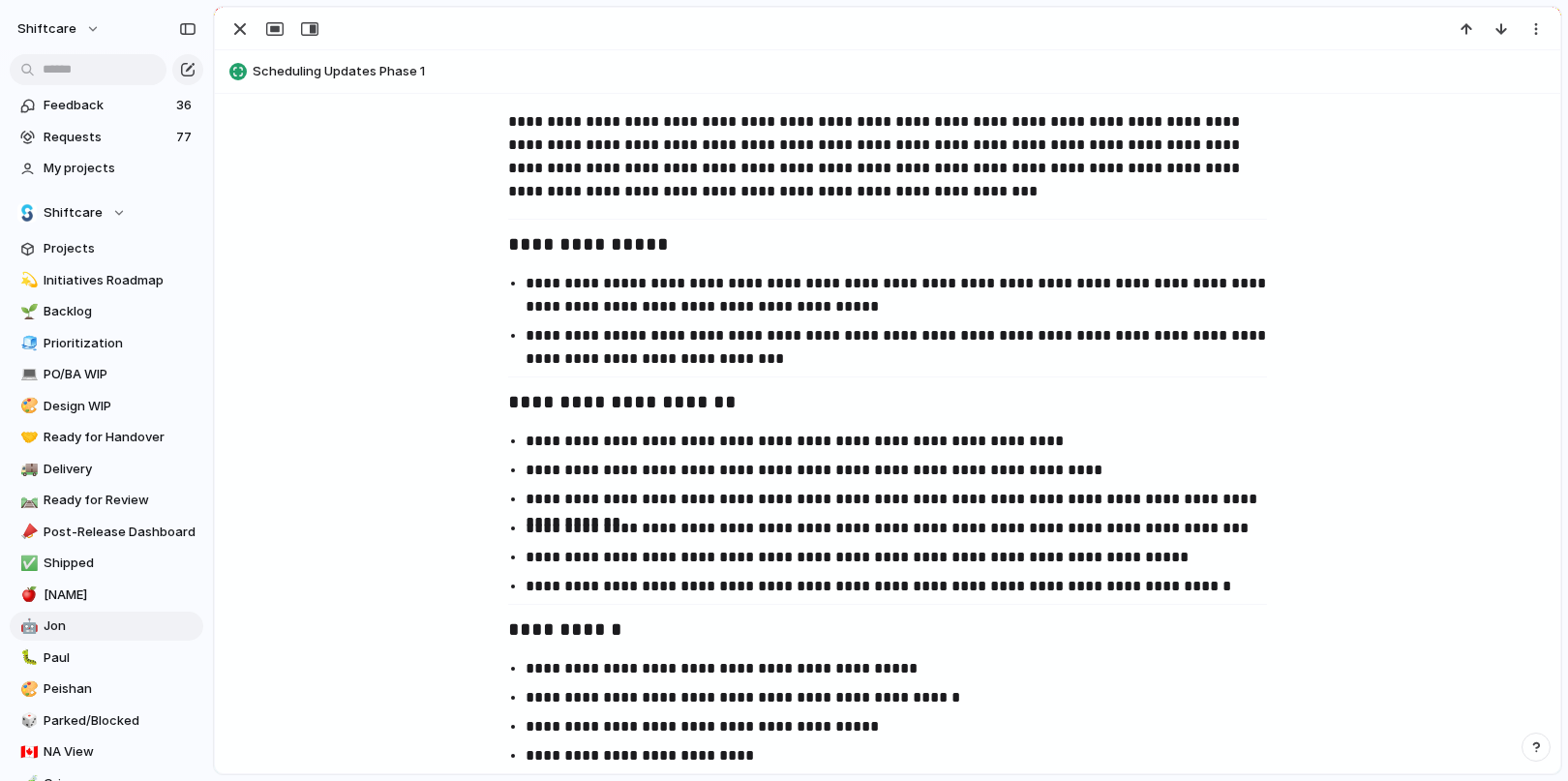 click on "**********" at bounding box center [905, 295] 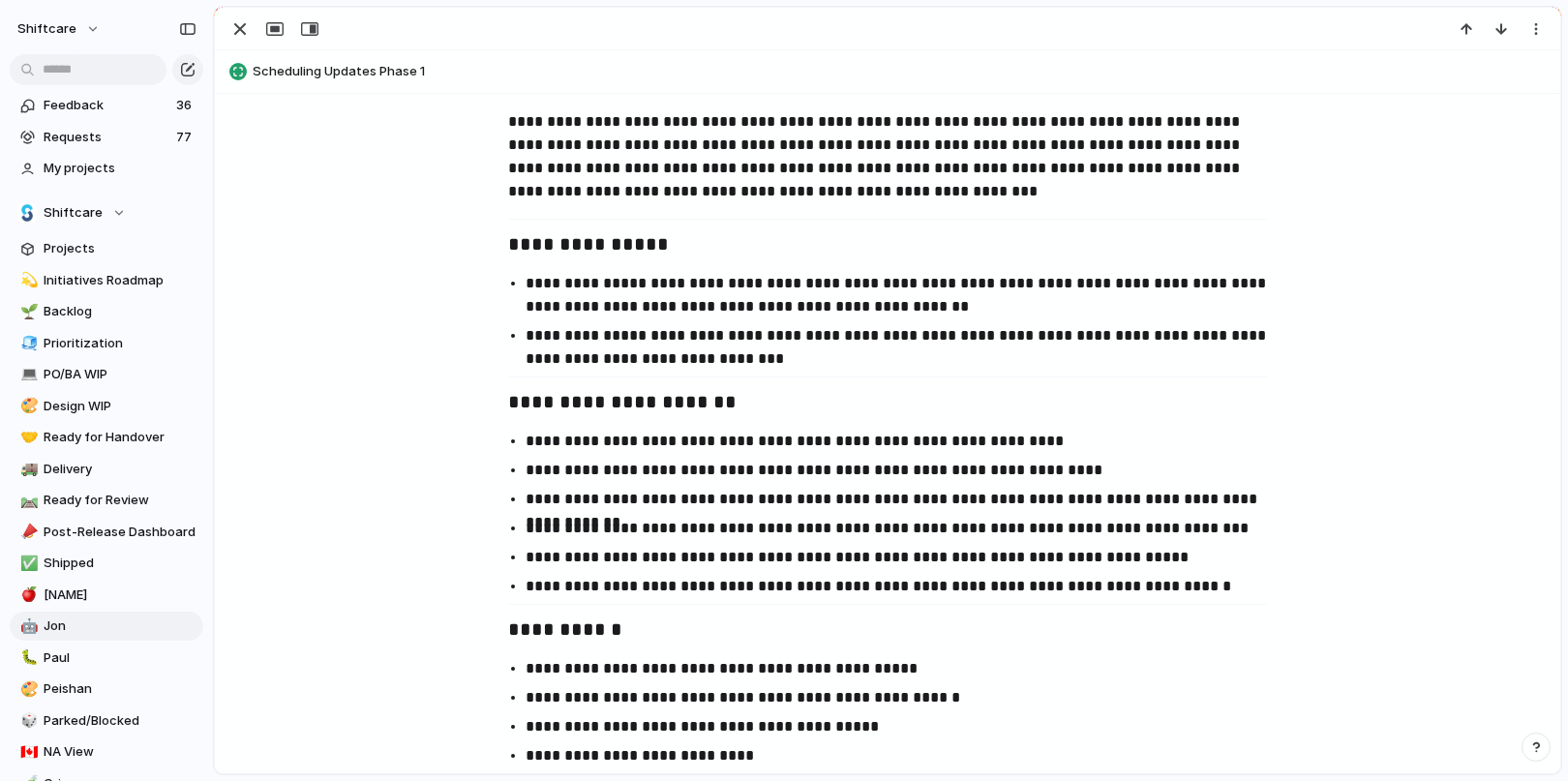click on "**********" at bounding box center [905, 347] 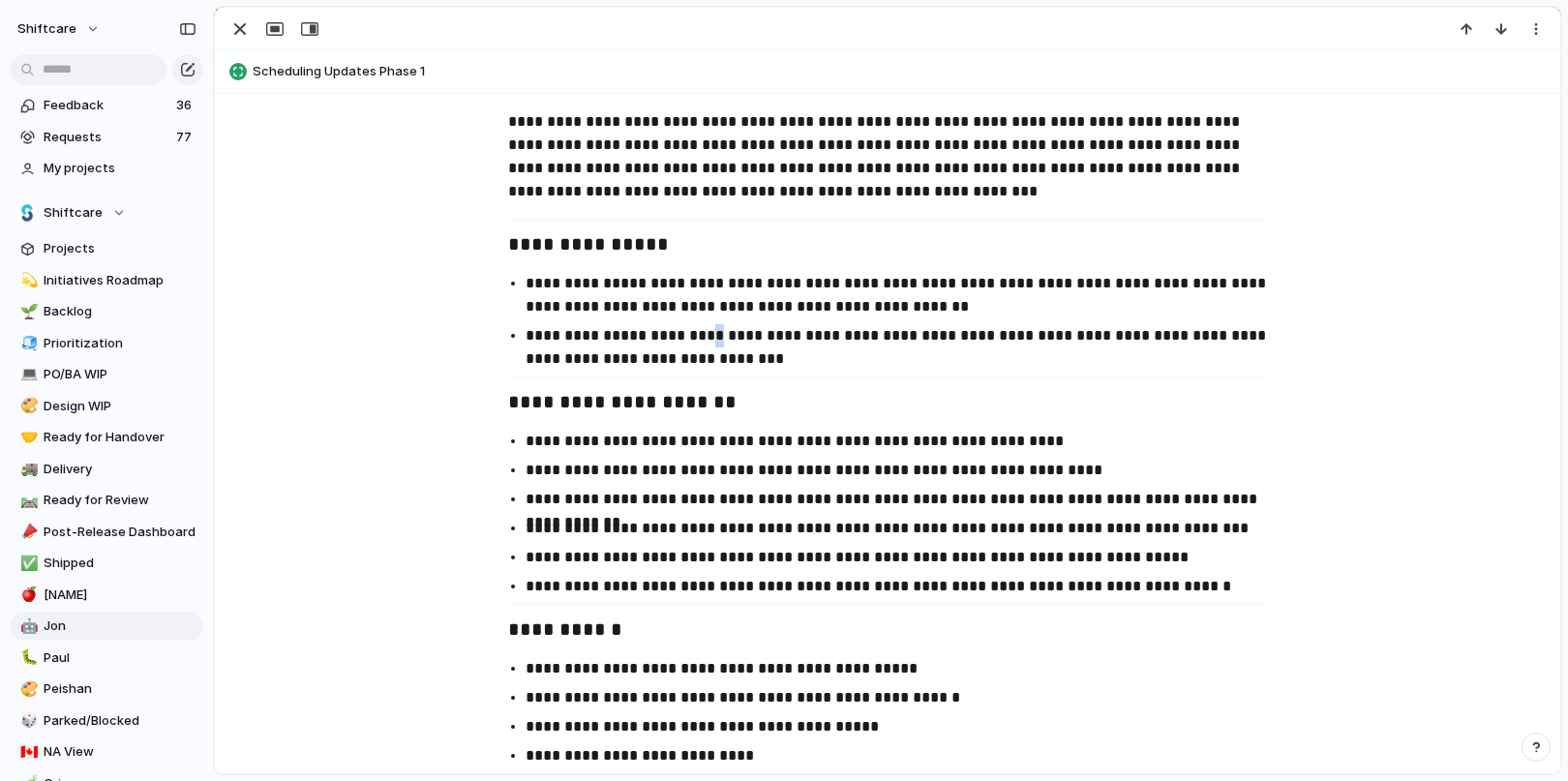 click on "**********" at bounding box center [905, 347] 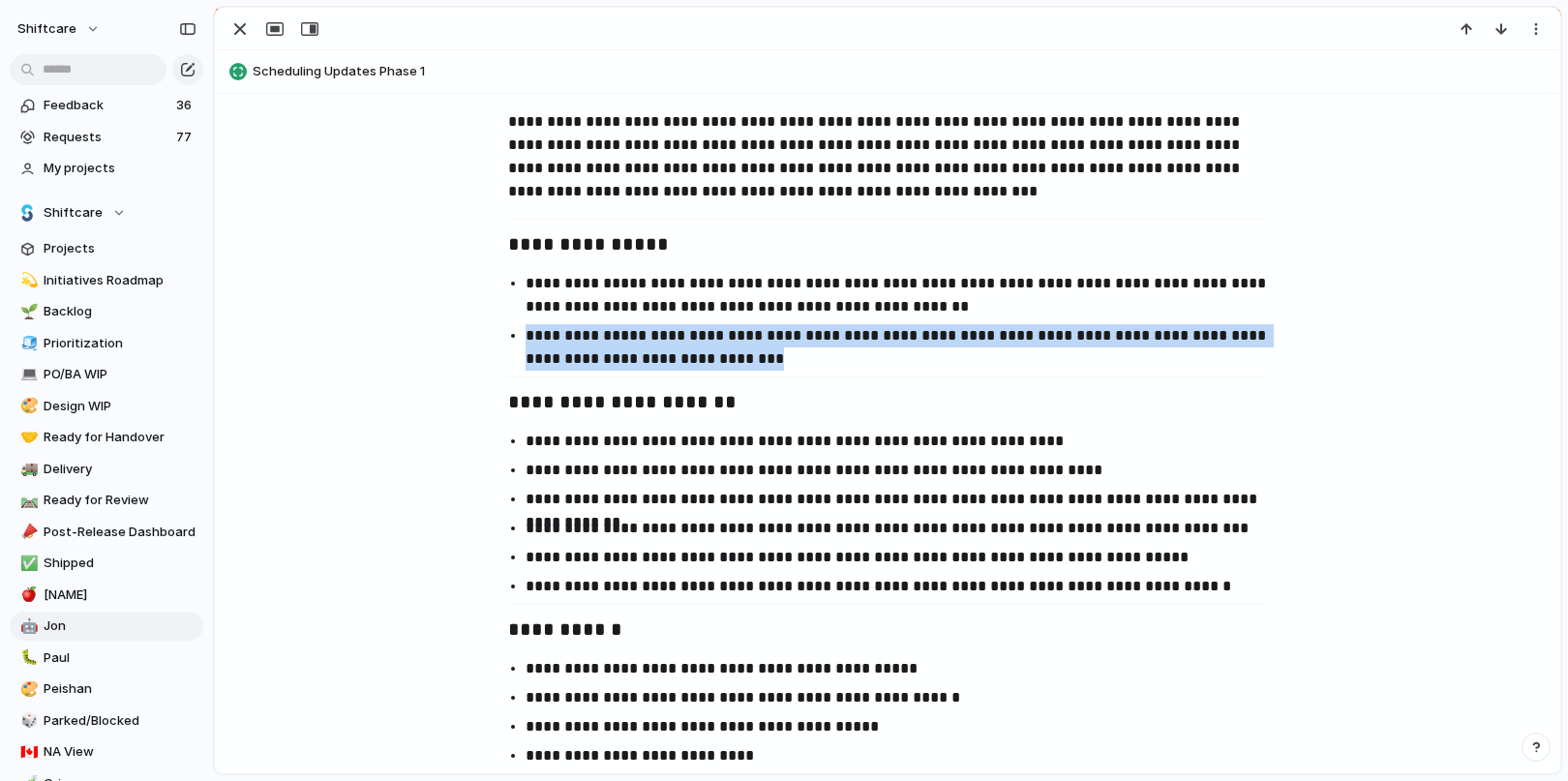 click on "**********" at bounding box center (905, 347) 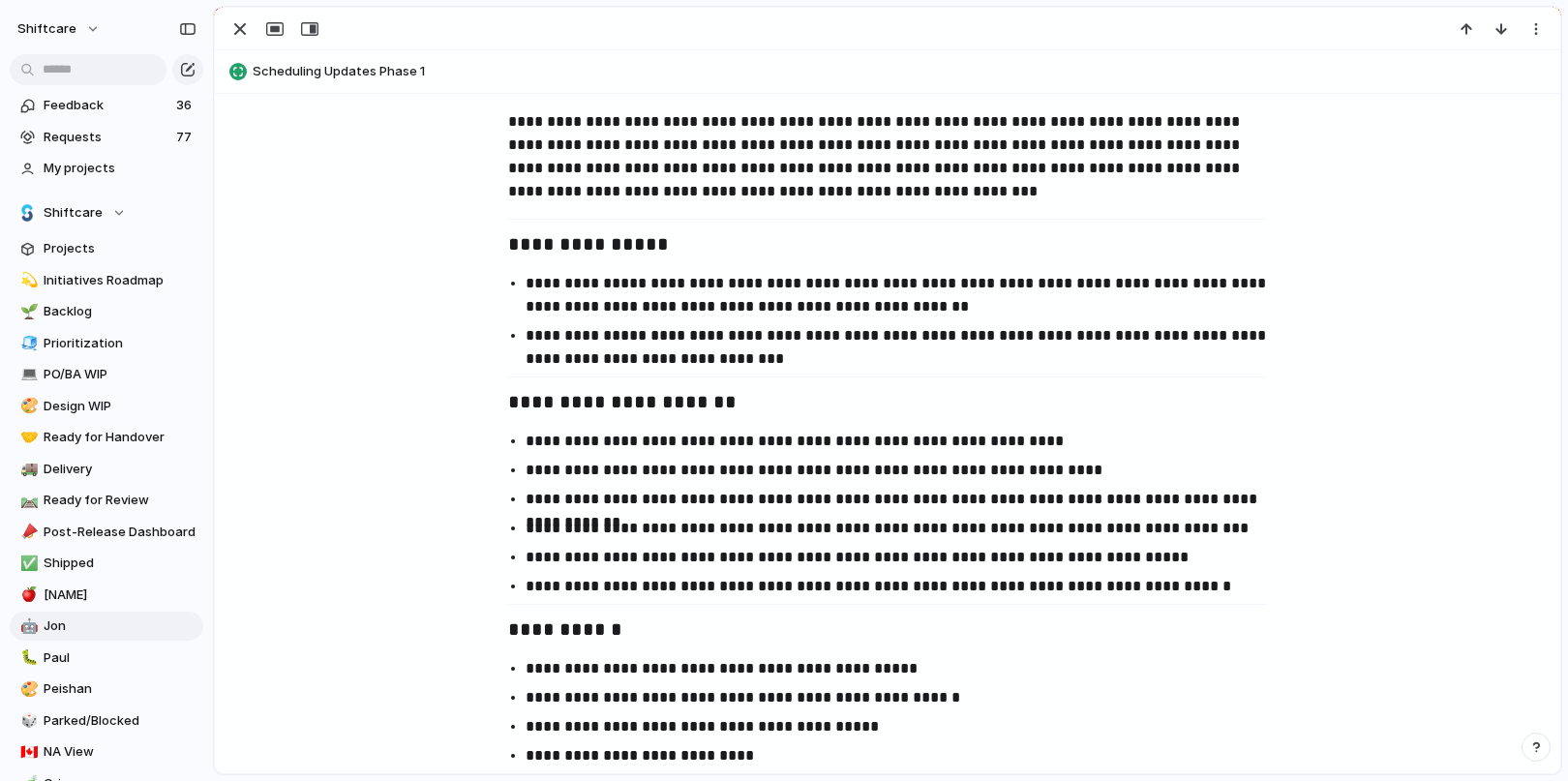 click on "**********" at bounding box center [905, 347] 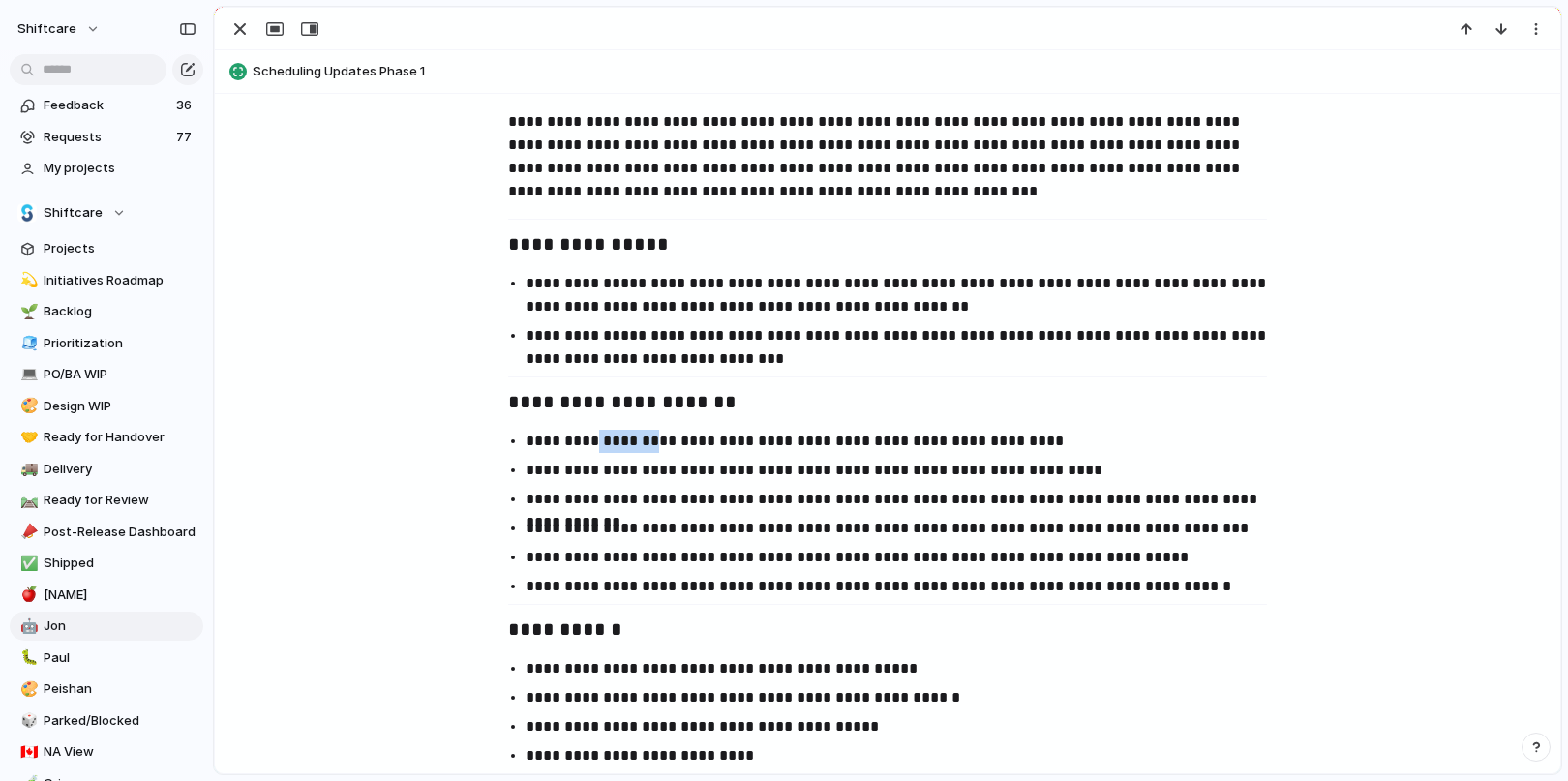 click on "**********" at bounding box center [905, 441] 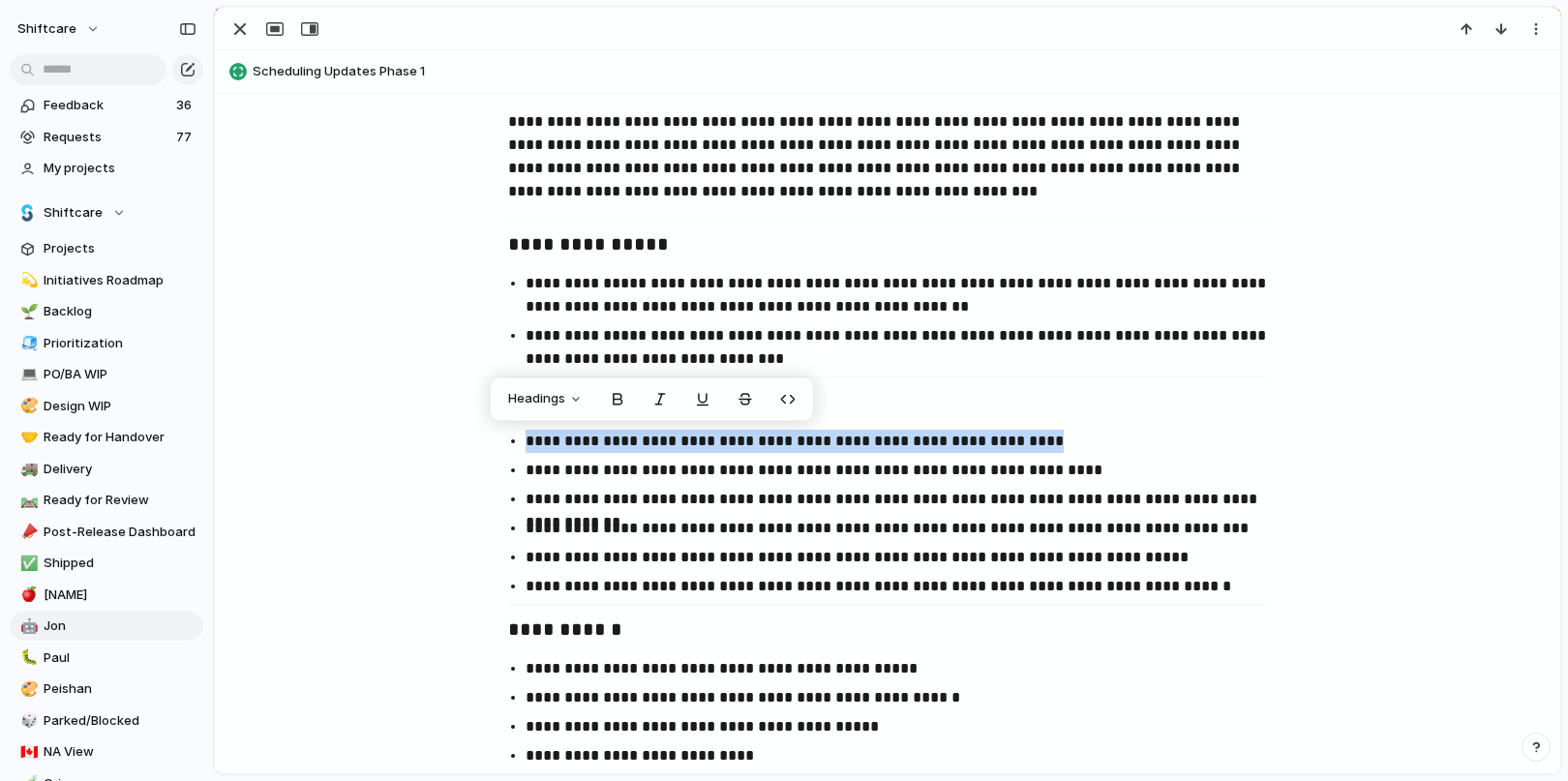 click on "**********" at bounding box center [905, 441] 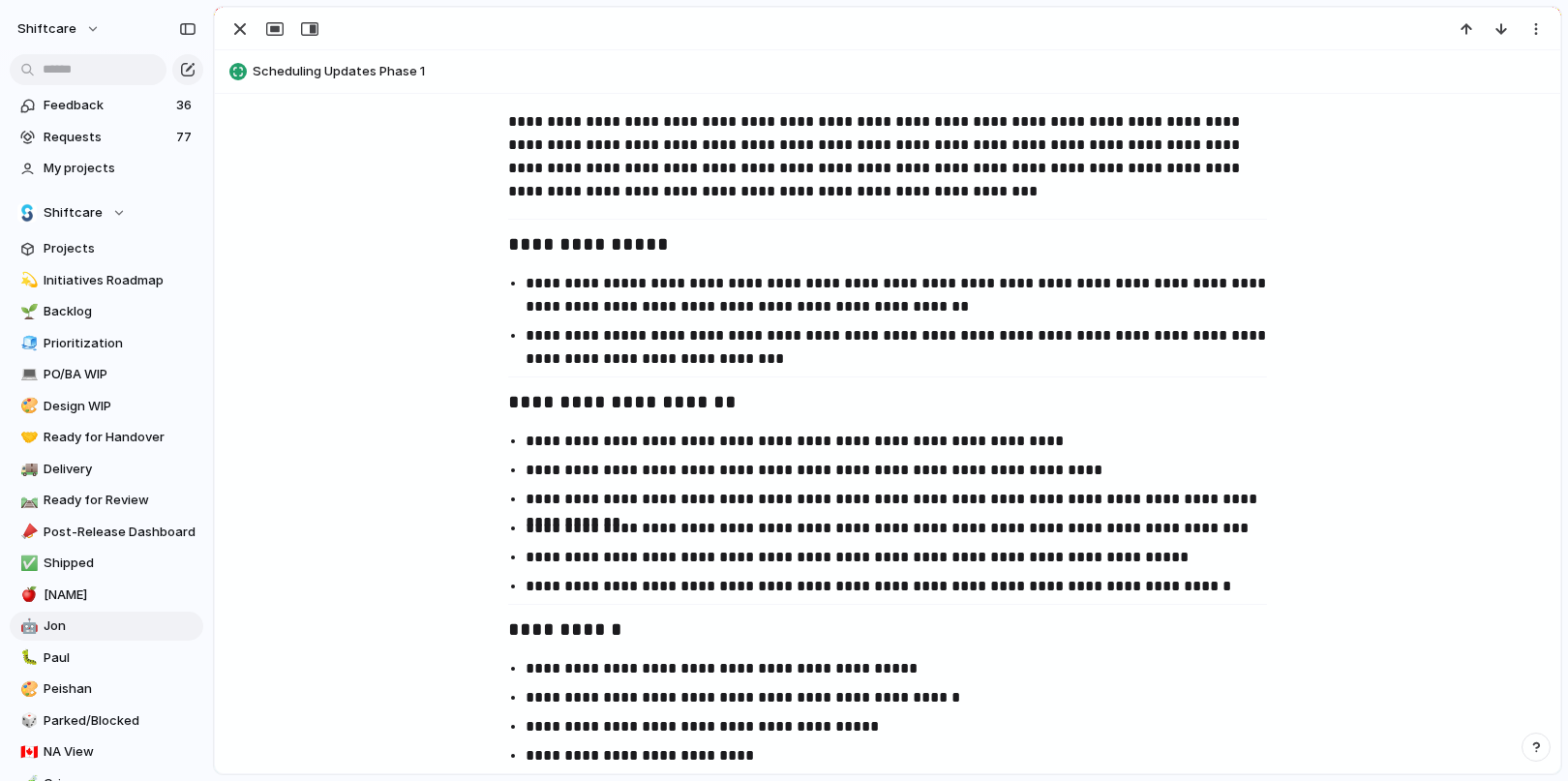 click on "**********" at bounding box center (905, 528) 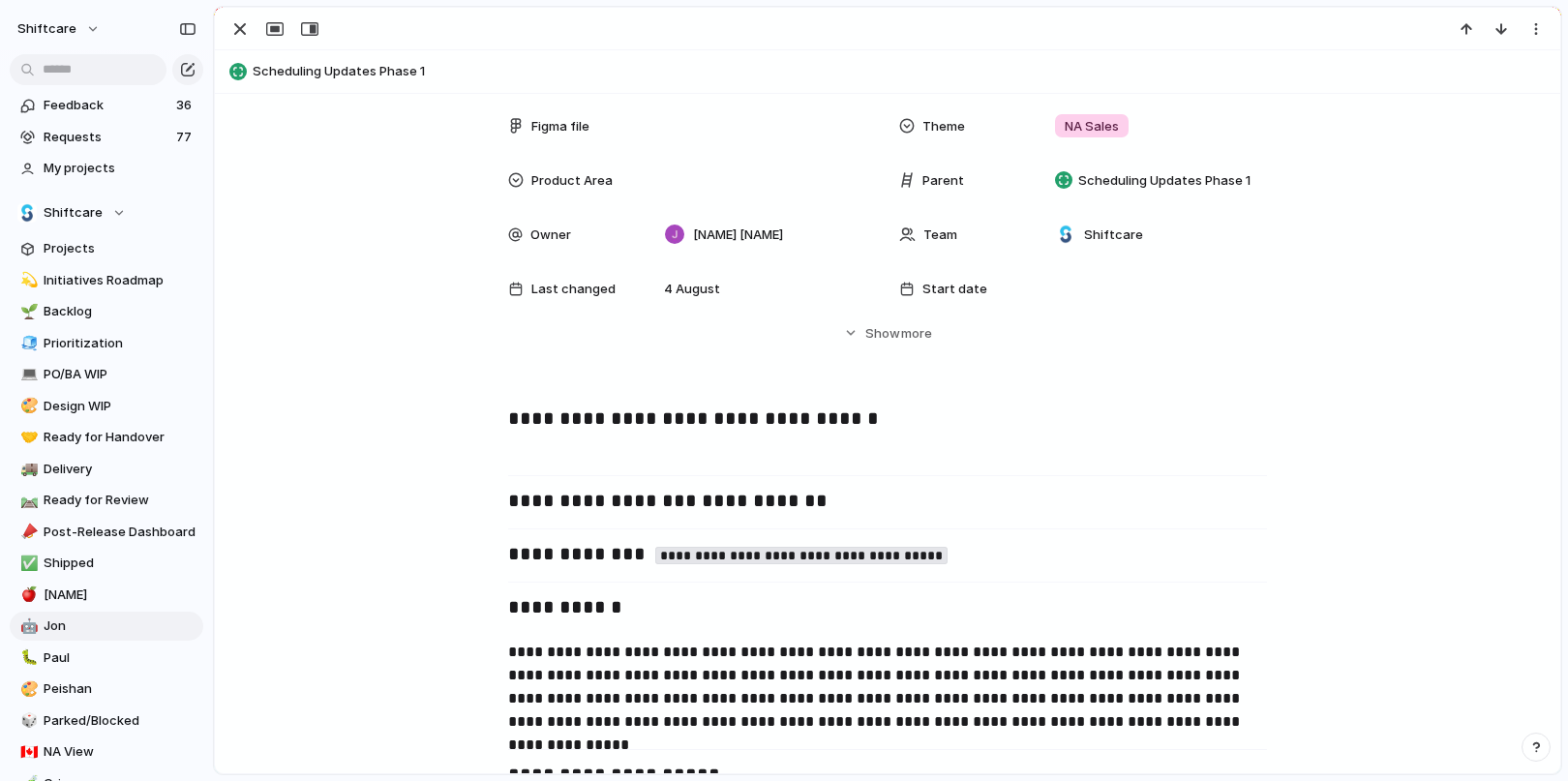 scroll, scrollTop: 0, scrollLeft: 0, axis: both 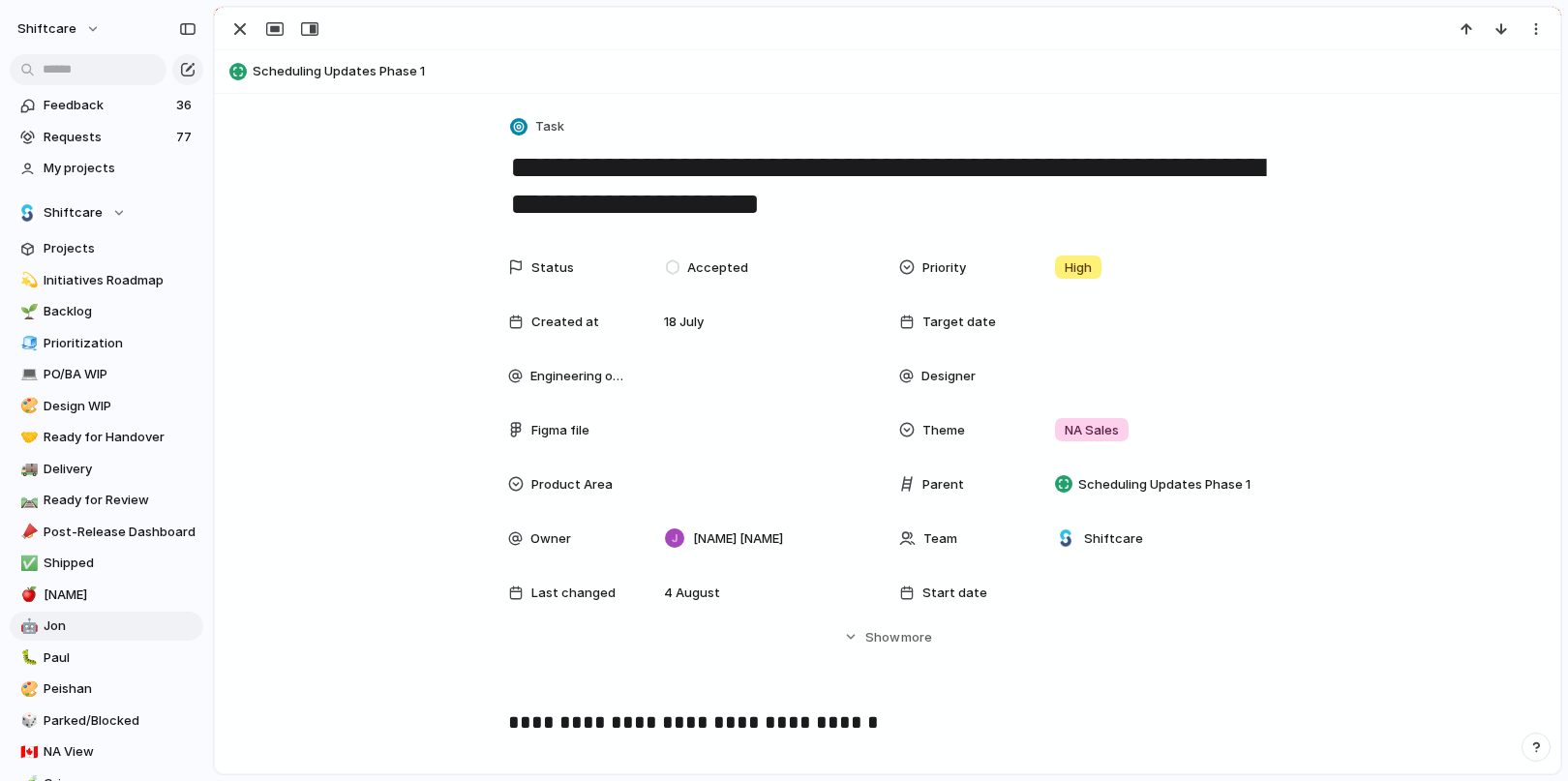 click on "**********" at bounding box center [888, 186] 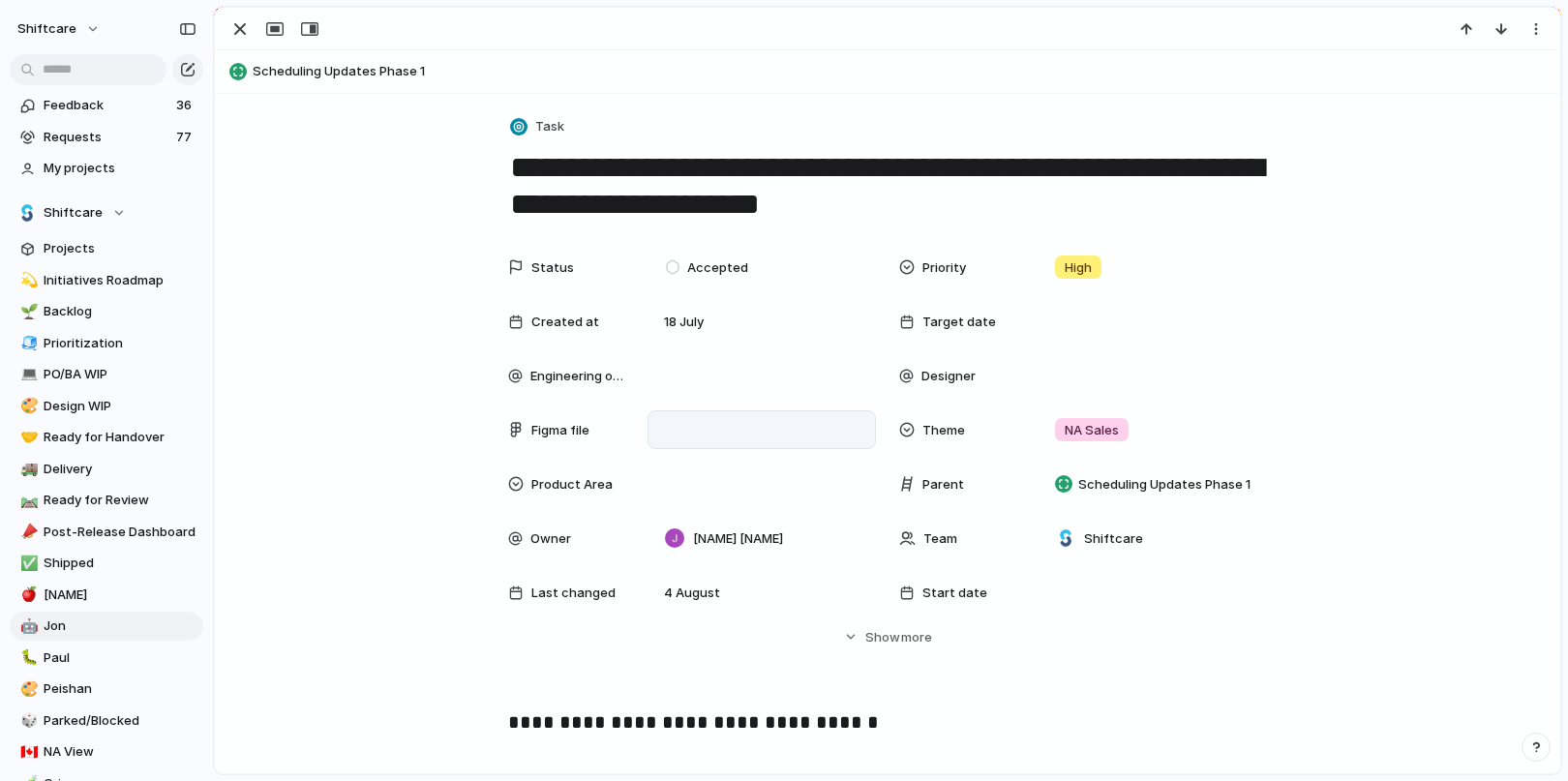 click at bounding box center (762, 430) 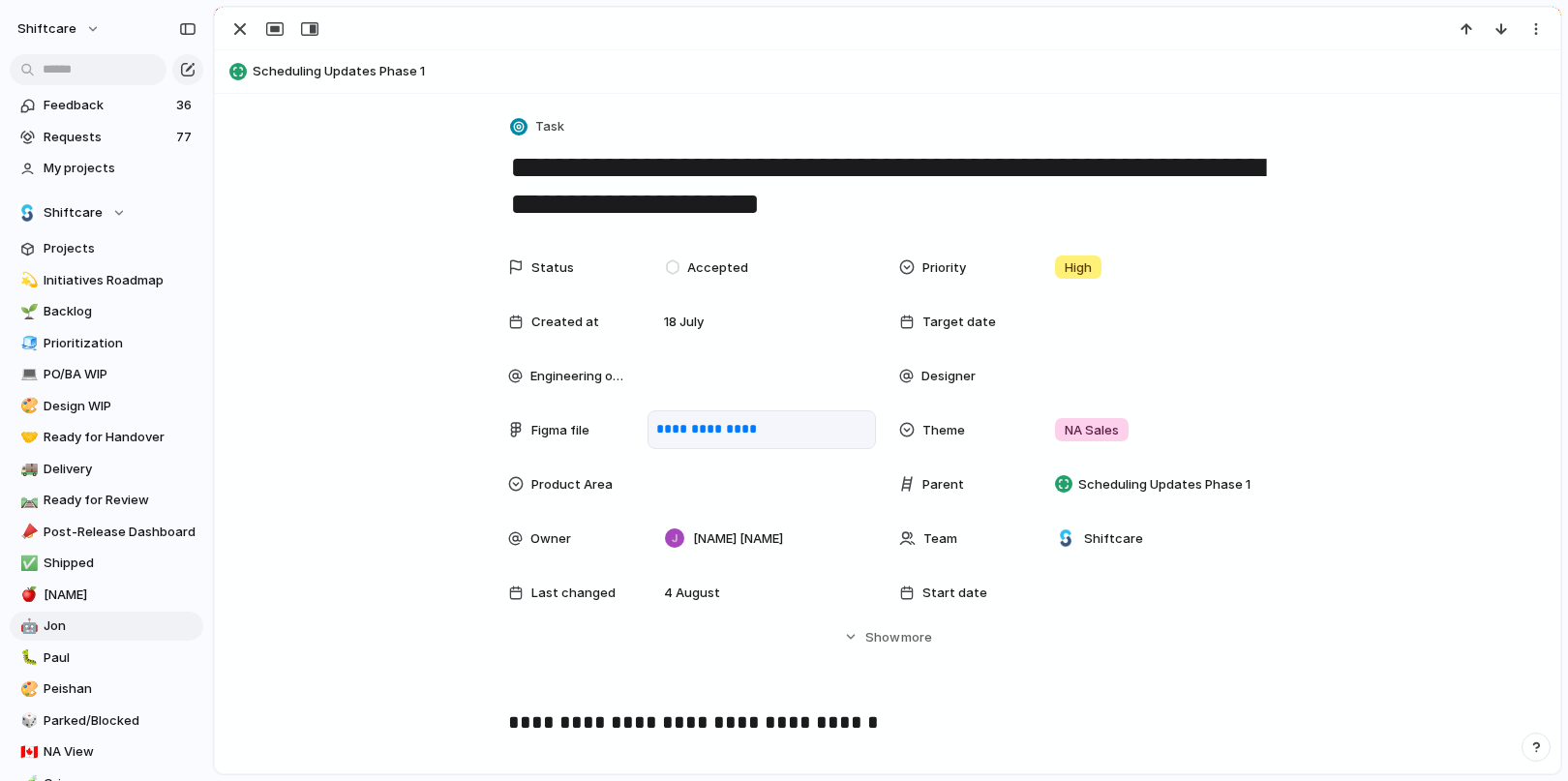 scroll, scrollTop: 58, scrollLeft: 0, axis: vertical 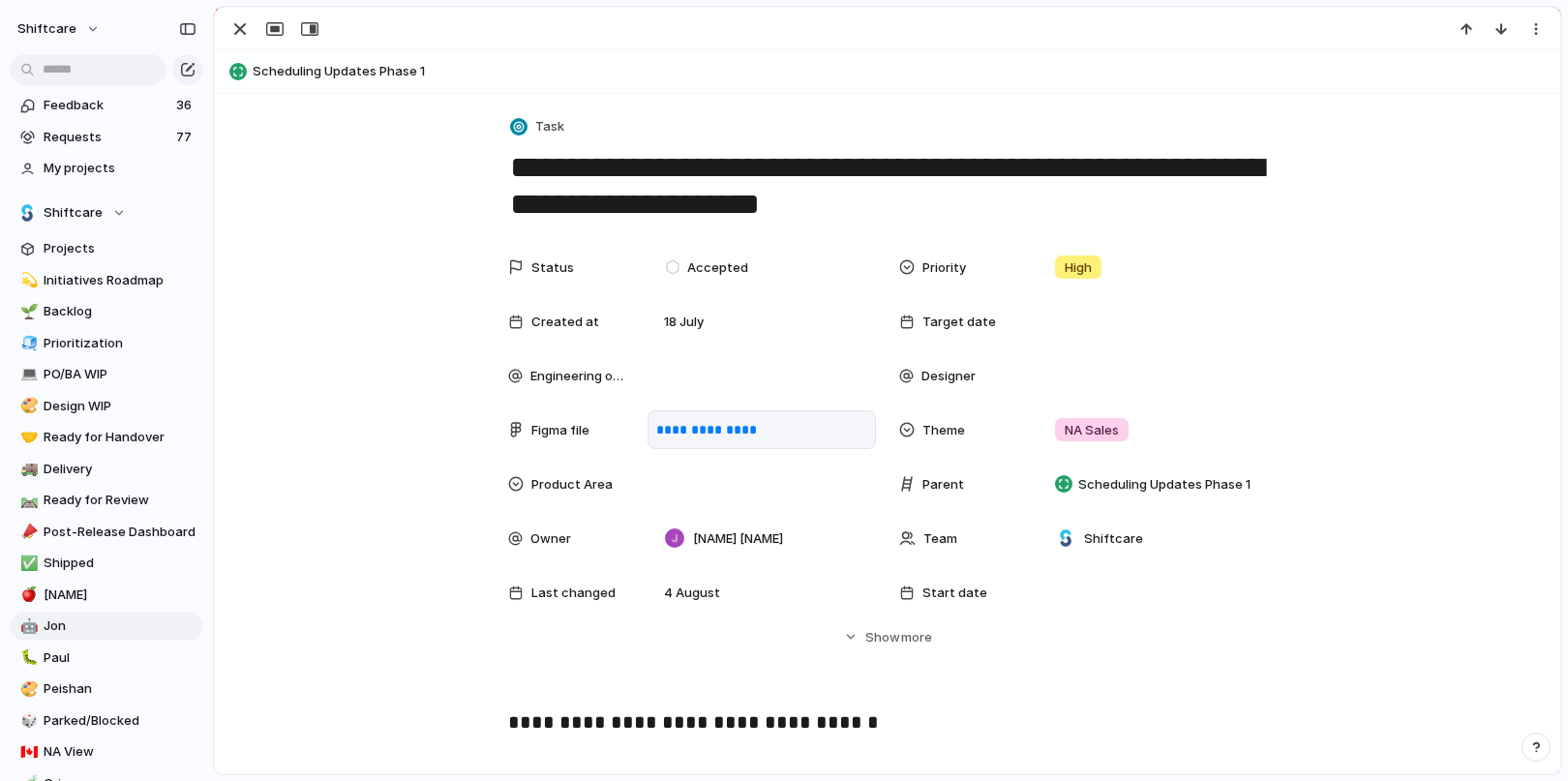 click on "**********" at bounding box center (888, 447) 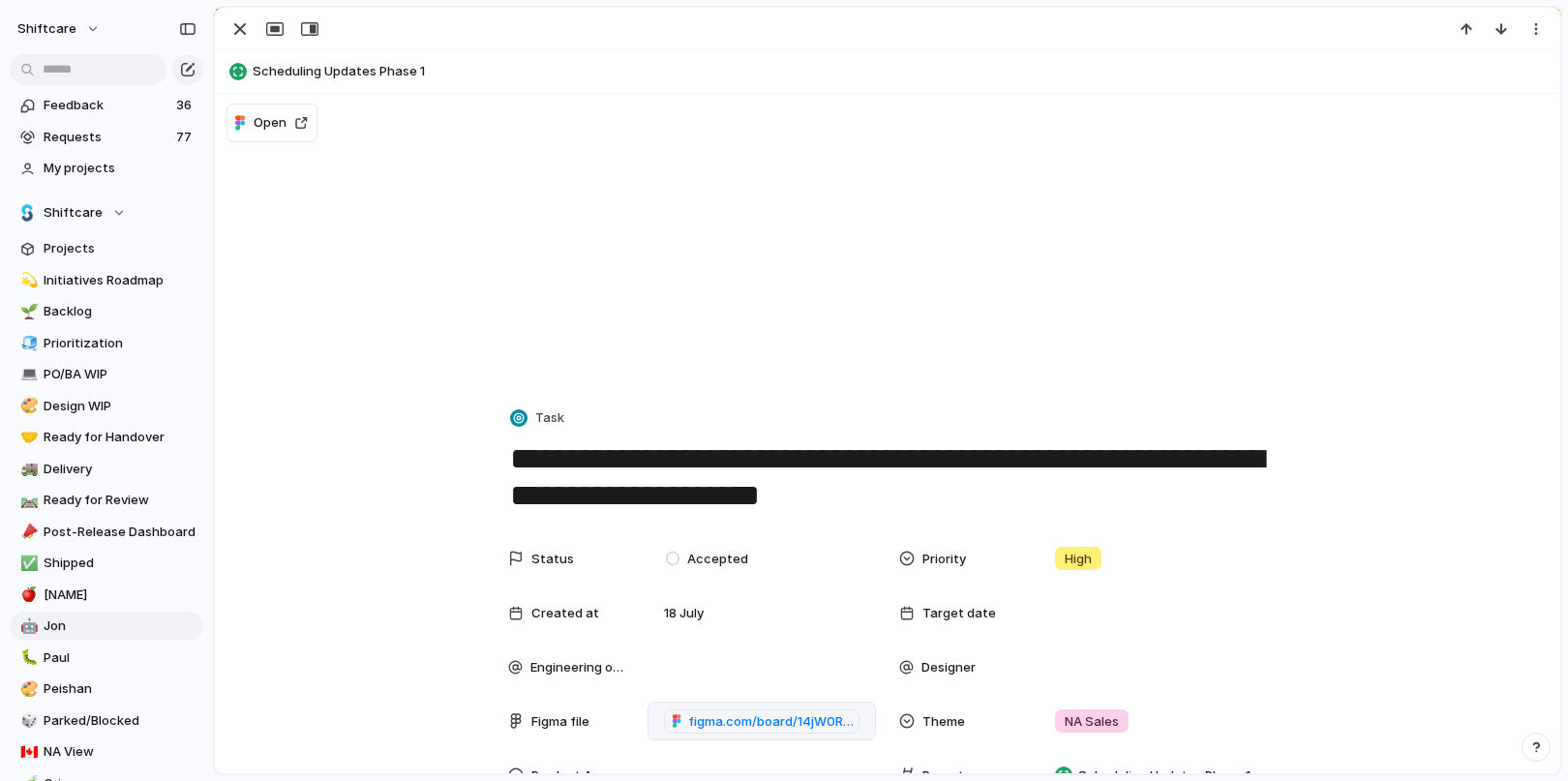 scroll, scrollTop: 0, scrollLeft: 0, axis: both 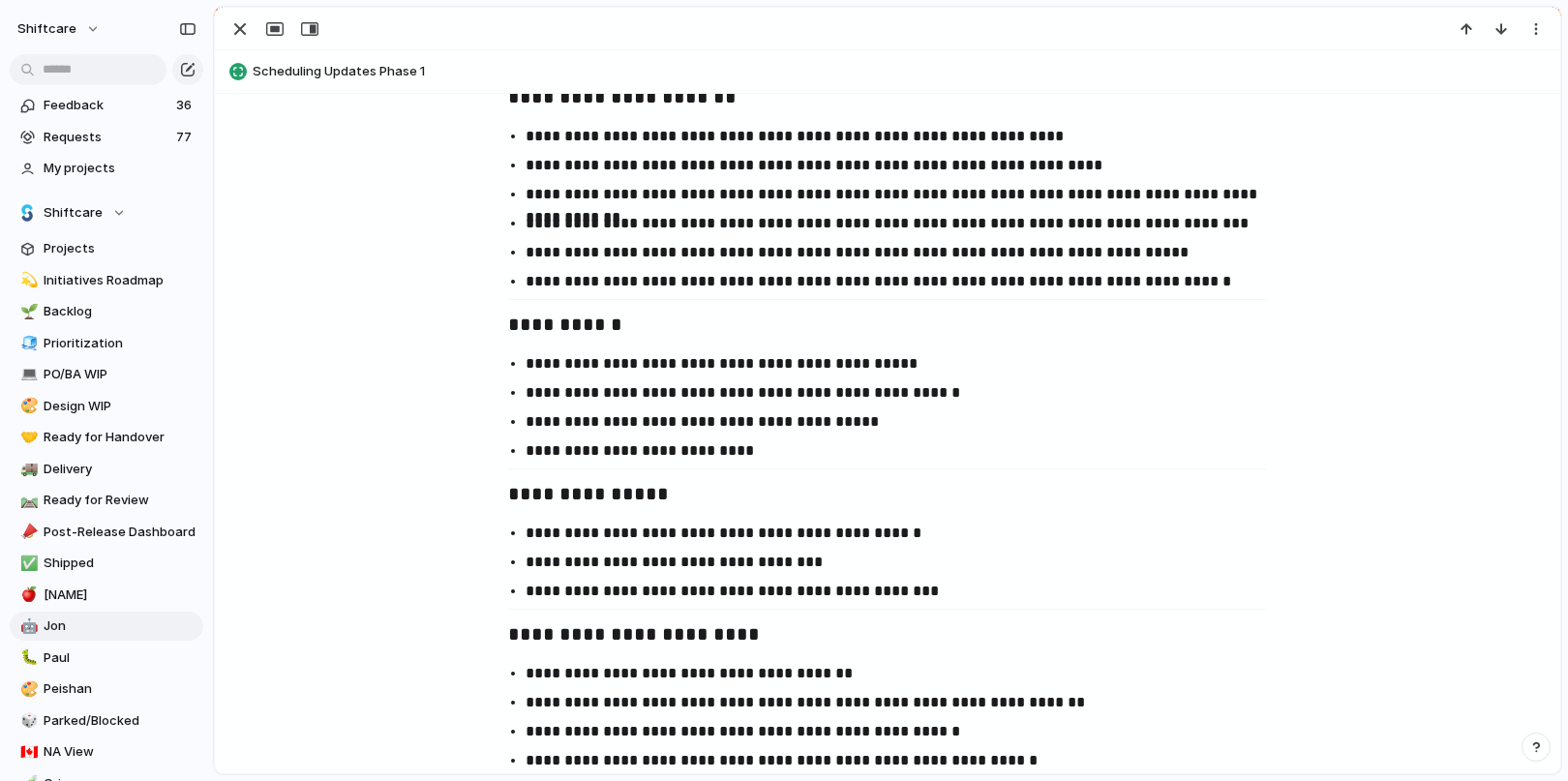 click on "**********" at bounding box center [905, 165] 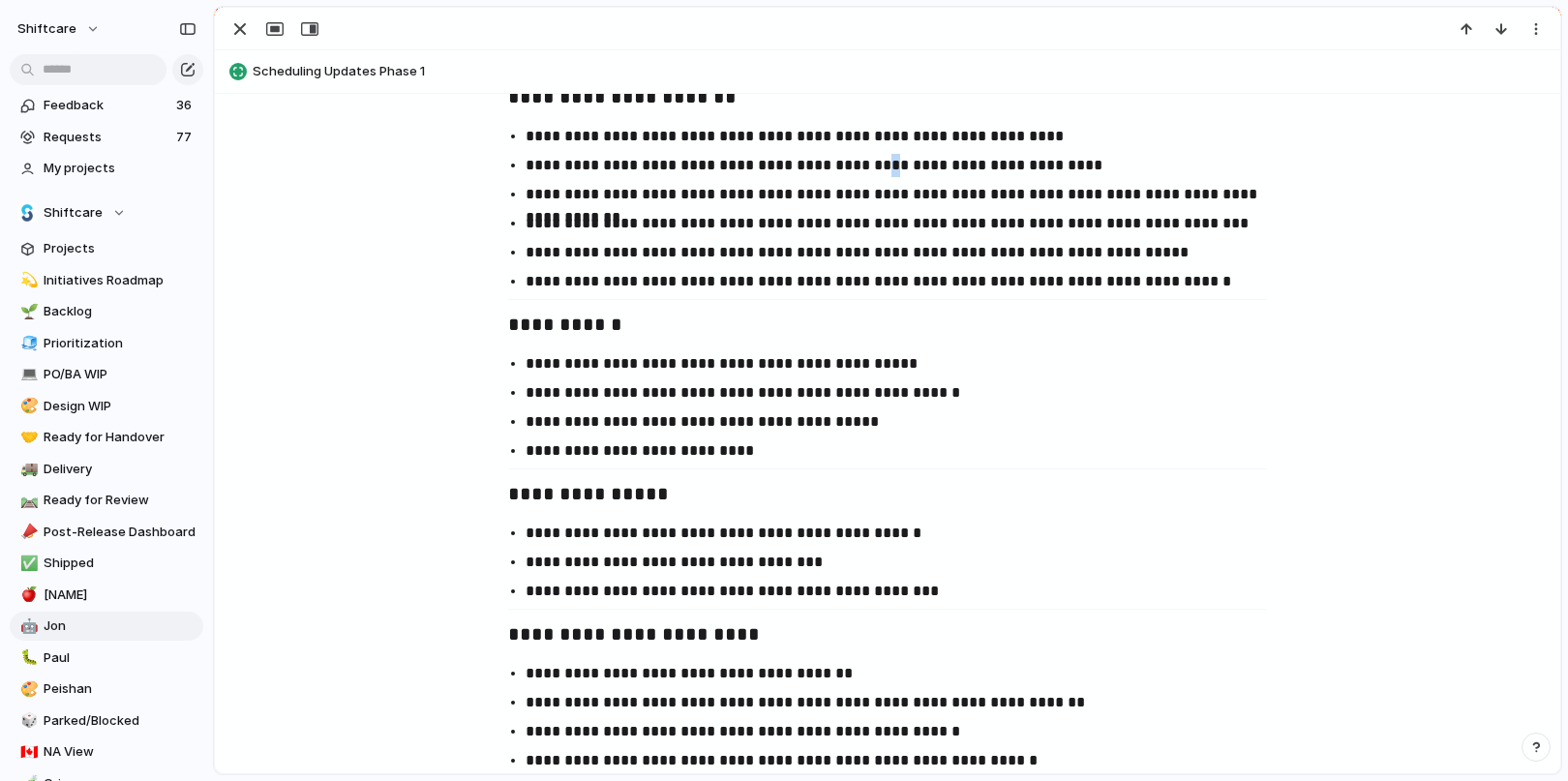 click on "**********" at bounding box center [905, 165] 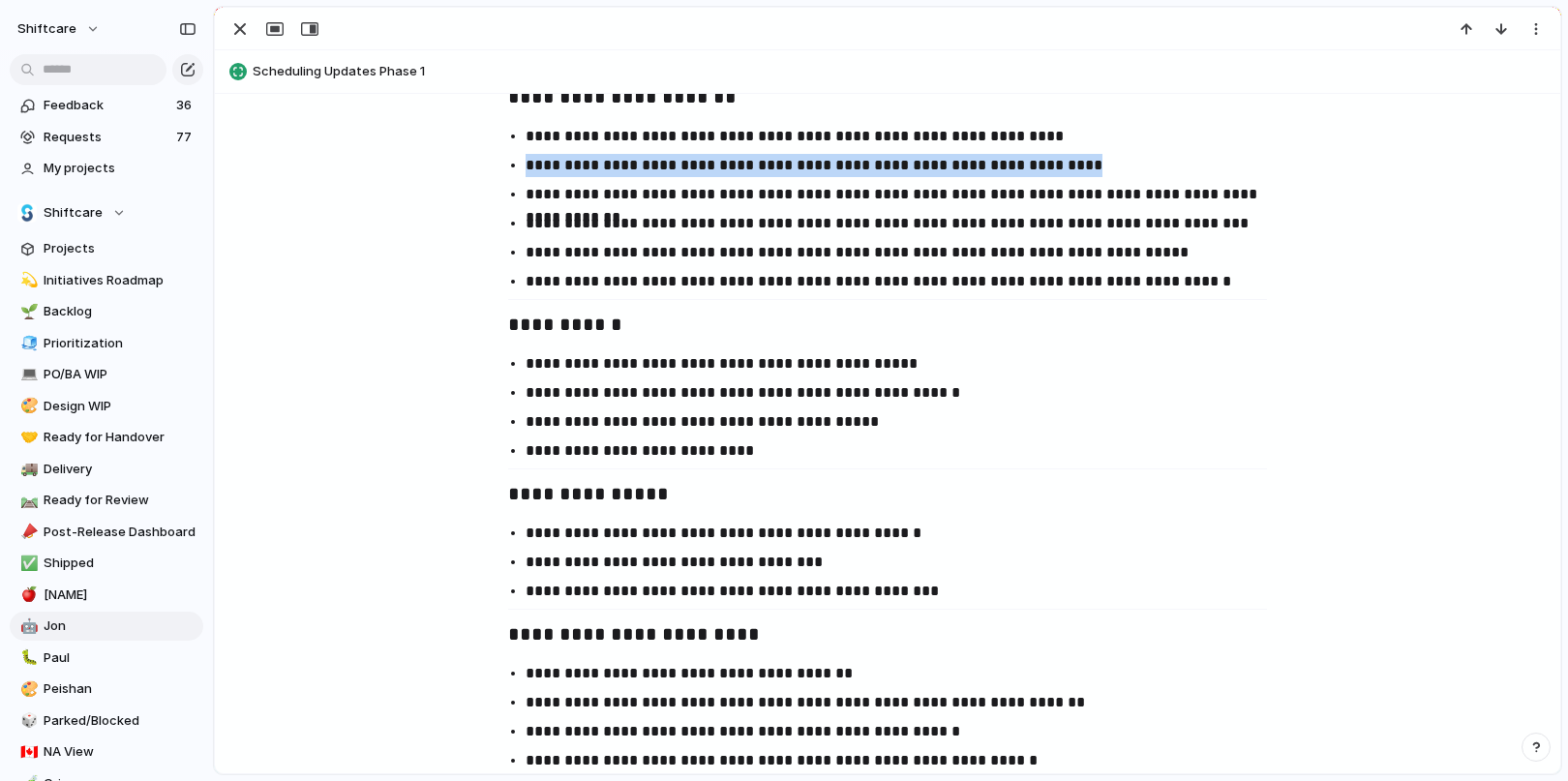 click on "**********" at bounding box center [905, 165] 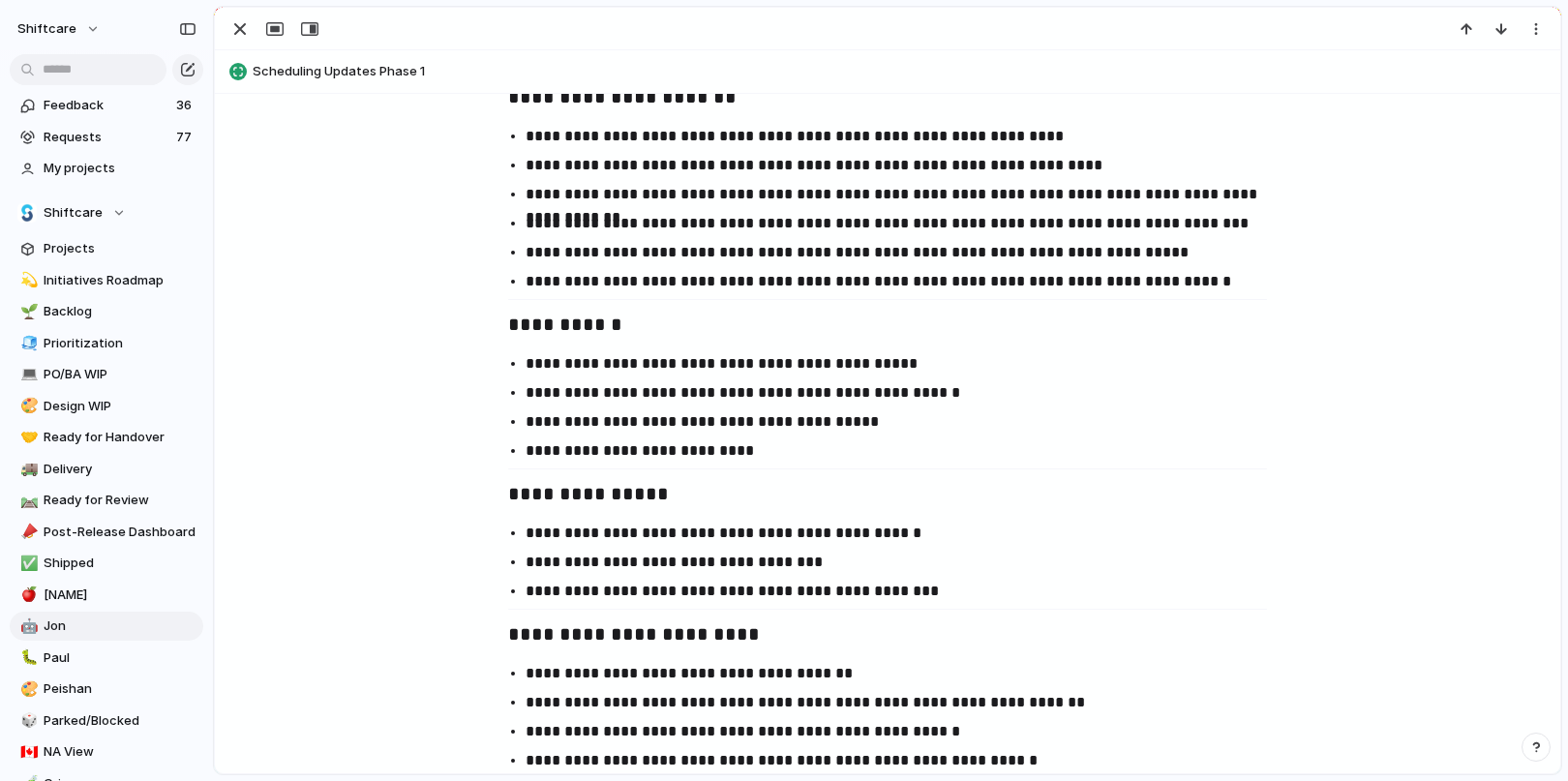 click on "**********" at bounding box center [905, 195] 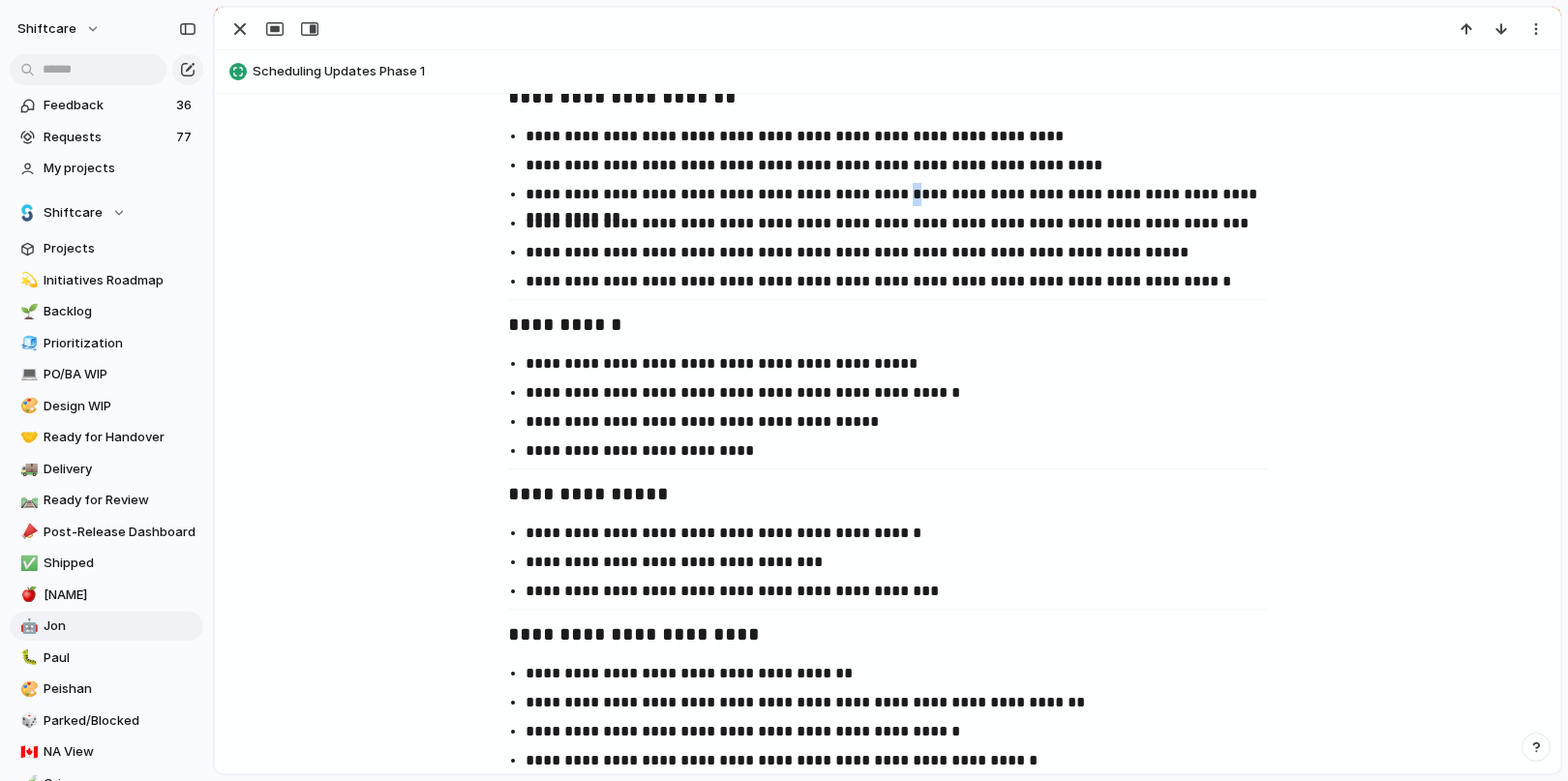 click on "**********" at bounding box center [905, 195] 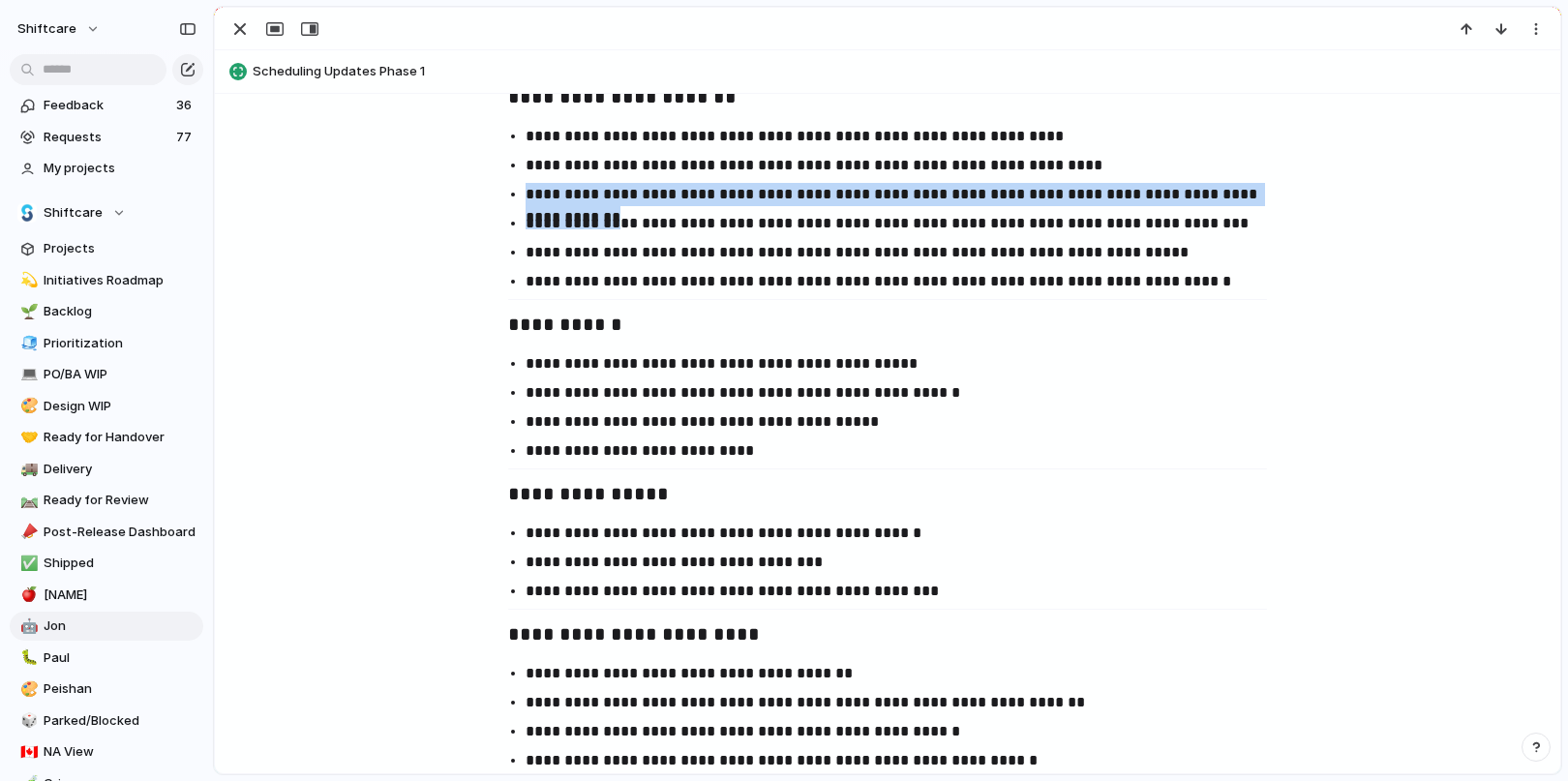 click on "**********" at bounding box center (905, 195) 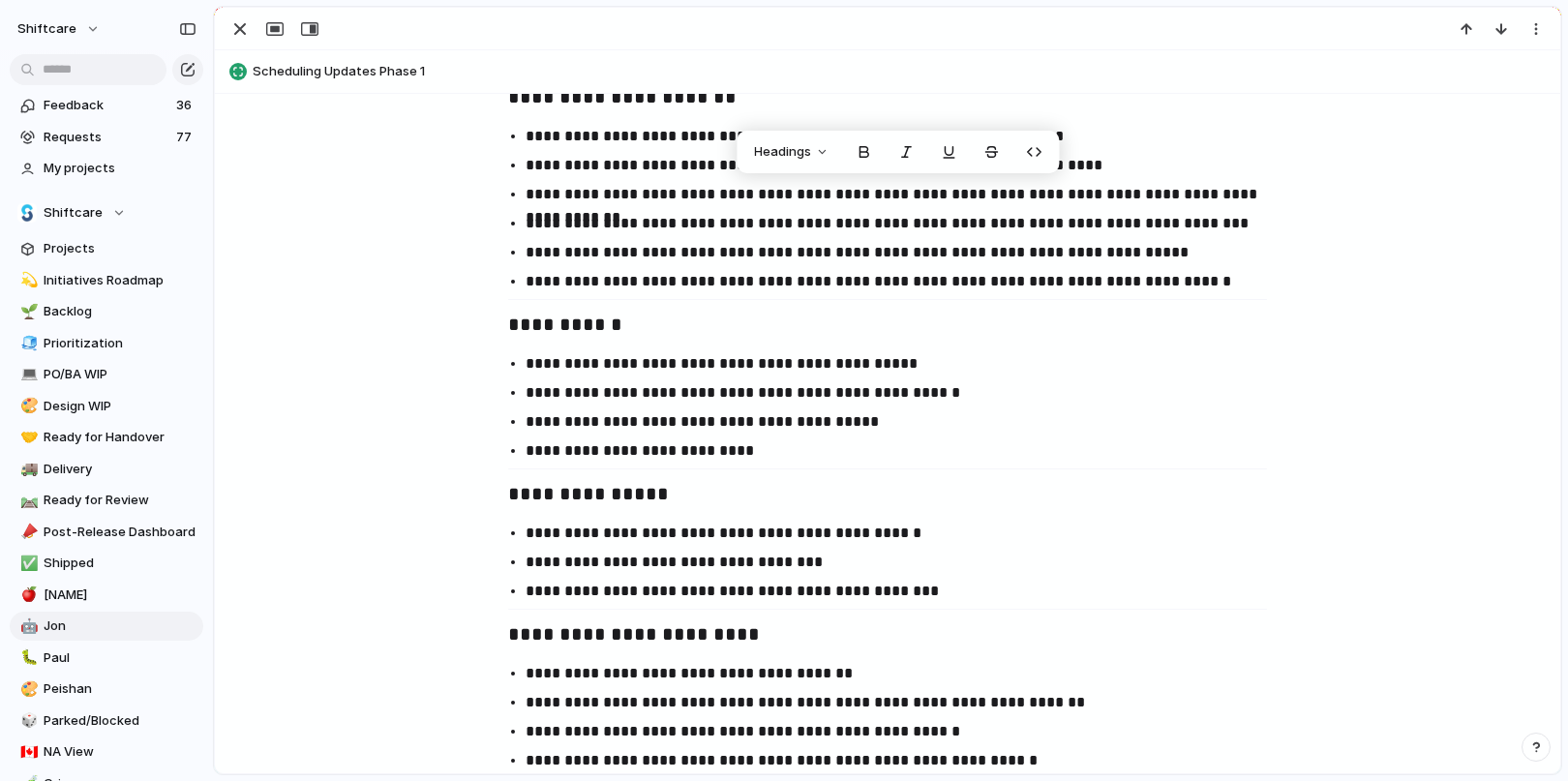 click on "**********" at bounding box center (888, 209) 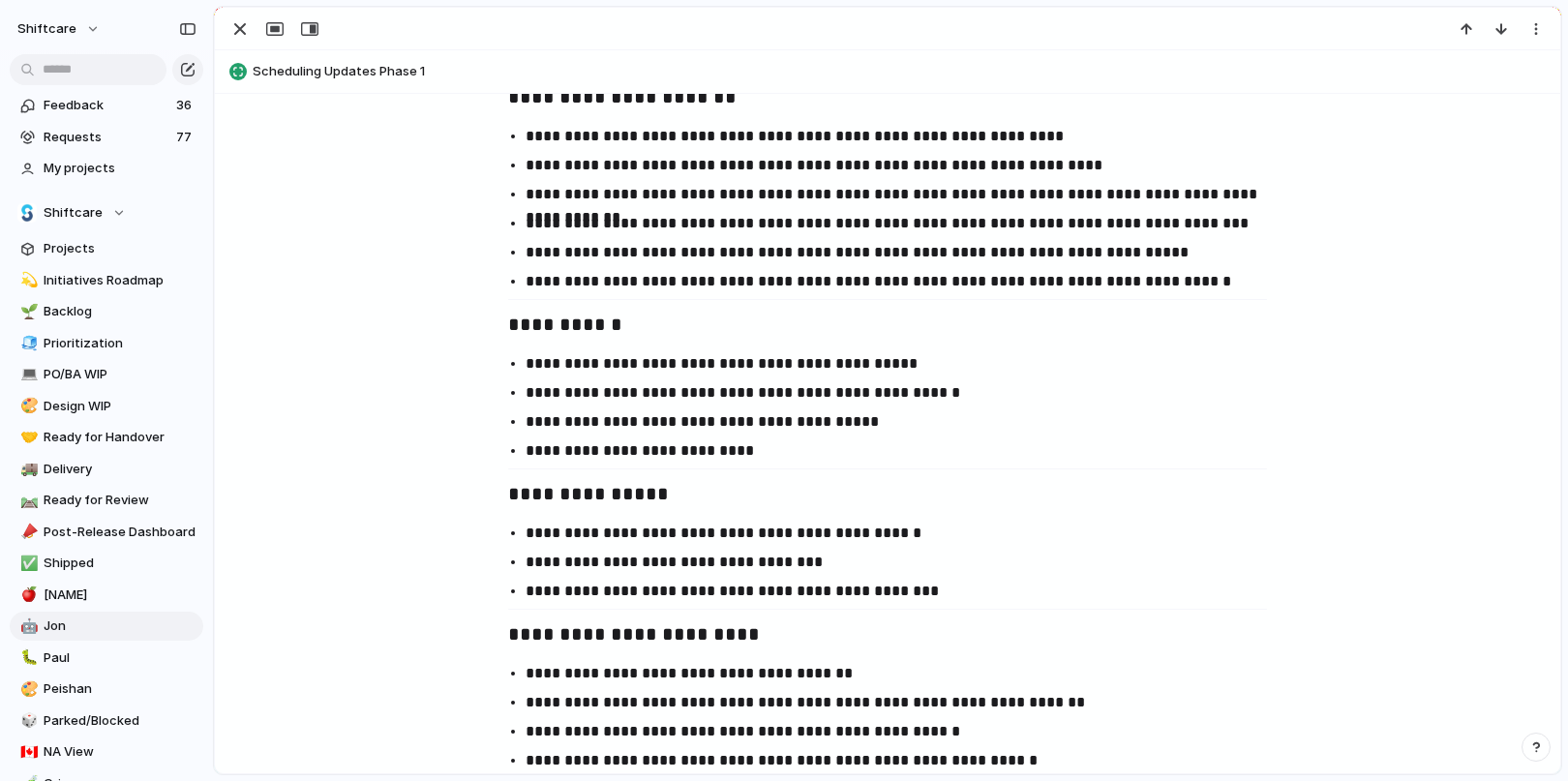 click on "**********" at bounding box center (905, 195) 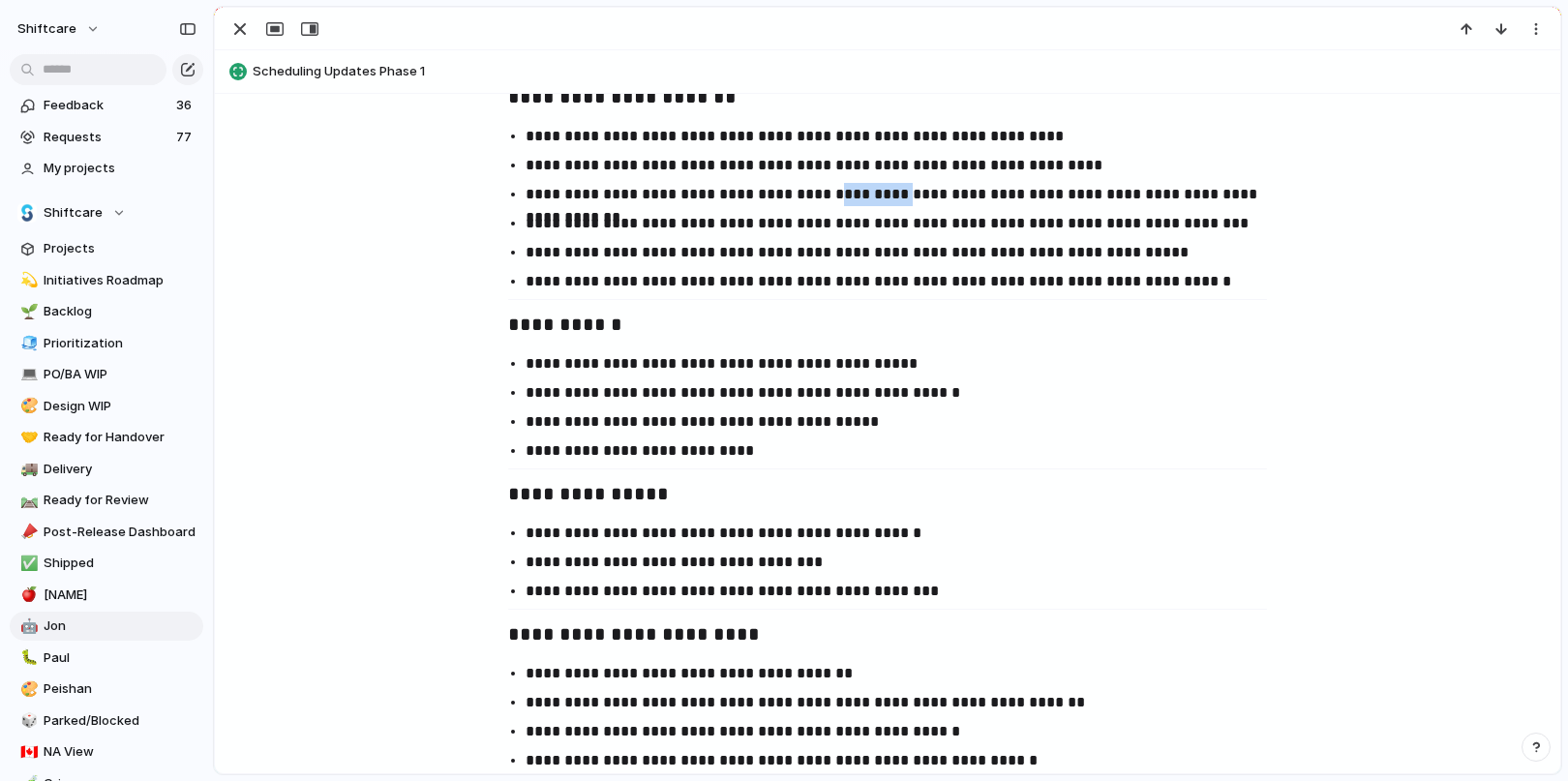 click on "**********" at bounding box center [905, 195] 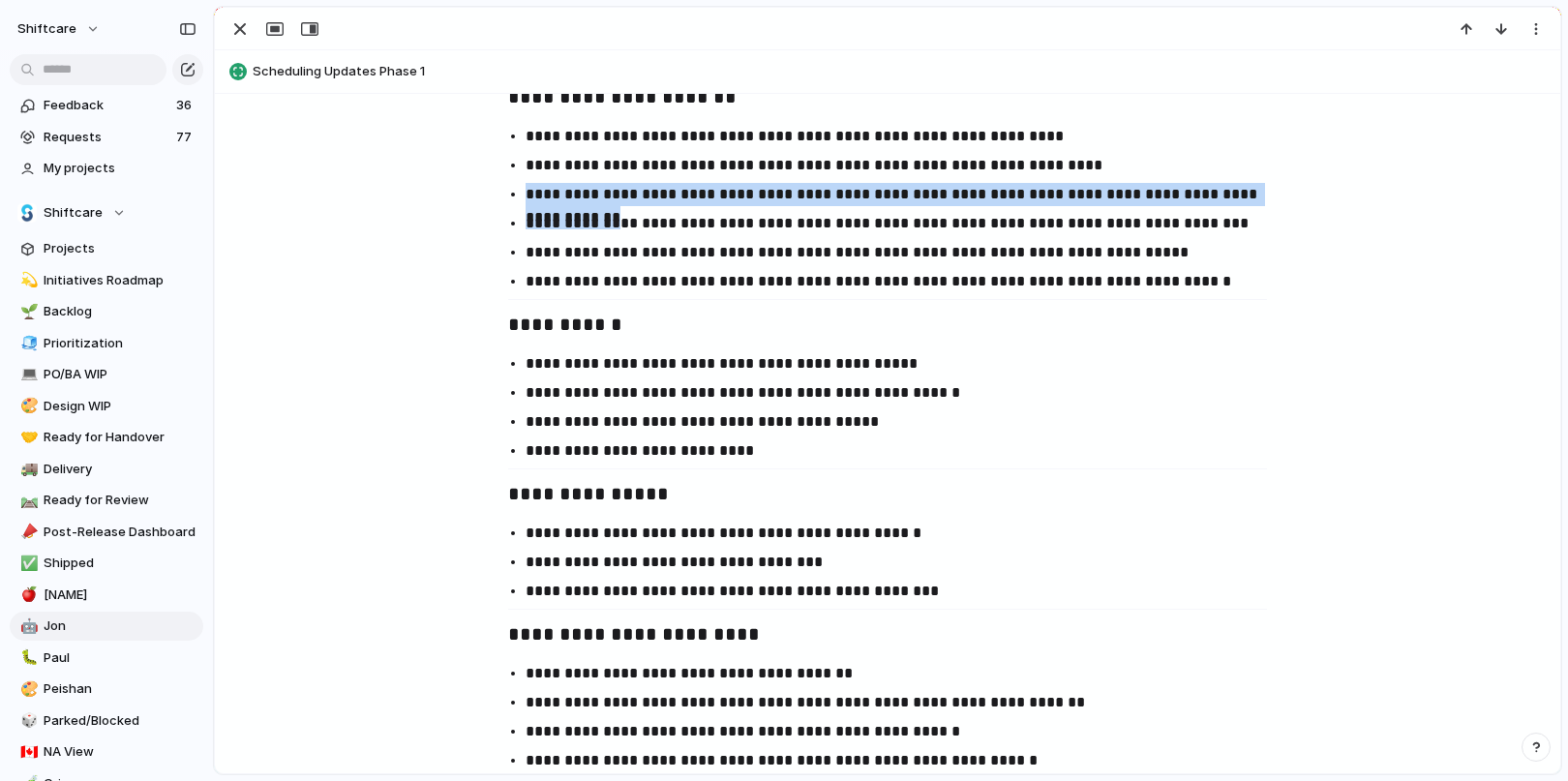 click on "**********" at bounding box center [905, 195] 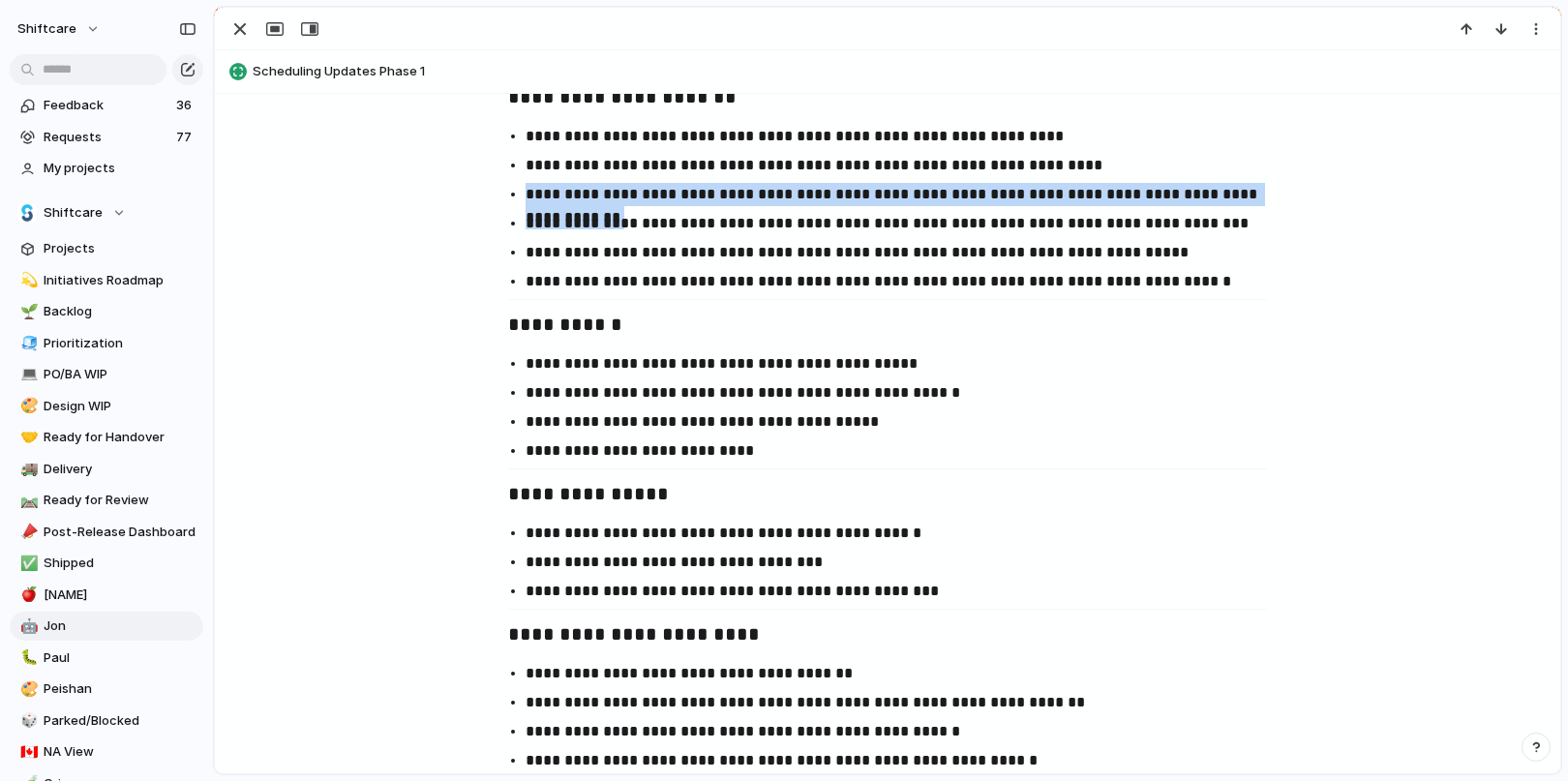 click on "**********" at bounding box center [905, 195] 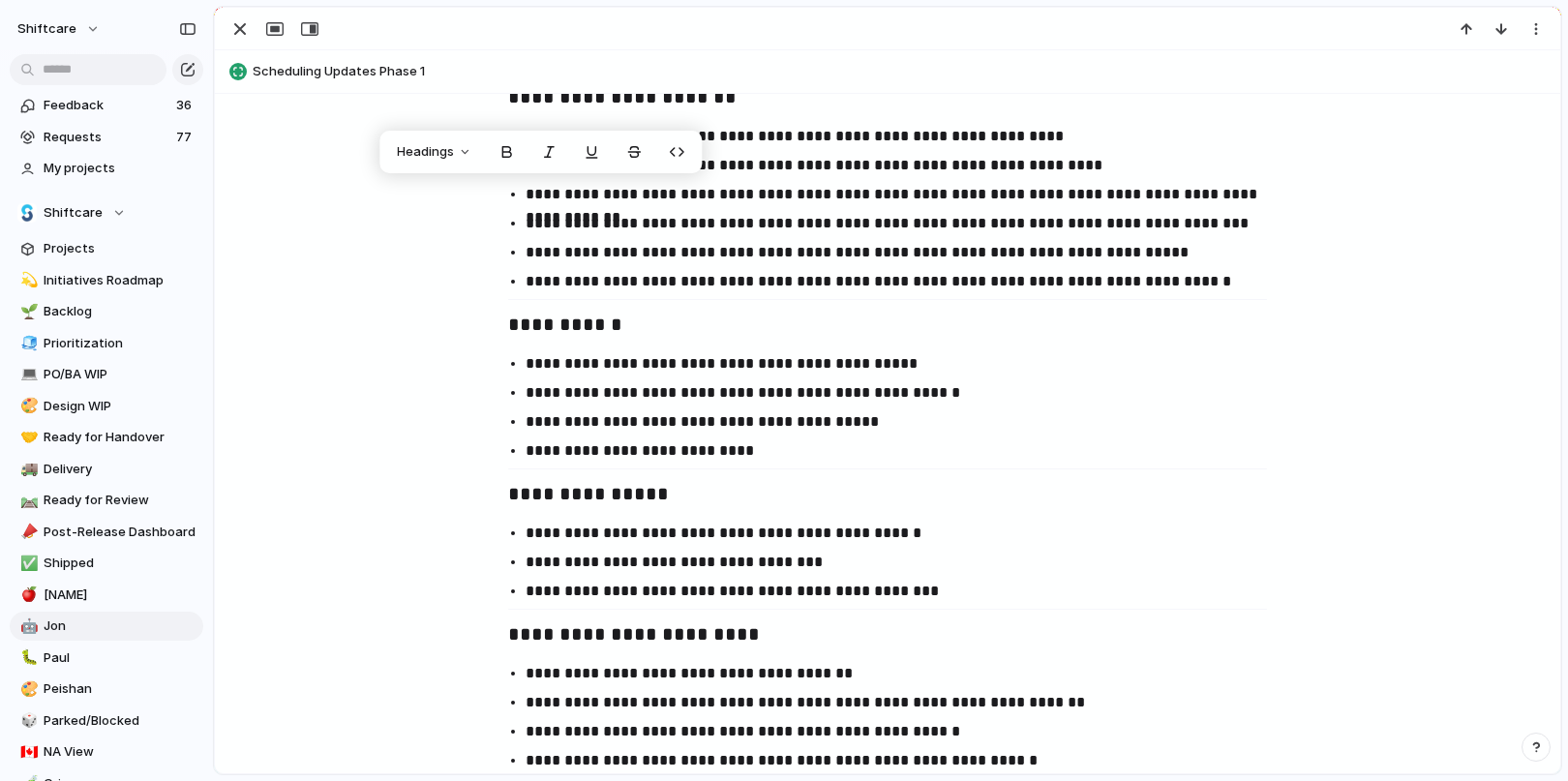 click on "**********" at bounding box center (888, 209) 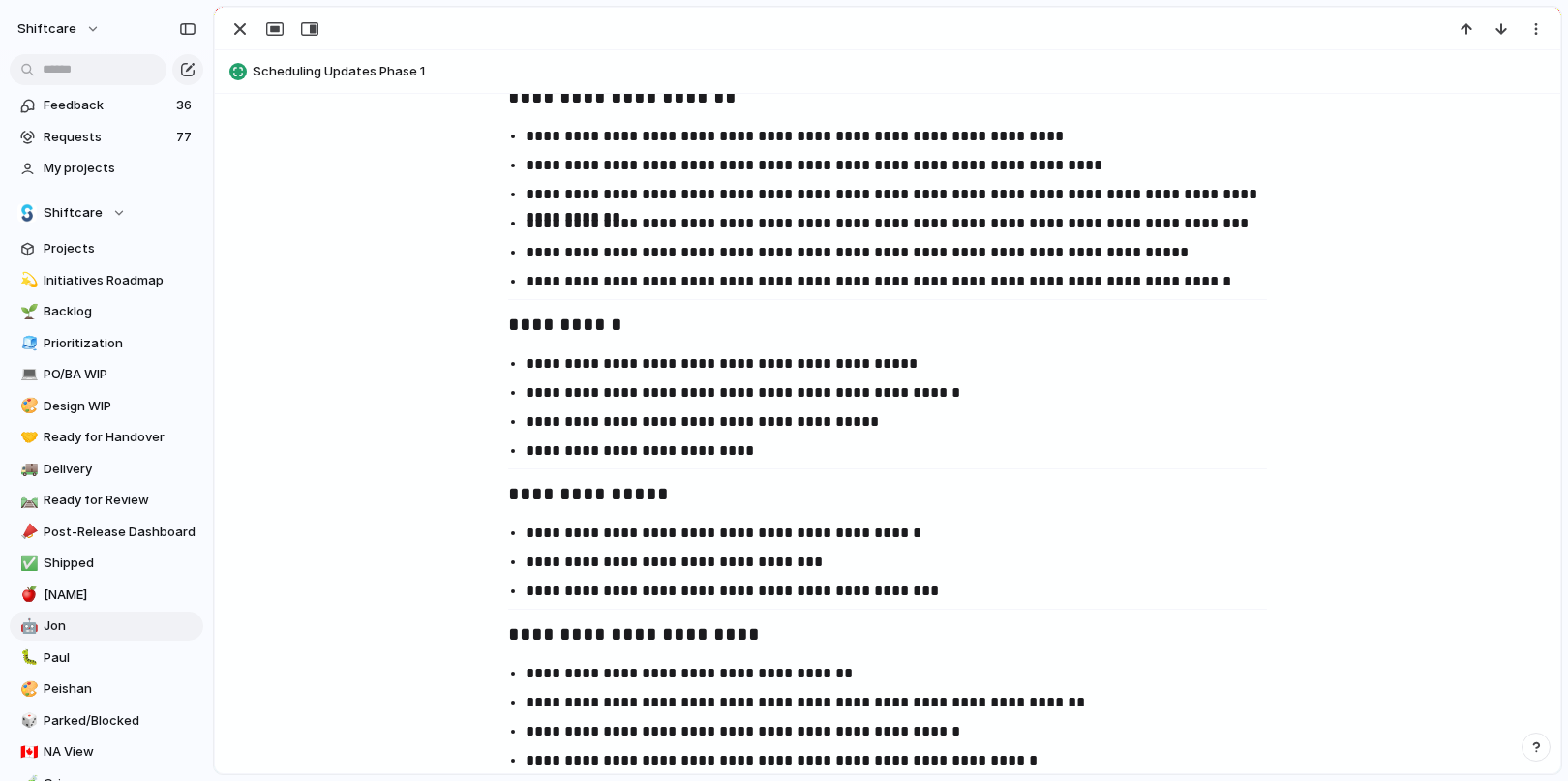 click on "**********" at bounding box center (905, 195) 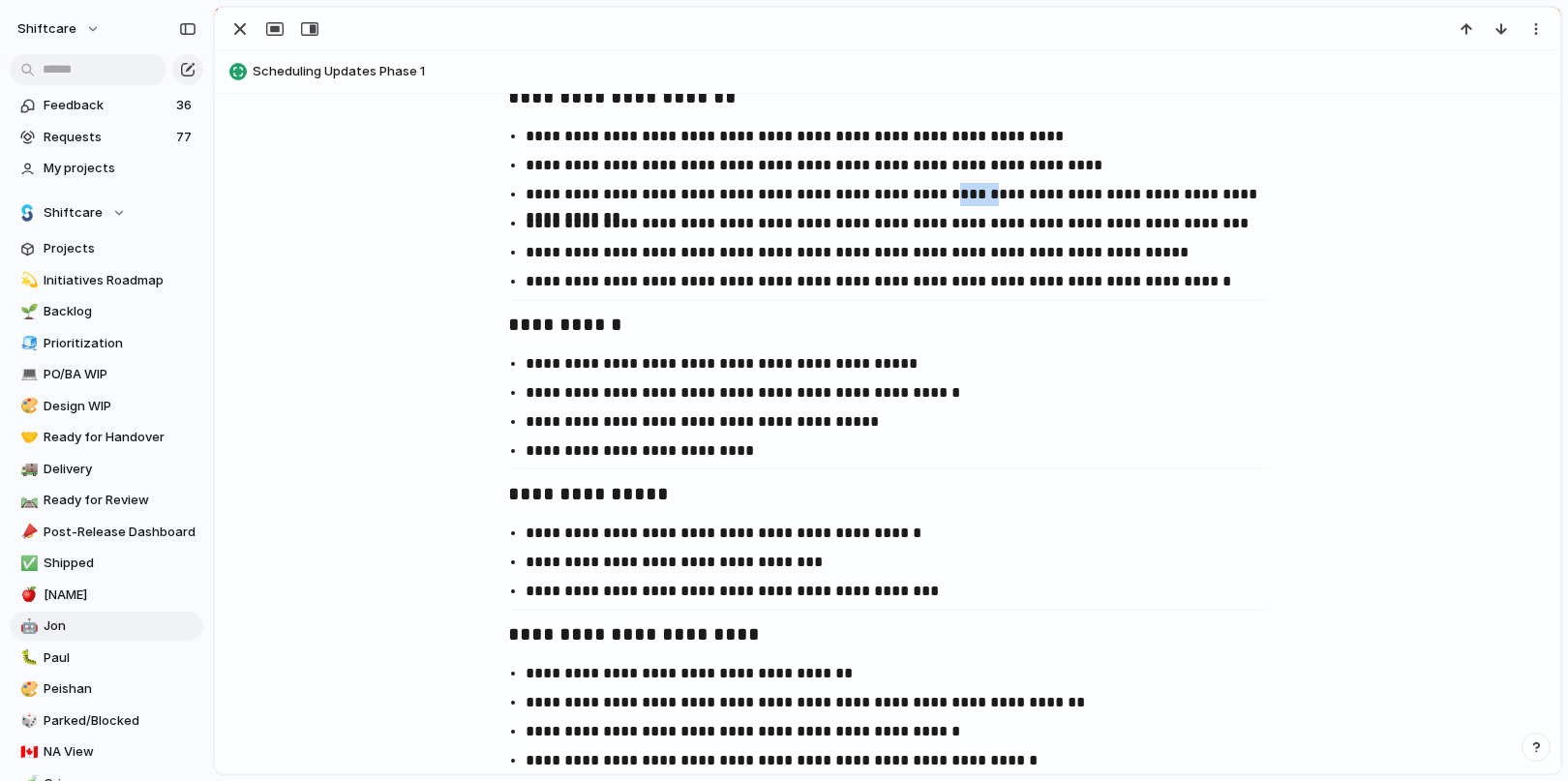 click on "**********" at bounding box center (905, 195) 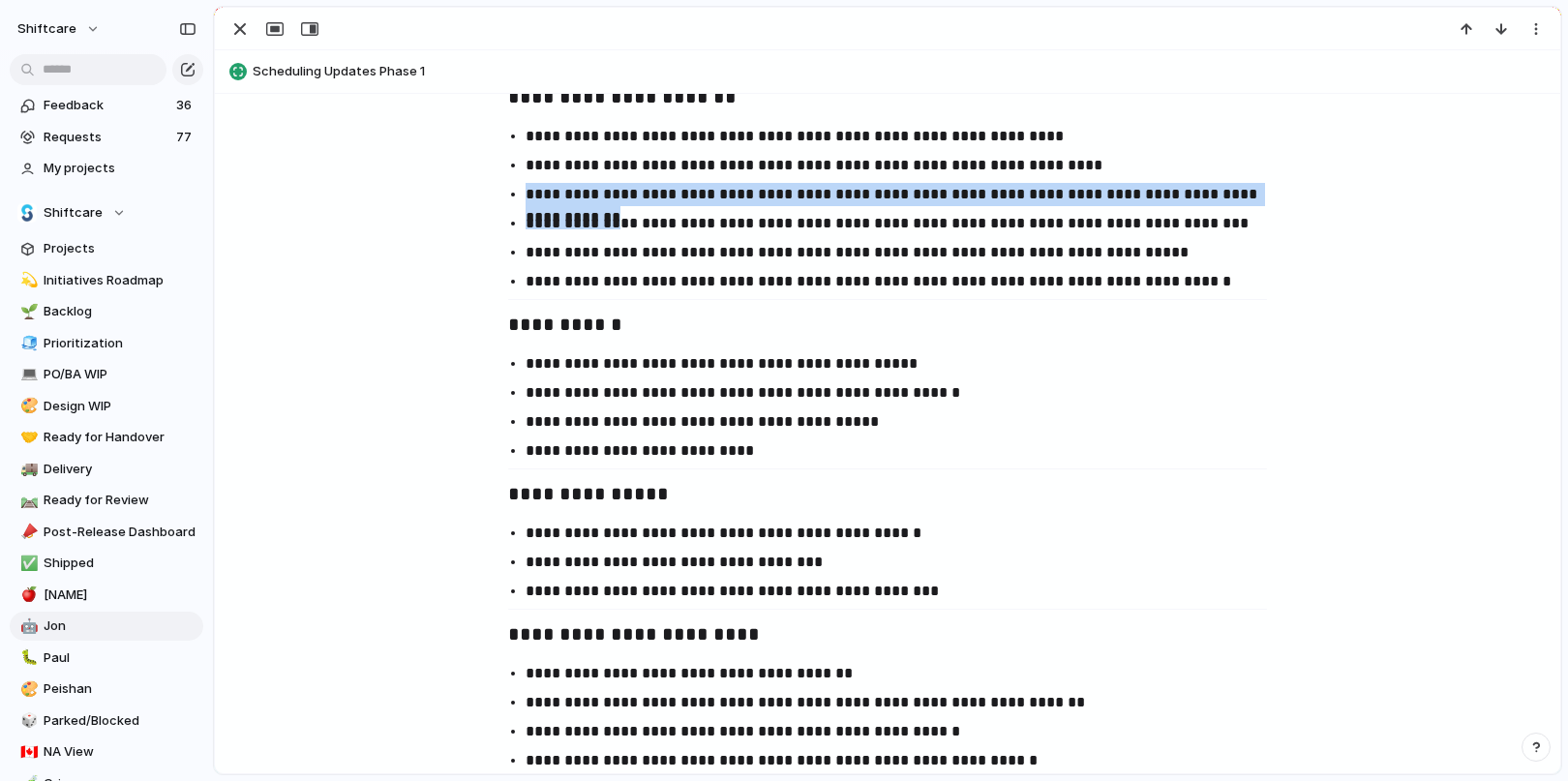 click on "**********" at bounding box center [905, 195] 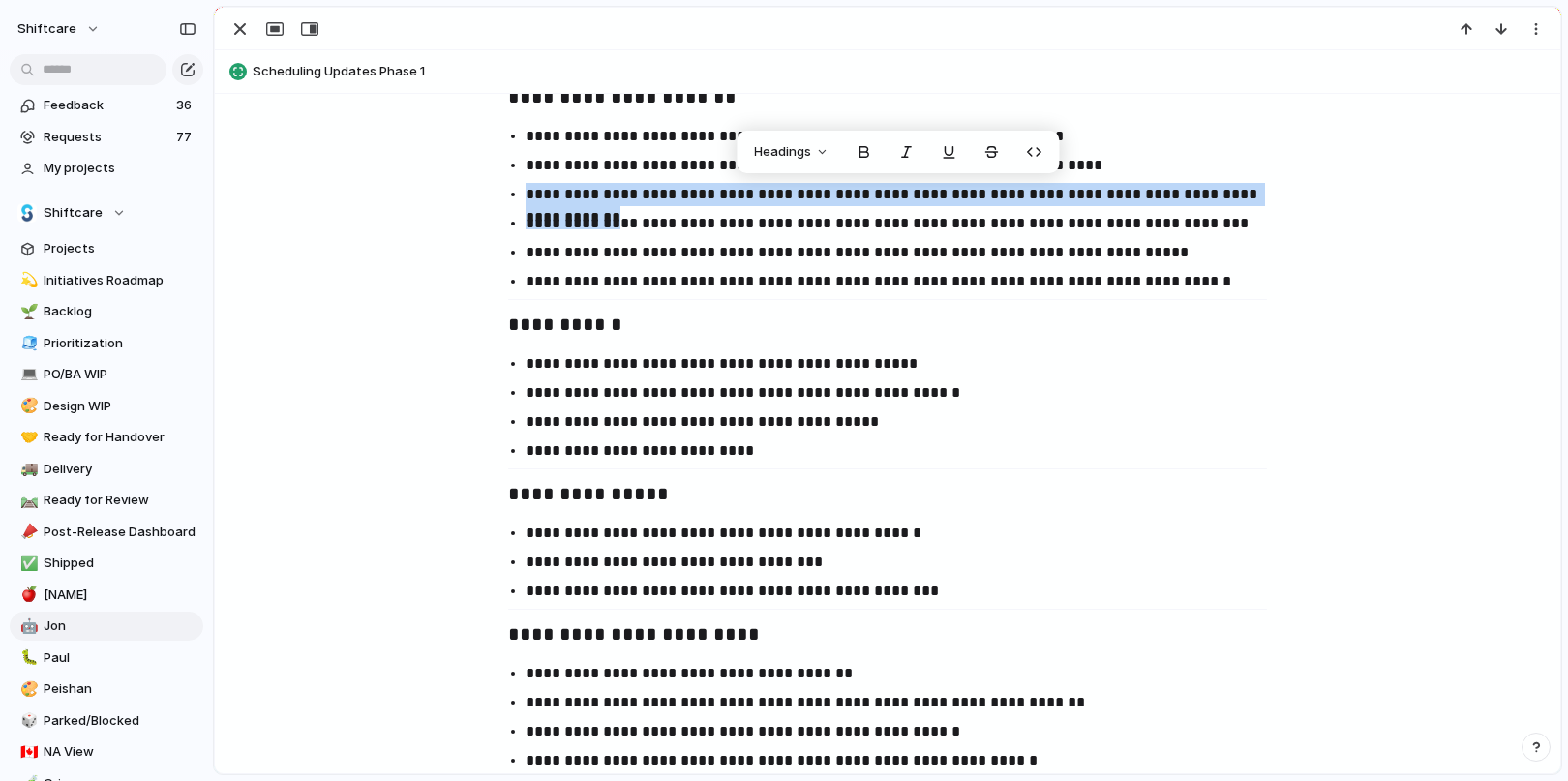 click on "**********" at bounding box center (905, 195) 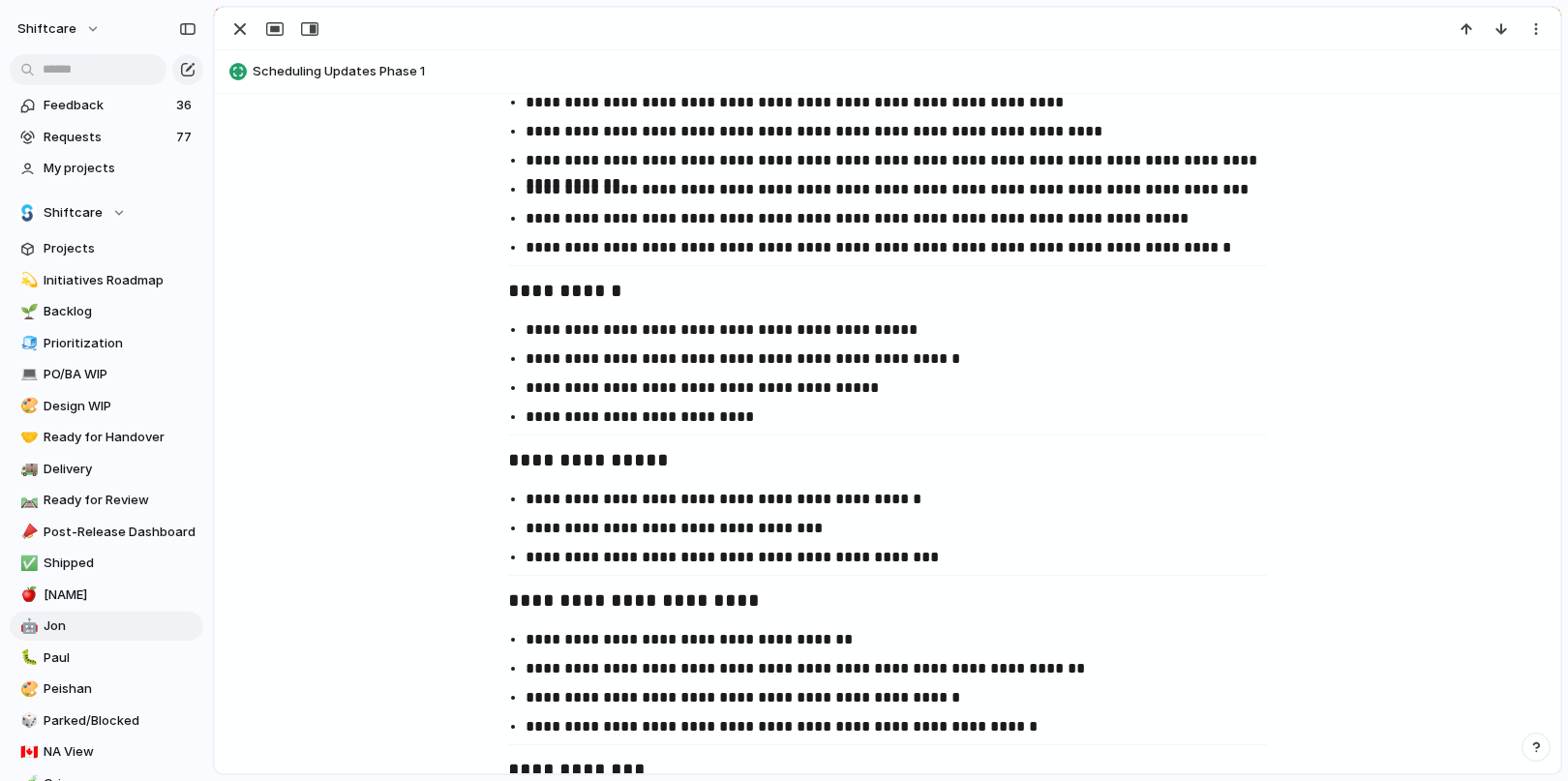 scroll, scrollTop: 1607, scrollLeft: 0, axis: vertical 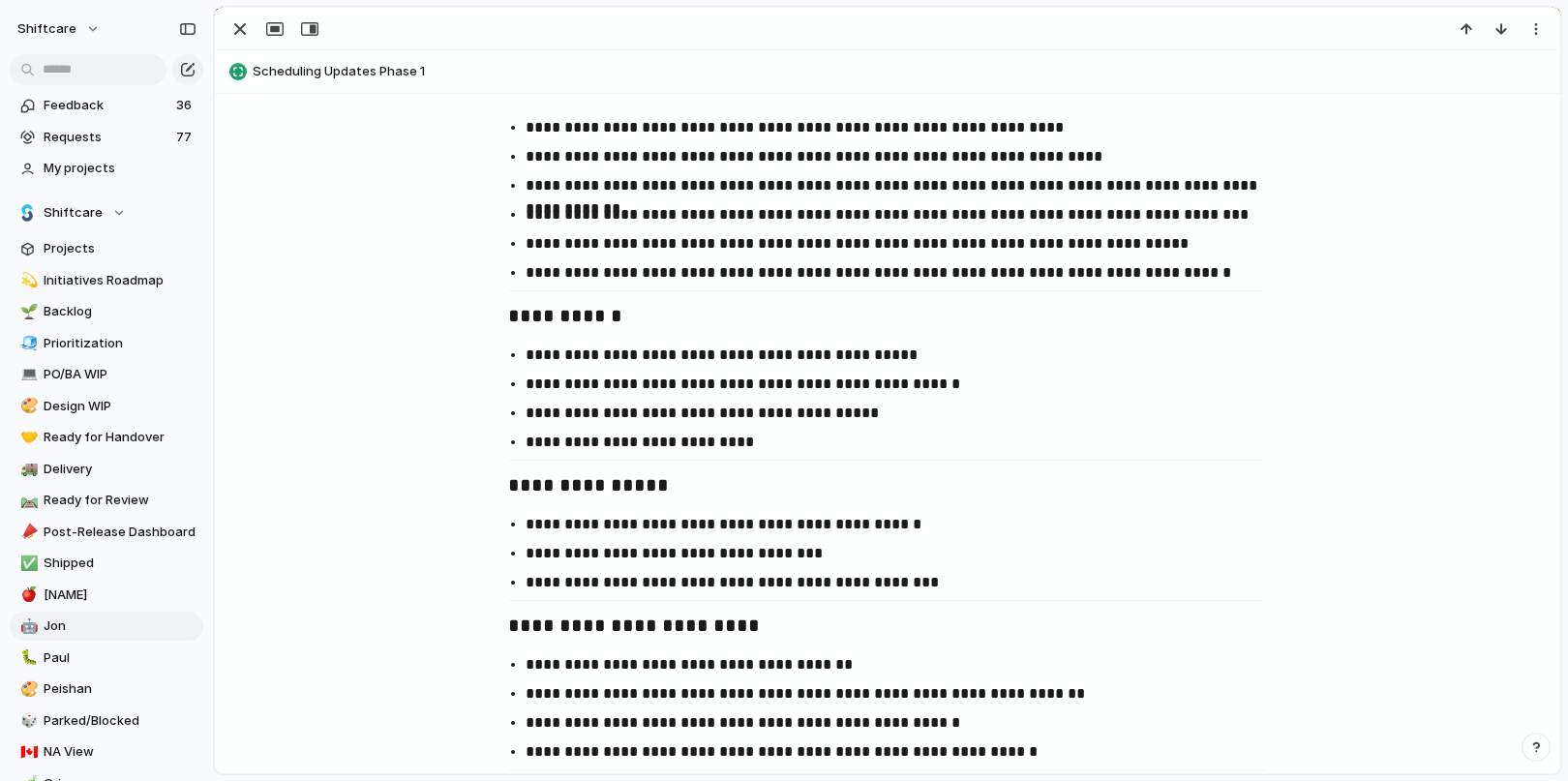 click on "**********" at bounding box center (905, 215) 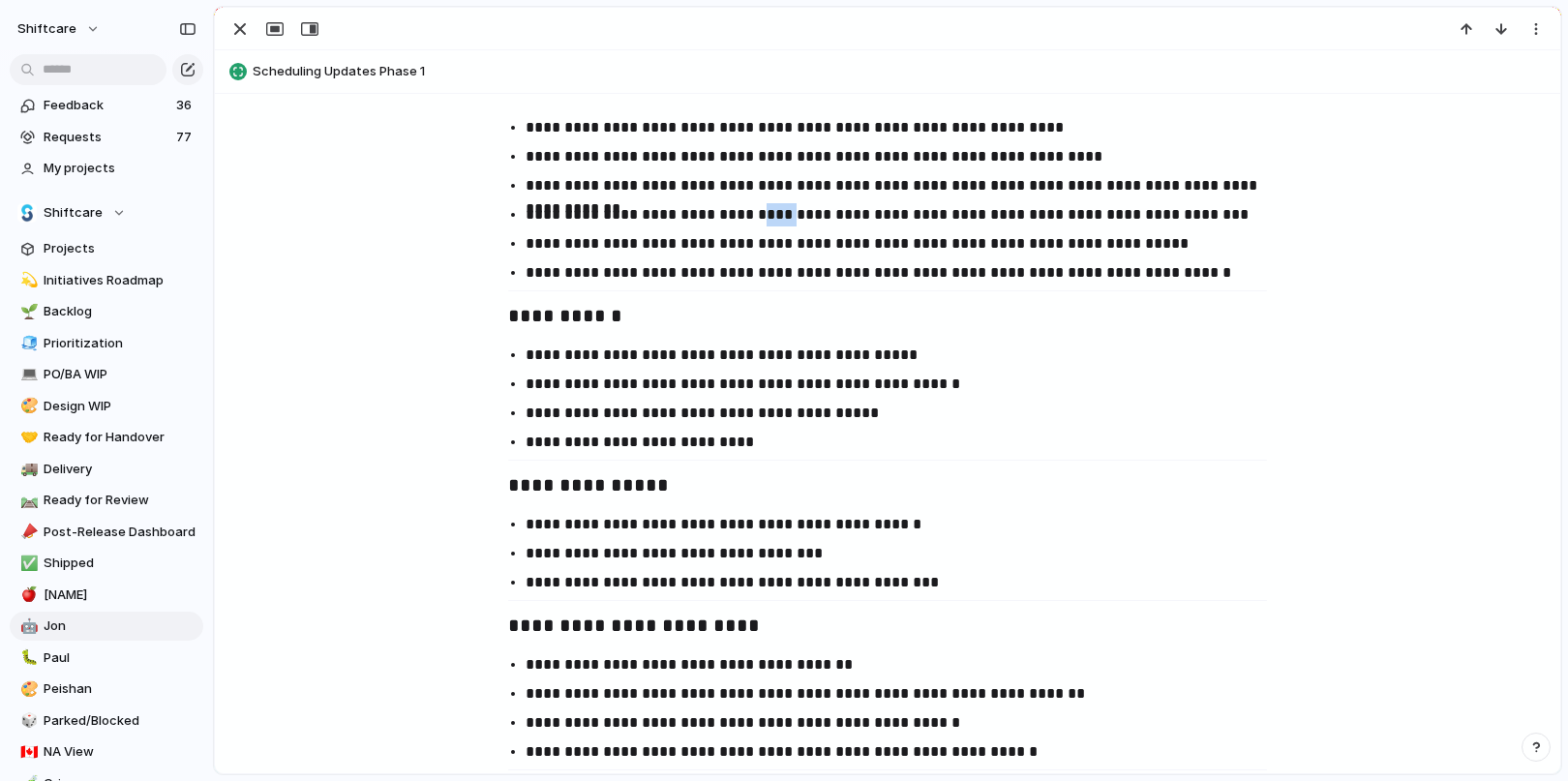 click on "**********" at bounding box center (905, 215) 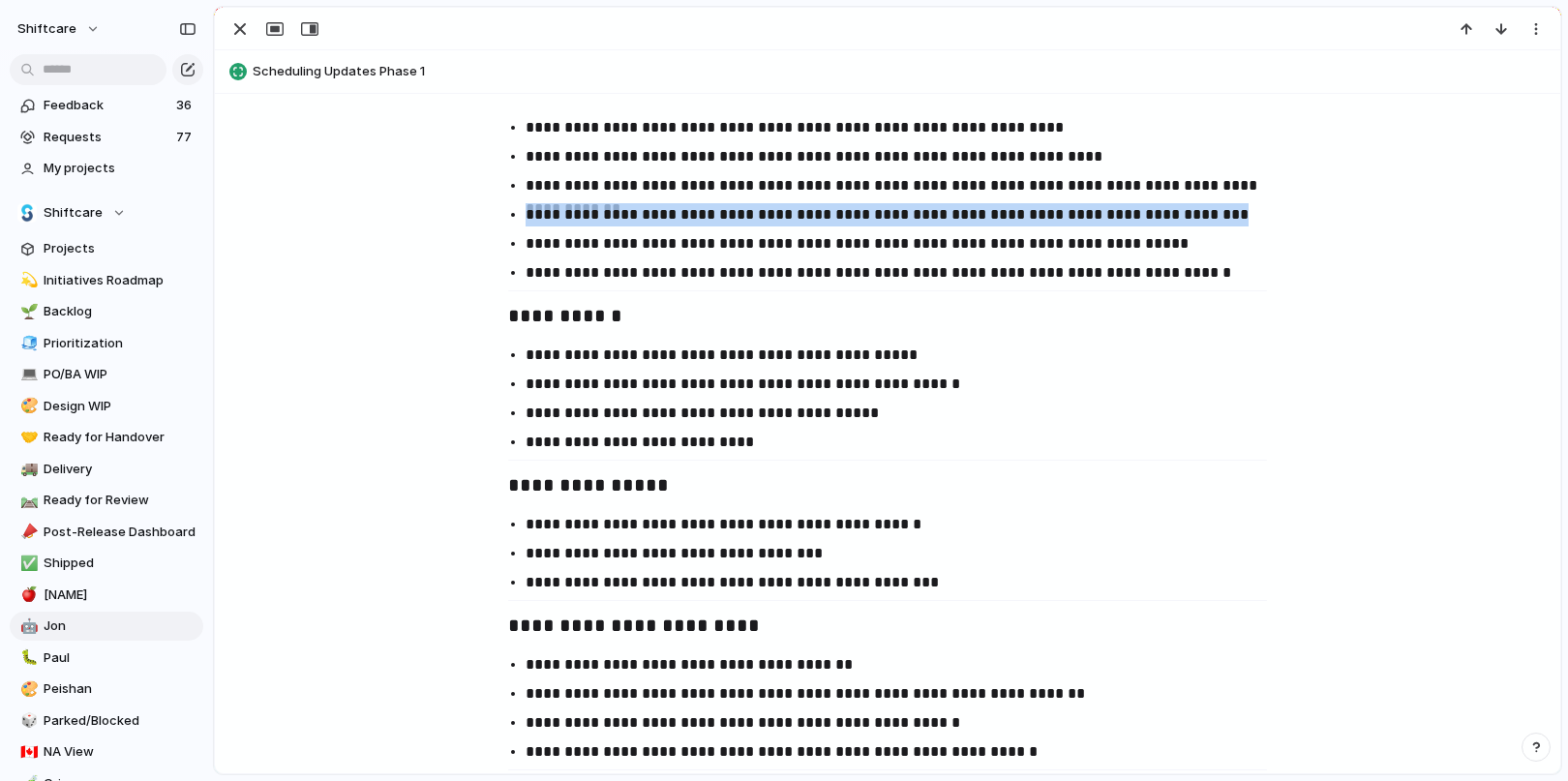 click on "**********" at bounding box center (905, 215) 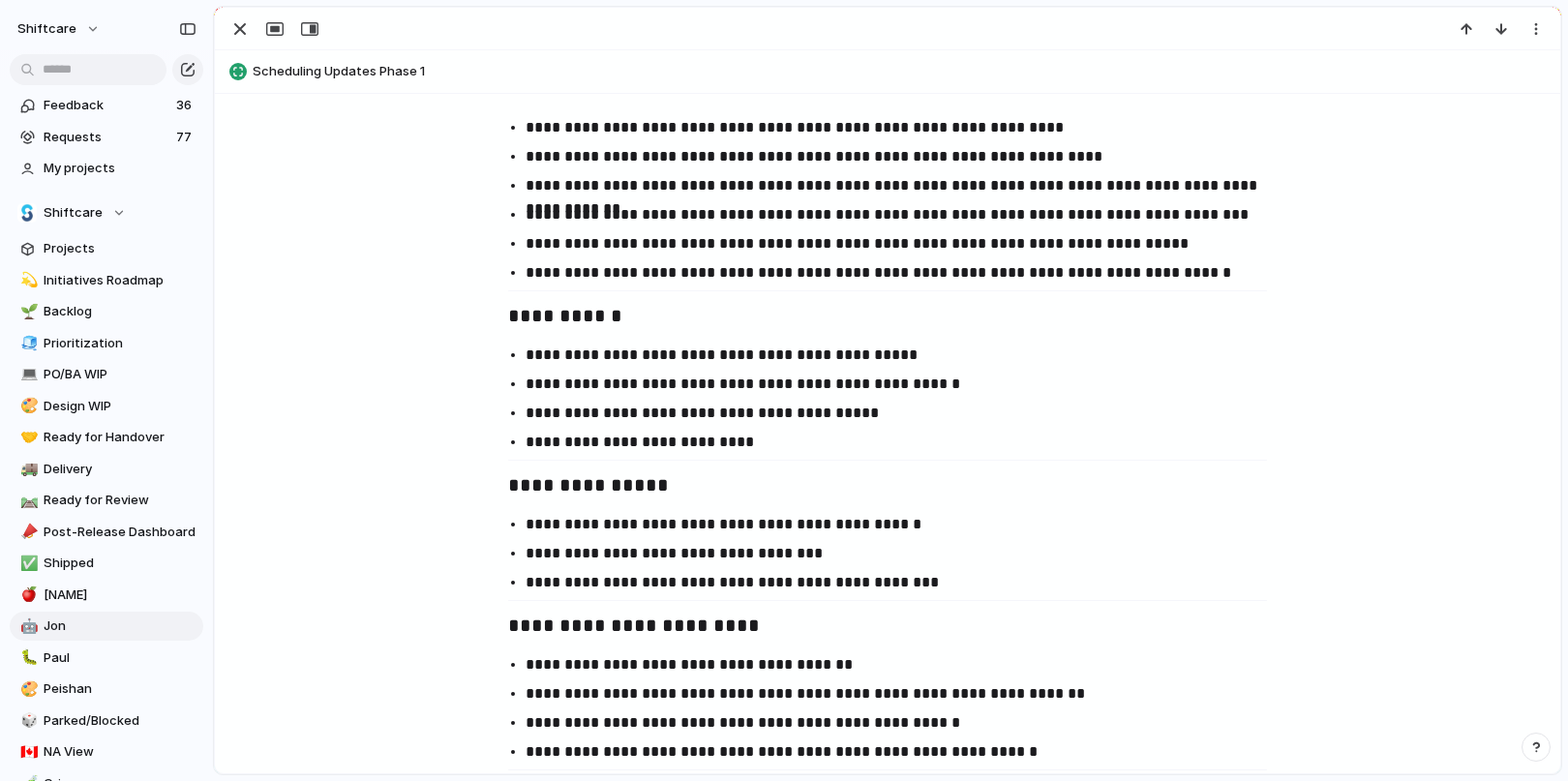 click on "**********" at bounding box center (905, 244) 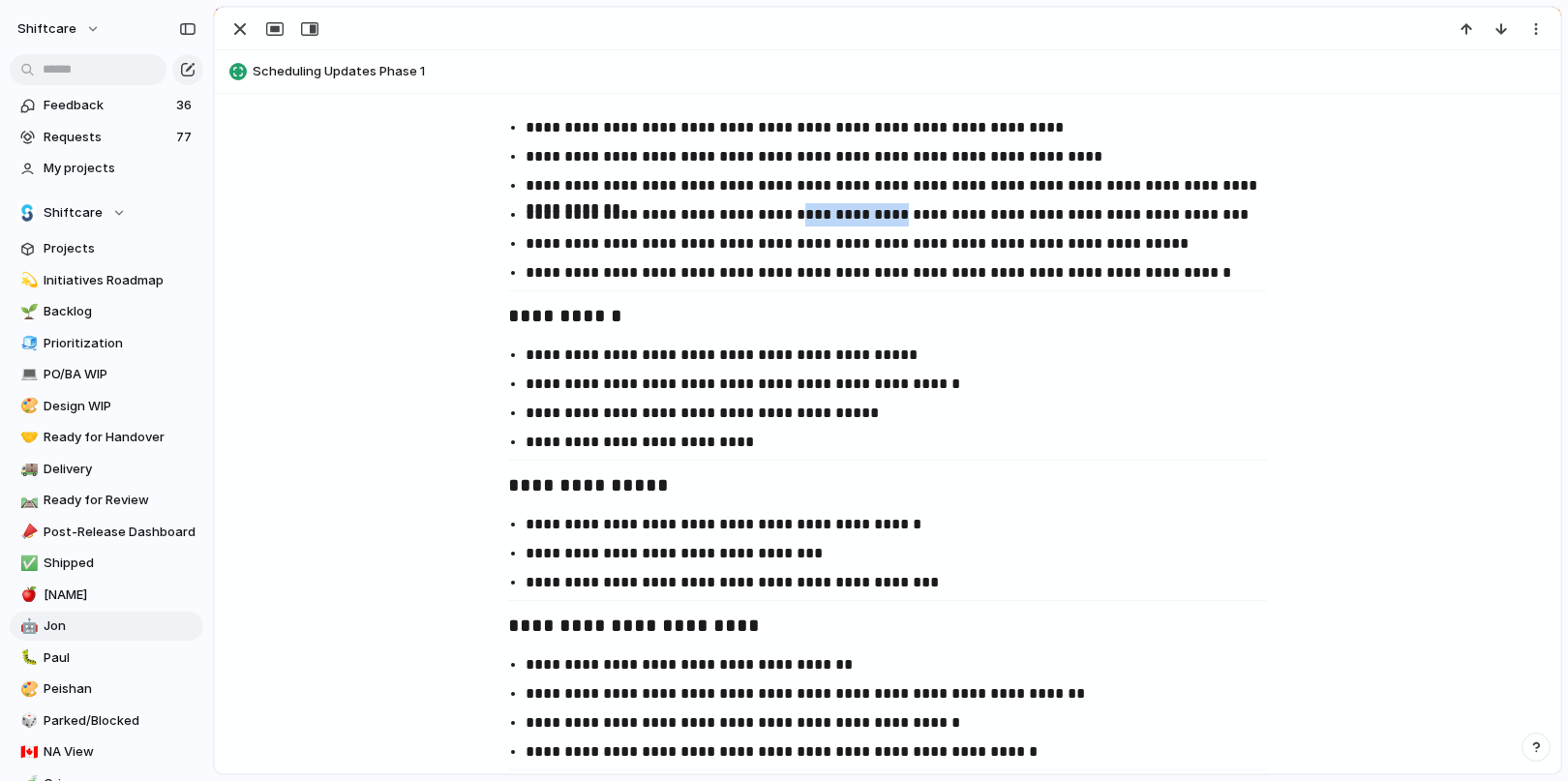 click on "**********" at bounding box center (905, 215) 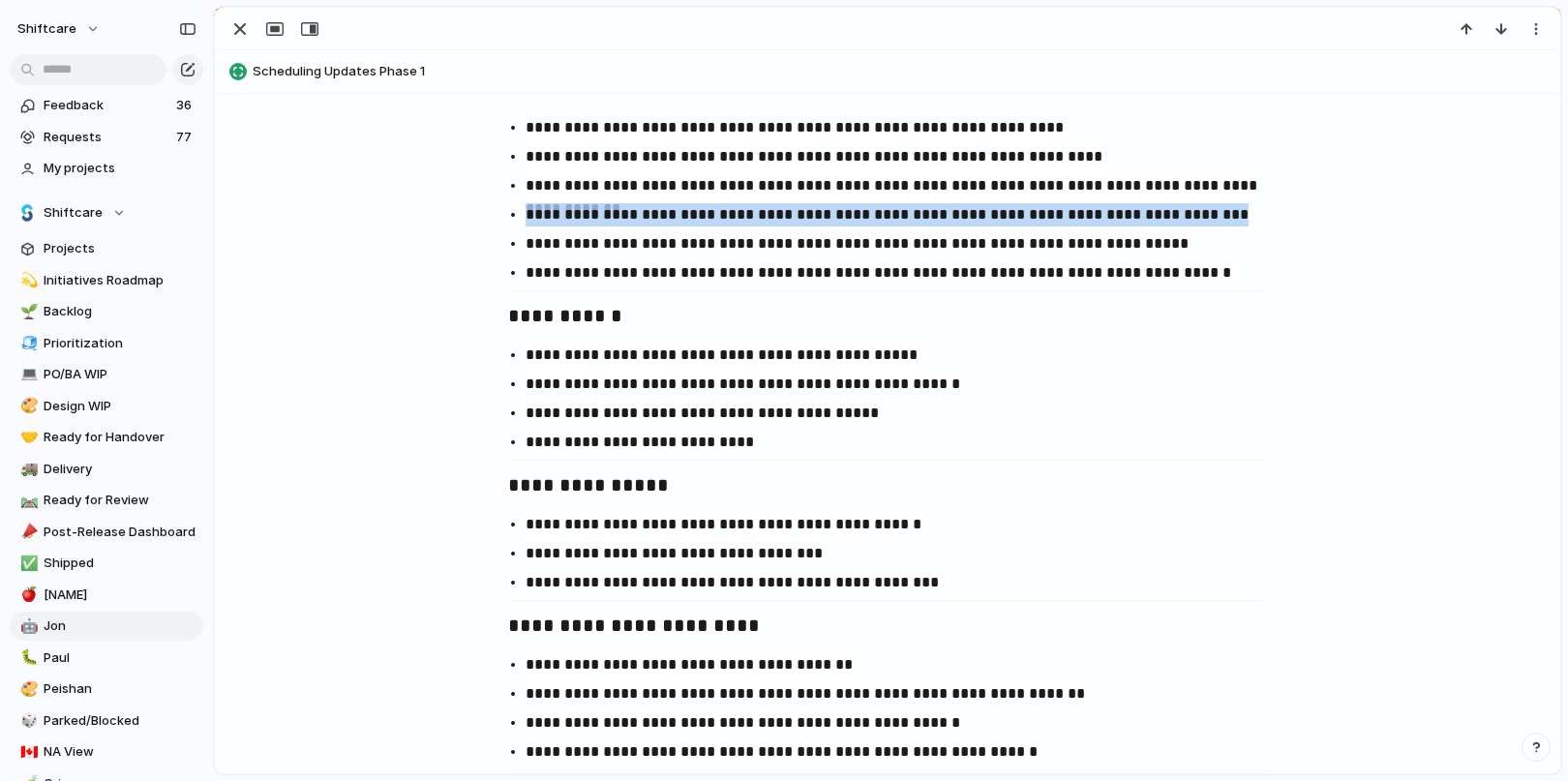 click on "**********" at bounding box center [905, 215] 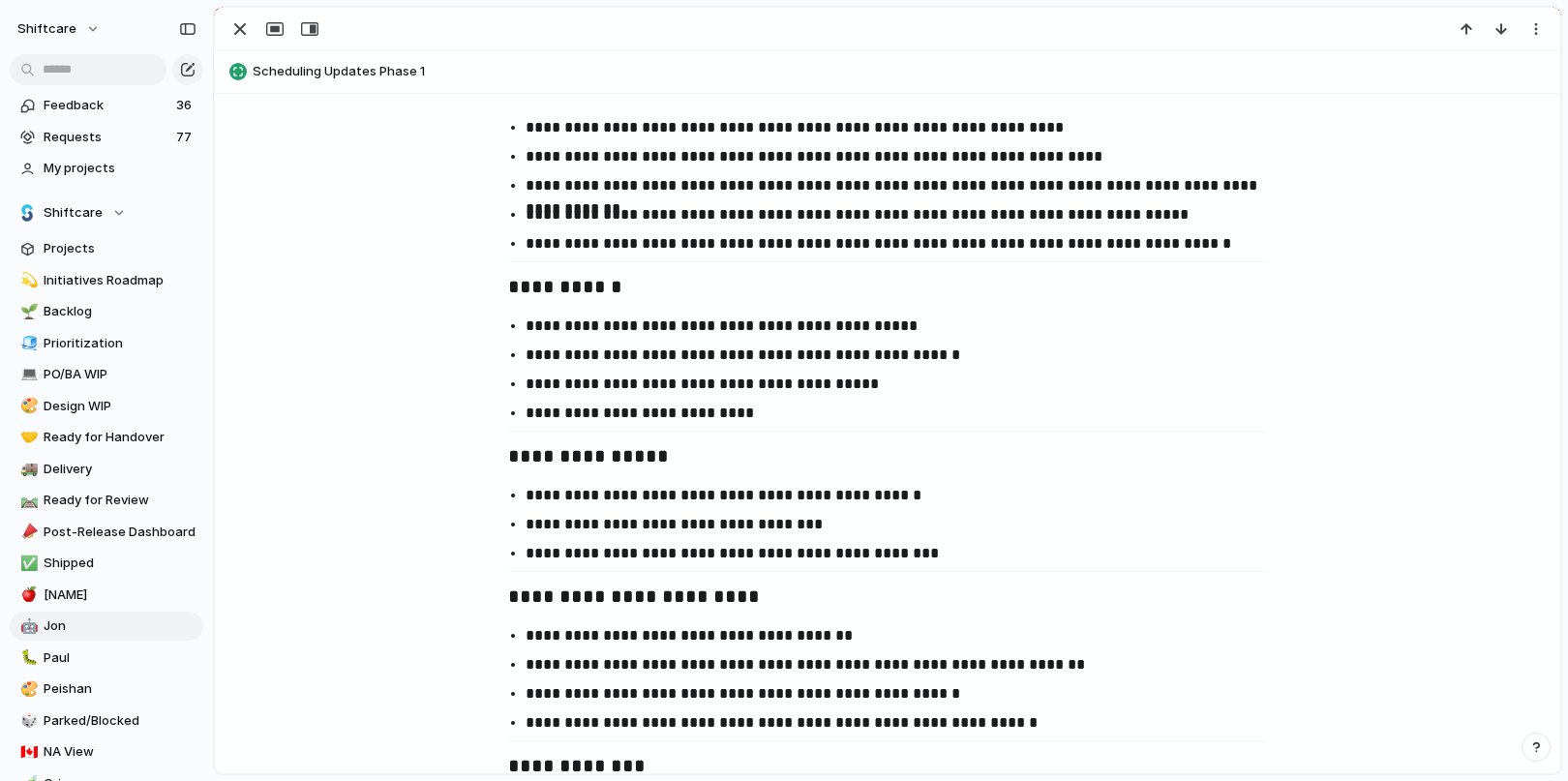 click on "**********" at bounding box center [905, 215] 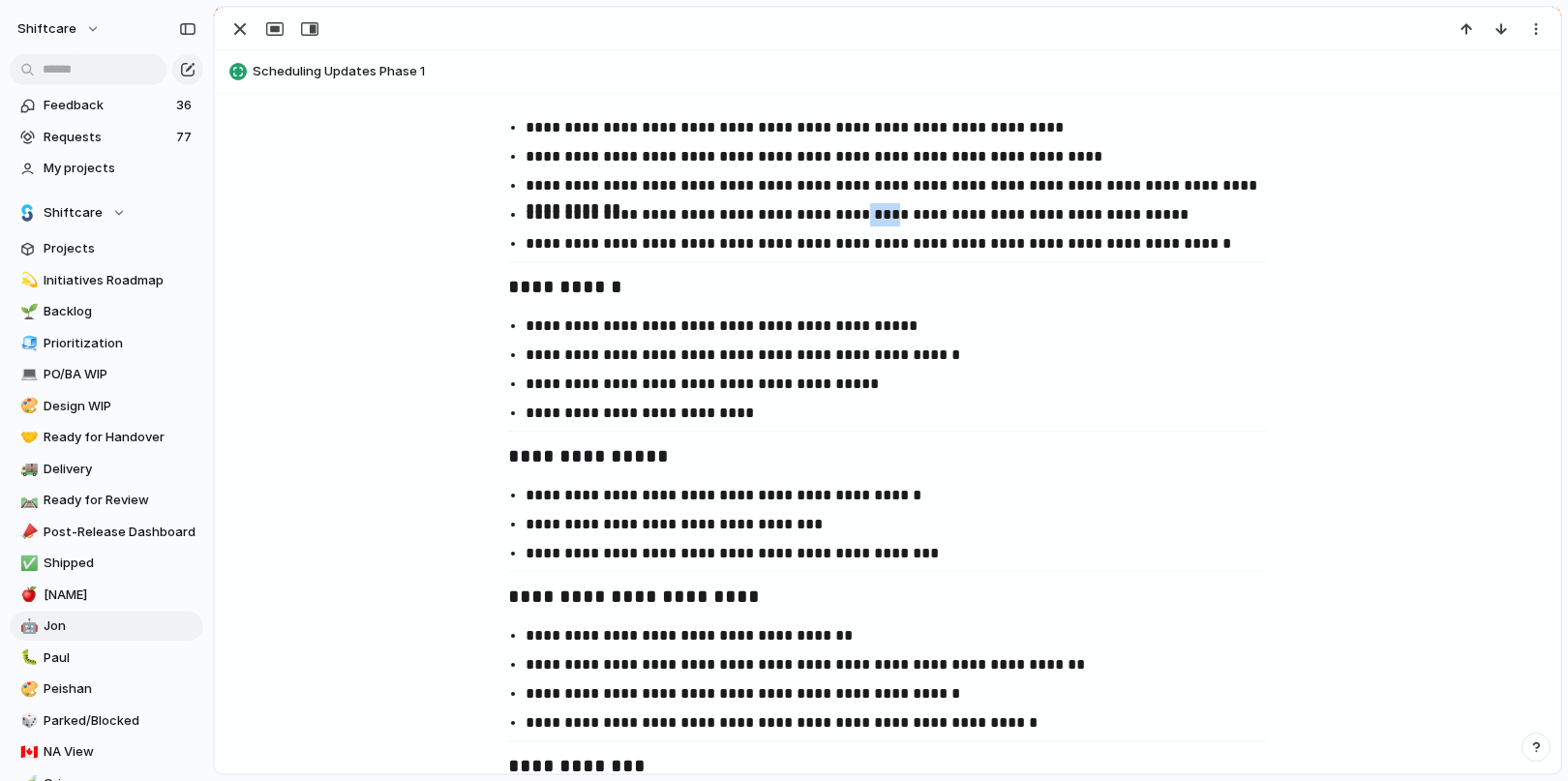 click on "**********" at bounding box center [905, 215] 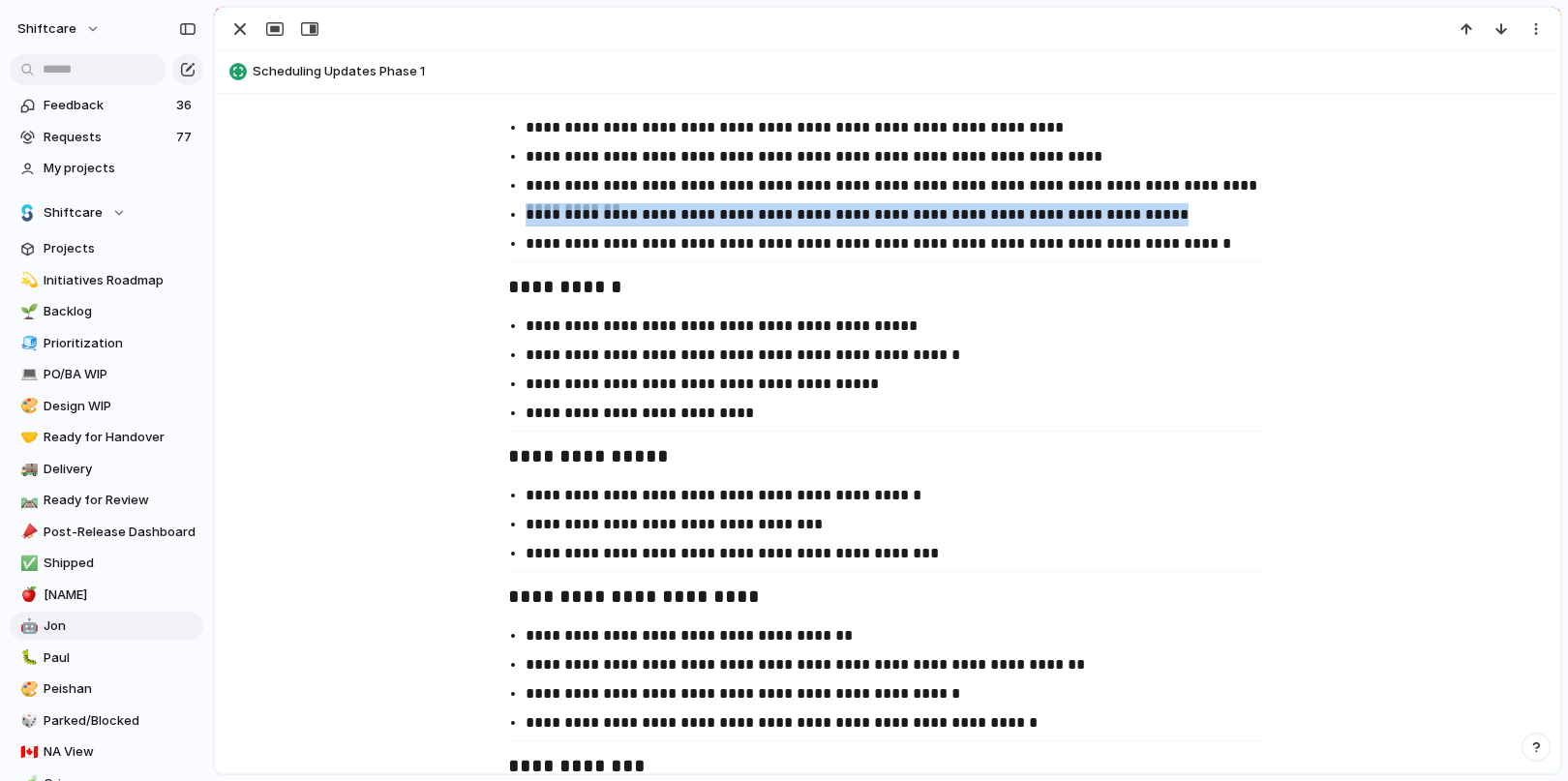 click on "**********" at bounding box center (905, 215) 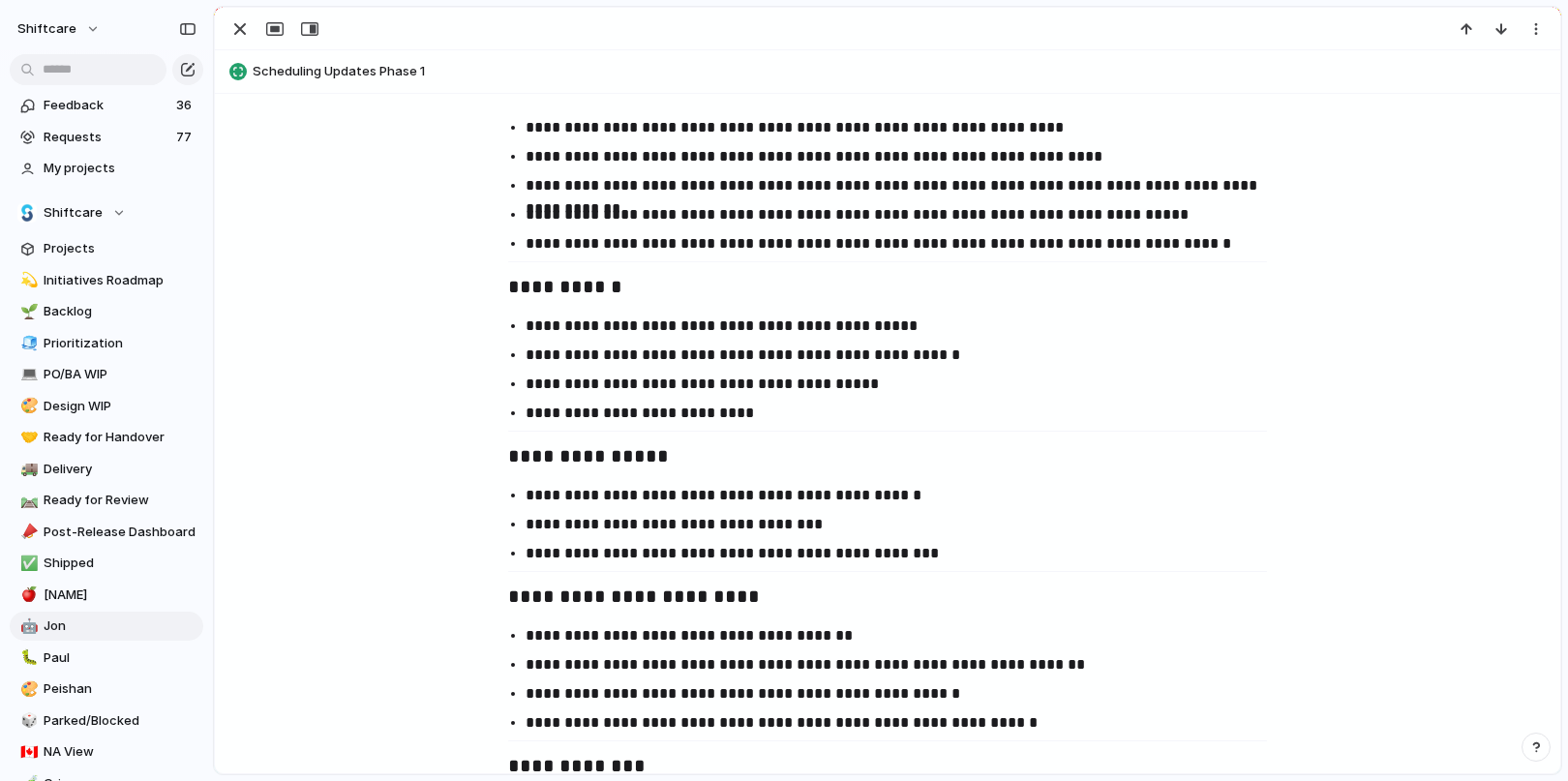 click on "**********" at bounding box center (905, 244) 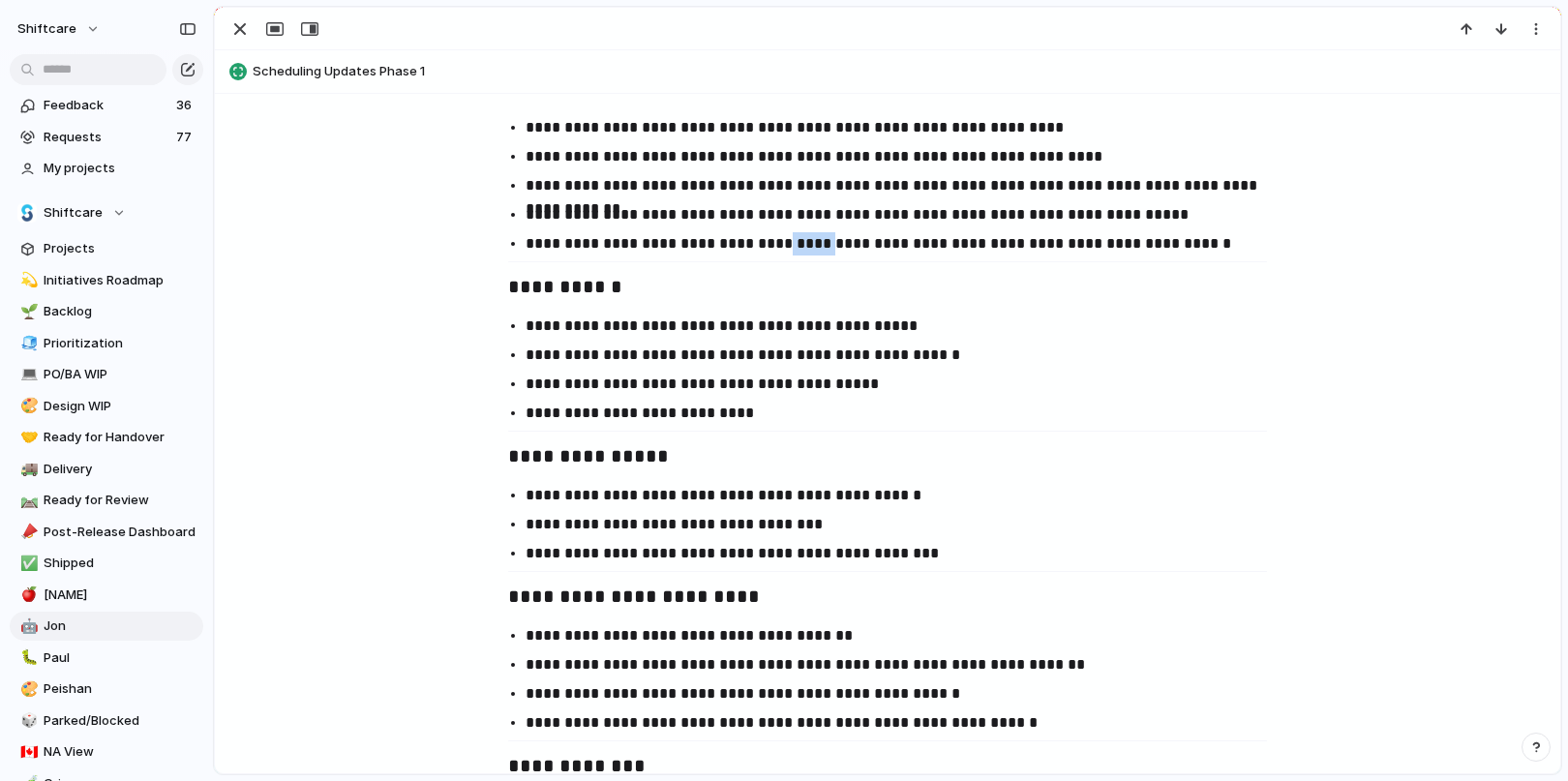 click on "**********" at bounding box center [905, 244] 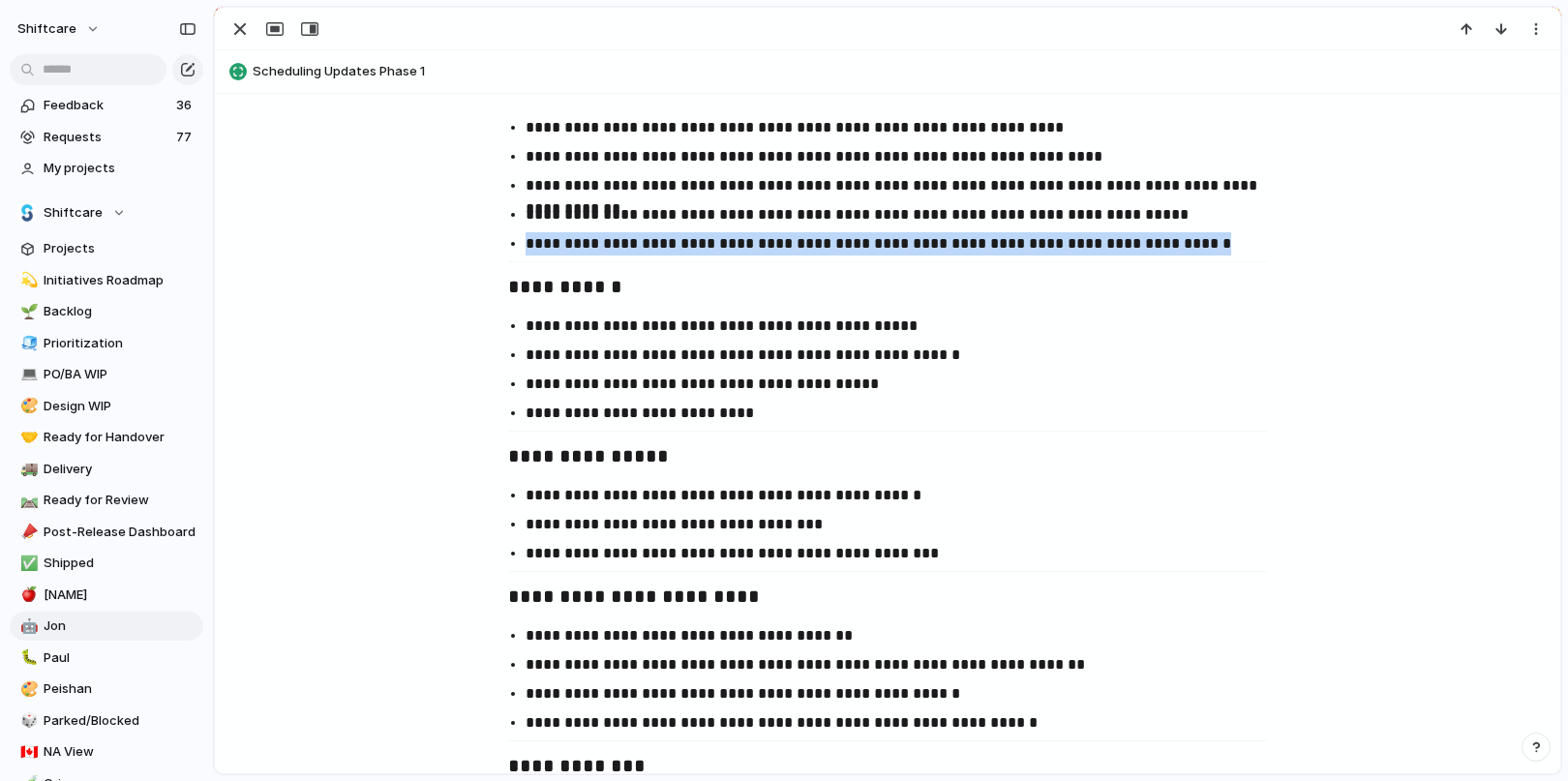 click on "**********" at bounding box center (905, 244) 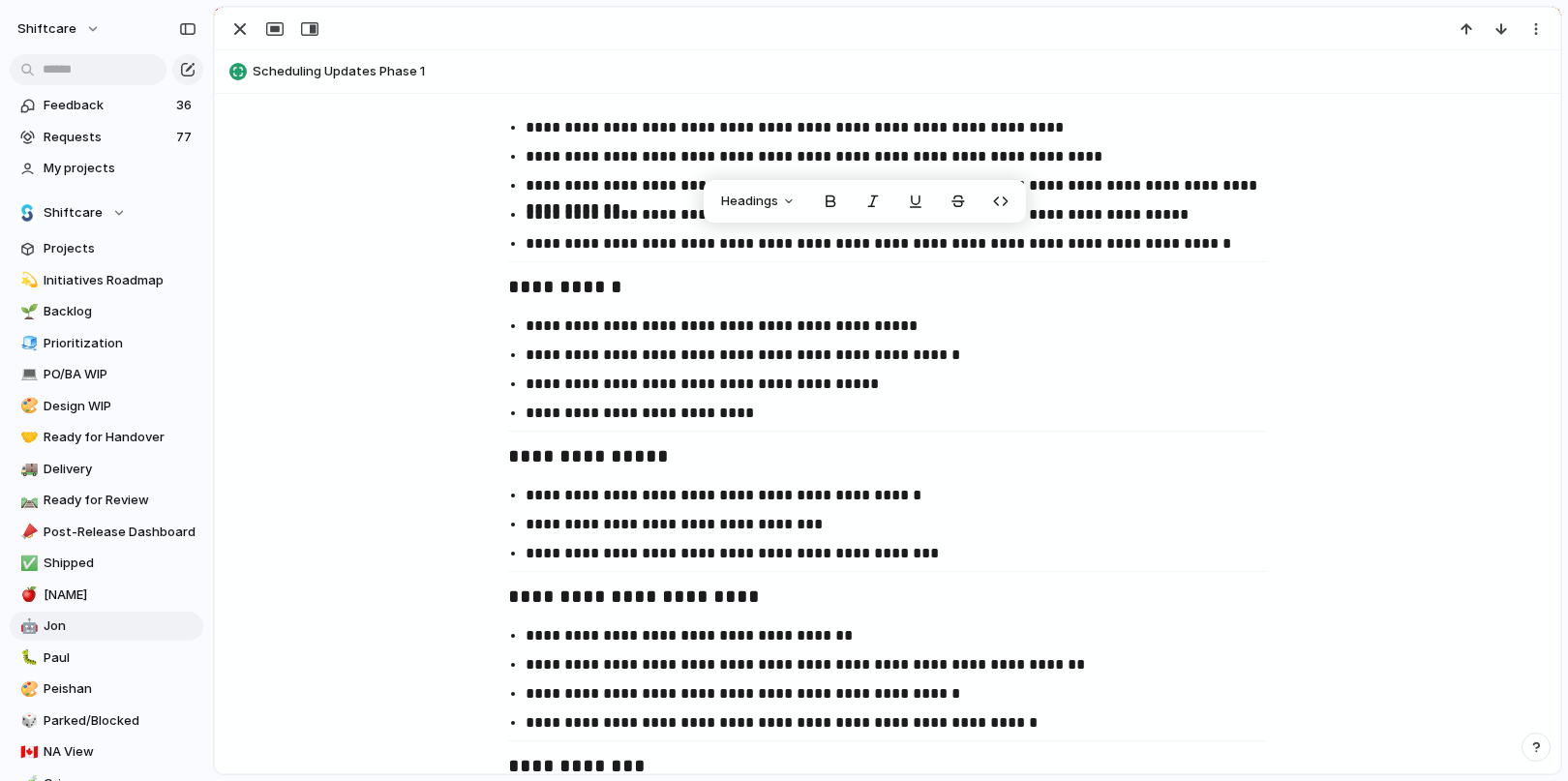 click on "**********" at bounding box center [905, 326] 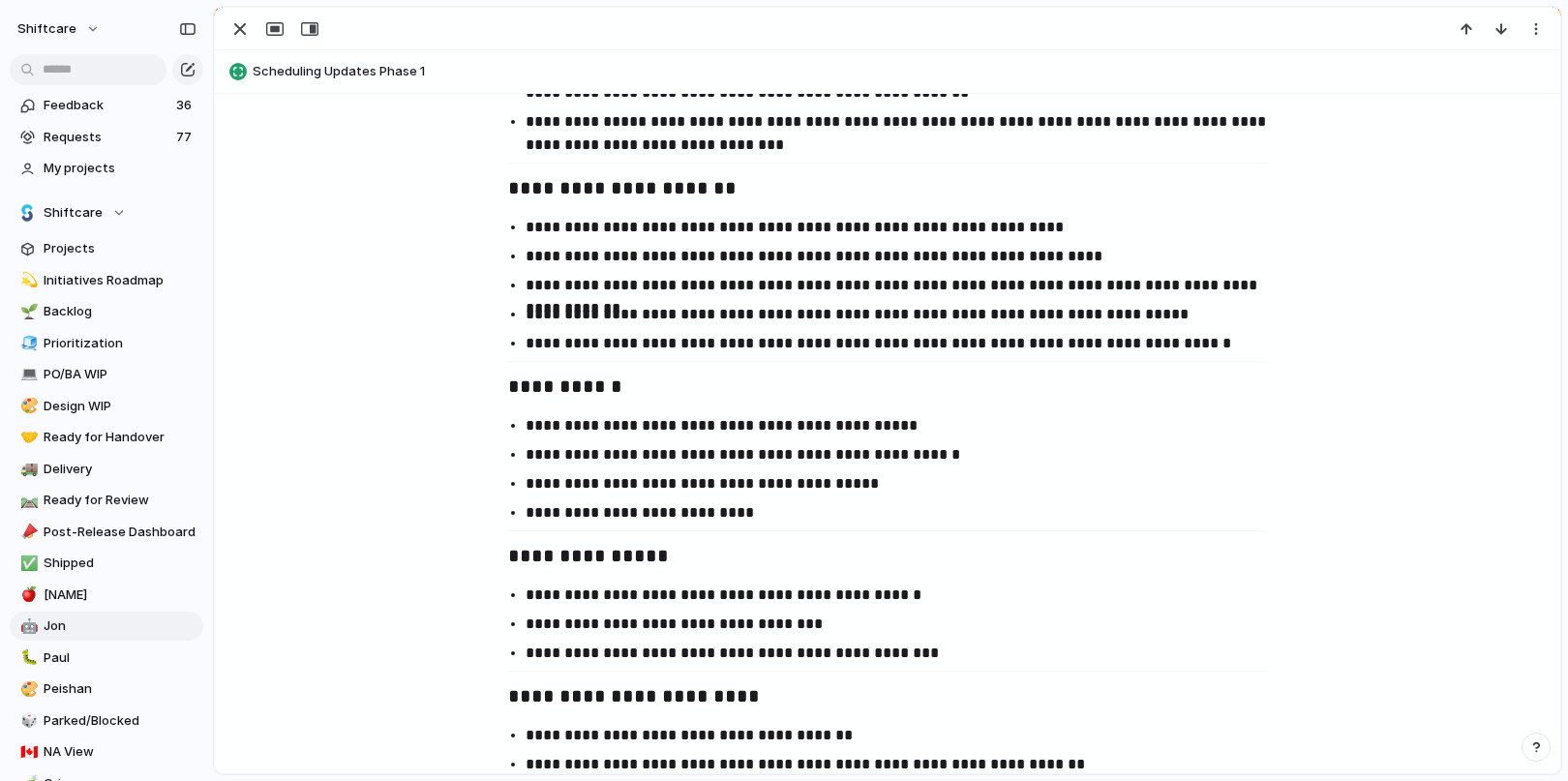 scroll, scrollTop: 1505, scrollLeft: 0, axis: vertical 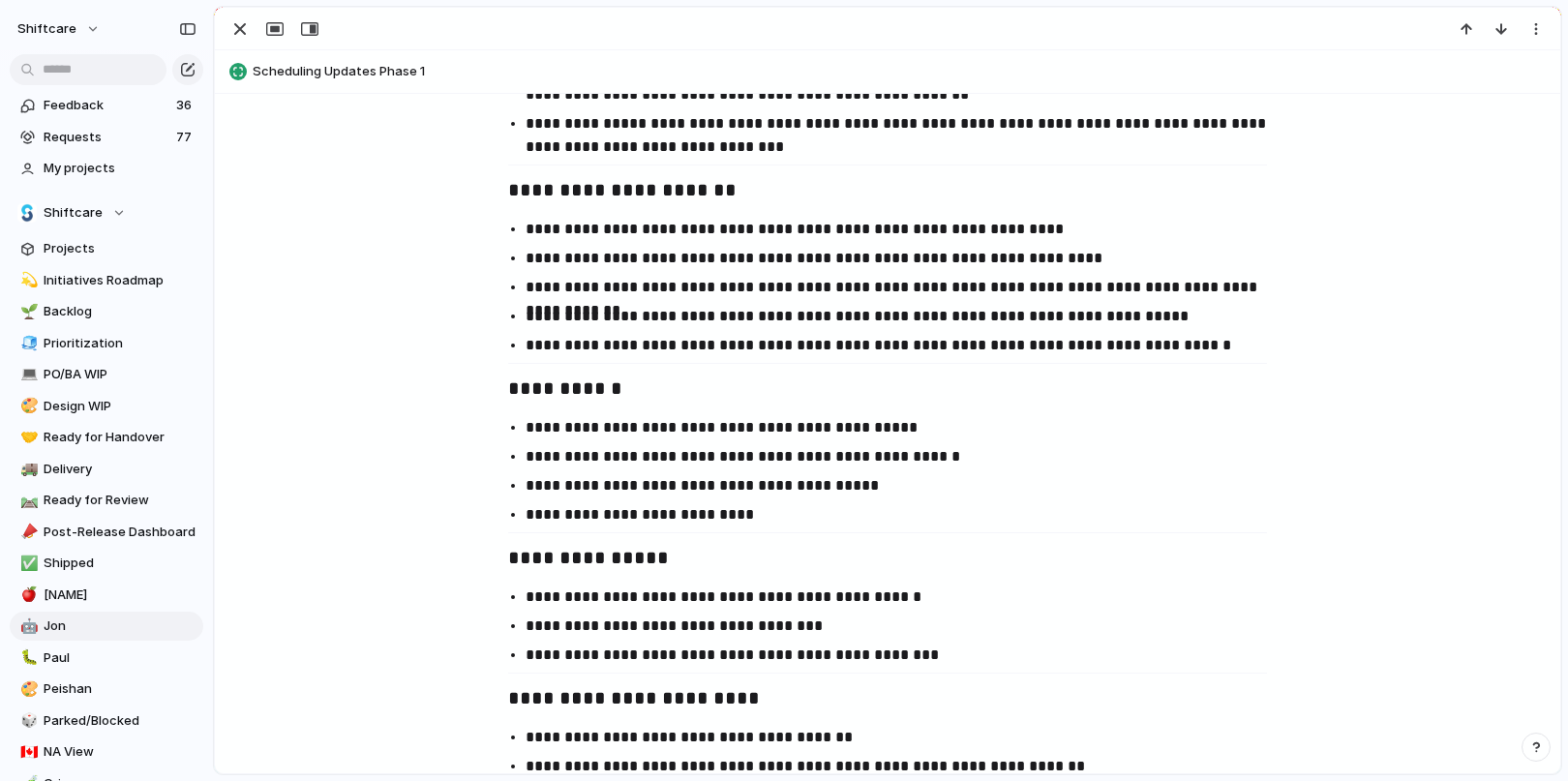 click on "**********" at bounding box center [905, 287] 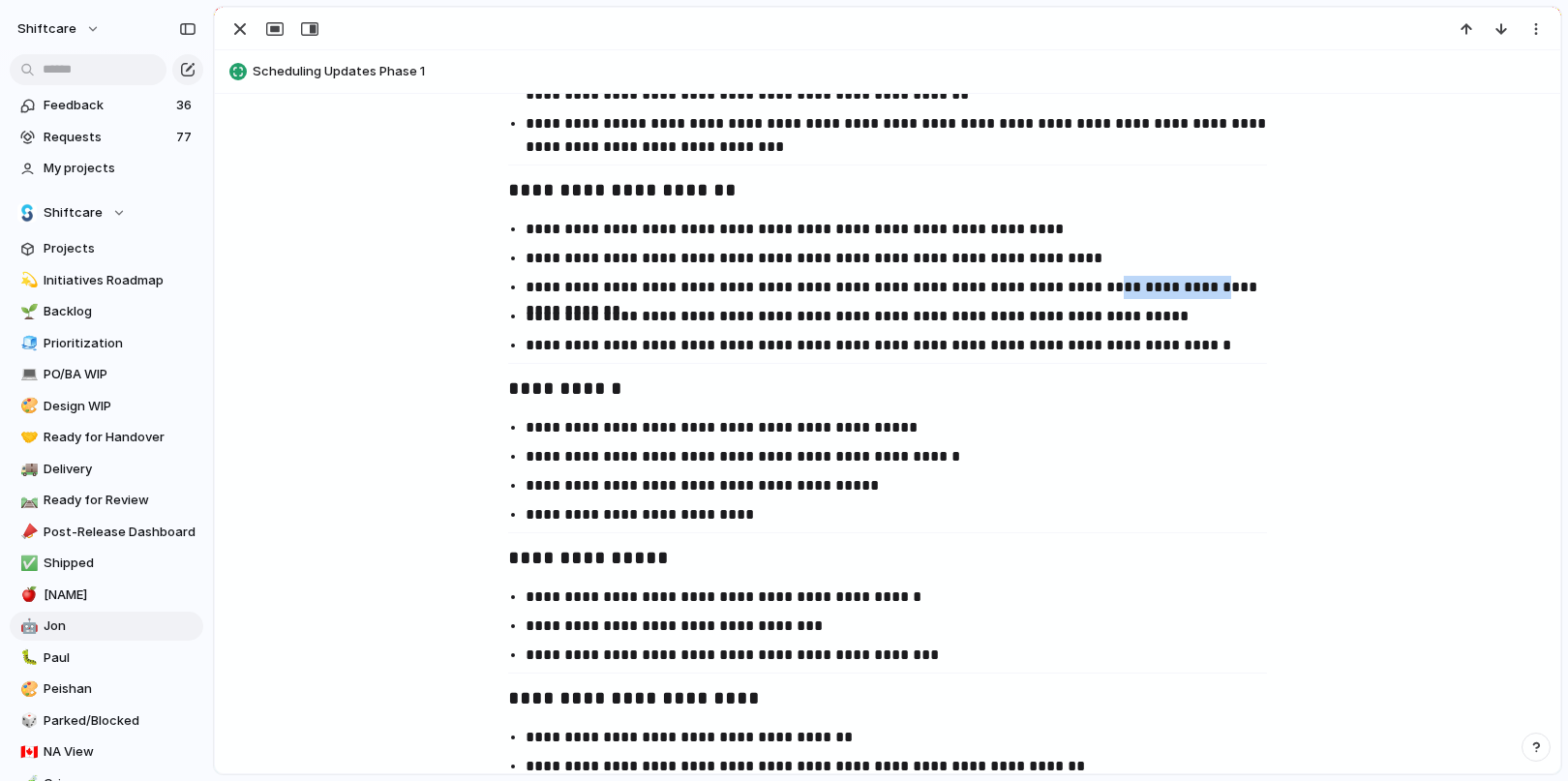 click on "**********" at bounding box center (905, 287) 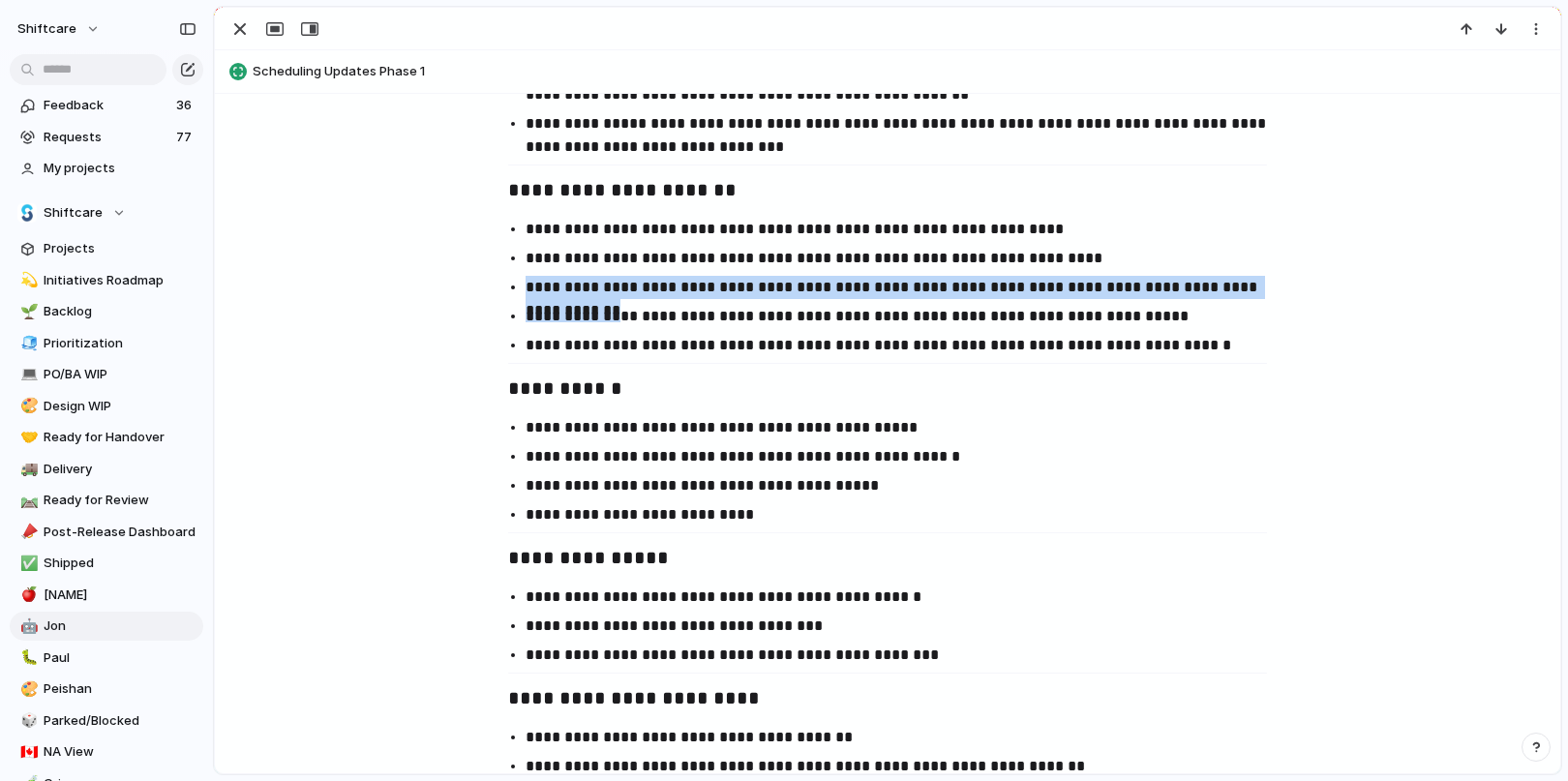 click on "**********" at bounding box center (905, 287) 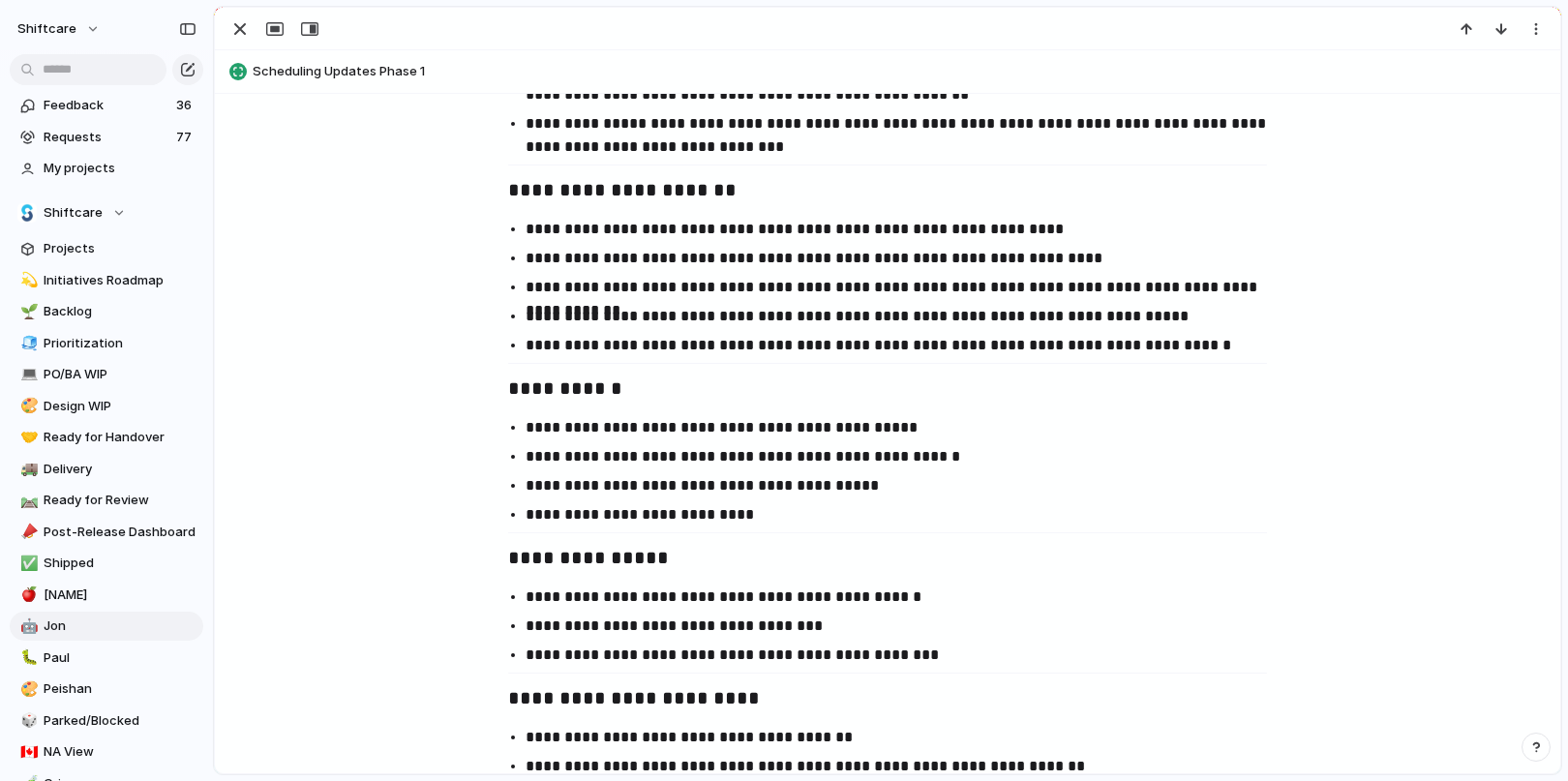 click on "**********" at bounding box center [905, 316] 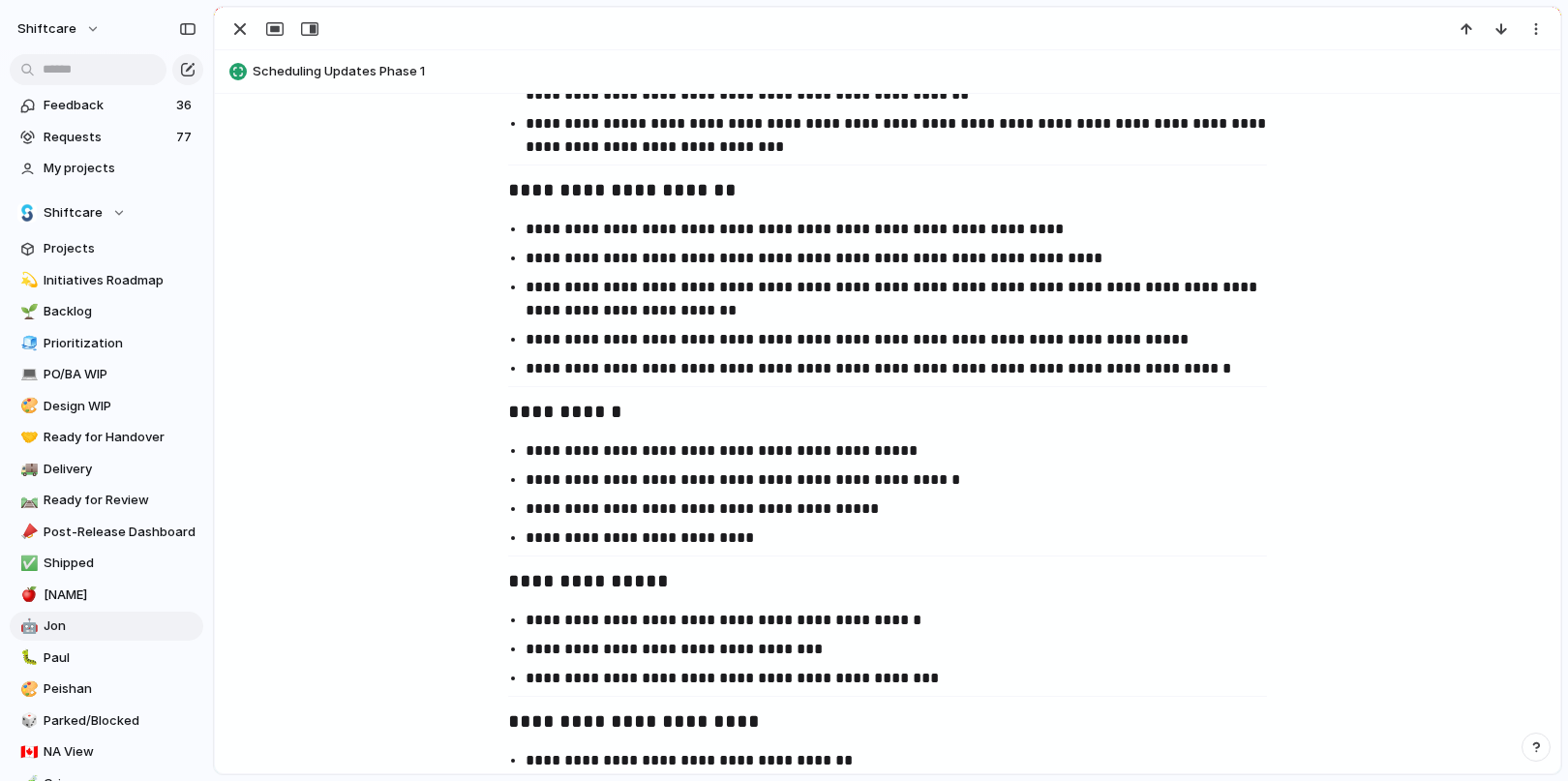 click on "**********" at bounding box center (888, 299) 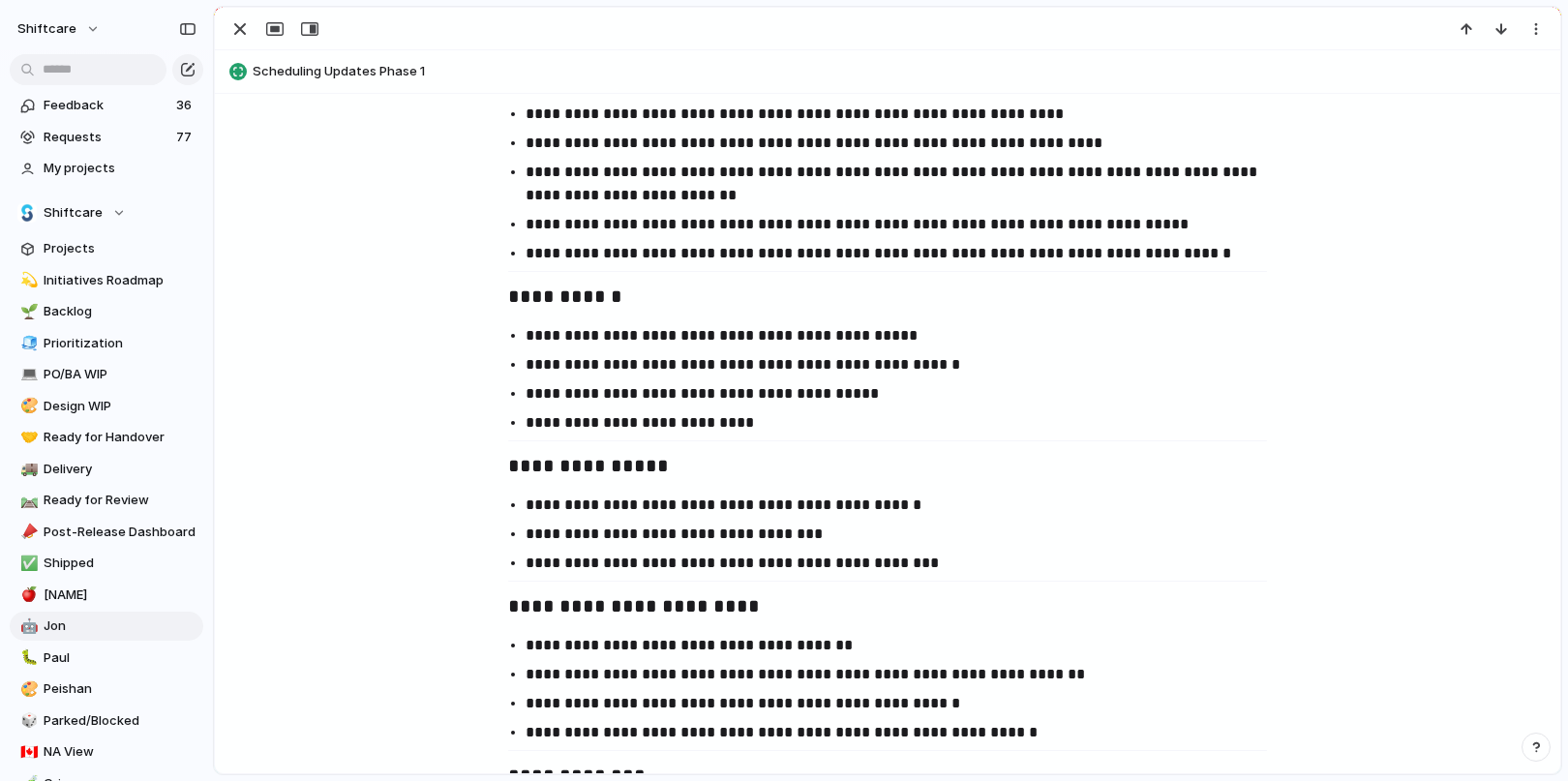 scroll, scrollTop: 1625, scrollLeft: 0, axis: vertical 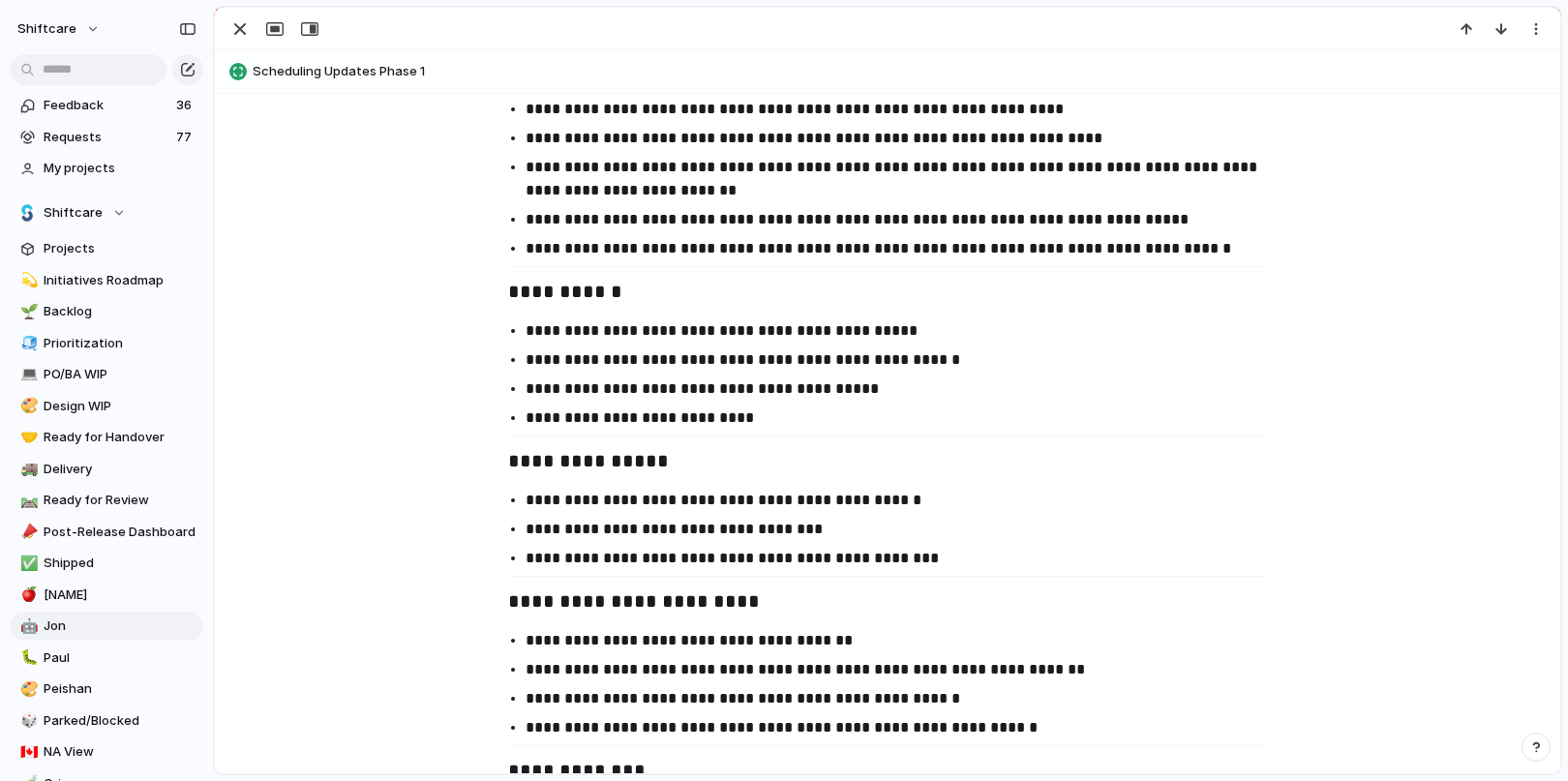 click on "**********" at bounding box center [905, 360] 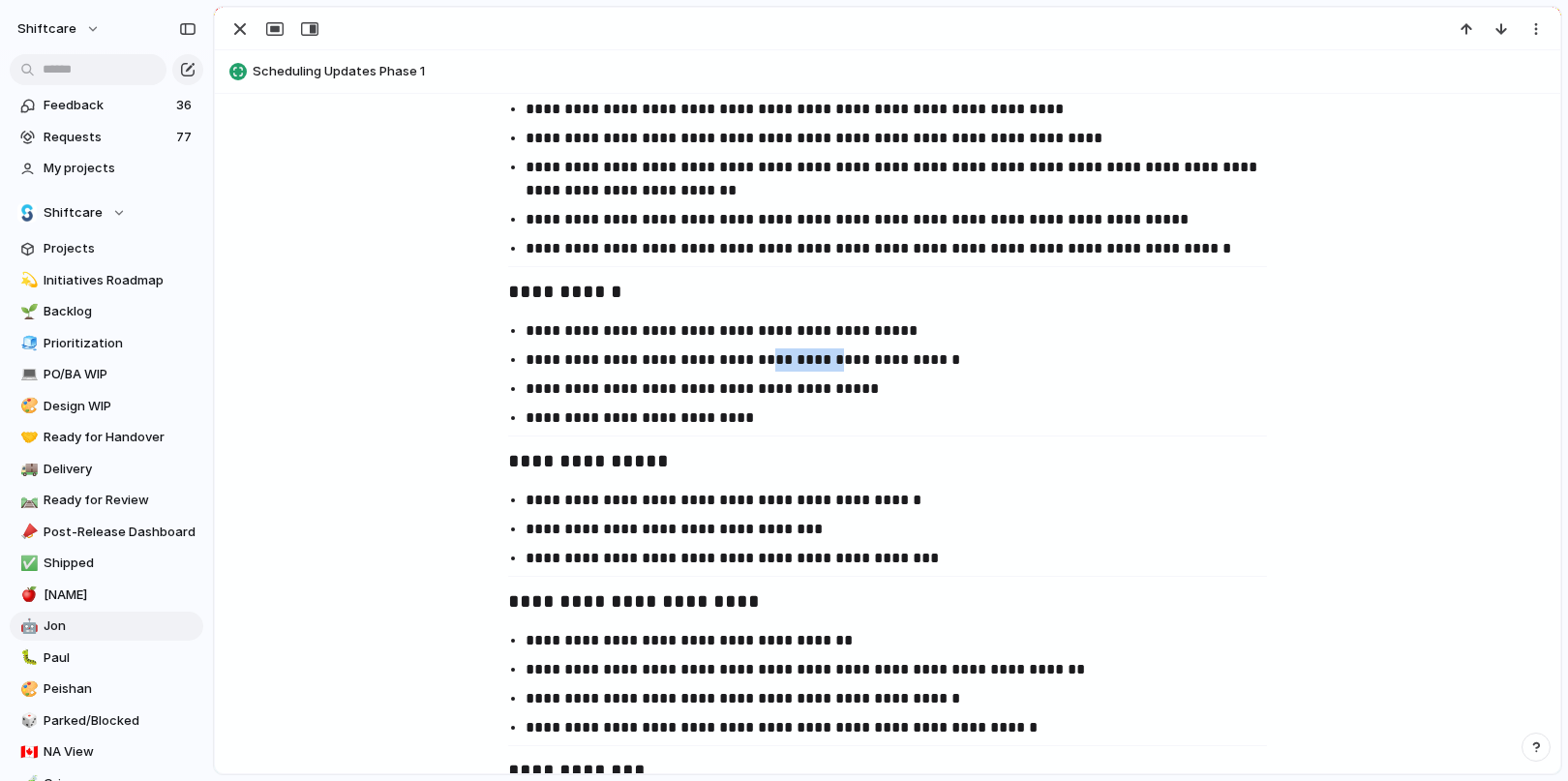 click on "**********" at bounding box center (905, 360) 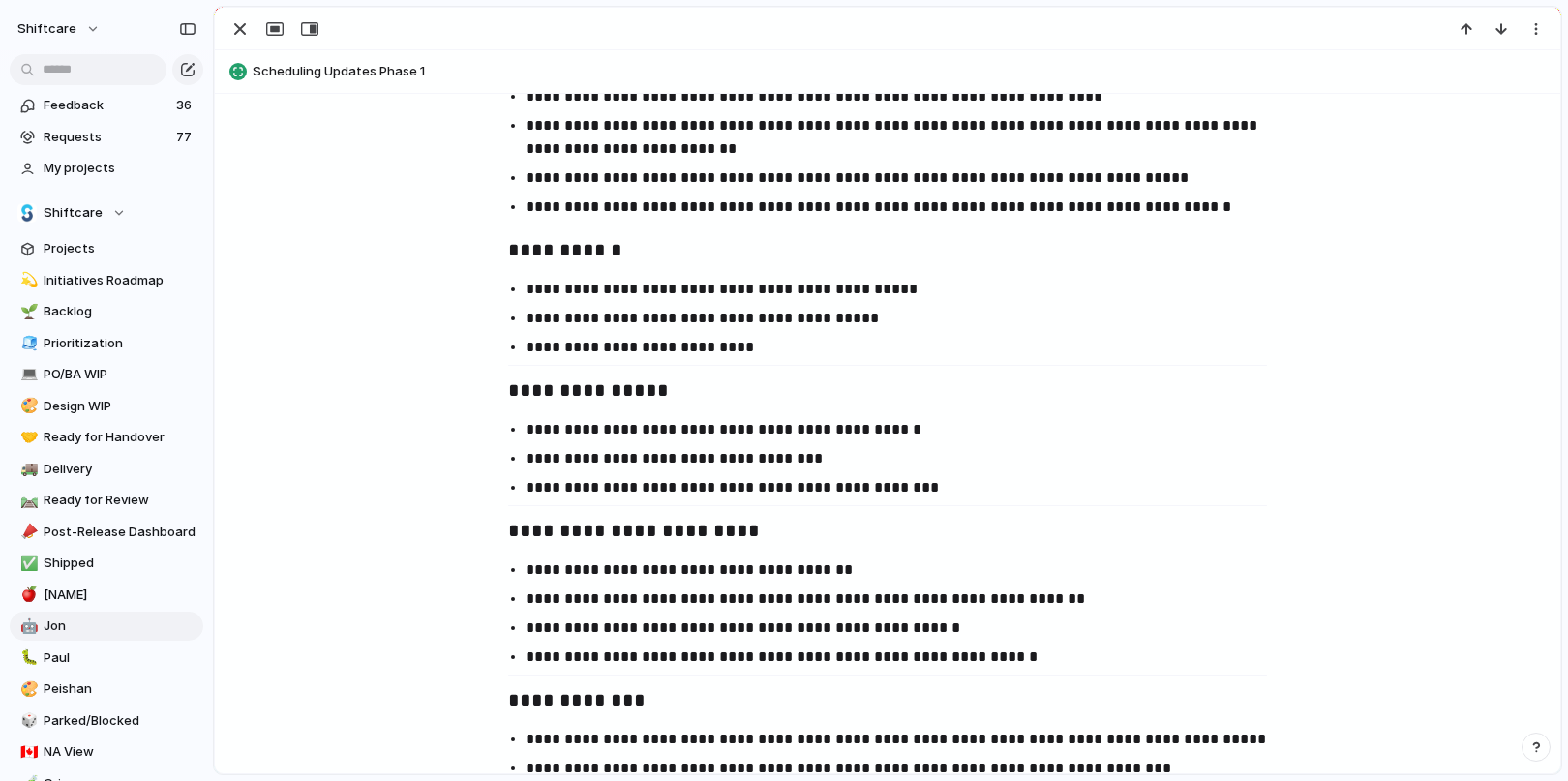 scroll, scrollTop: 1672, scrollLeft: 0, axis: vertical 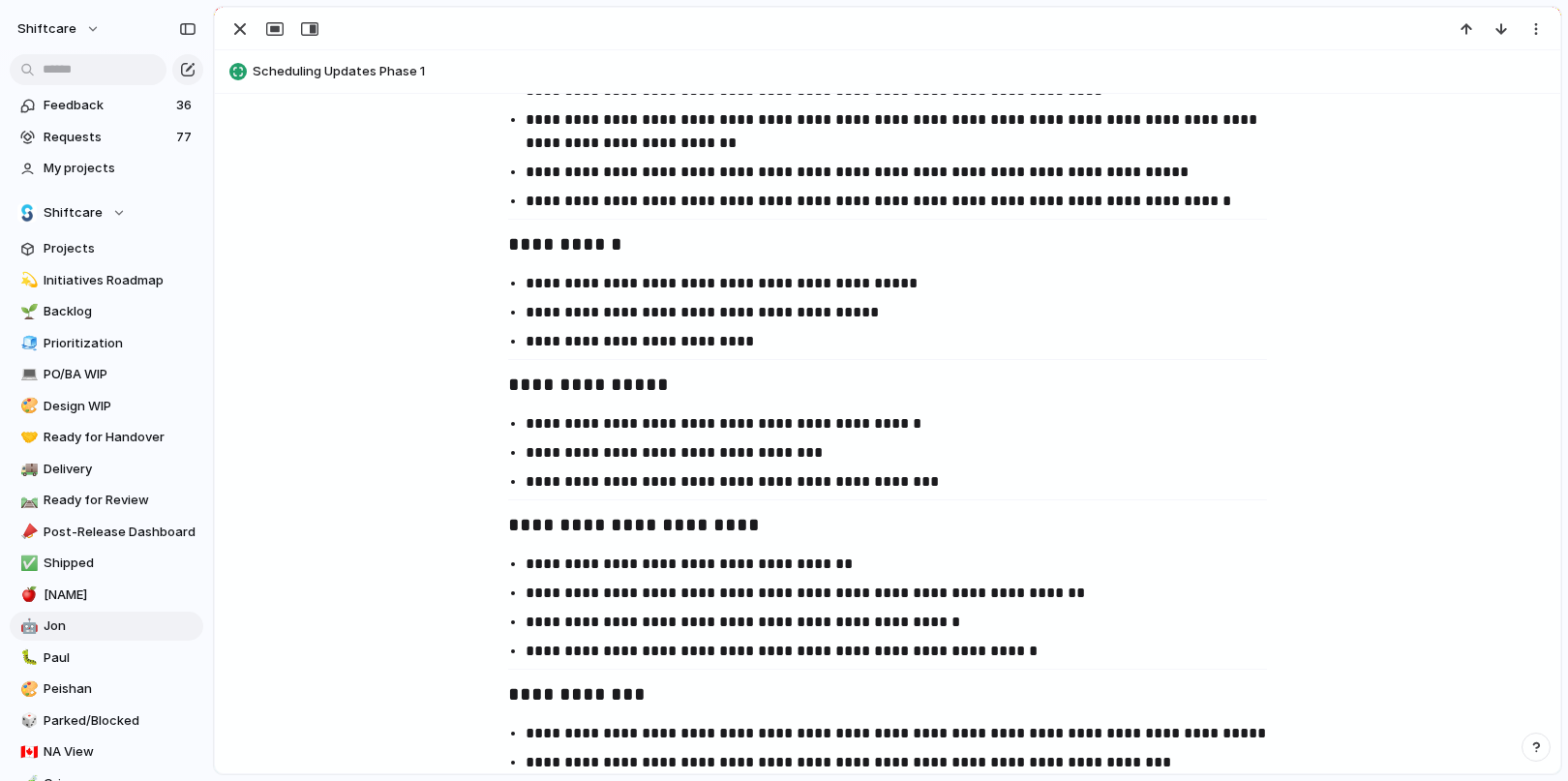 click on "**********" at bounding box center [888, 453] 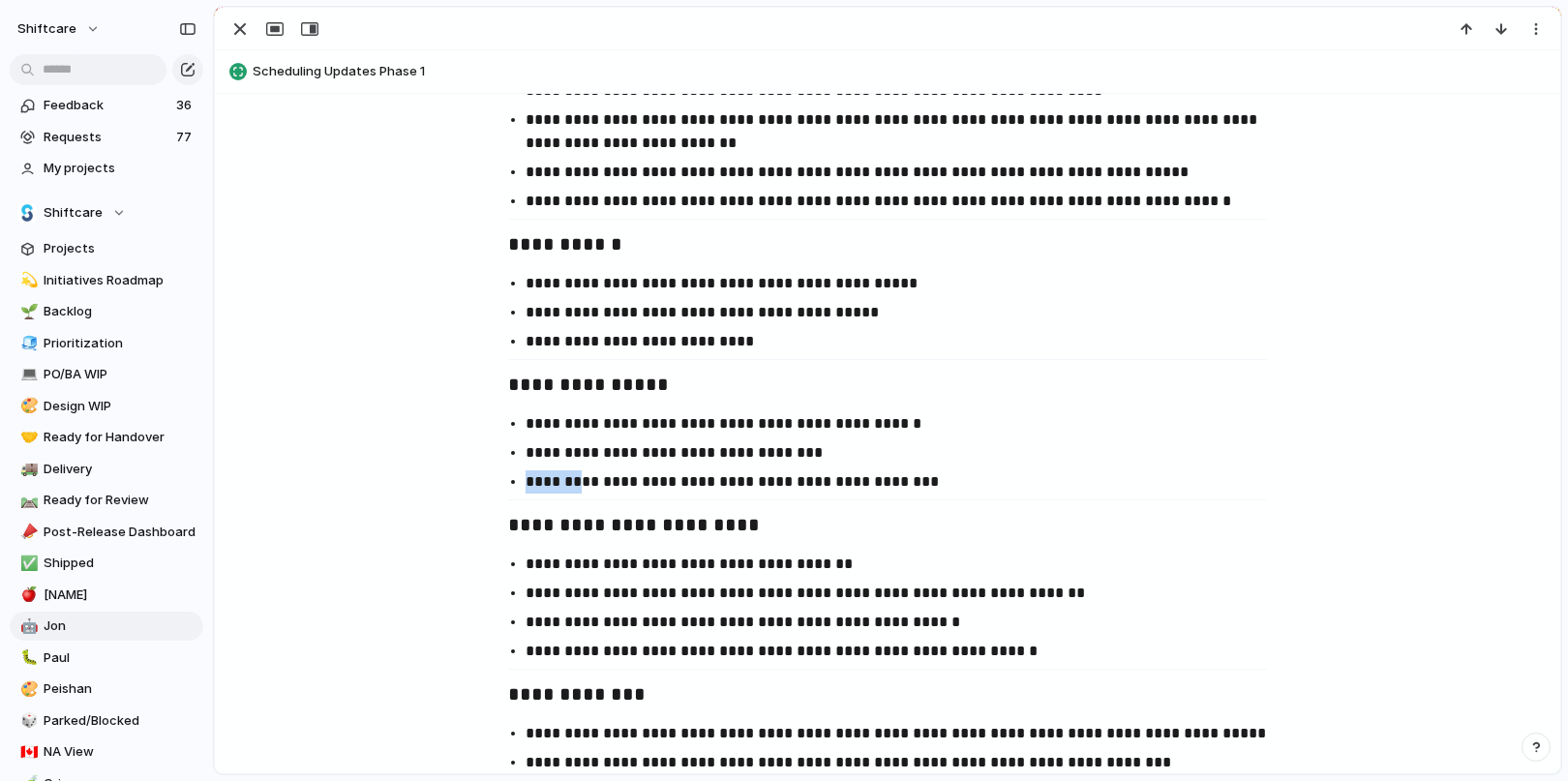 click on "**********" at bounding box center [888, 453] 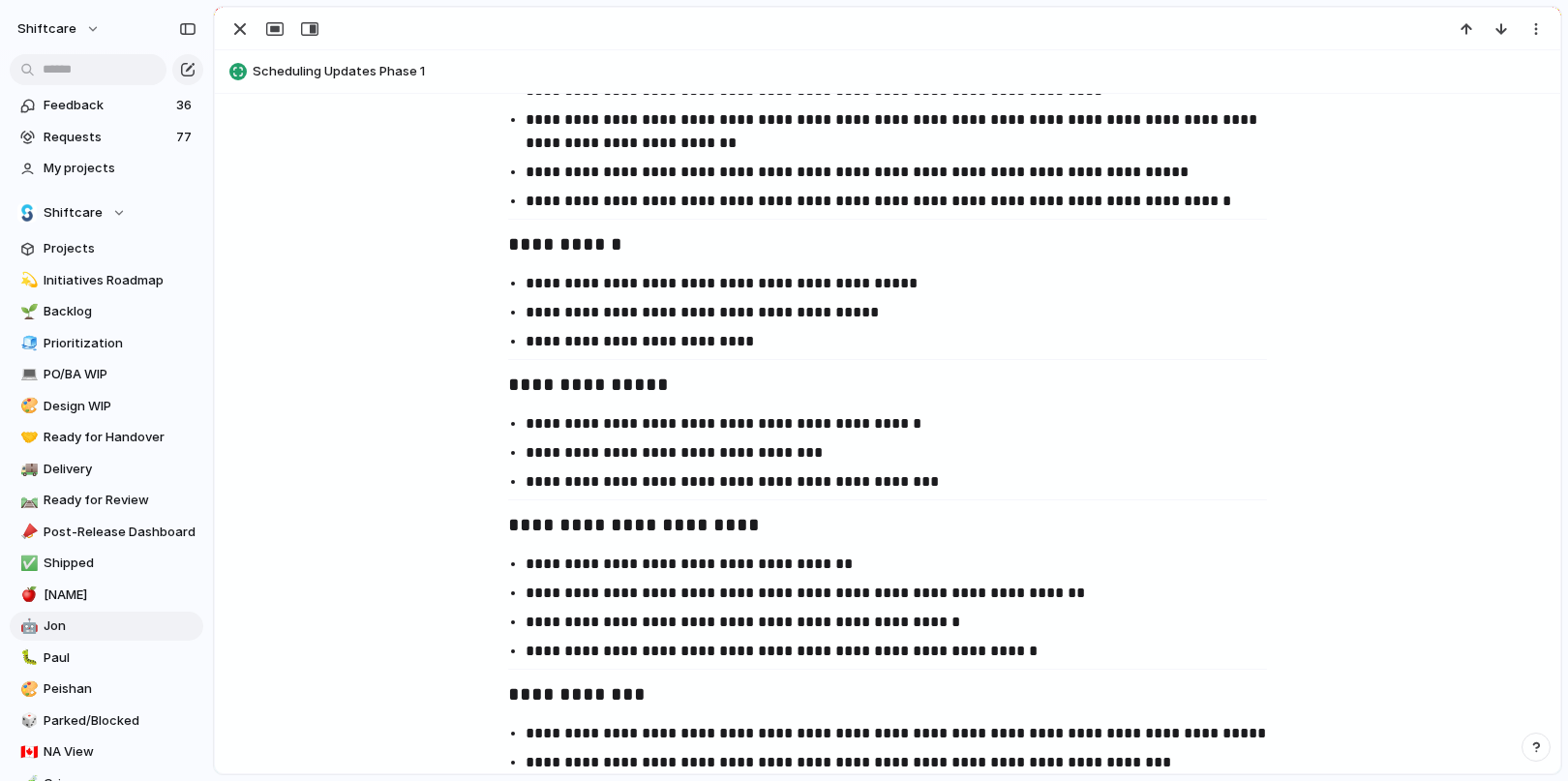 click on "**********" at bounding box center (905, 313) 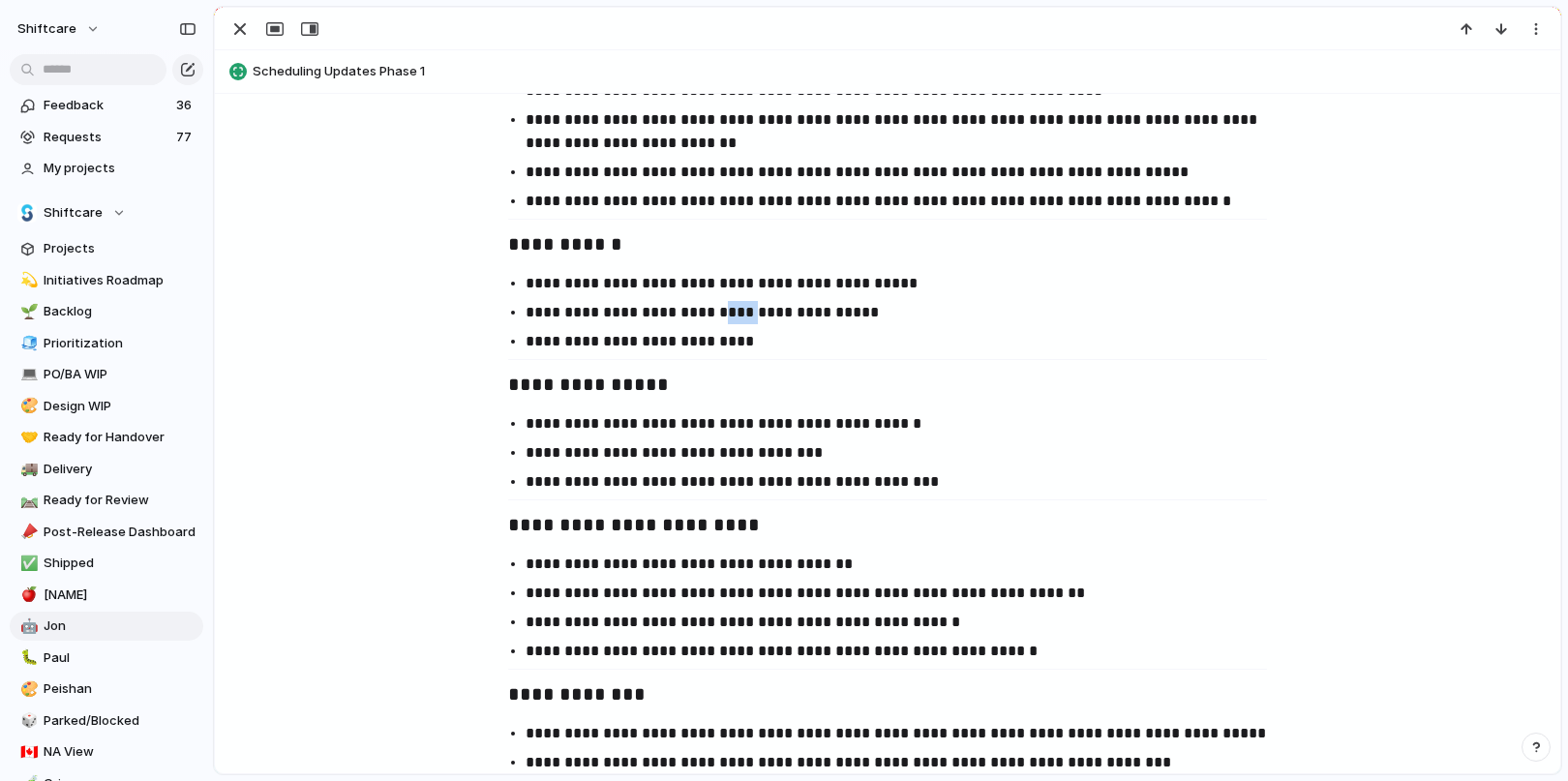 click on "**********" at bounding box center [905, 313] 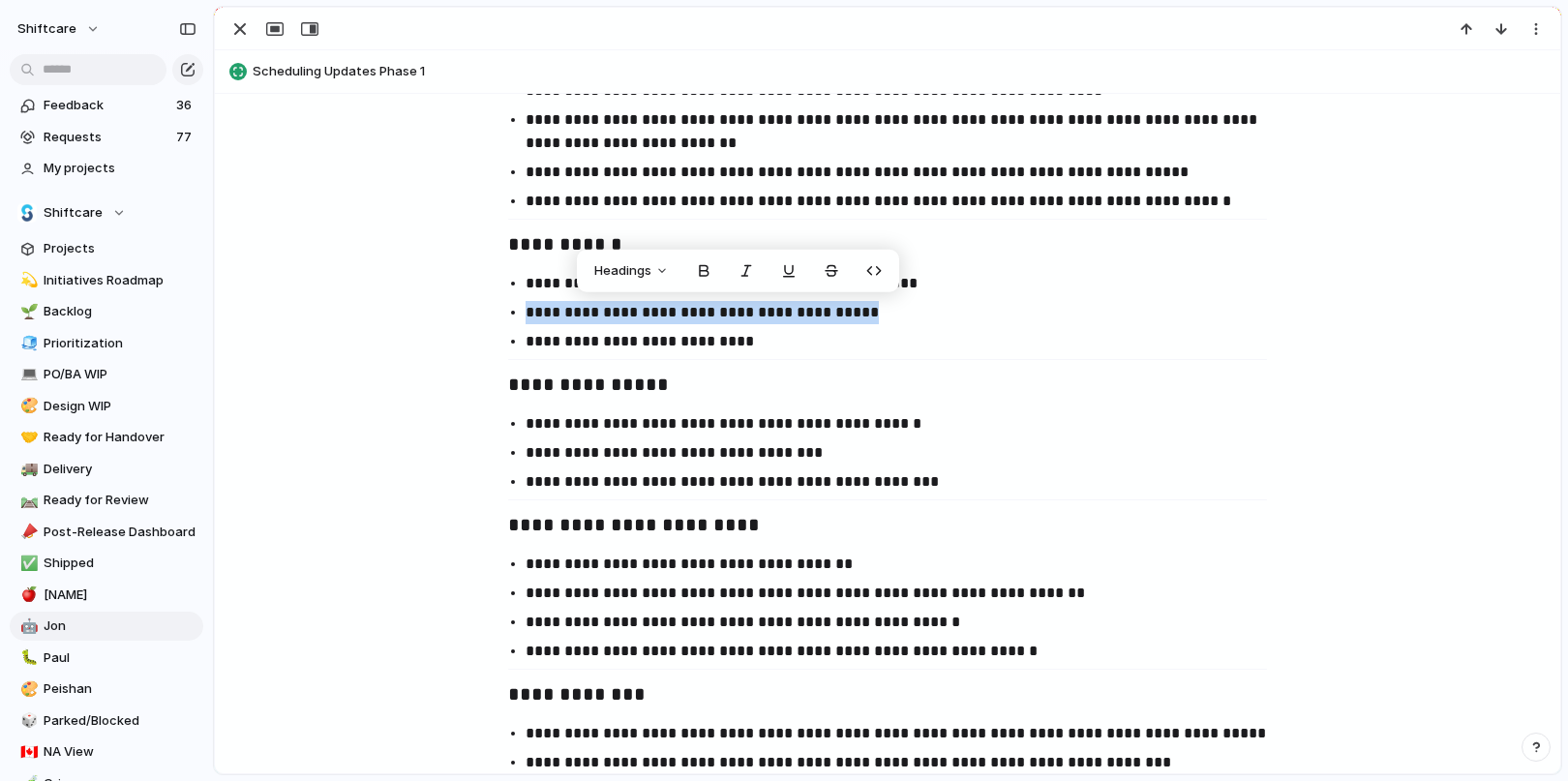 click on "**********" at bounding box center [905, 313] 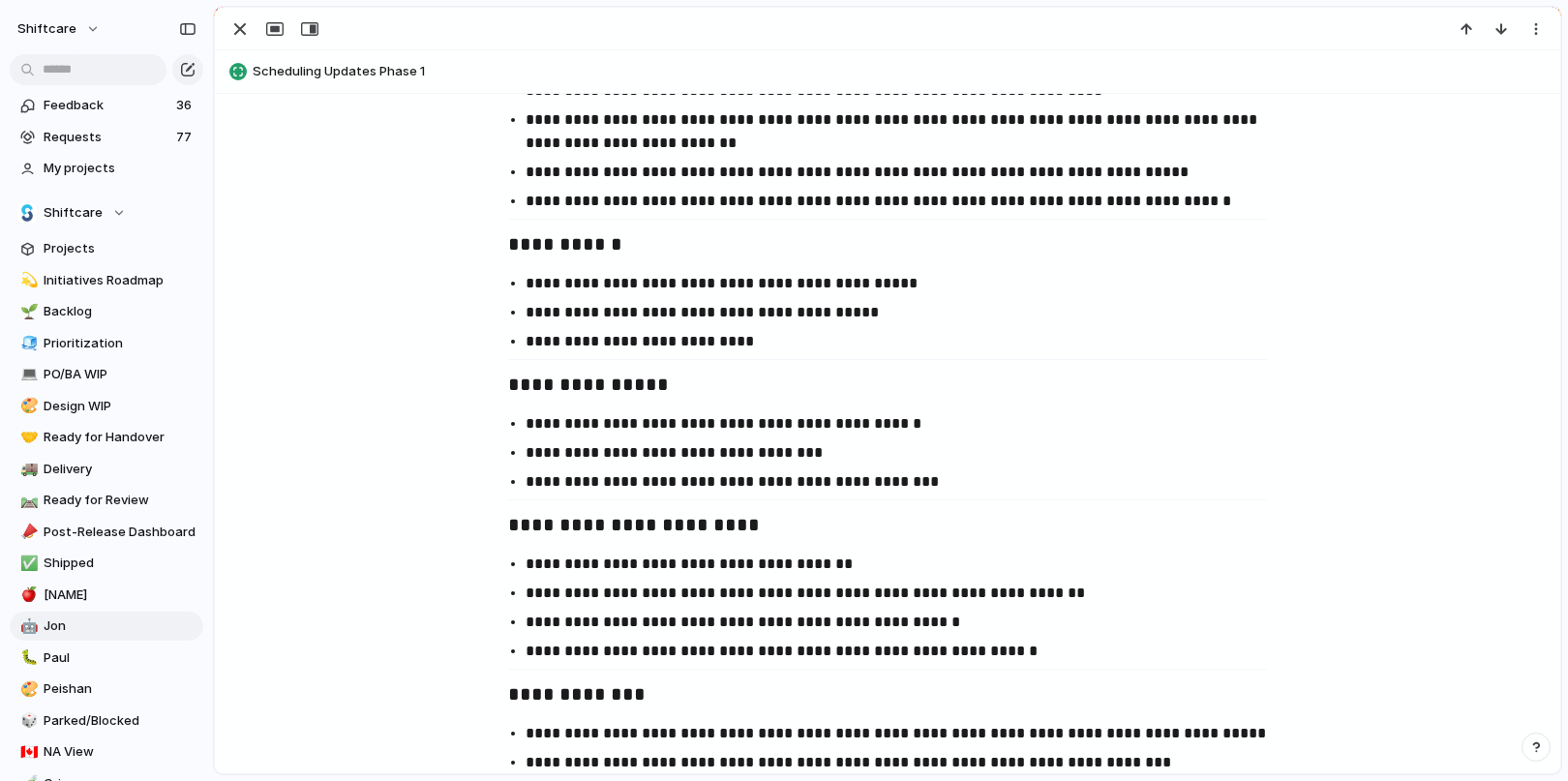 click on "**********" at bounding box center [905, 342] 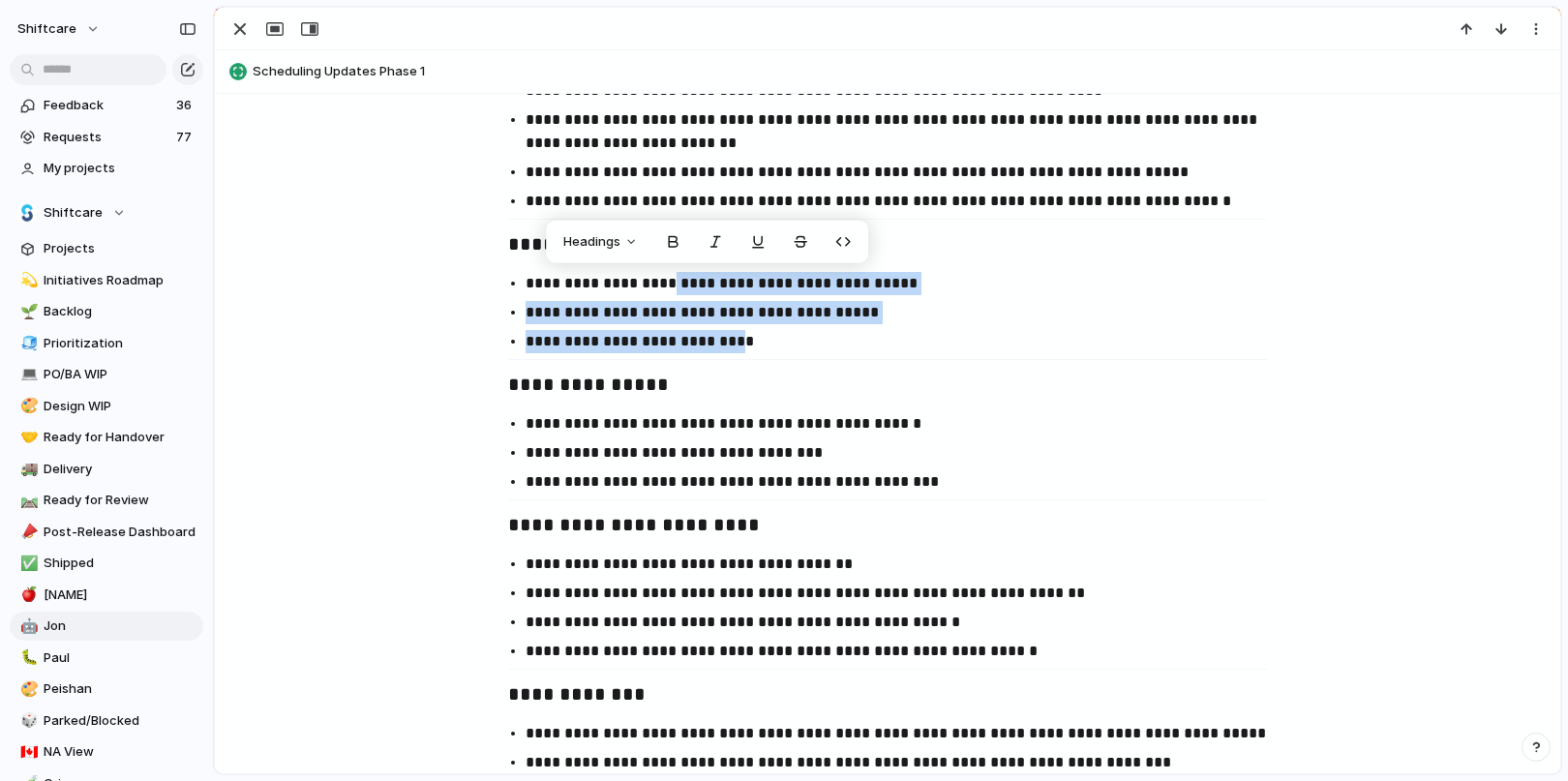 drag, startPoint x: 662, startPoint y: 283, endPoint x: 725, endPoint y: 352, distance: 93 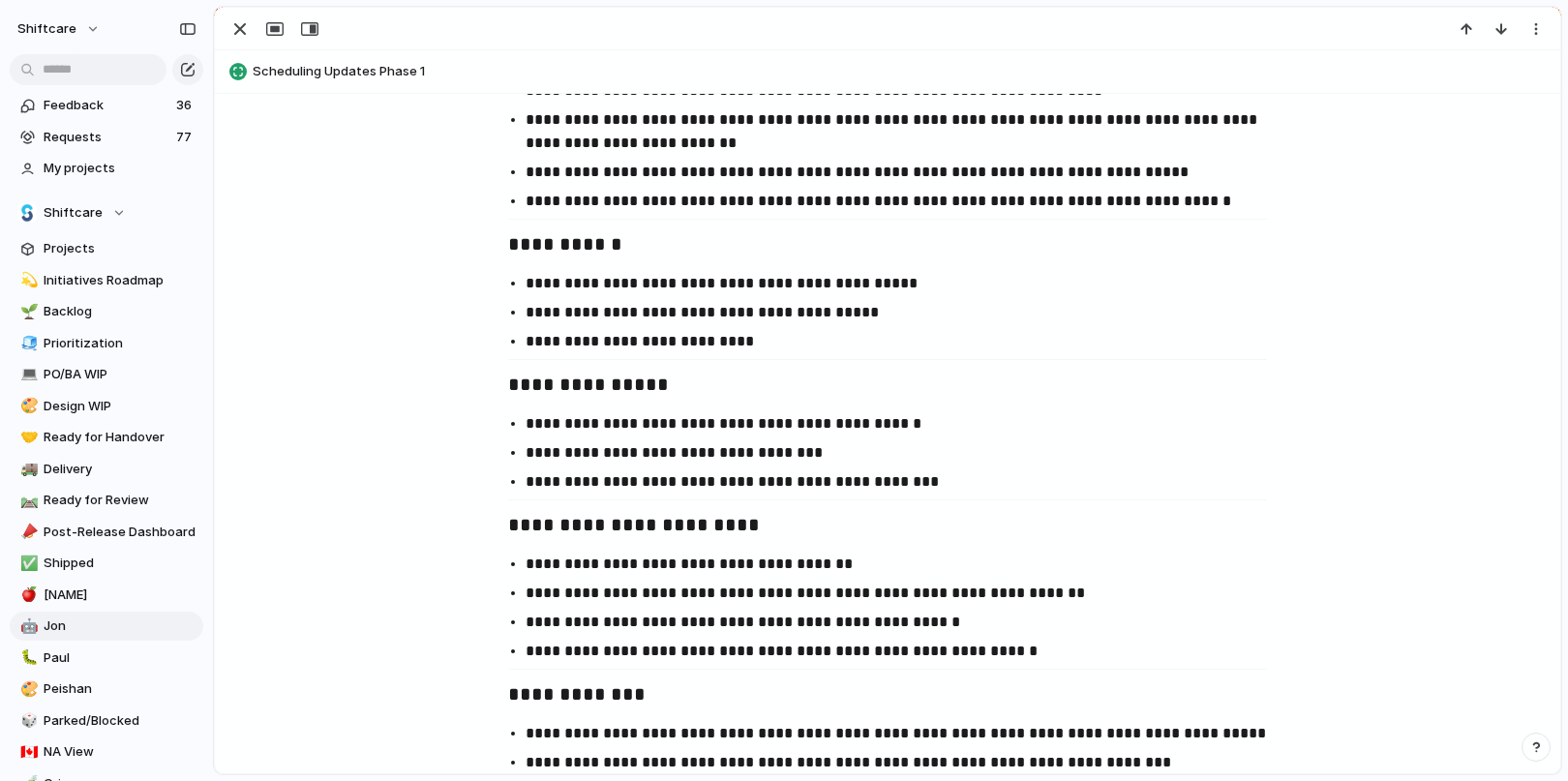 click on "**********" at bounding box center (905, 622) 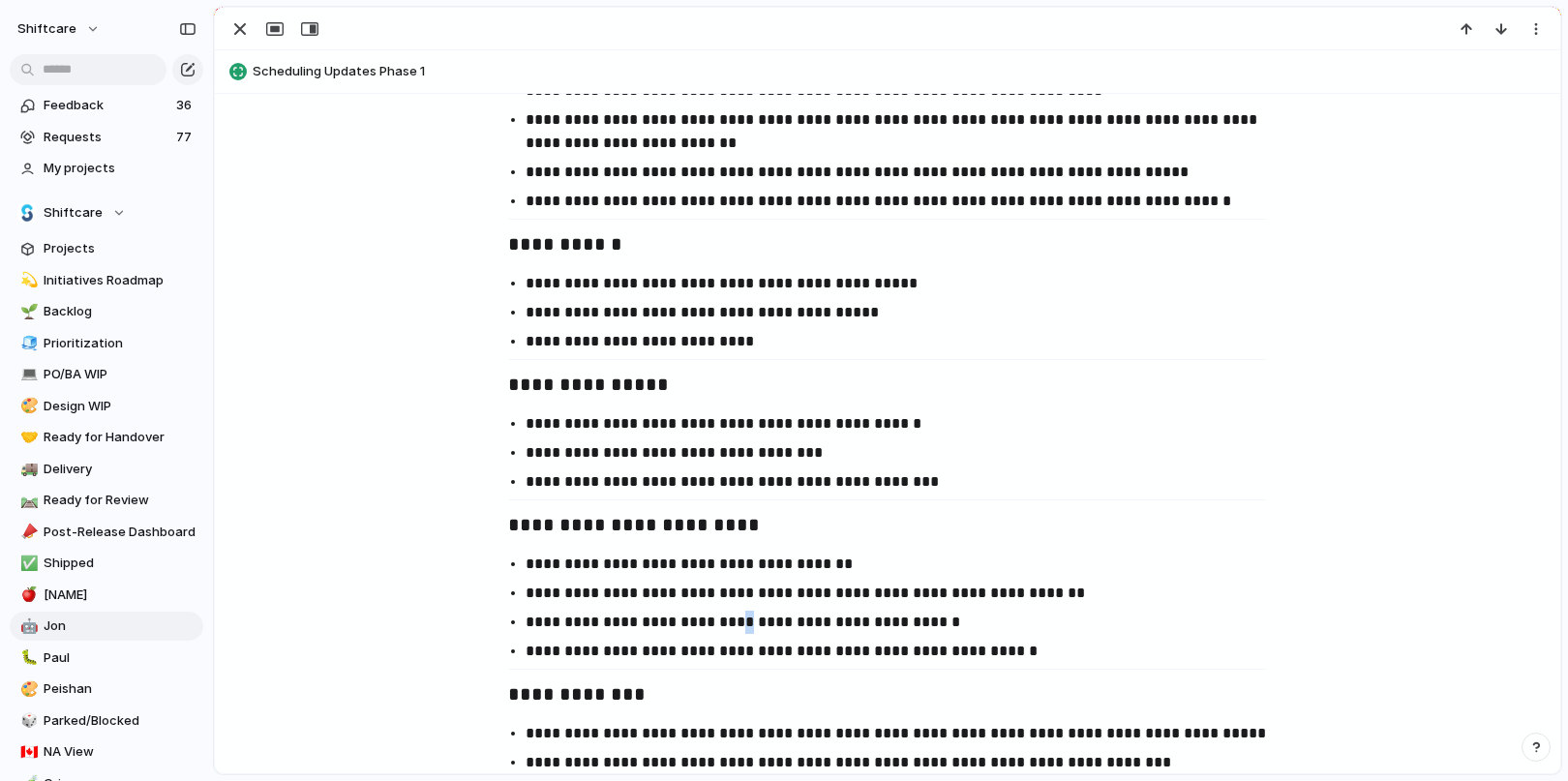 click on "**********" at bounding box center [905, 622] 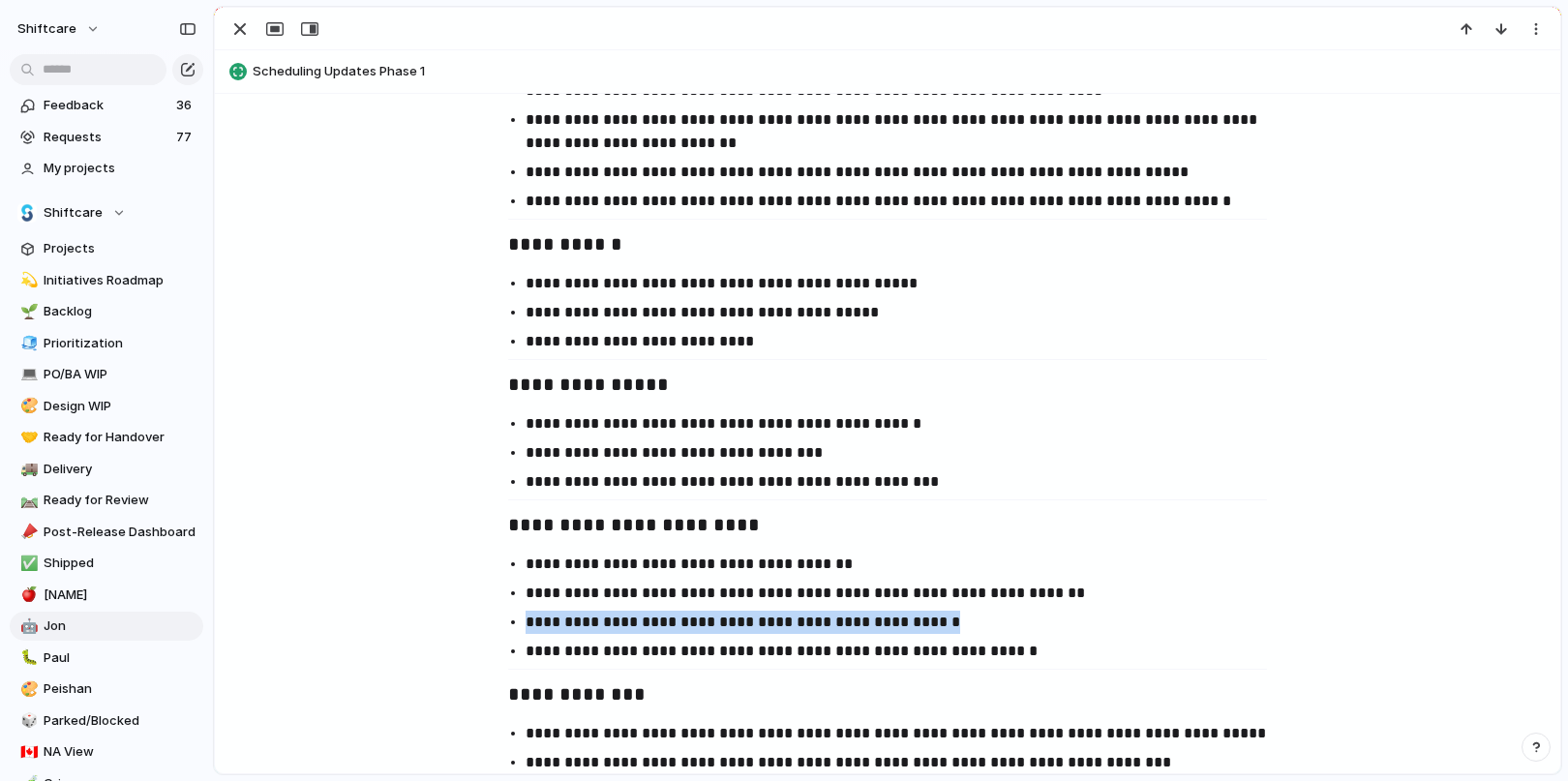 click on "**********" at bounding box center [905, 622] 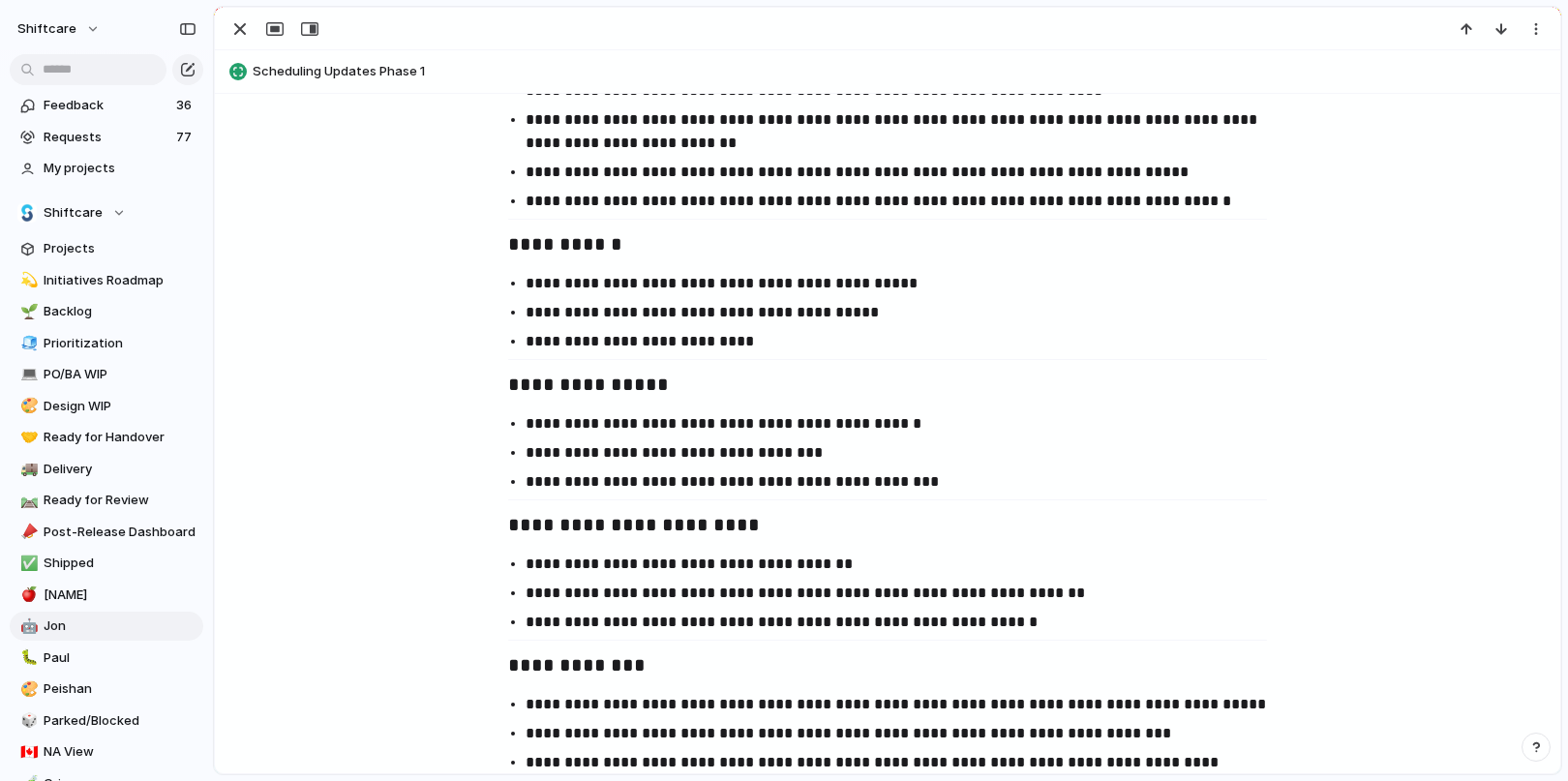 click on "**********" at bounding box center [905, 424] 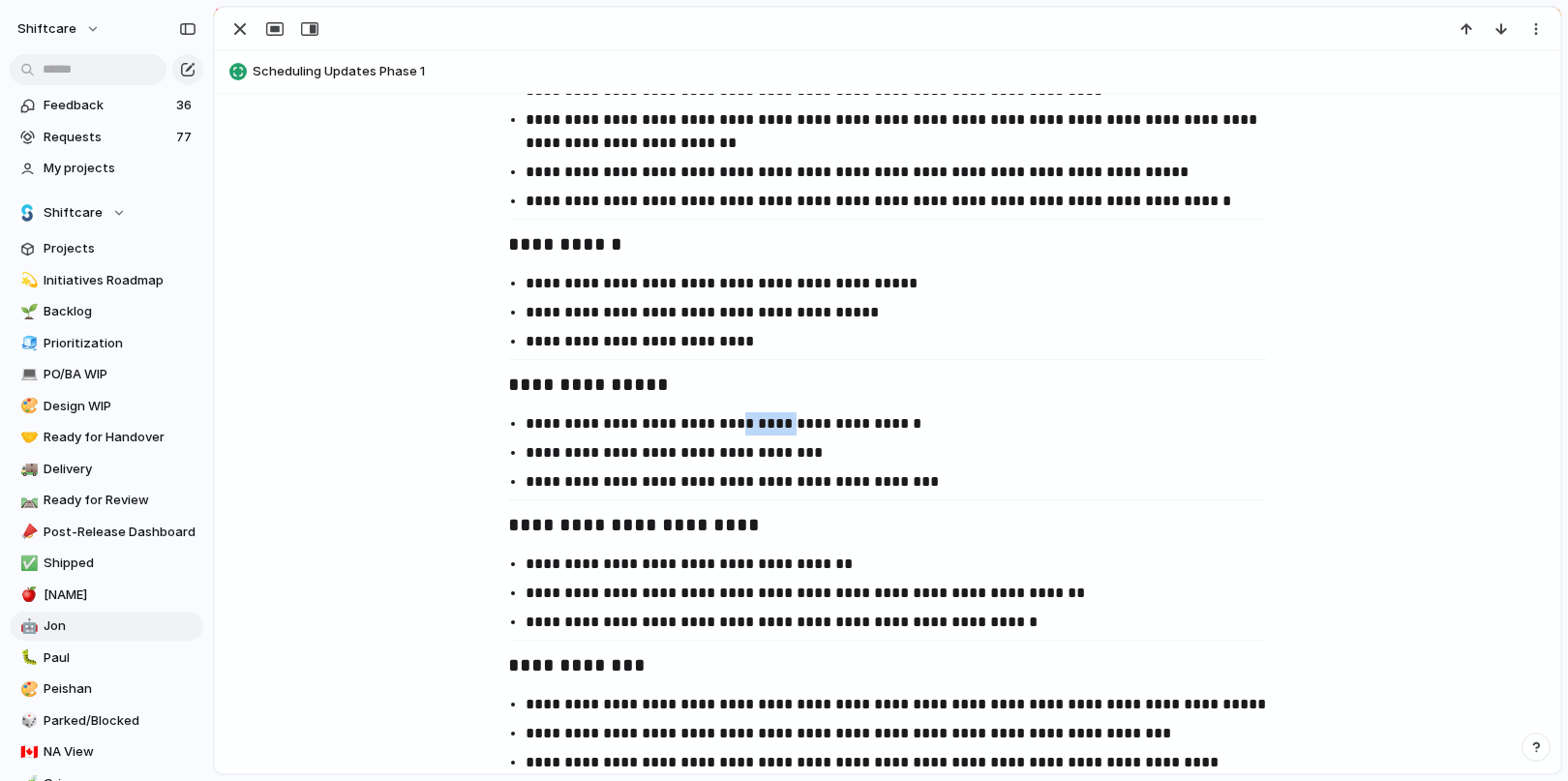 click on "**********" at bounding box center (905, 424) 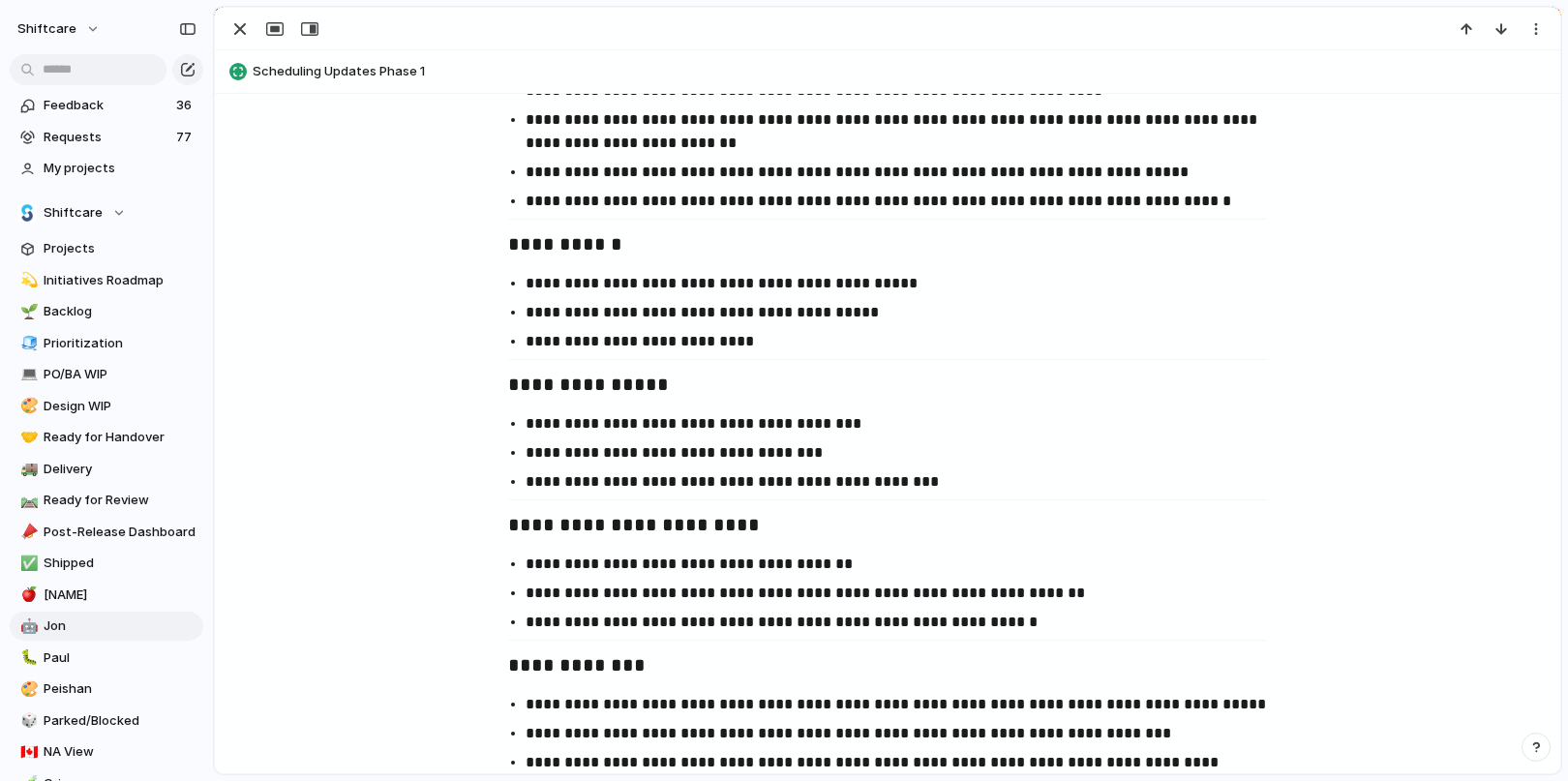 click on "**********" at bounding box center (905, 482) 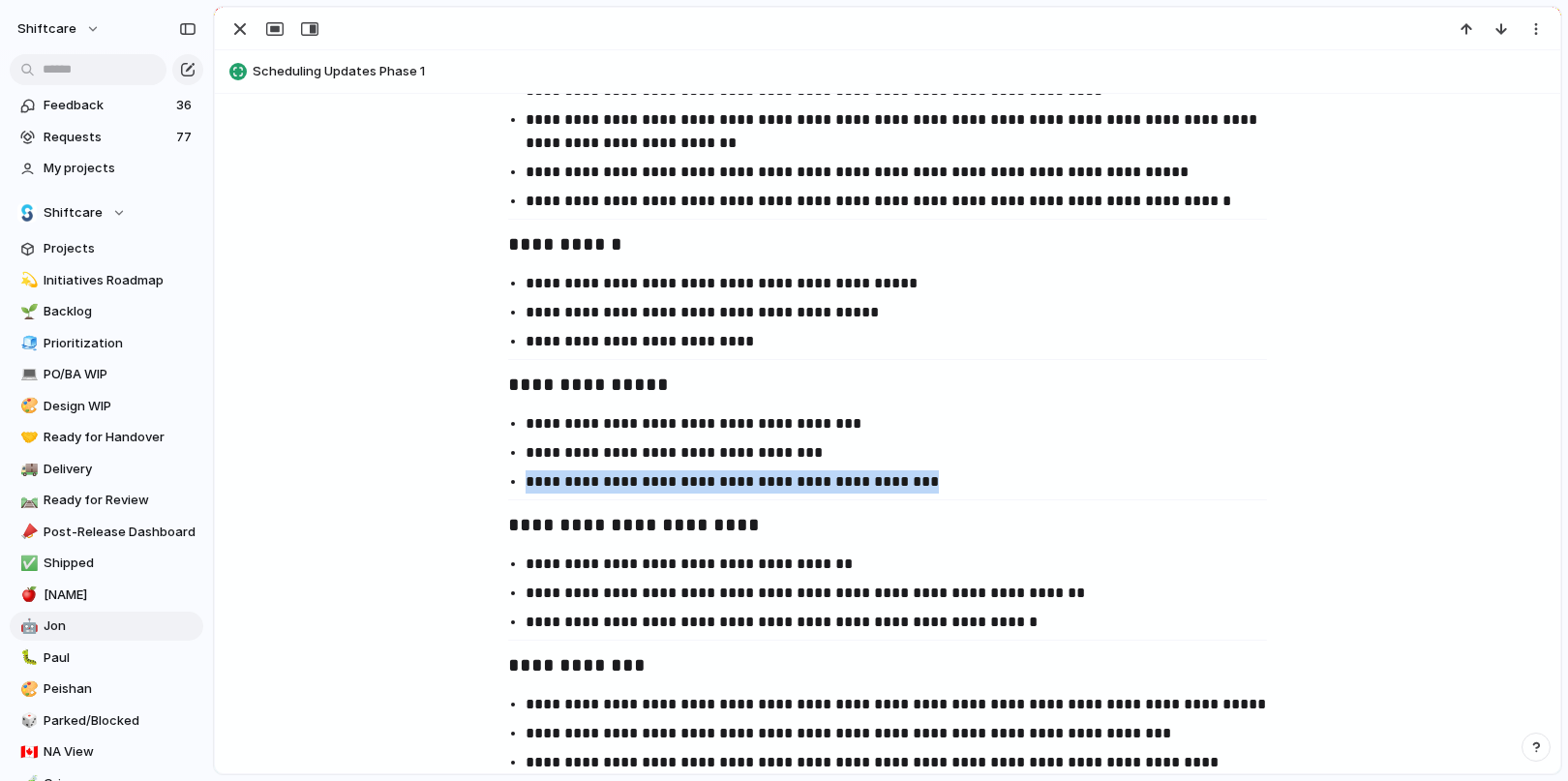 click on "**********" at bounding box center (905, 482) 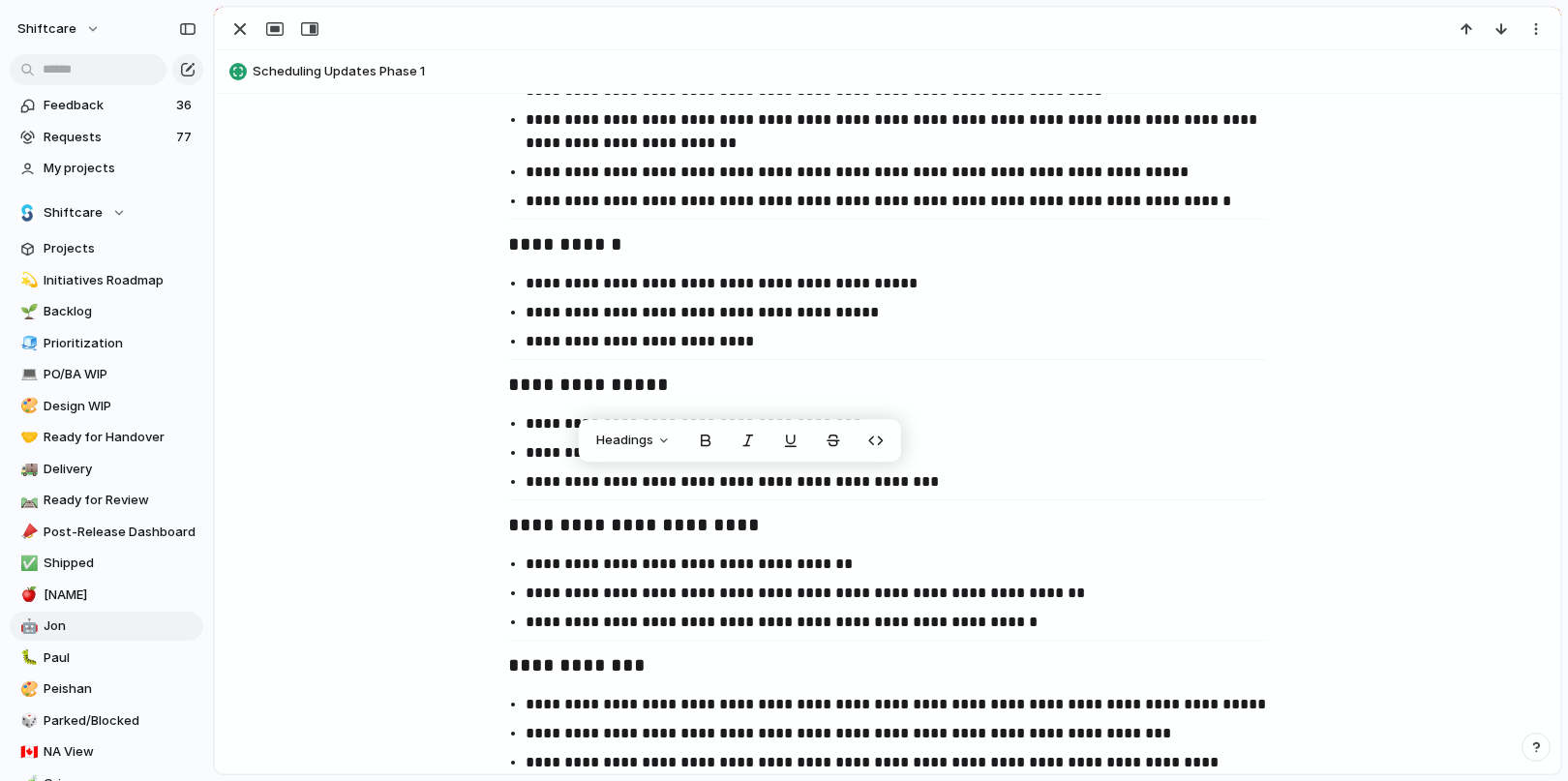 click on "**********" at bounding box center [905, 482] 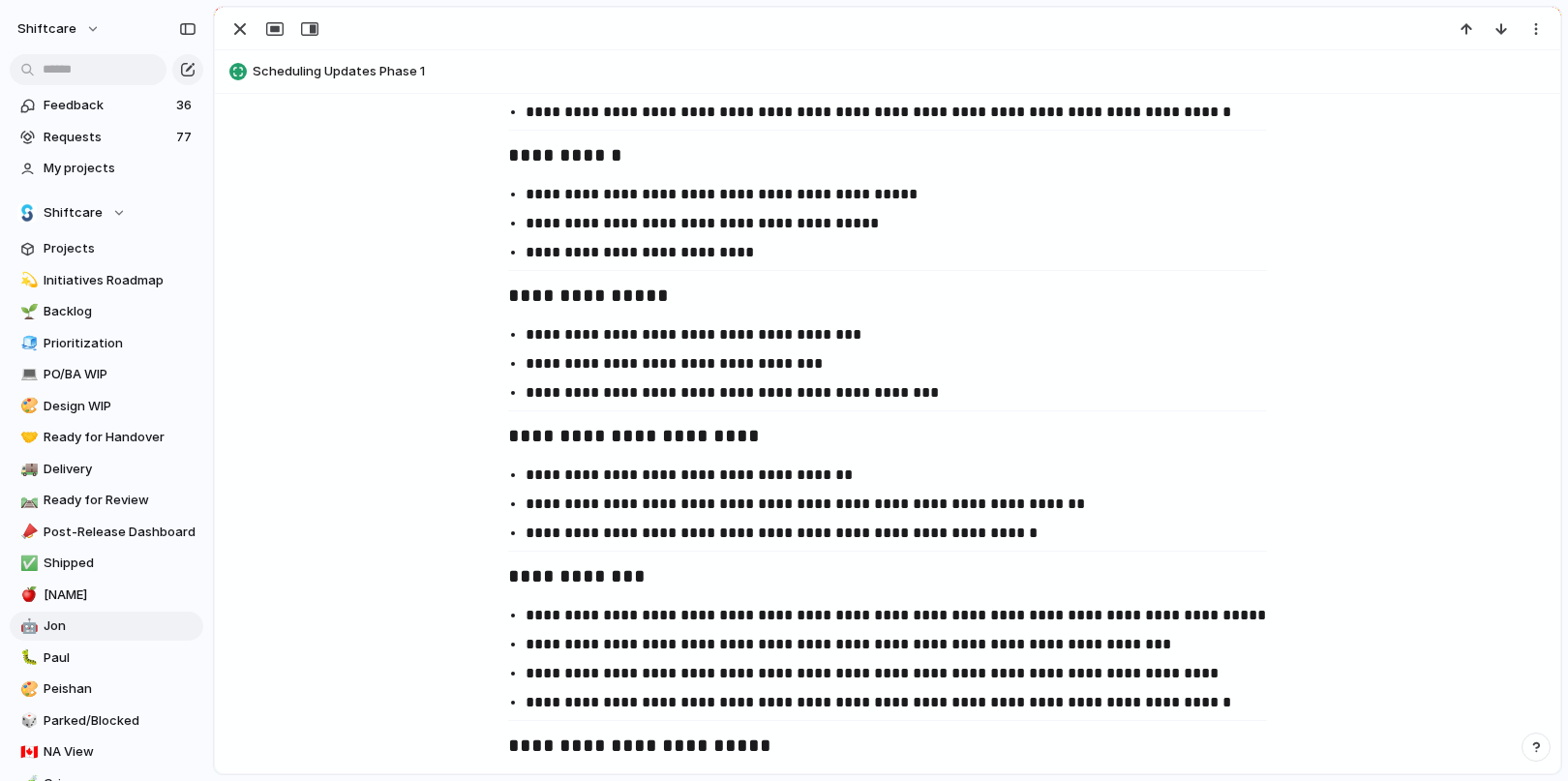 scroll, scrollTop: 1762, scrollLeft: 0, axis: vertical 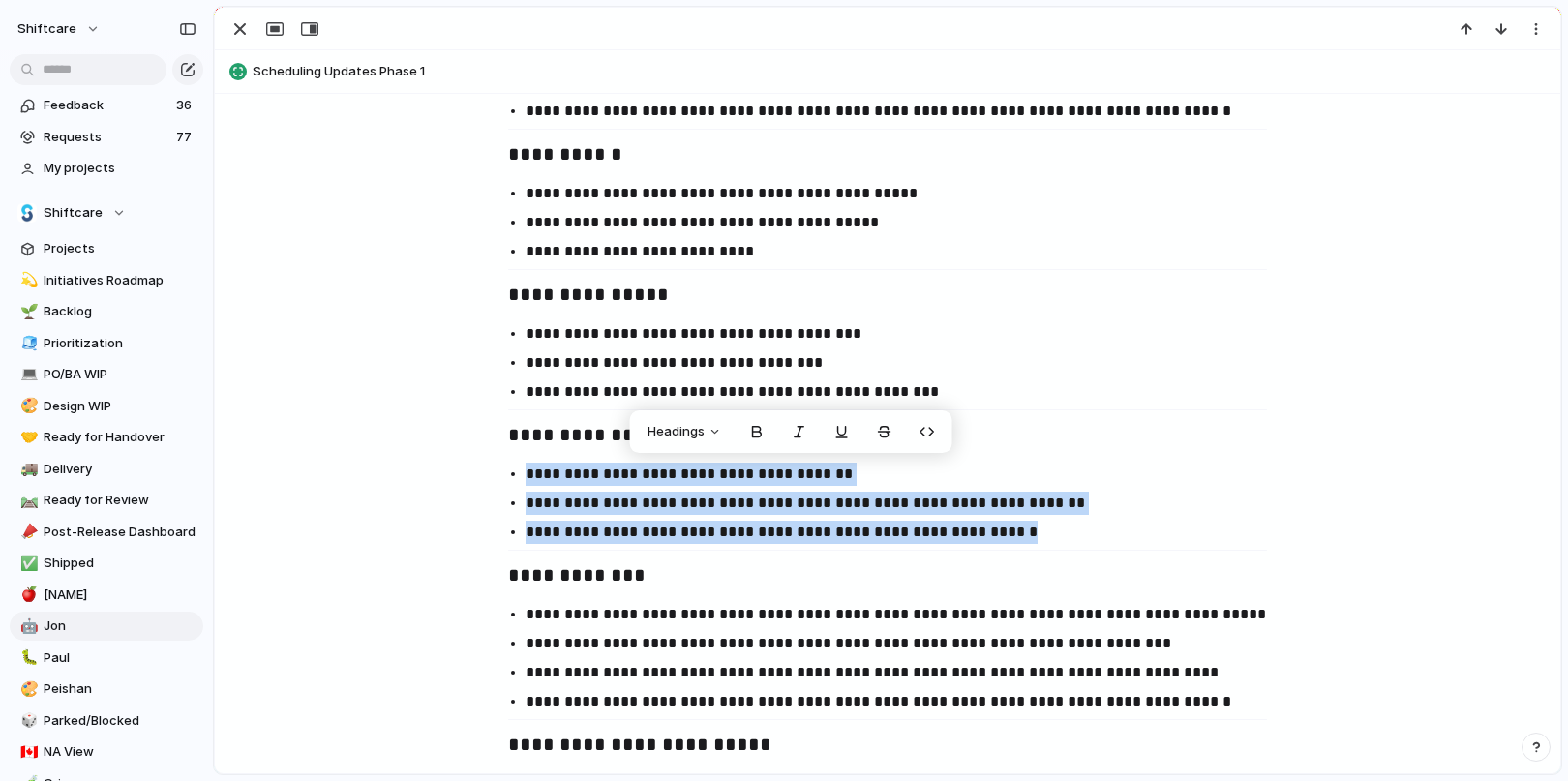 drag, startPoint x: 1060, startPoint y: 528, endPoint x: 524, endPoint y: 466, distance: 539.5739 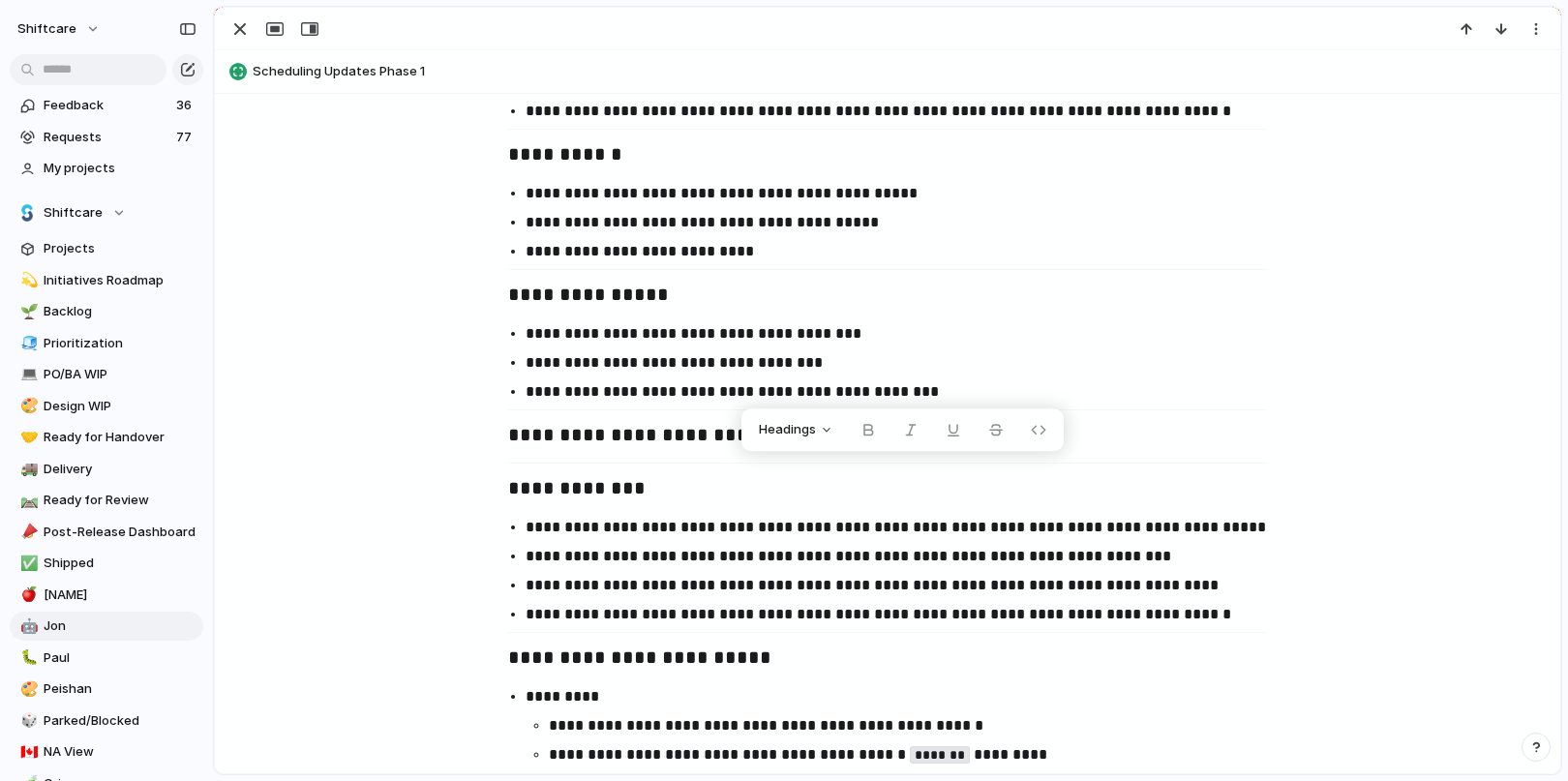 click on "**********" at bounding box center (888, 232) 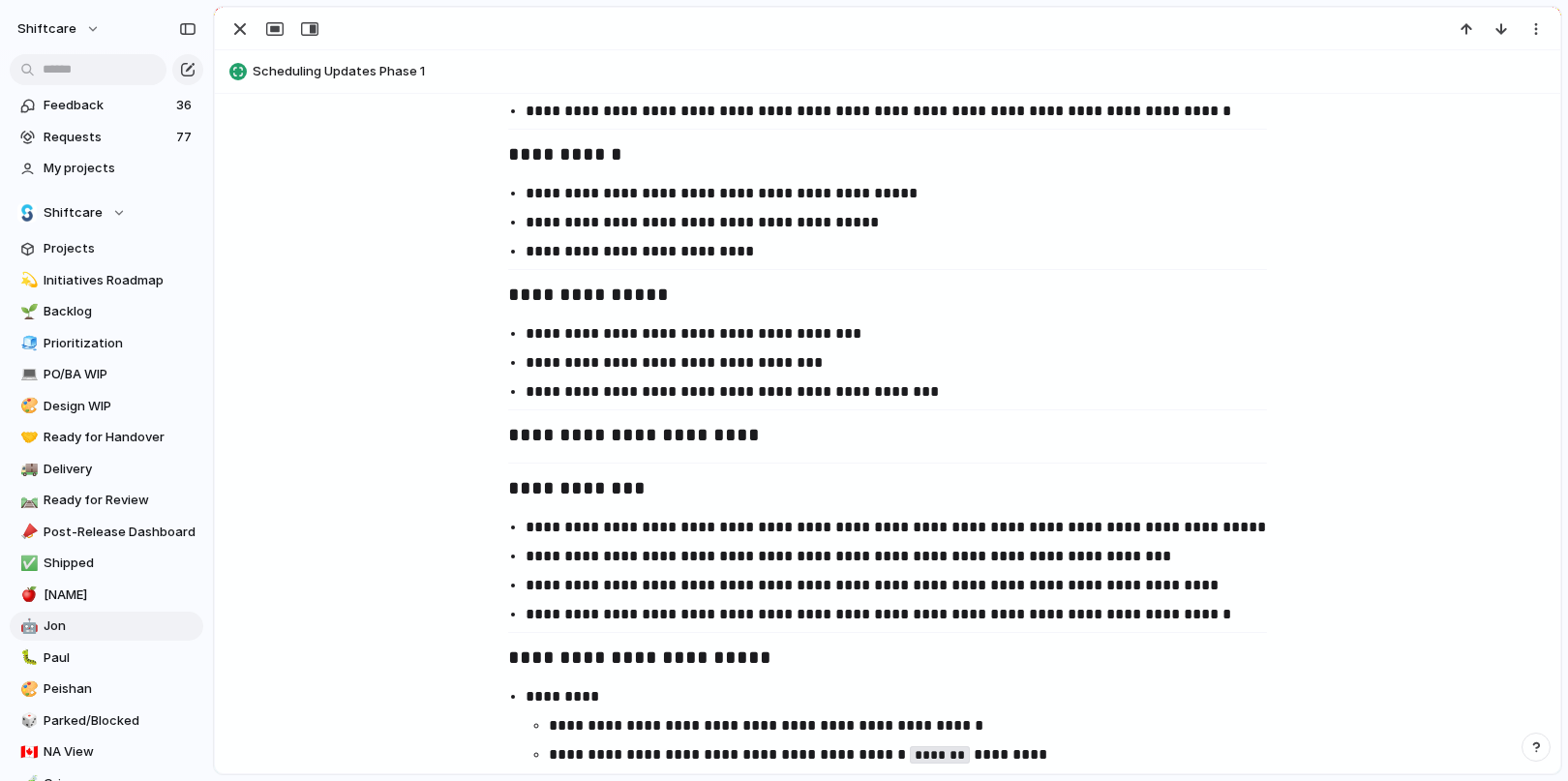 scroll, scrollTop: 1781, scrollLeft: 0, axis: vertical 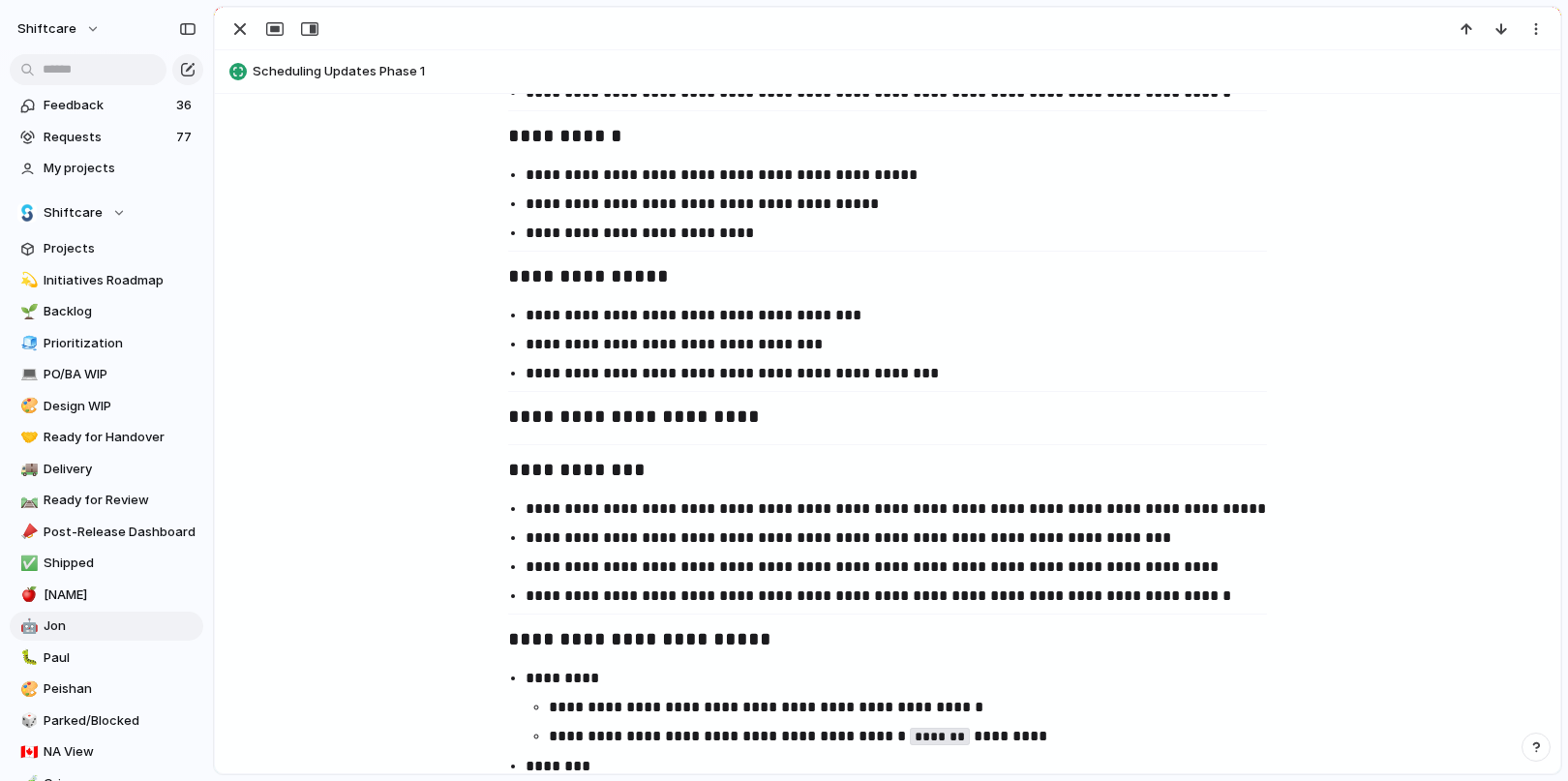 click on "**********" at bounding box center [905, 538] 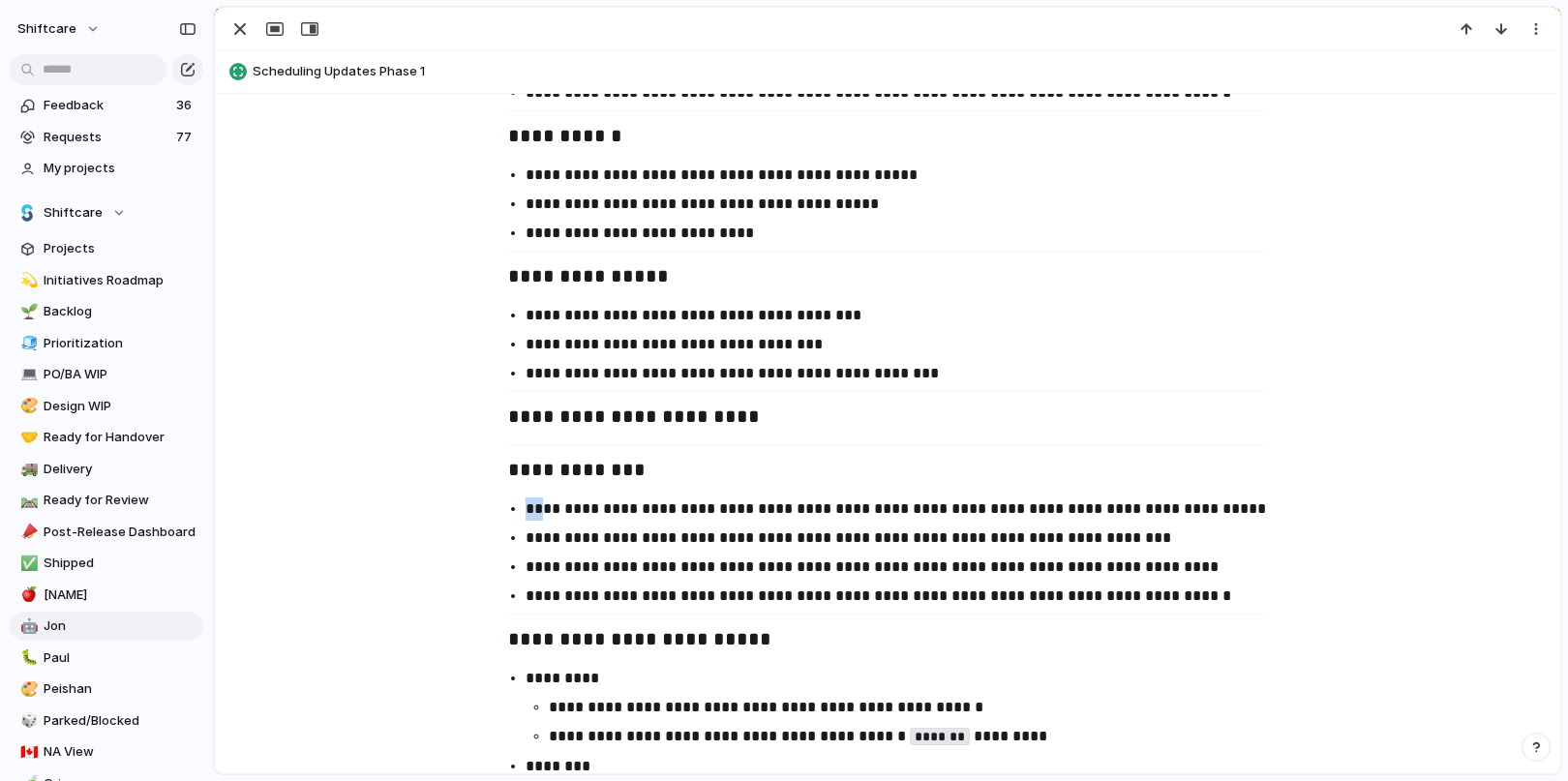 click on "**********" at bounding box center [888, 214] 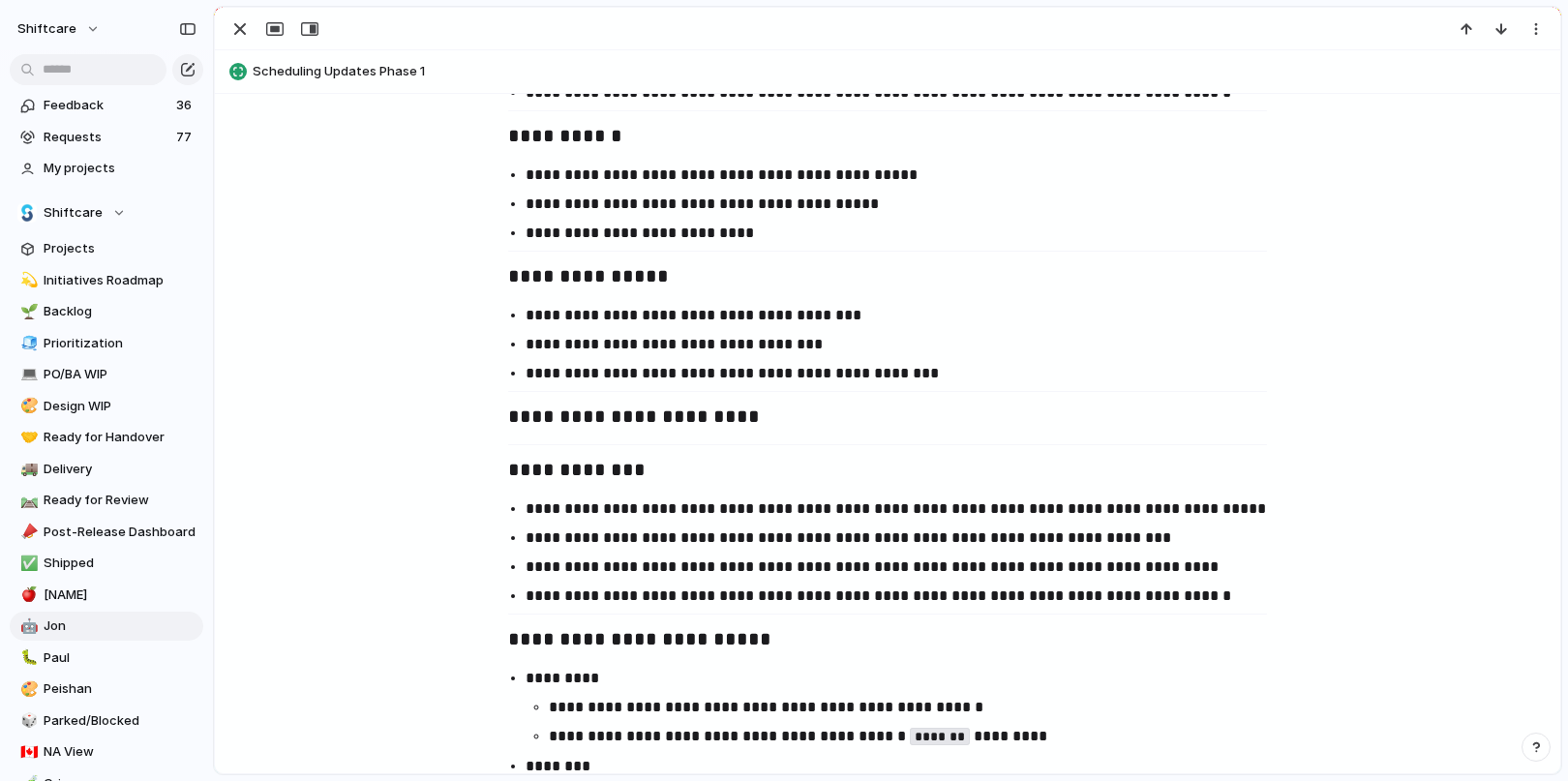 click on "**********" at bounding box center [888, 553] 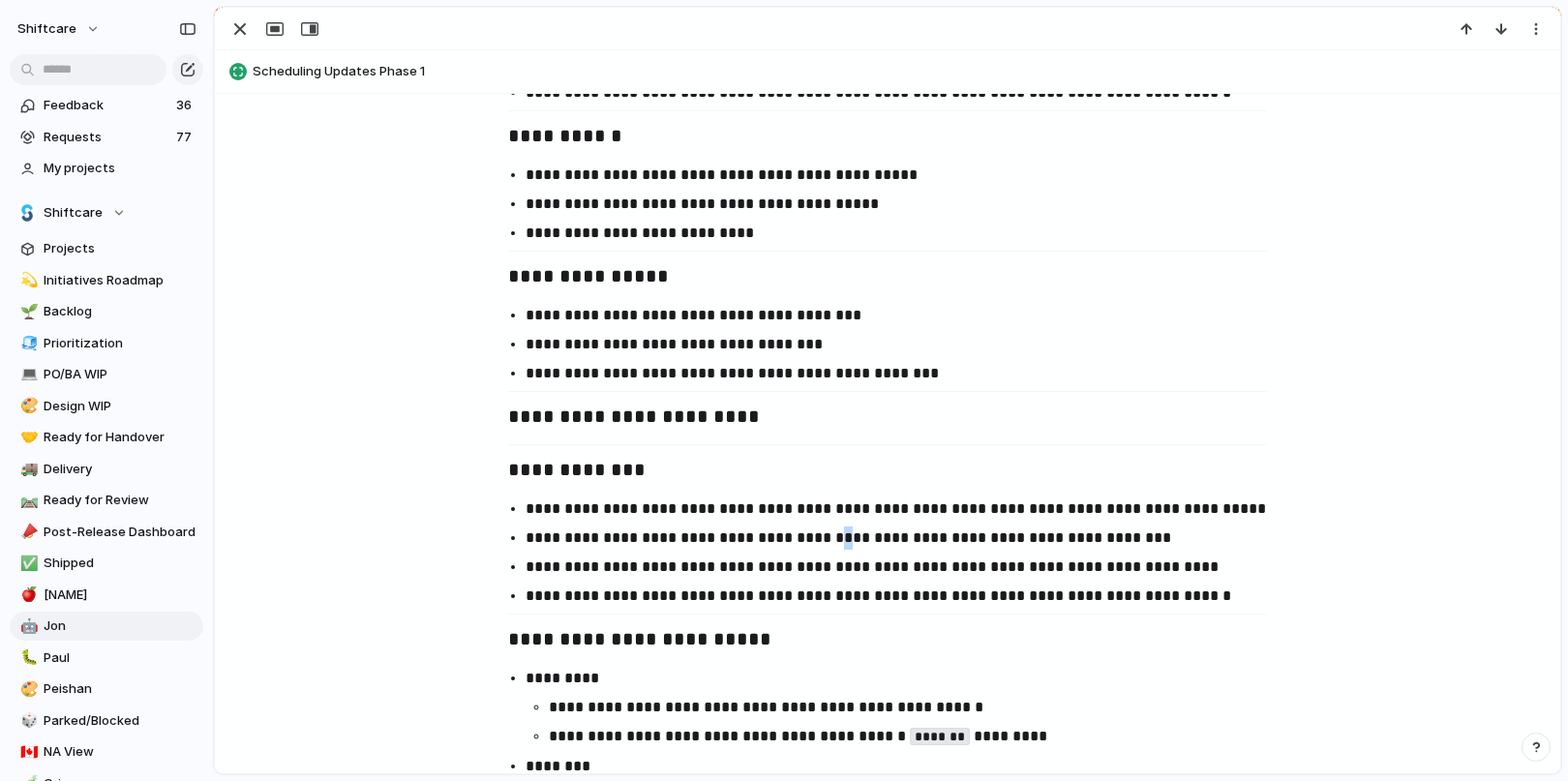 click on "**********" at bounding box center [905, 538] 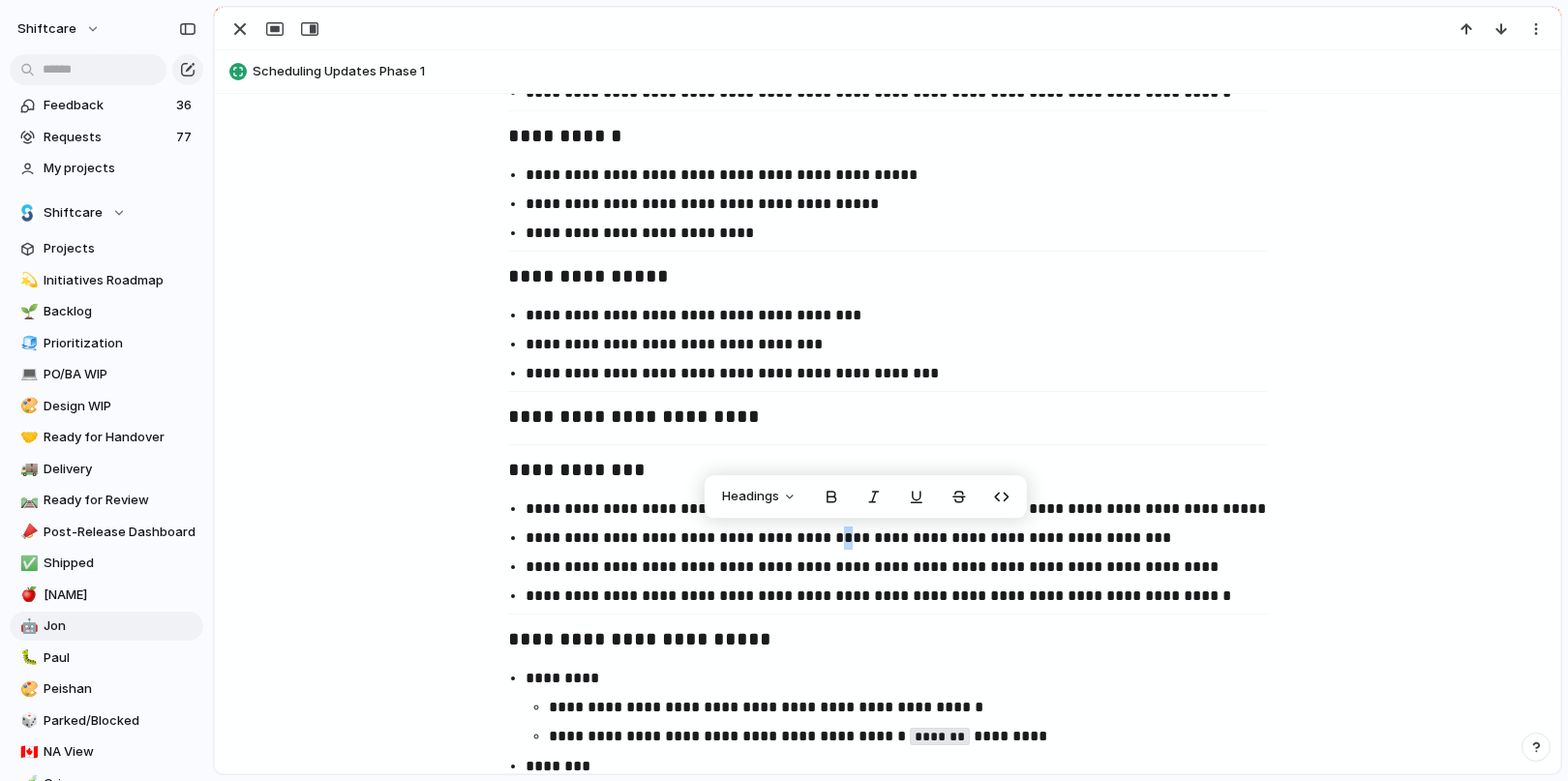 click on "**********" at bounding box center (905, 538) 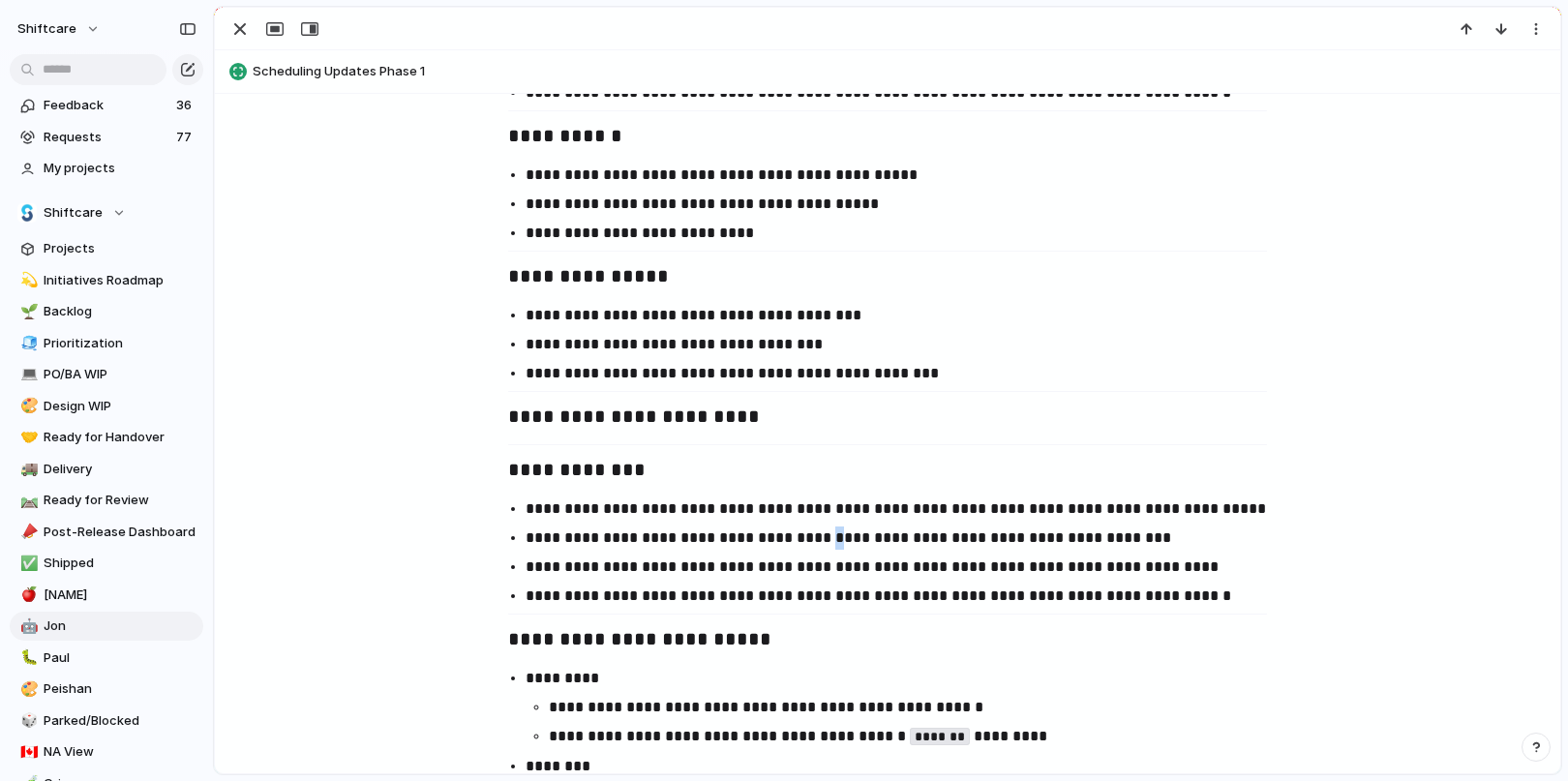 drag, startPoint x: 845, startPoint y: 543, endPoint x: 830, endPoint y: 543, distance: 15 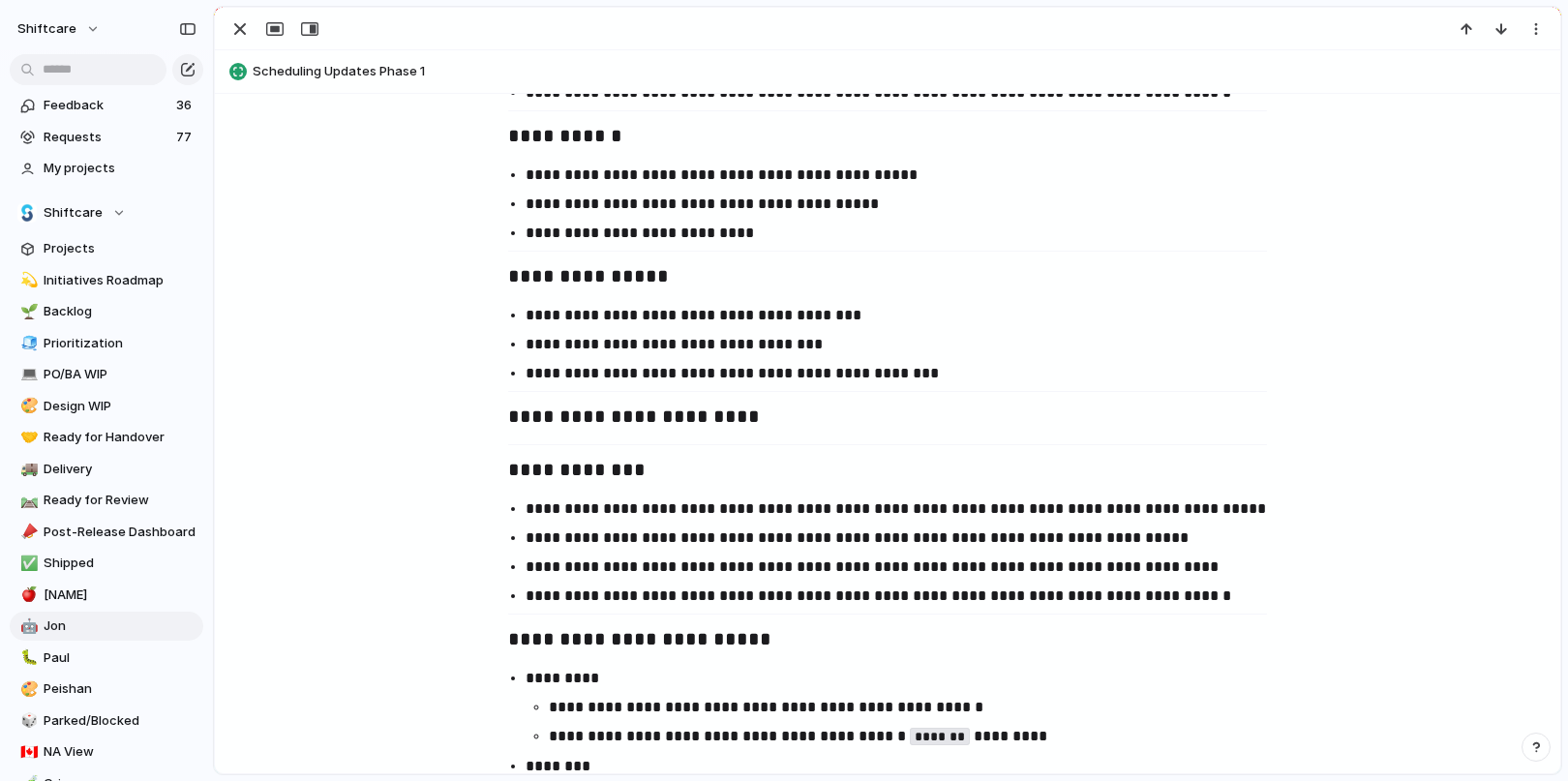 click on "**********" at bounding box center [905, 567] 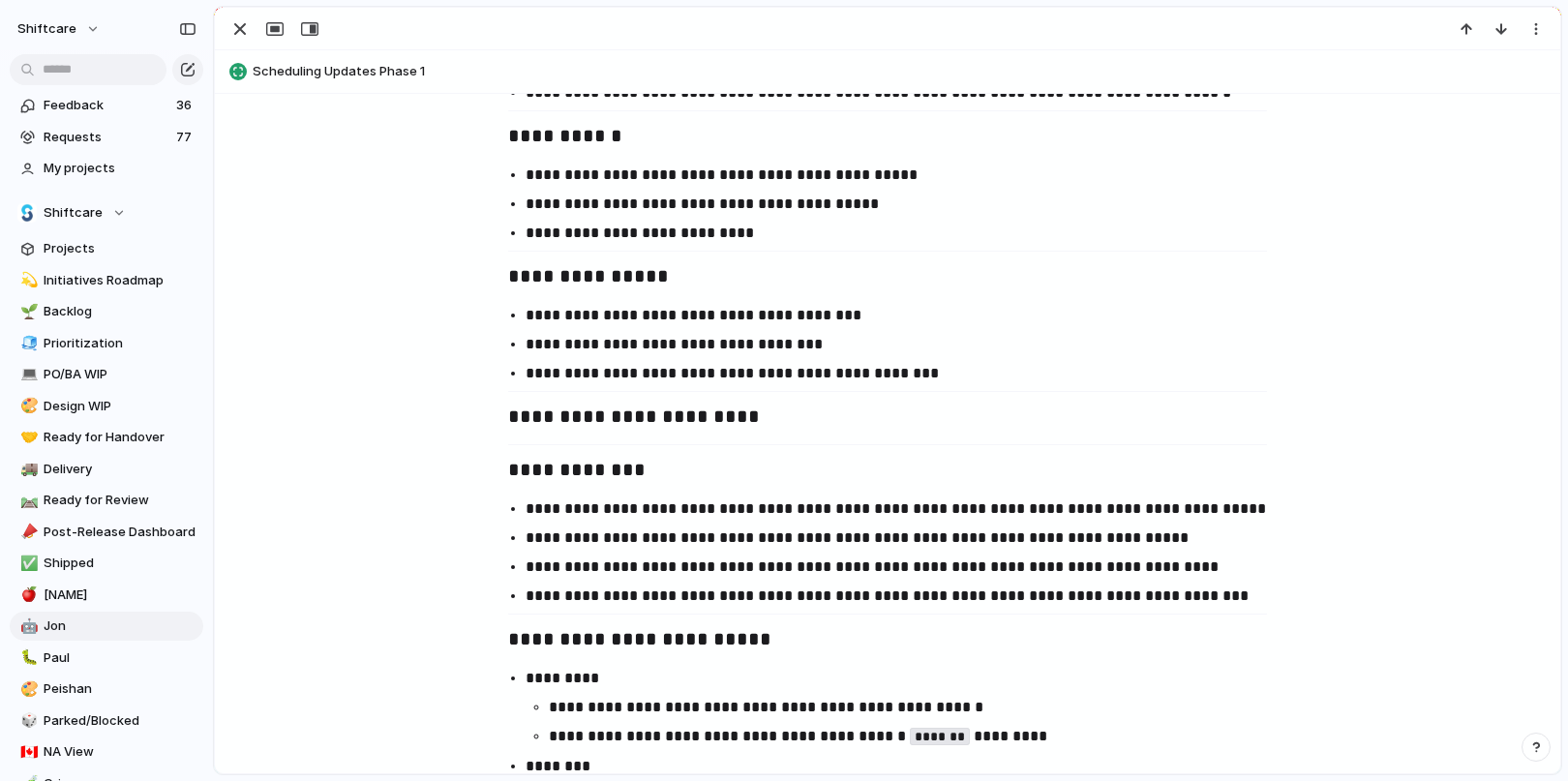 click on "**********" at bounding box center (905, 596) 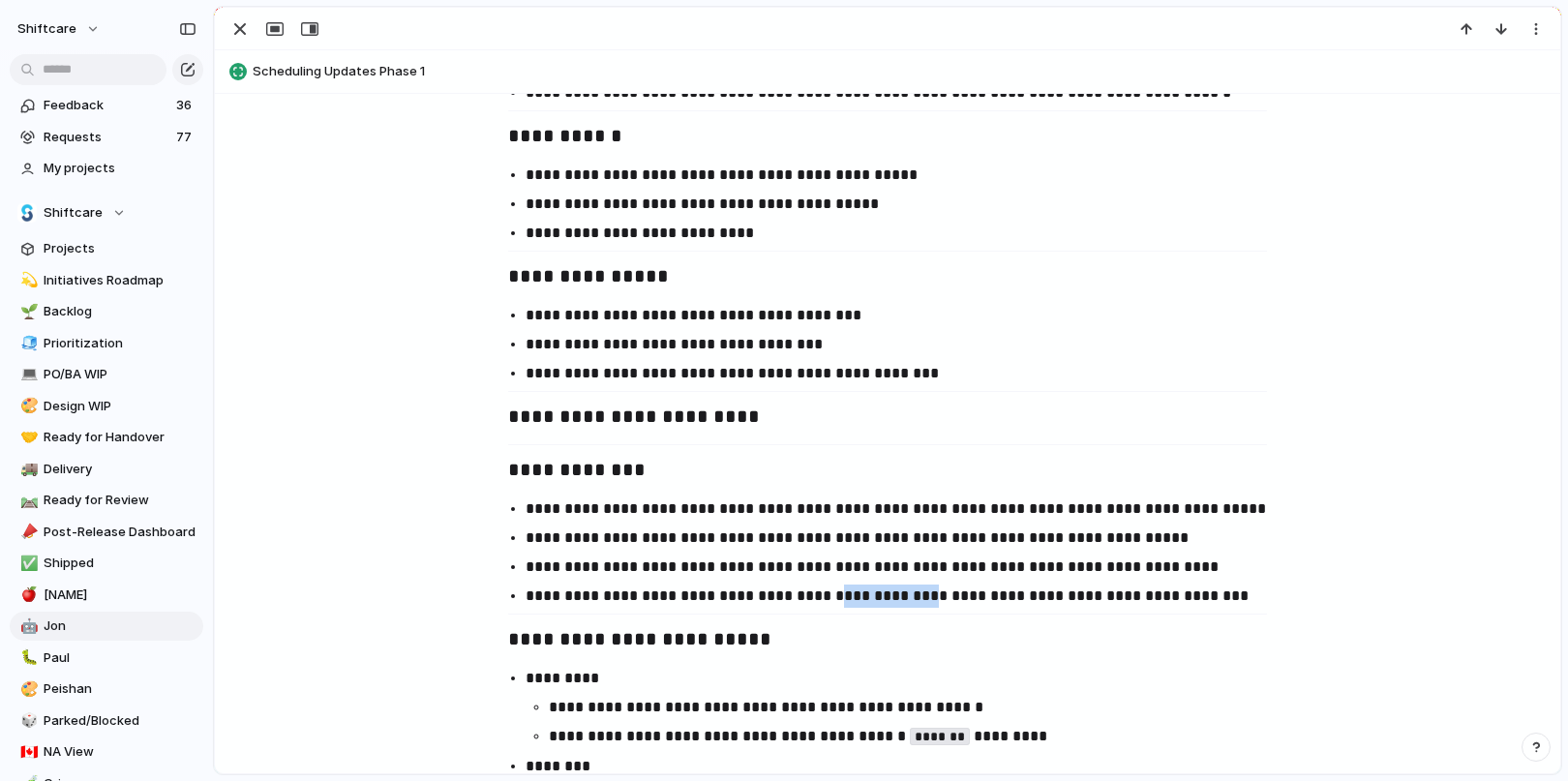 click on "**********" at bounding box center (905, 596) 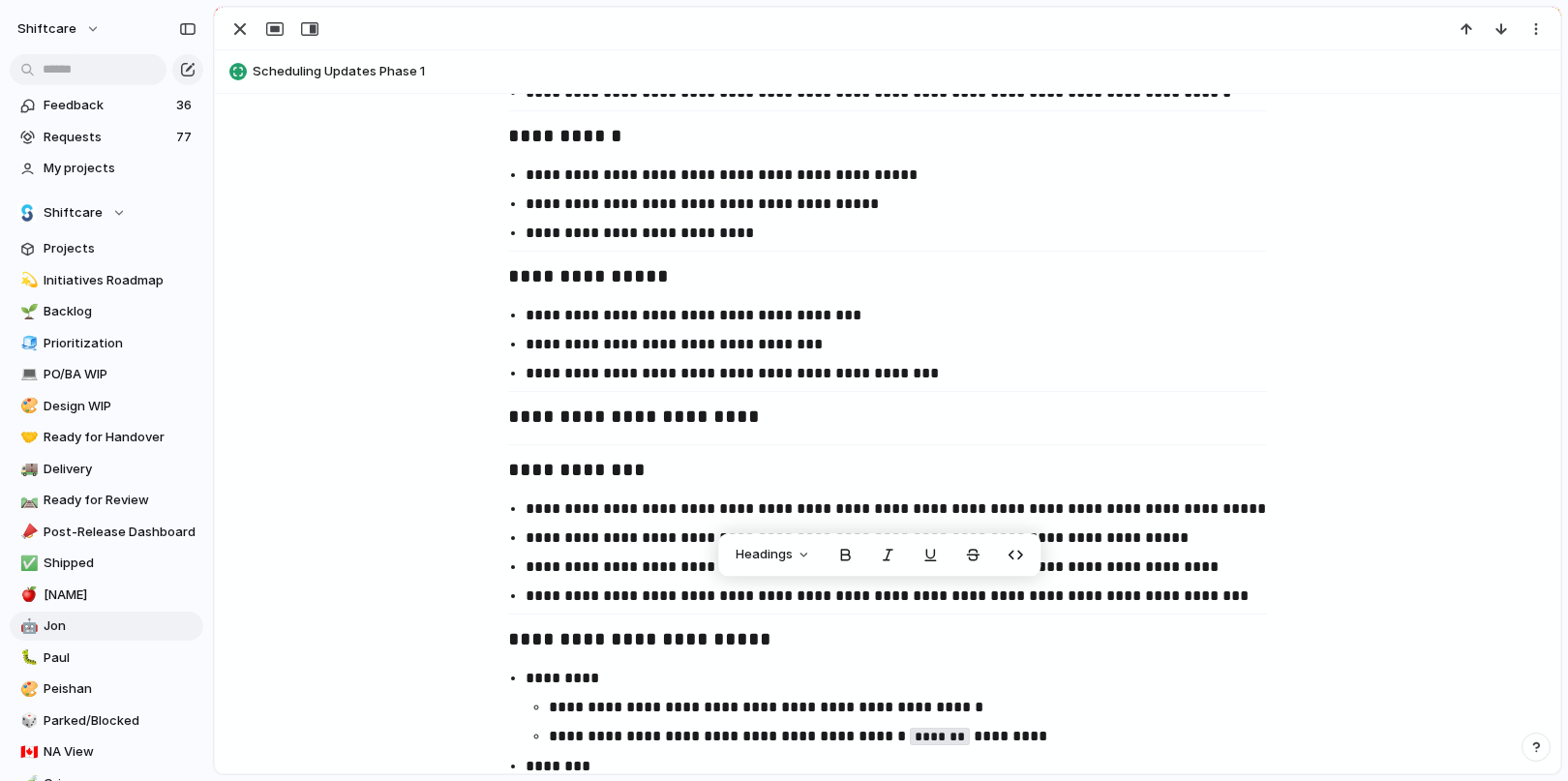 click on "**********" at bounding box center [888, 641] 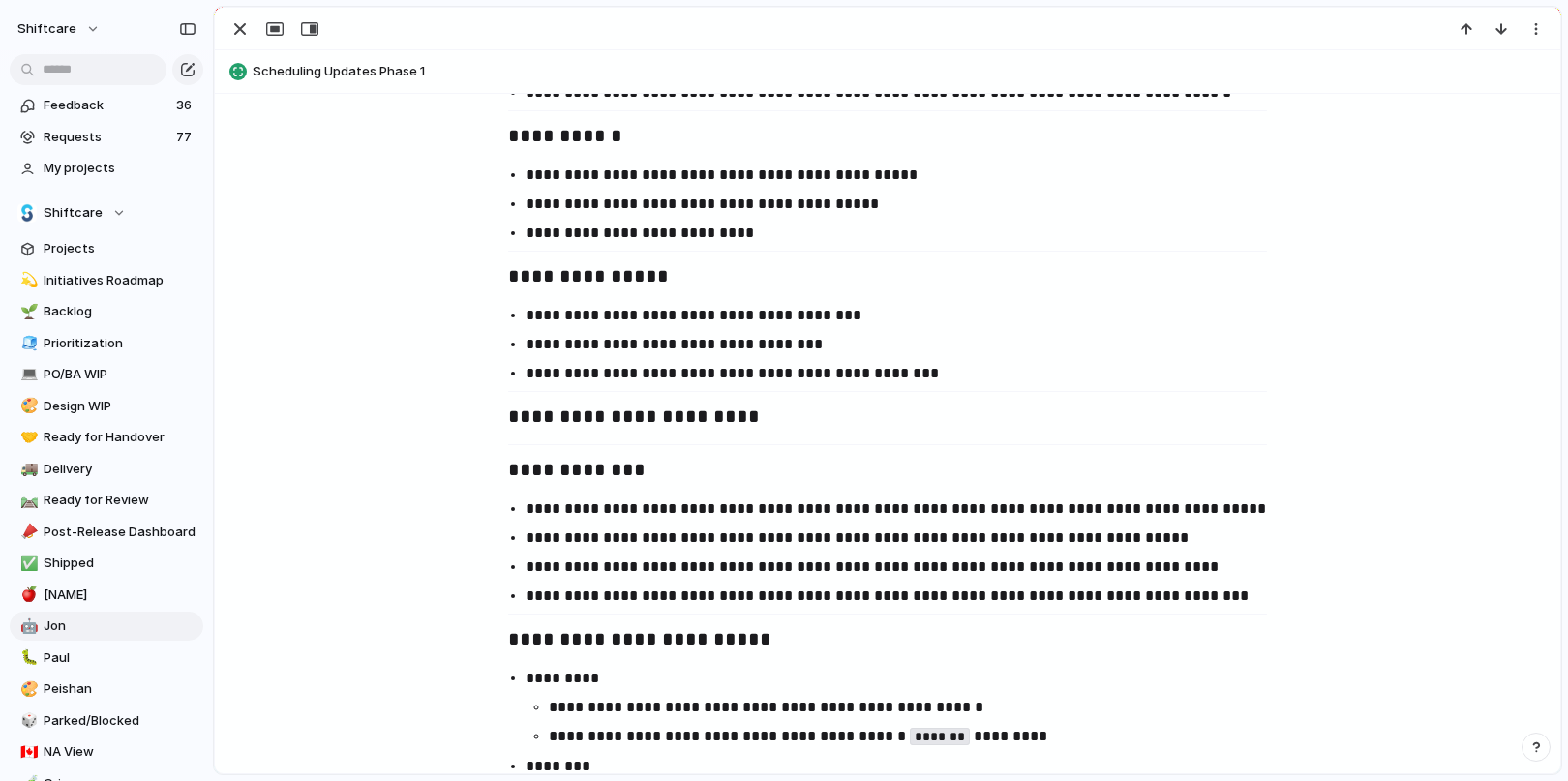 click on "**********" at bounding box center [905, 596] 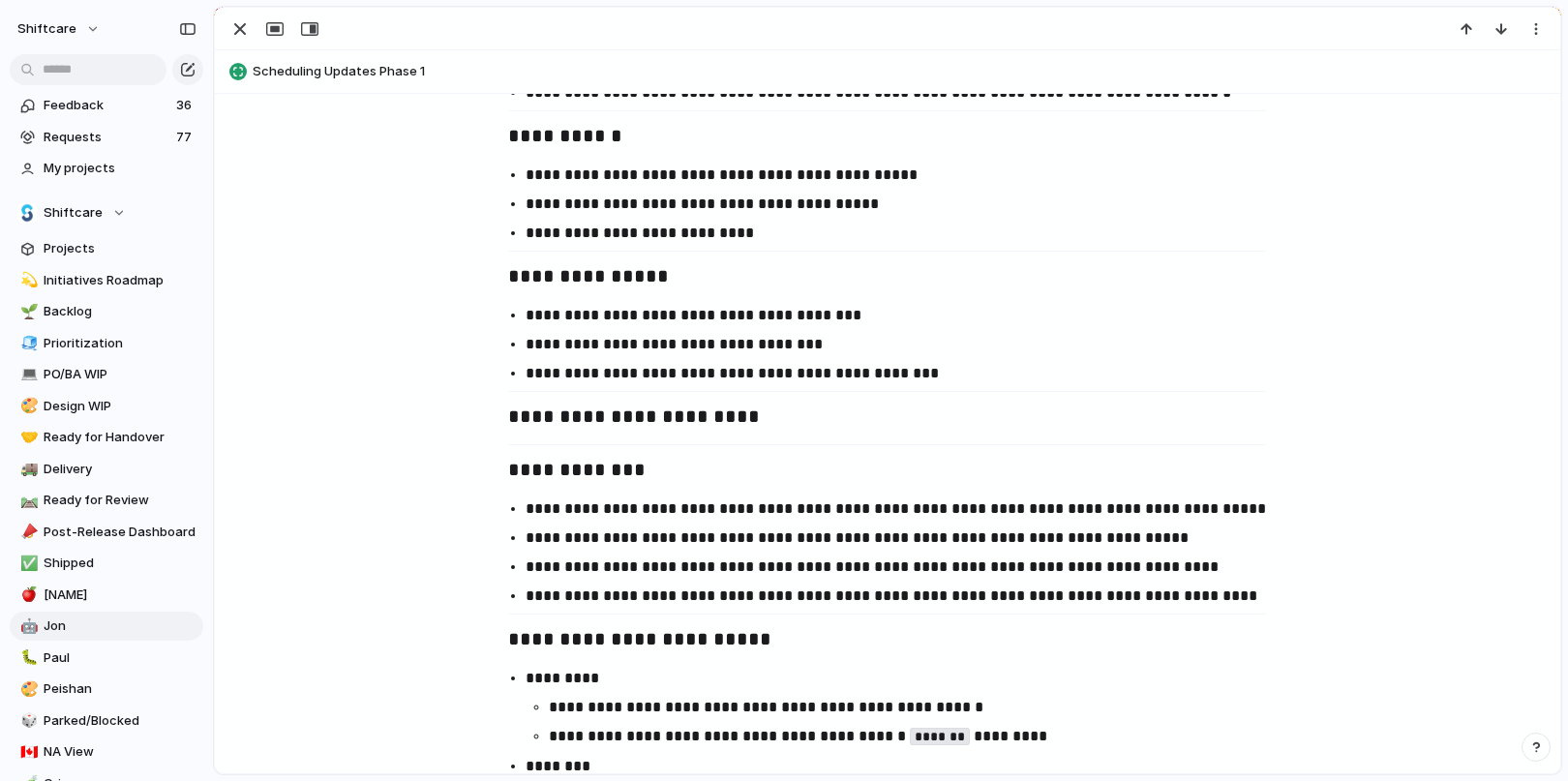 click on "**********" at bounding box center (905, 596) 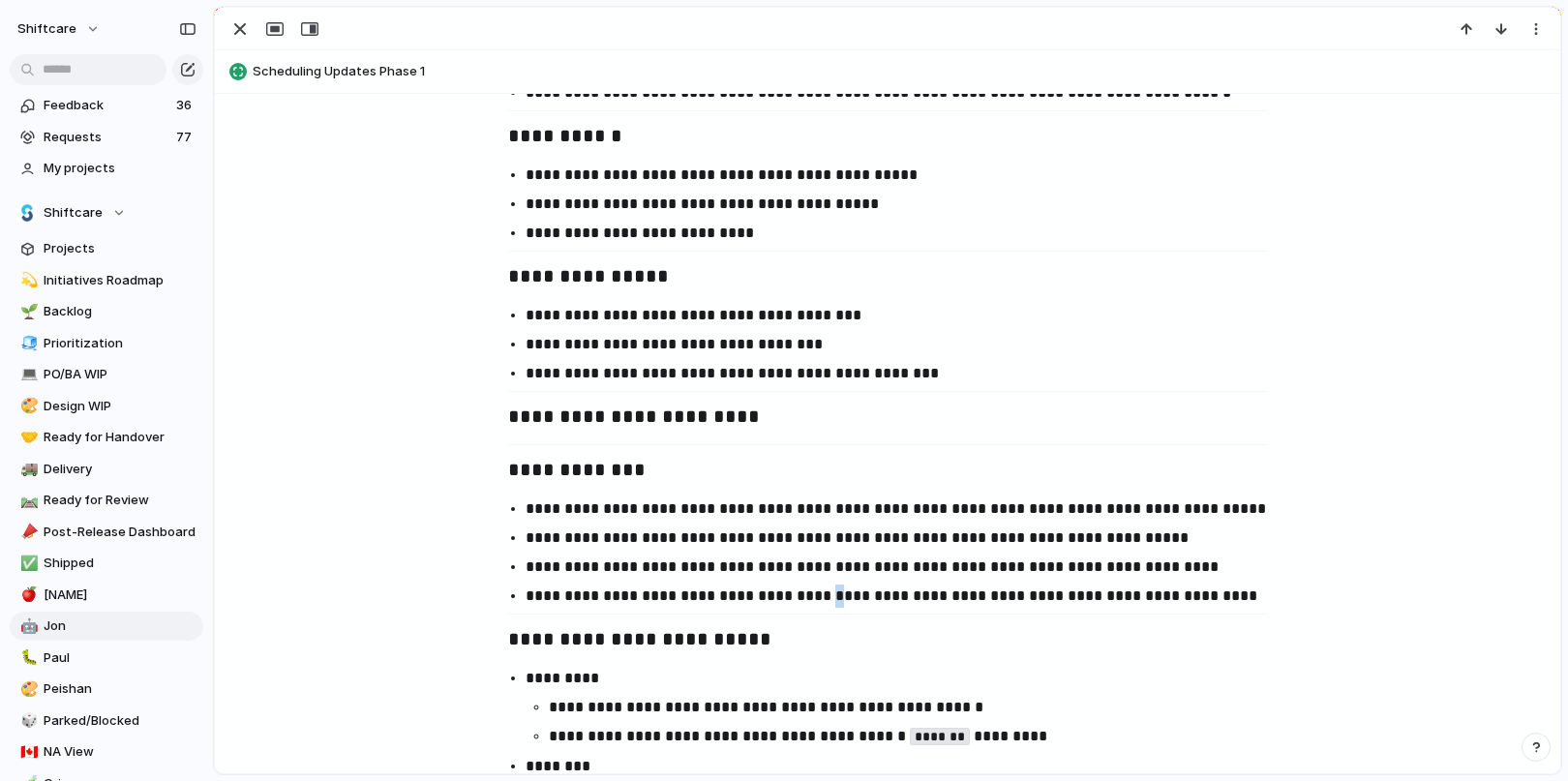 click on "**********" at bounding box center (905, 596) 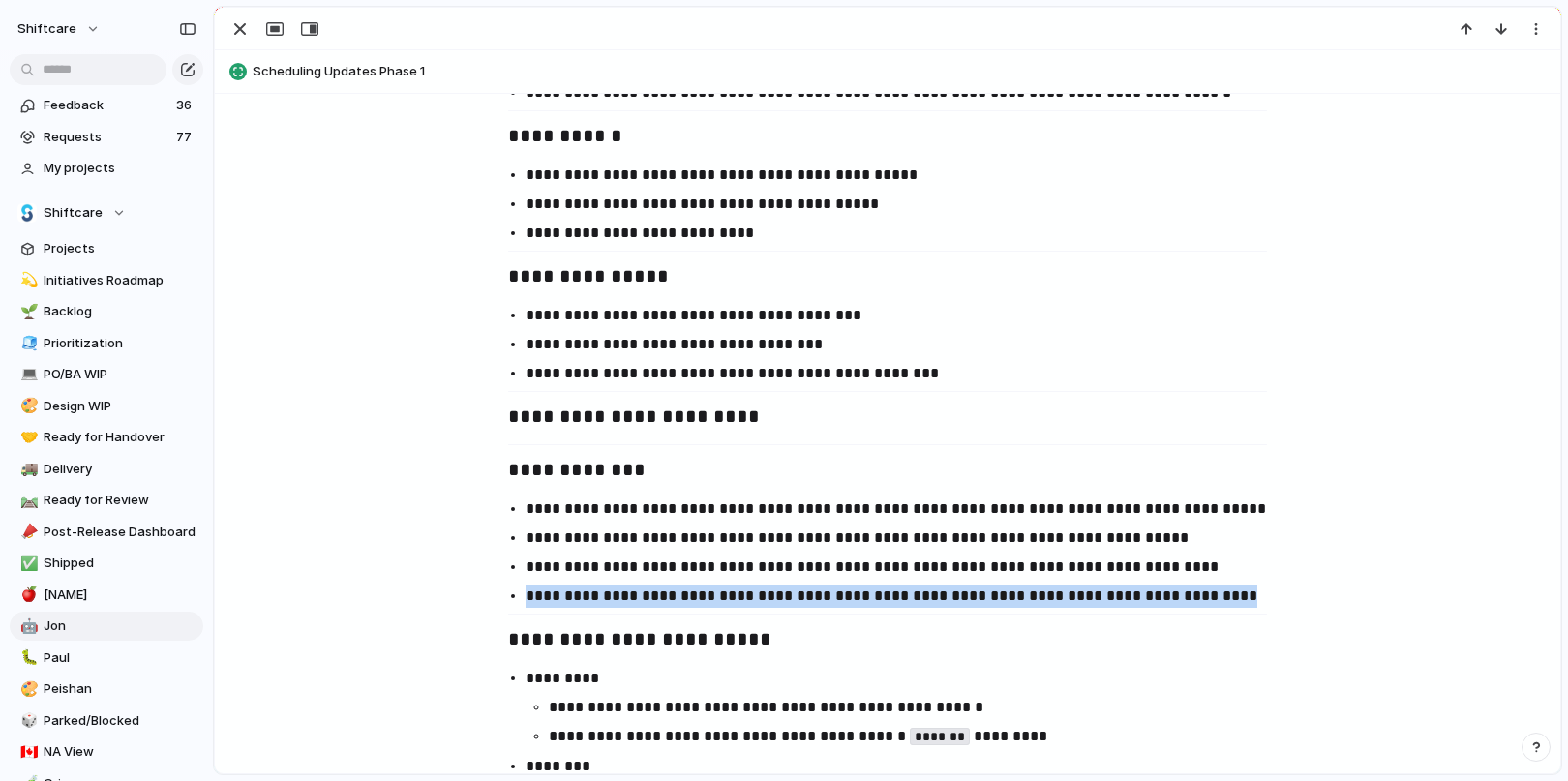 click on "**********" at bounding box center [905, 596] 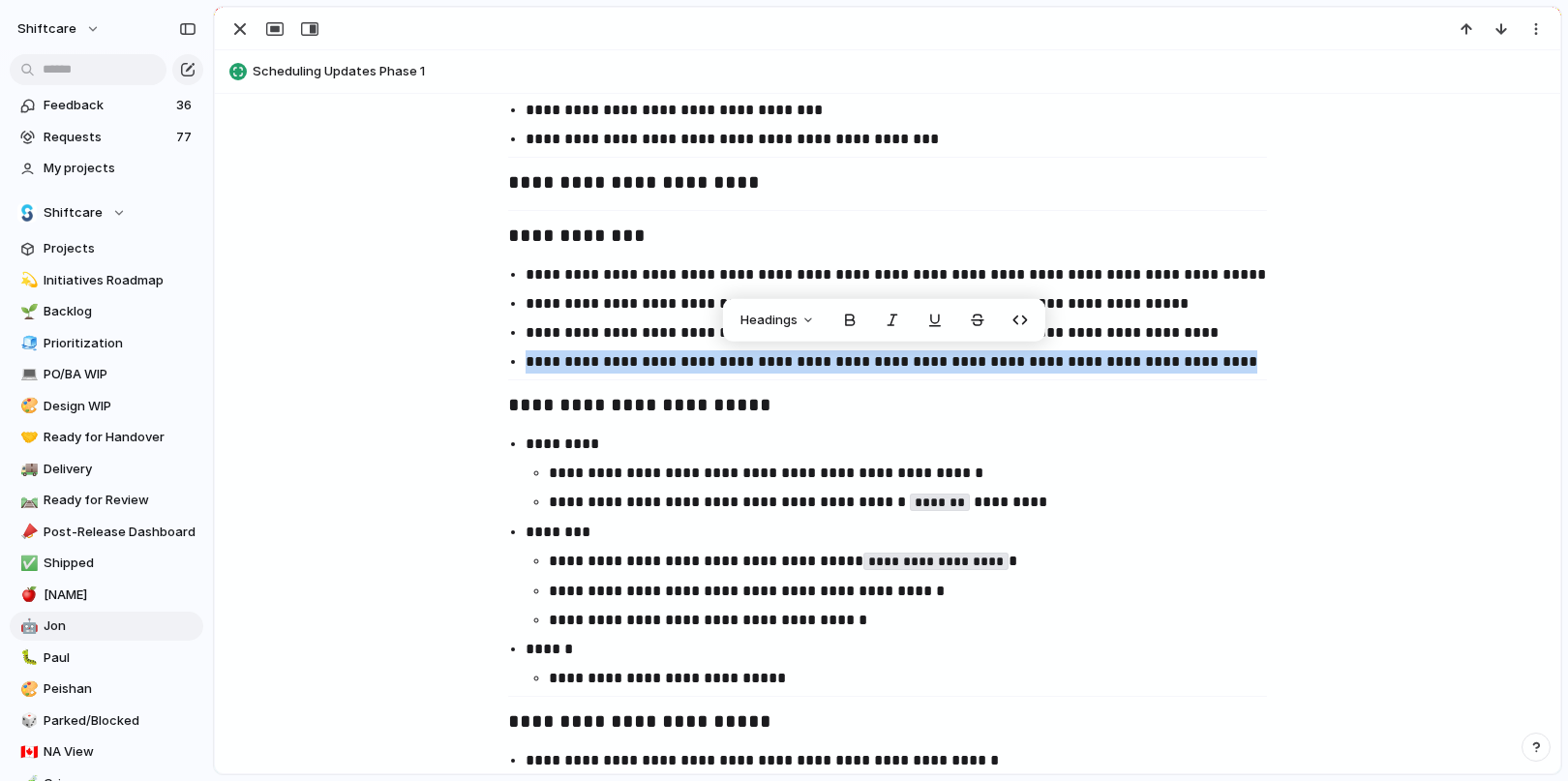 scroll, scrollTop: 2074, scrollLeft: 0, axis: vertical 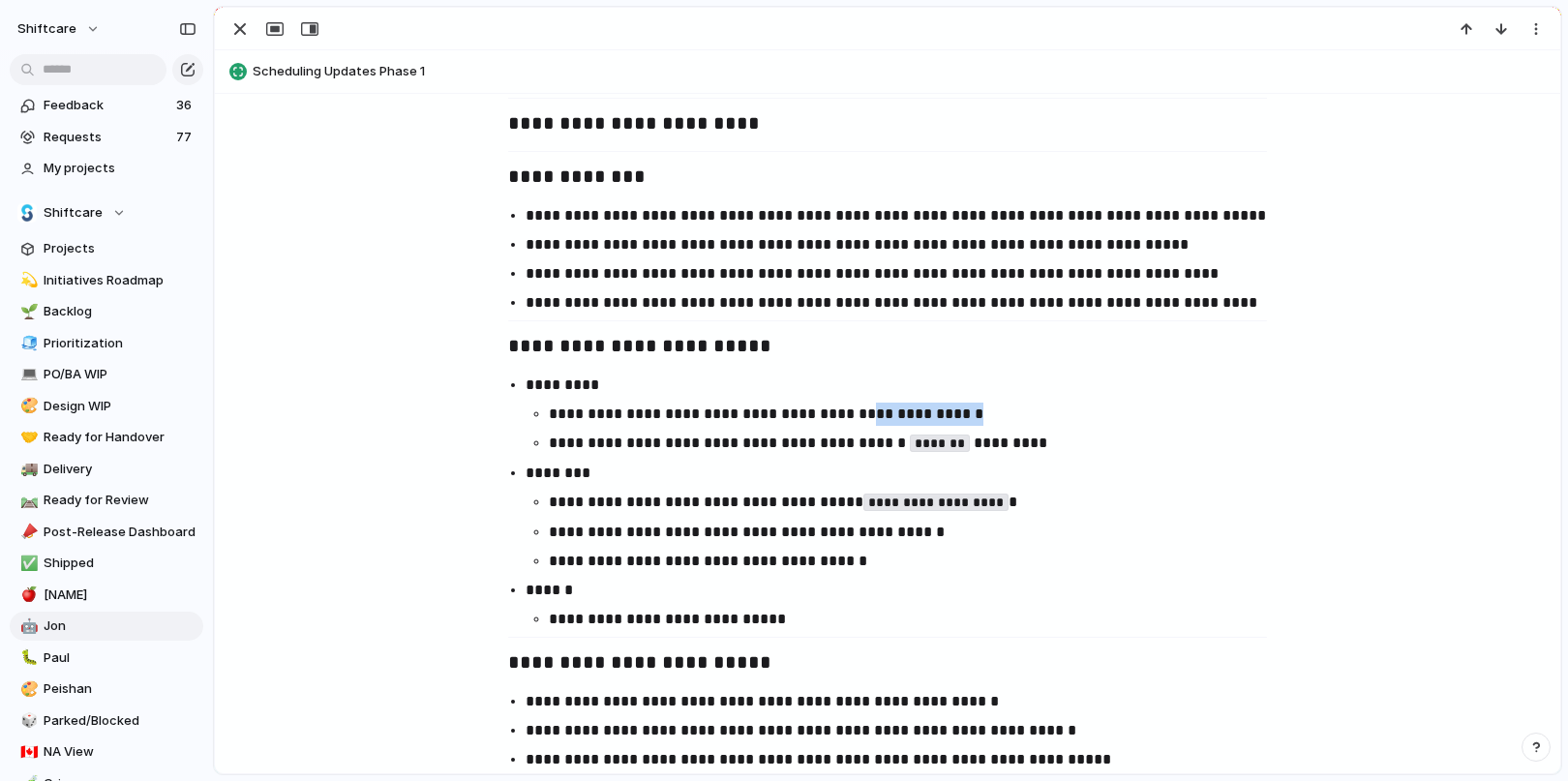 drag, startPoint x: 856, startPoint y: 417, endPoint x: 1007, endPoint y: 409, distance: 151.21177 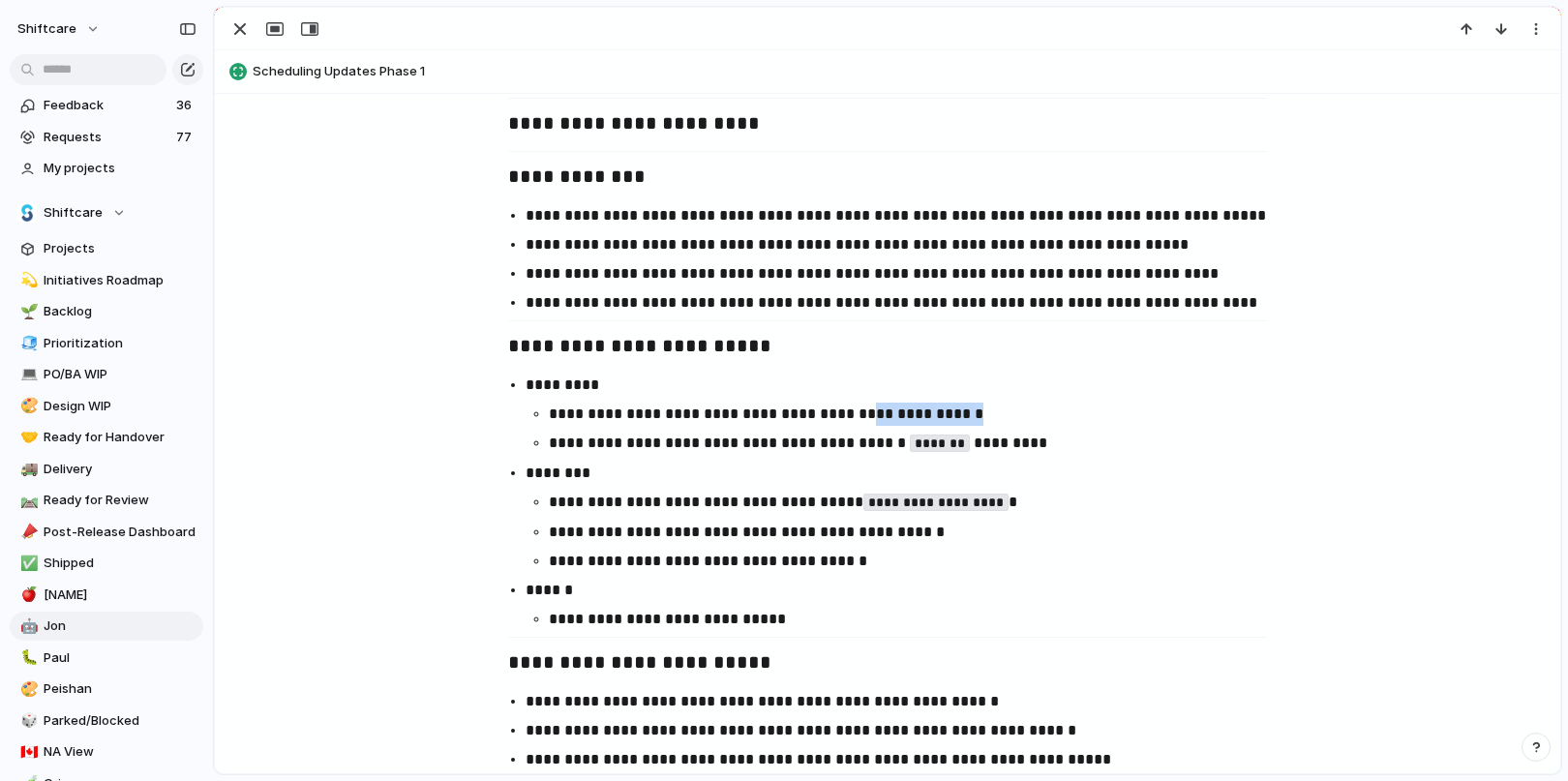 click on "**********" at bounding box center [917, 414] 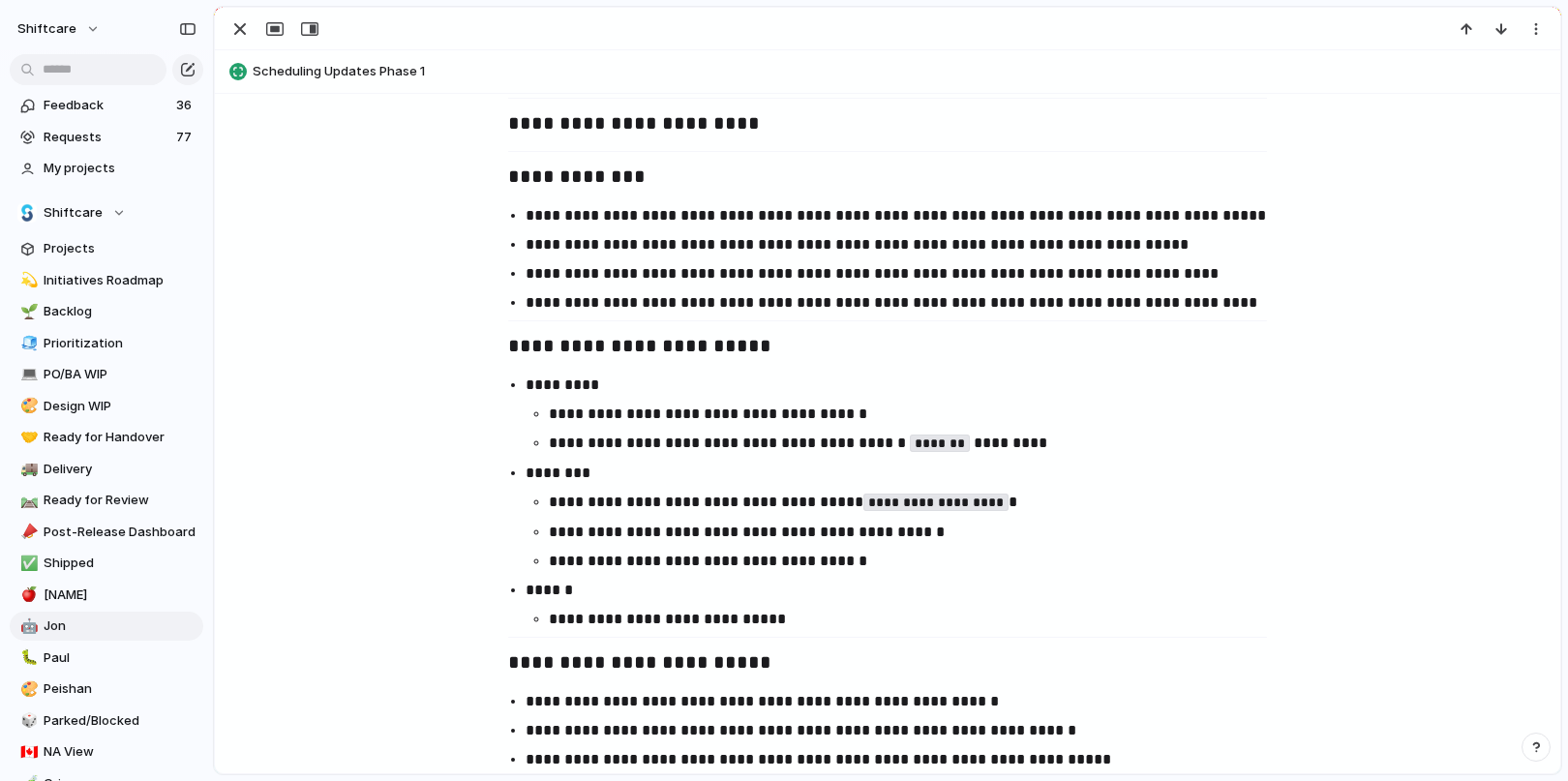 click on "**********" at bounding box center (917, 443) 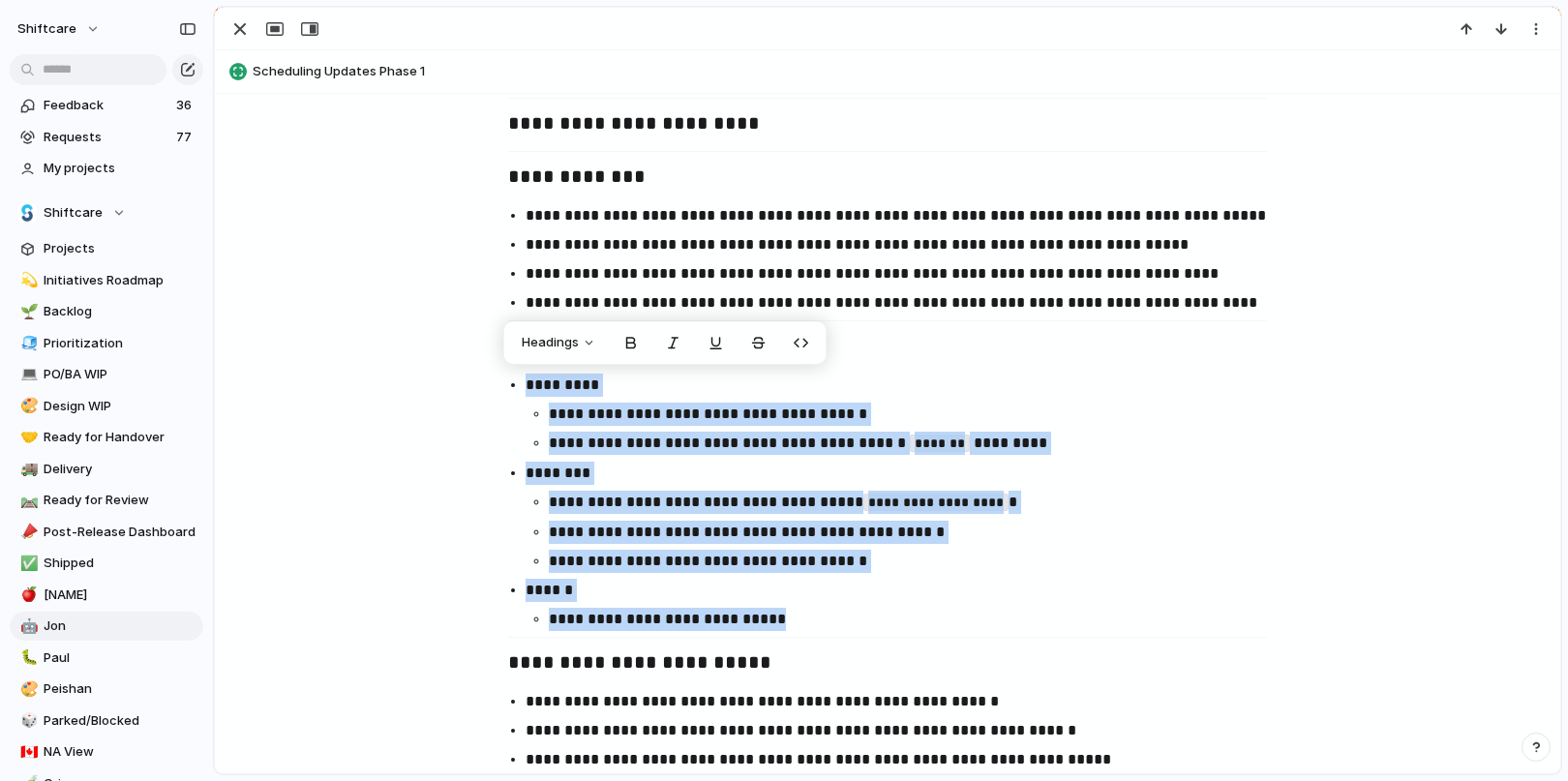drag, startPoint x: 788, startPoint y: 626, endPoint x: 512, endPoint y: 380, distance: 369.7188 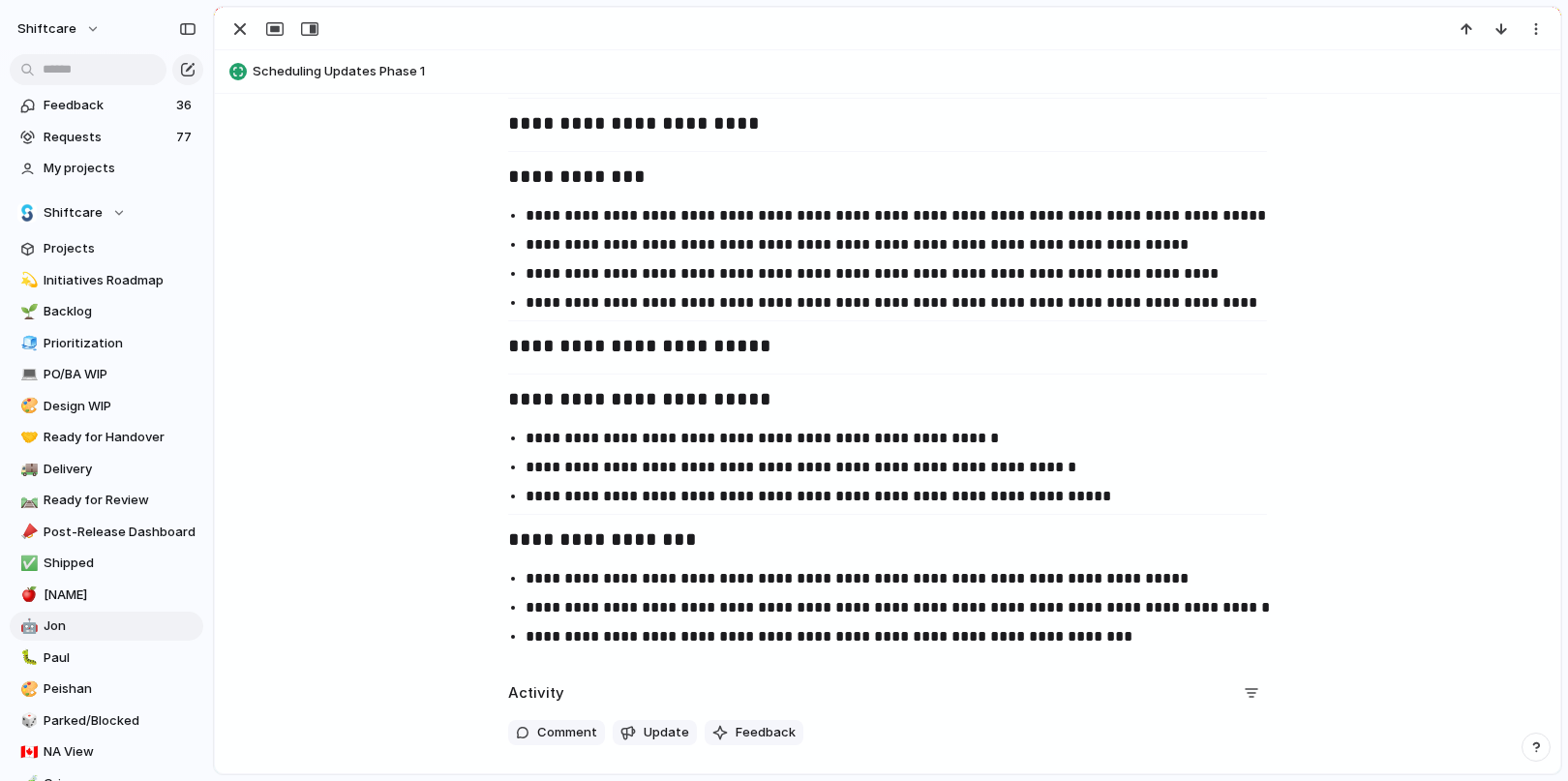 click on "**********" at bounding box center [905, 467] 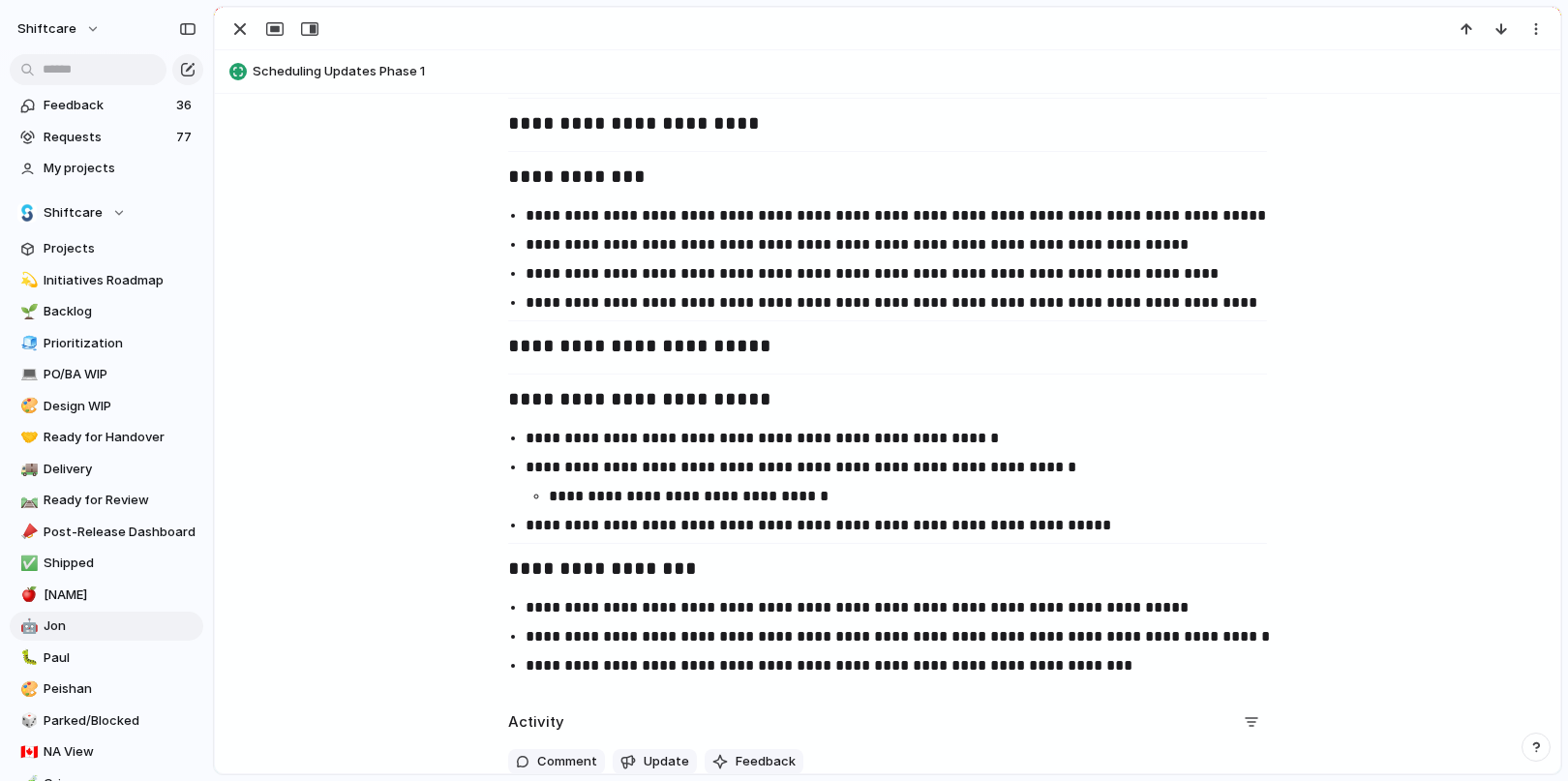 click on "**********" at bounding box center (905, 608) 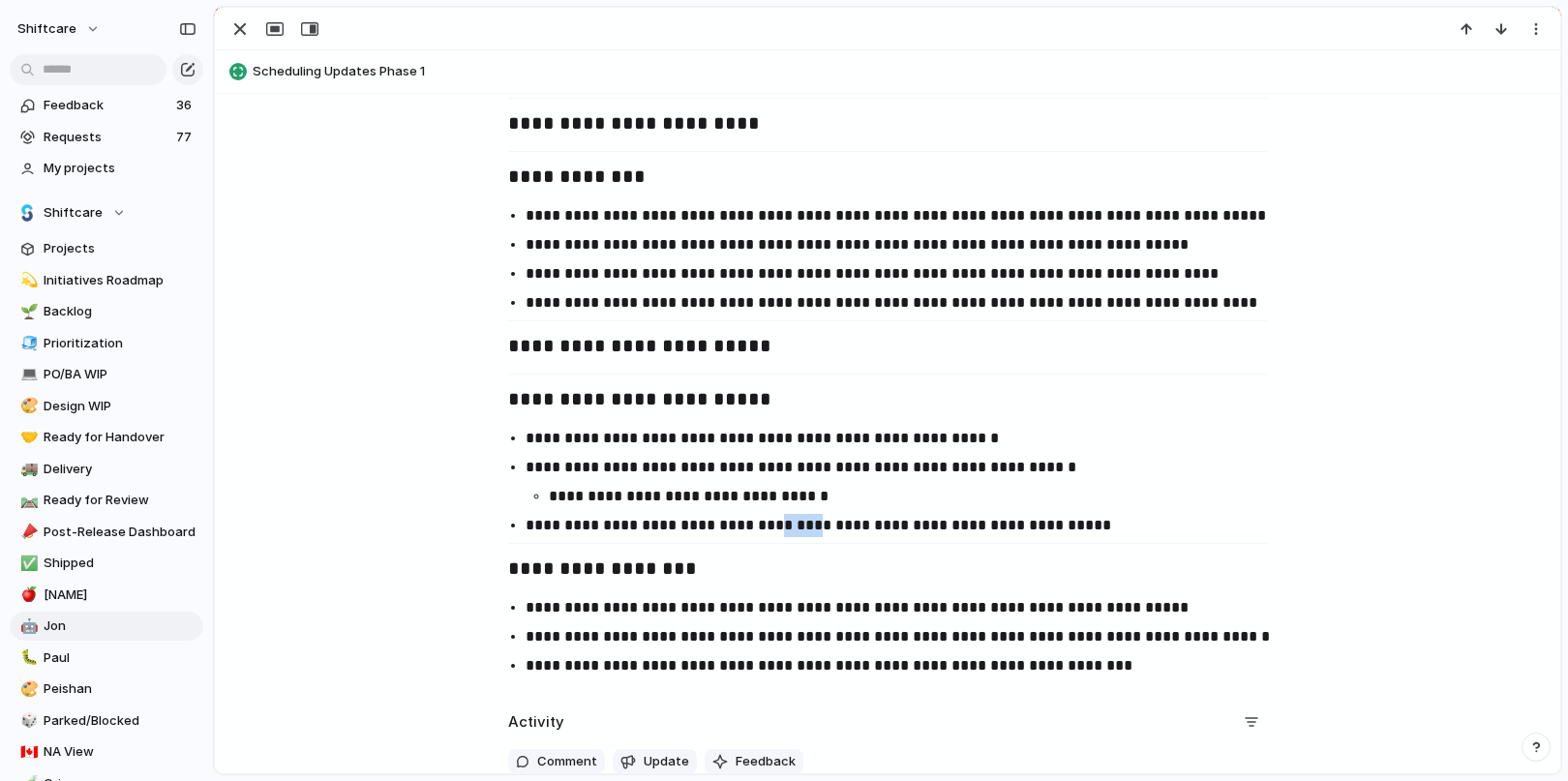 click on "**********" at bounding box center (905, 526) 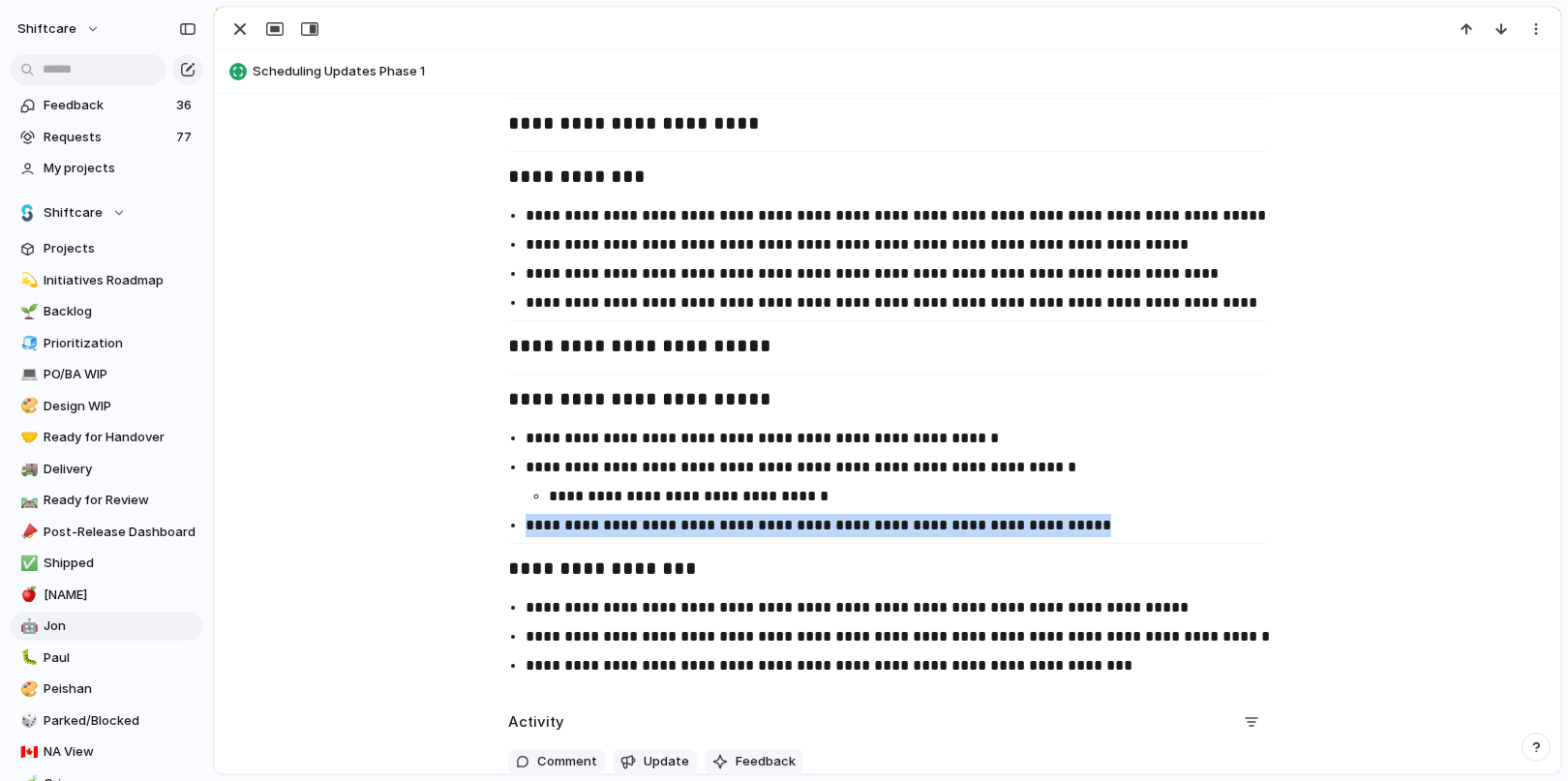 click on "**********" at bounding box center [905, 526] 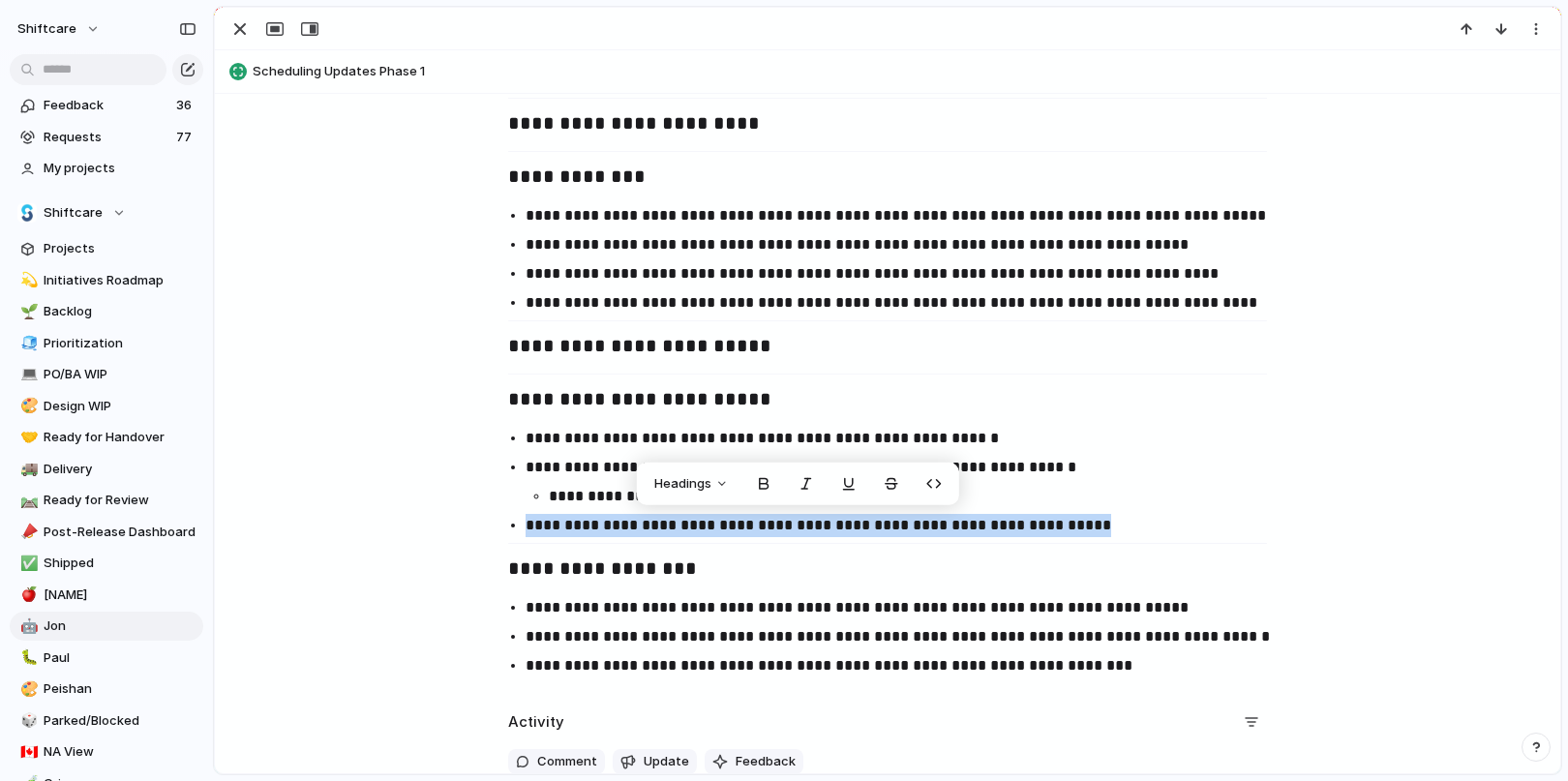 click at bounding box center [888, 543] 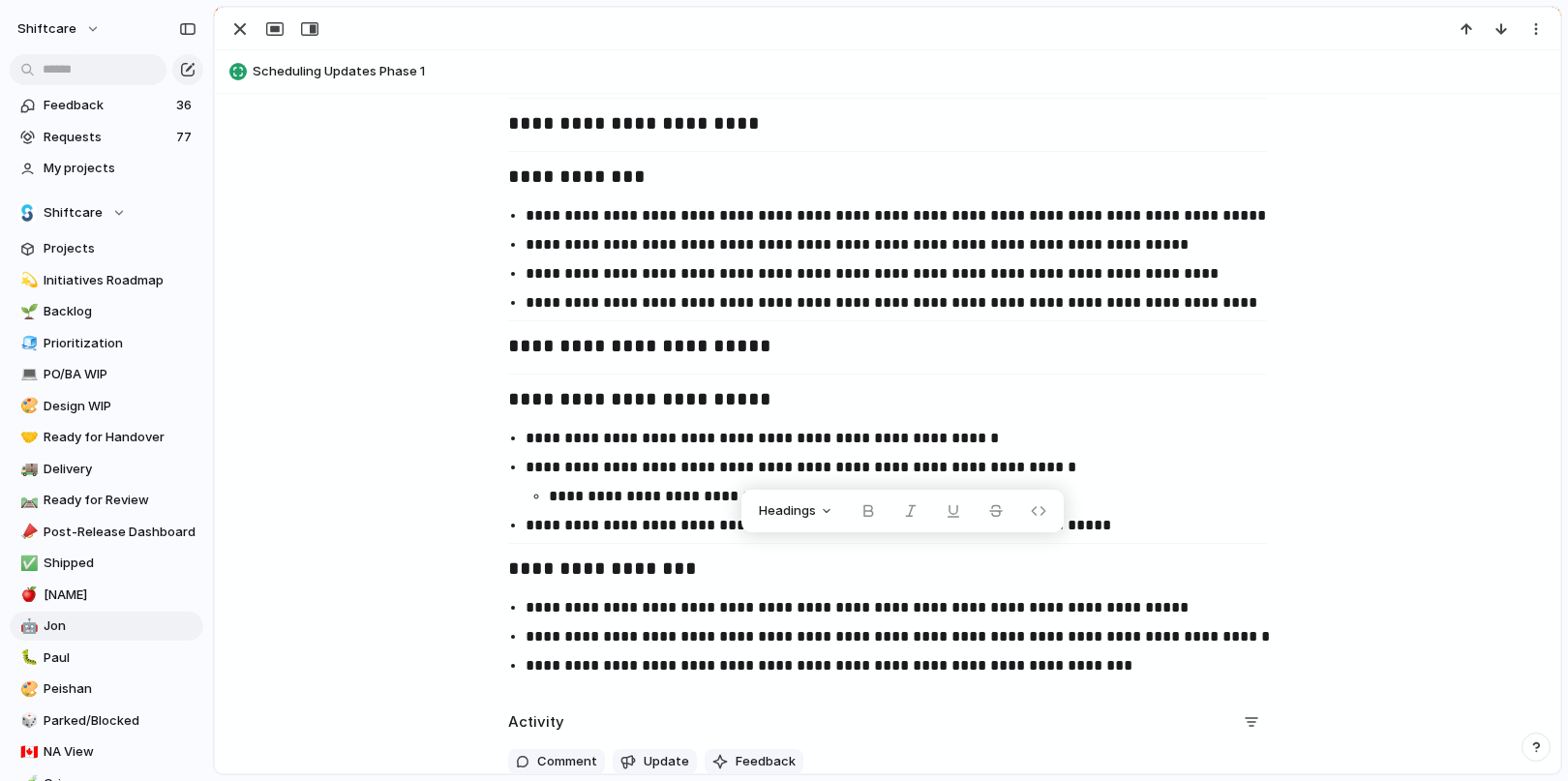 click on "**********" at bounding box center (888, -196) 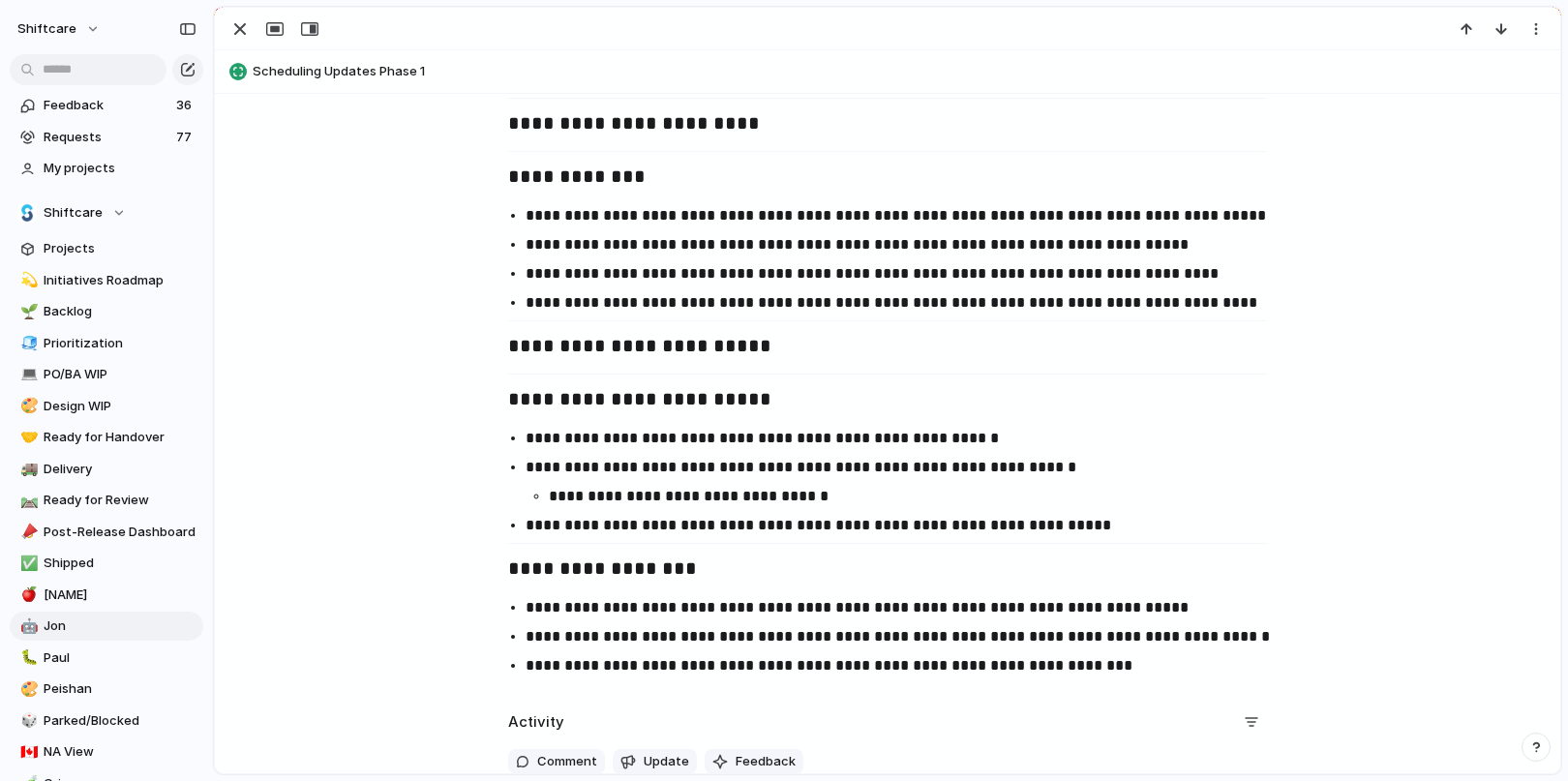 click at bounding box center [888, 543] 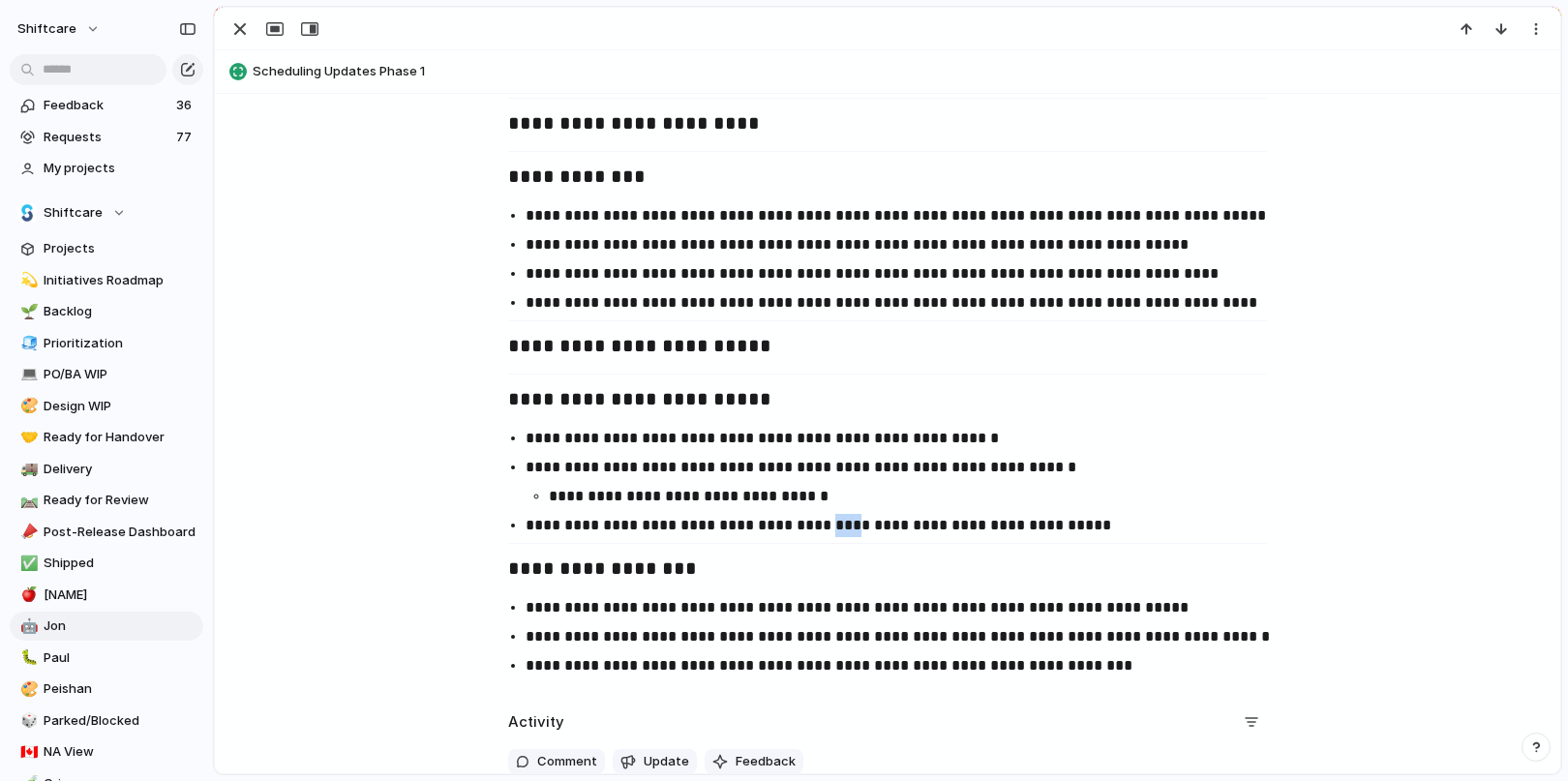 click on "**********" at bounding box center [905, 526] 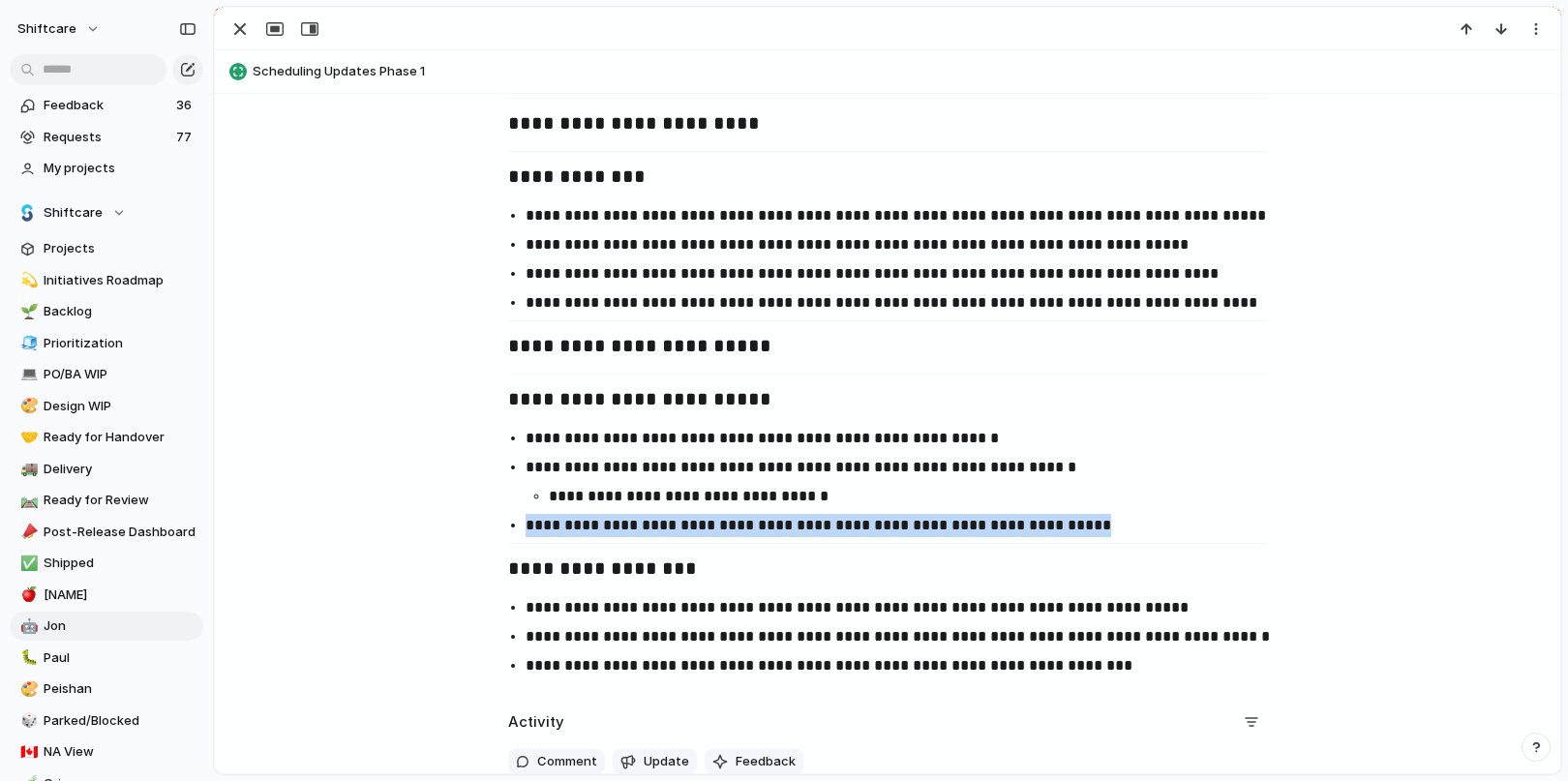 click on "**********" at bounding box center (905, 526) 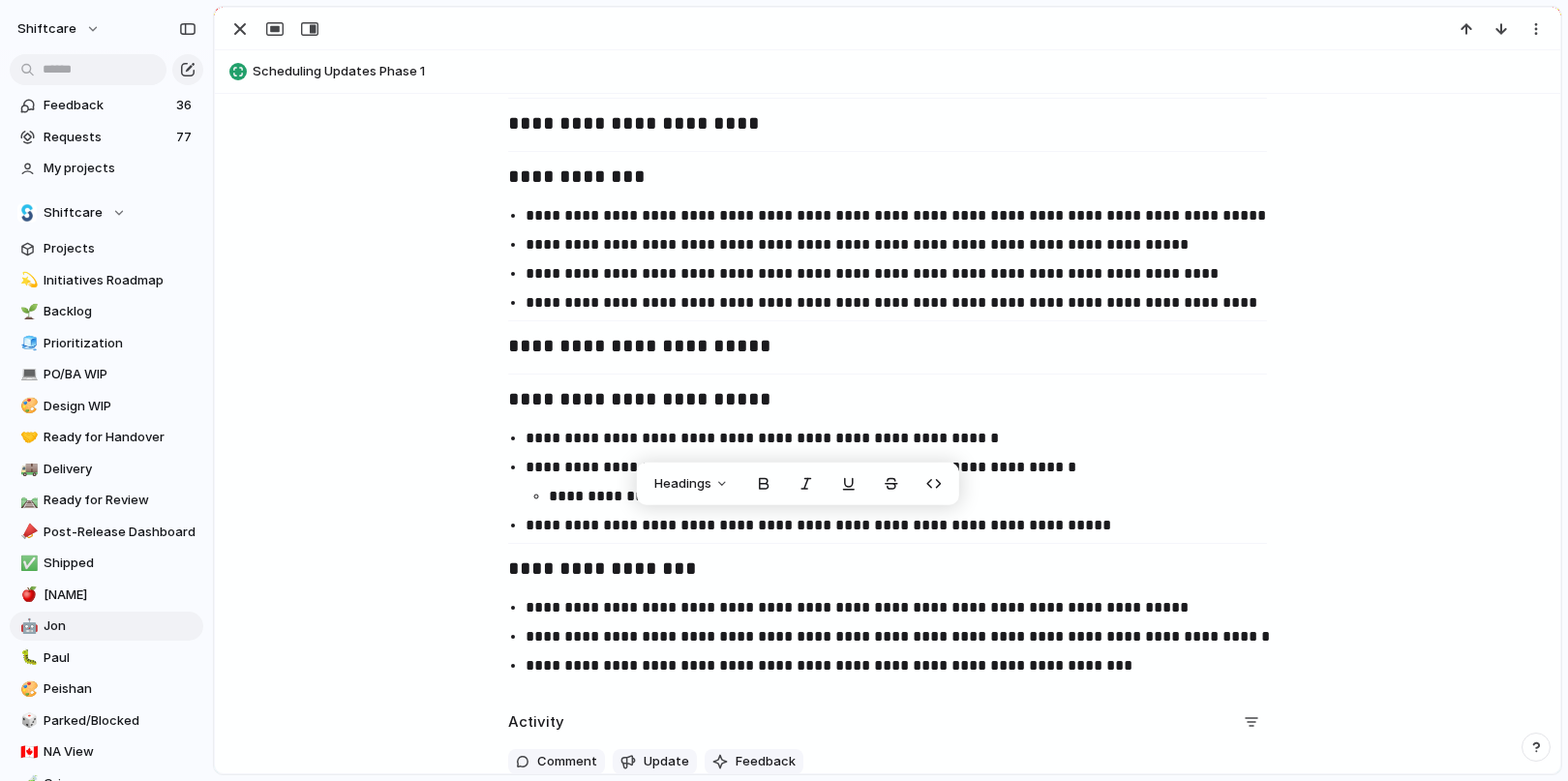 click on "**********" at bounding box center (888, 570) 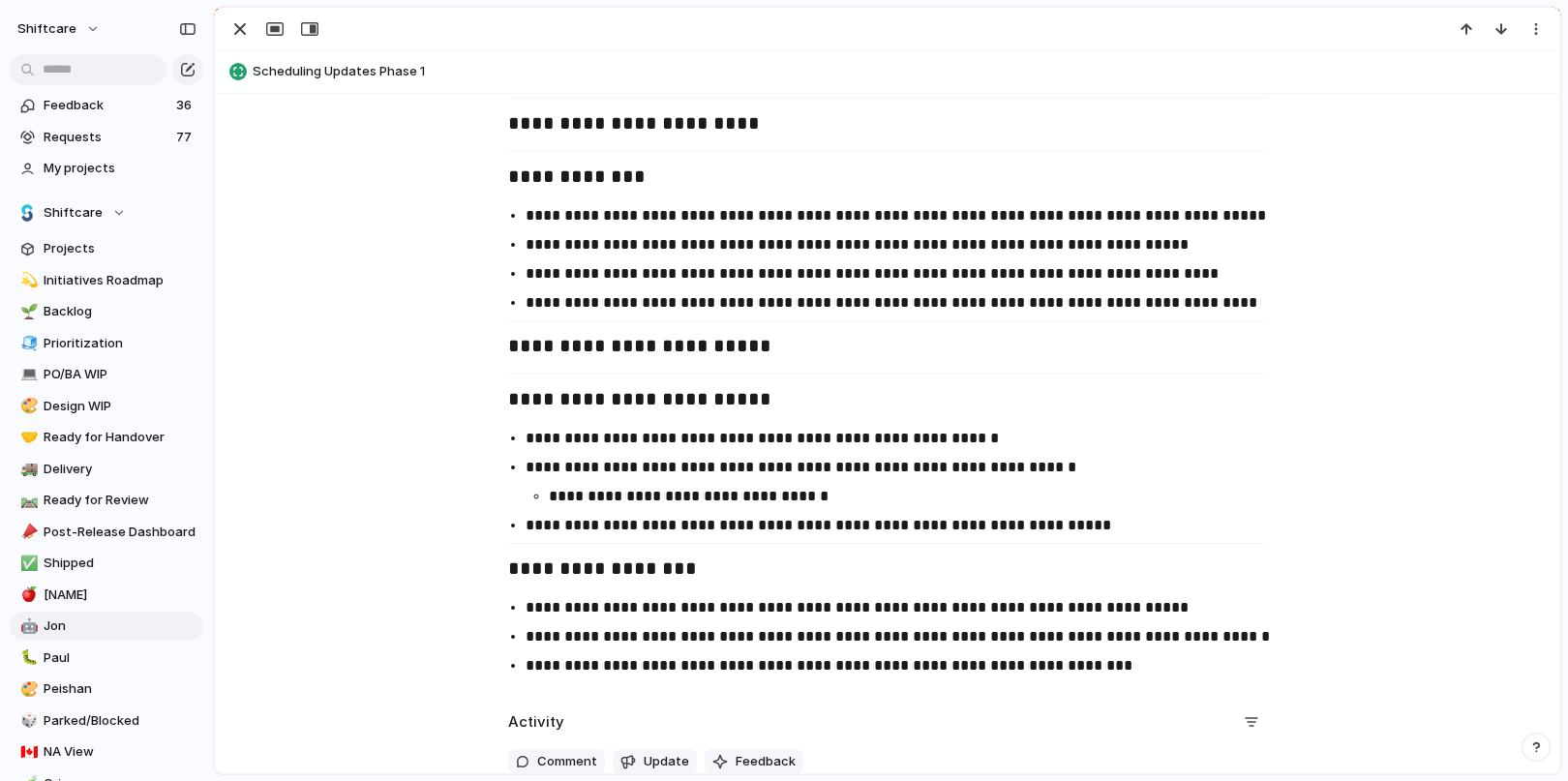 click on "**********" at bounding box center [905, 526] 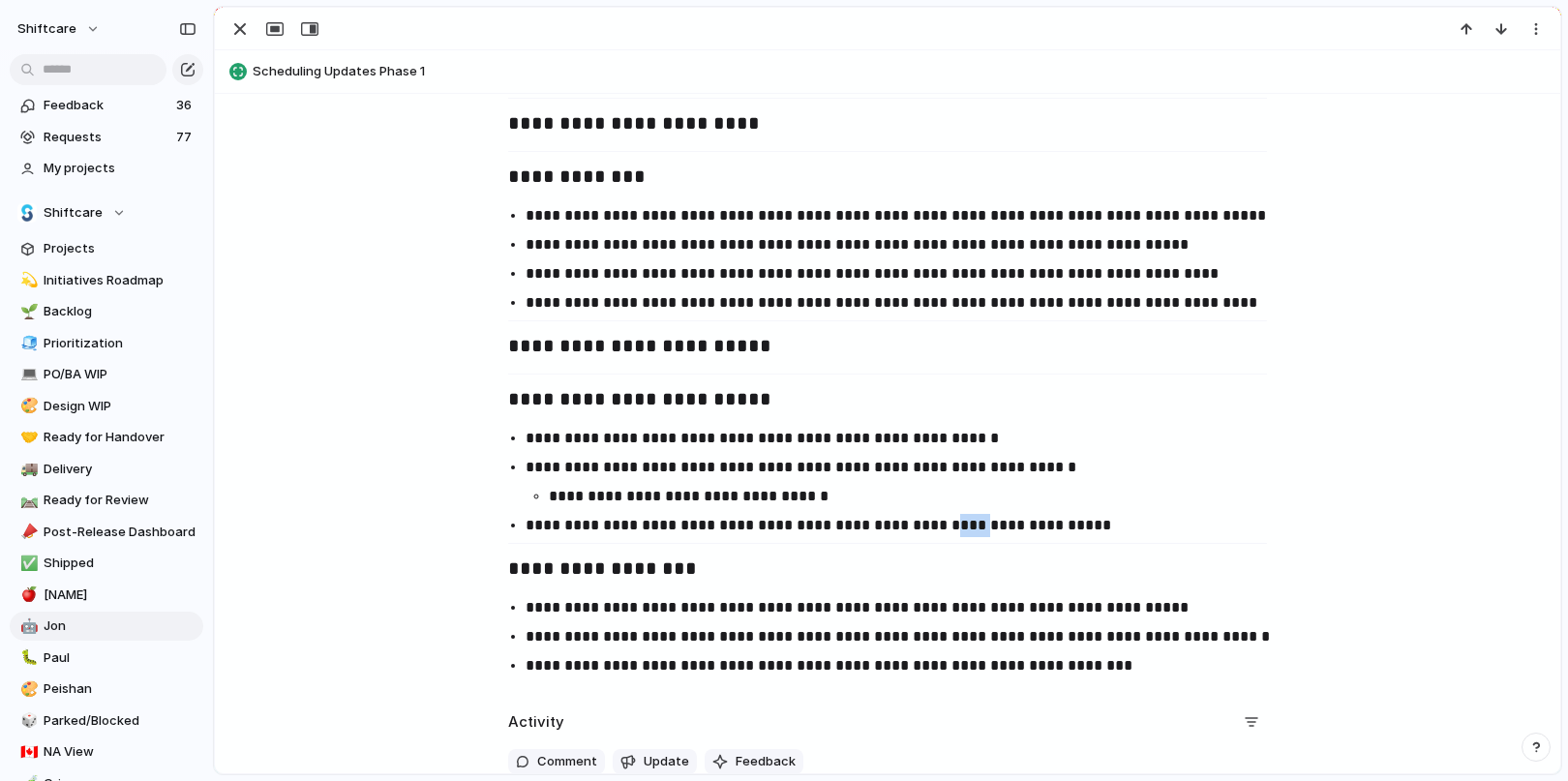 click on "**********" at bounding box center (905, 526) 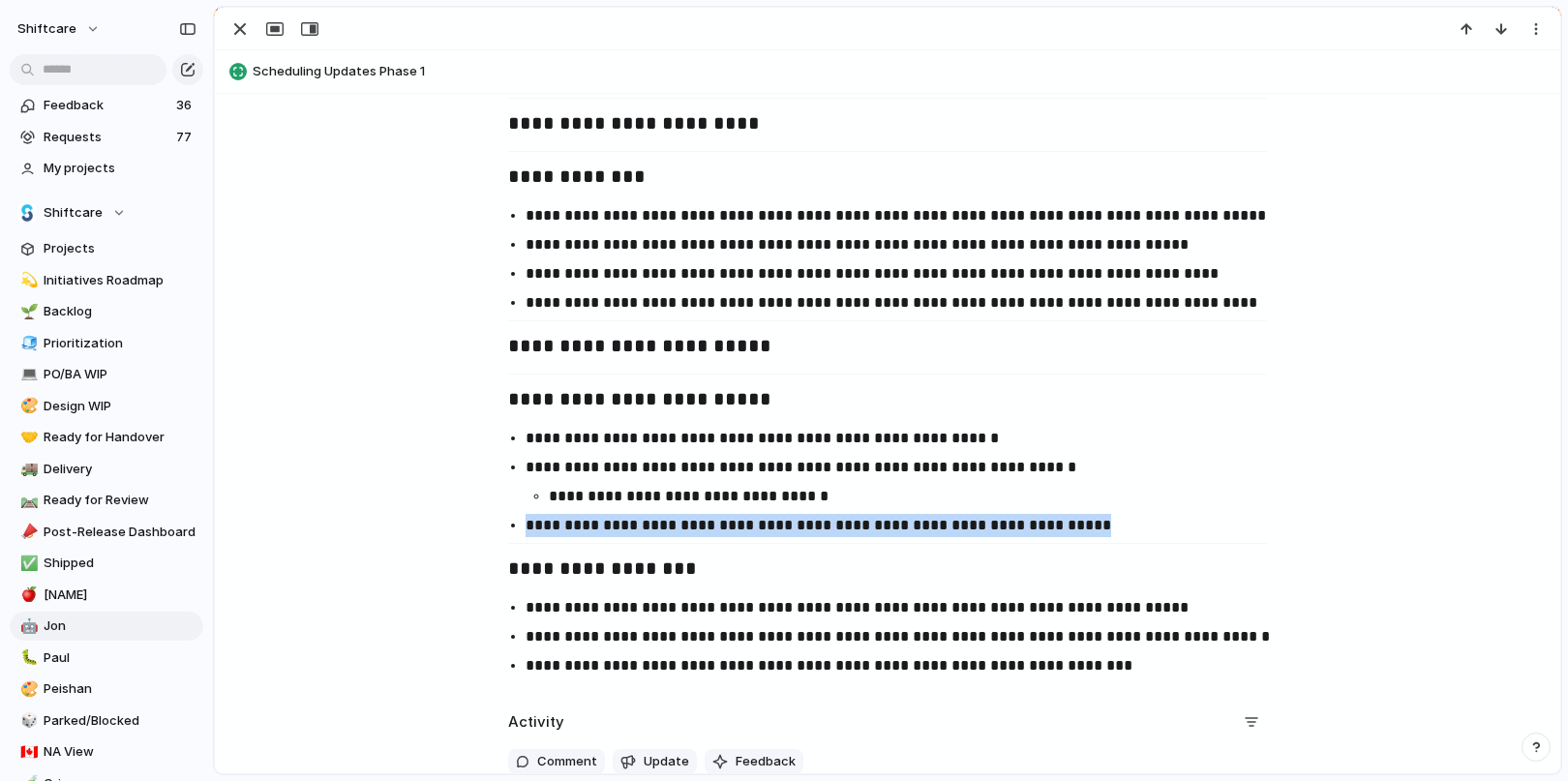 click on "**********" at bounding box center (905, 526) 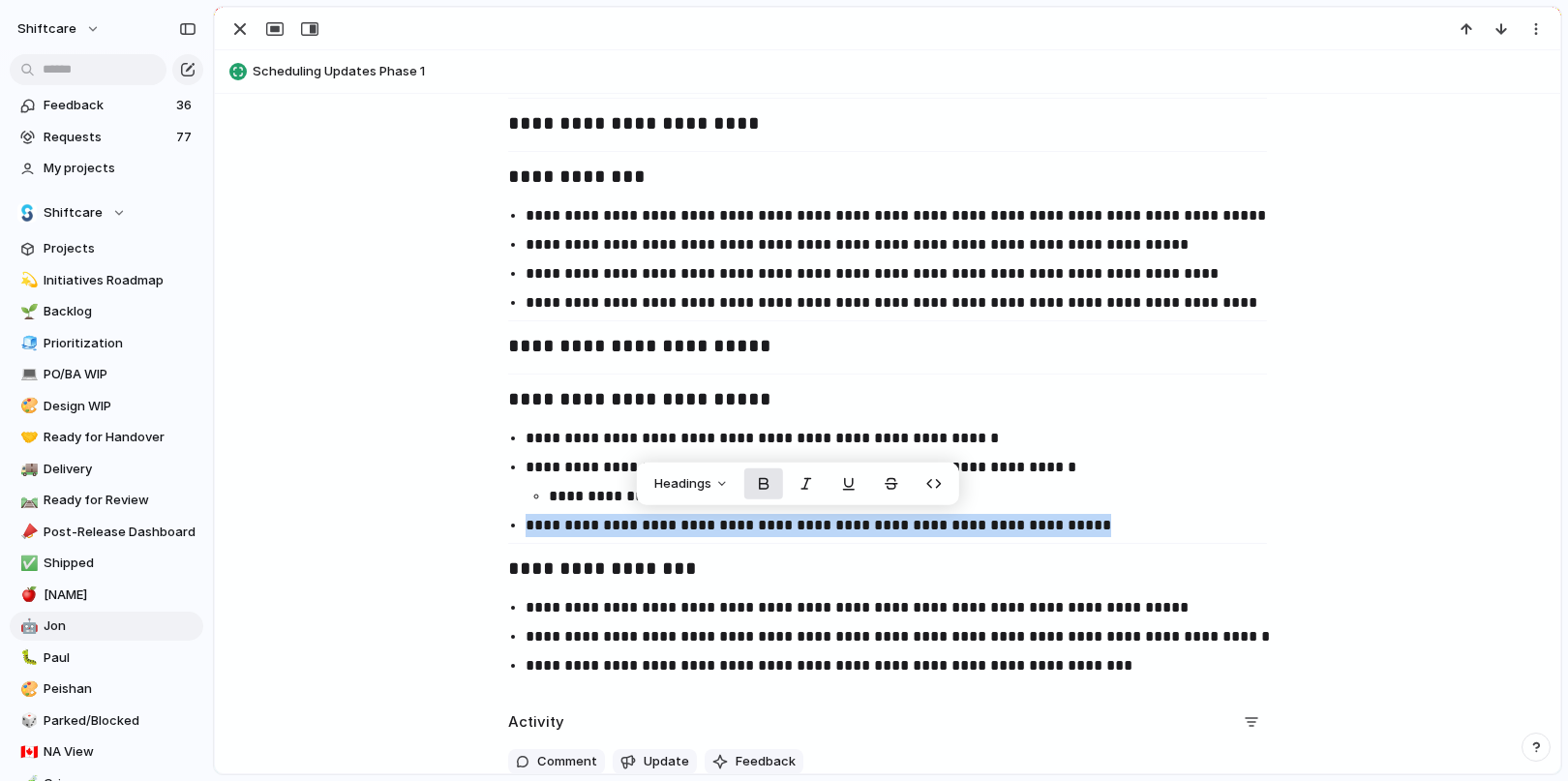 click at bounding box center [764, 484] 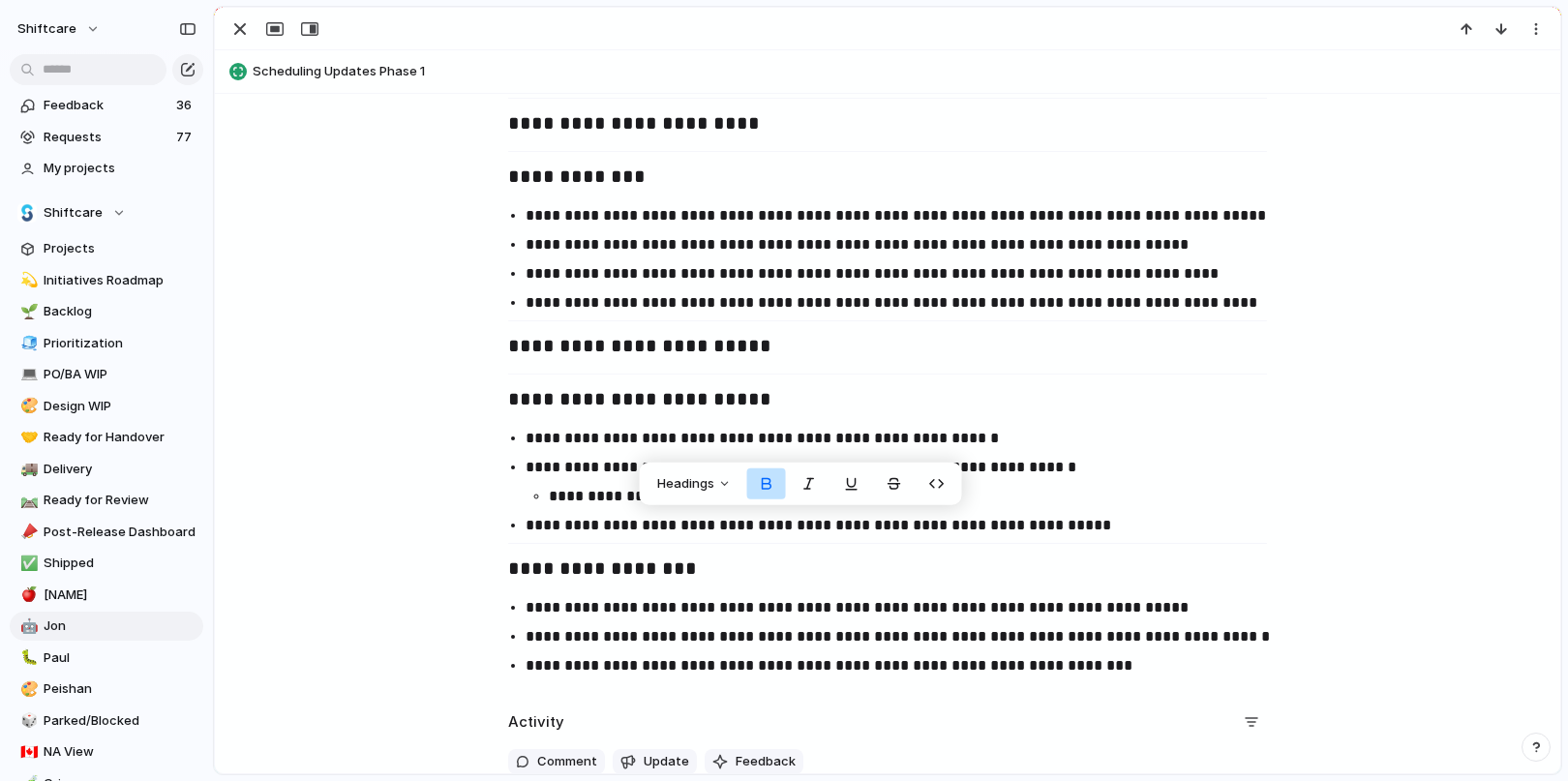 click on "**********" at bounding box center [905, 438] 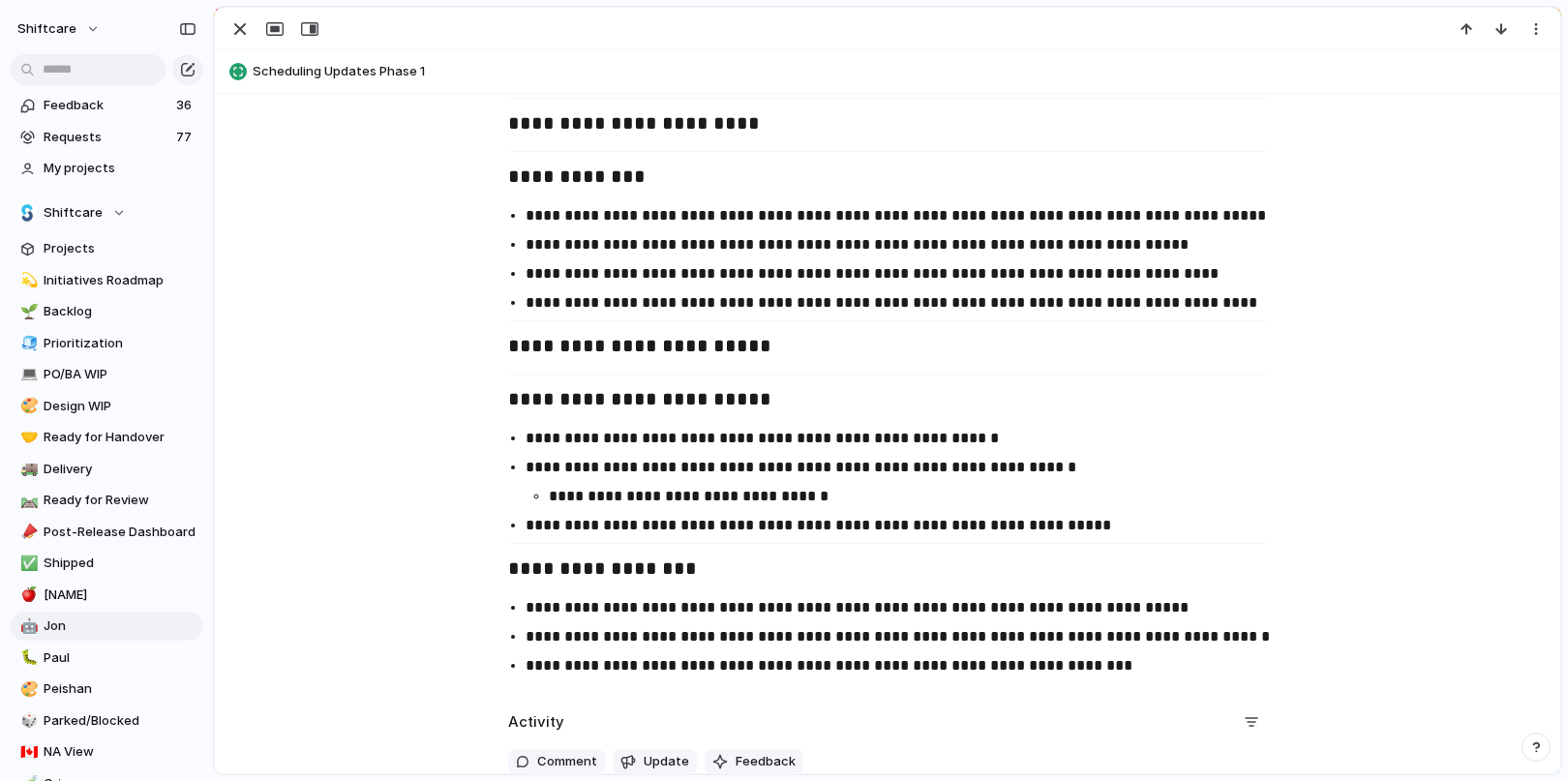 click on "**********" at bounding box center (905, 438) 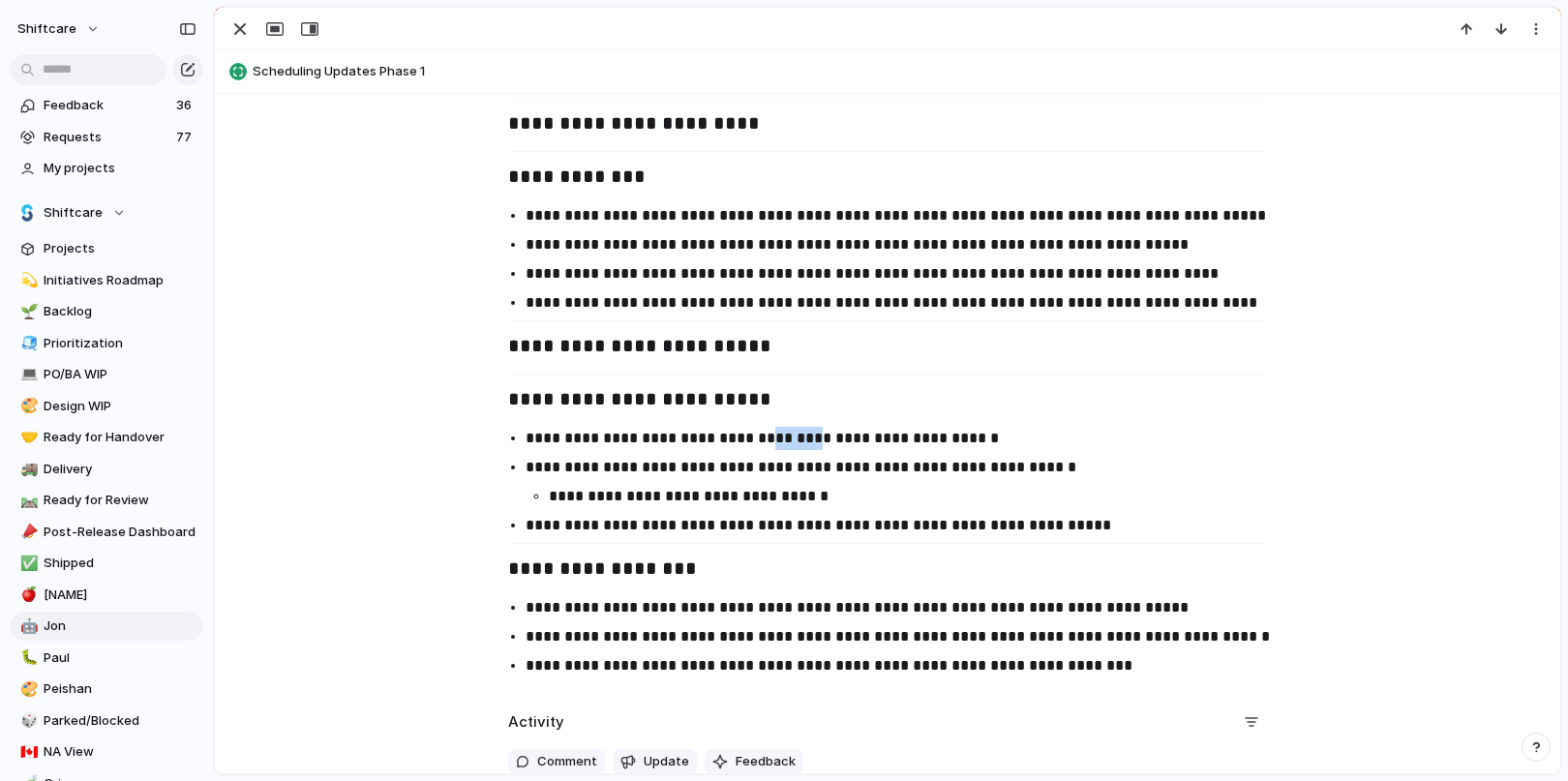 click on "**********" at bounding box center (905, 438) 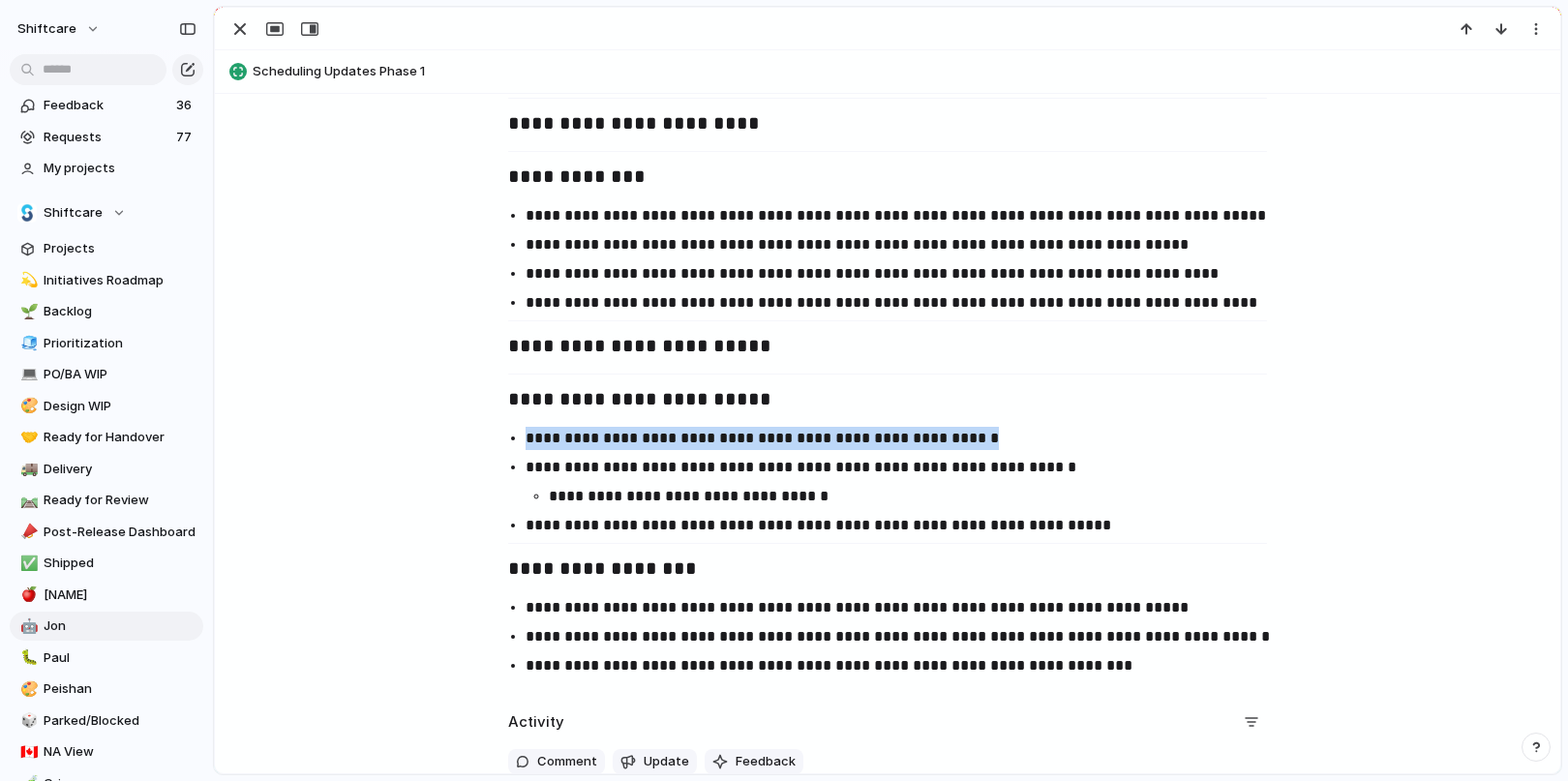 click on "**********" at bounding box center (905, 438) 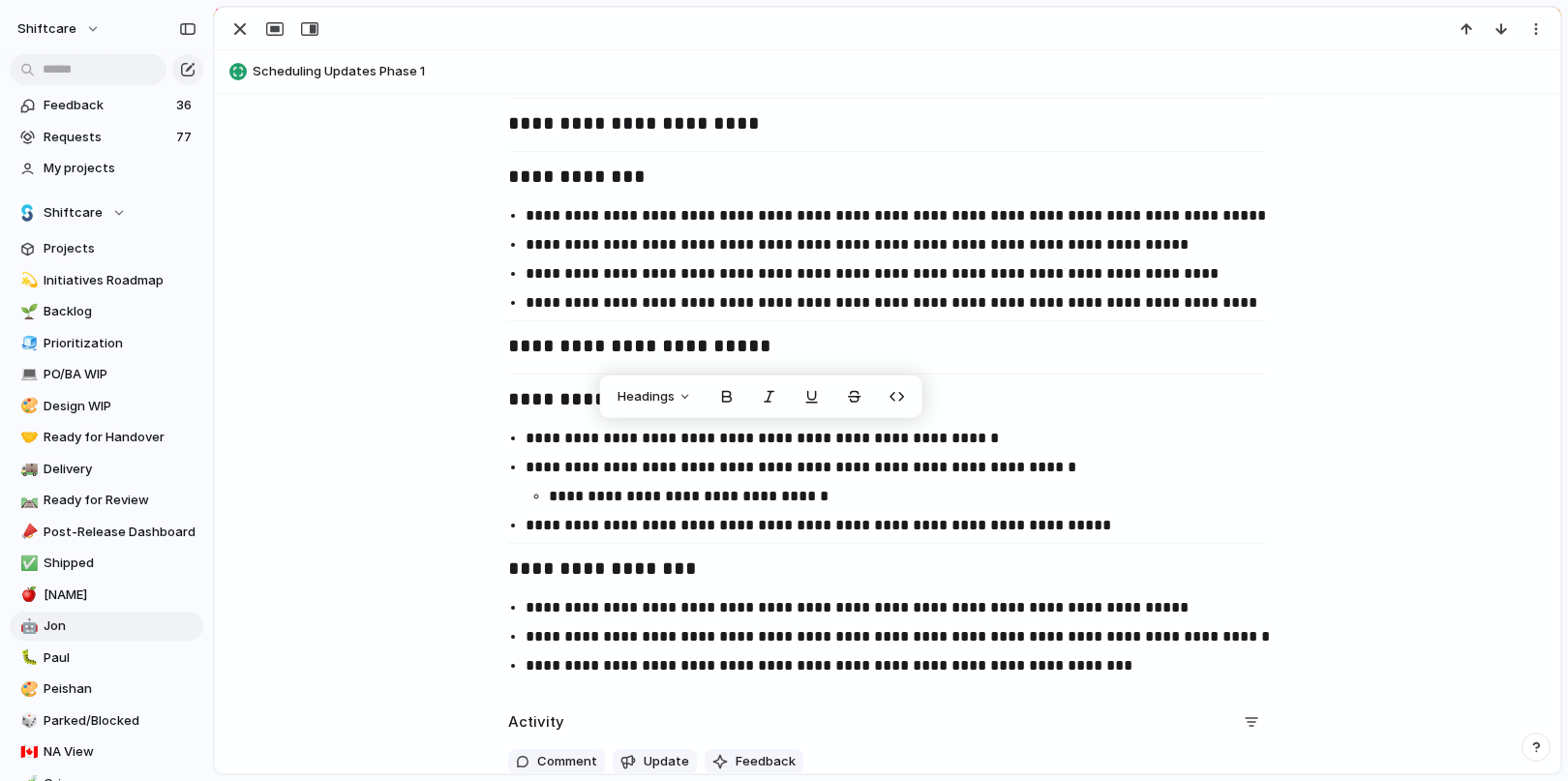 click on "**********" at bounding box center [905, 526] 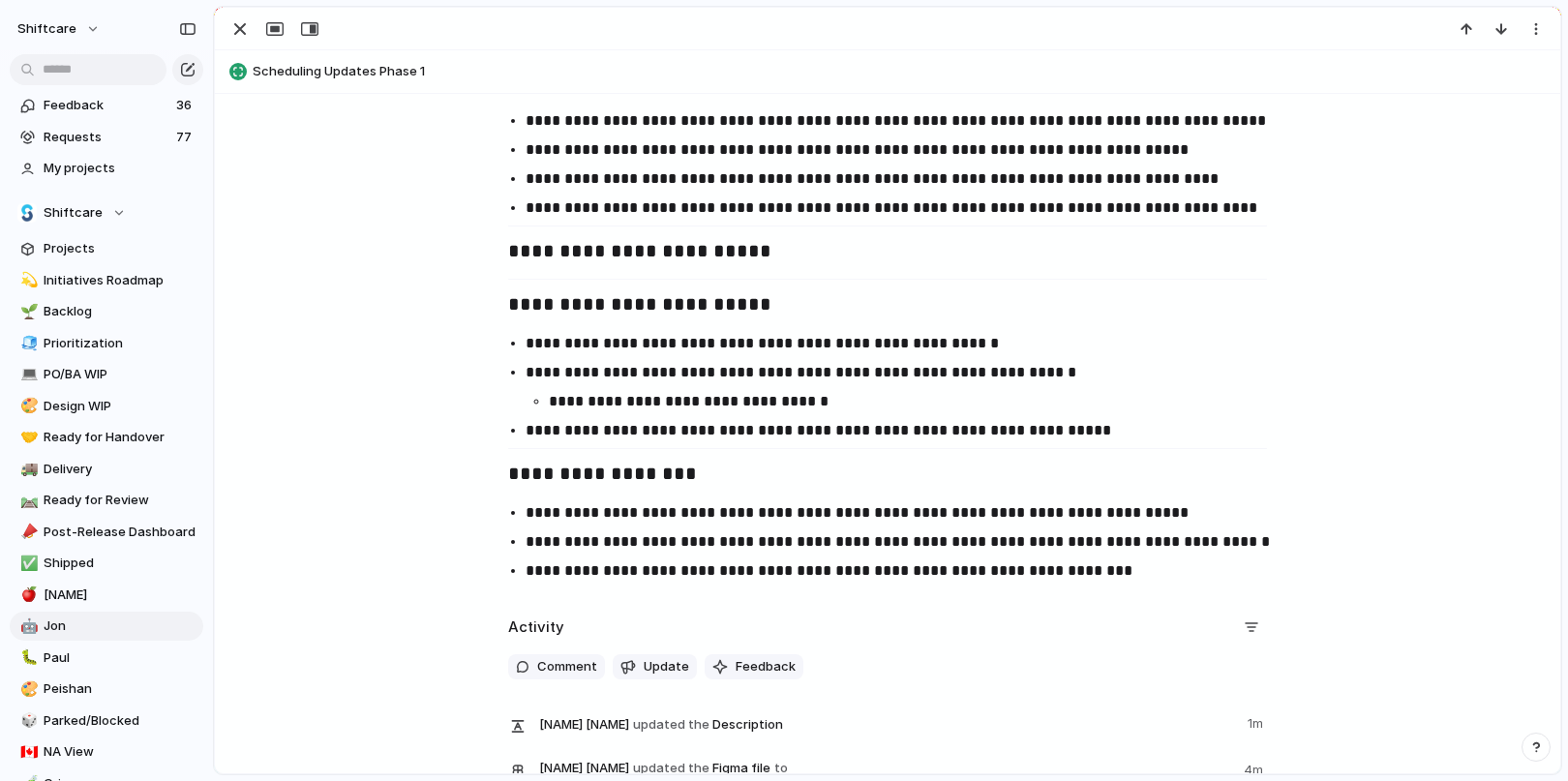 scroll, scrollTop: 2199, scrollLeft: 0, axis: vertical 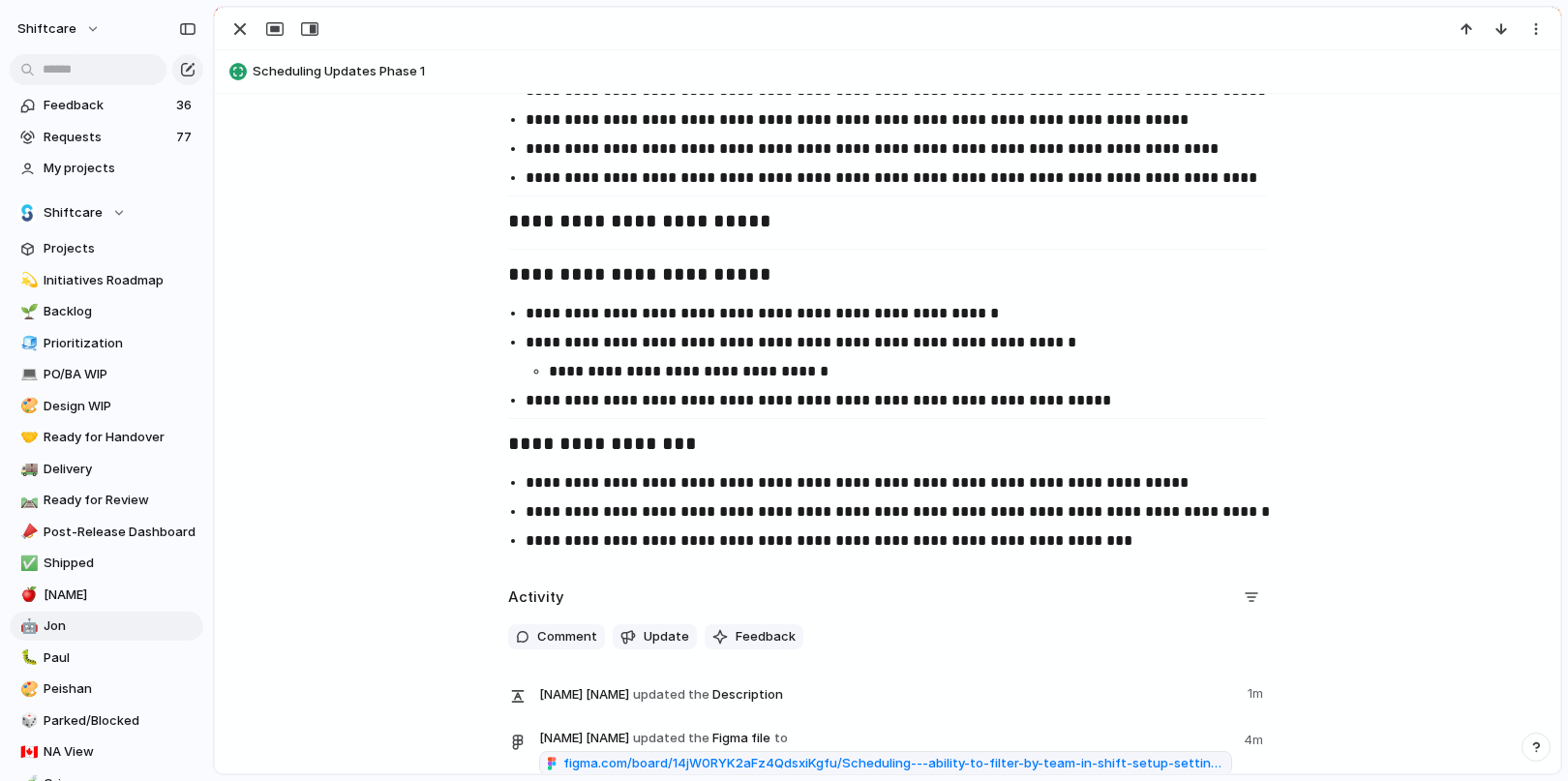 click on "**********" at bounding box center (905, 483) 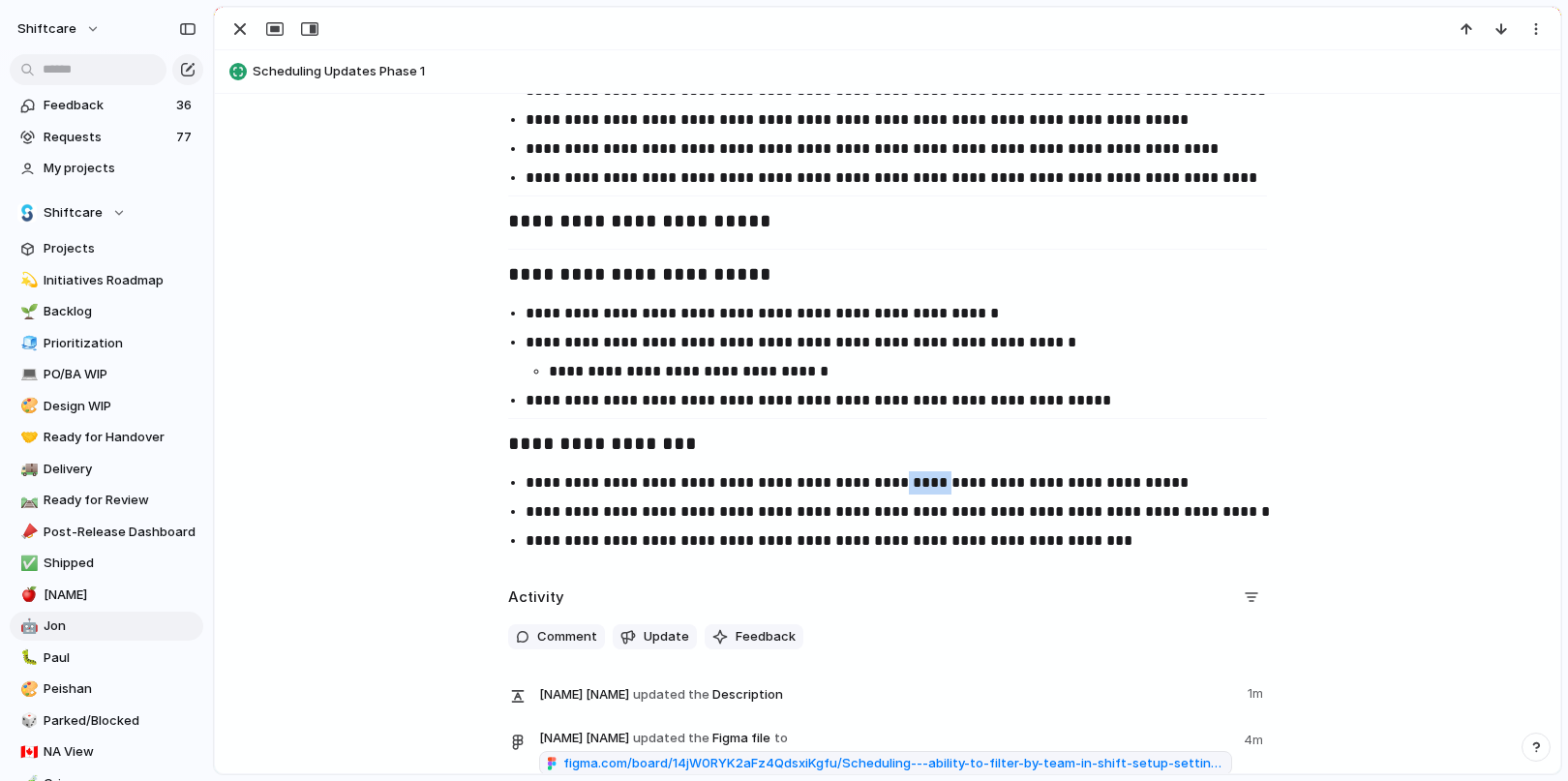 click on "**********" at bounding box center [905, 483] 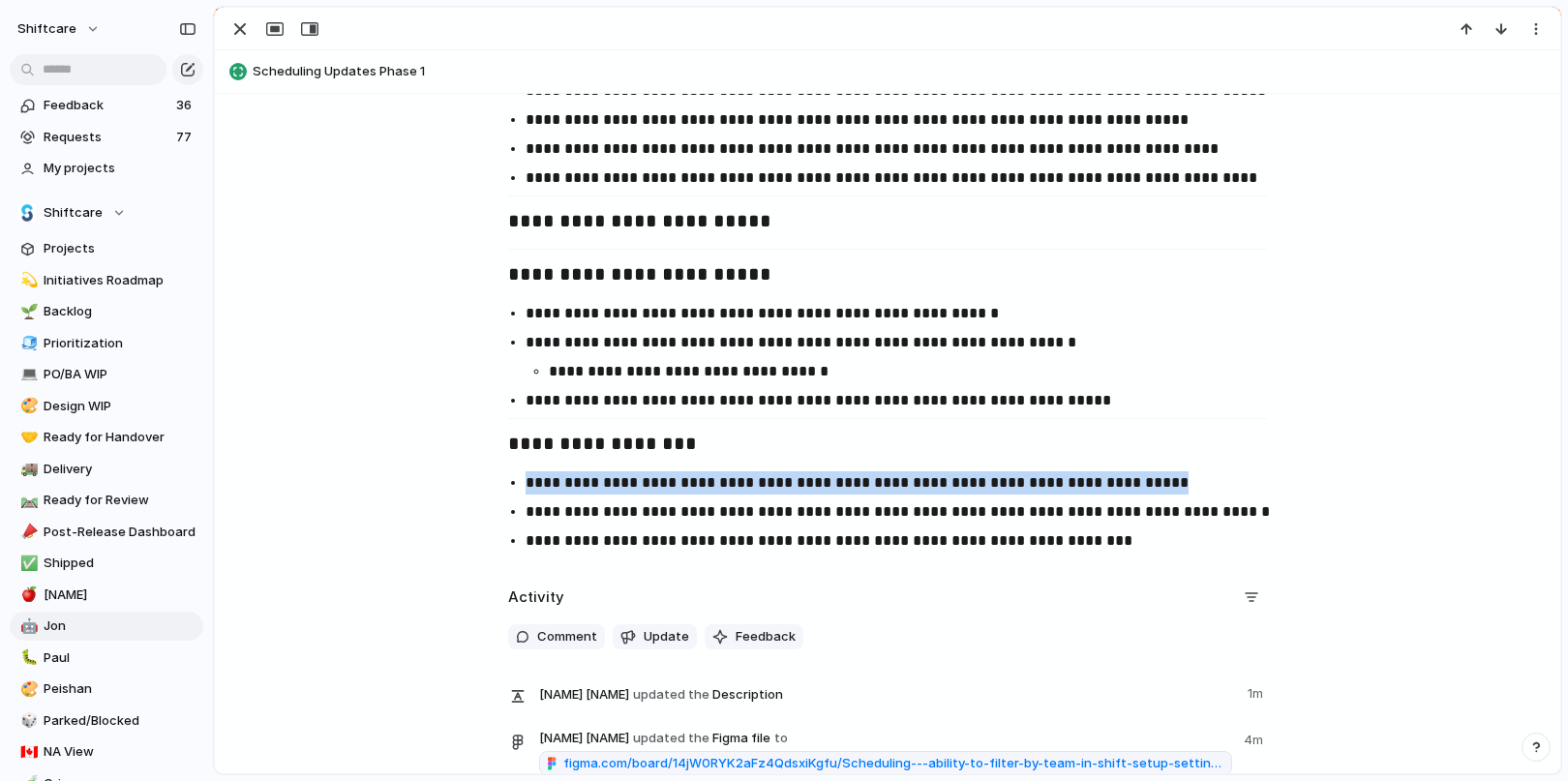 click on "**********" at bounding box center [905, 483] 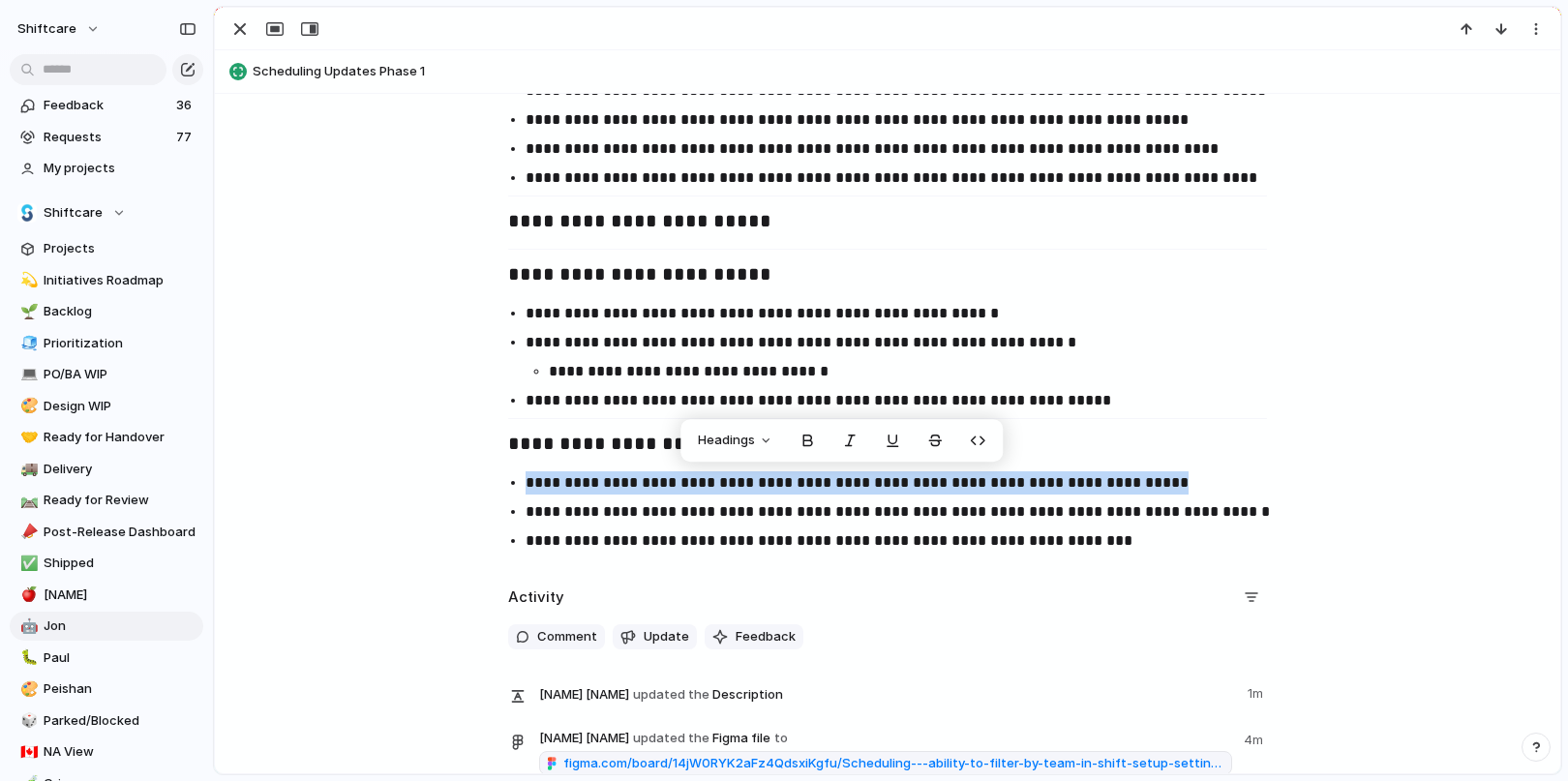 click on "**********" at bounding box center [905, 483] 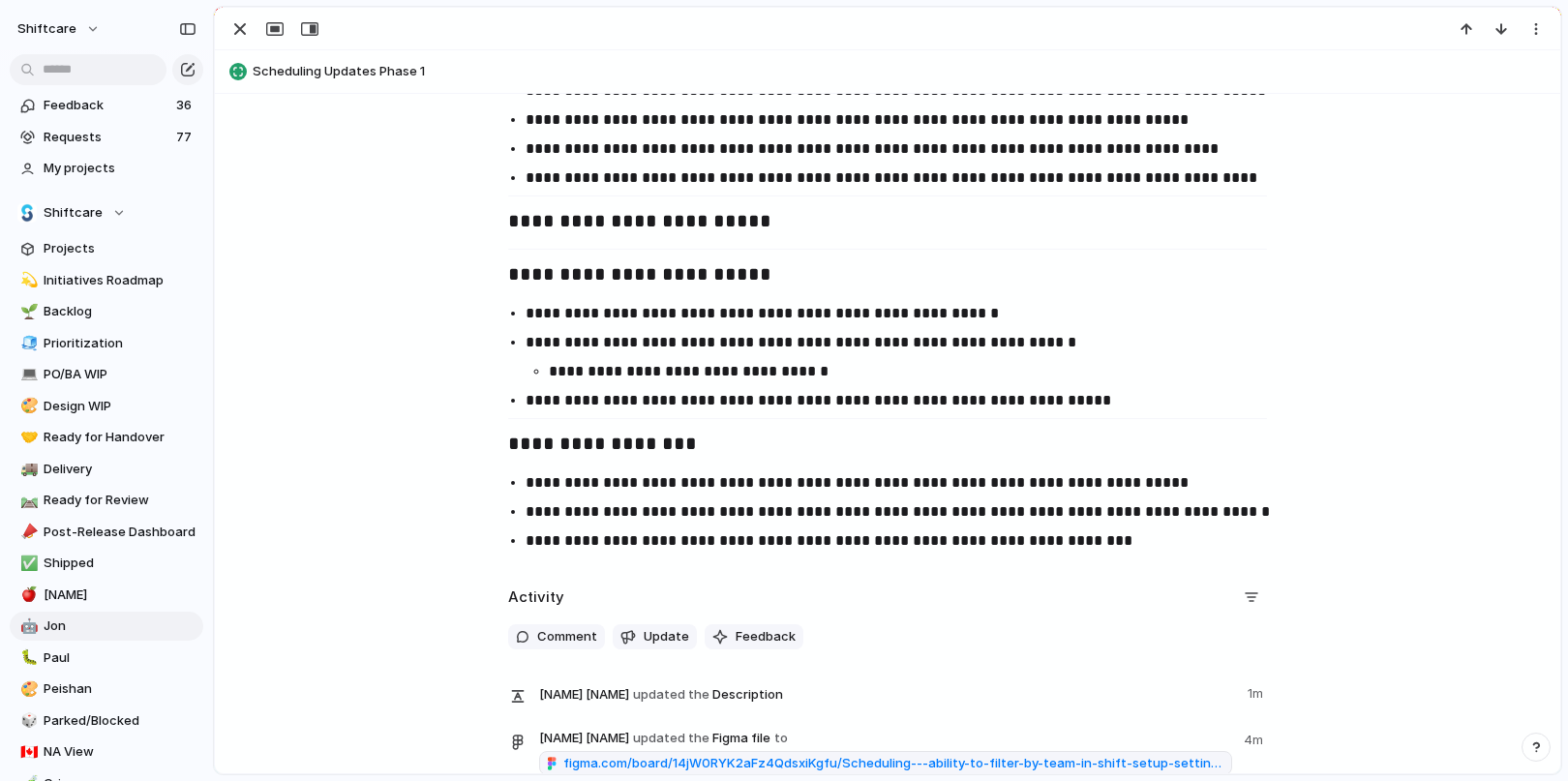click on "**********" at bounding box center [905, 483] 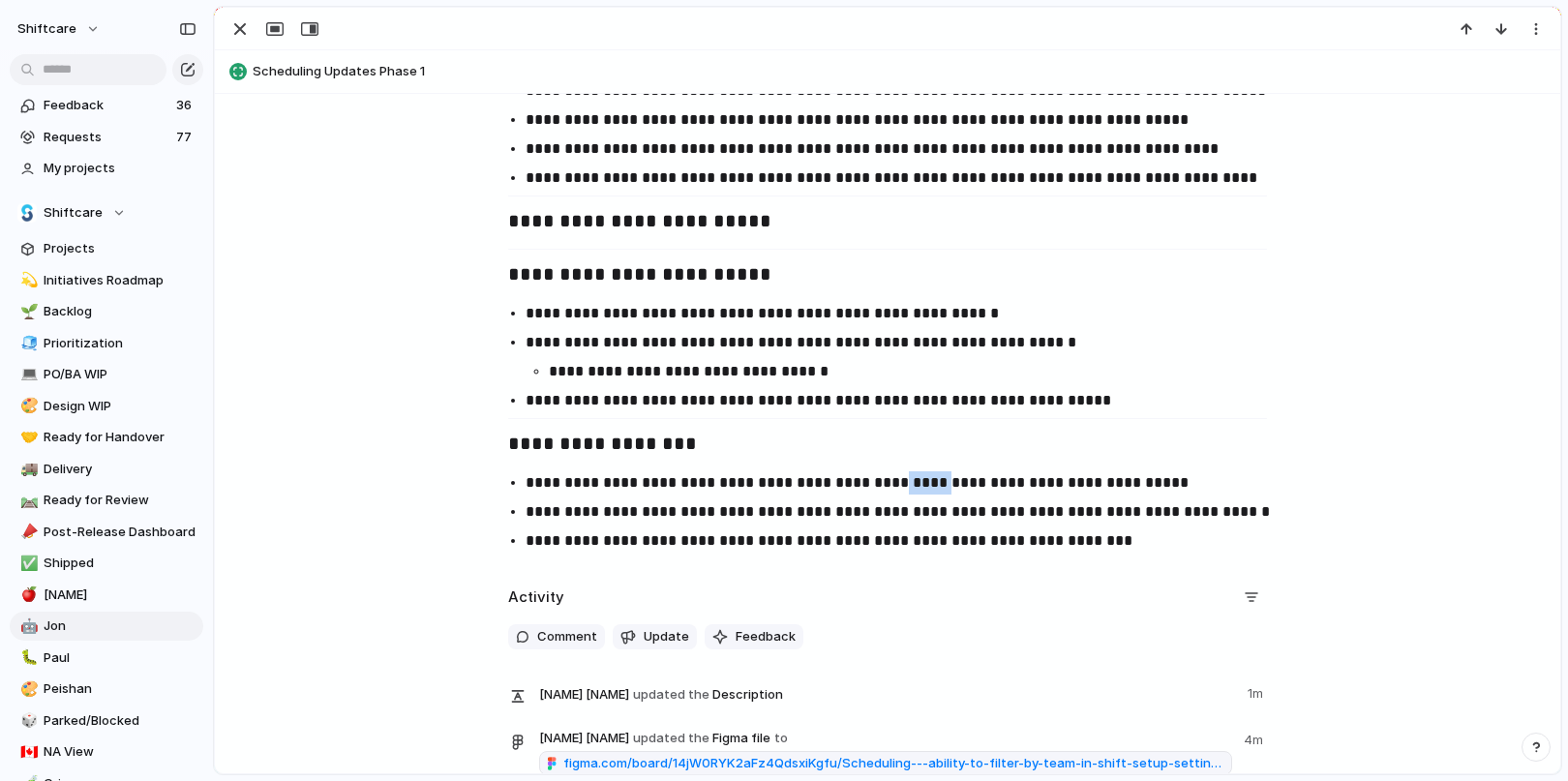 click on "**********" at bounding box center (905, 483) 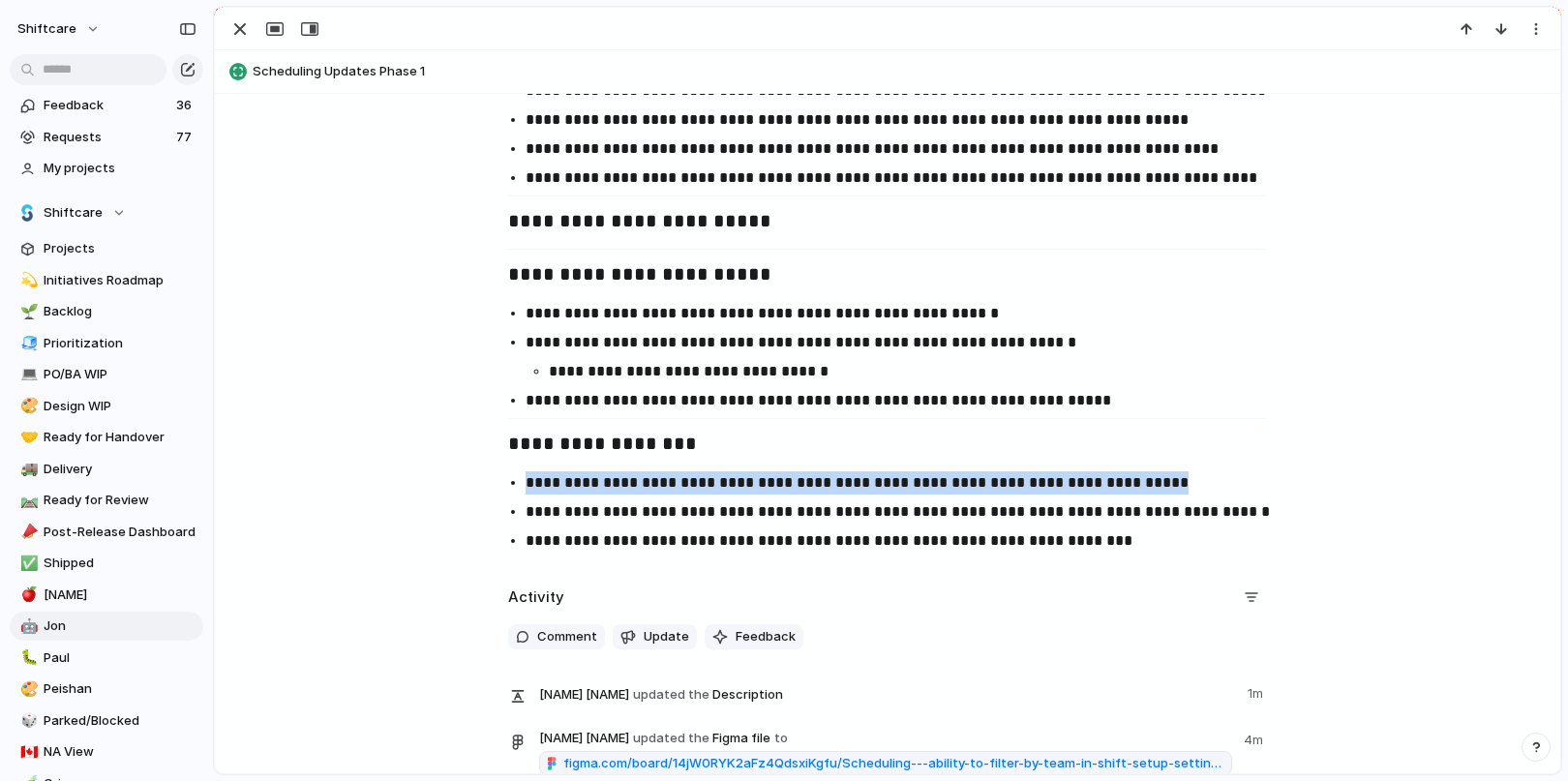 click on "**********" at bounding box center (905, 483) 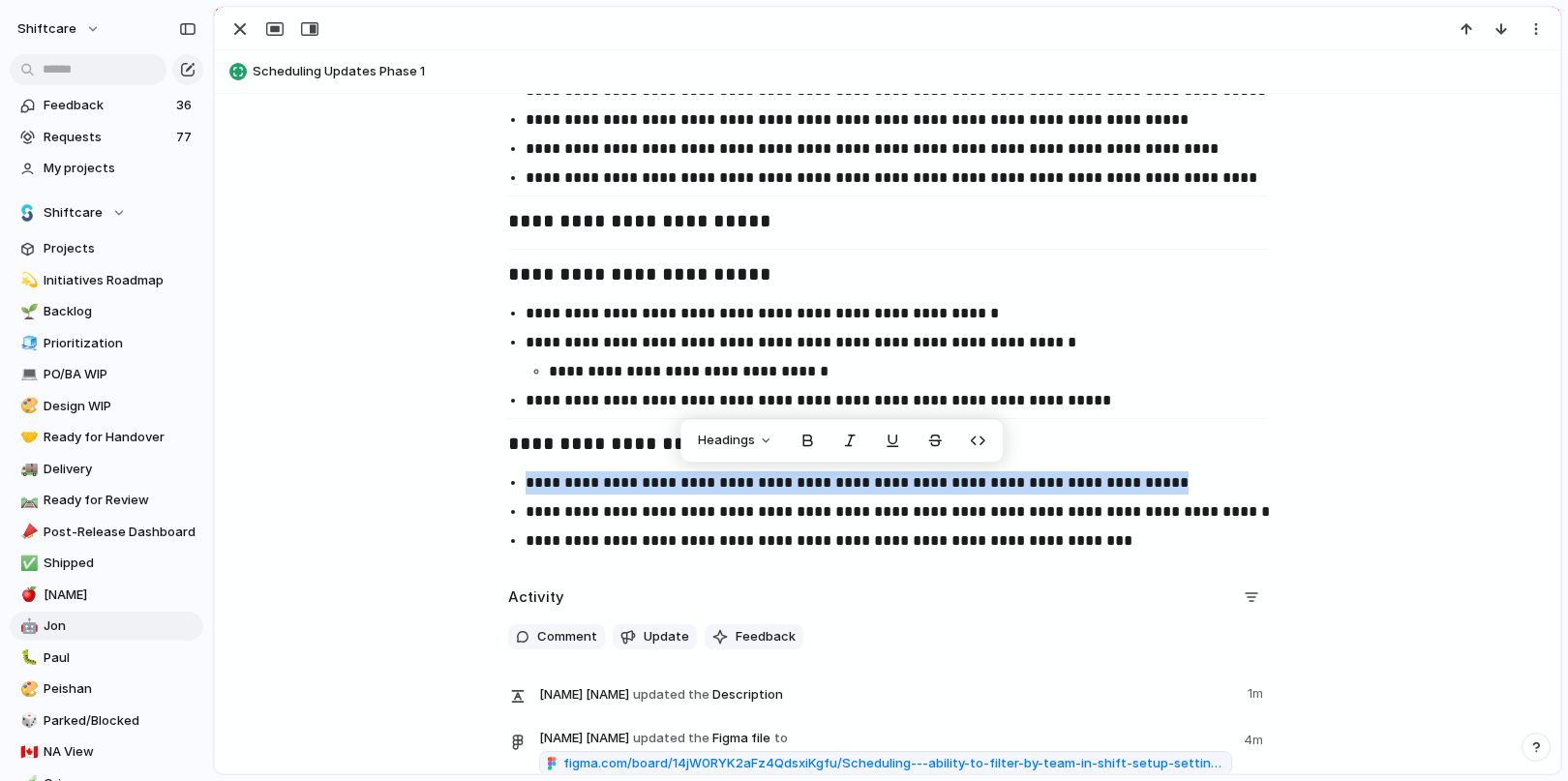 click on "**********" at bounding box center (905, 483) 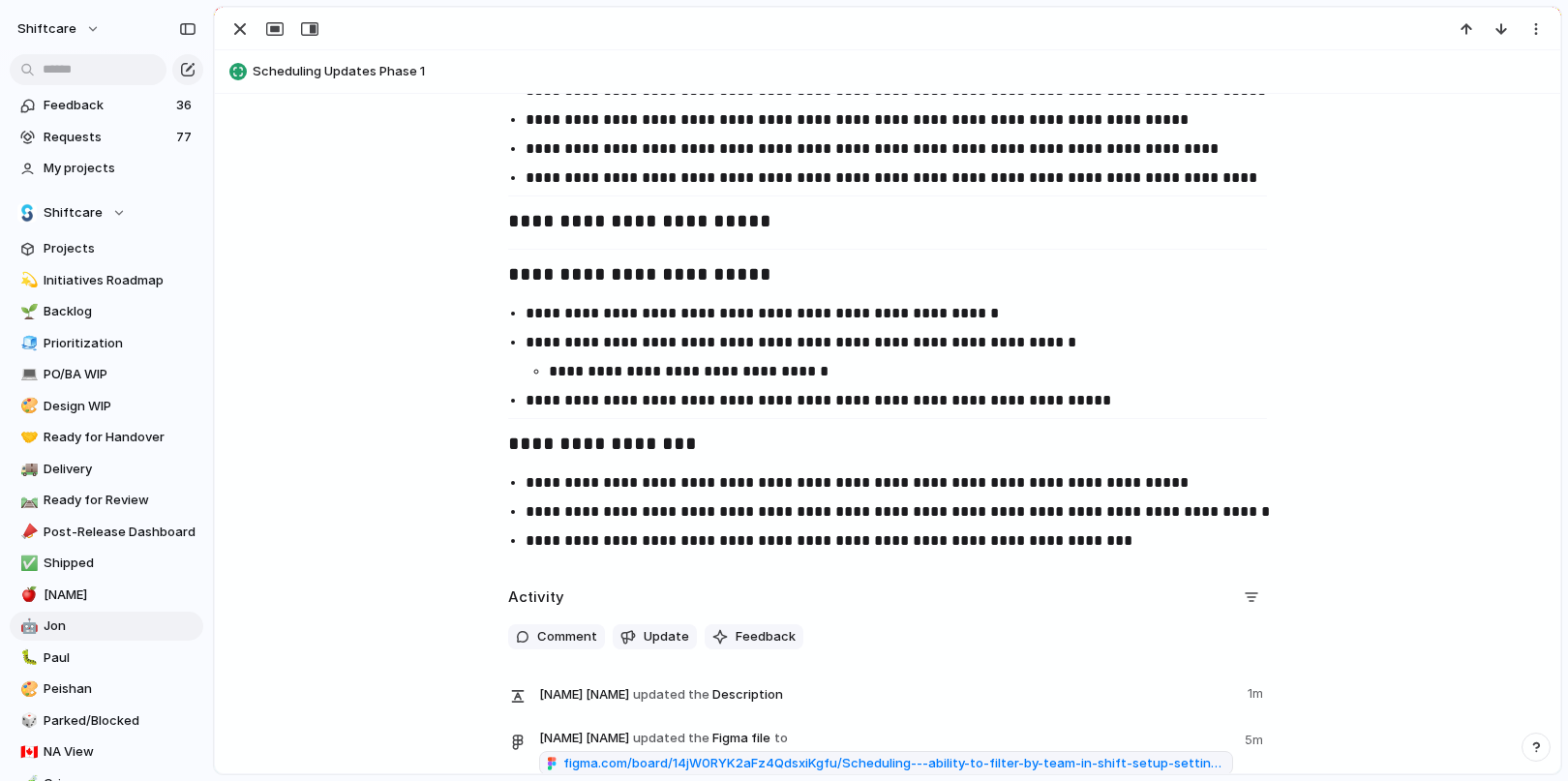 click on "**********" at bounding box center [905, 483] 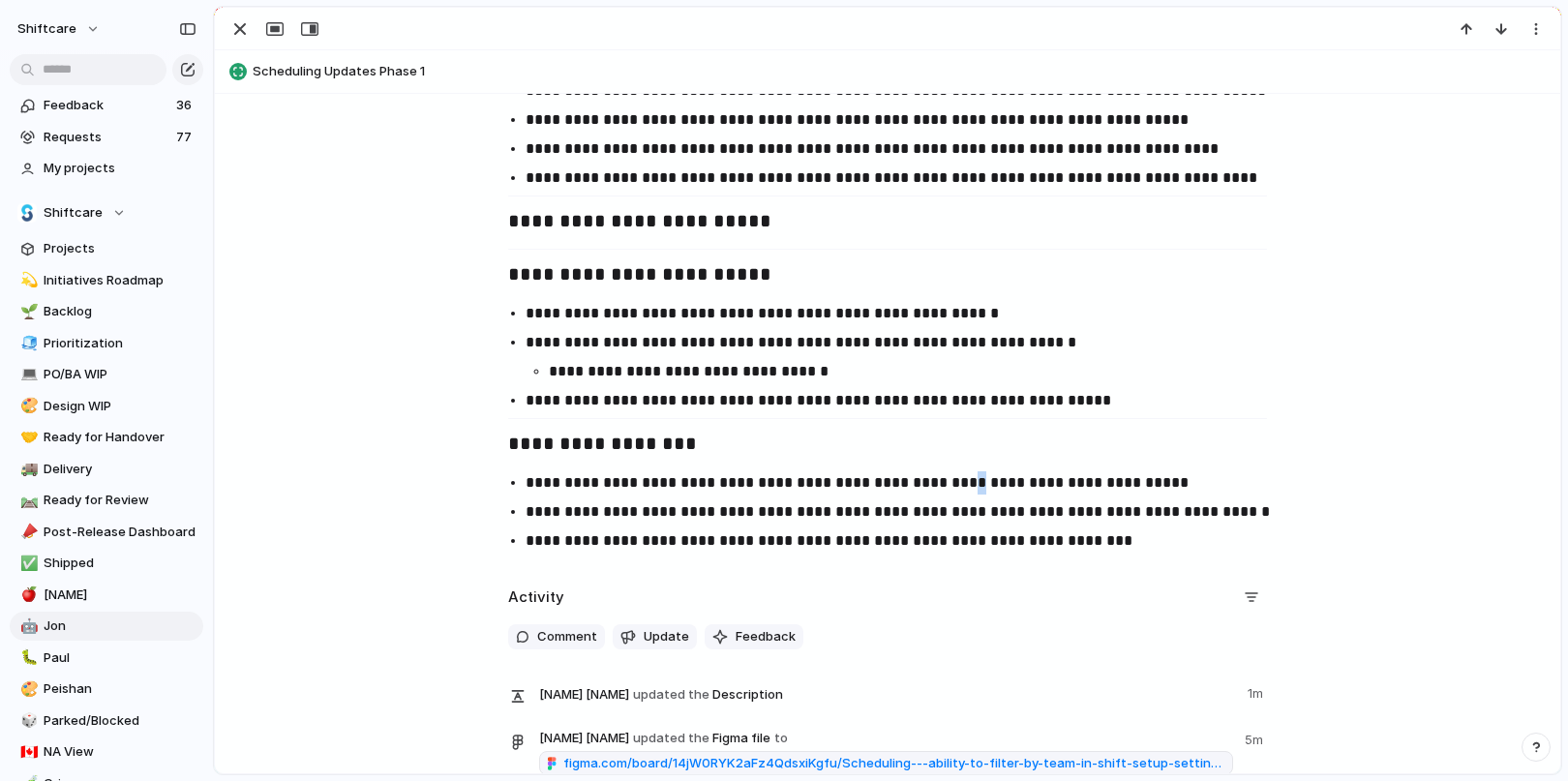 click on "**********" at bounding box center [905, 483] 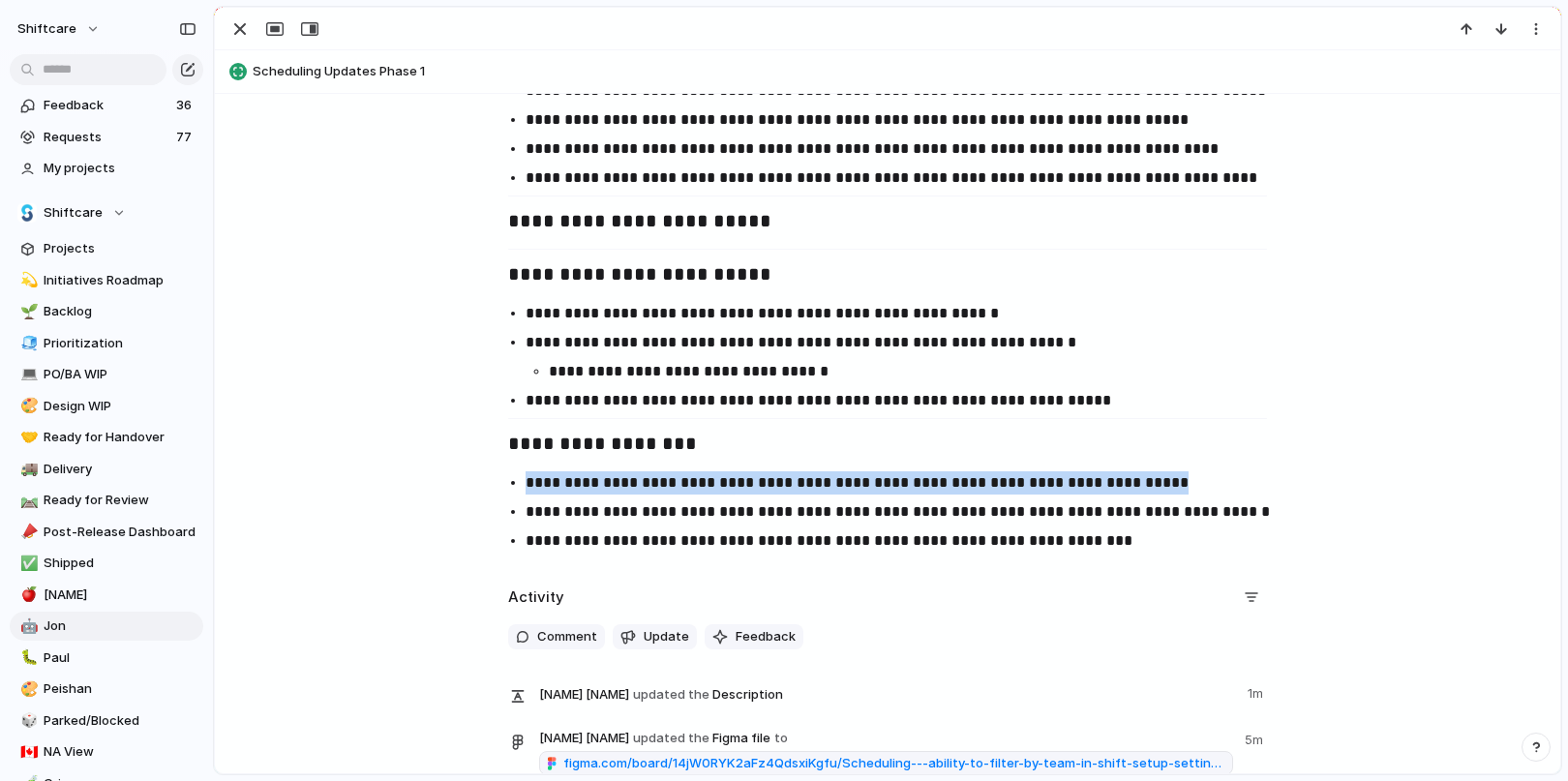 click on "**********" at bounding box center (905, 483) 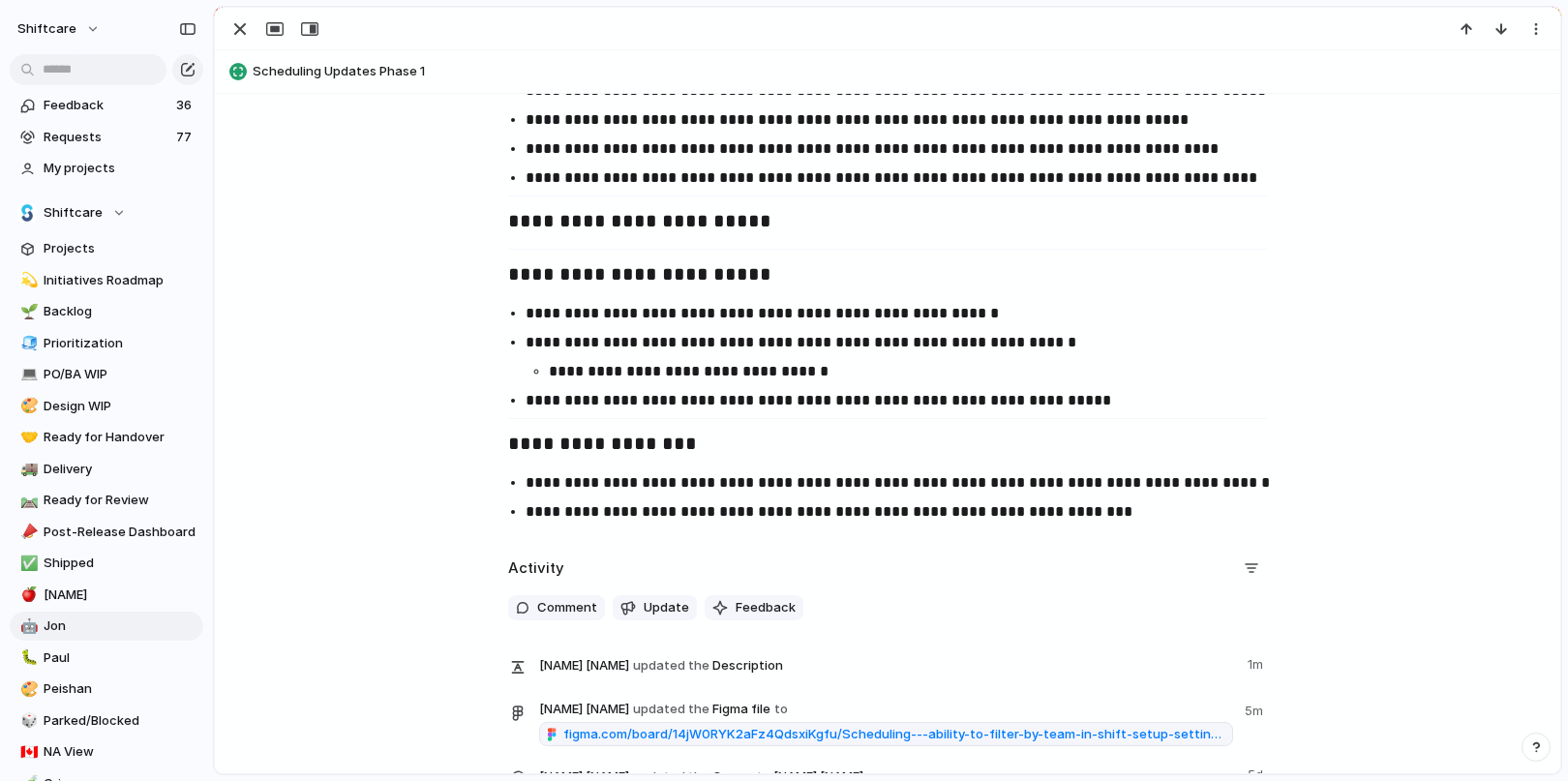 click on "**********" at bounding box center [905, 483] 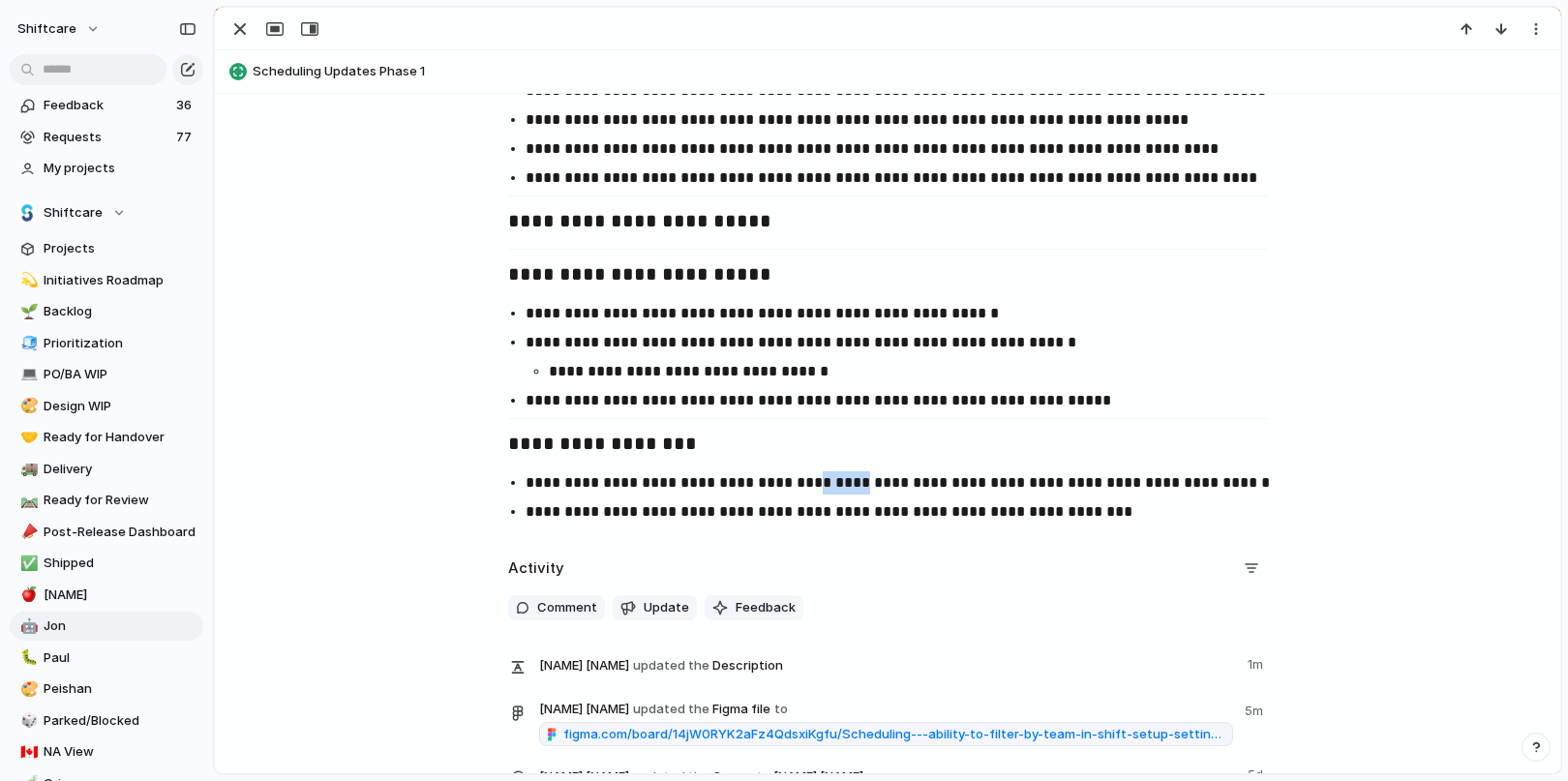 click on "**********" at bounding box center (905, 483) 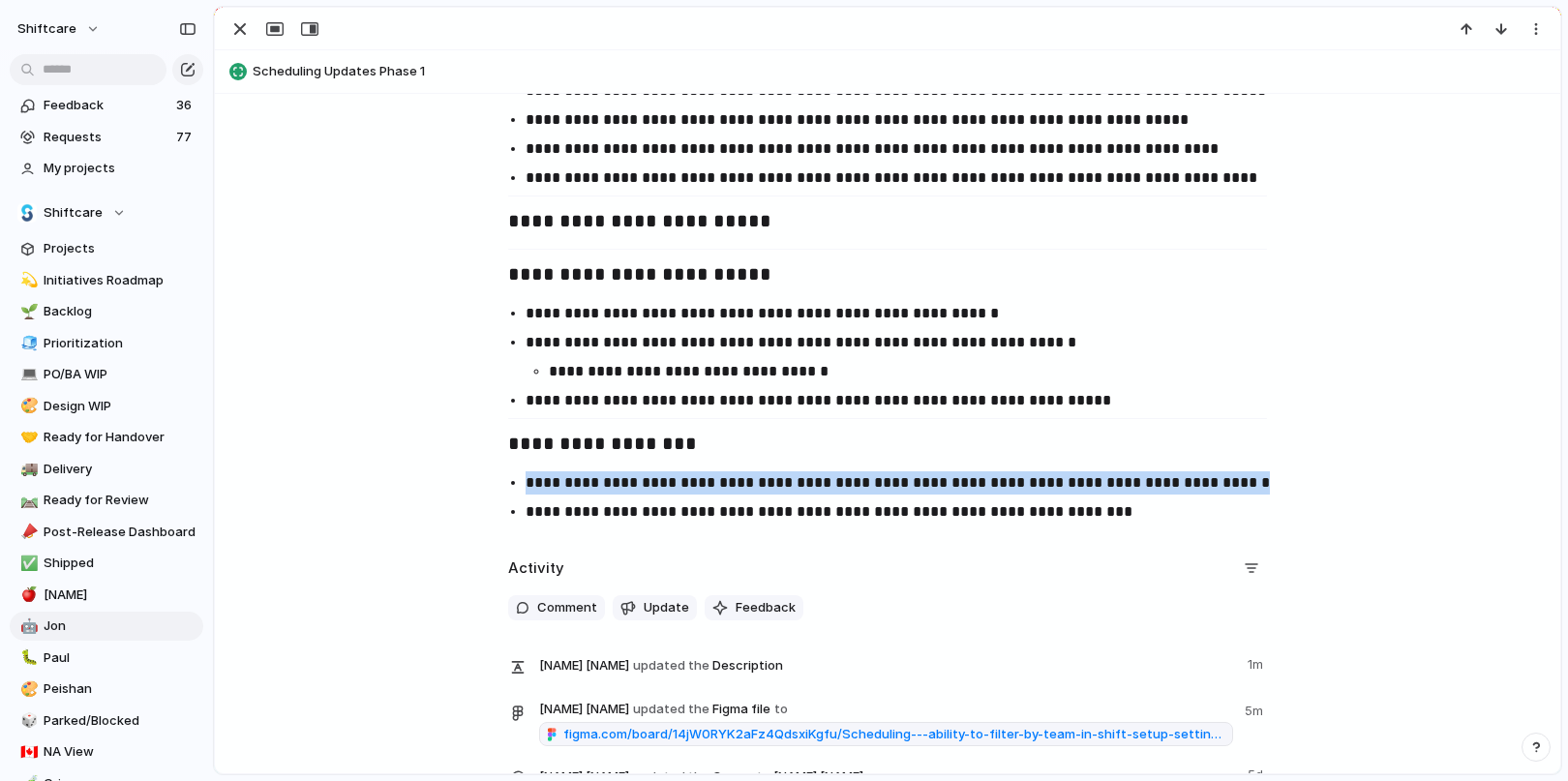 click on "**********" at bounding box center [905, 483] 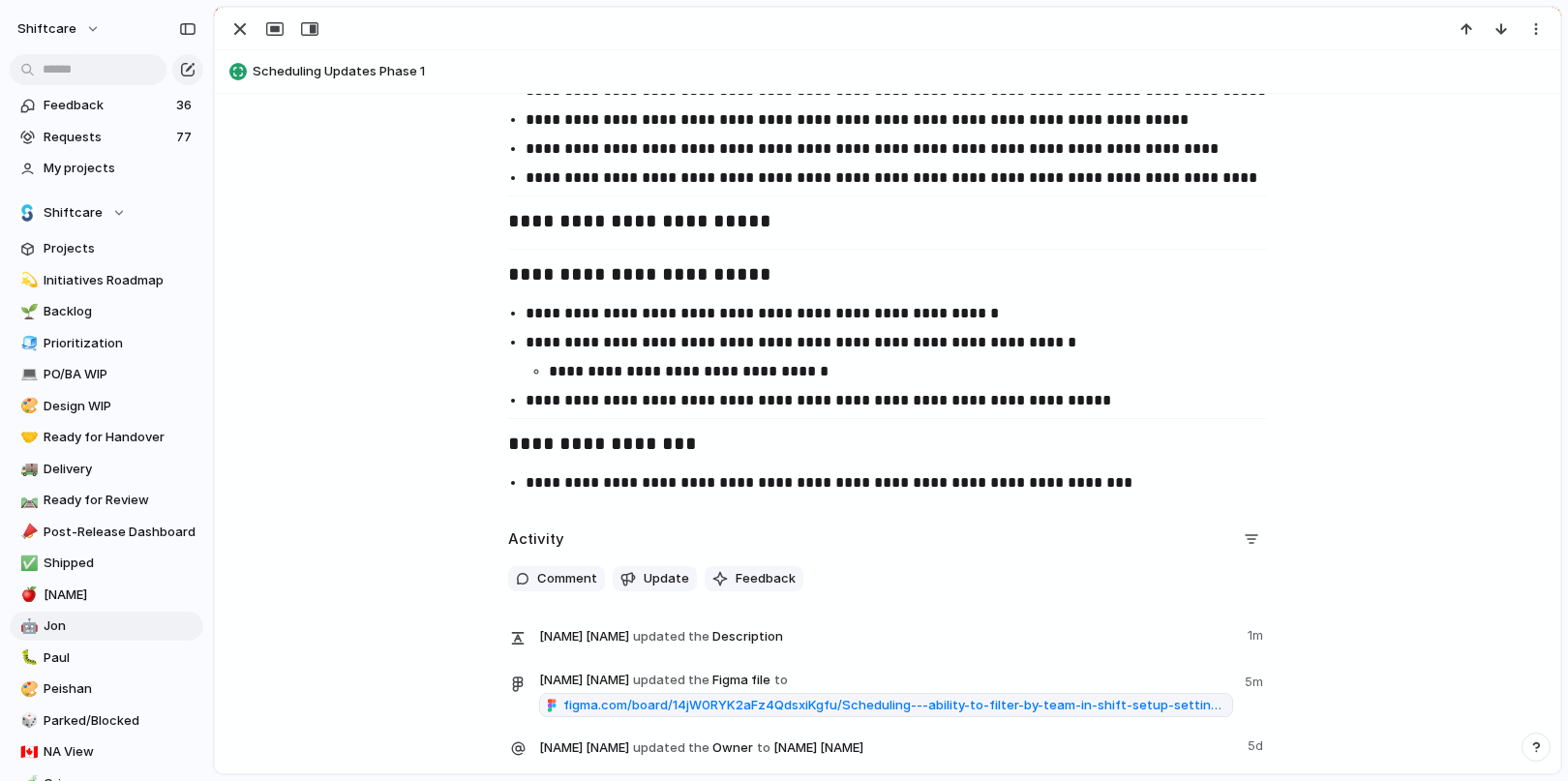 click on "**********" at bounding box center [905, 483] 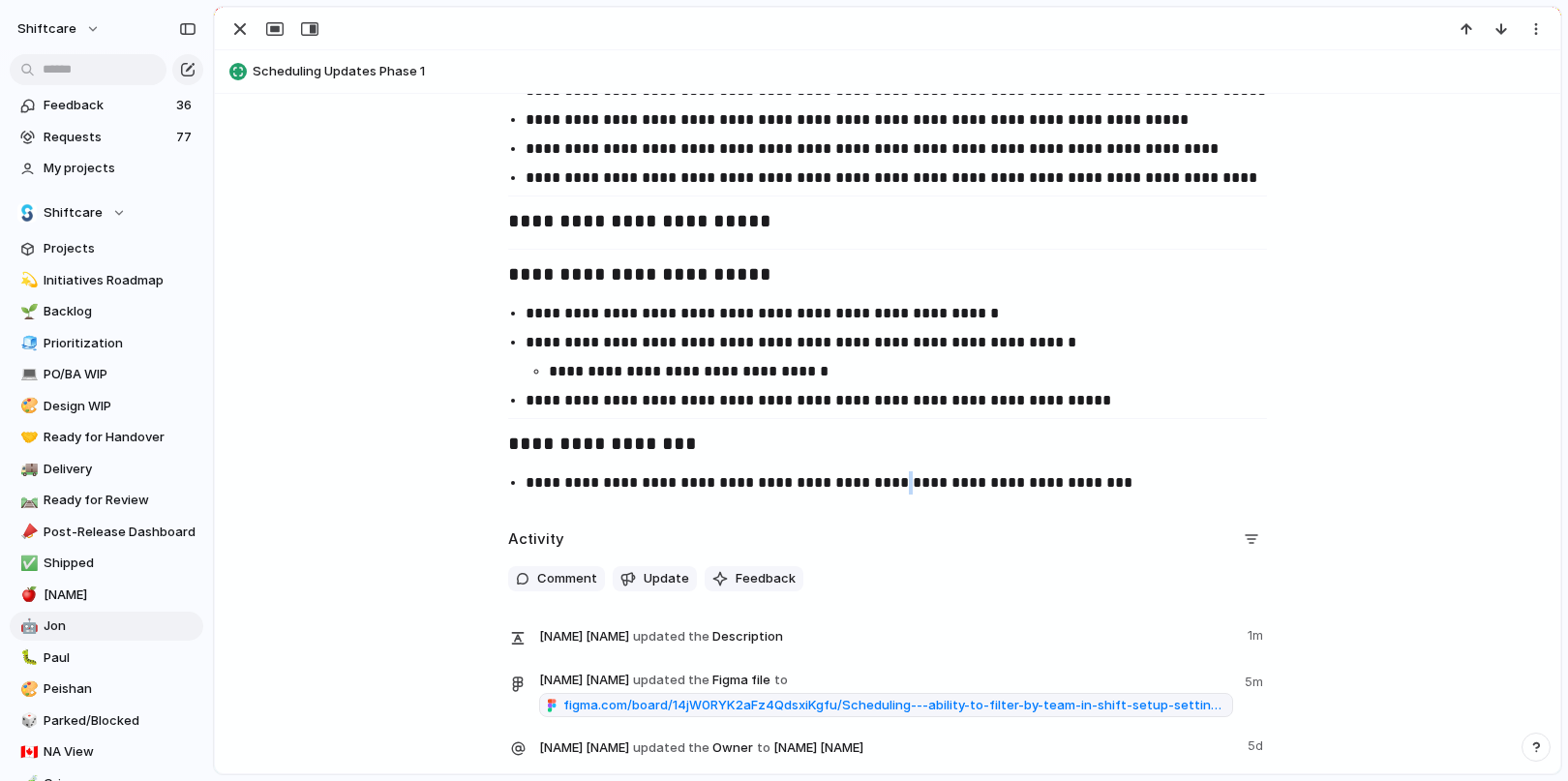 click on "**********" at bounding box center (905, 483) 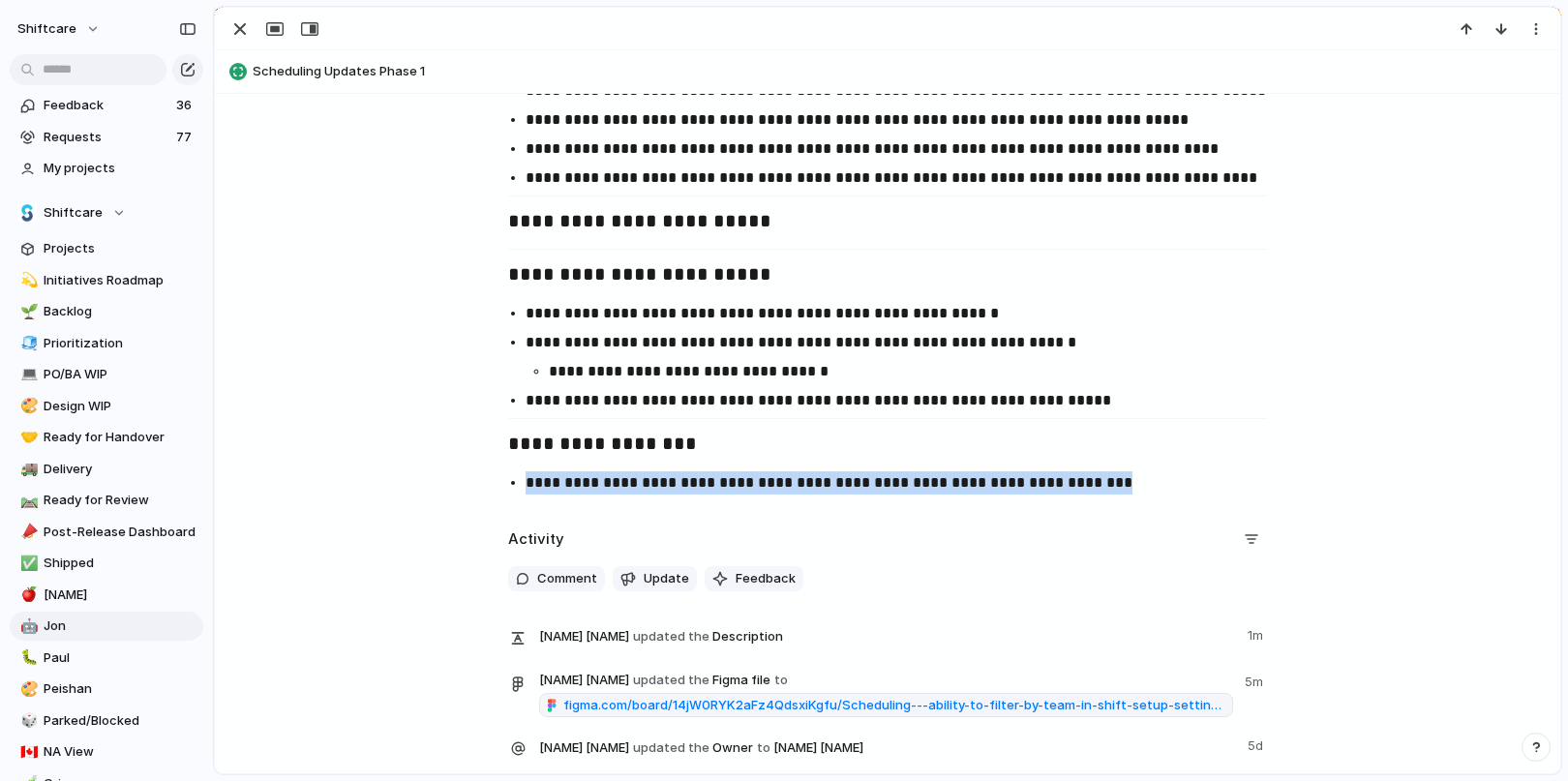 click on "**********" at bounding box center (905, 483) 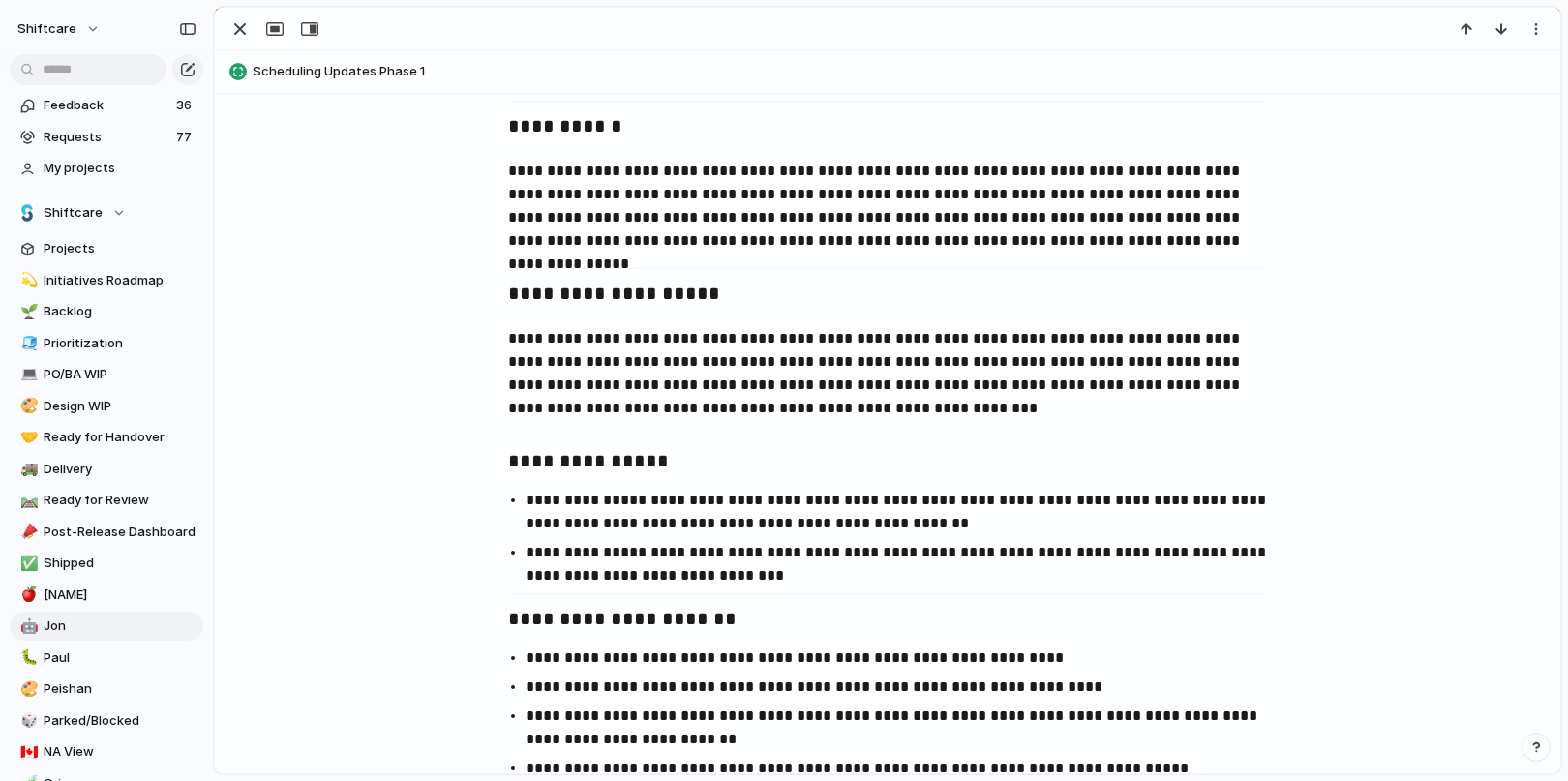 scroll, scrollTop: 1055, scrollLeft: 0, axis: vertical 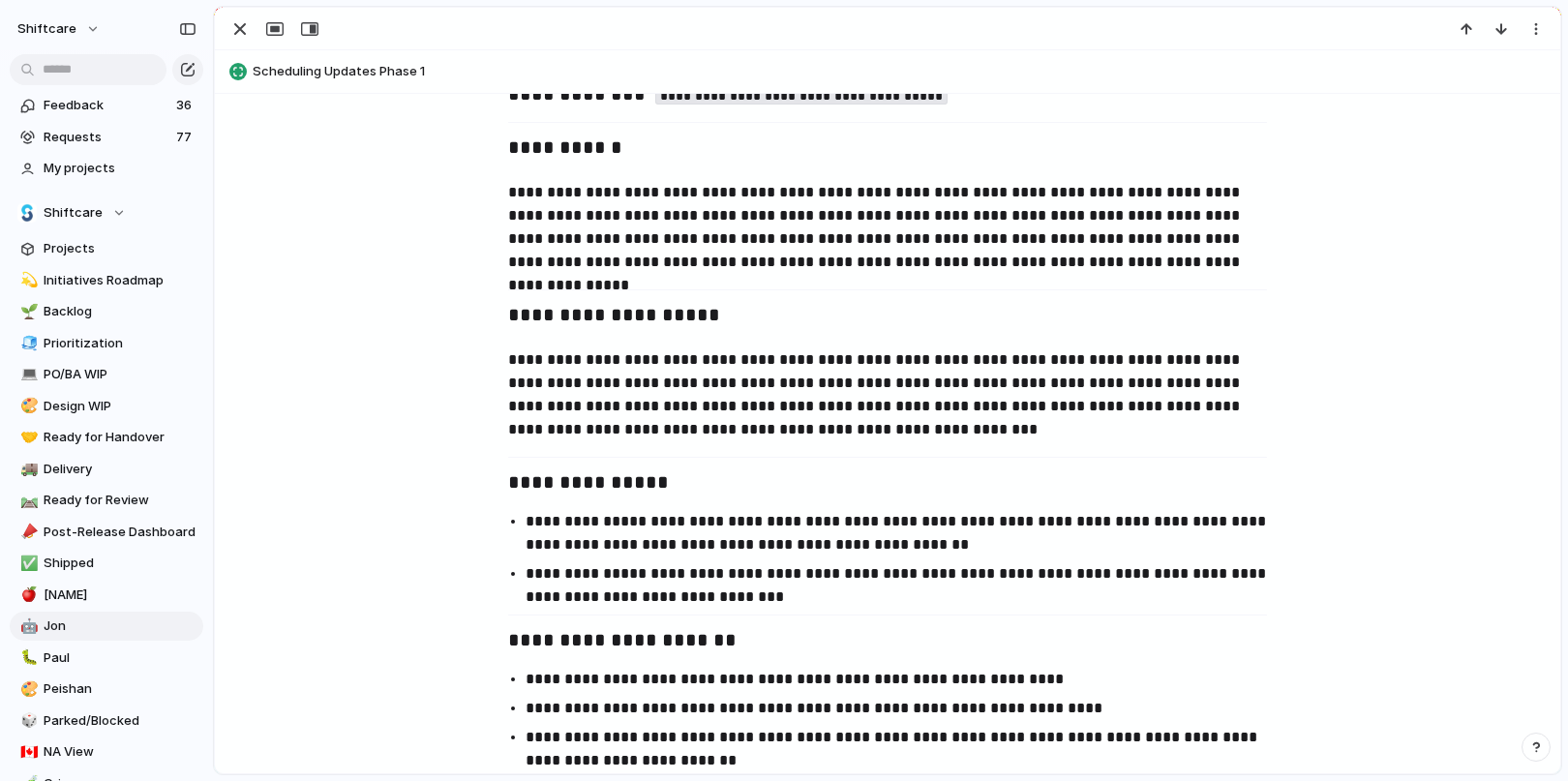 click on "**********" at bounding box center [888, 395] 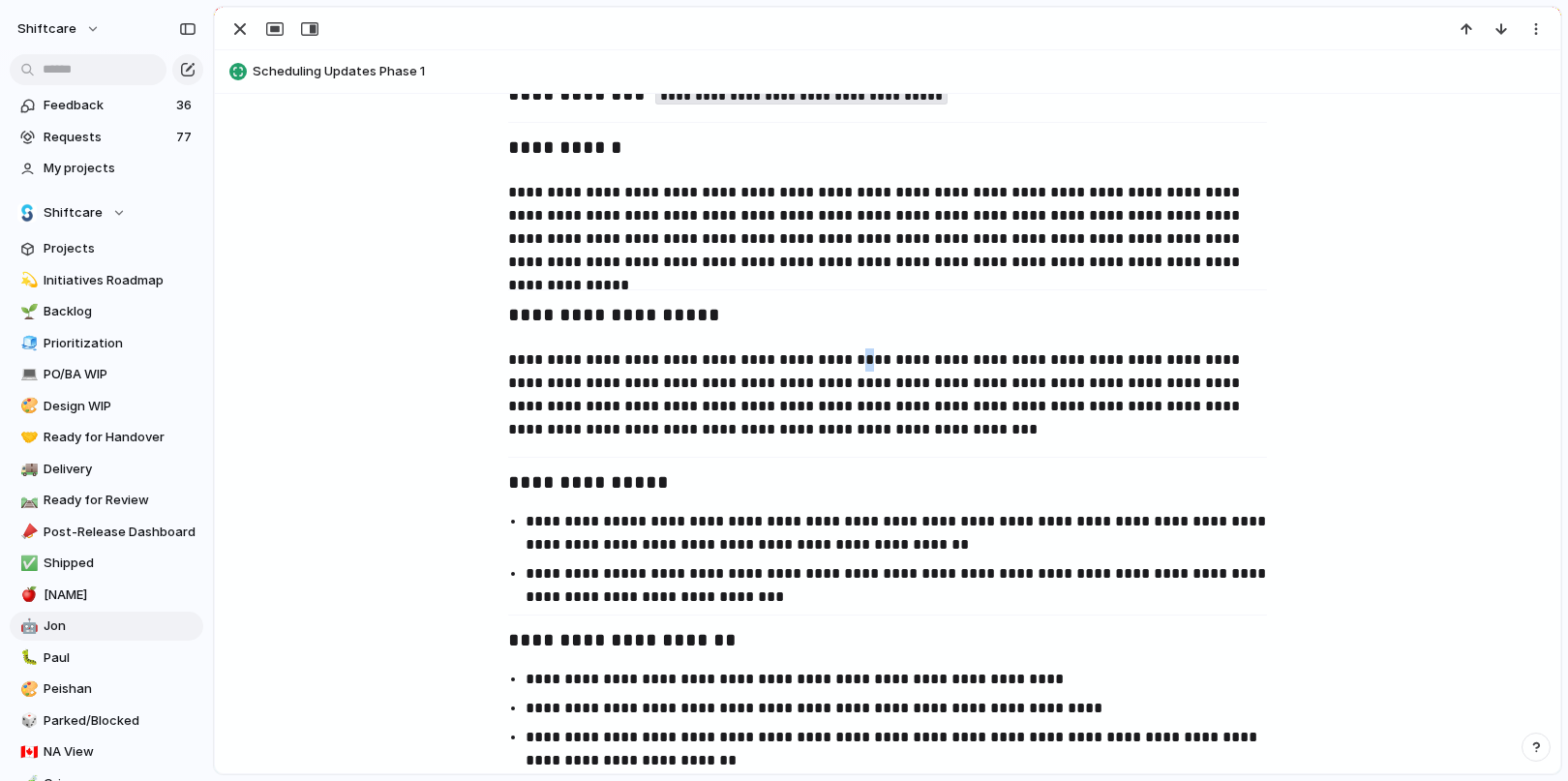 click on "**********" at bounding box center (888, 395) 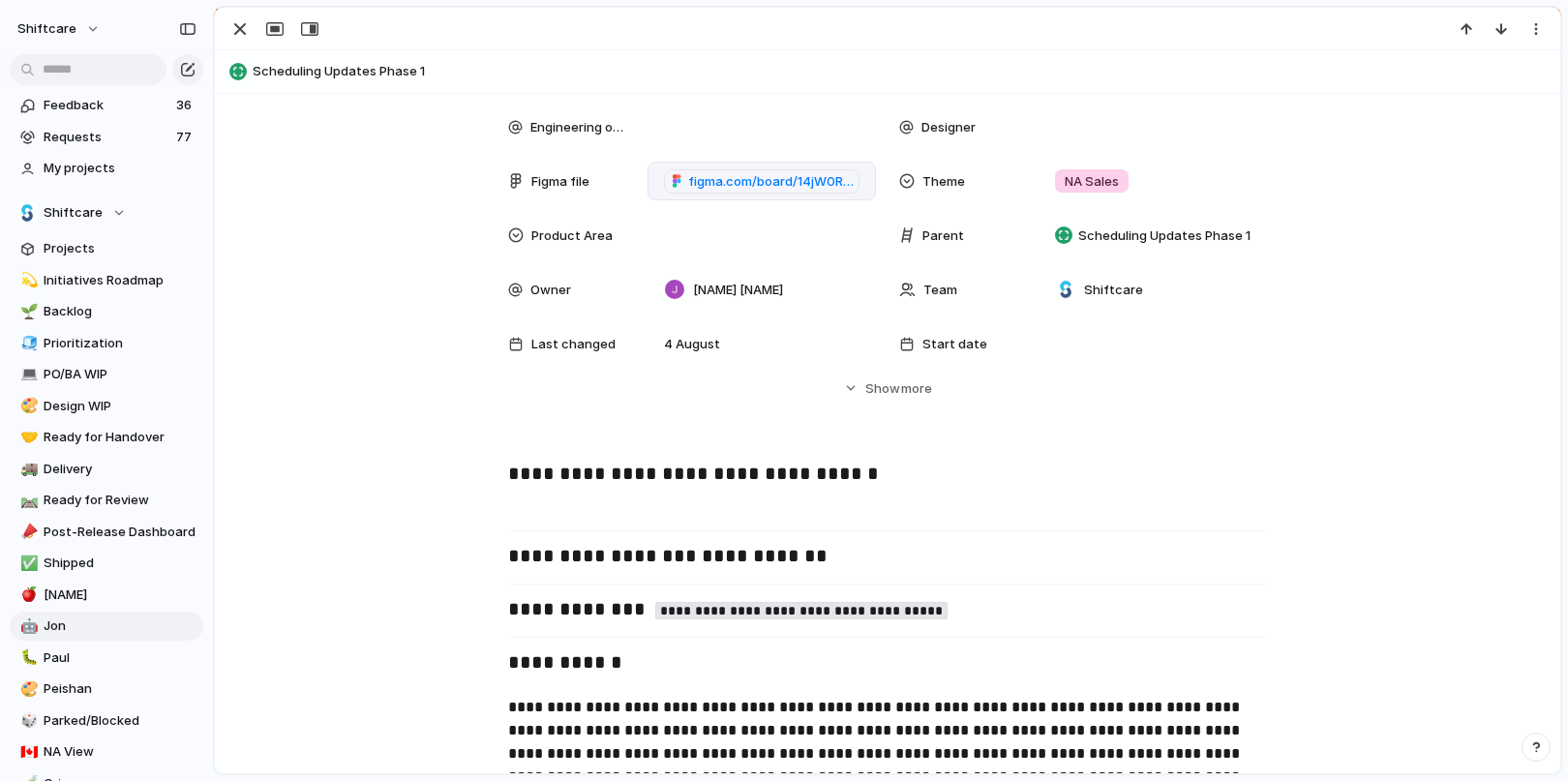 scroll, scrollTop: 554, scrollLeft: 0, axis: vertical 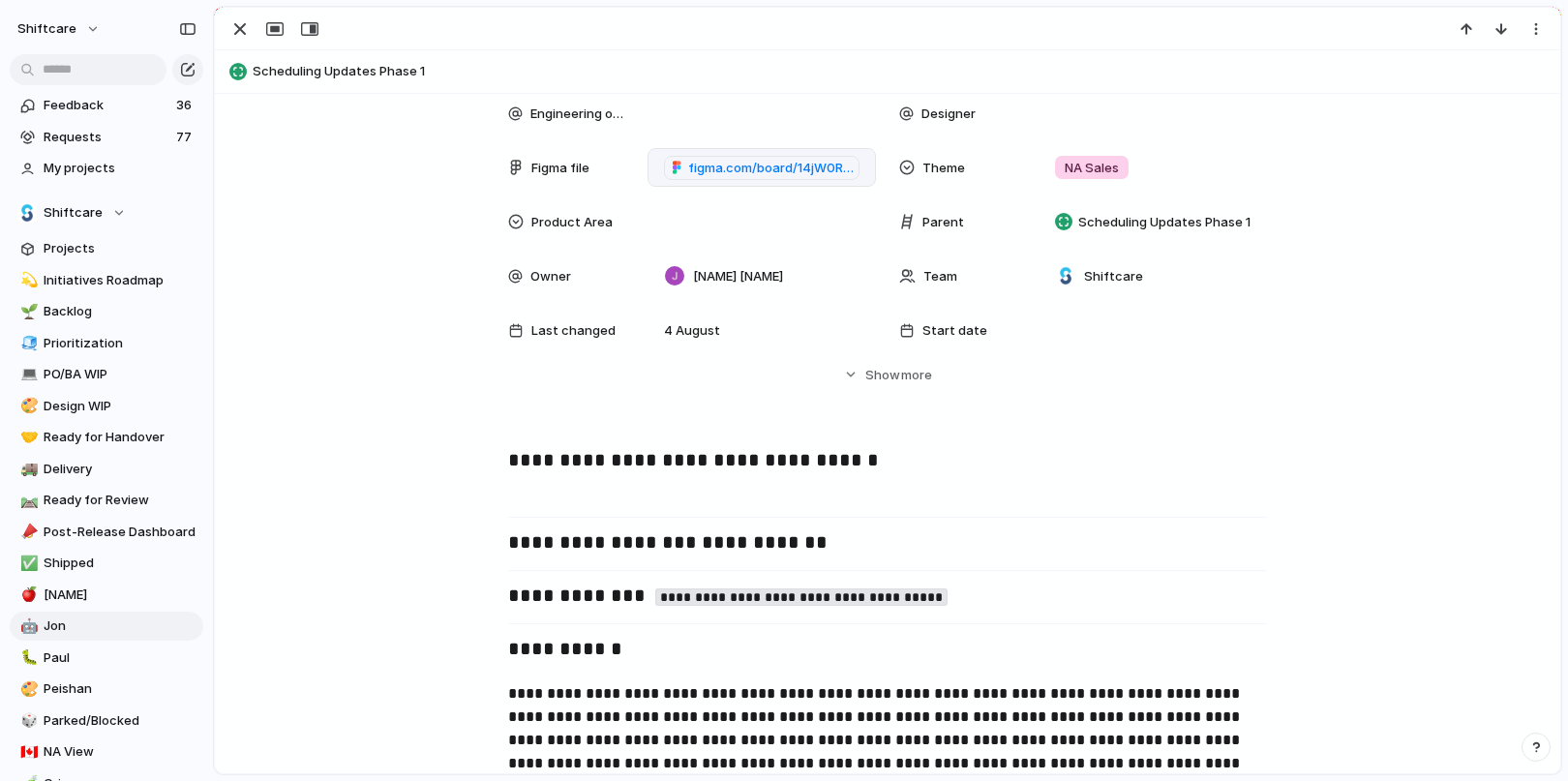 click on "**********" at bounding box center [888, 476] 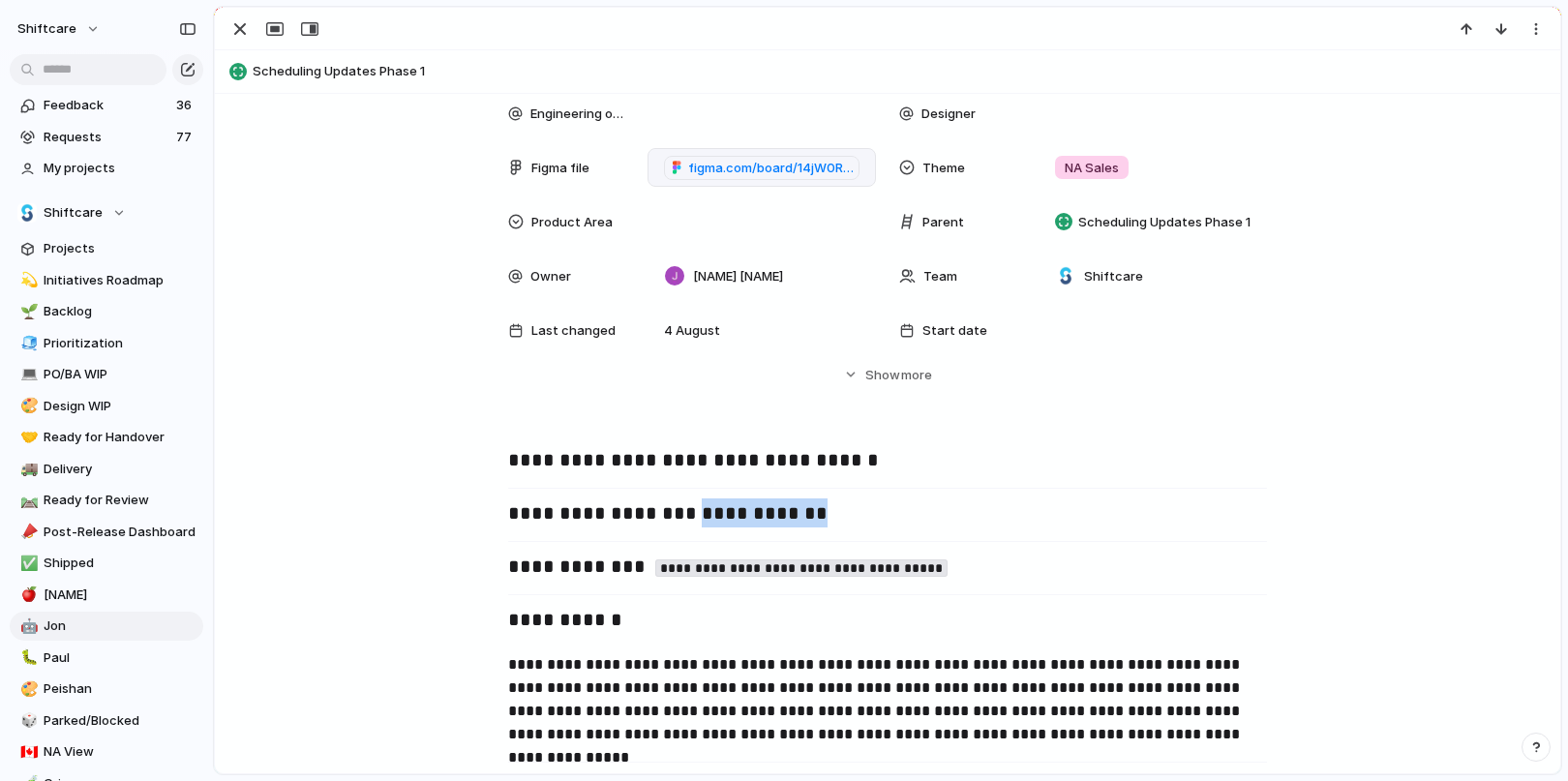 drag, startPoint x: 665, startPoint y: 516, endPoint x: 808, endPoint y: 515, distance: 143.0035 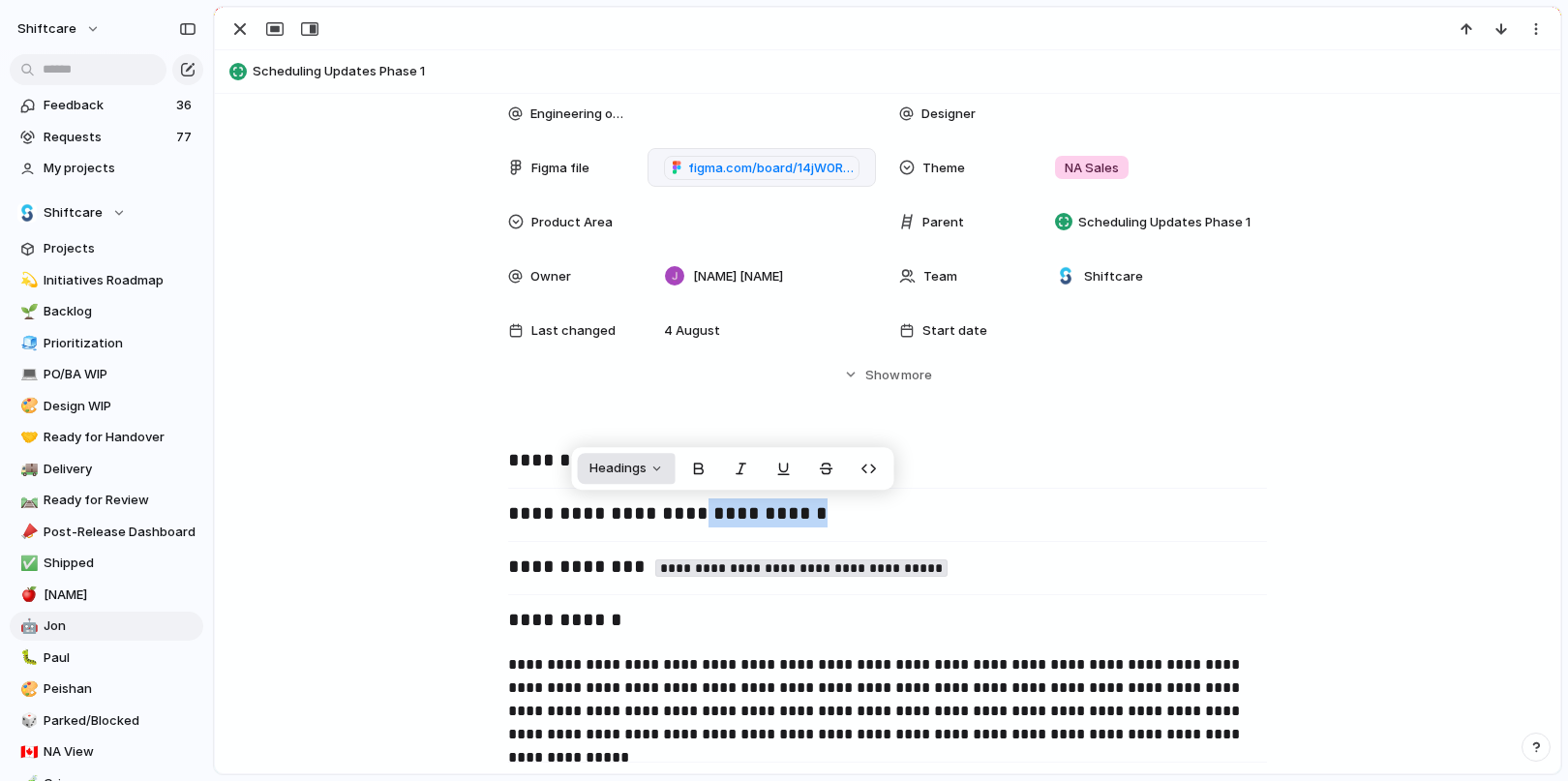 click on "Headings" at bounding box center [626, 468] 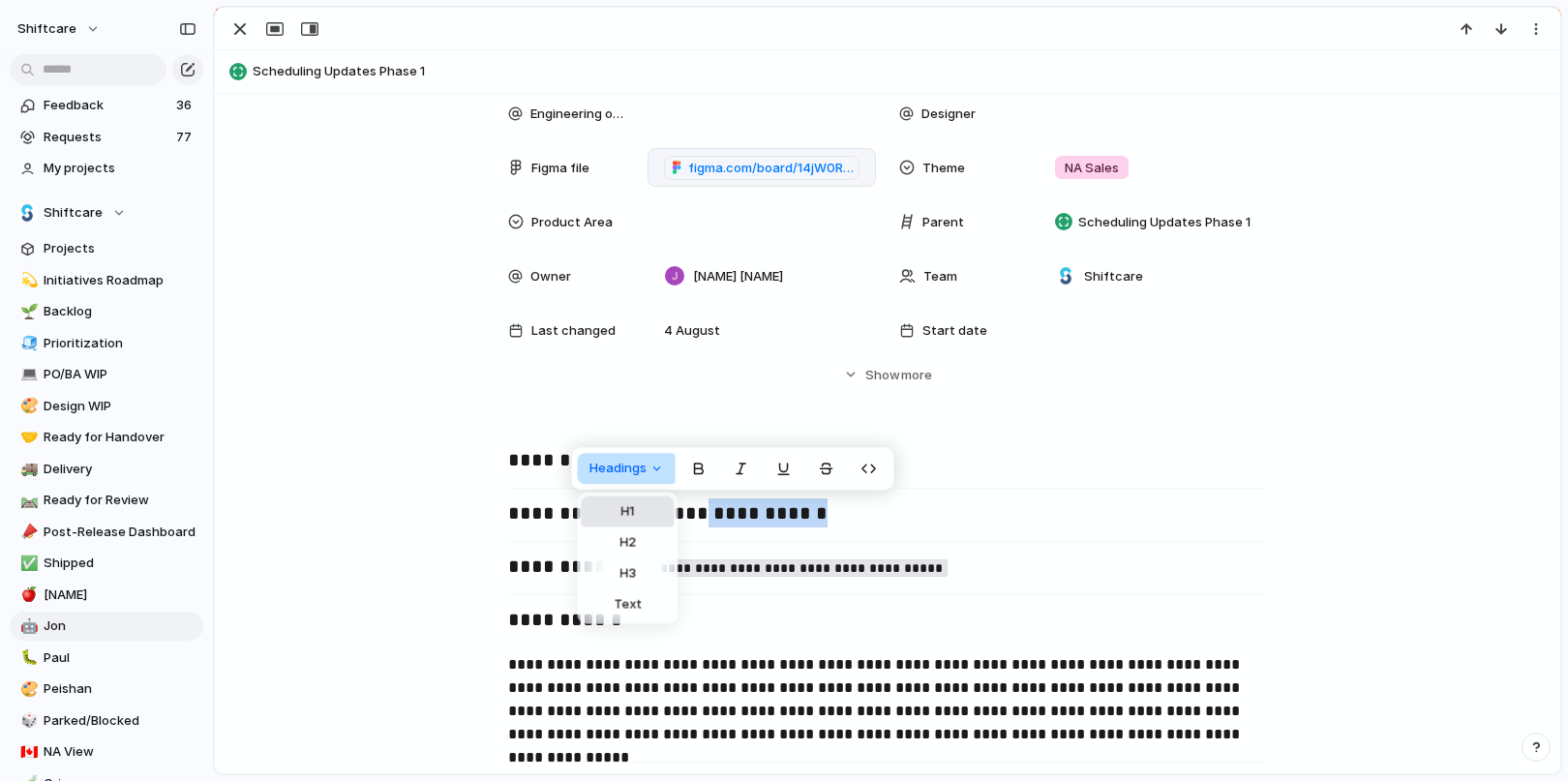 click on "H1" at bounding box center [627, 512] 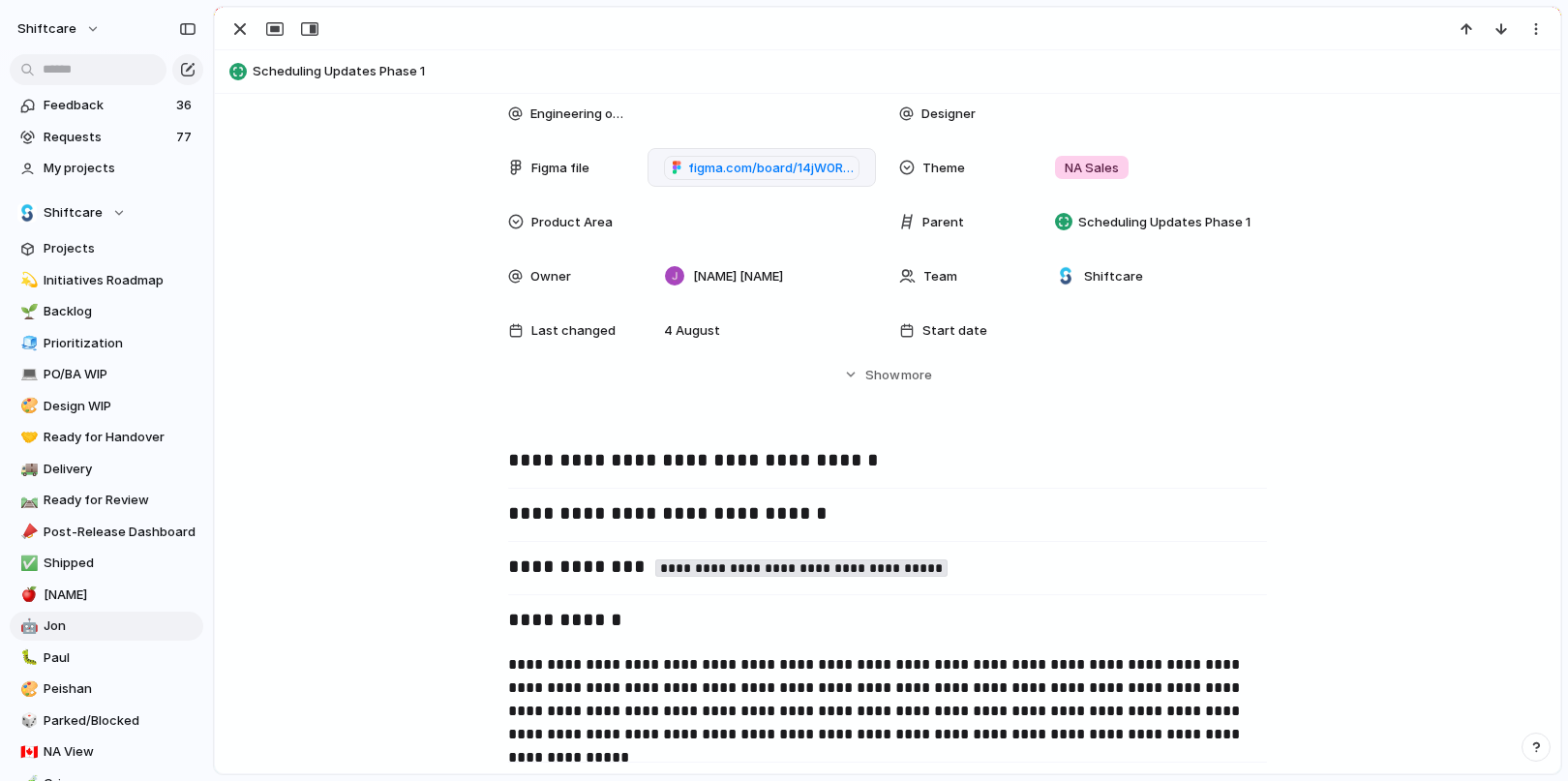click on "**********" at bounding box center (888, 515) 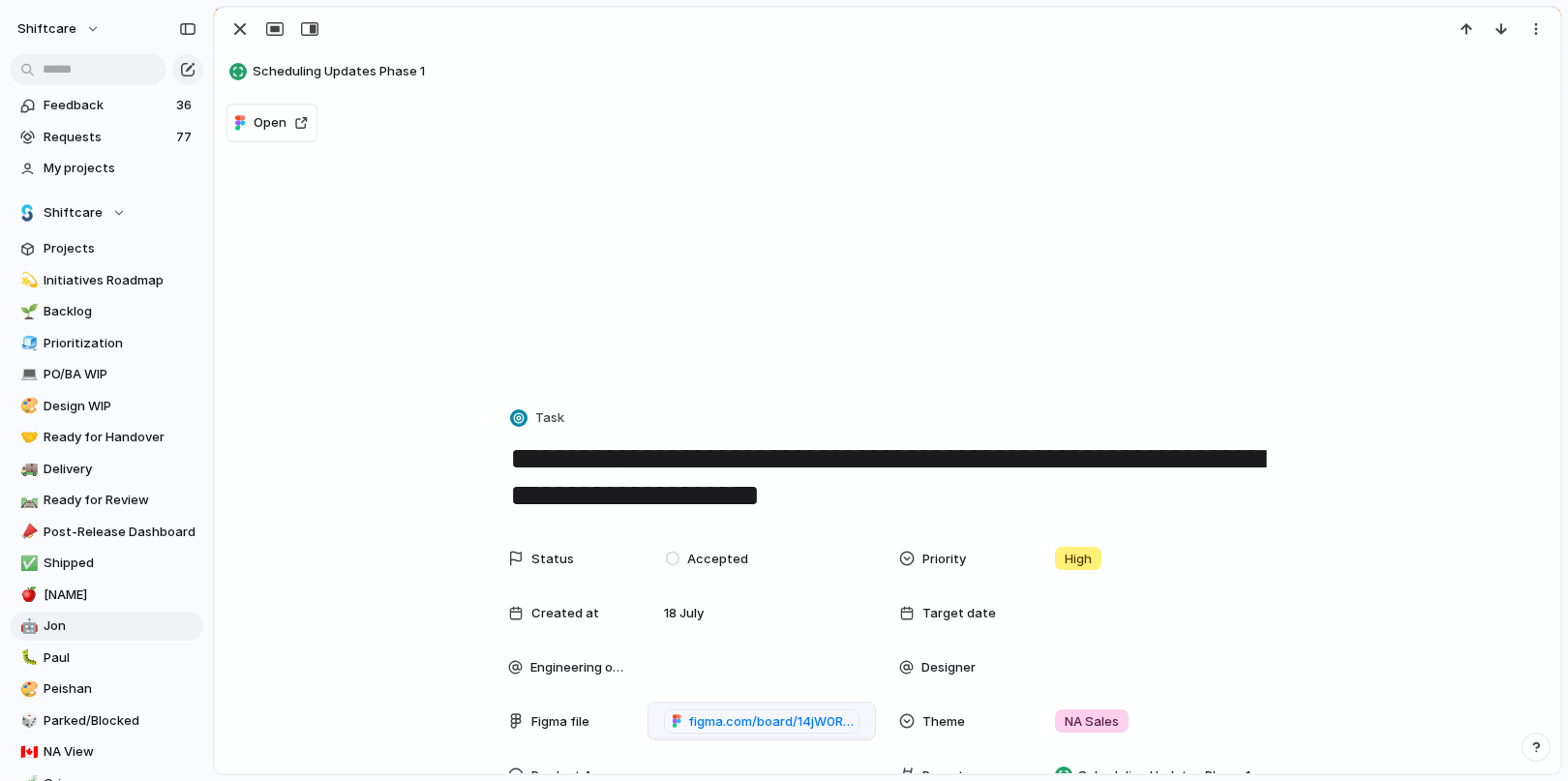 scroll, scrollTop: 234, scrollLeft: 0, axis: vertical 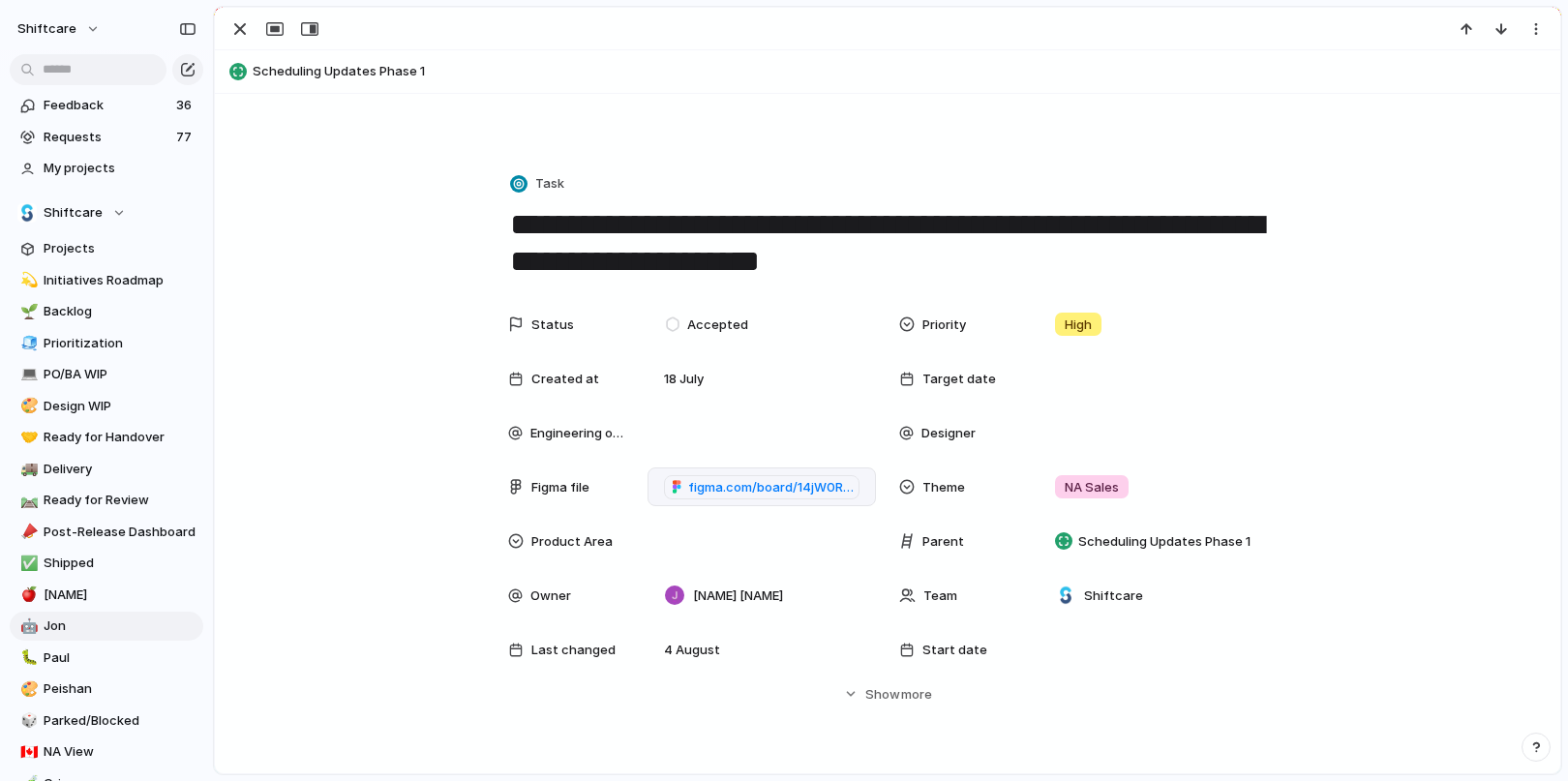click on "Status Accepted Priority High Created at 18 July Target date           Engineering owner           Designer Figma file figma.com/board/14jW0RYK2aFz4QdsxiKgfu/Scheduling---ability-to-filter-by-team-in-shift-setup-settings-to-select-a-staff?node-id=0-1&t=gRrpp9i9tjiefrHD-1 Theme NA Sales Product Area Parent Scheduling Updates Phase 1           Owner Jonathan Agness Team Shiftcare Last changed 4 August Start date           Created by Jonathan Agness   Estimate (weeks) Impact Design ready Linear Push Feedback Eng. Effort Customer No  Customer Date of handover Scope Target Date Release Phase Markets Marketing Status CS Status Engineering team Release Date For eng. disc. Design Effort Hide Show more" at bounding box center (888, 504) 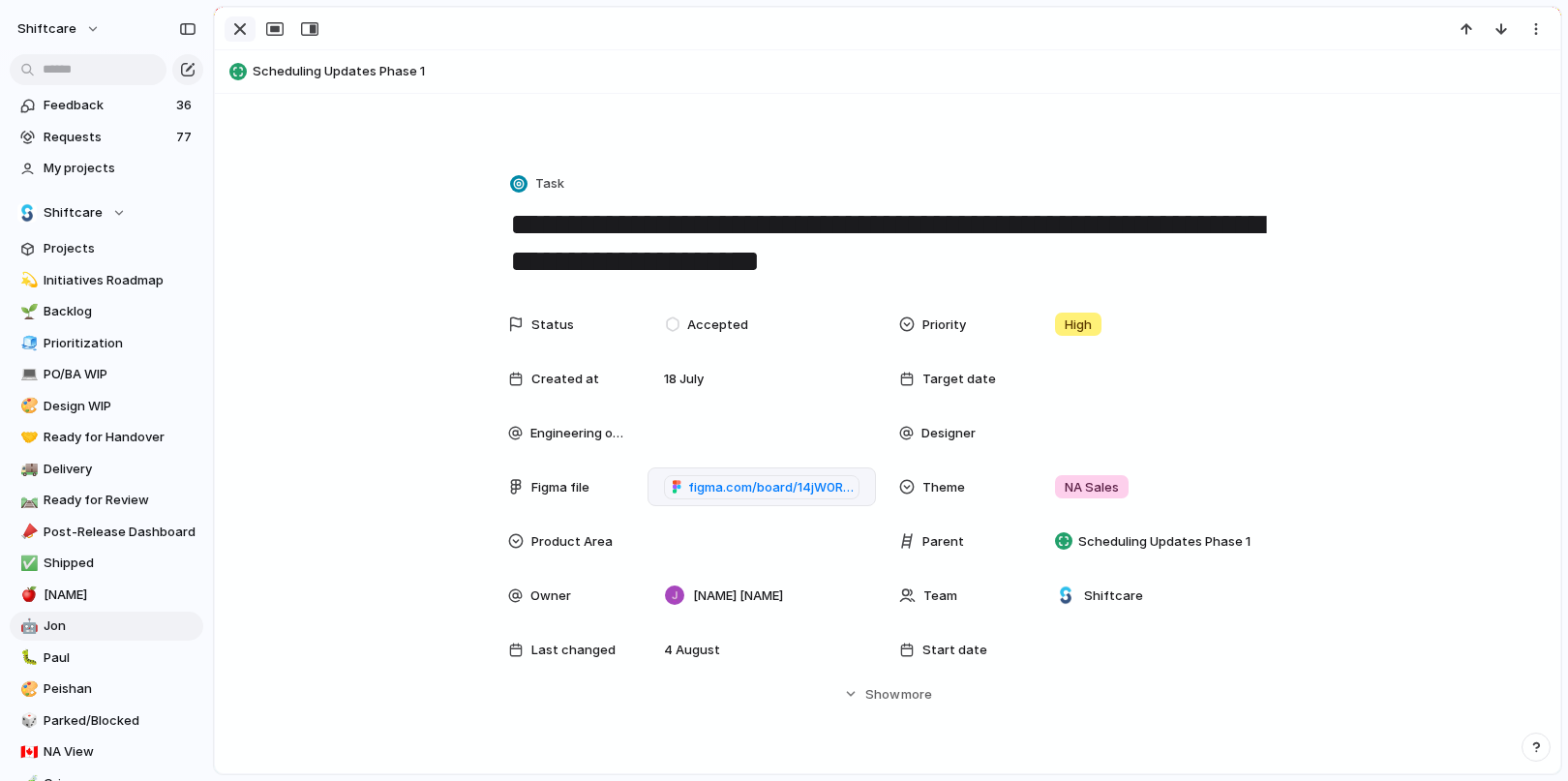 click at bounding box center [240, 29] 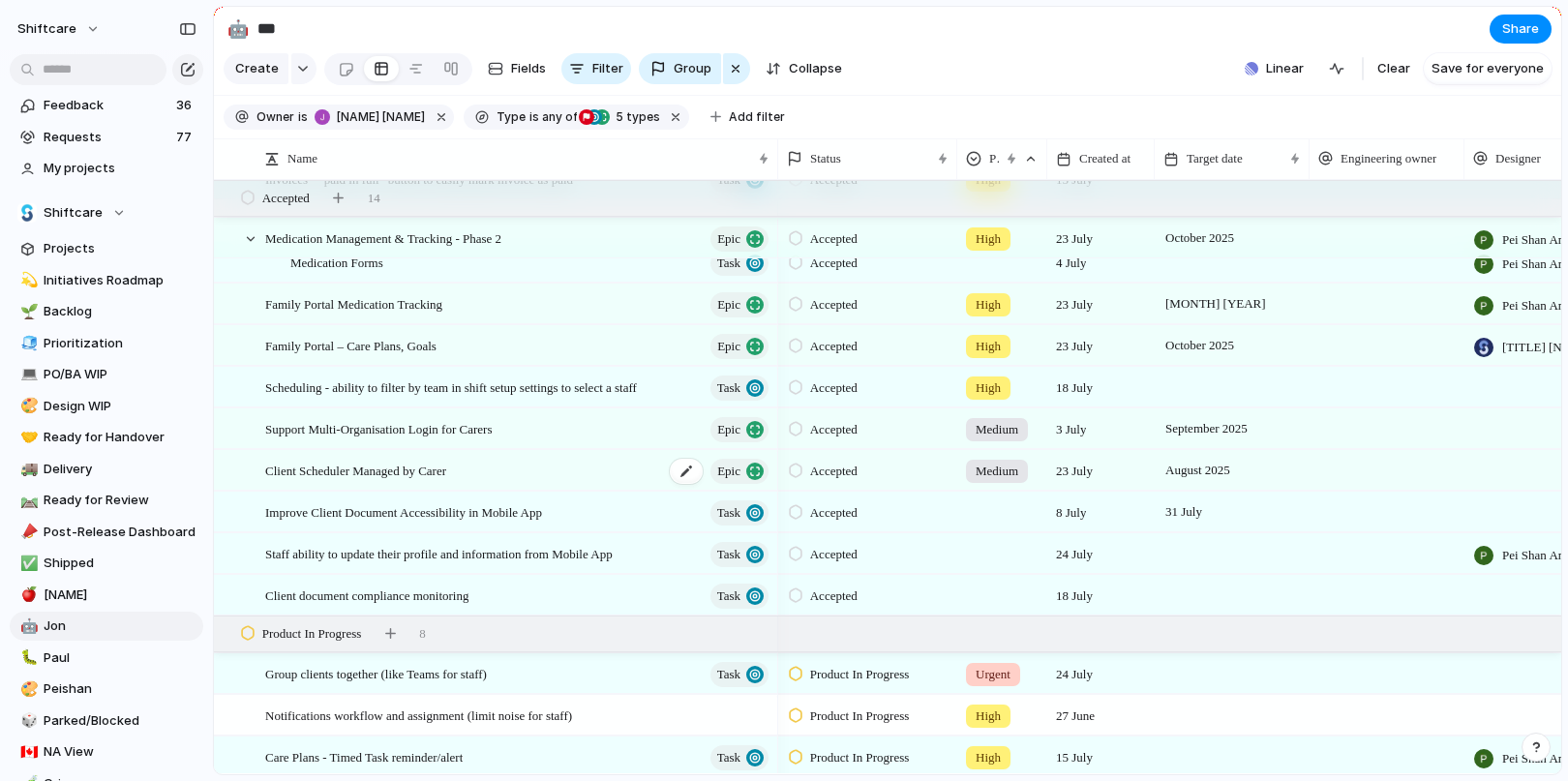 scroll, scrollTop: 463, scrollLeft: 0, axis: vertical 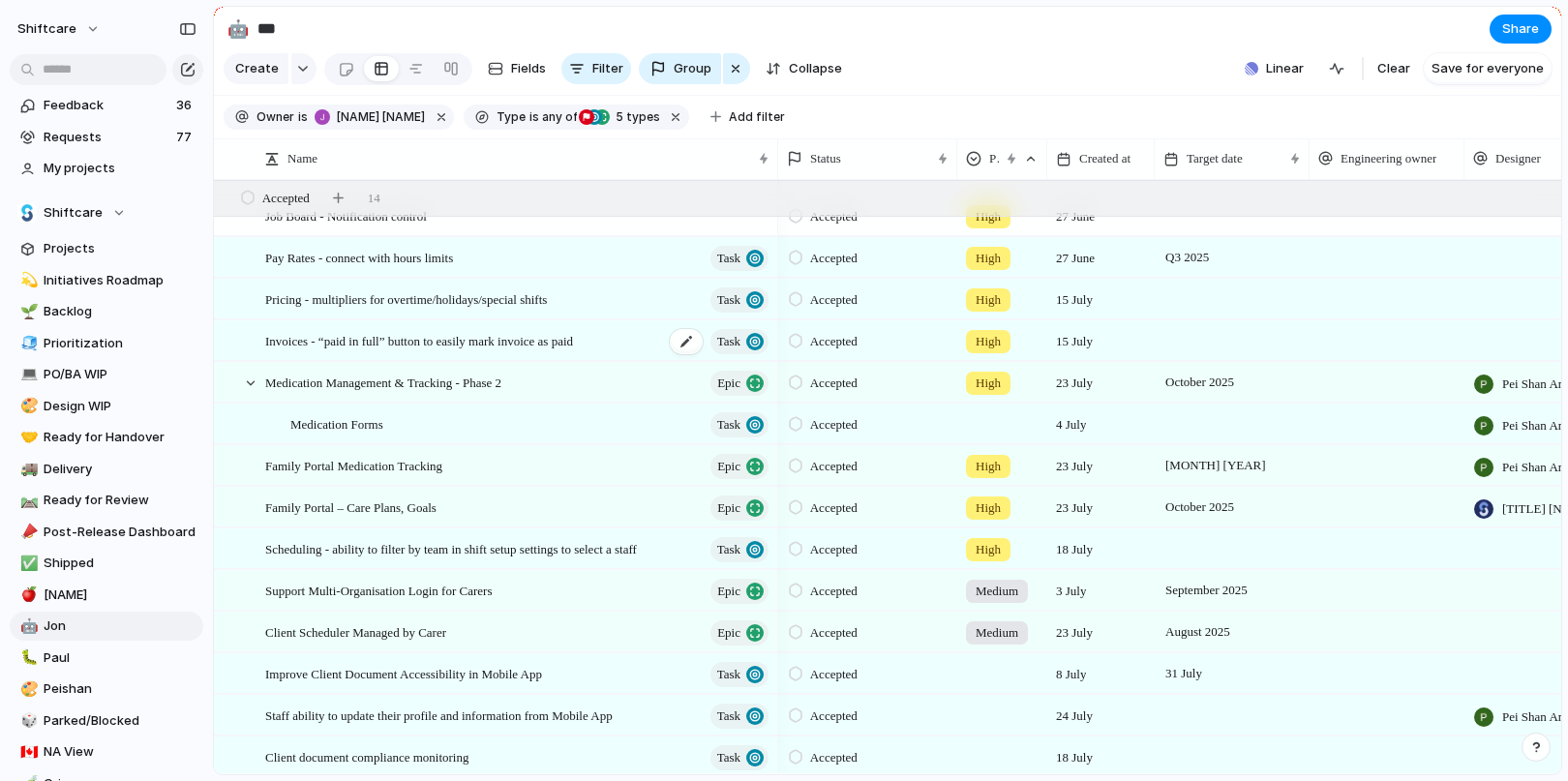 click on "Invoices - “paid in full” button to easily mark invoice as paid" at bounding box center (419, 340) 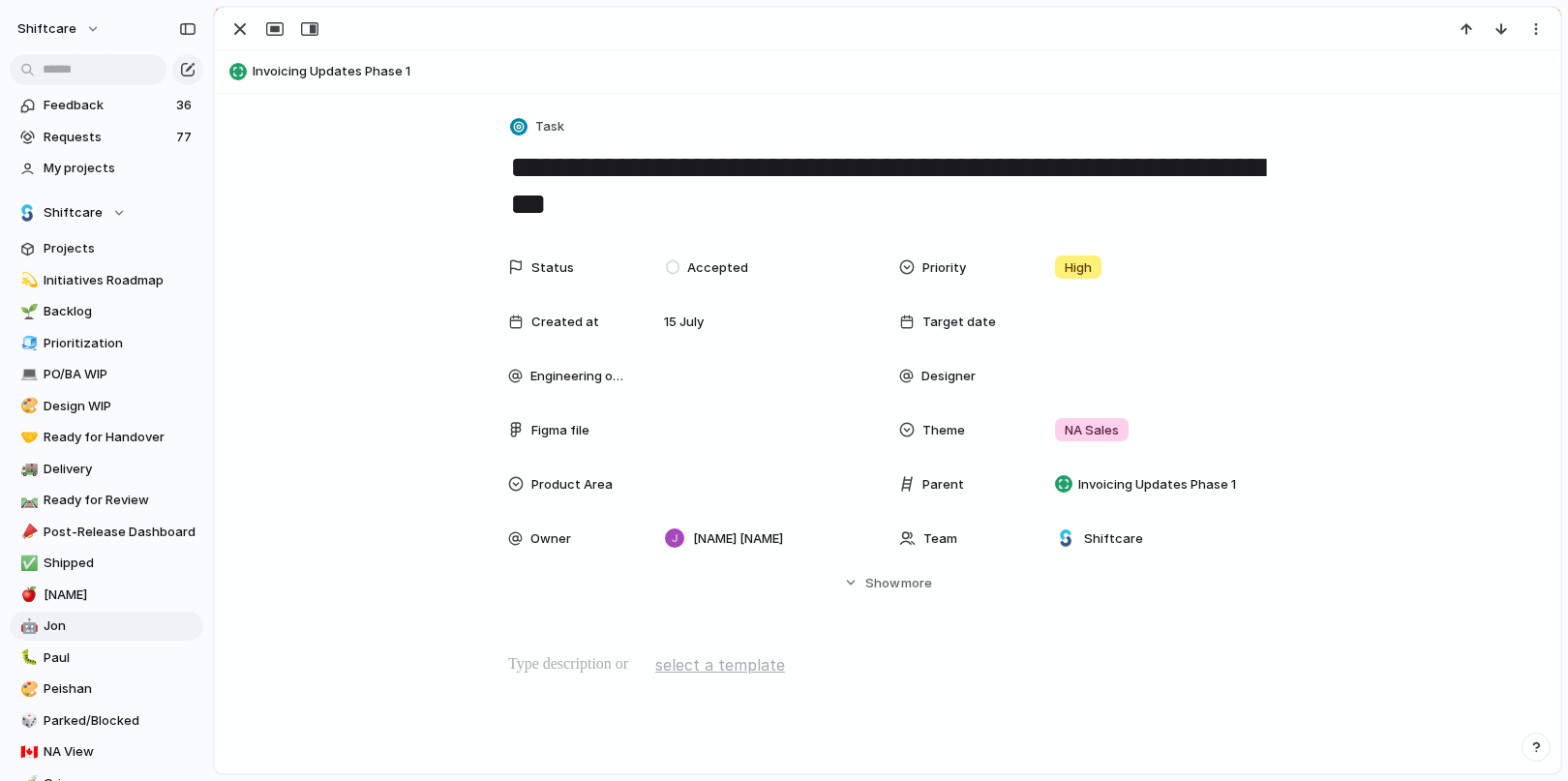 click on "Task" at bounding box center [888, 127] 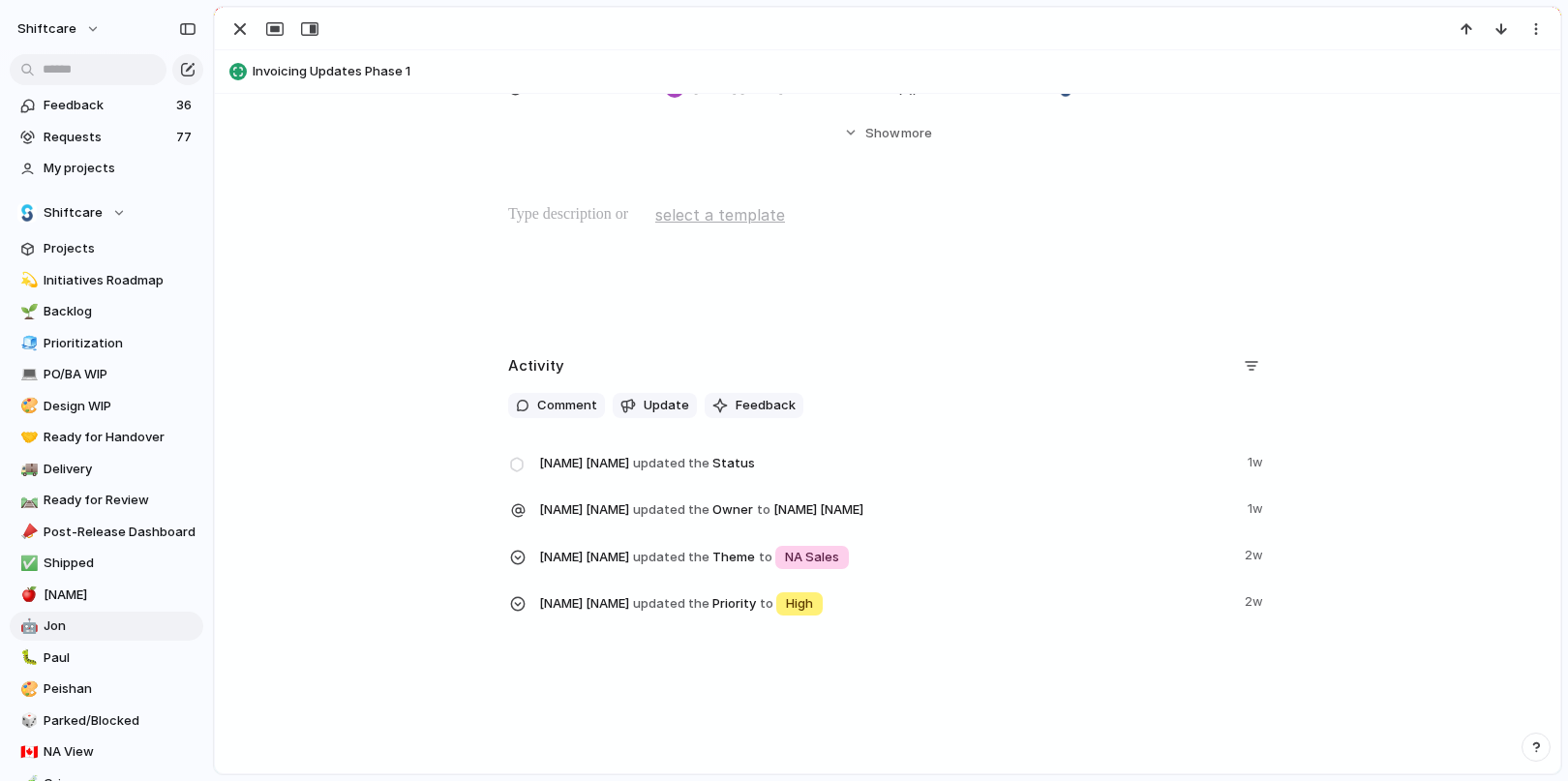 scroll, scrollTop: 0, scrollLeft: 0, axis: both 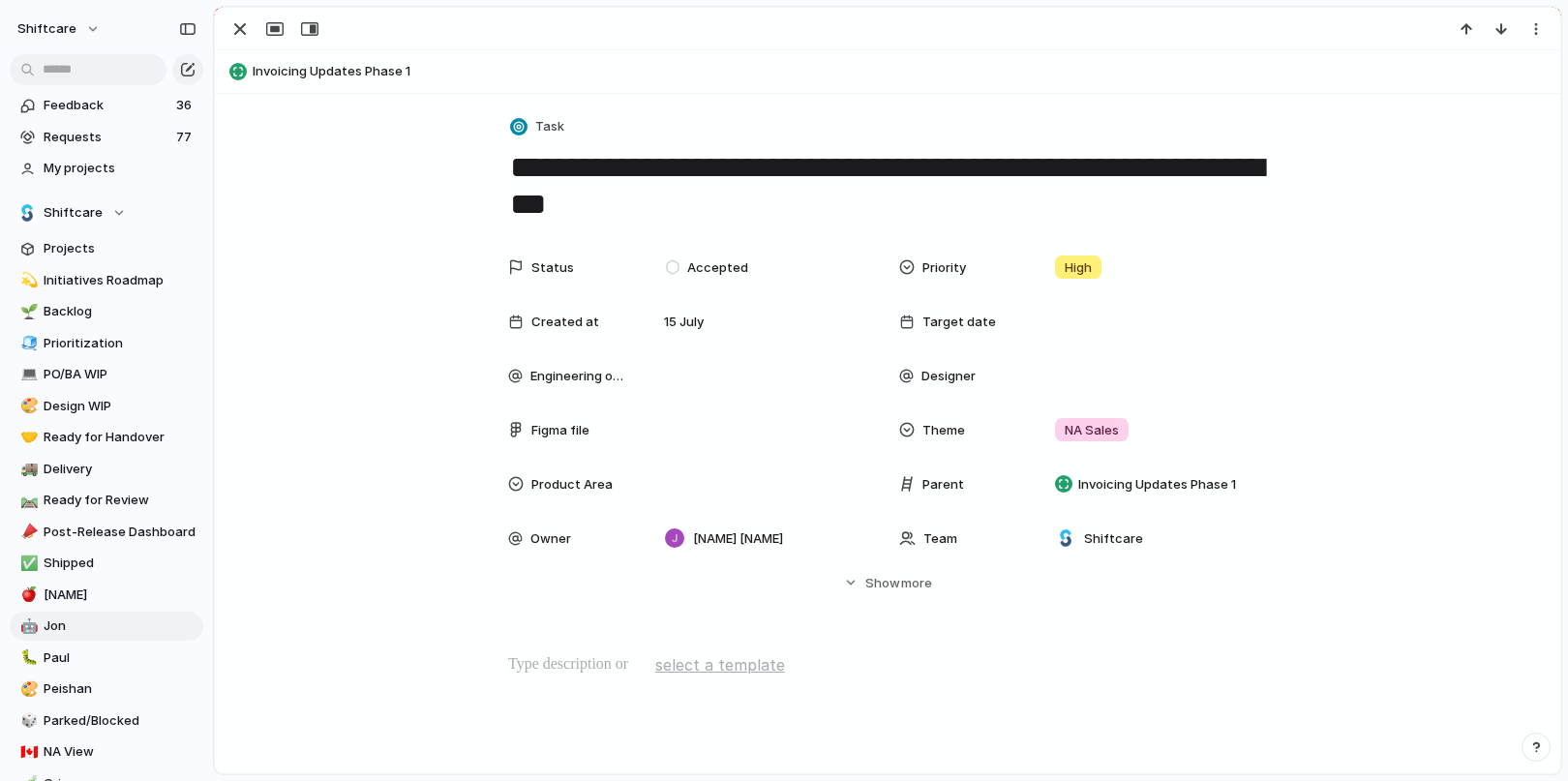 click on "select a template" at bounding box center [720, 665] 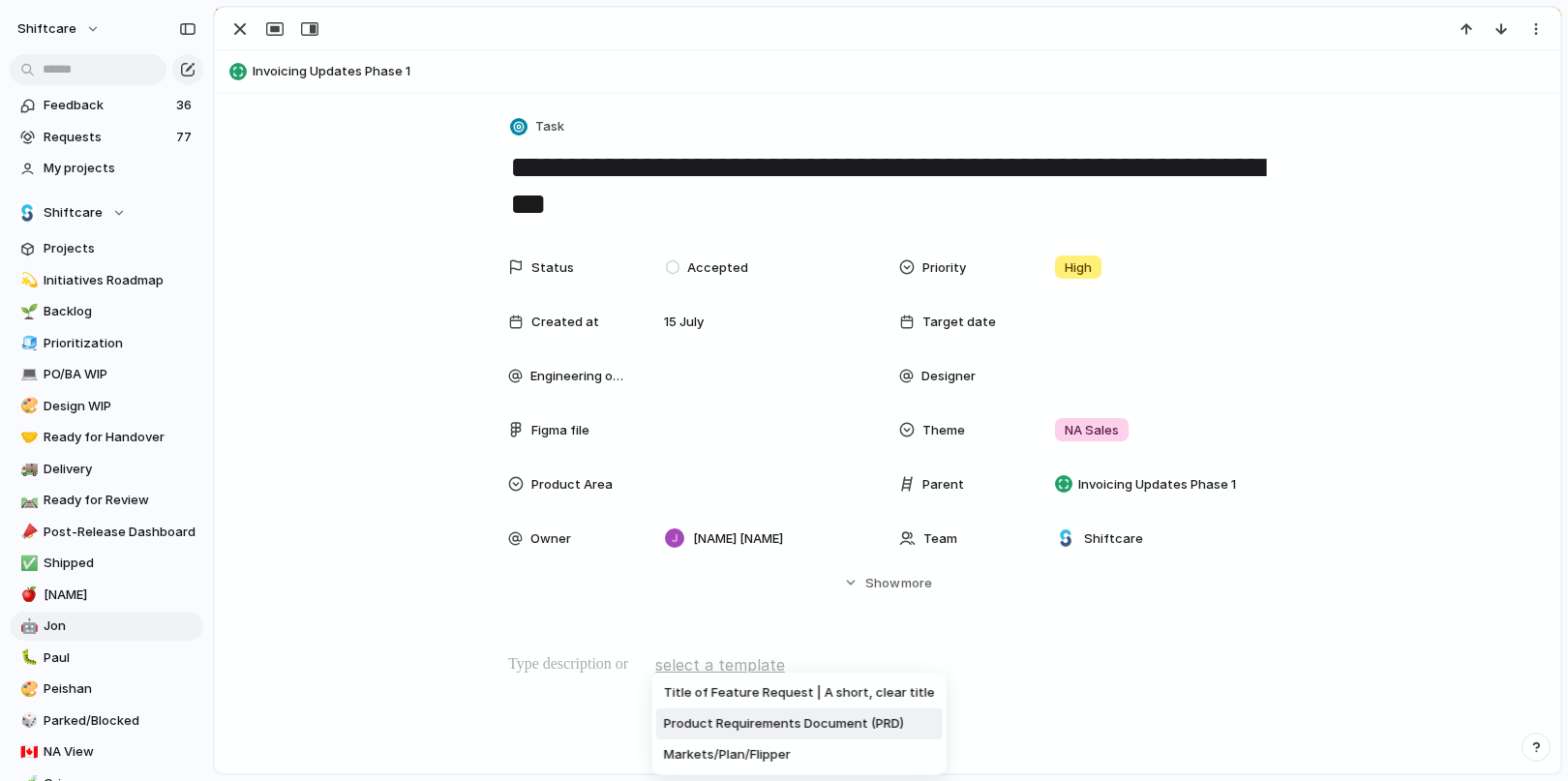 click on "Product Requirements Document (PRD)" at bounding box center [784, 724] 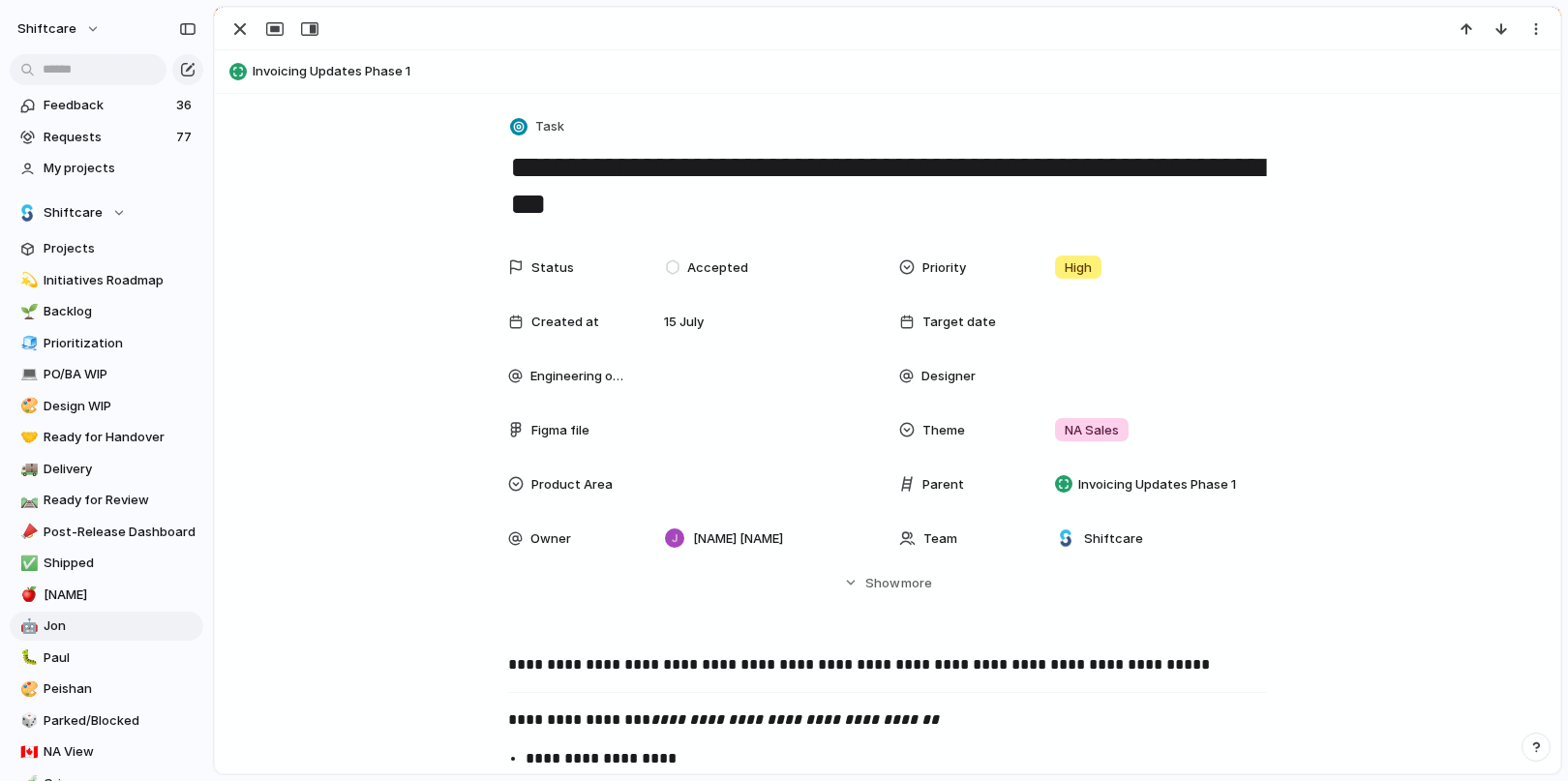 click on "**********" at bounding box center [888, 1674] 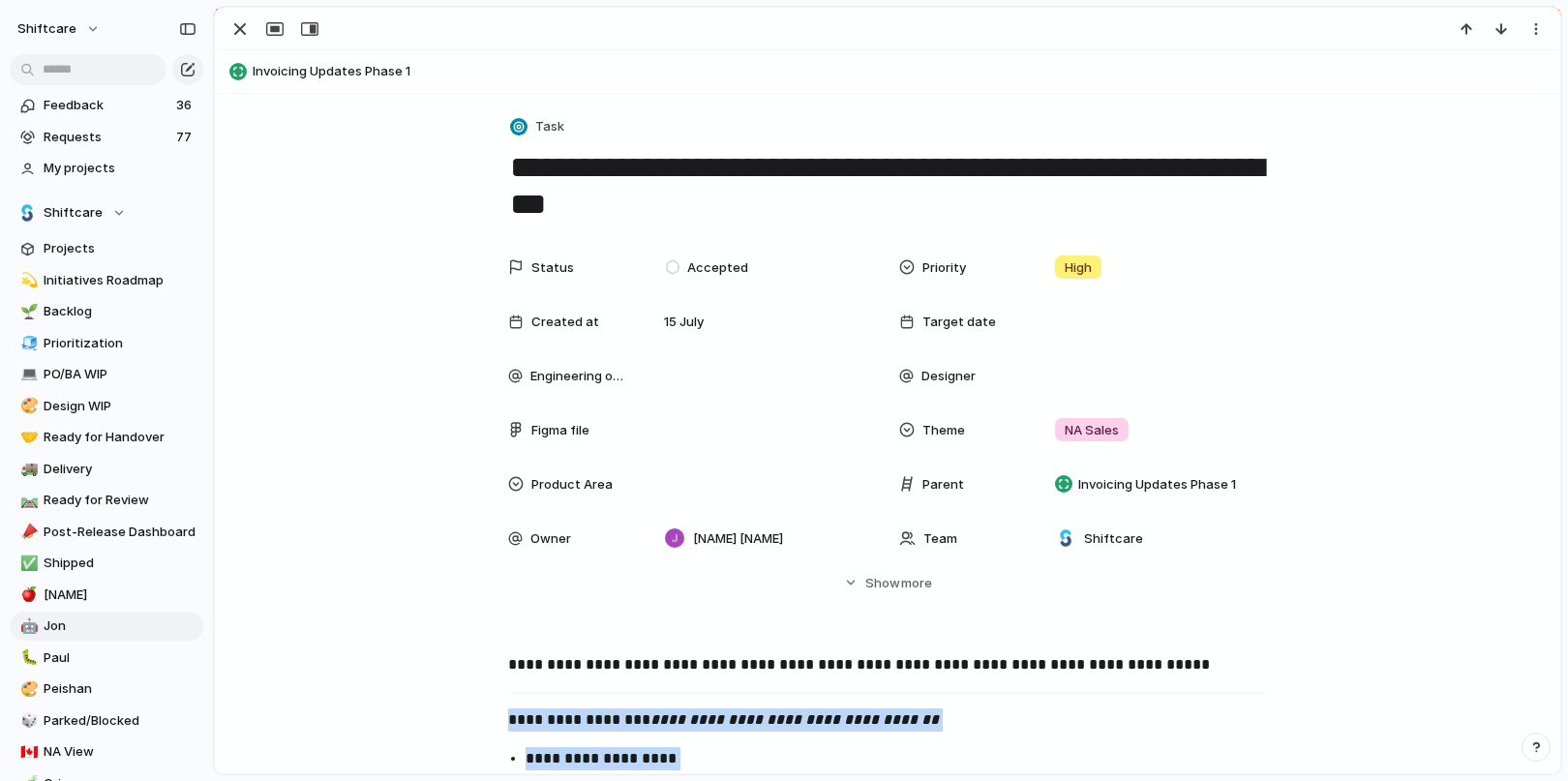scroll, scrollTop: 2230, scrollLeft: 0, axis: vertical 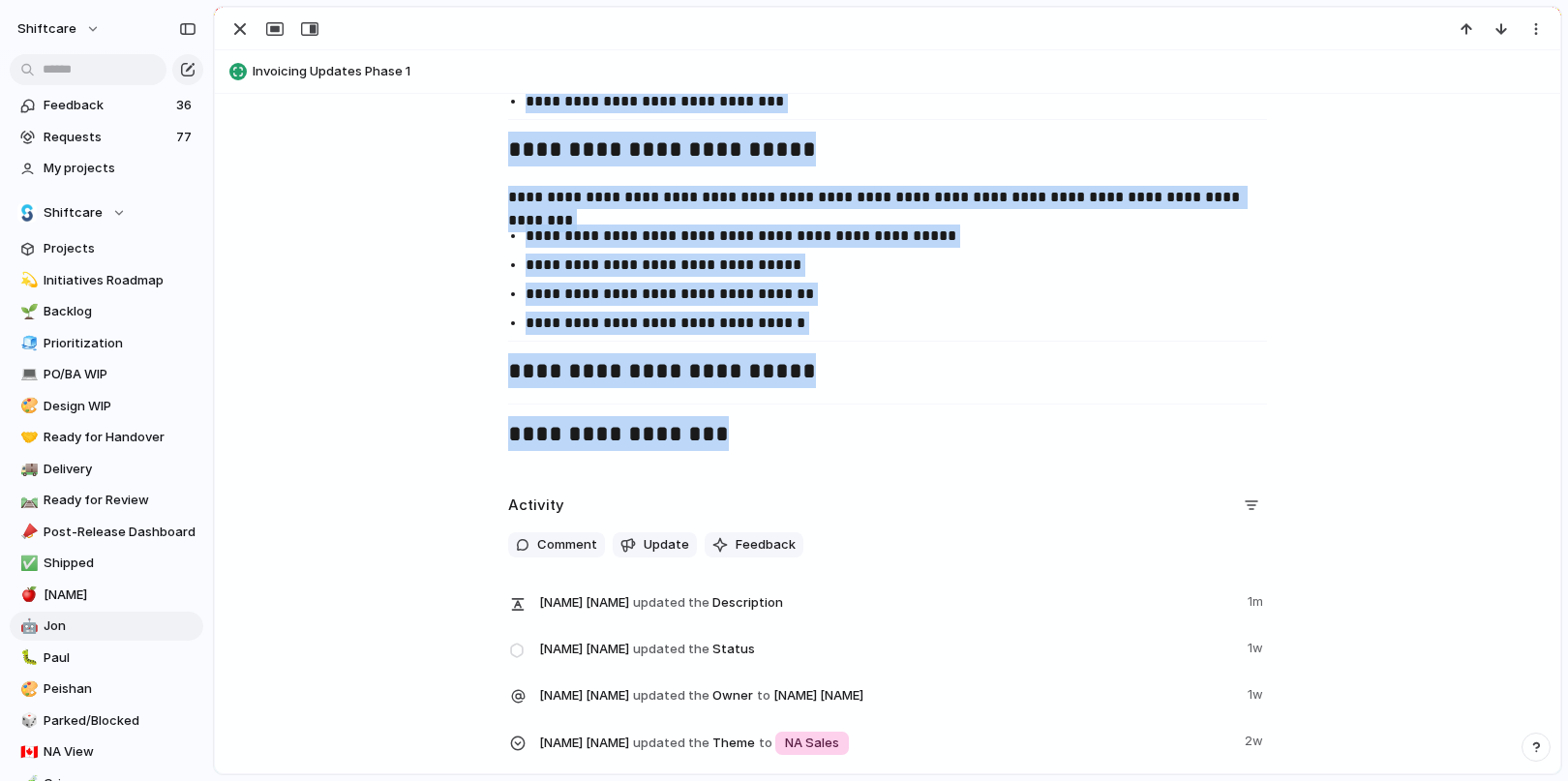 copy on "**********" 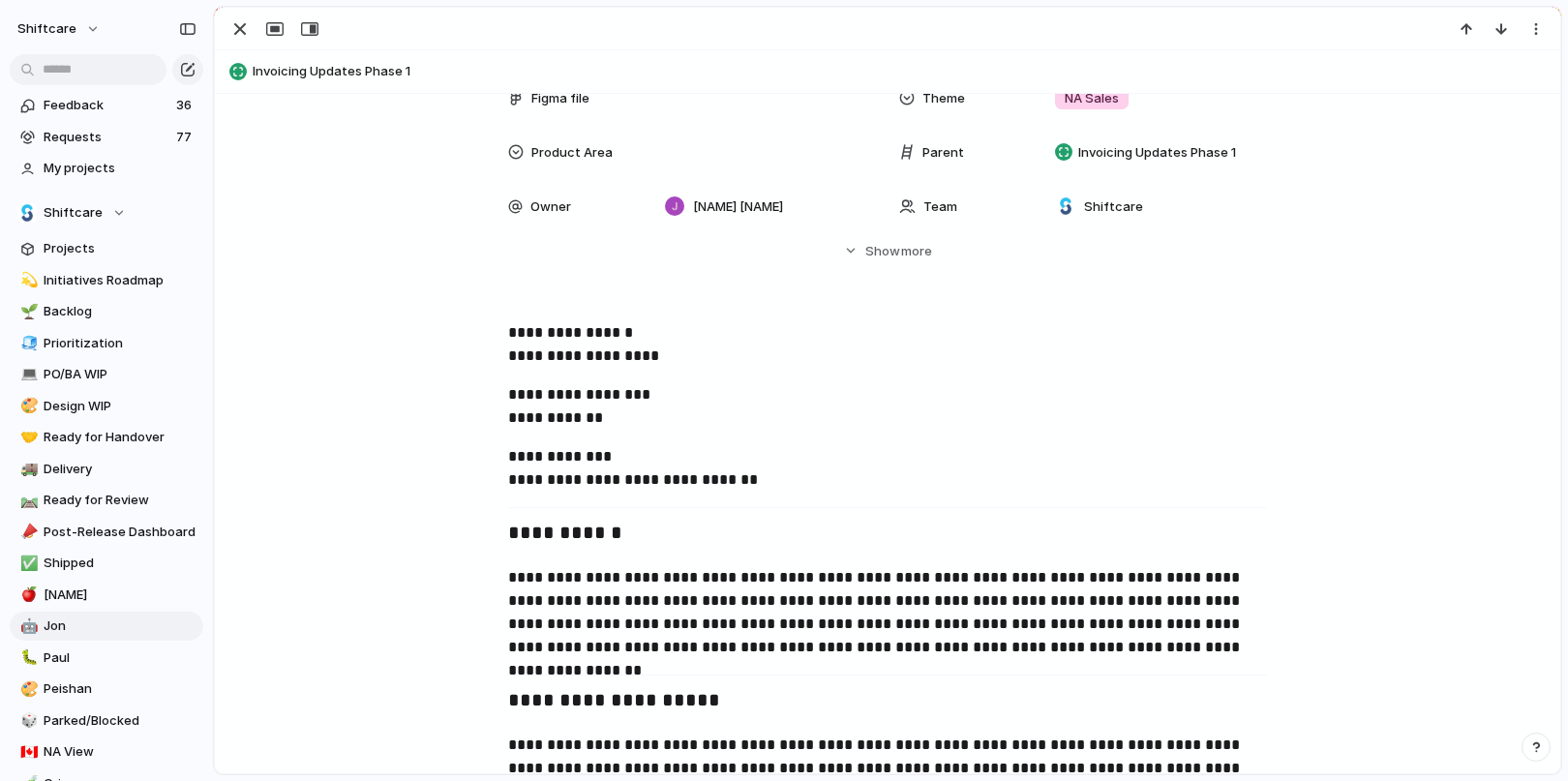 scroll, scrollTop: 337, scrollLeft: 0, axis: vertical 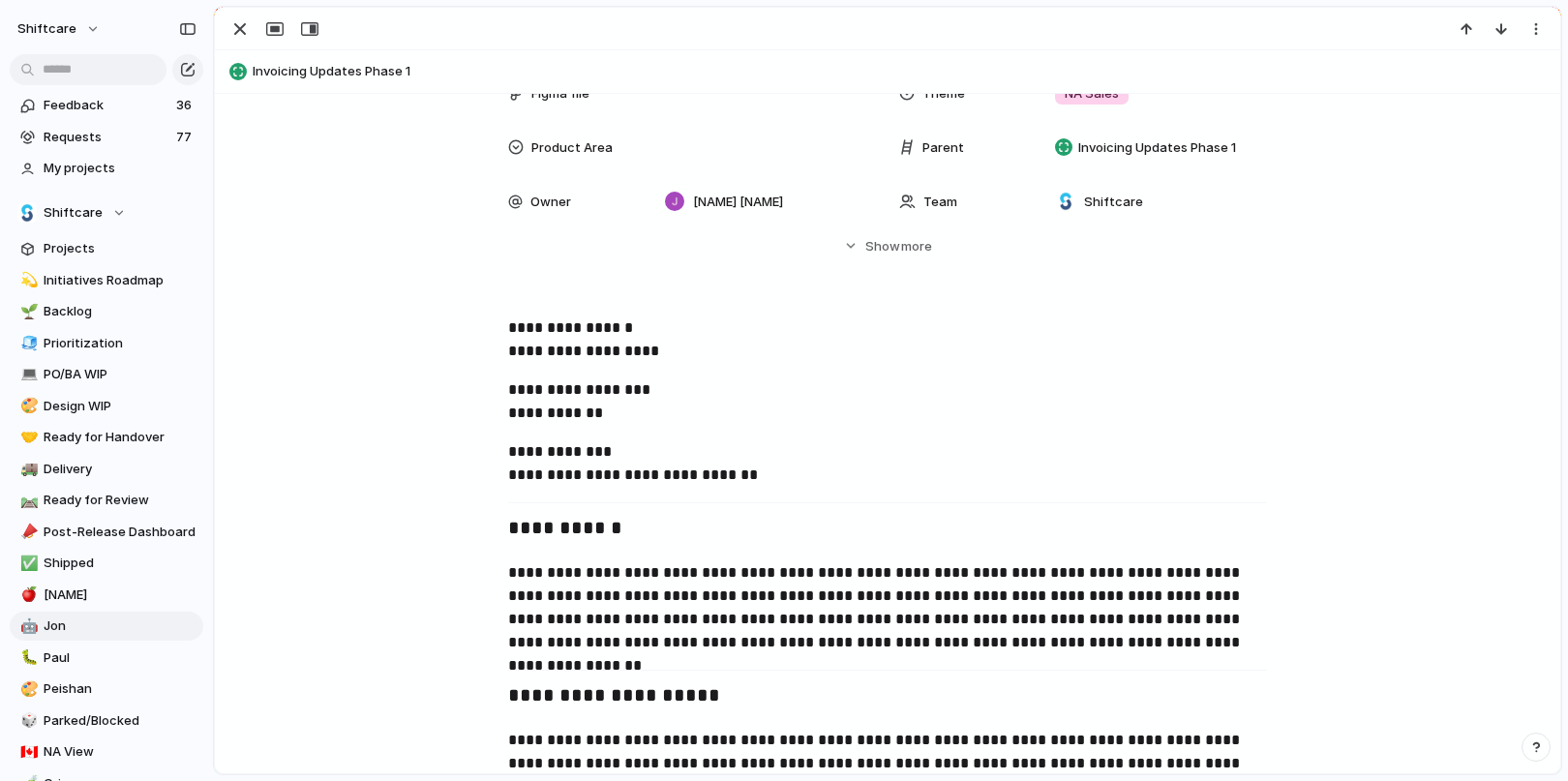 click on "**********" at bounding box center [888, 1513] 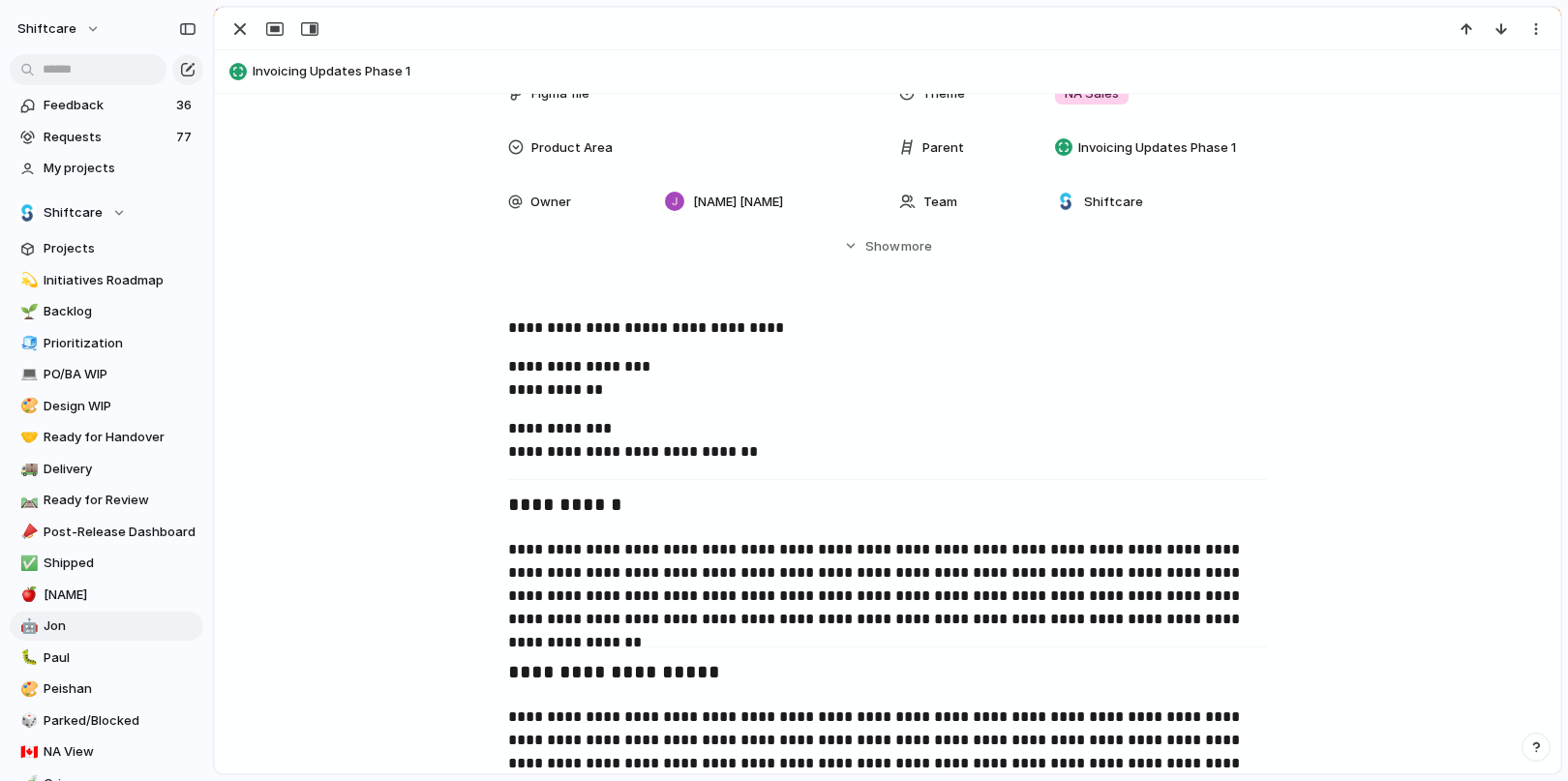 type 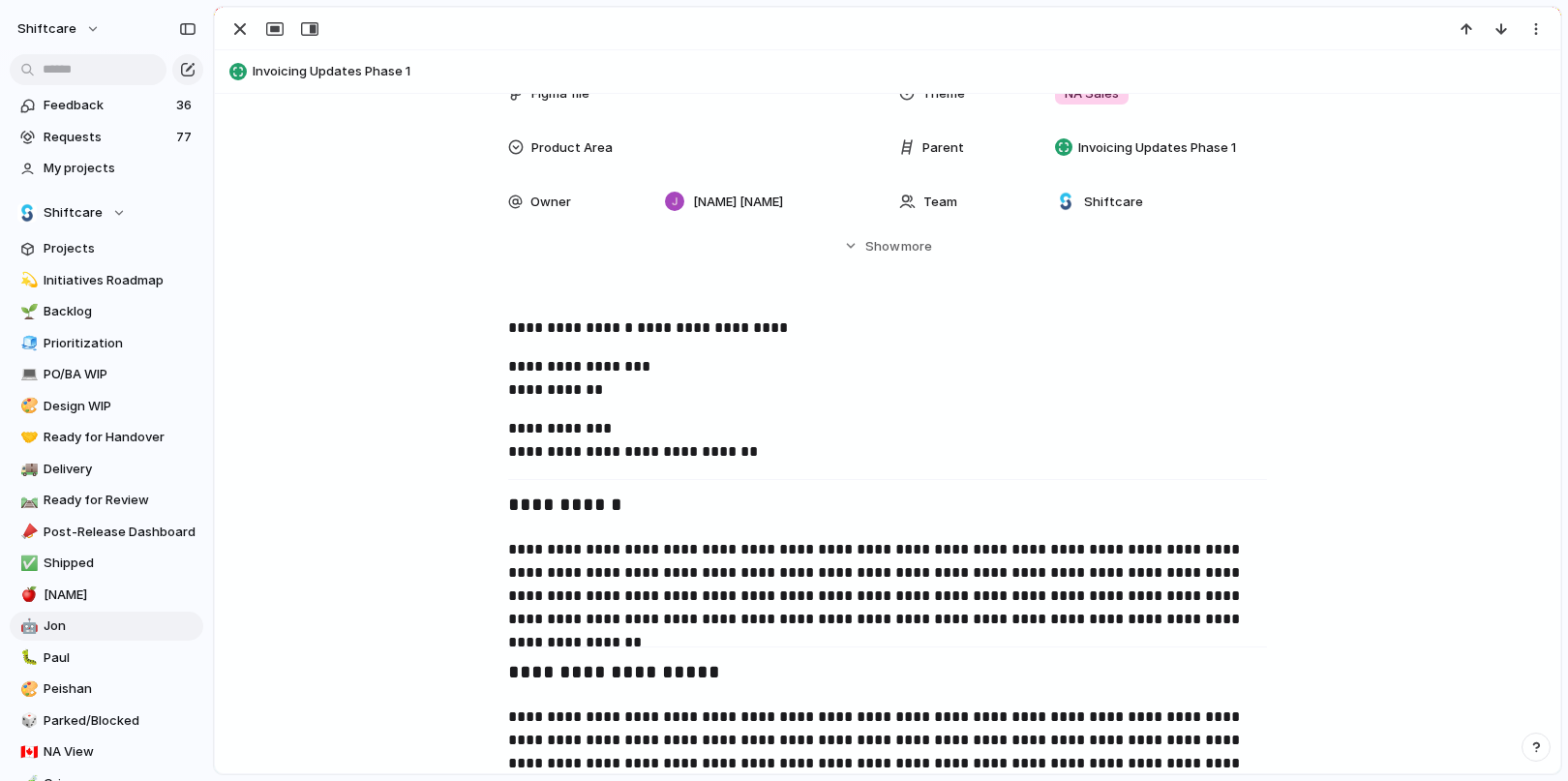 click on "**********" at bounding box center [888, 1501] 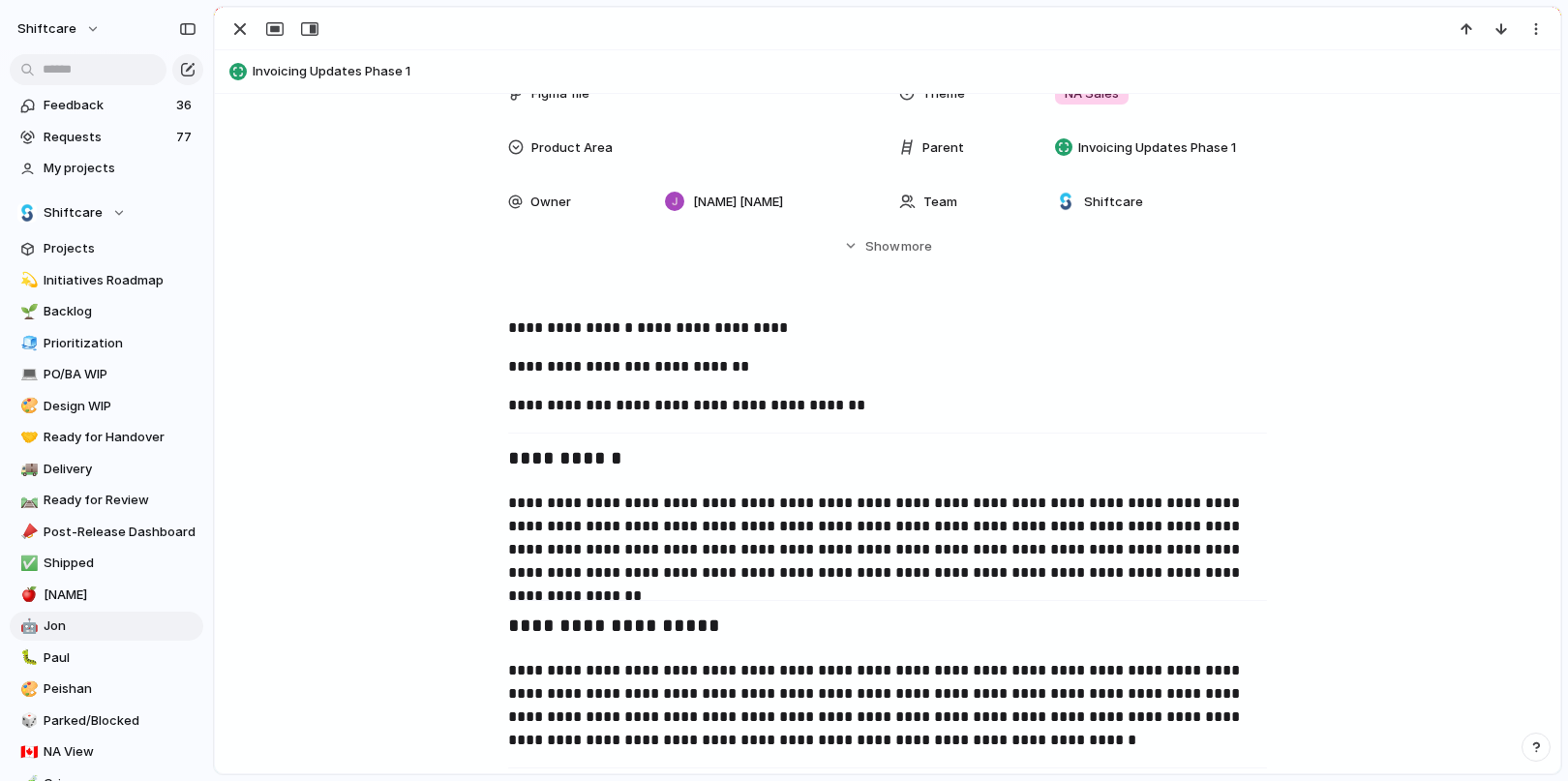 click on "**********" at bounding box center [888, 538] 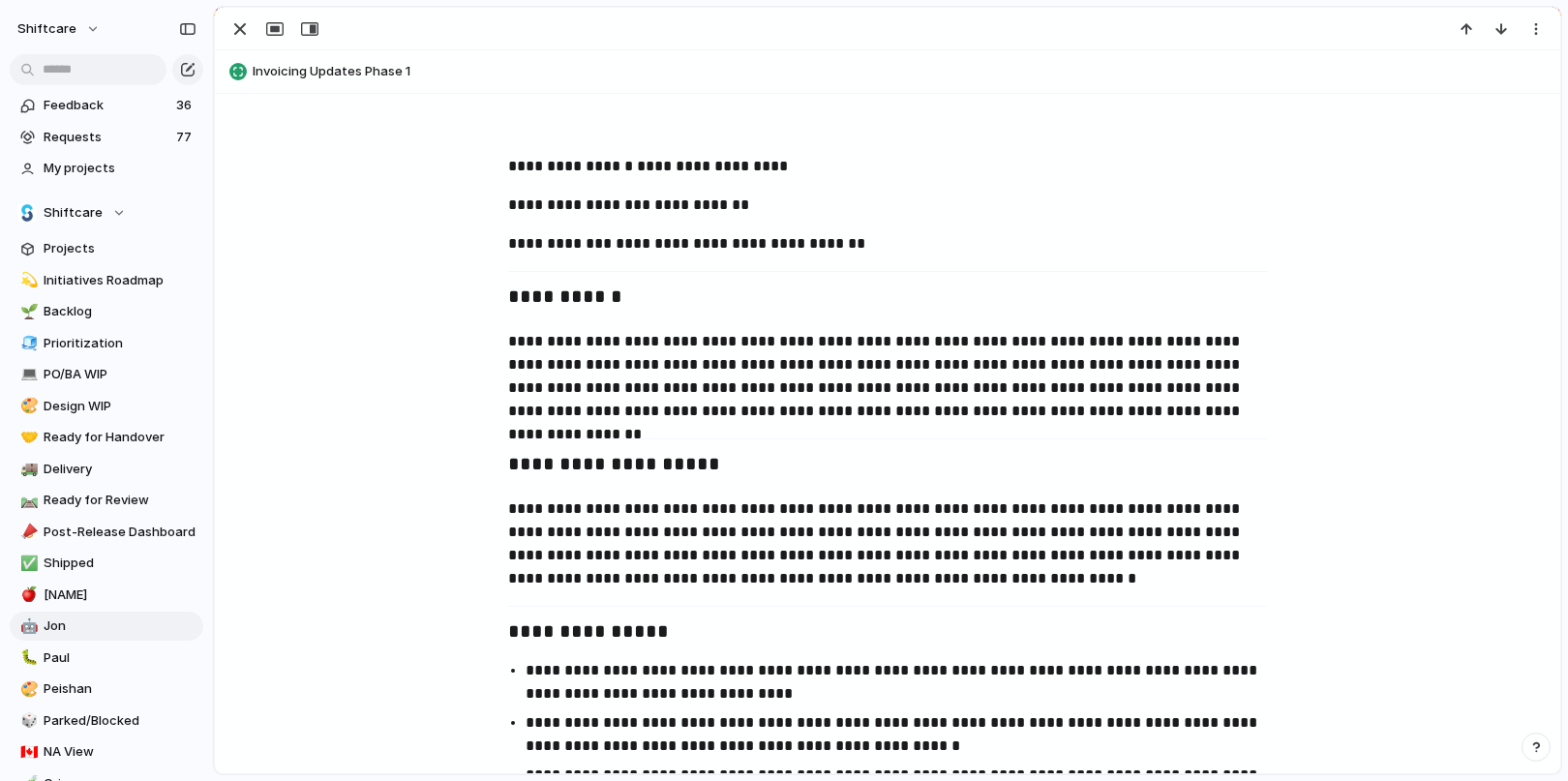 scroll, scrollTop: 500, scrollLeft: 0, axis: vertical 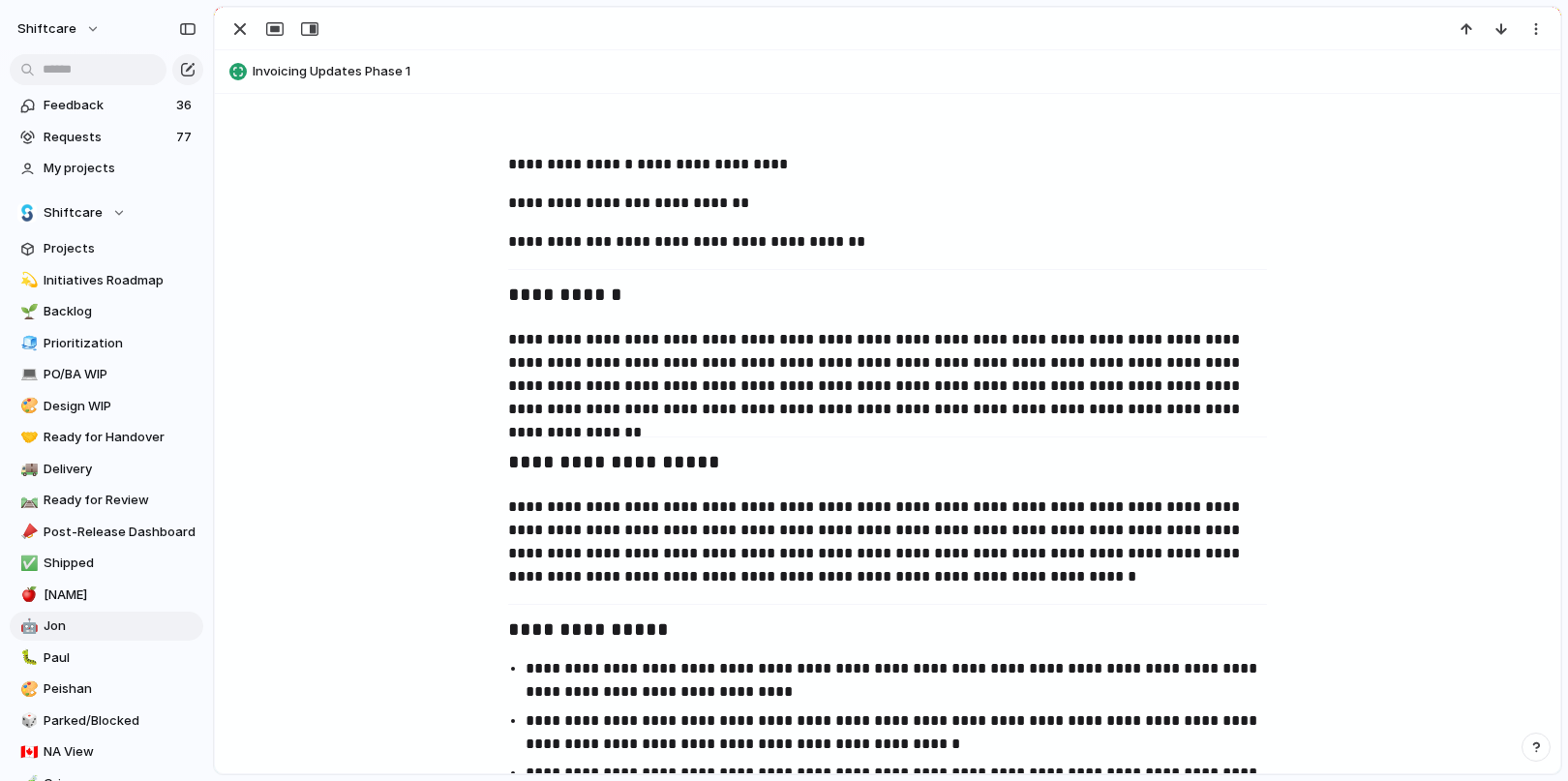 click on "**********" at bounding box center [888, 375] 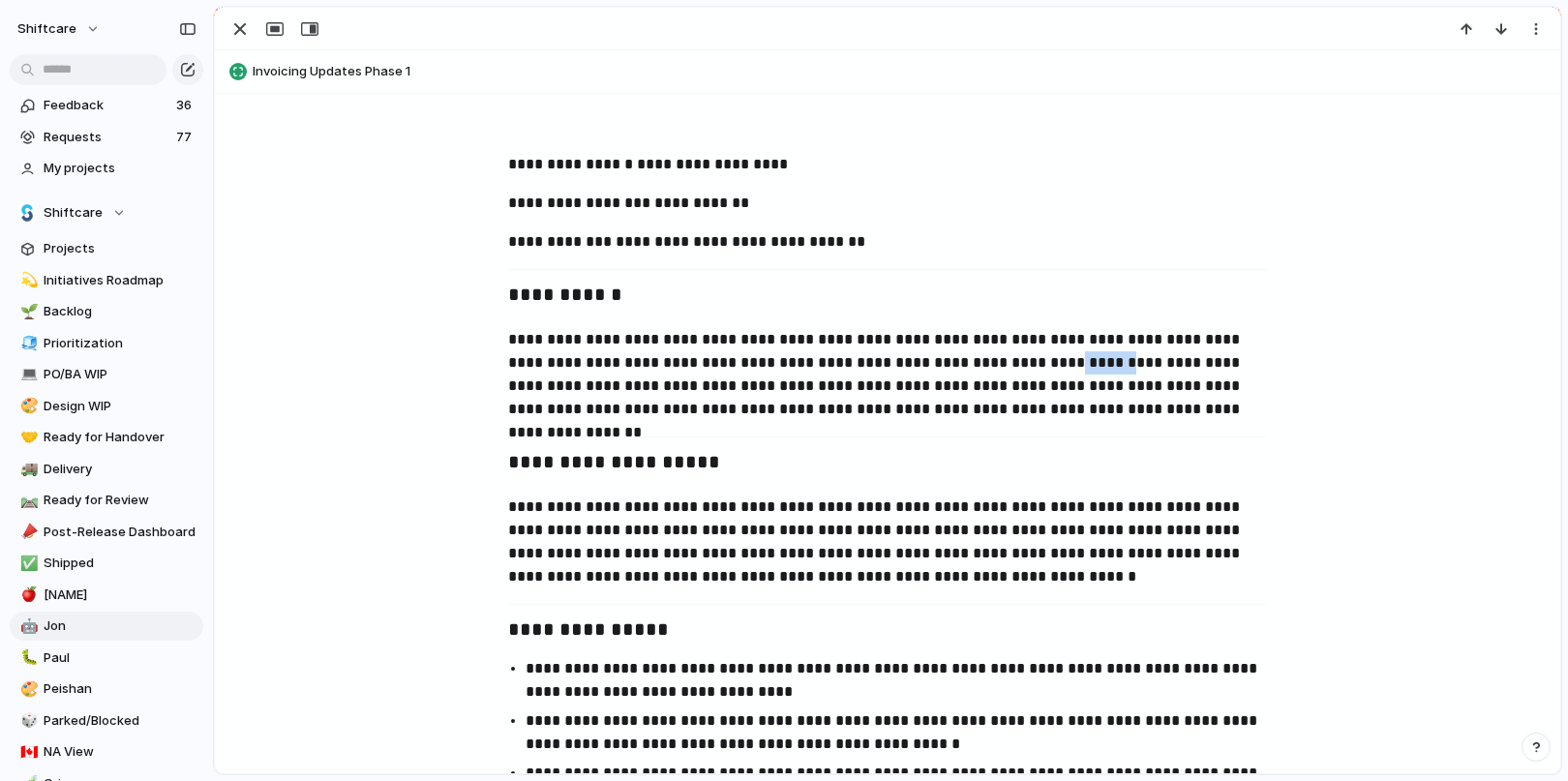 click on "**********" at bounding box center (888, 375) 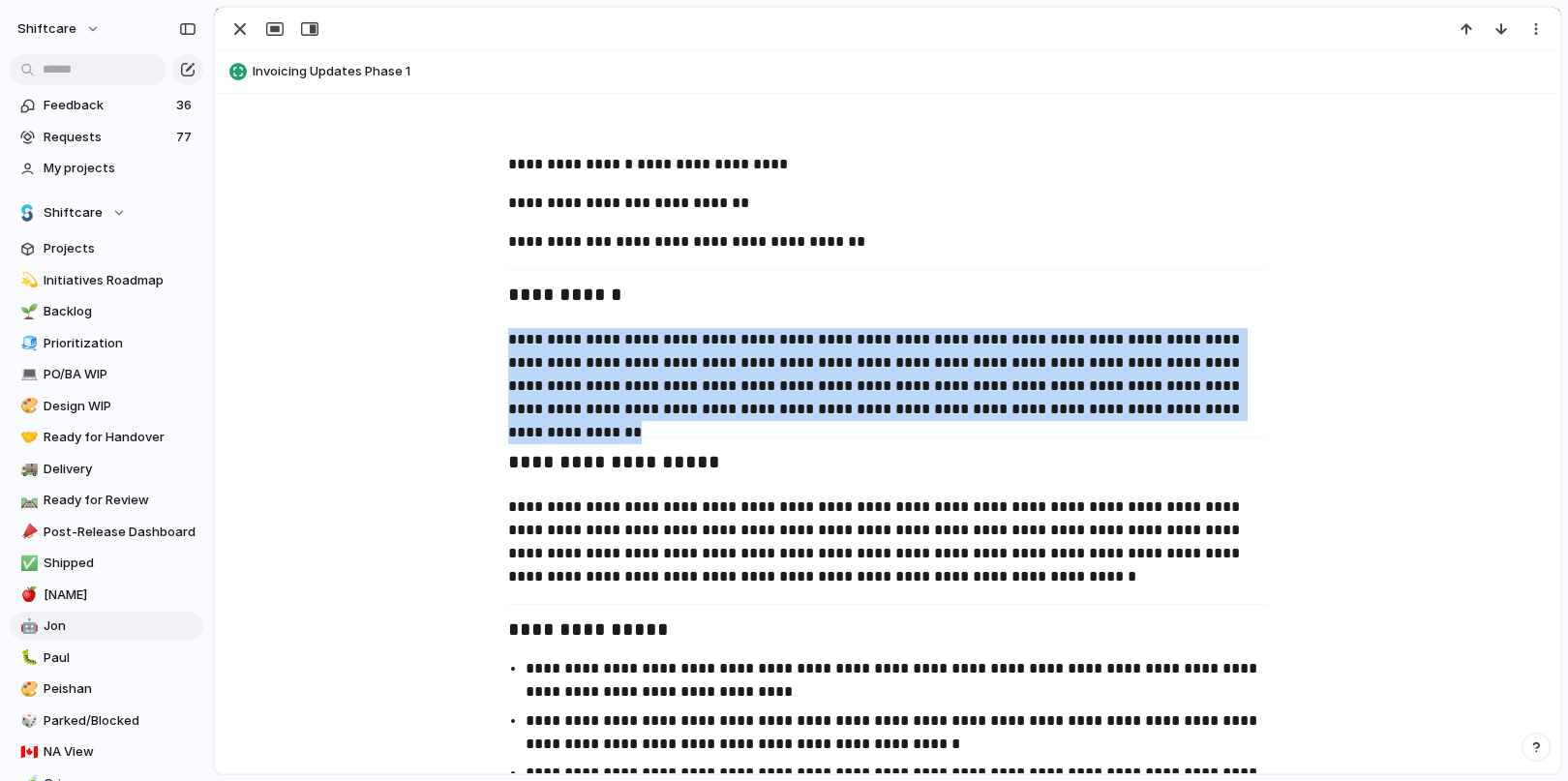 click on "**********" at bounding box center (888, 375) 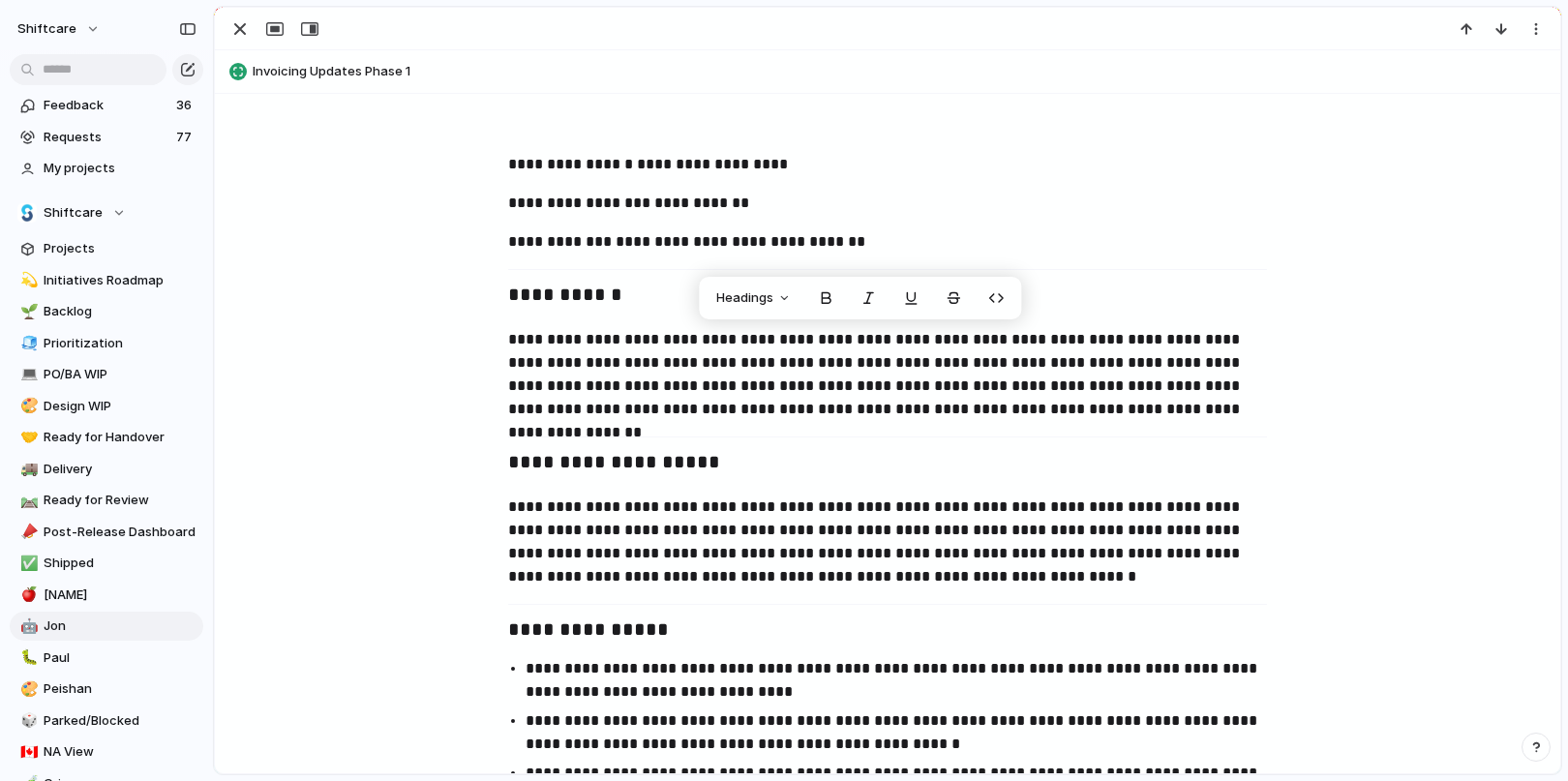 click on "**********" at bounding box center (888, 375) 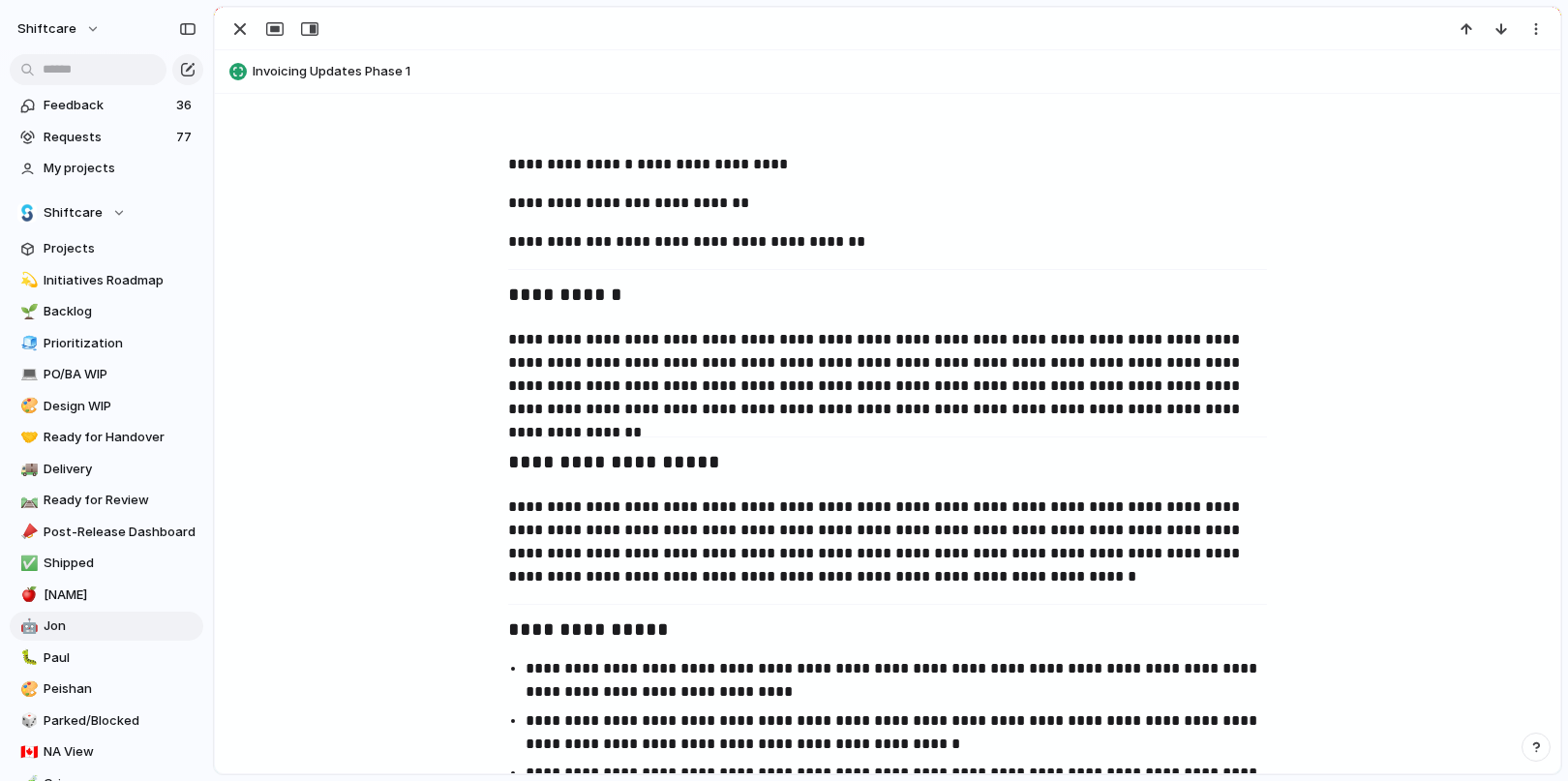 drag, startPoint x: 976, startPoint y: 351, endPoint x: 1045, endPoint y: 434, distance: 107.93517 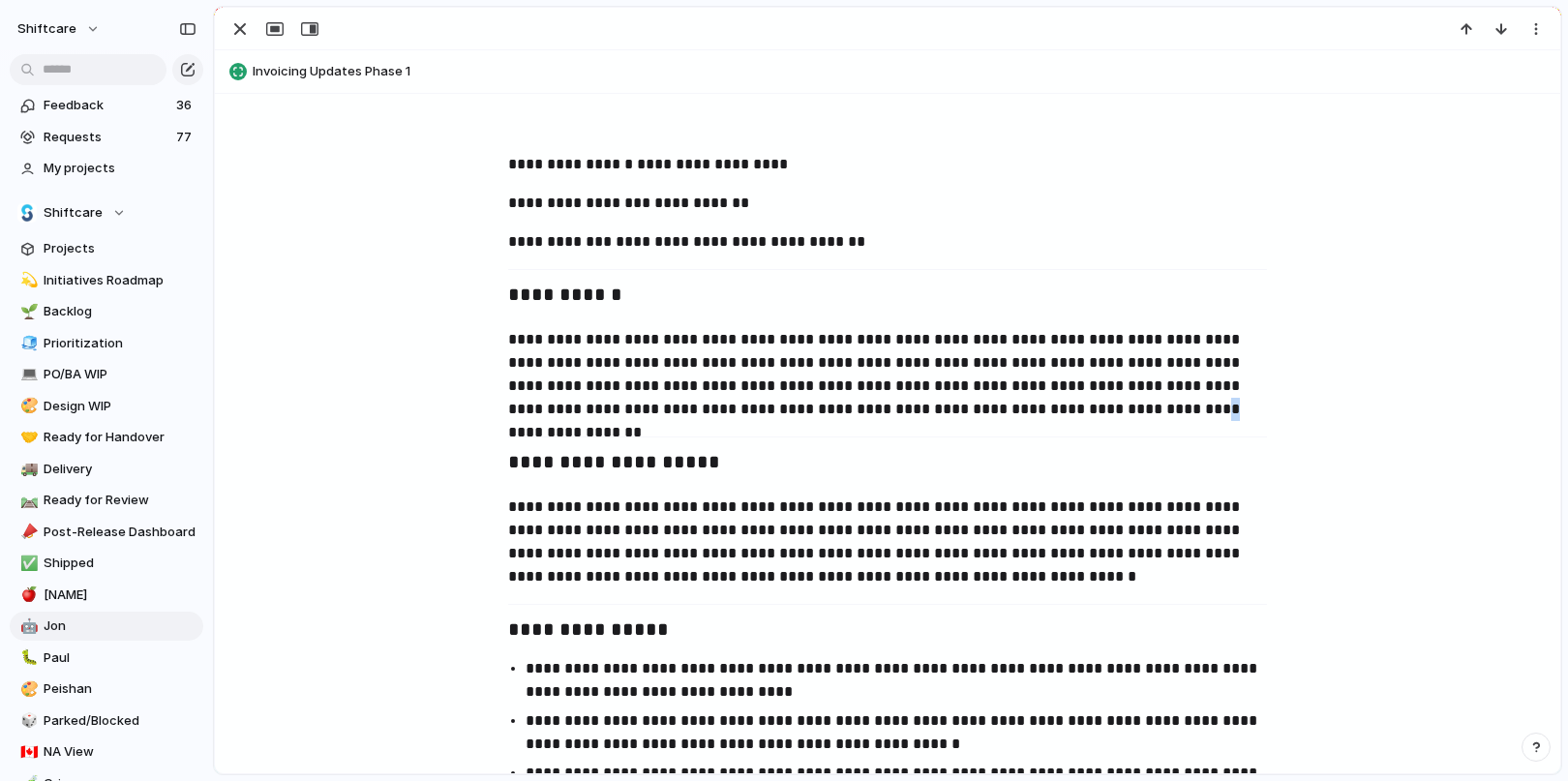 click on "**********" at bounding box center (888, 375) 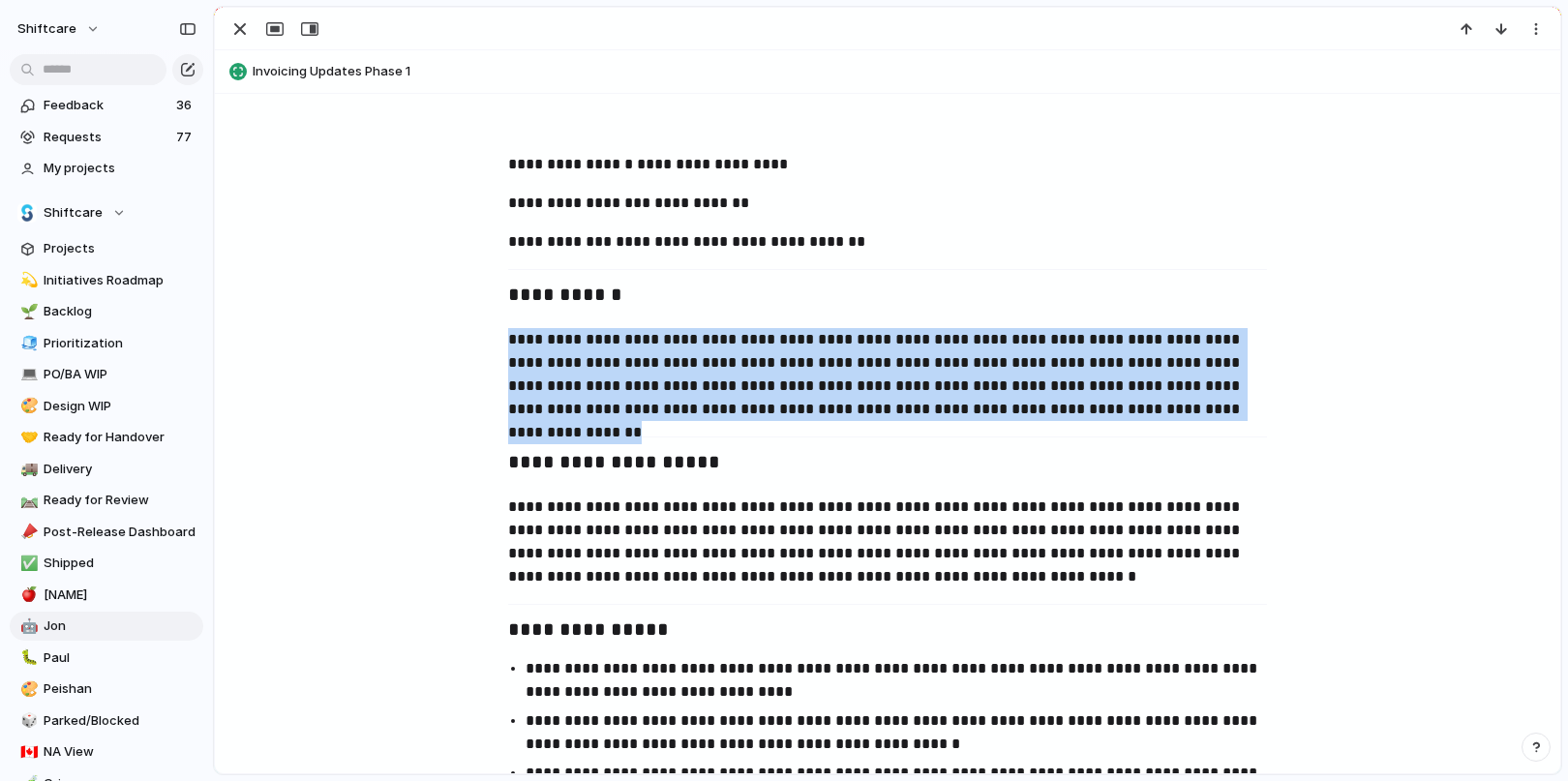 click on "**********" at bounding box center [888, 375] 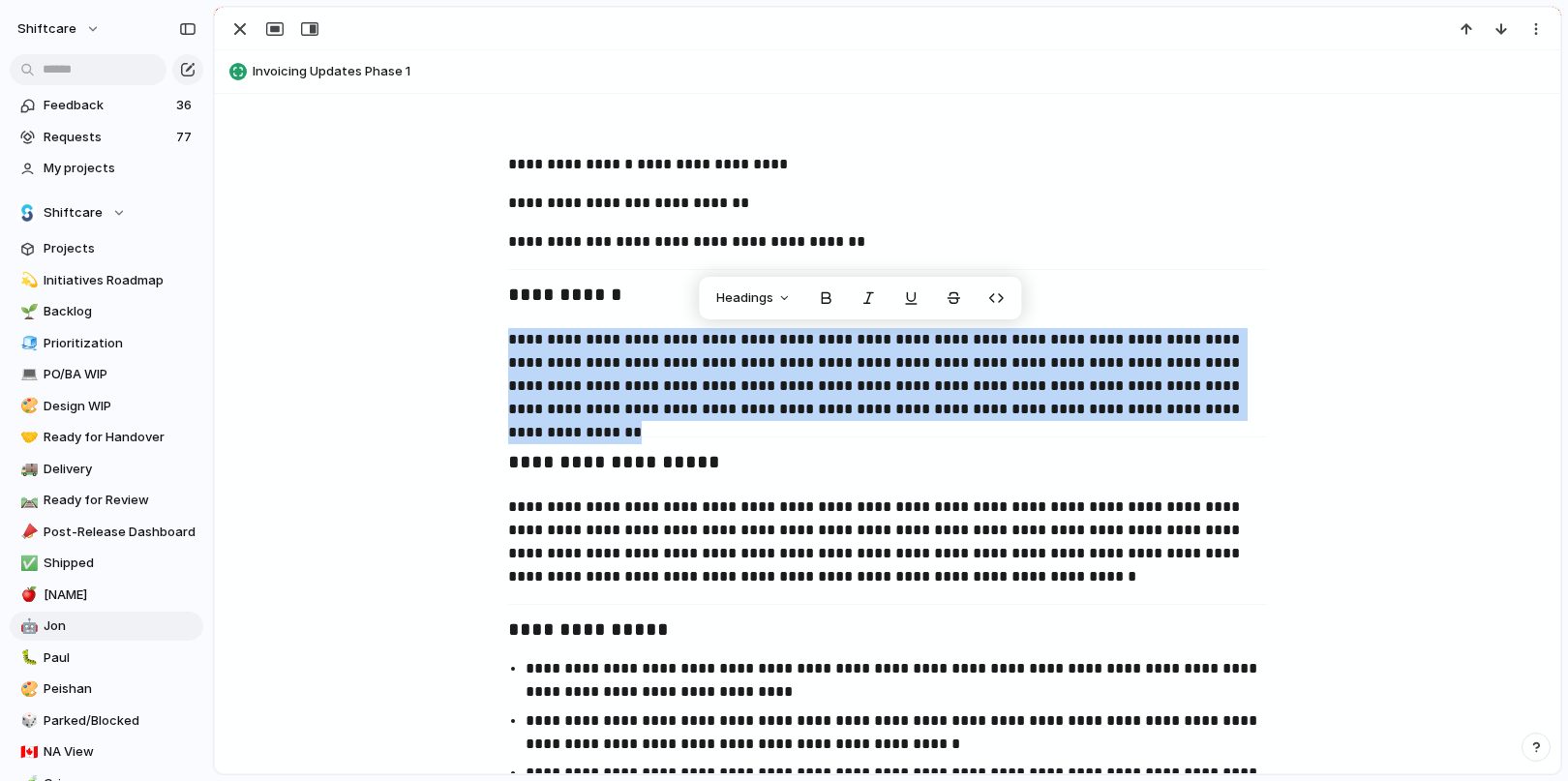 click on "**********" at bounding box center [888, 375] 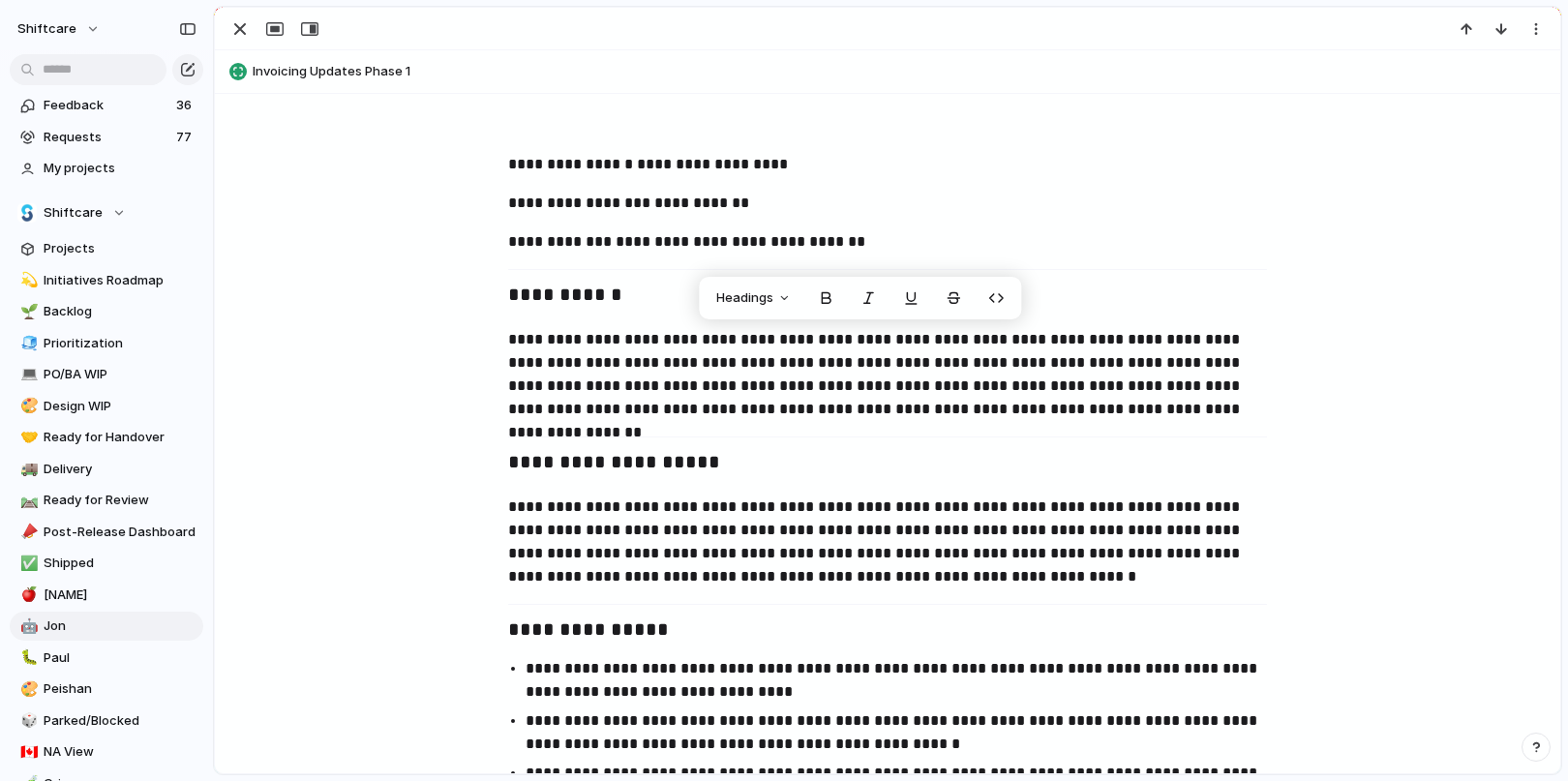 click on "**********" at bounding box center (888, 375) 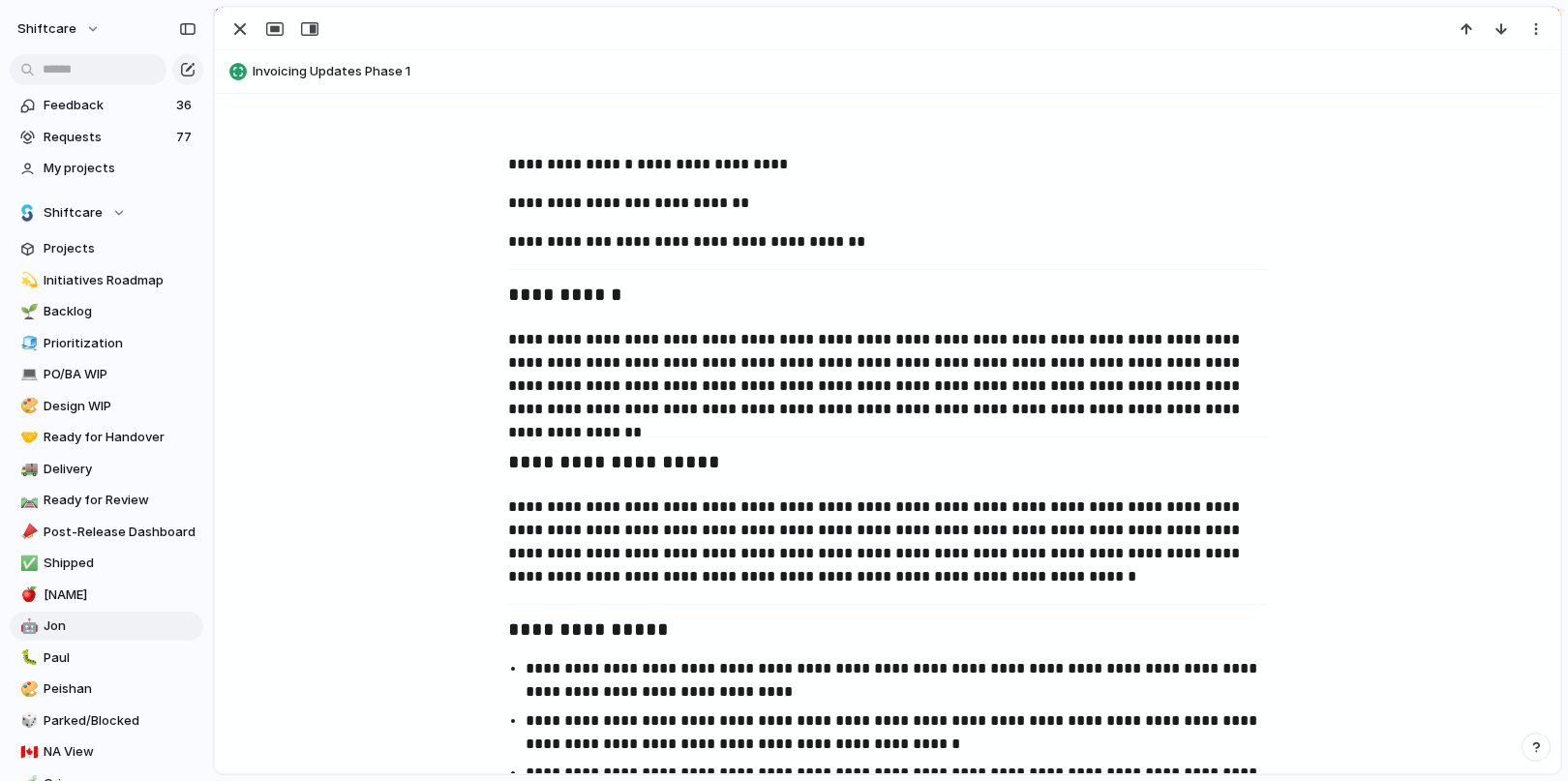 click on "**********" at bounding box center [888, 375] 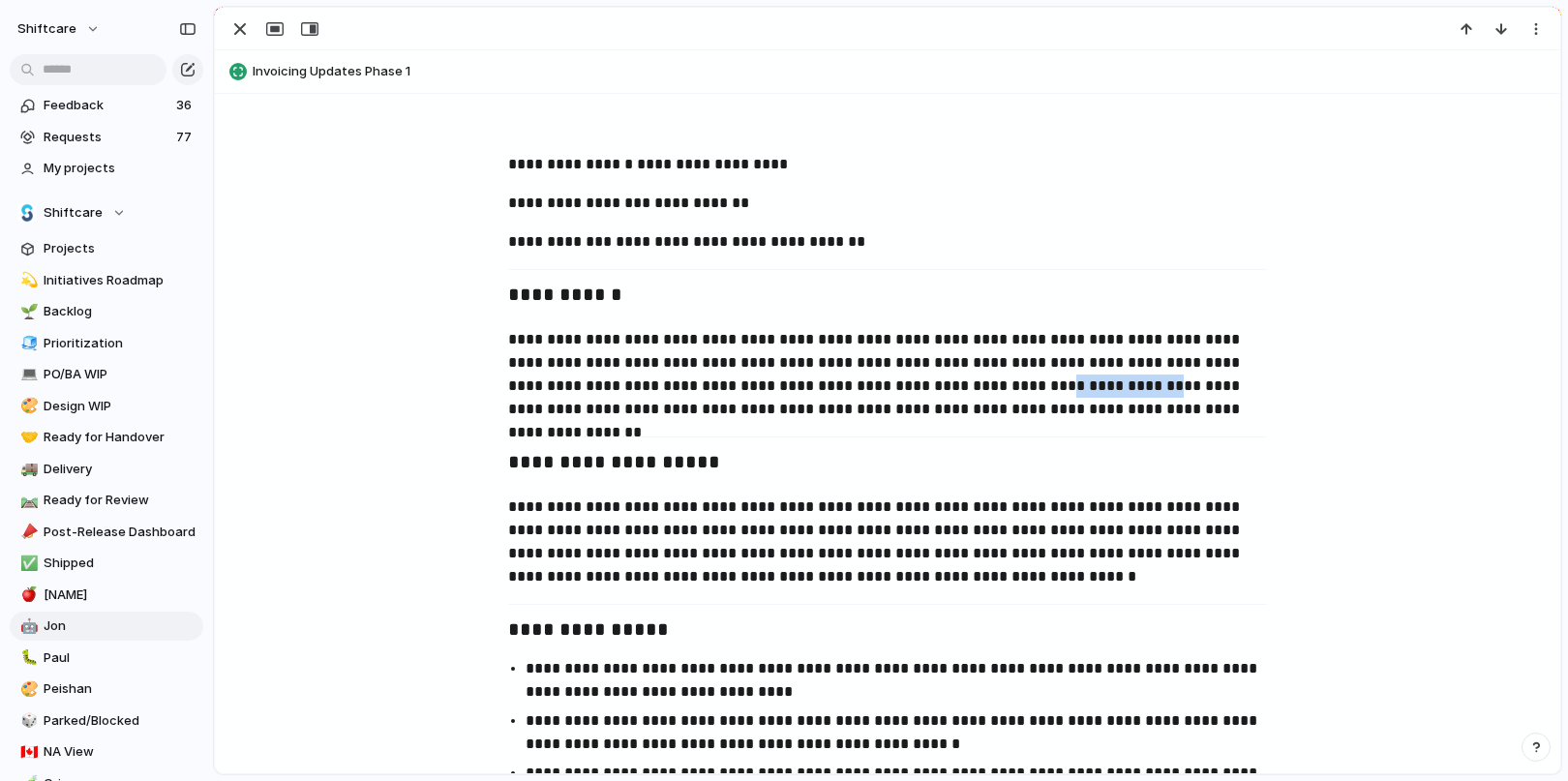 click on "**********" at bounding box center (888, 375) 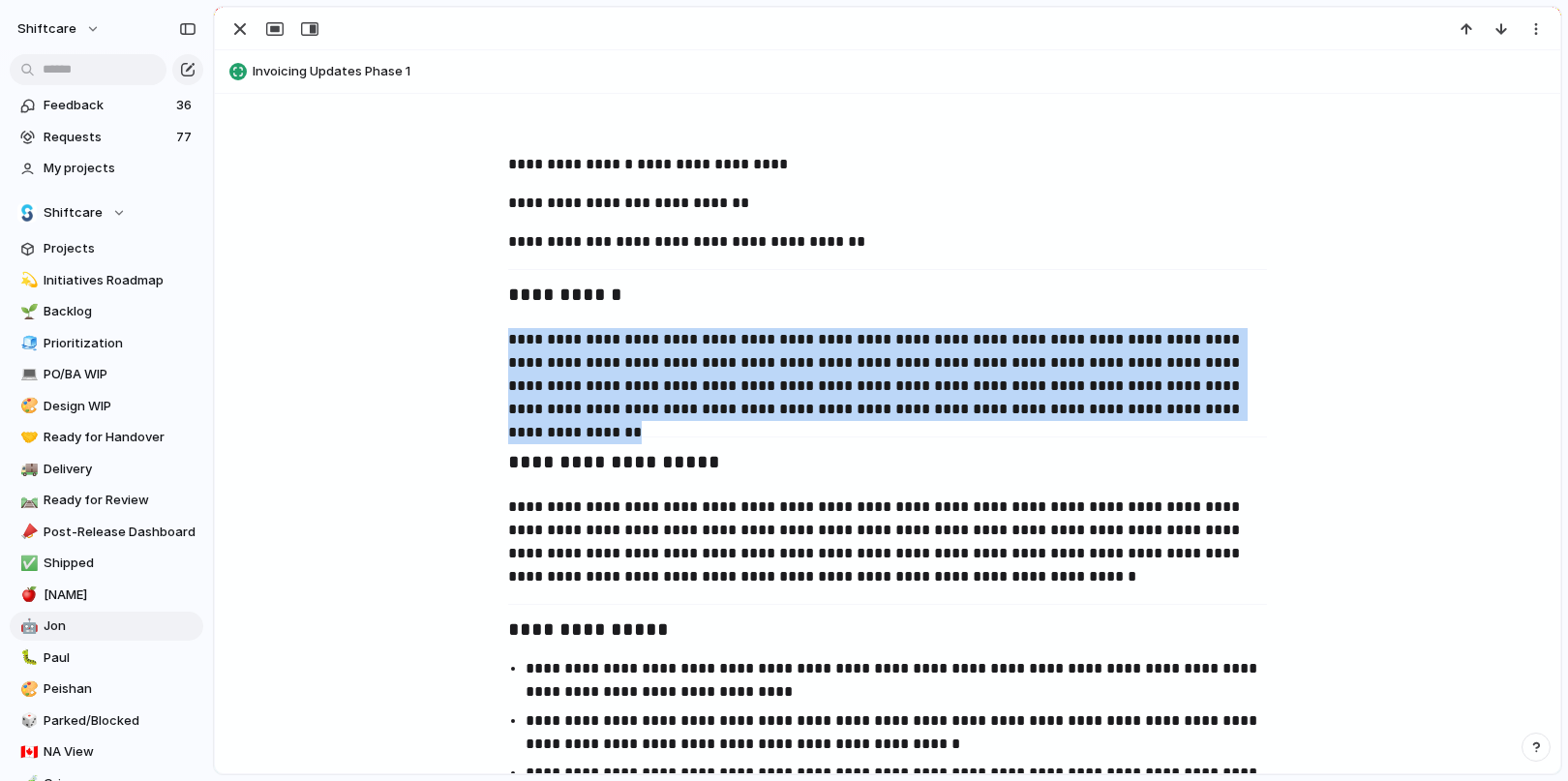 click on "**********" at bounding box center [888, 375] 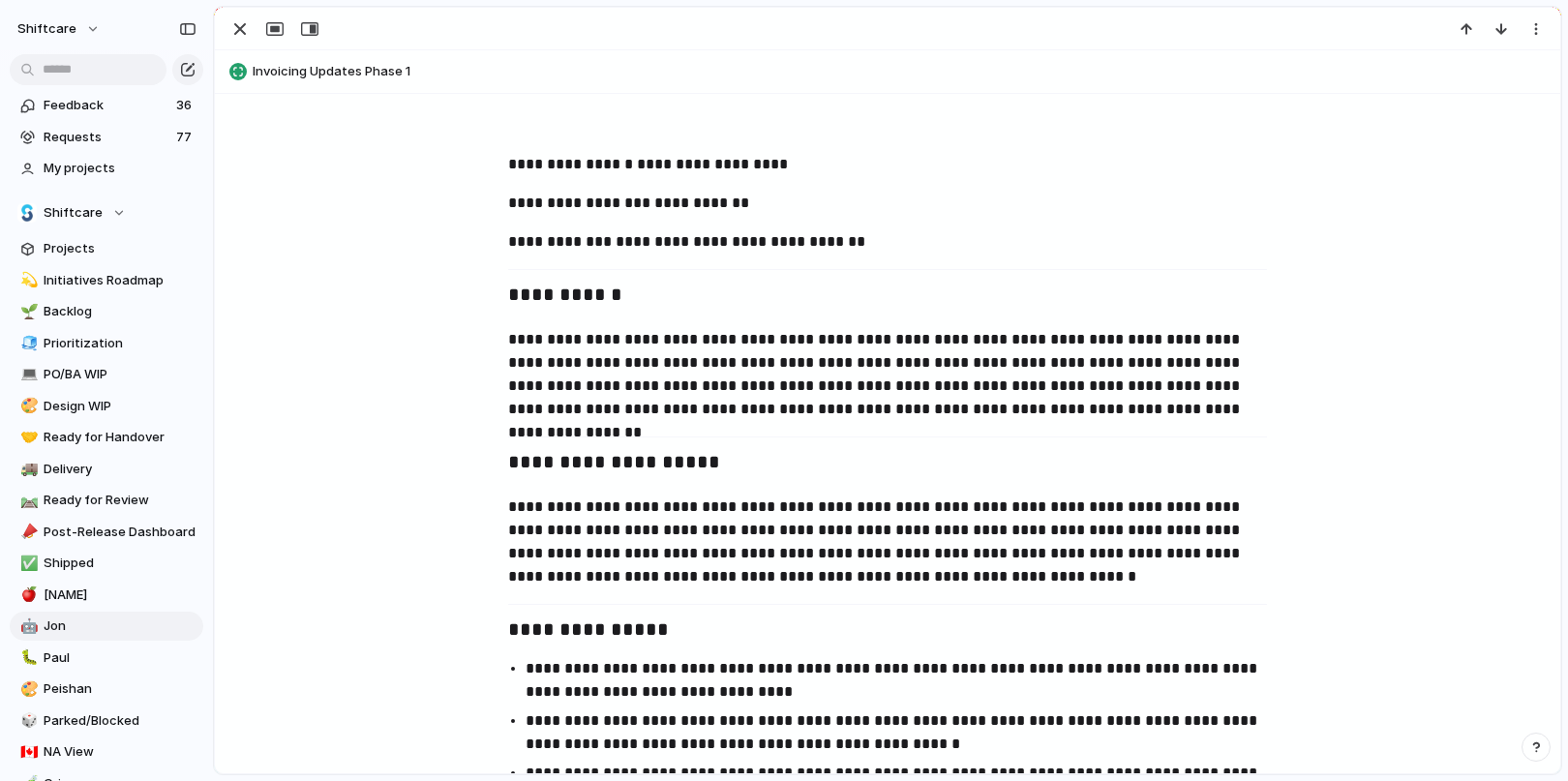 click on "**********" at bounding box center [888, 375] 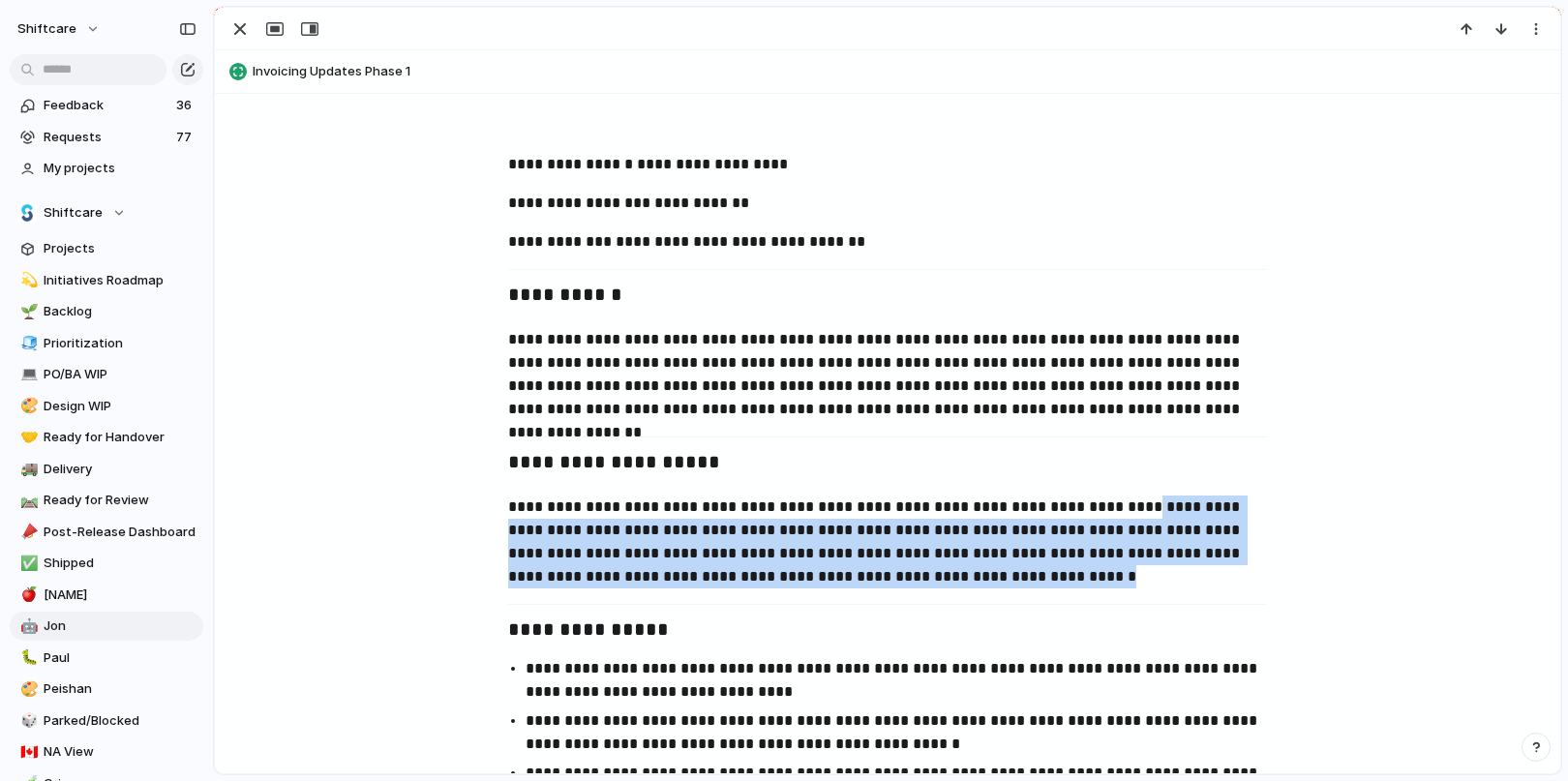 drag, startPoint x: 1101, startPoint y: 509, endPoint x: 1111, endPoint y: 589, distance: 80.62258 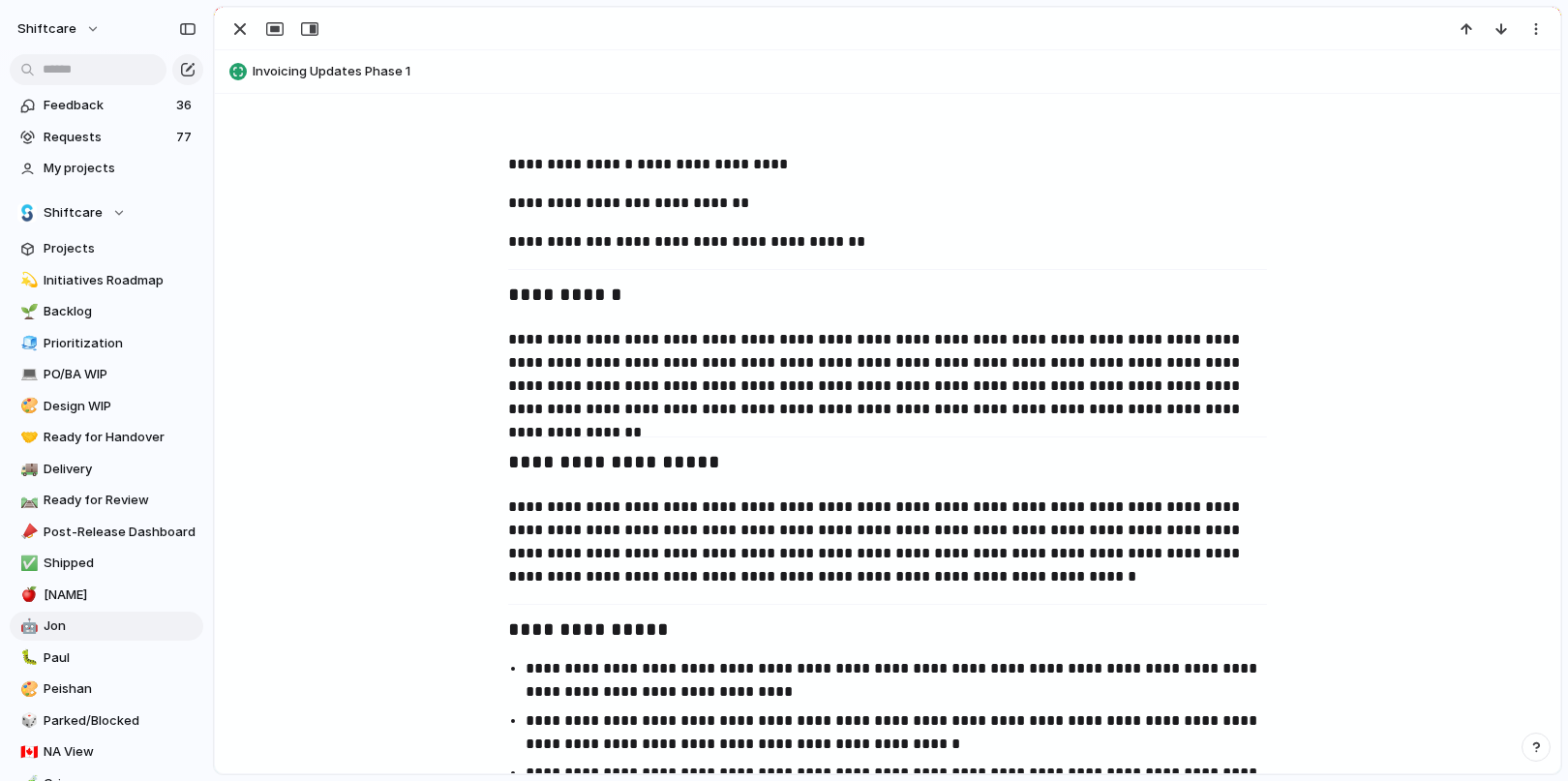 click on "**********" at bounding box center [888, 1314] 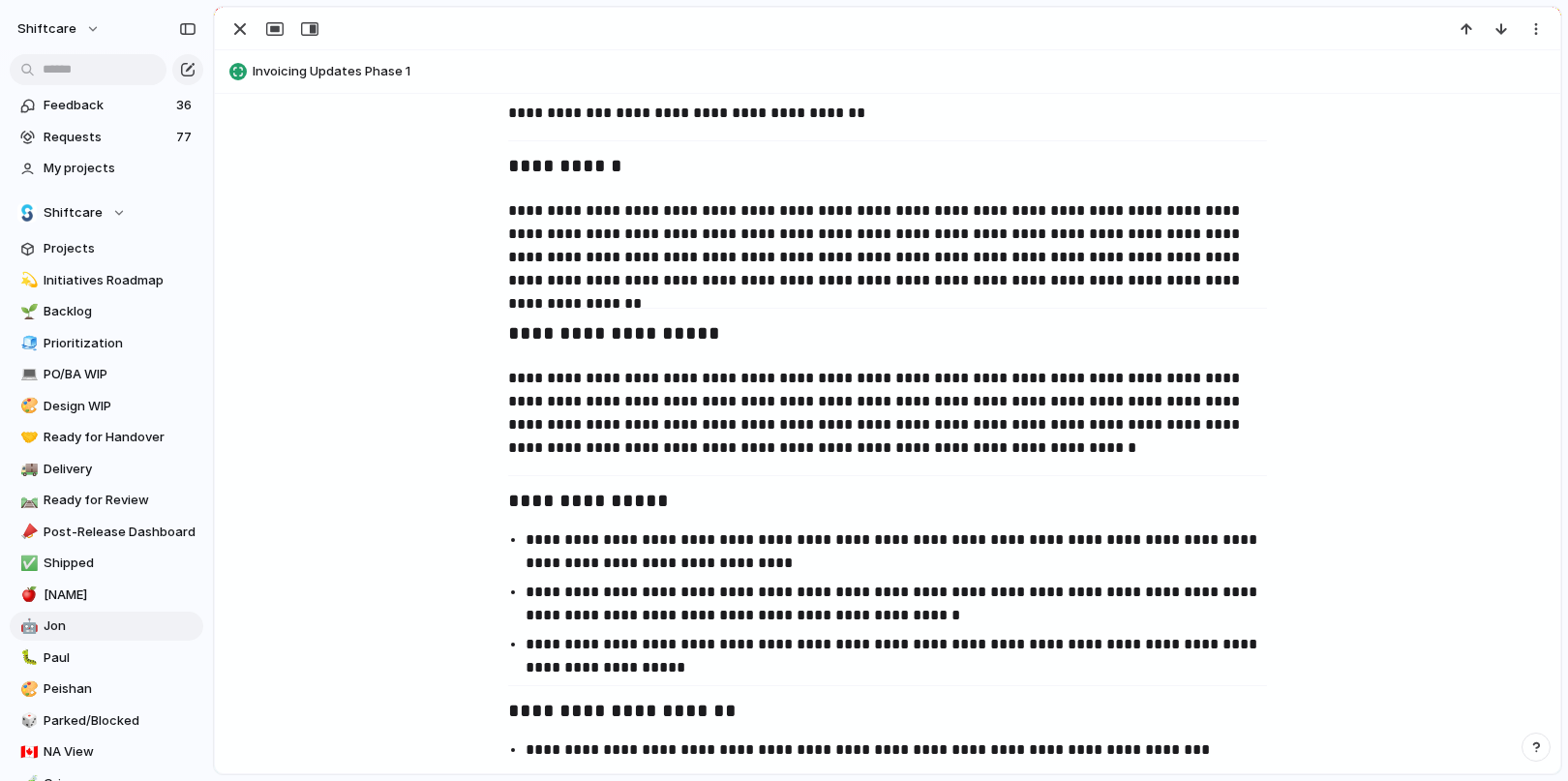 click on "**********" at bounding box center (888, 413) 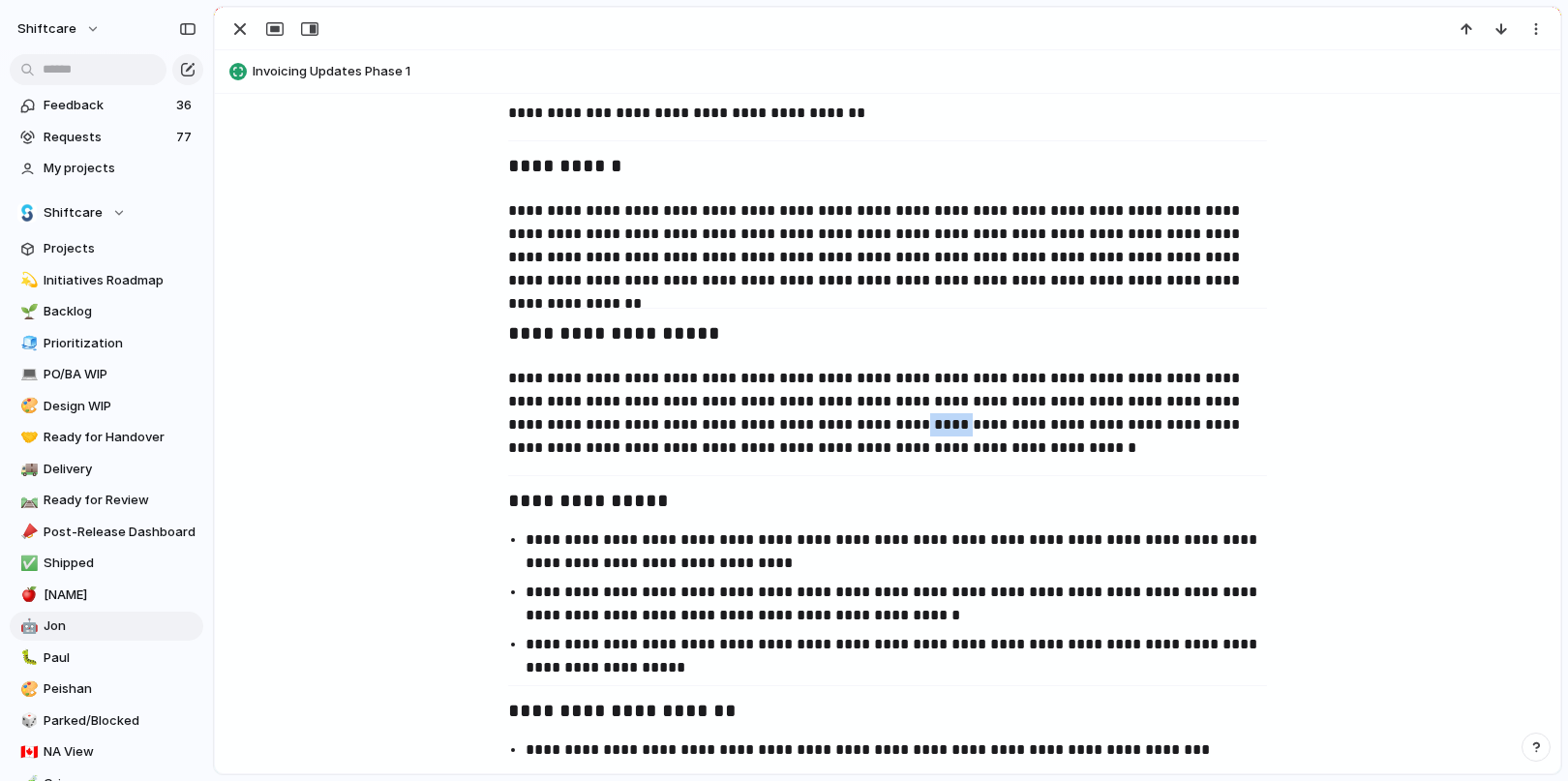 click on "**********" at bounding box center [888, 413] 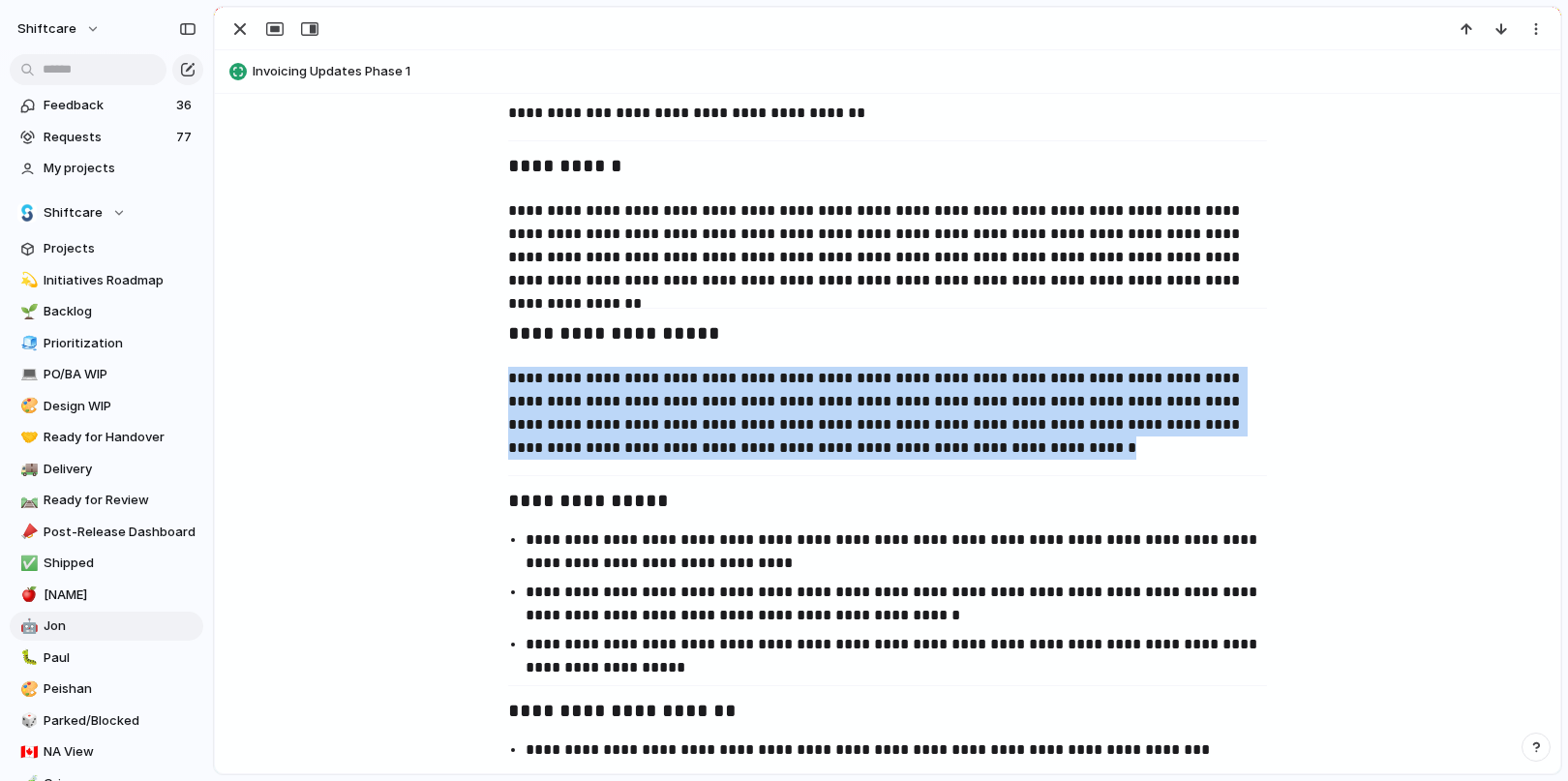 click on "**********" at bounding box center (888, 413) 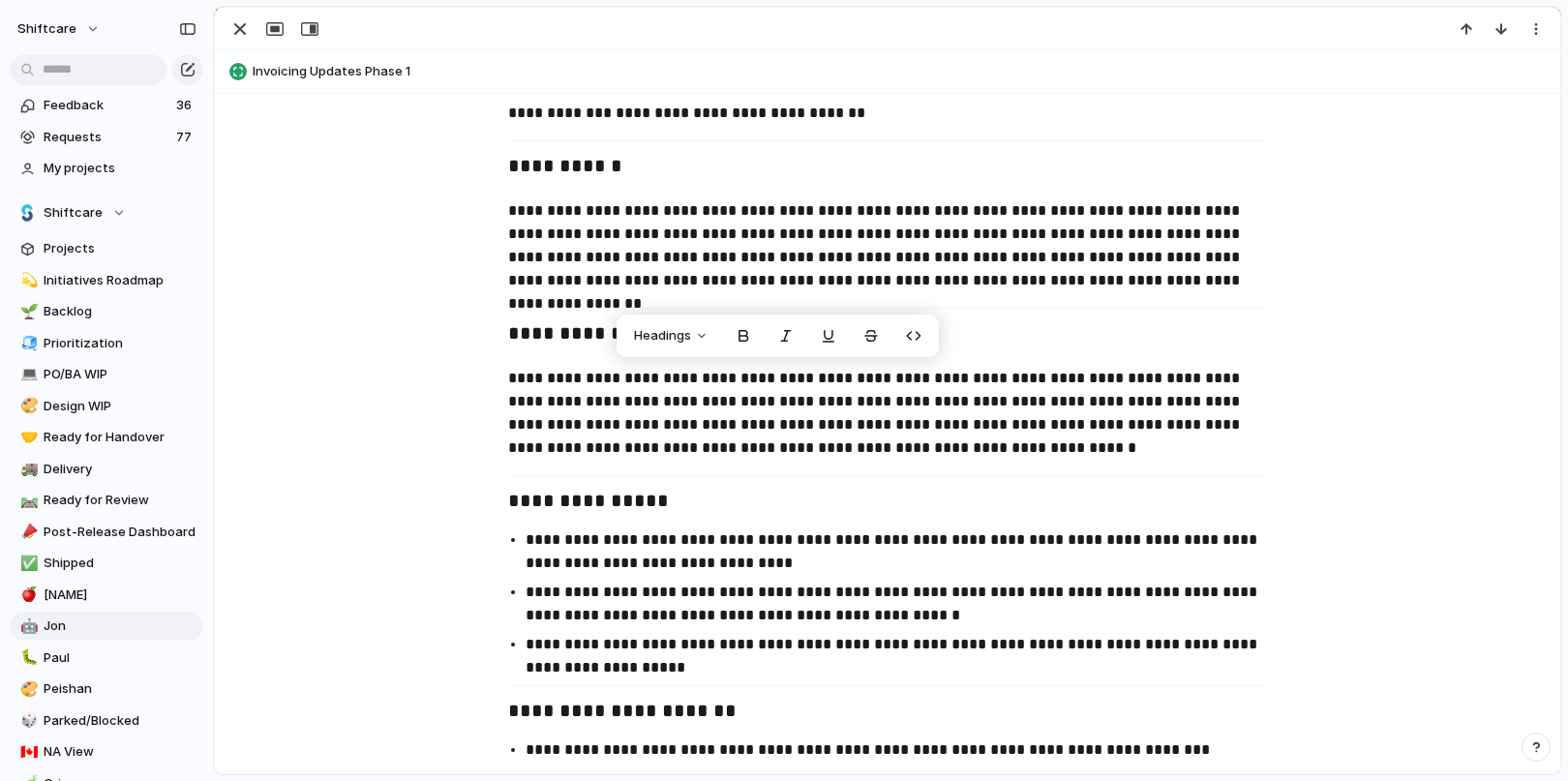 click on "**********" at bounding box center (888, 1186) 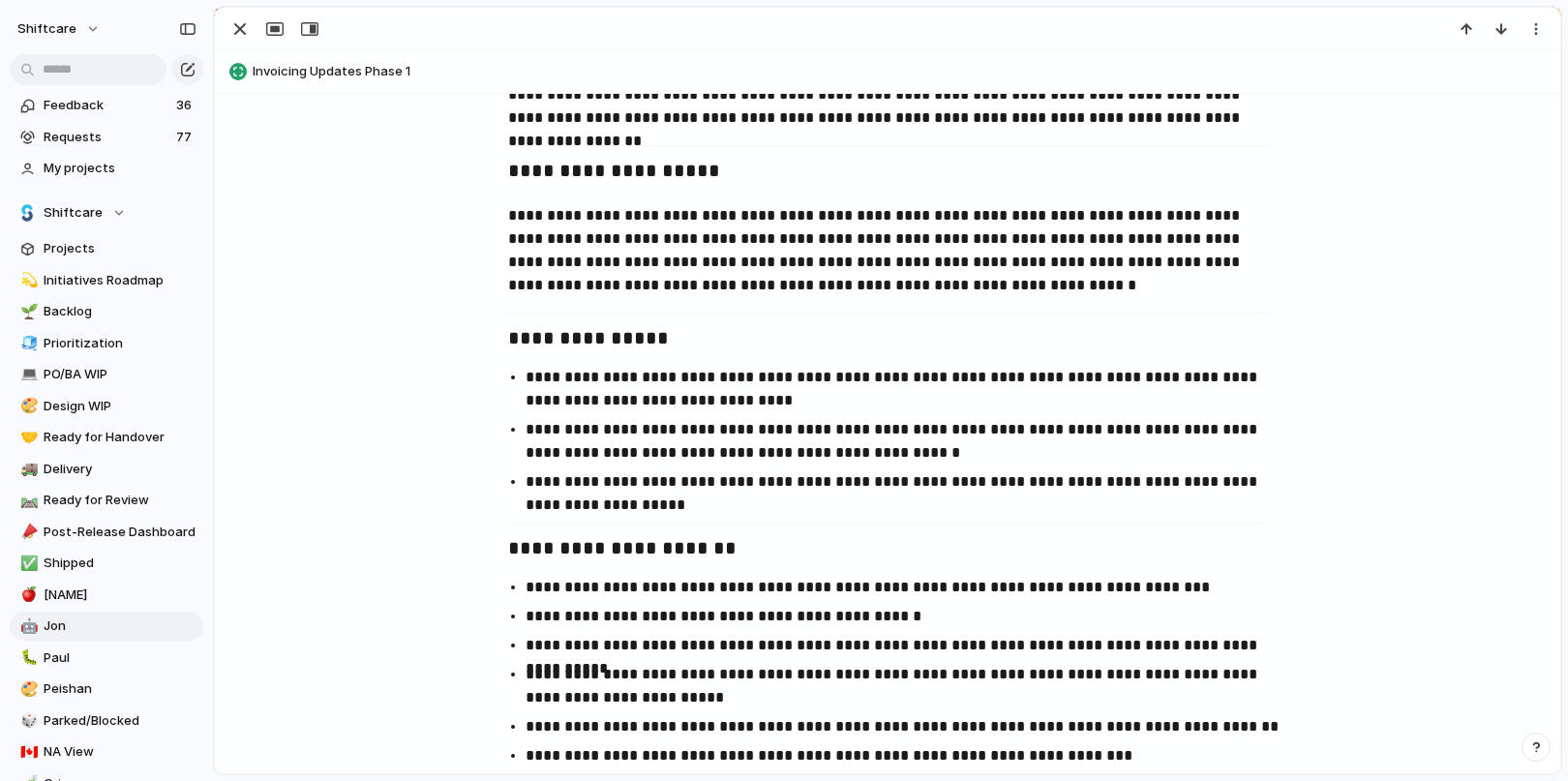 scroll, scrollTop: 807, scrollLeft: 0, axis: vertical 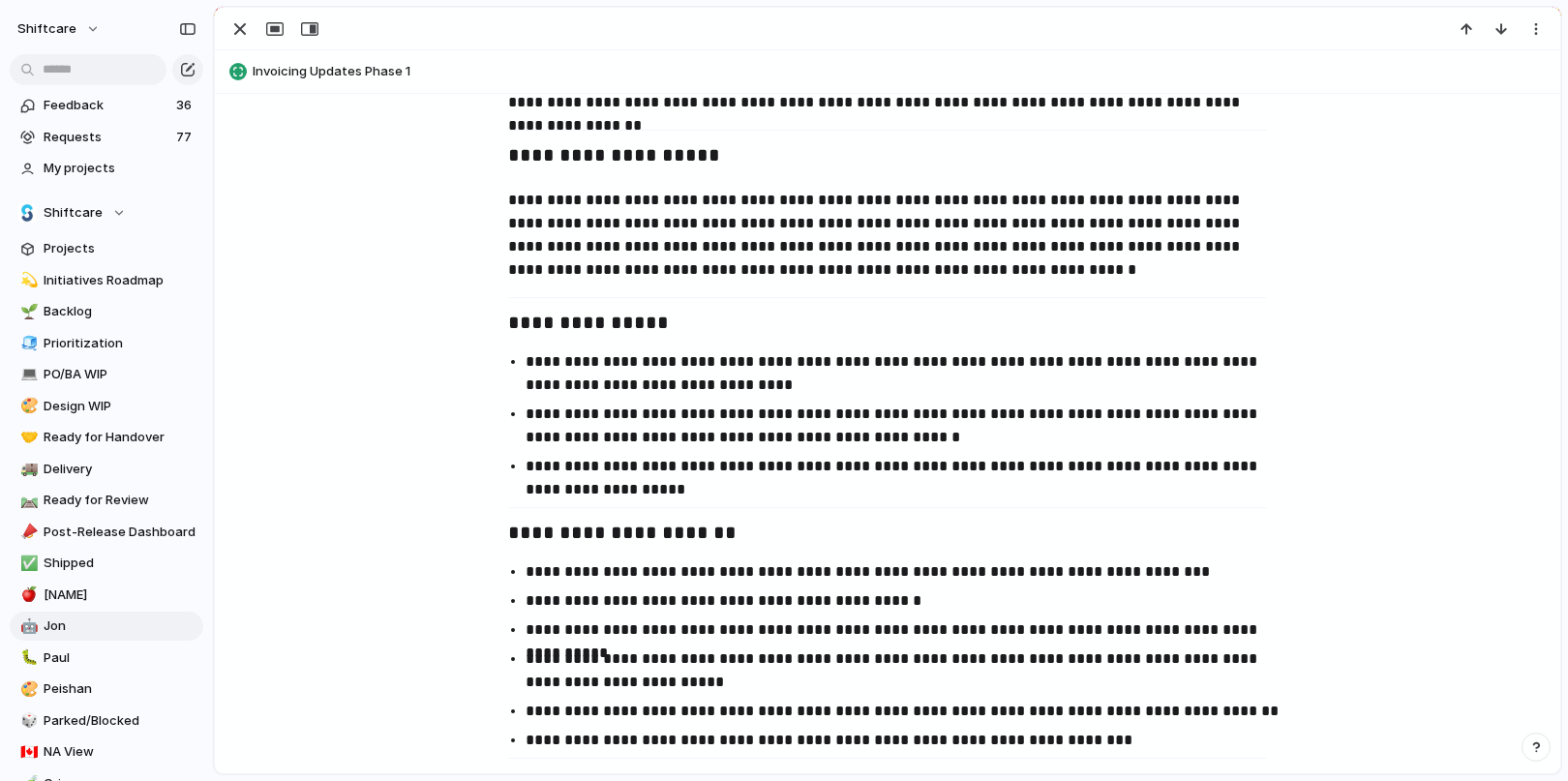 click on "**********" at bounding box center (905, 374) 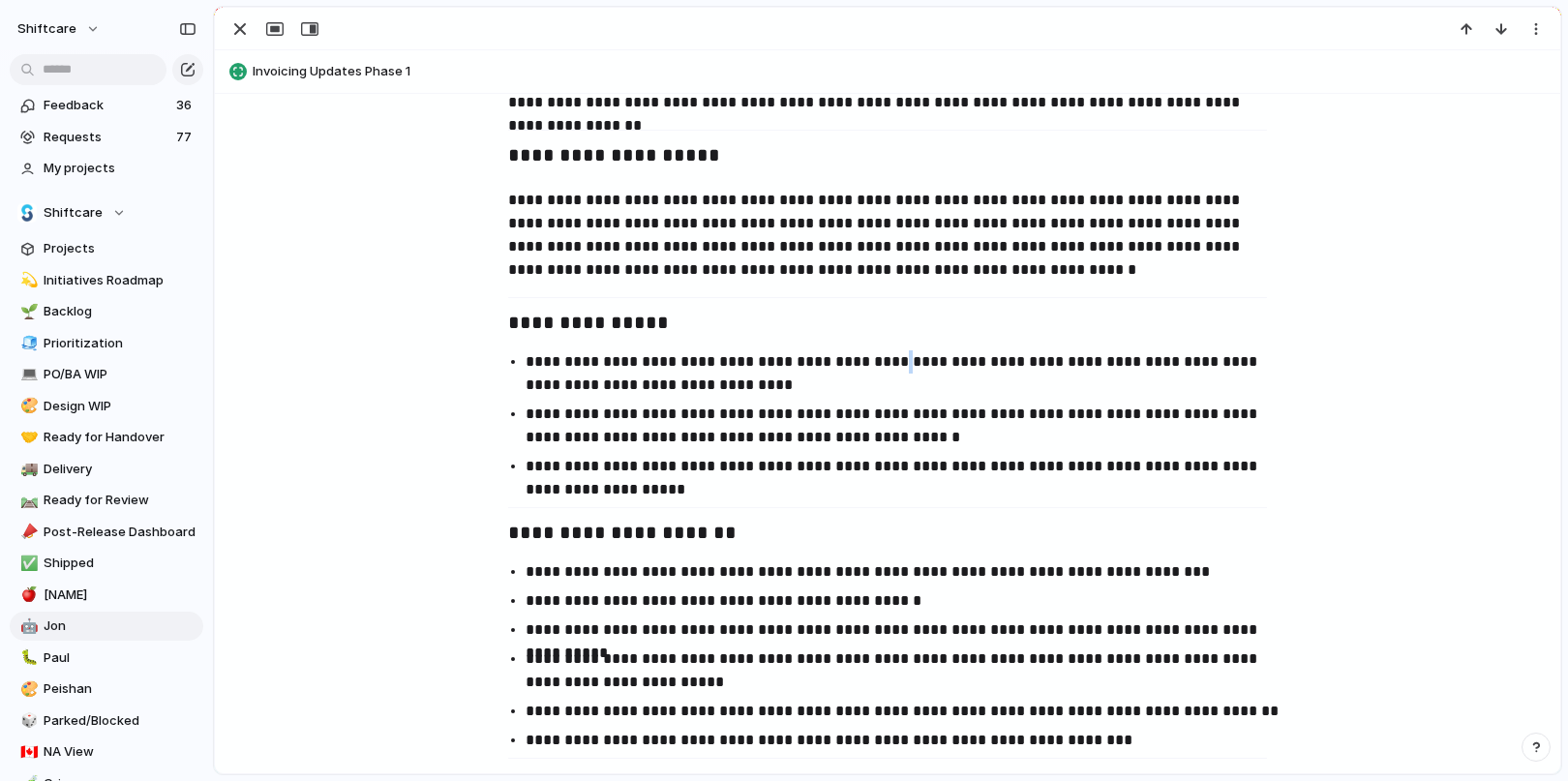click on "**********" at bounding box center [905, 374] 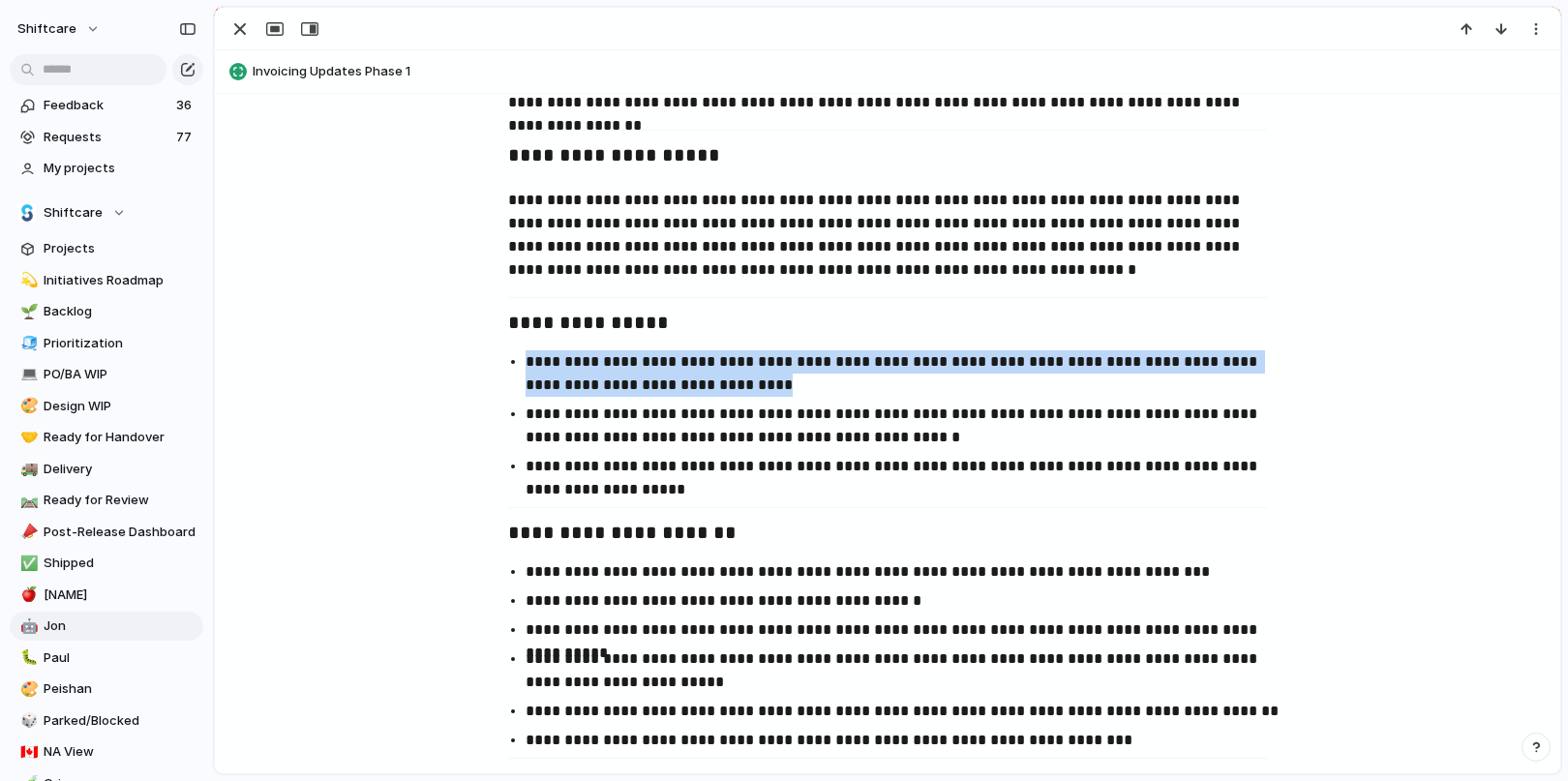 click on "**********" at bounding box center (905, 374) 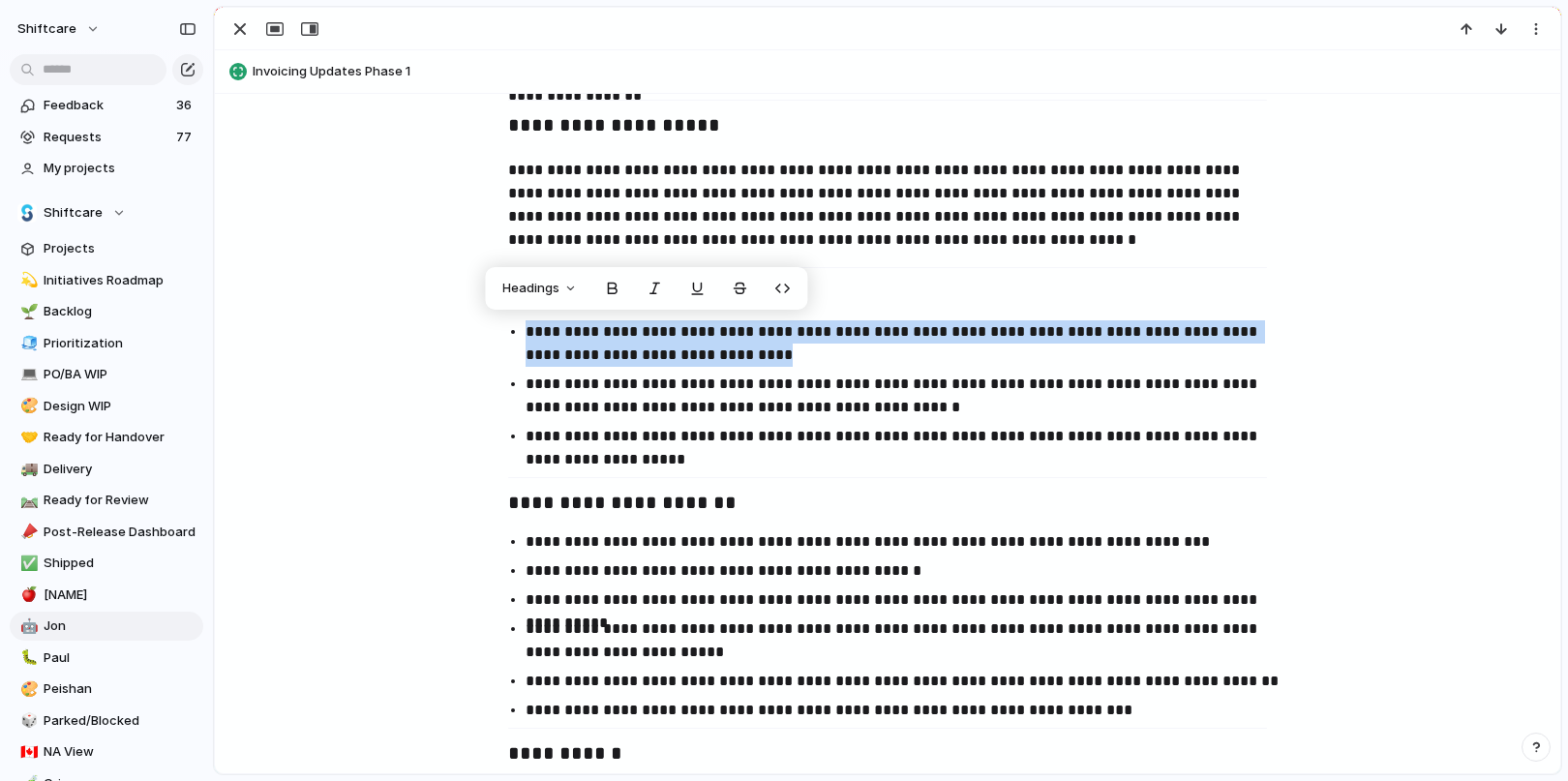 scroll, scrollTop: 839, scrollLeft: 0, axis: vertical 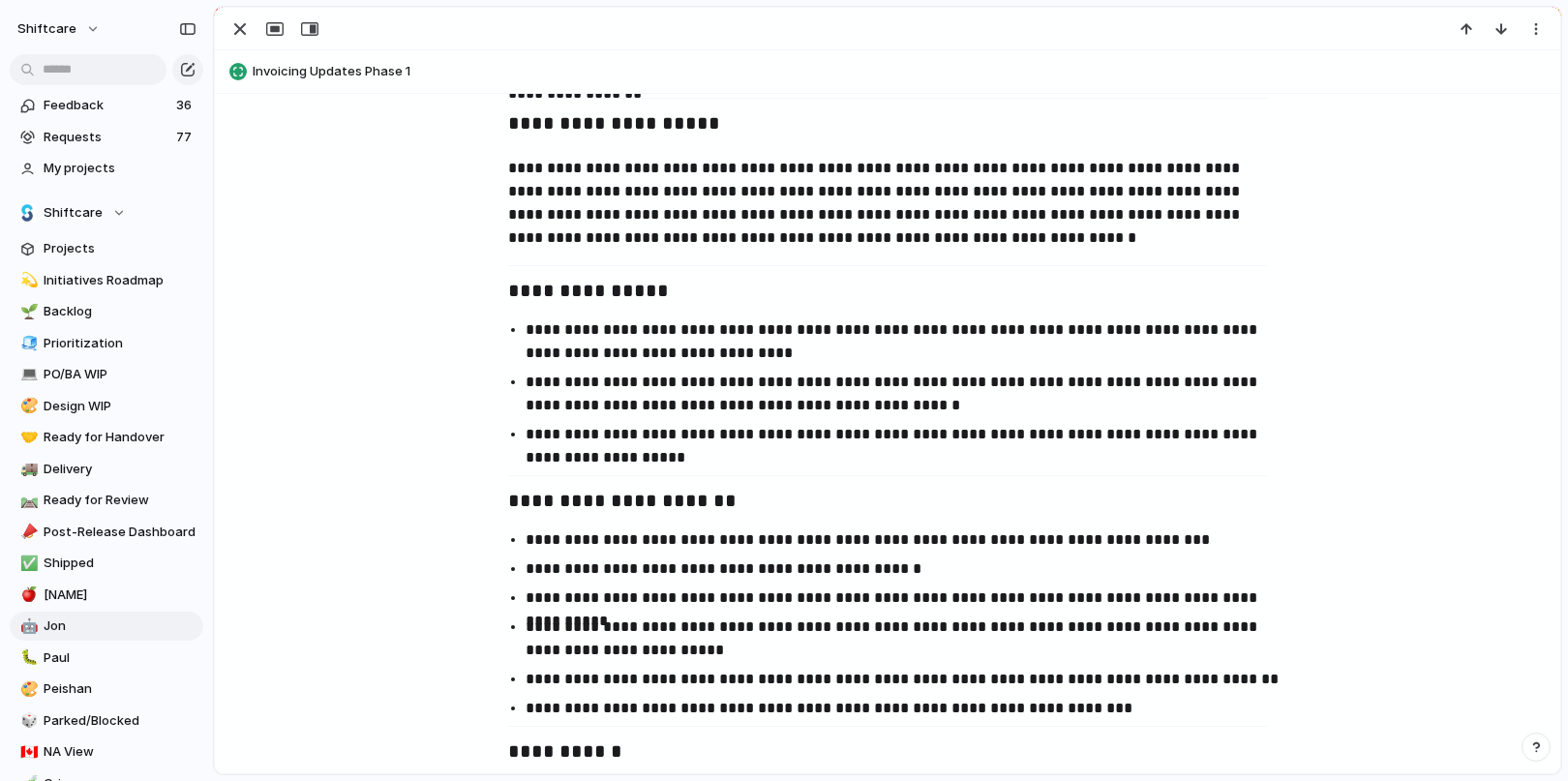 click on "**********" at bounding box center (905, 394) 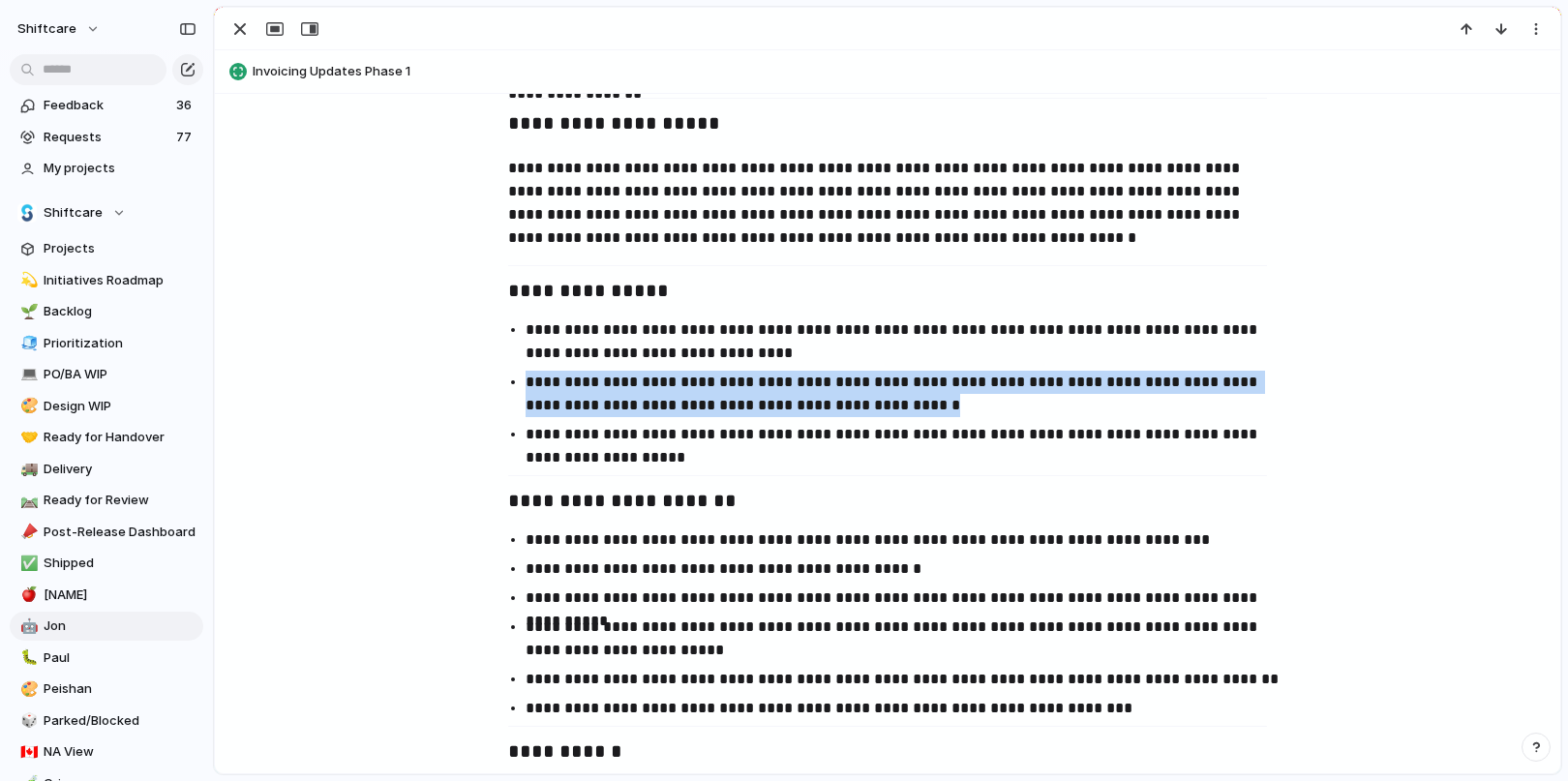 click on "**********" at bounding box center (905, 394) 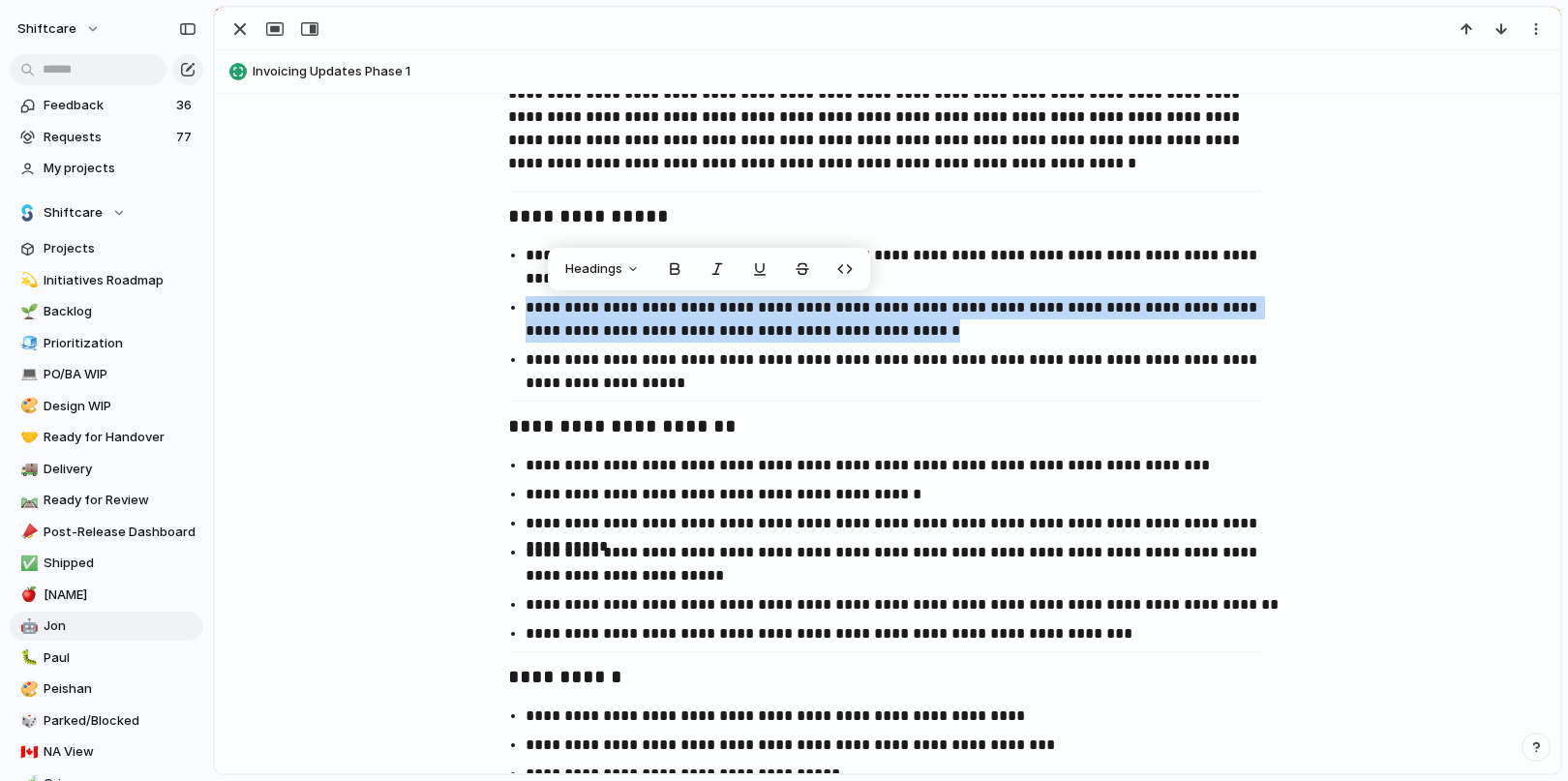 scroll, scrollTop: 919, scrollLeft: 0, axis: vertical 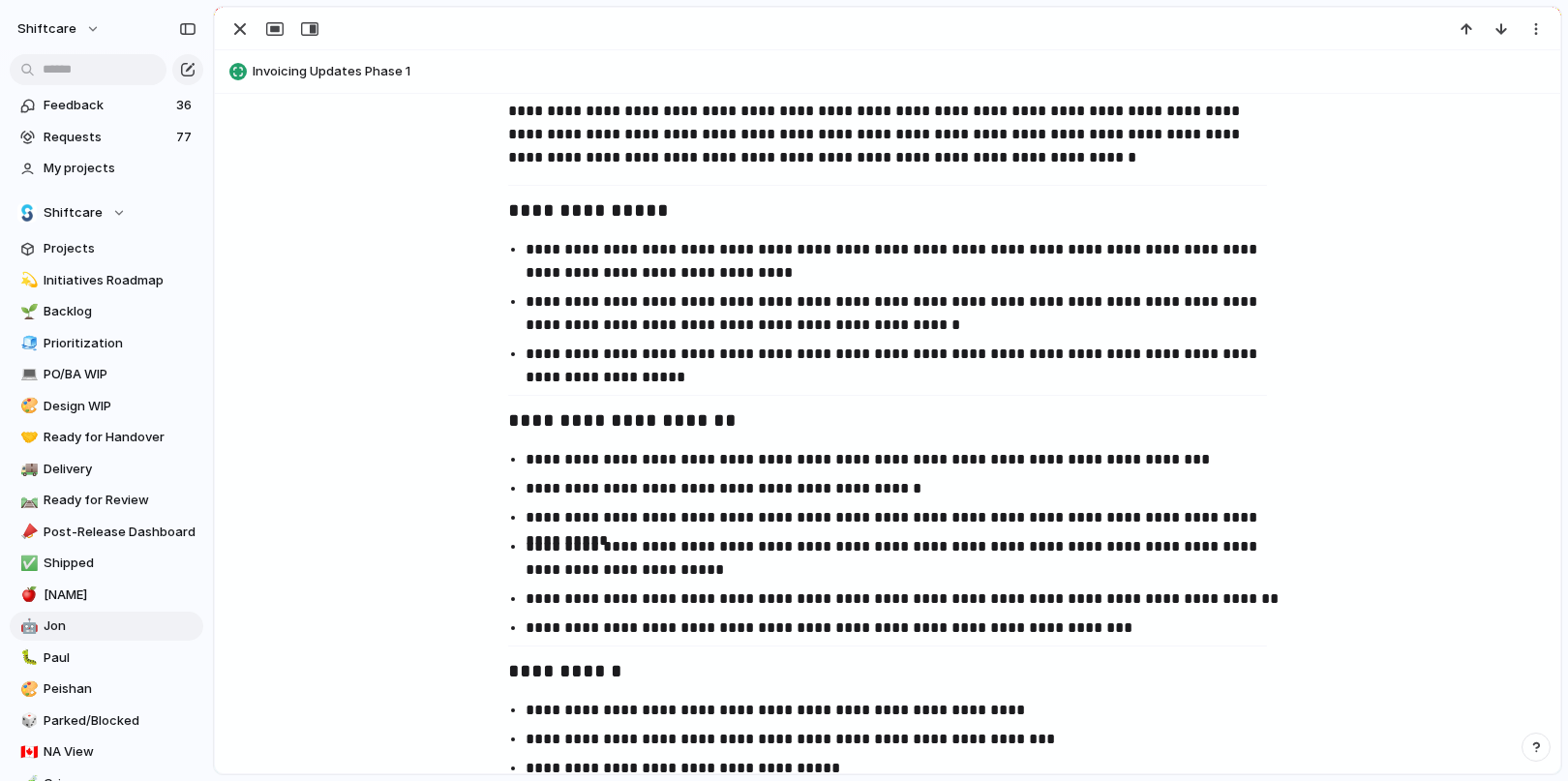 click on "**********" at bounding box center (905, 366) 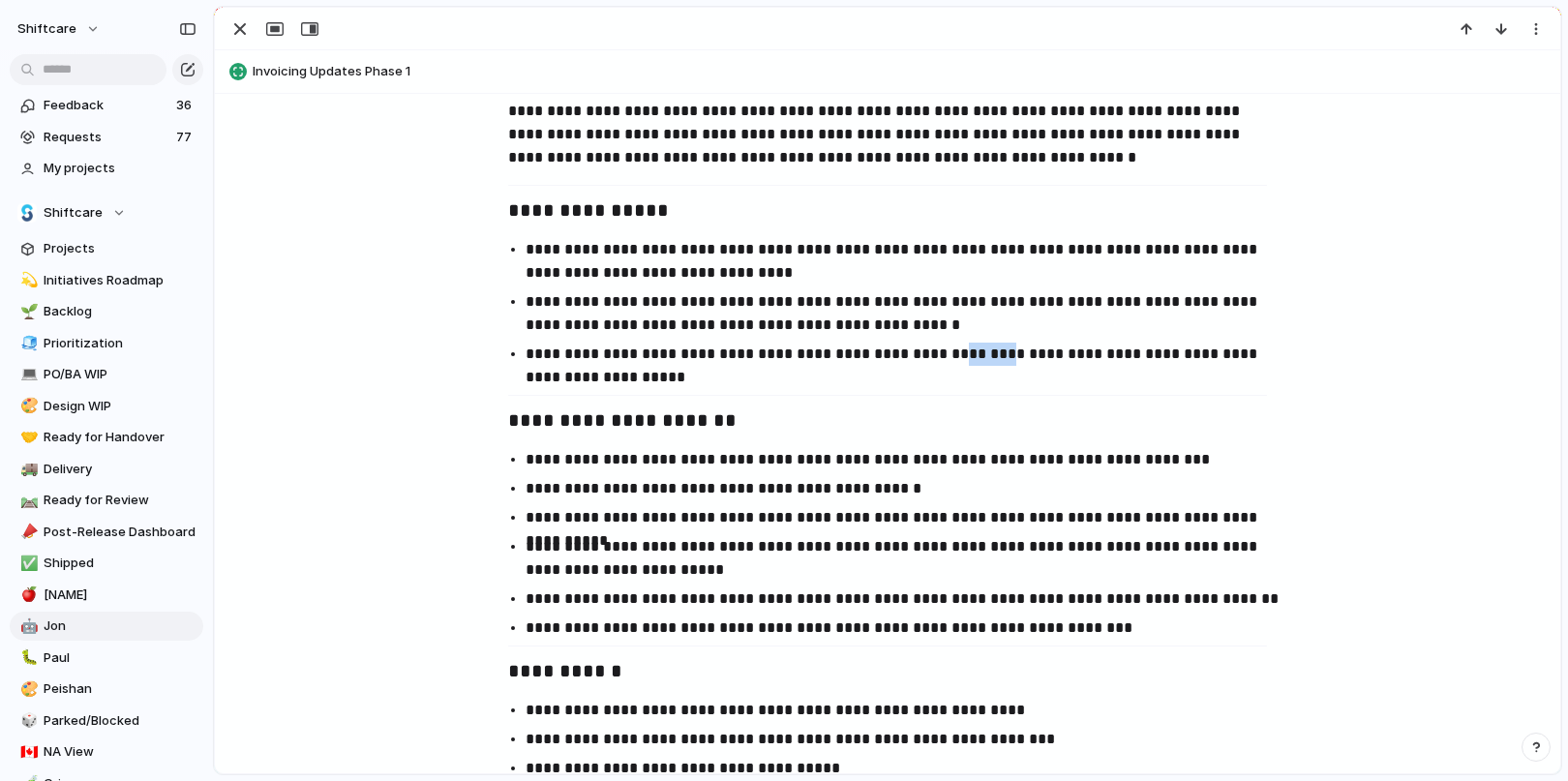 click on "**********" at bounding box center (905, 366) 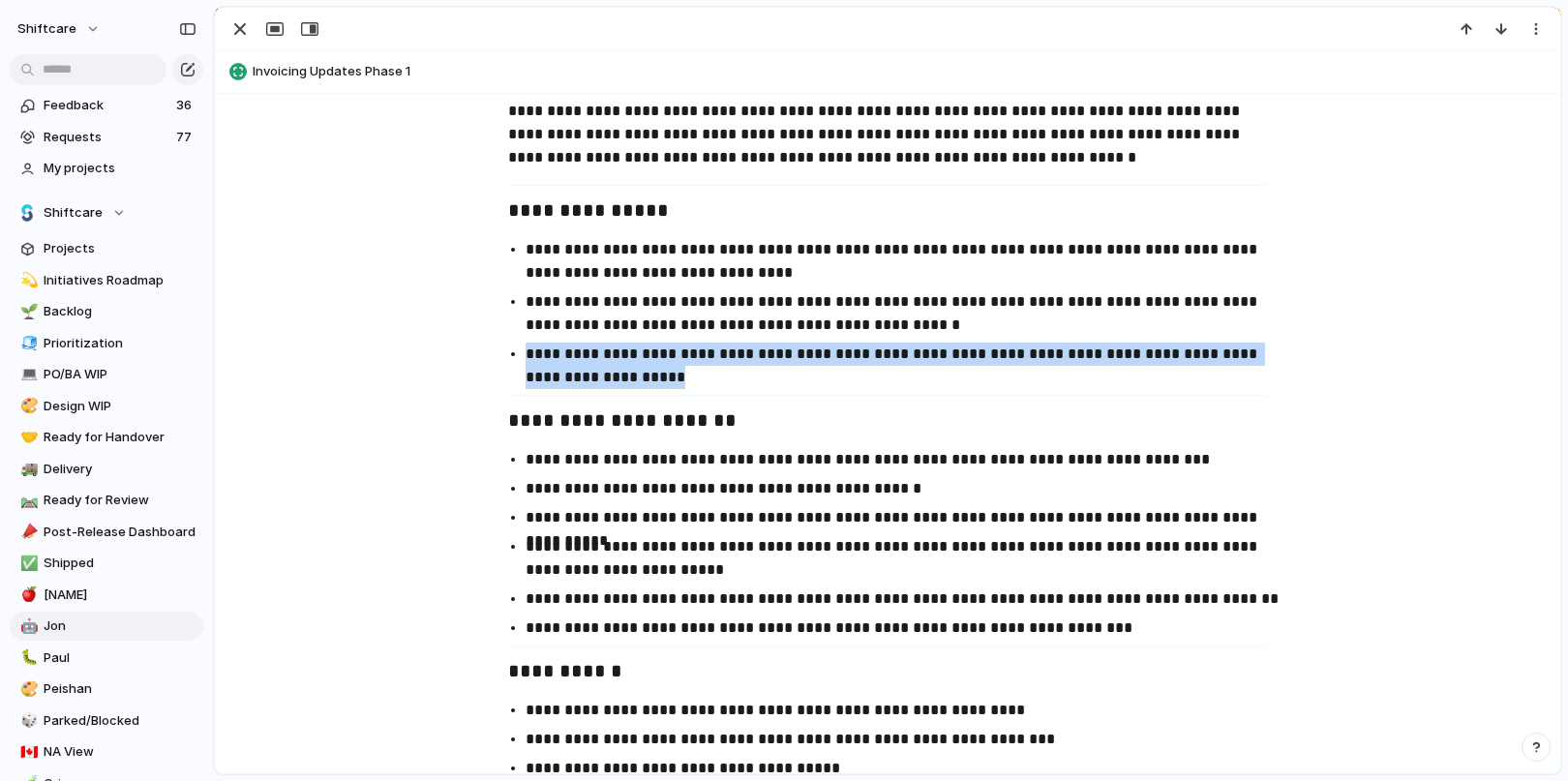 click on "**********" at bounding box center [905, 366] 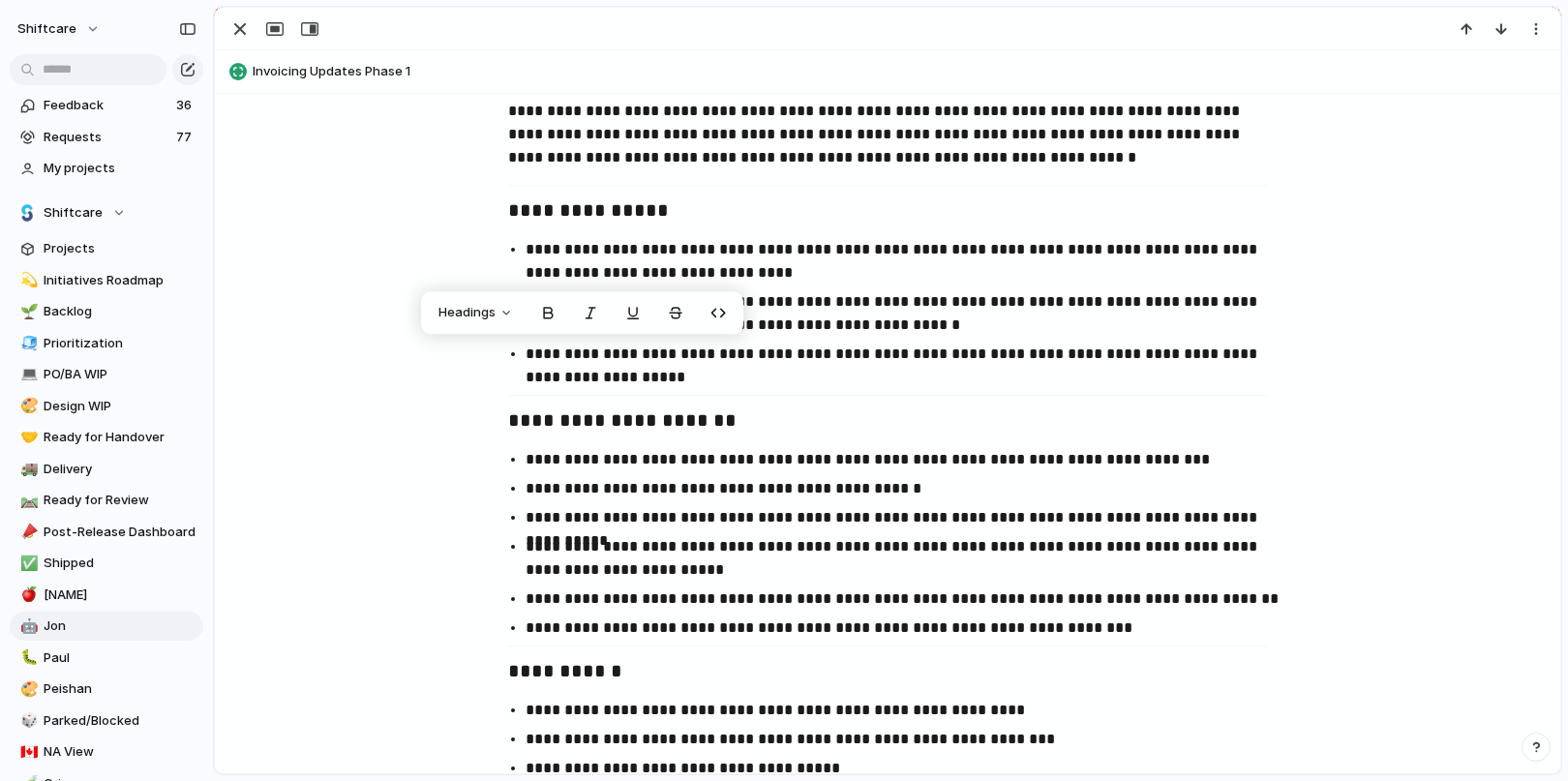 click on "**********" at bounding box center [888, 422] 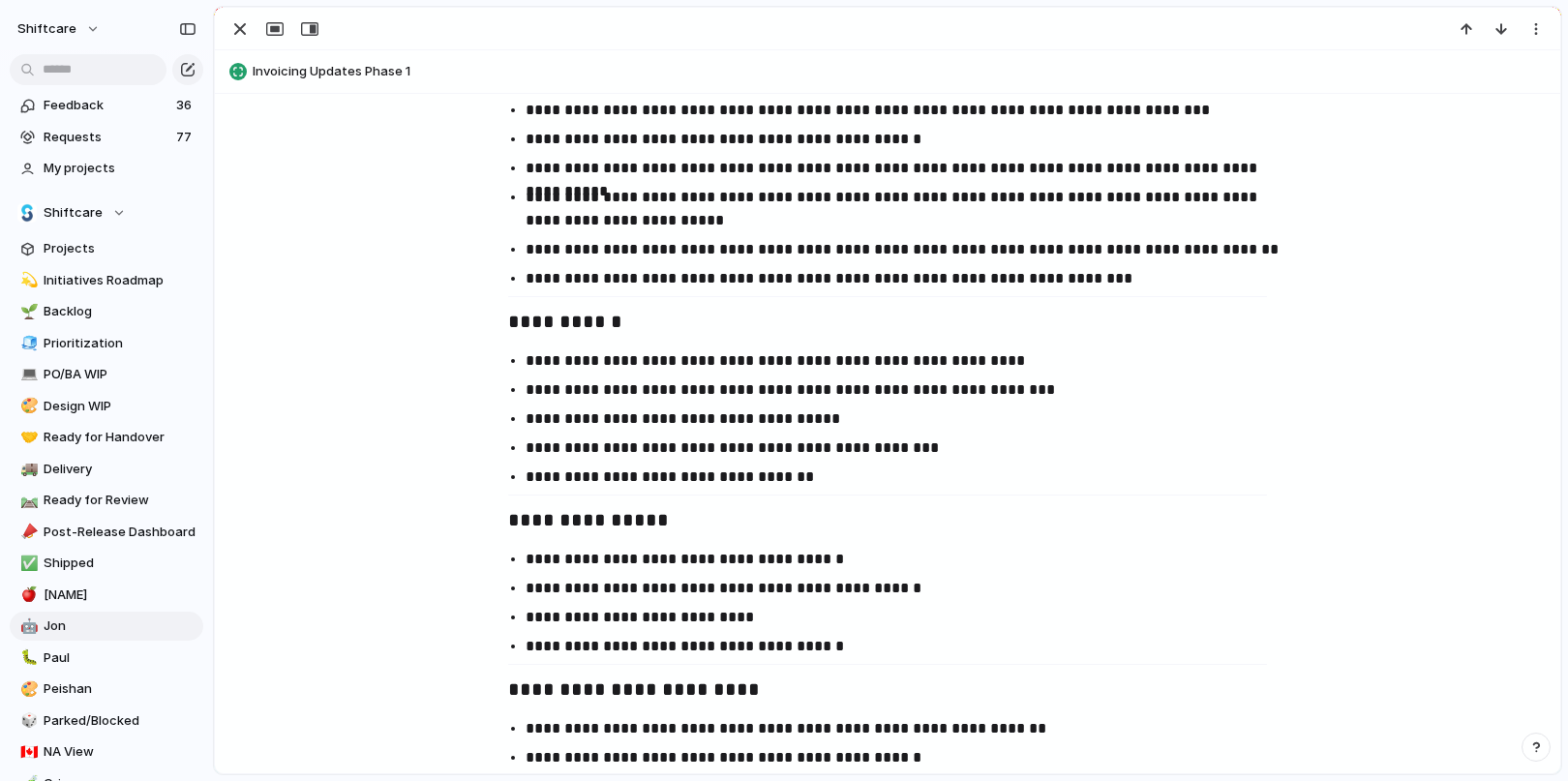 scroll, scrollTop: 1285, scrollLeft: 0, axis: vertical 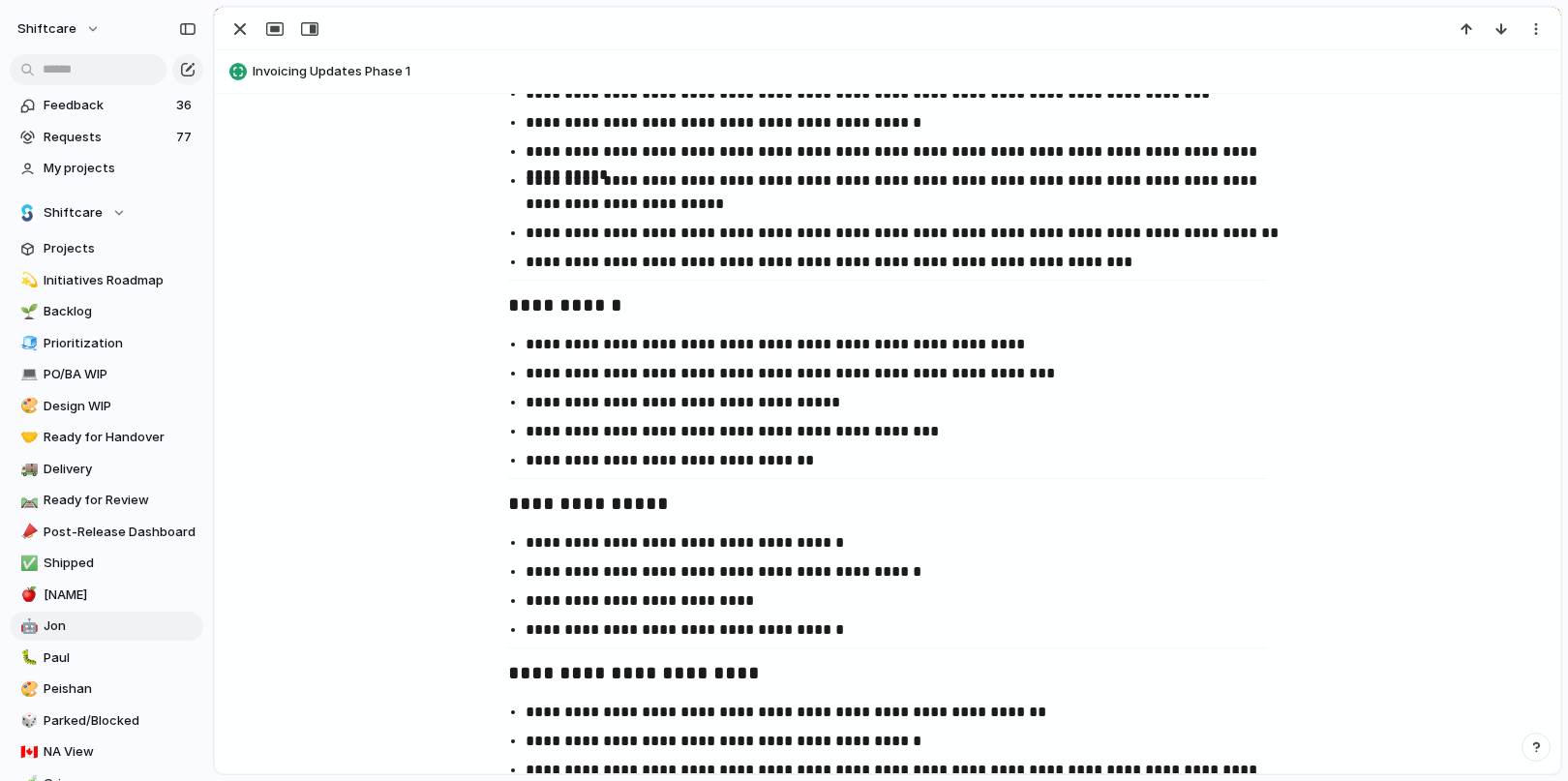 click on "**********" at bounding box center [888, 178] 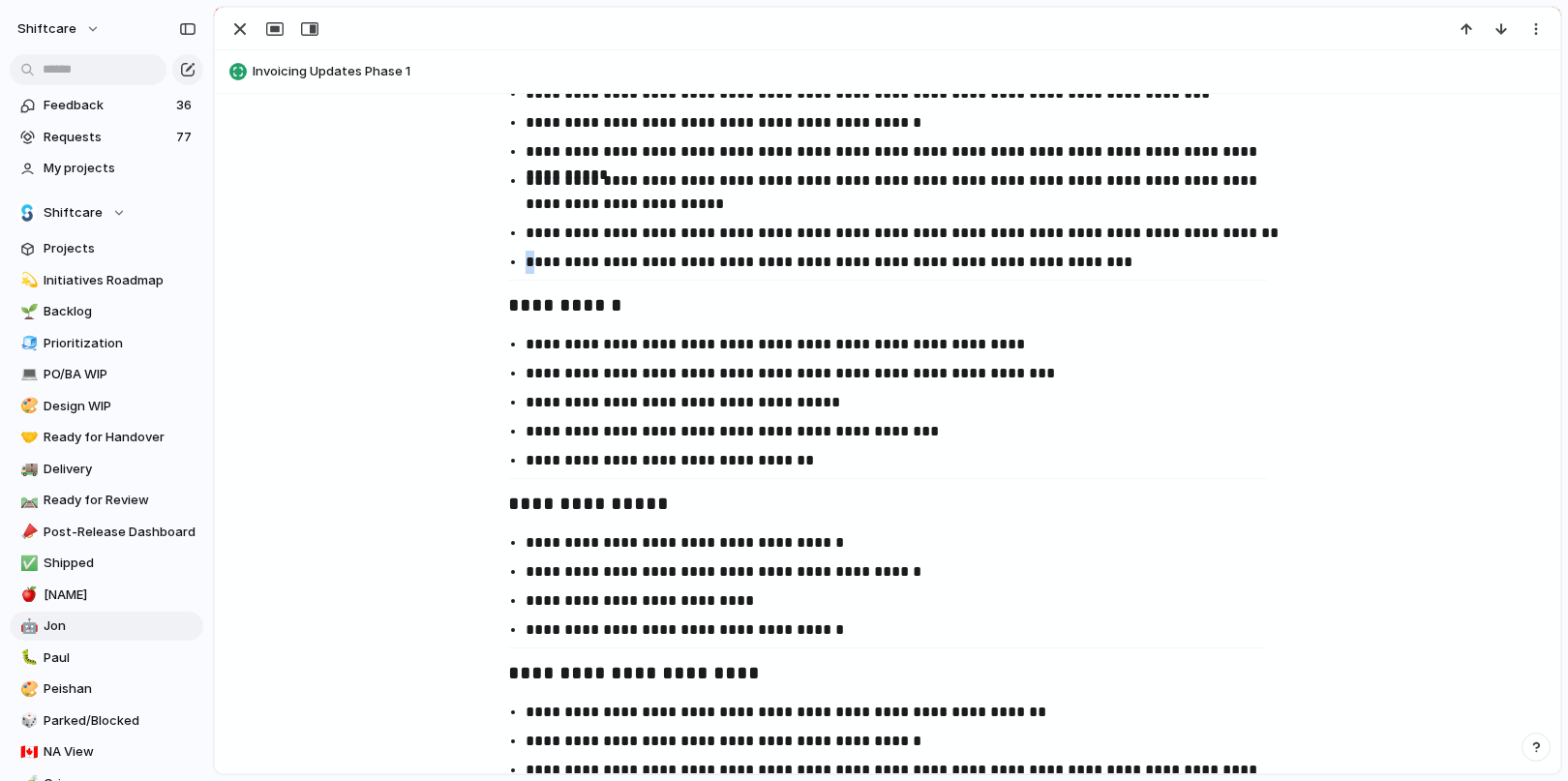 click on "**********" at bounding box center [888, 178] 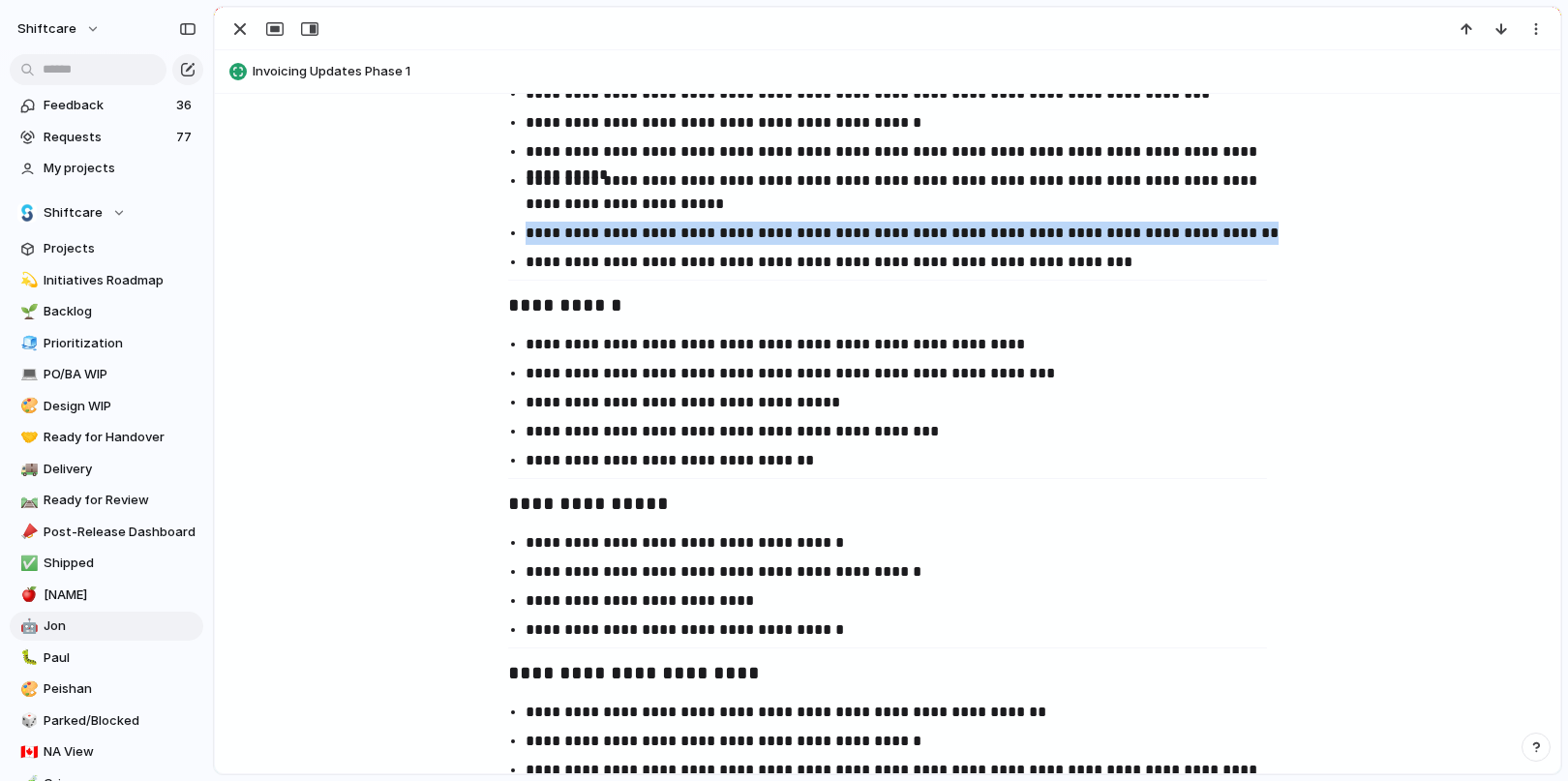 click on "**********" at bounding box center (888, 178) 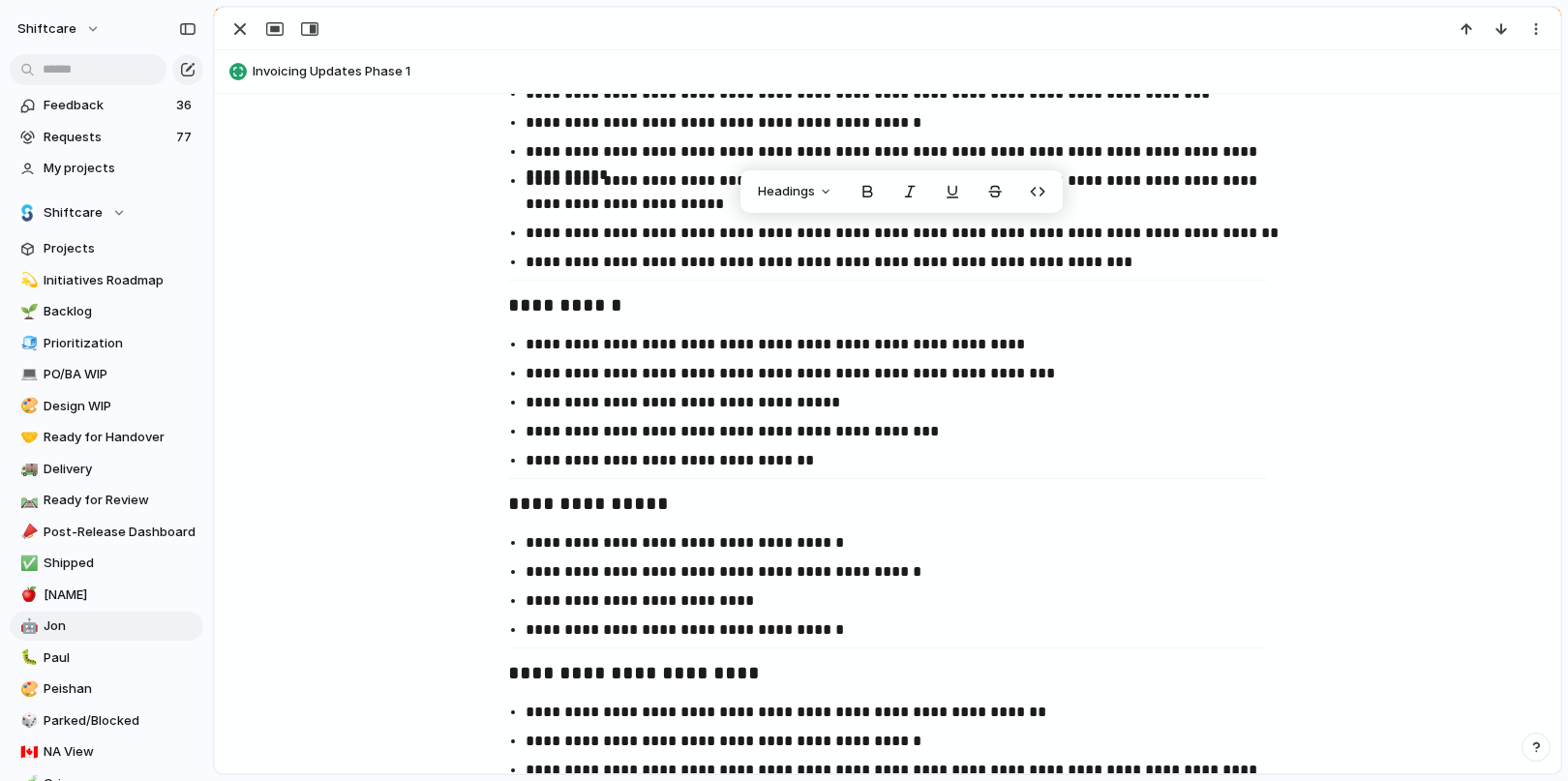 click on "**********" at bounding box center [905, 262] 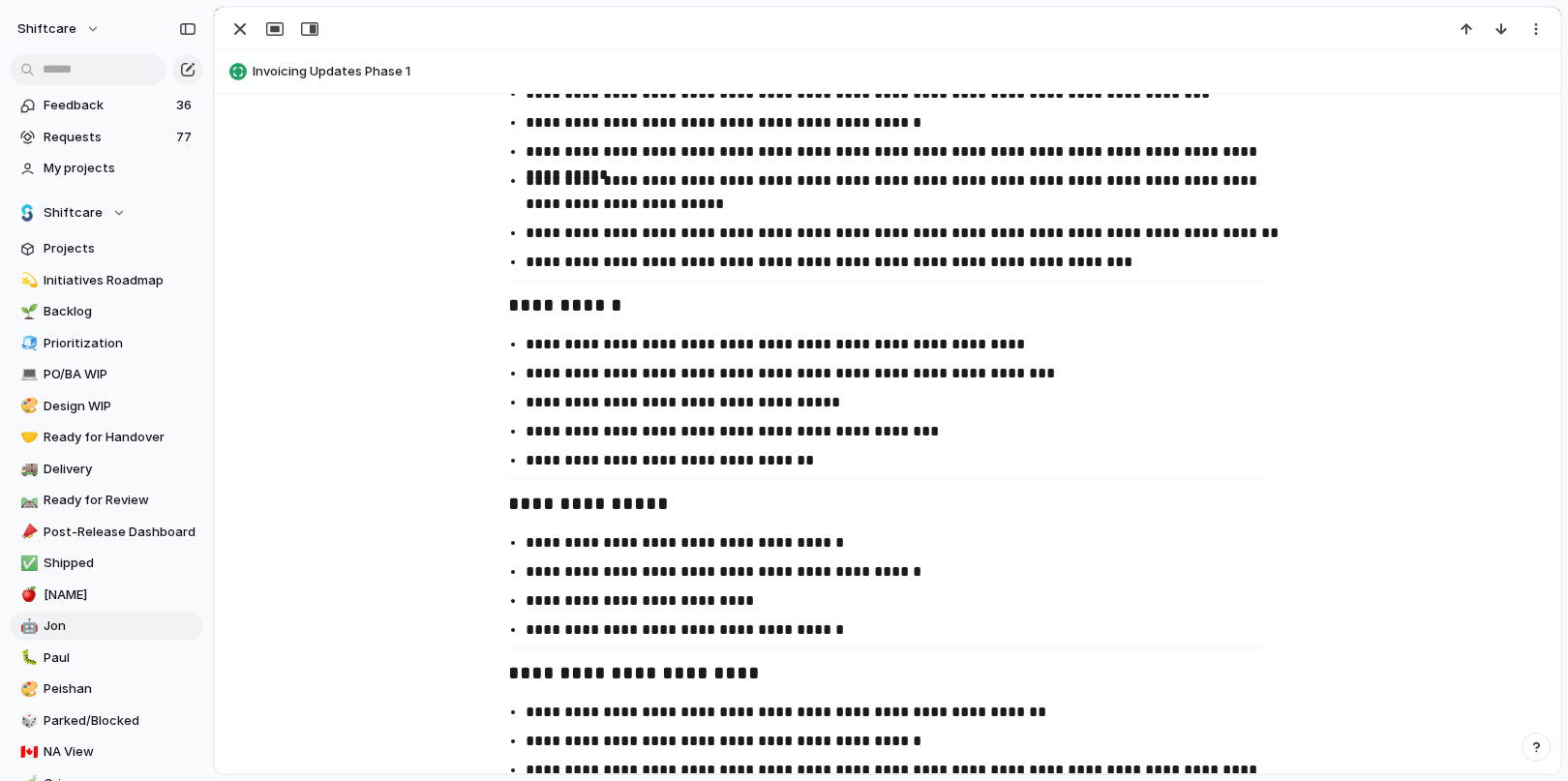 click on "**********" at bounding box center [905, 262] 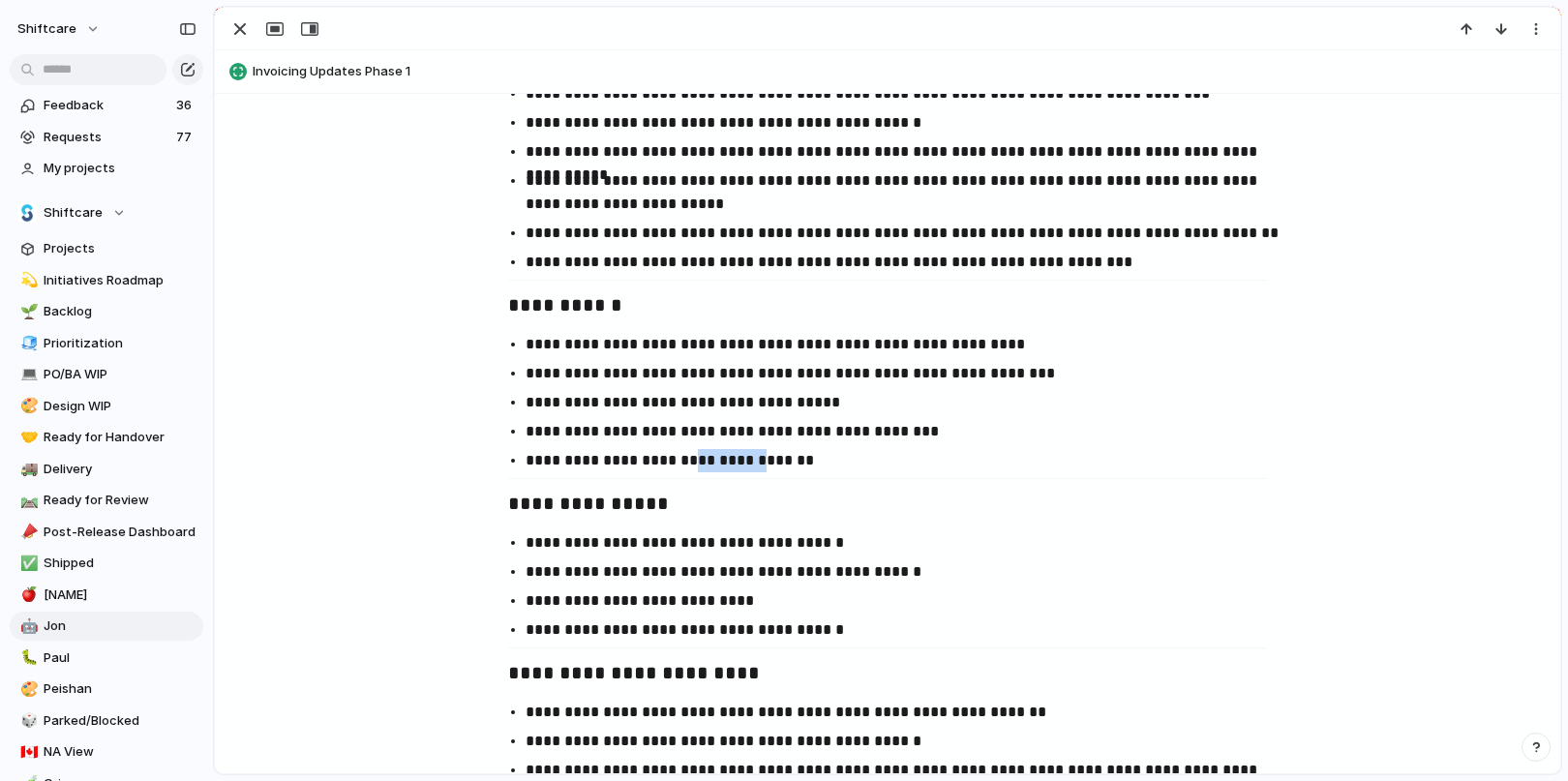 click on "**********" at bounding box center (905, 461) 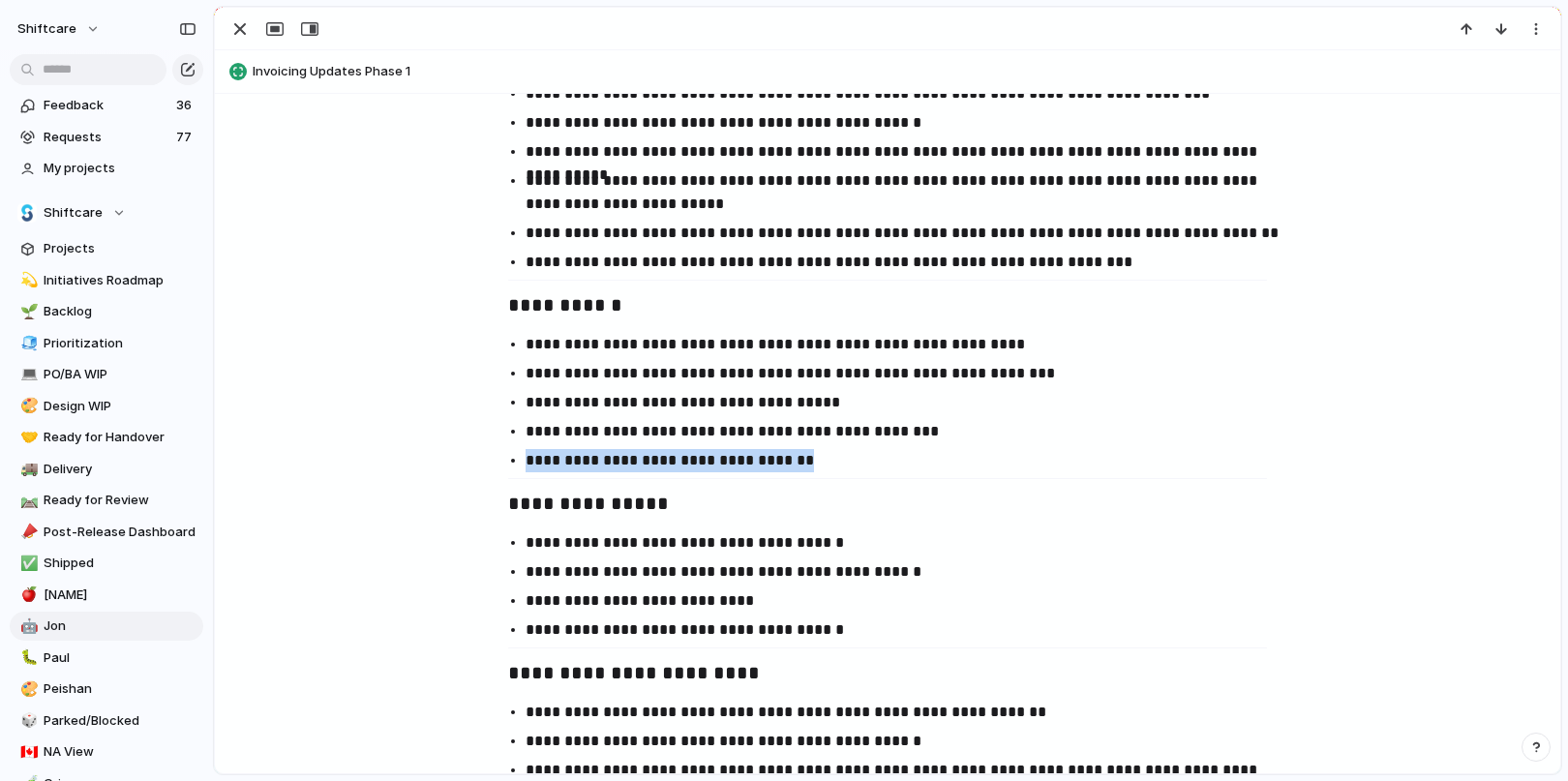 click on "**********" at bounding box center (905, 461) 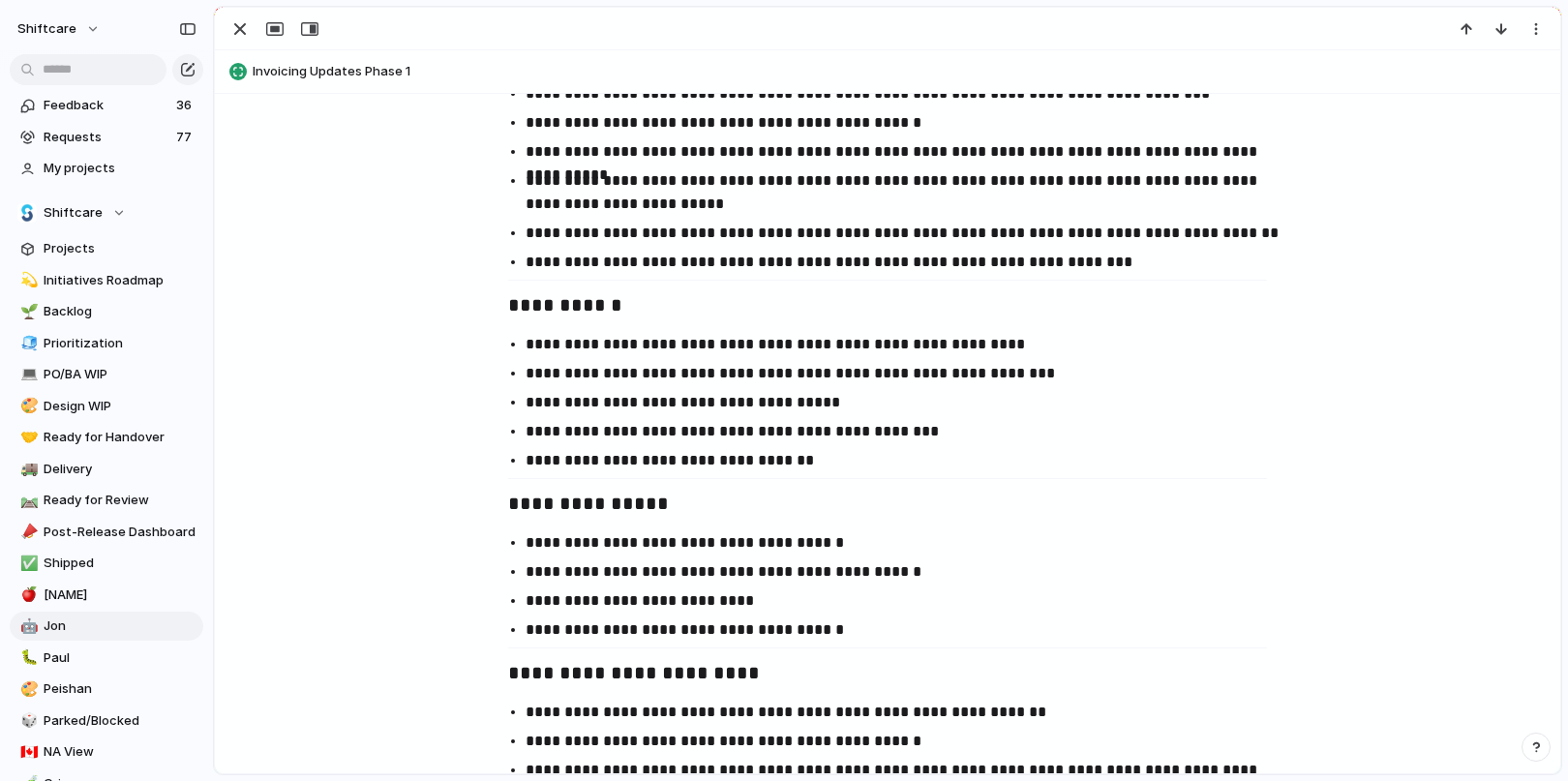 click on "**********" at bounding box center [888, 529] 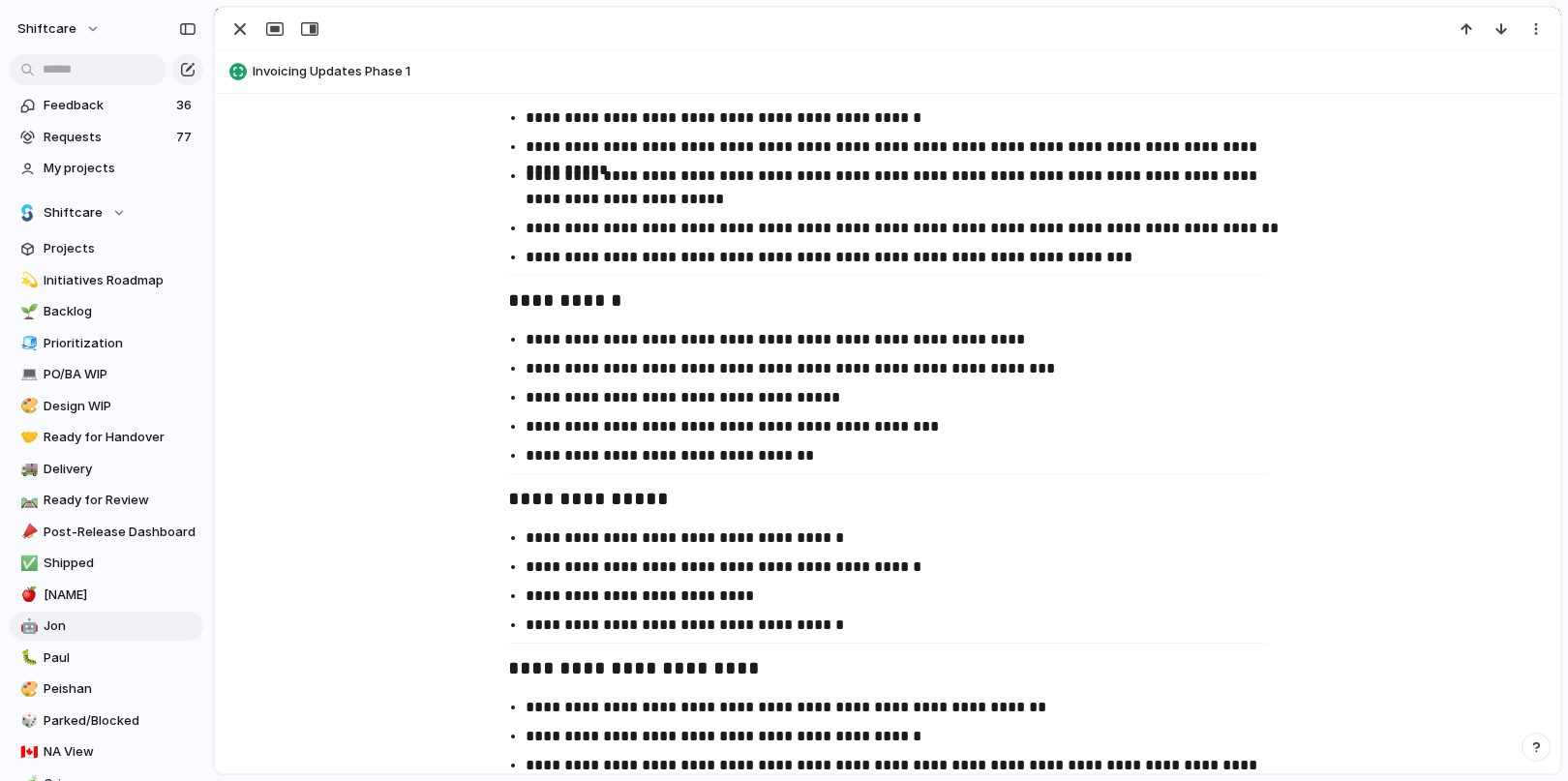 scroll, scrollTop: 1291, scrollLeft: 0, axis: vertical 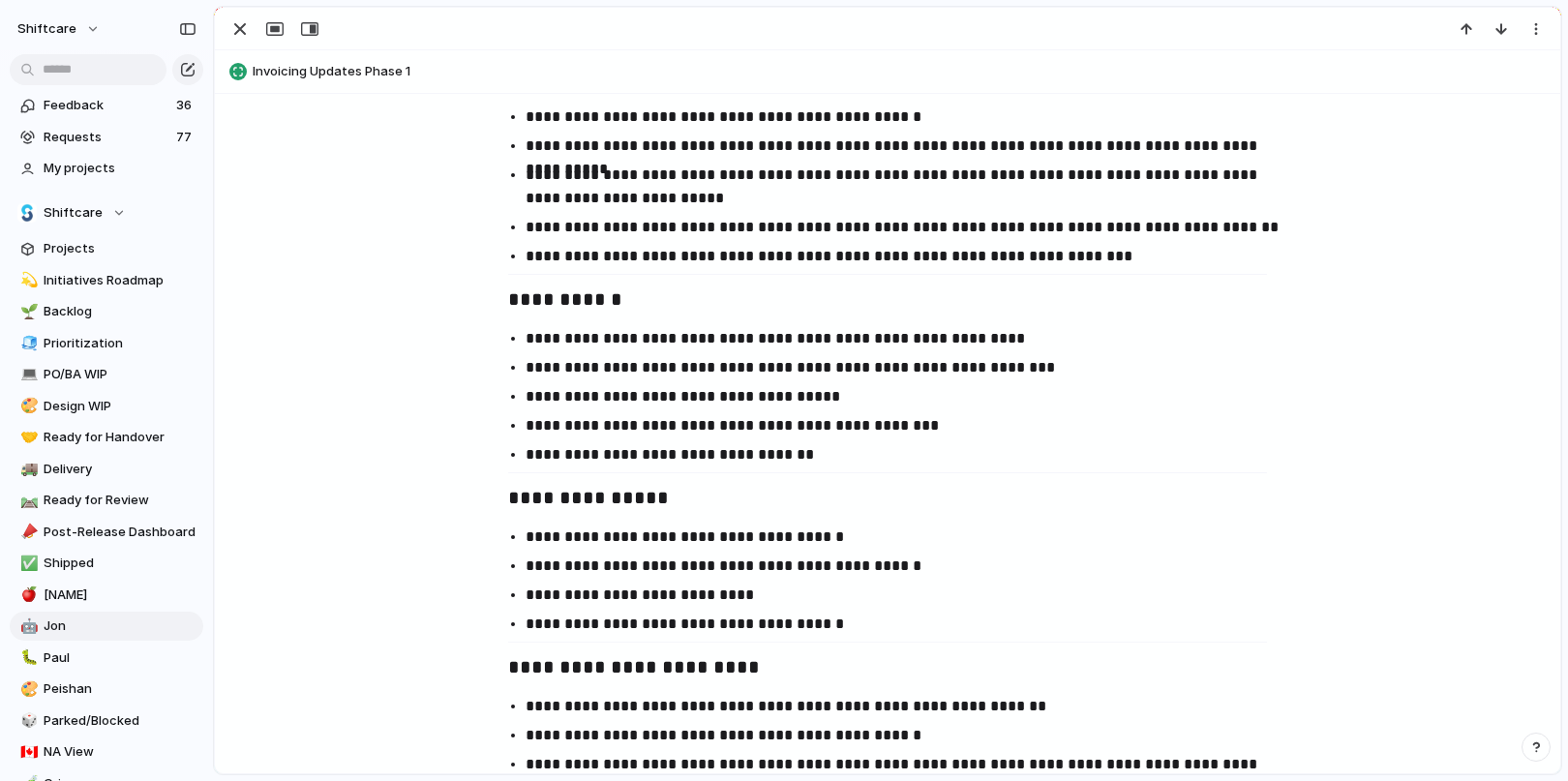 click on "**********" at bounding box center [905, 566] 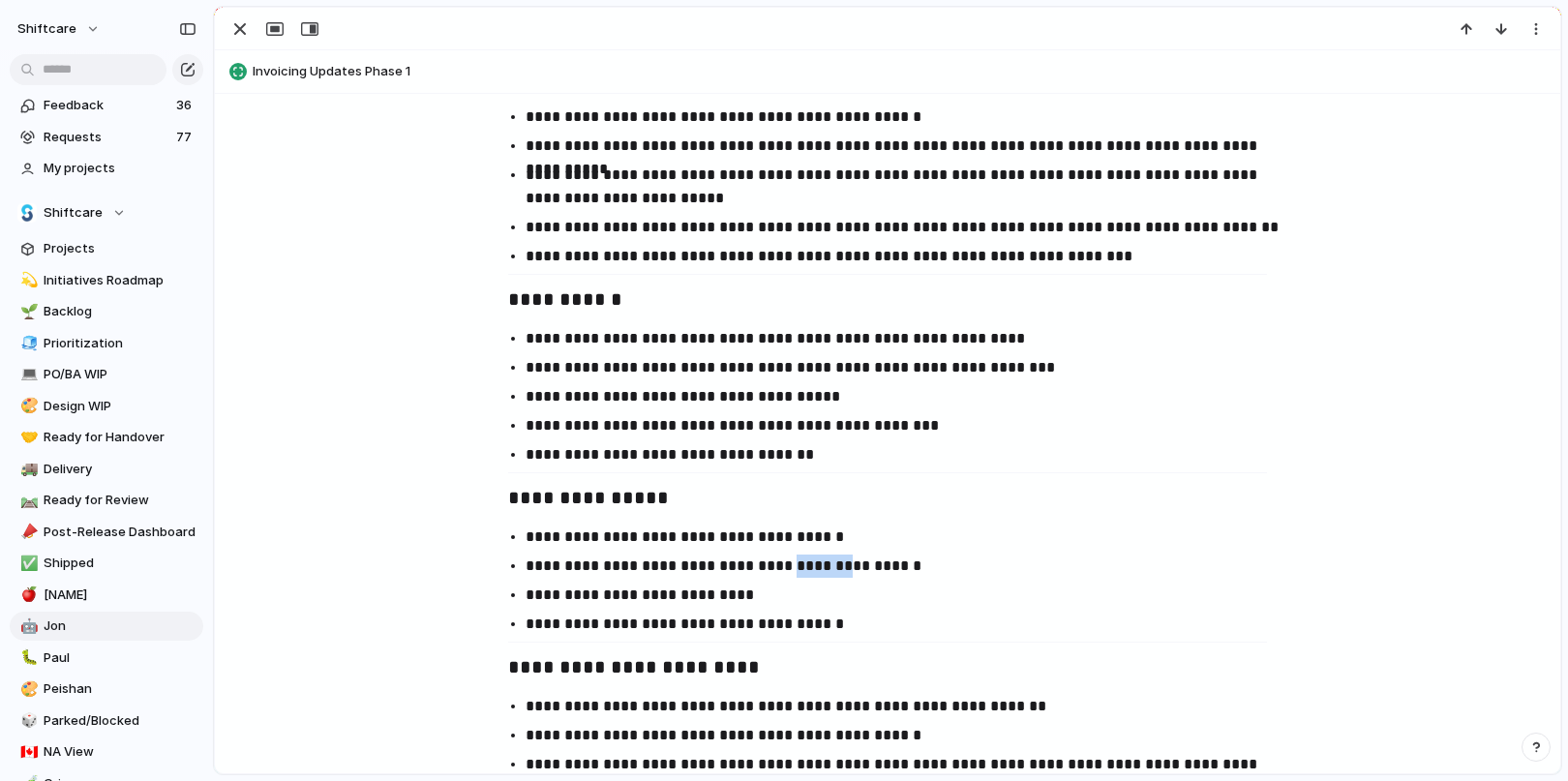 click on "**********" at bounding box center (905, 566) 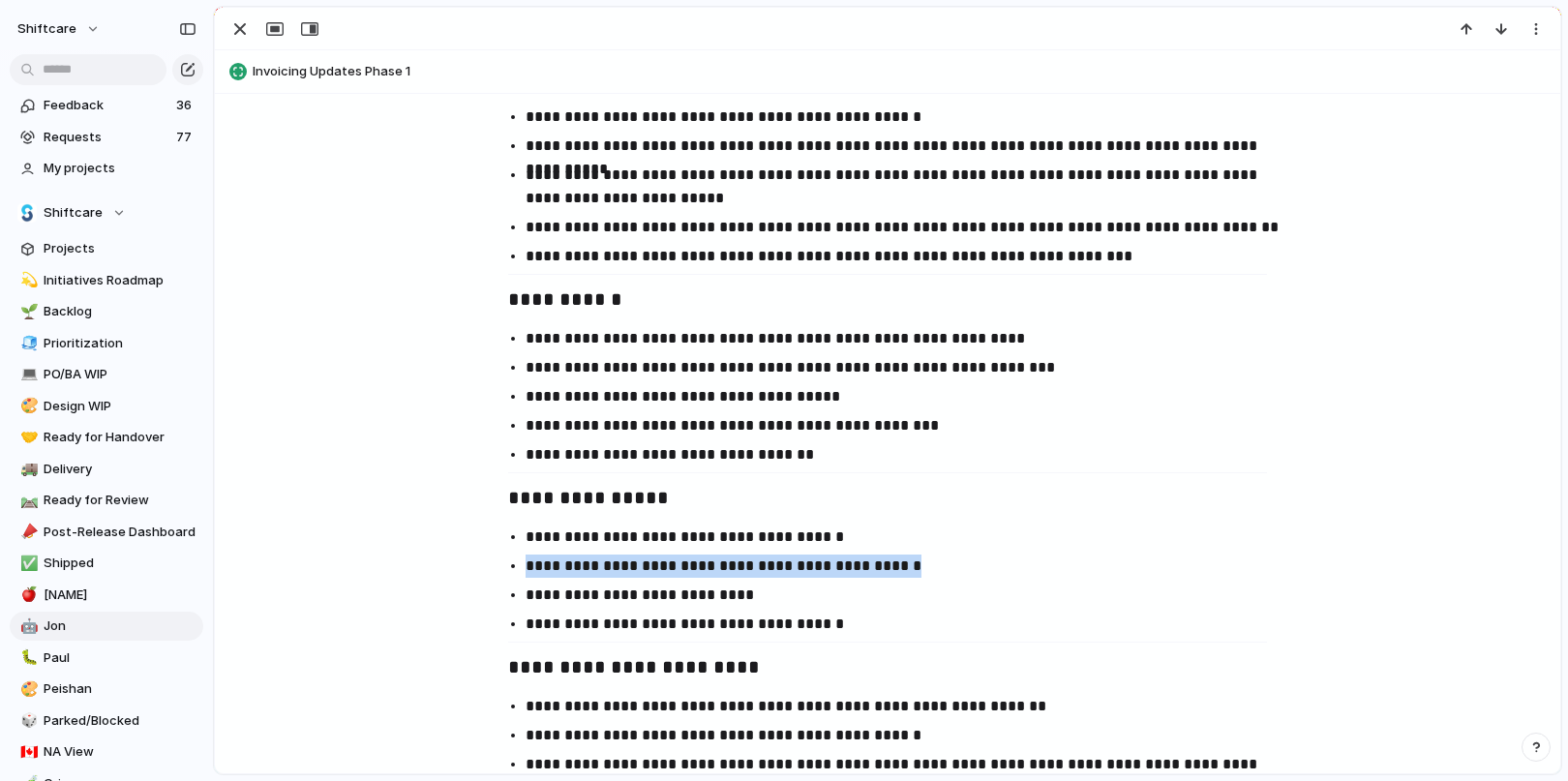click on "**********" at bounding box center [905, 566] 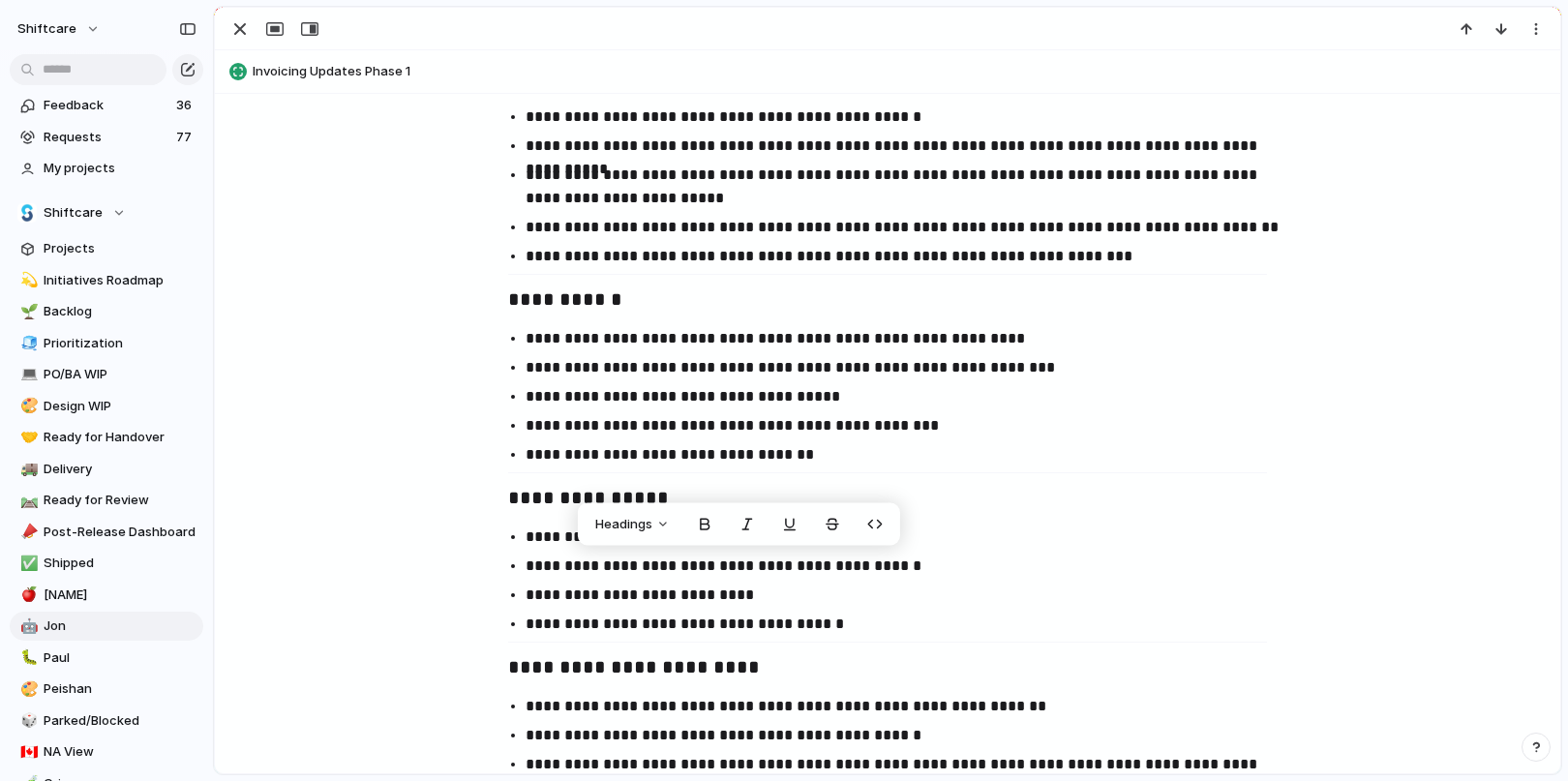 click on "**********" at bounding box center [905, 595] 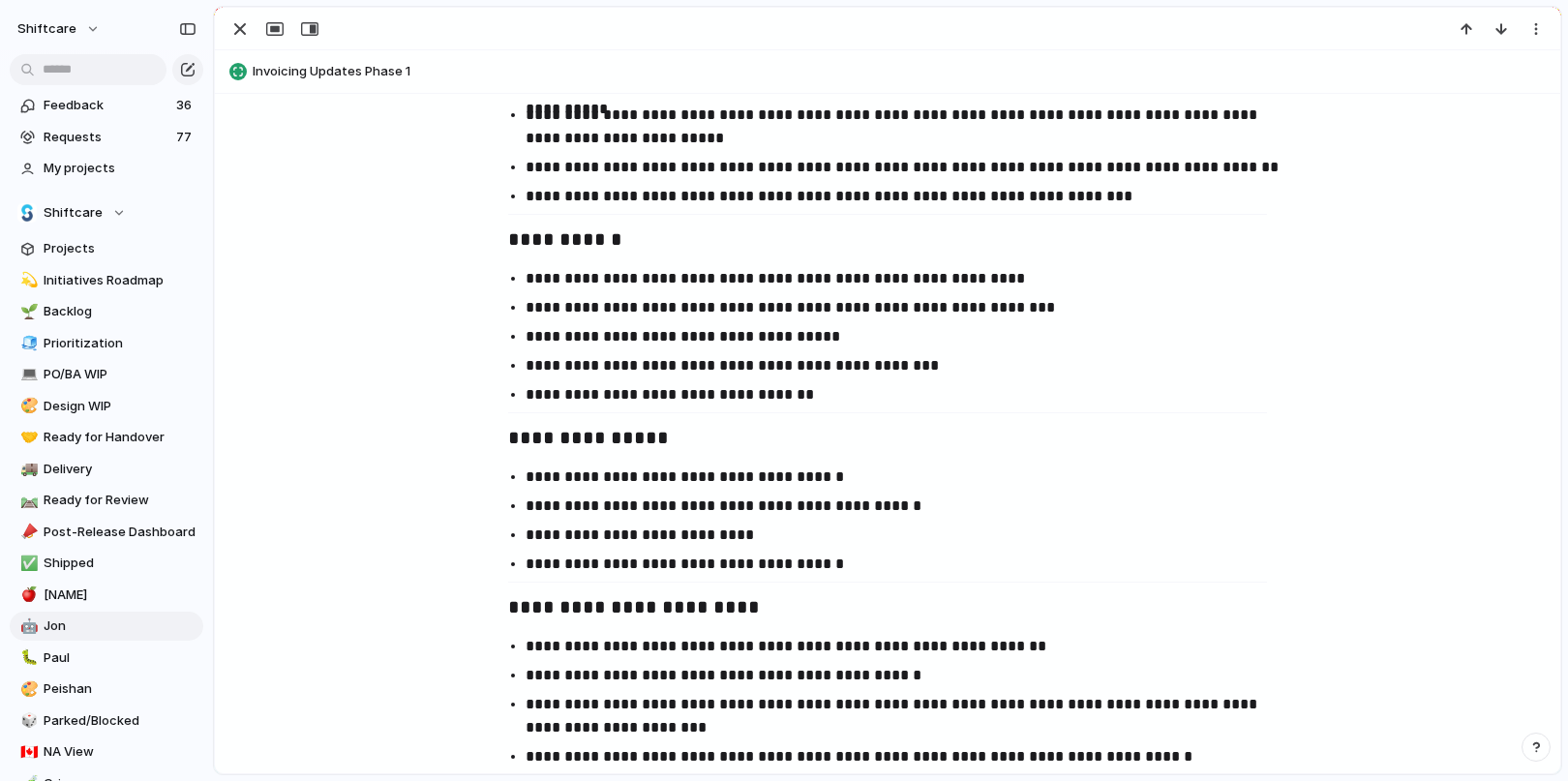 scroll, scrollTop: 1337, scrollLeft: 0, axis: vertical 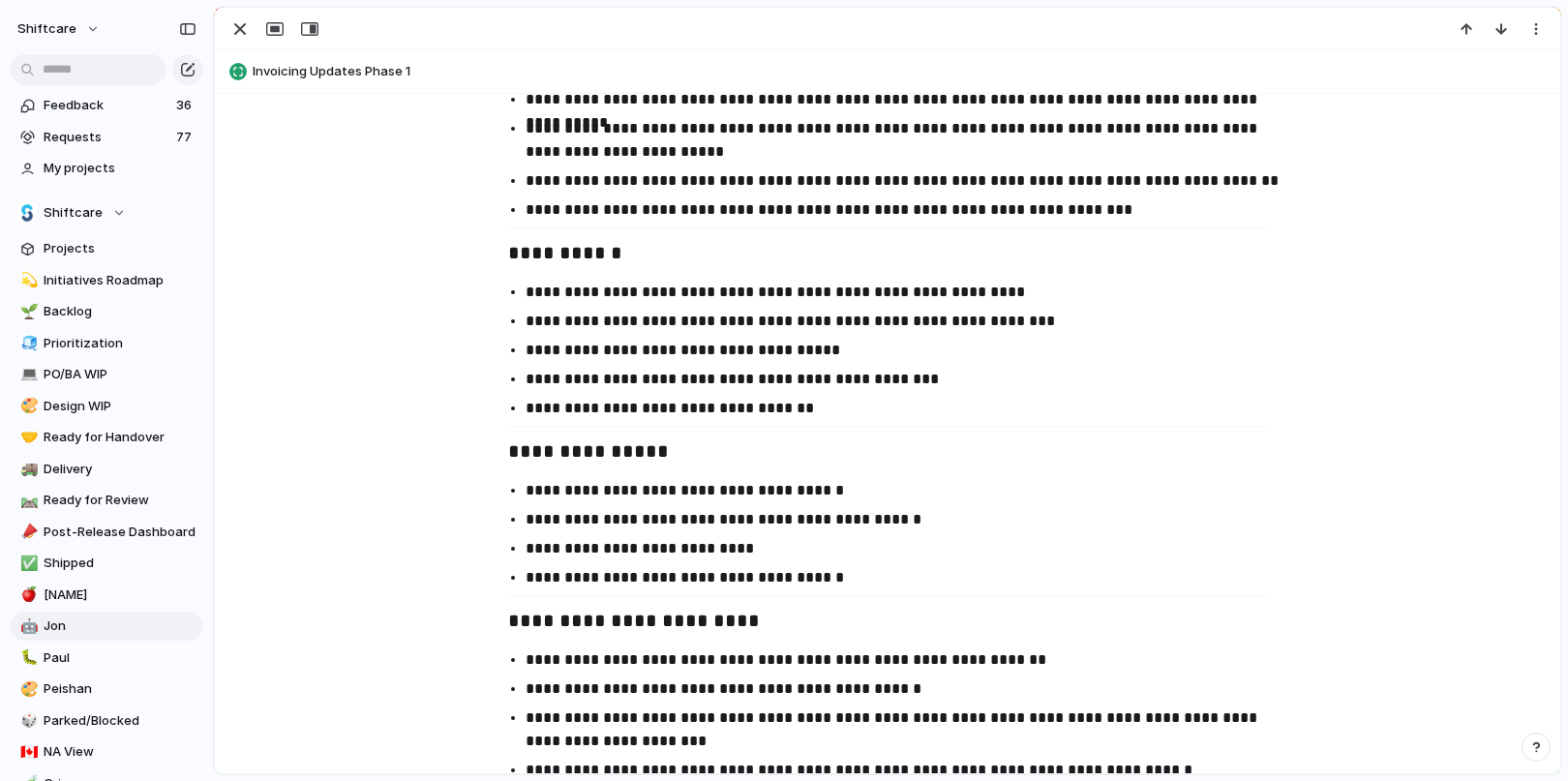 click on "**********" at bounding box center [905, 379] 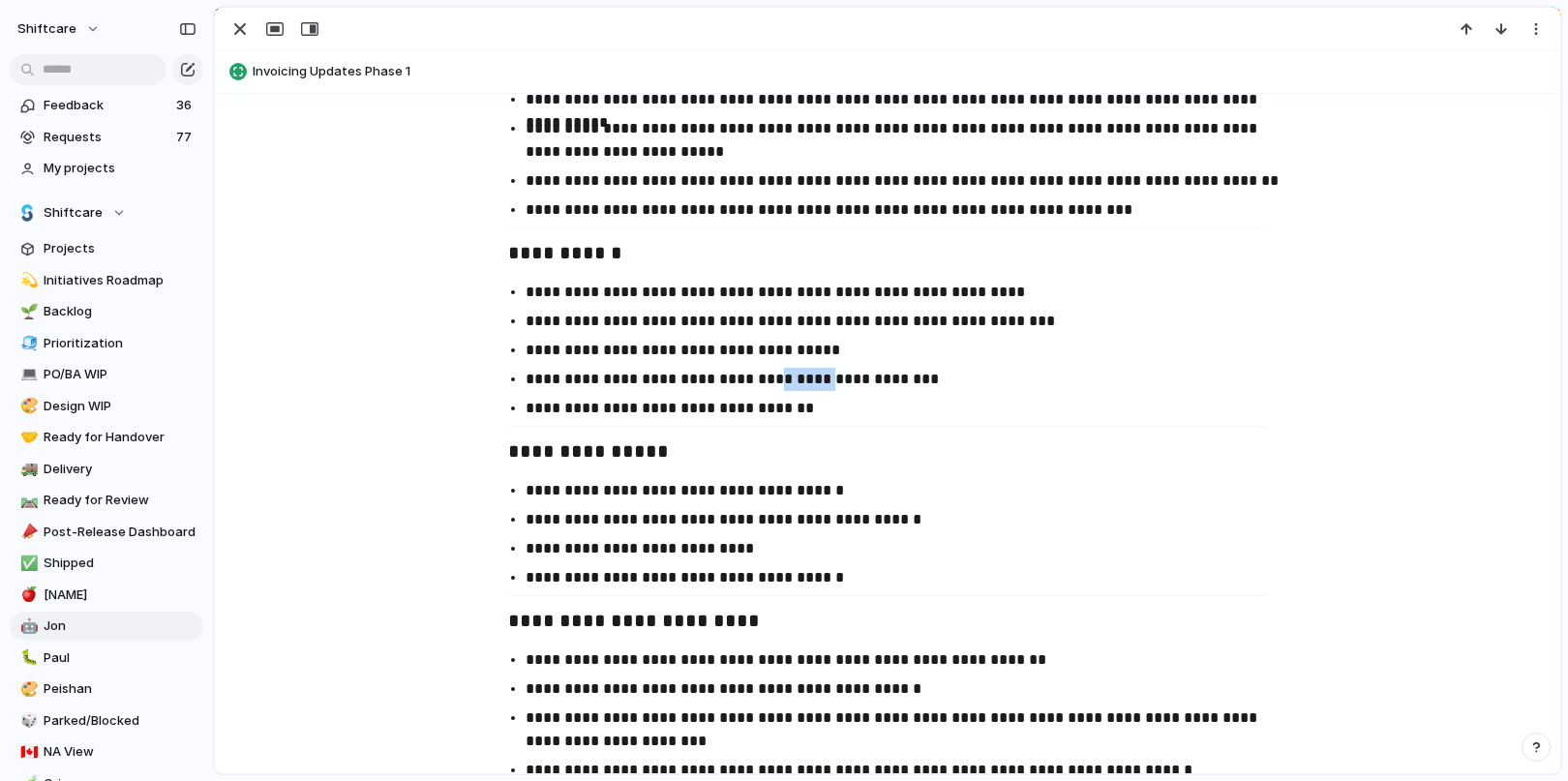 click on "**********" at bounding box center (905, 379) 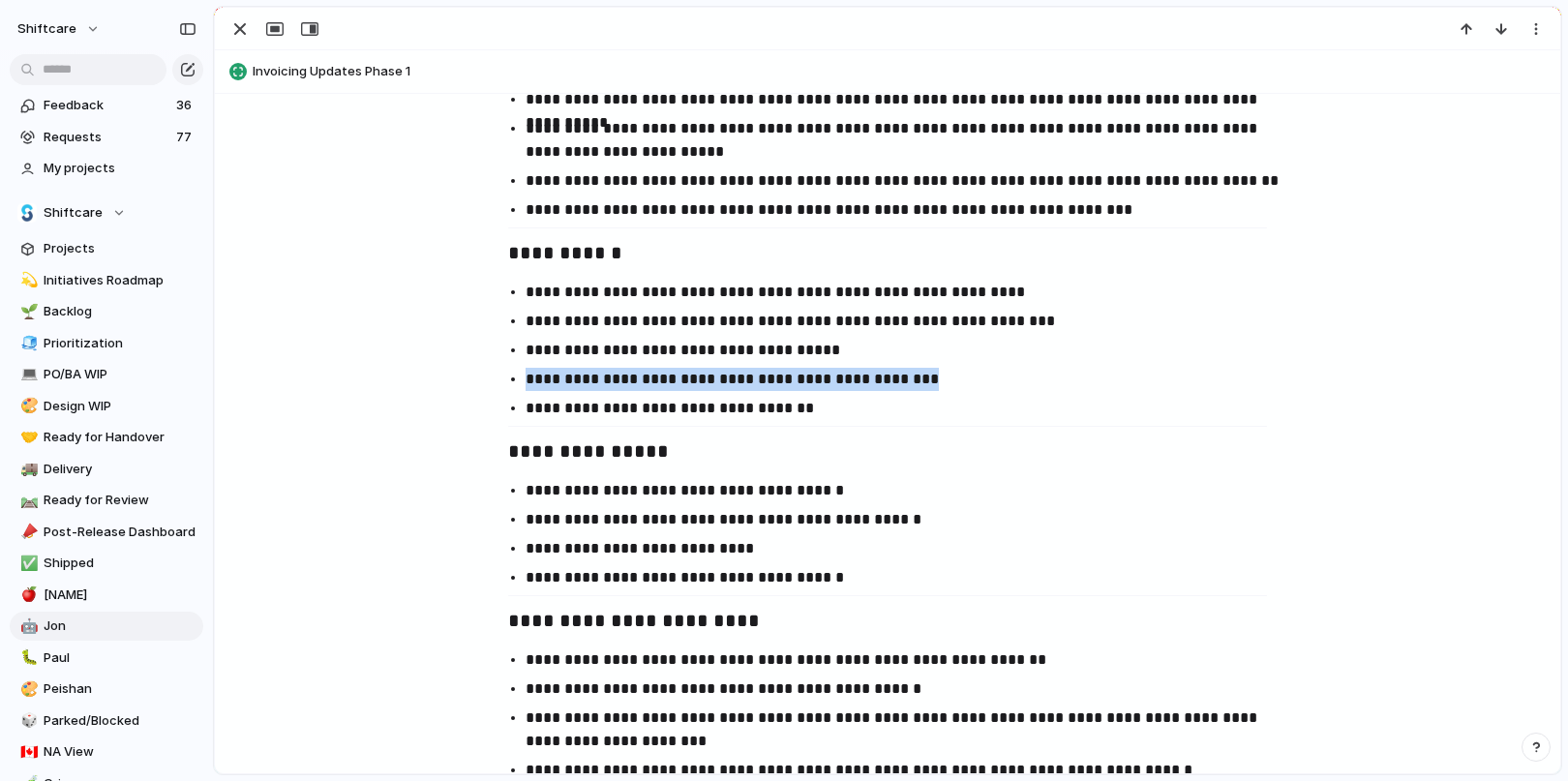 click on "**********" at bounding box center [905, 379] 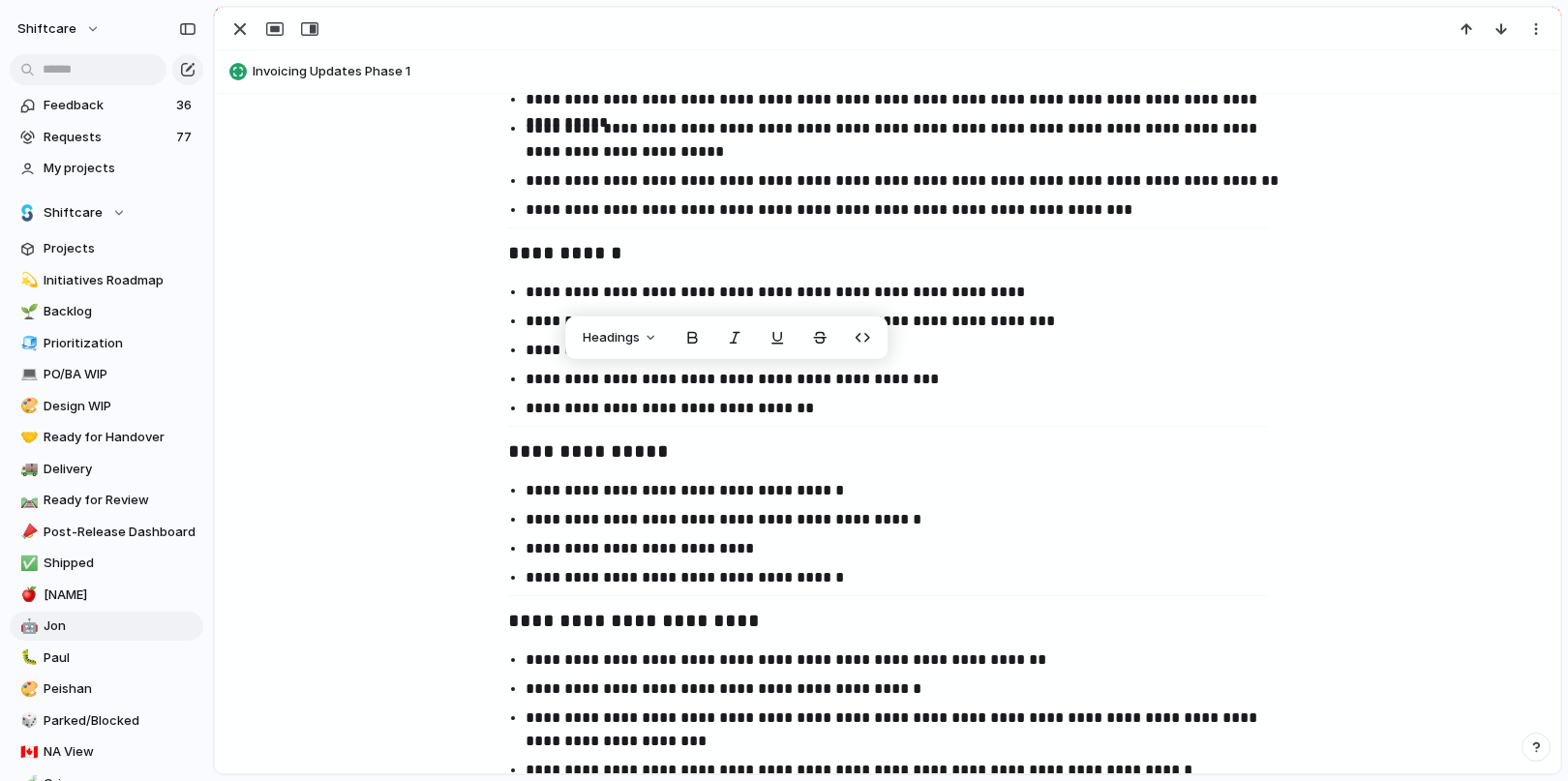 click on "**********" at bounding box center (888, 453) 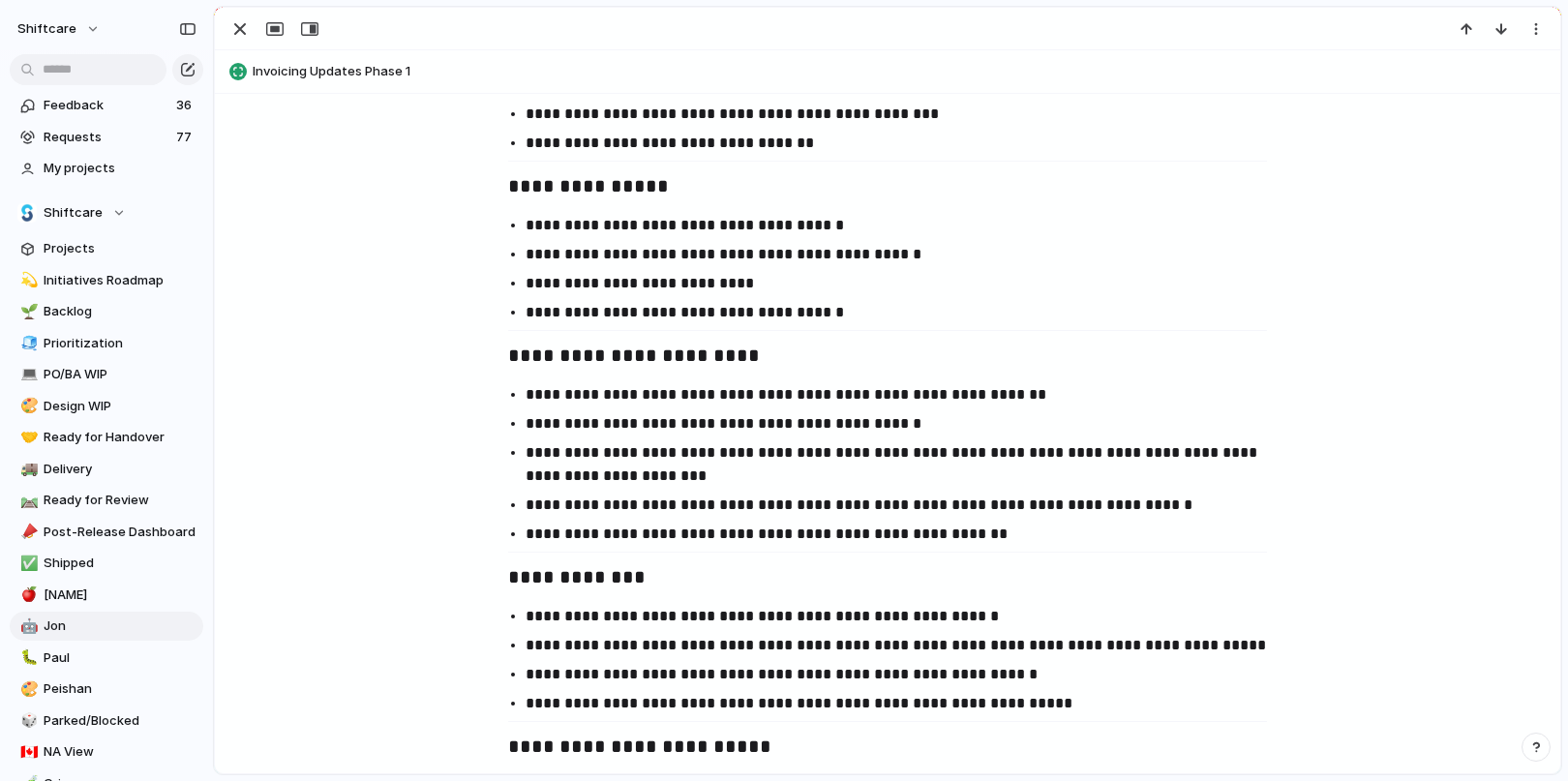 scroll, scrollTop: 1610, scrollLeft: 0, axis: vertical 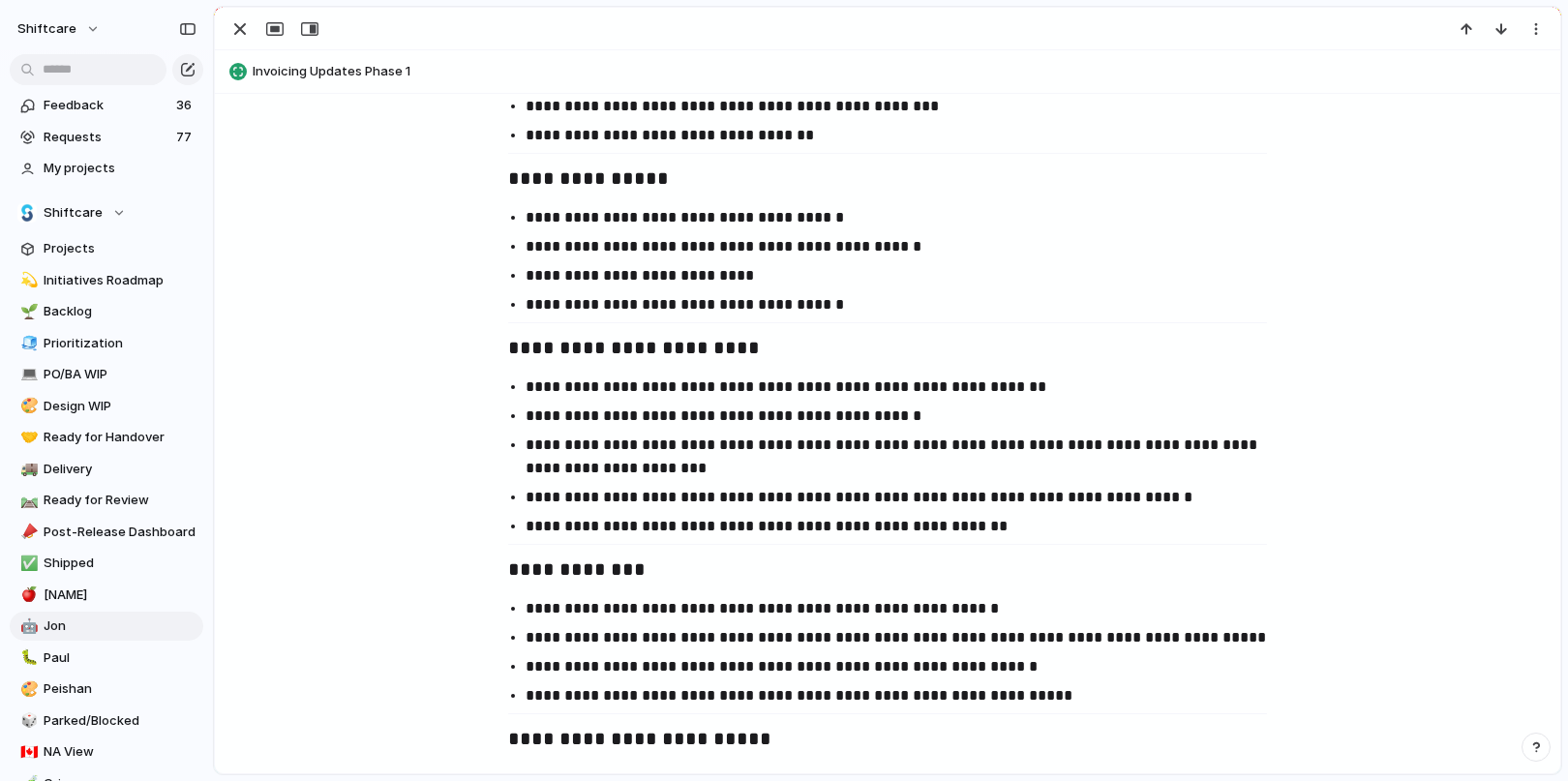click on "**********" at bounding box center [888, 261] 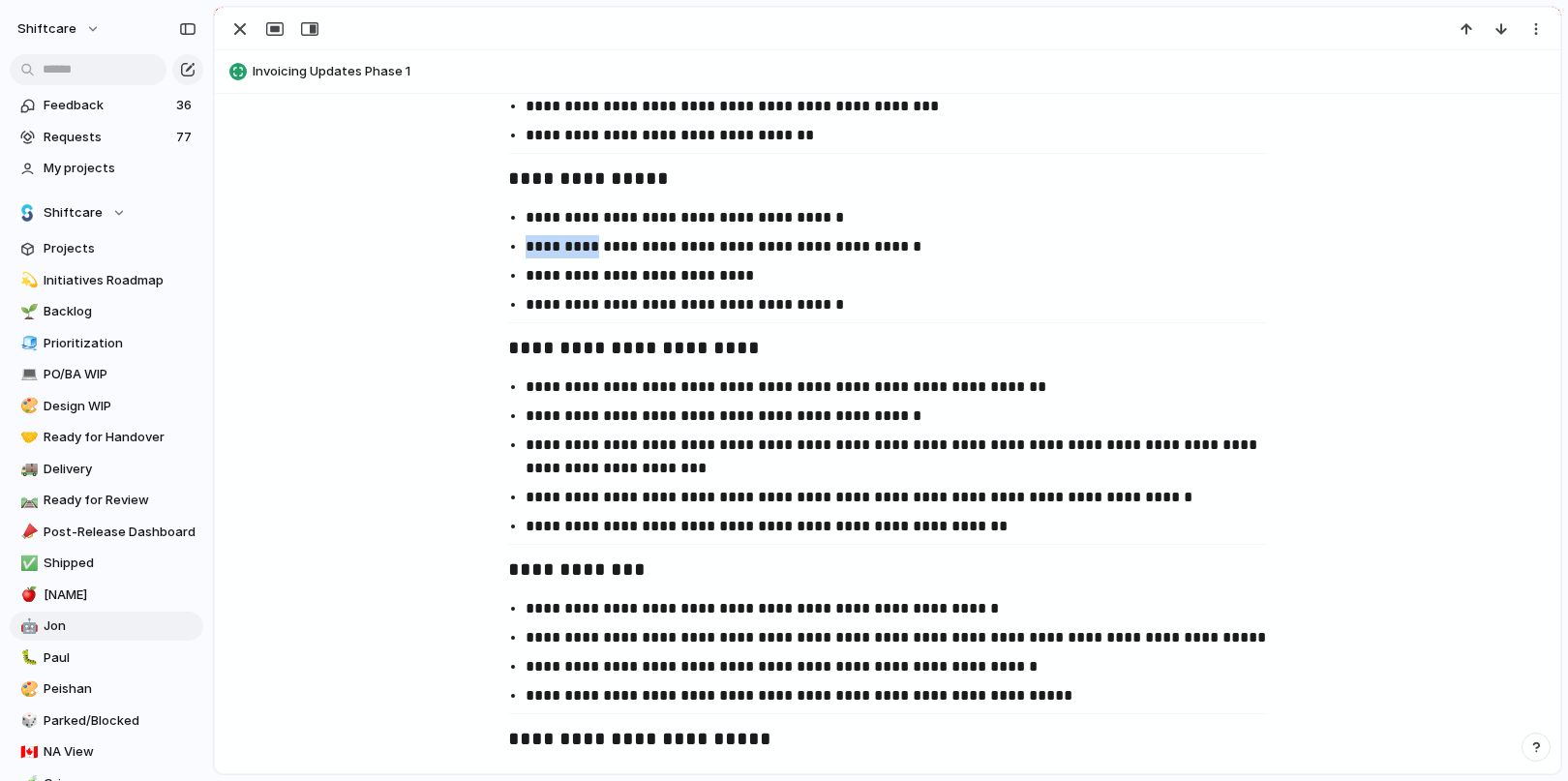 click on "**********" at bounding box center [888, 261] 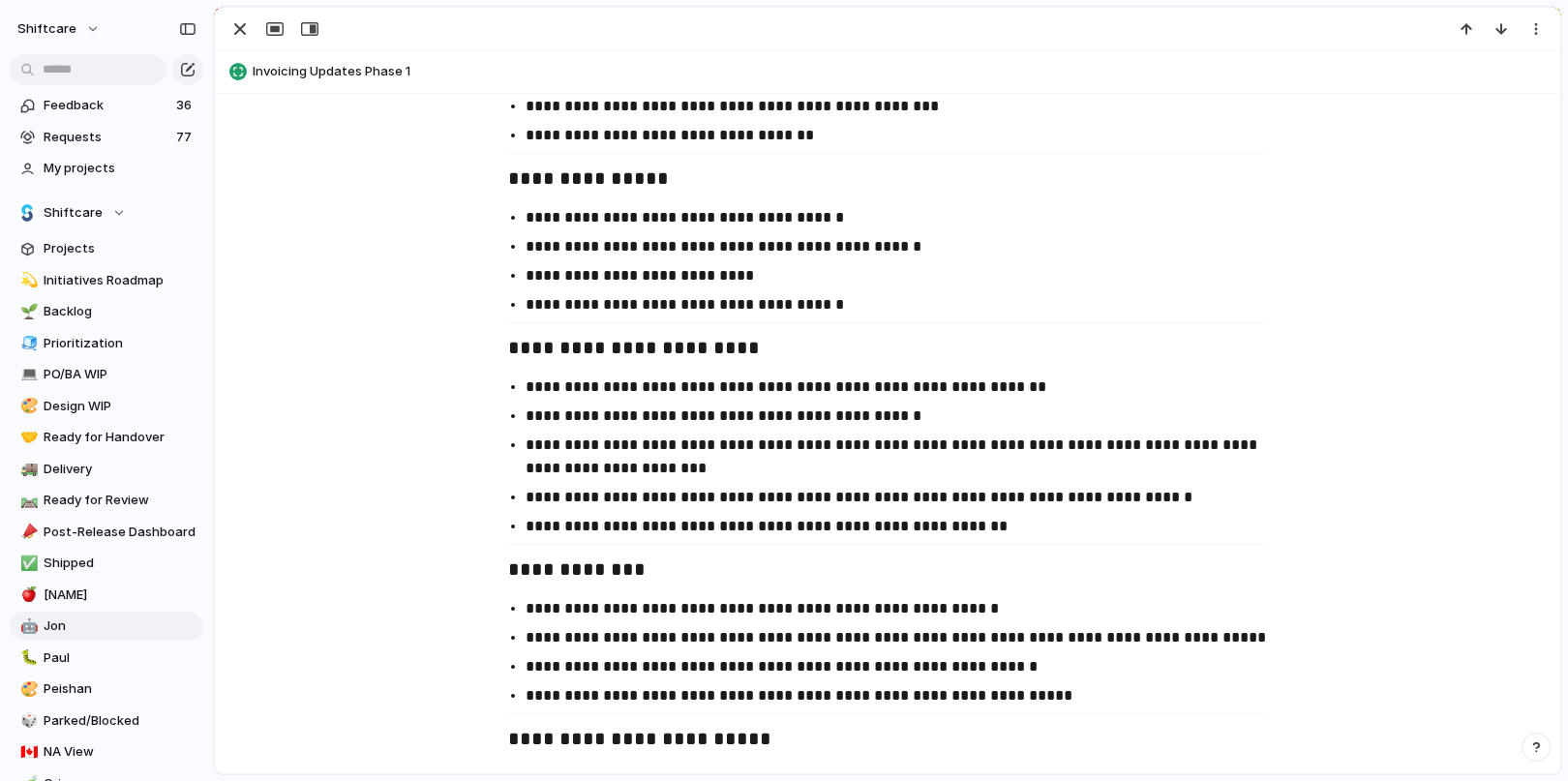 click on "**********" at bounding box center [905, 526] 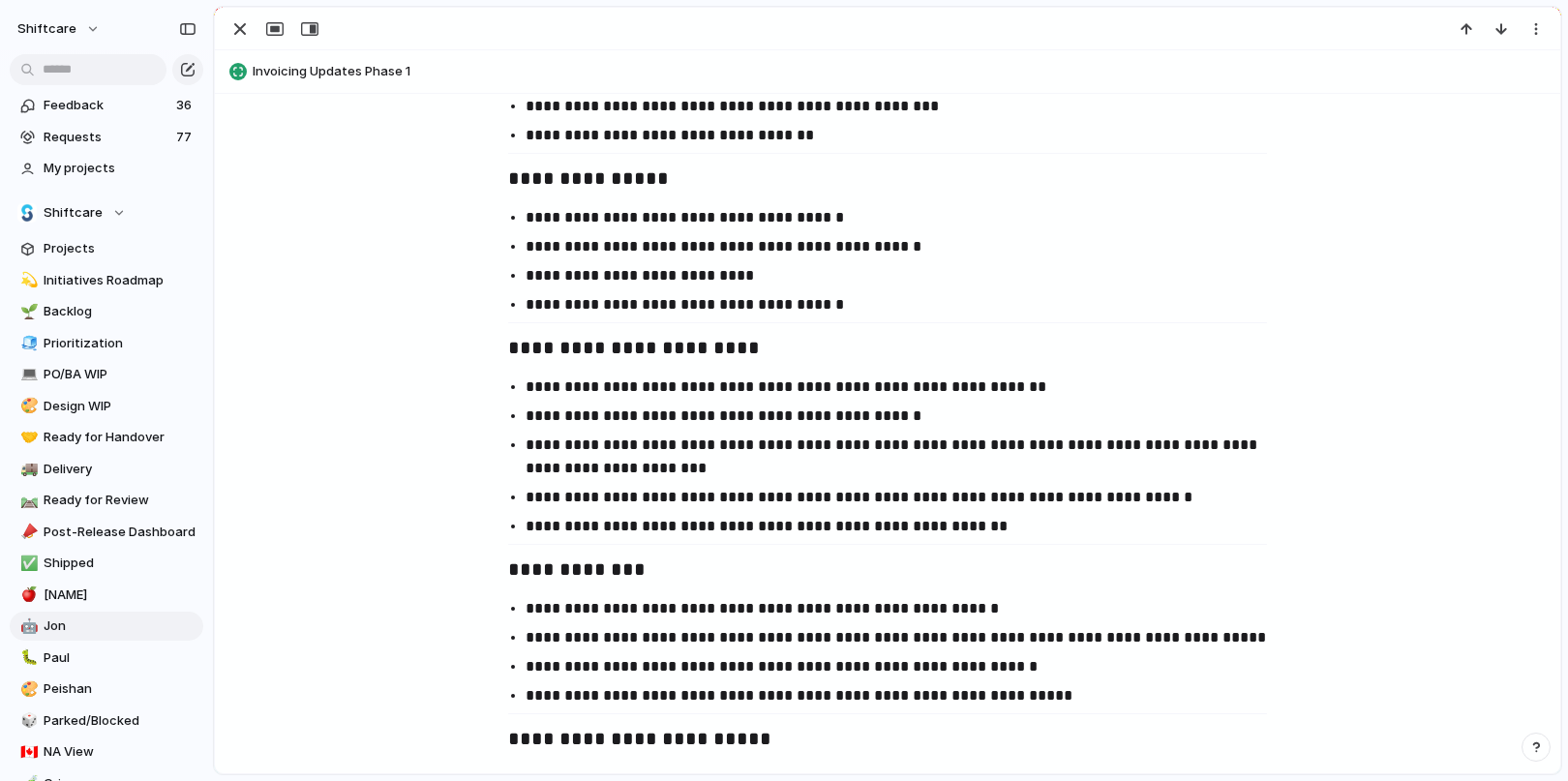 click on "**********" at bounding box center (905, 457) 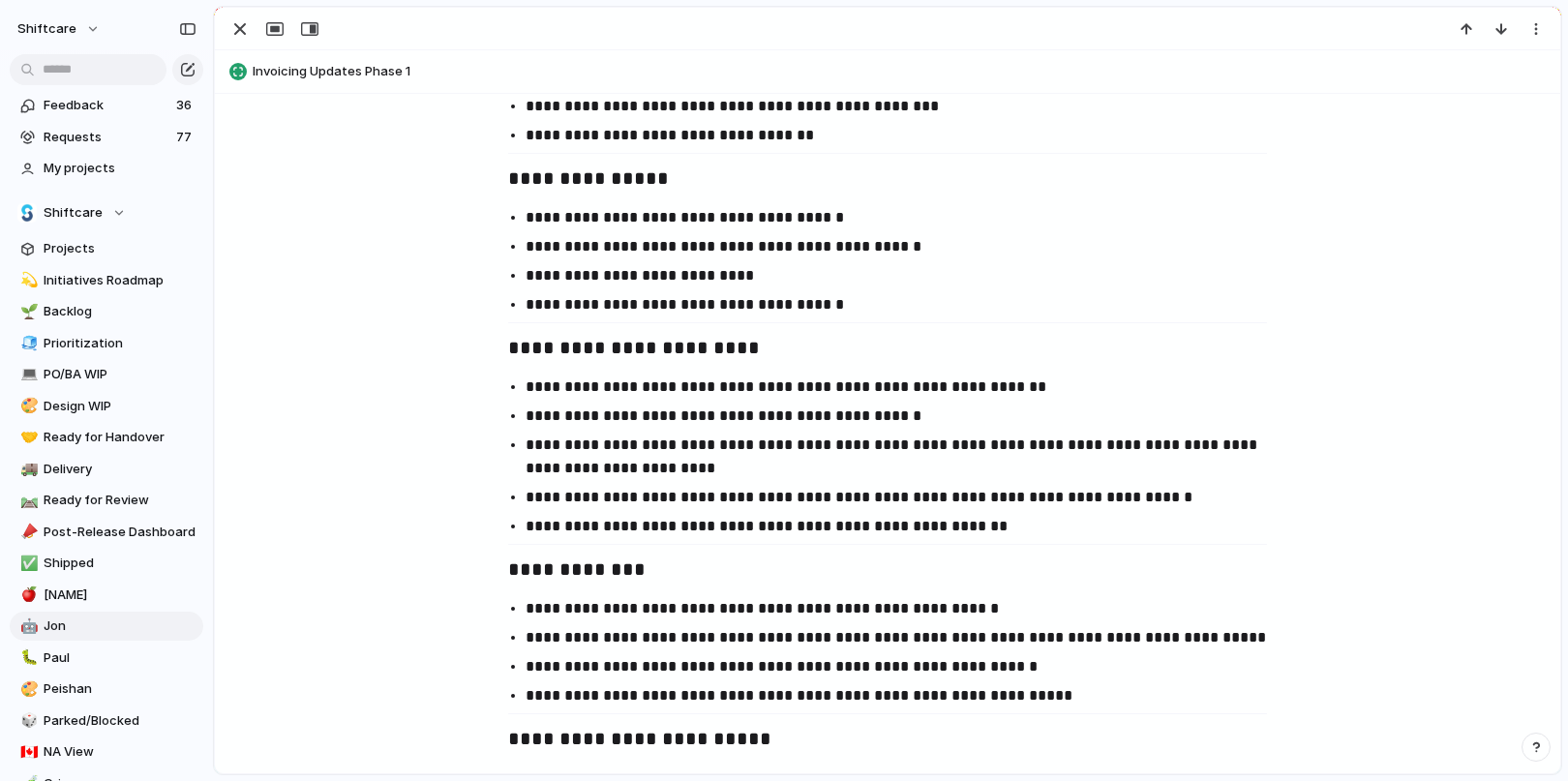 click on "**********" at bounding box center (905, 387) 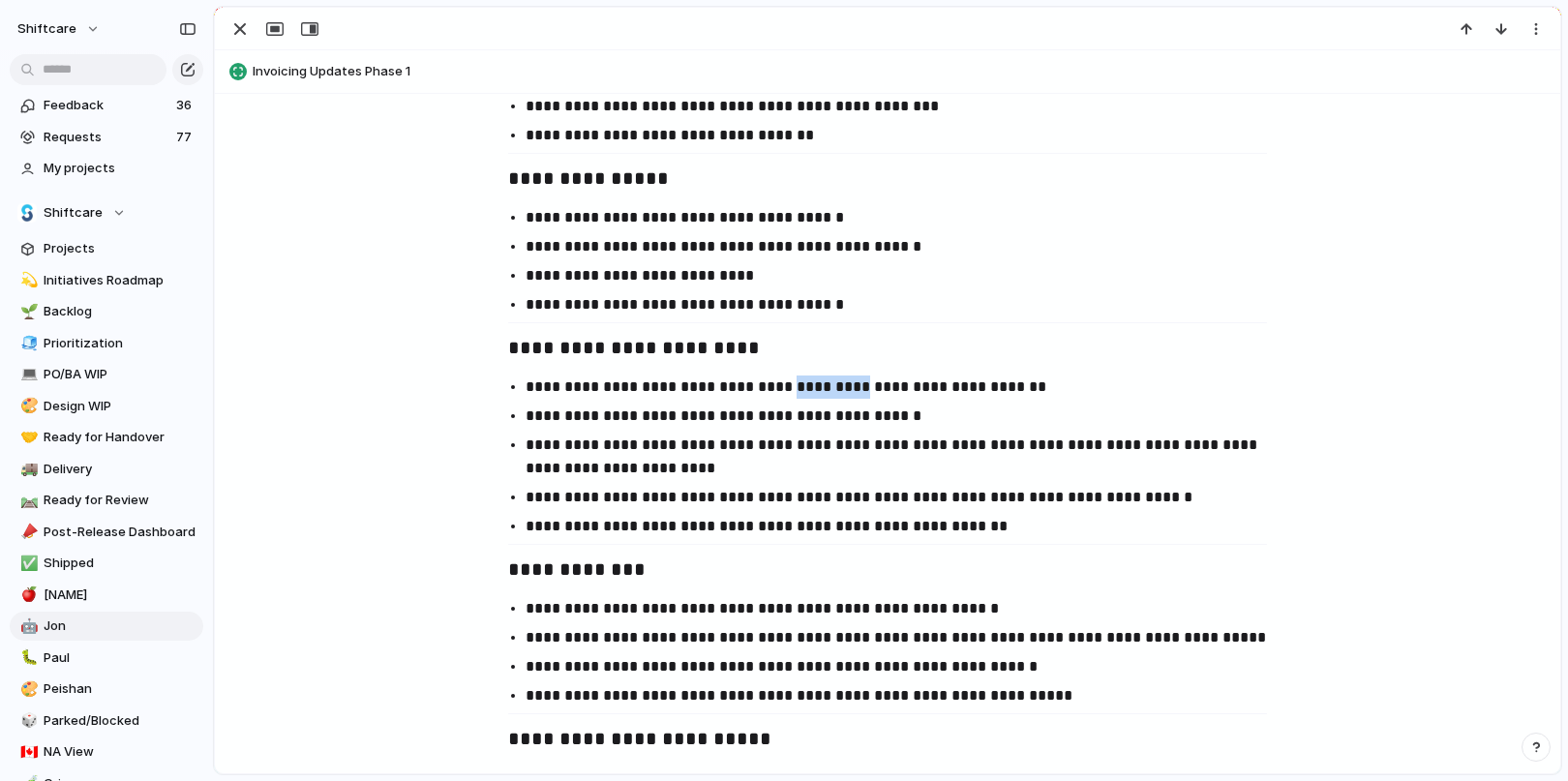 click on "**********" at bounding box center [905, 387] 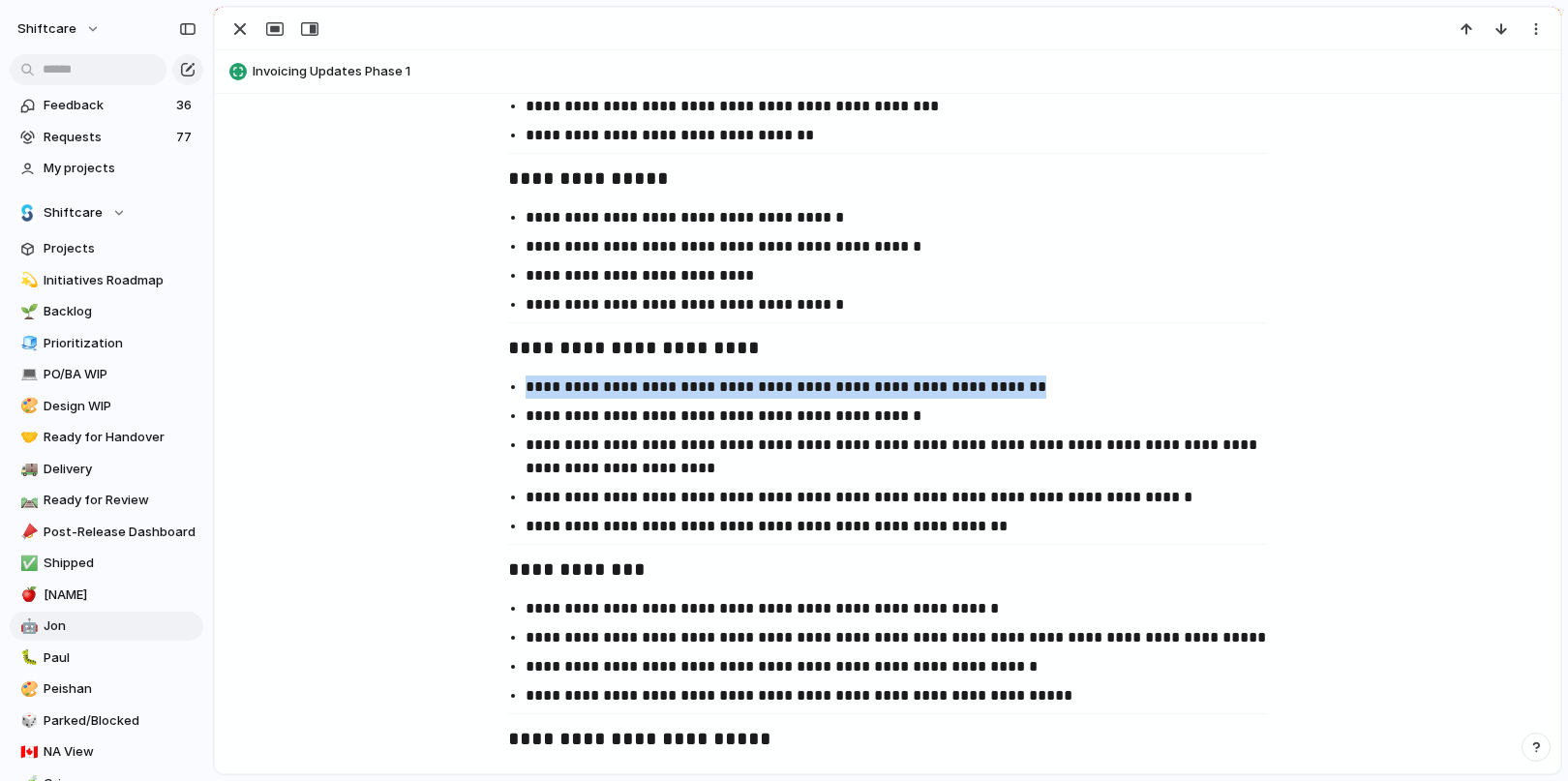 click on "**********" at bounding box center [905, 387] 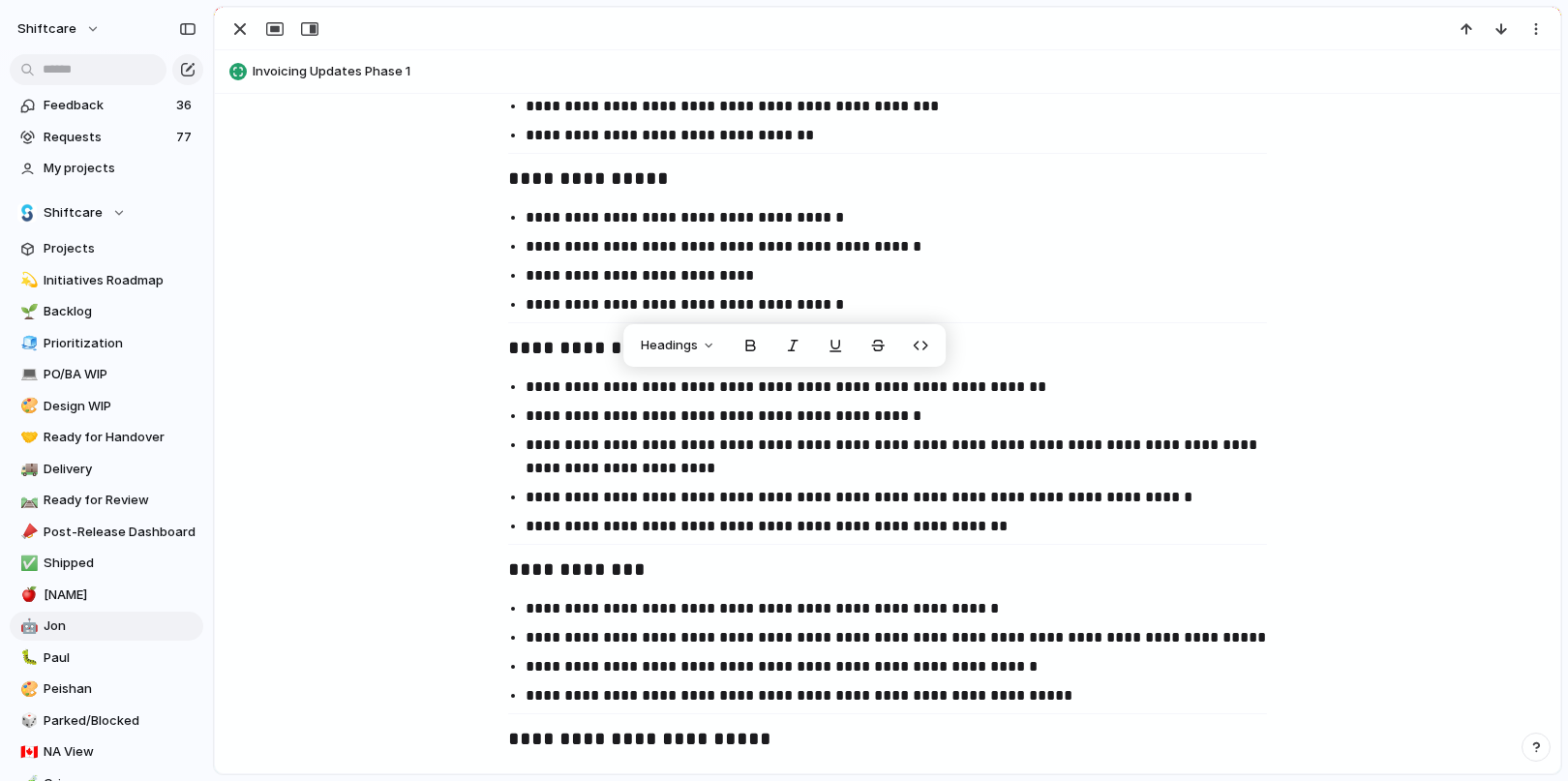 click on "**********" at bounding box center [905, 457] 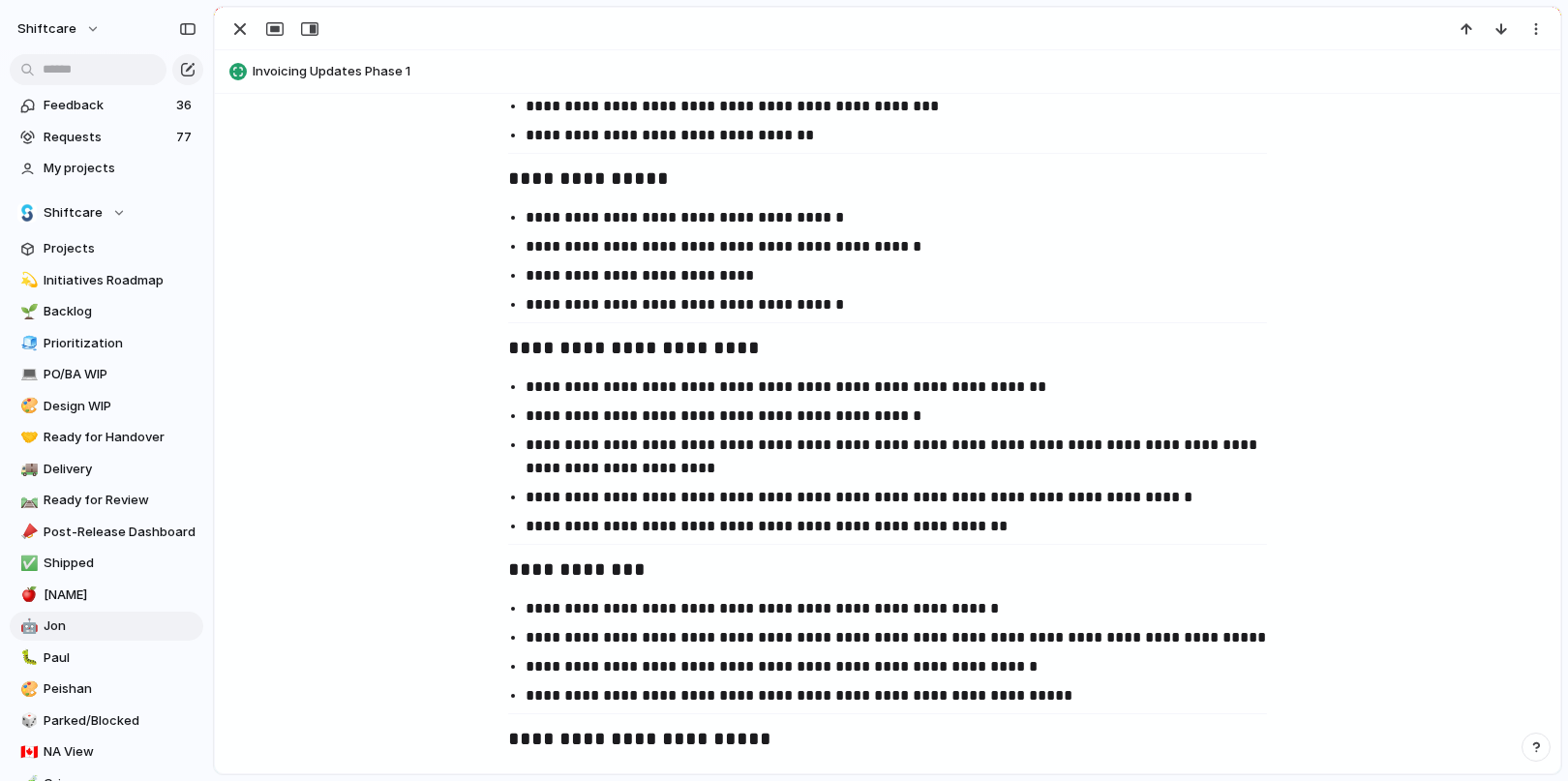 scroll, scrollTop: 1615, scrollLeft: 0, axis: vertical 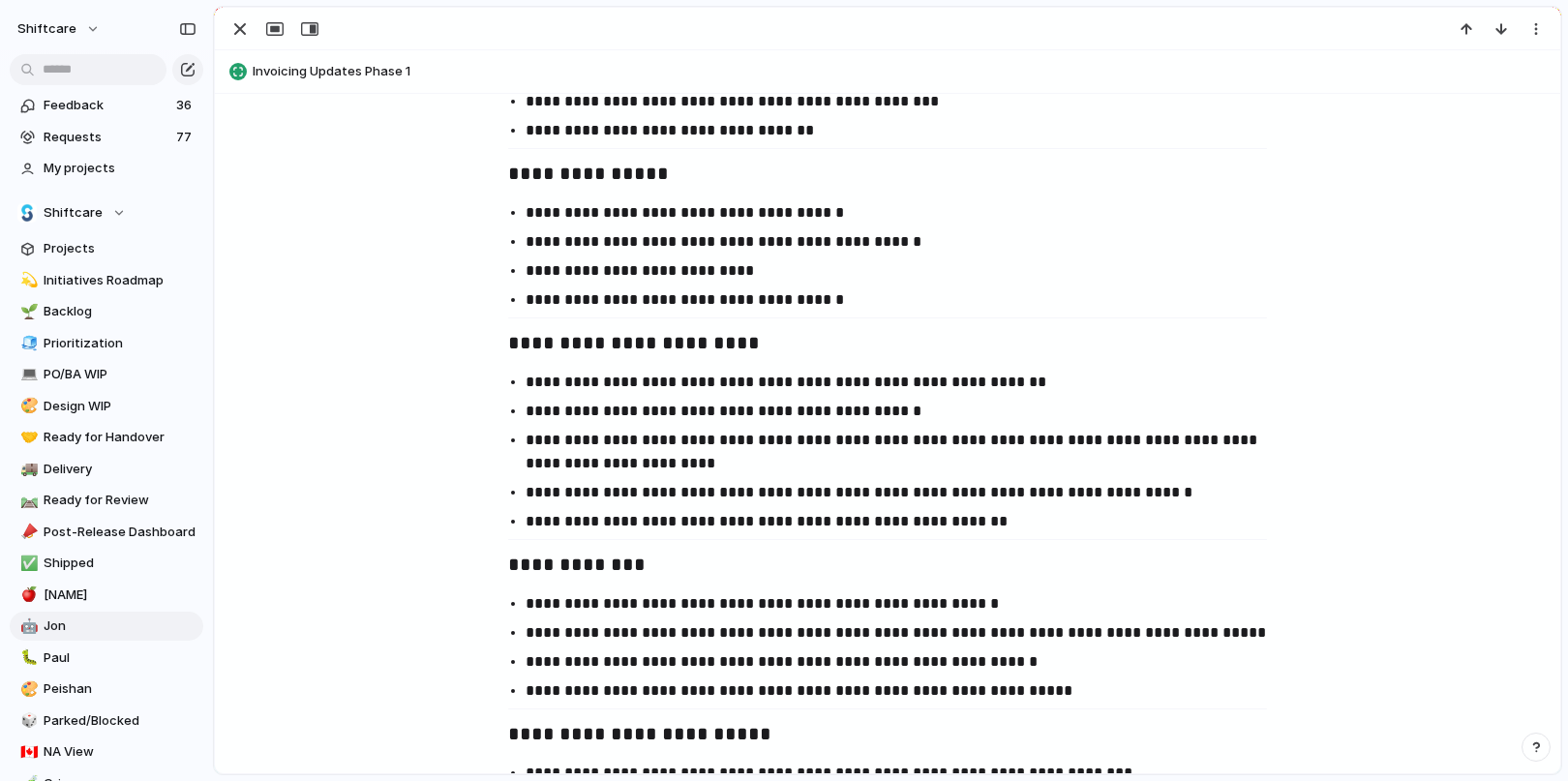 click on "**********" at bounding box center (905, 662) 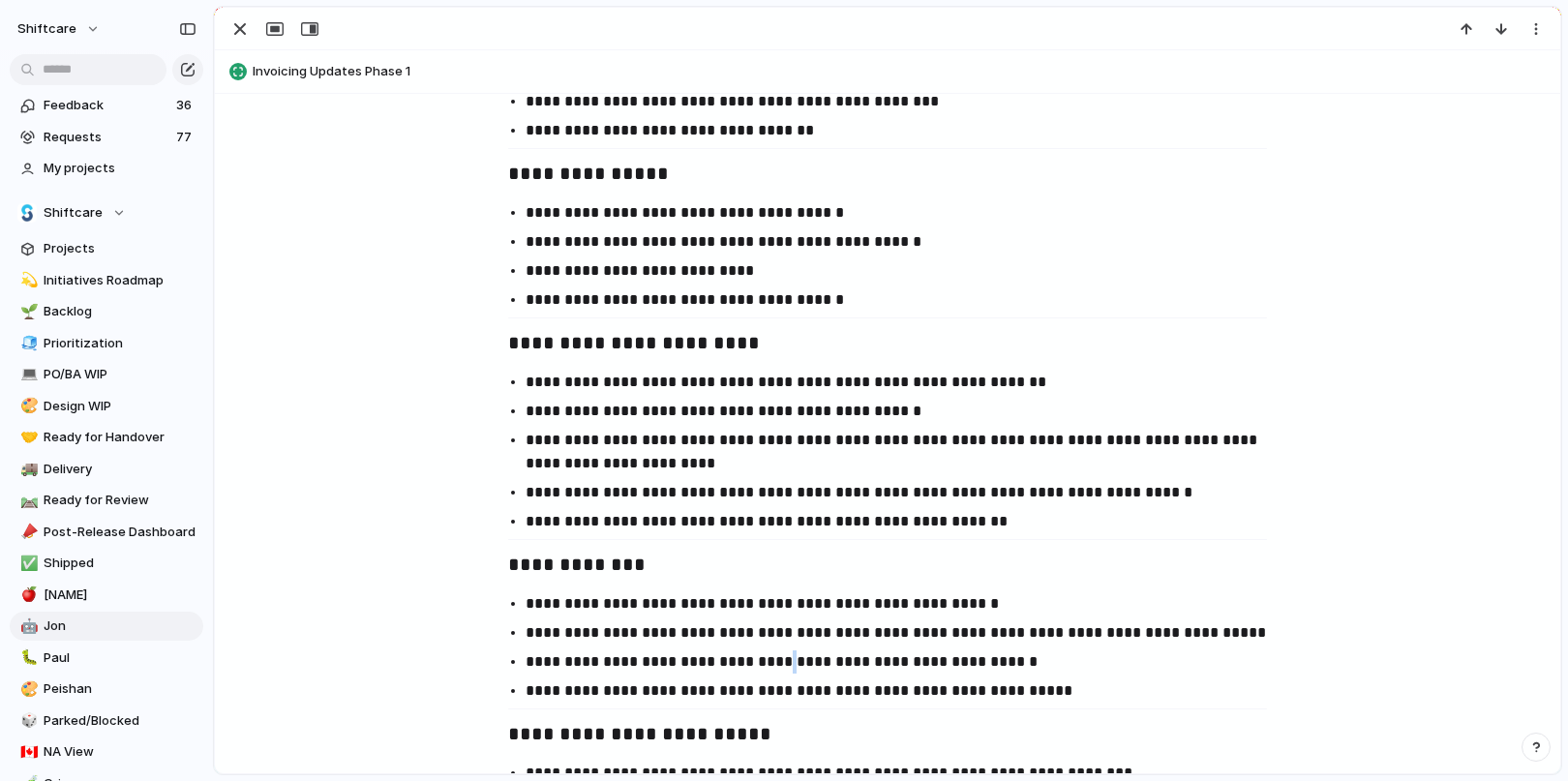 click on "**********" at bounding box center (905, 662) 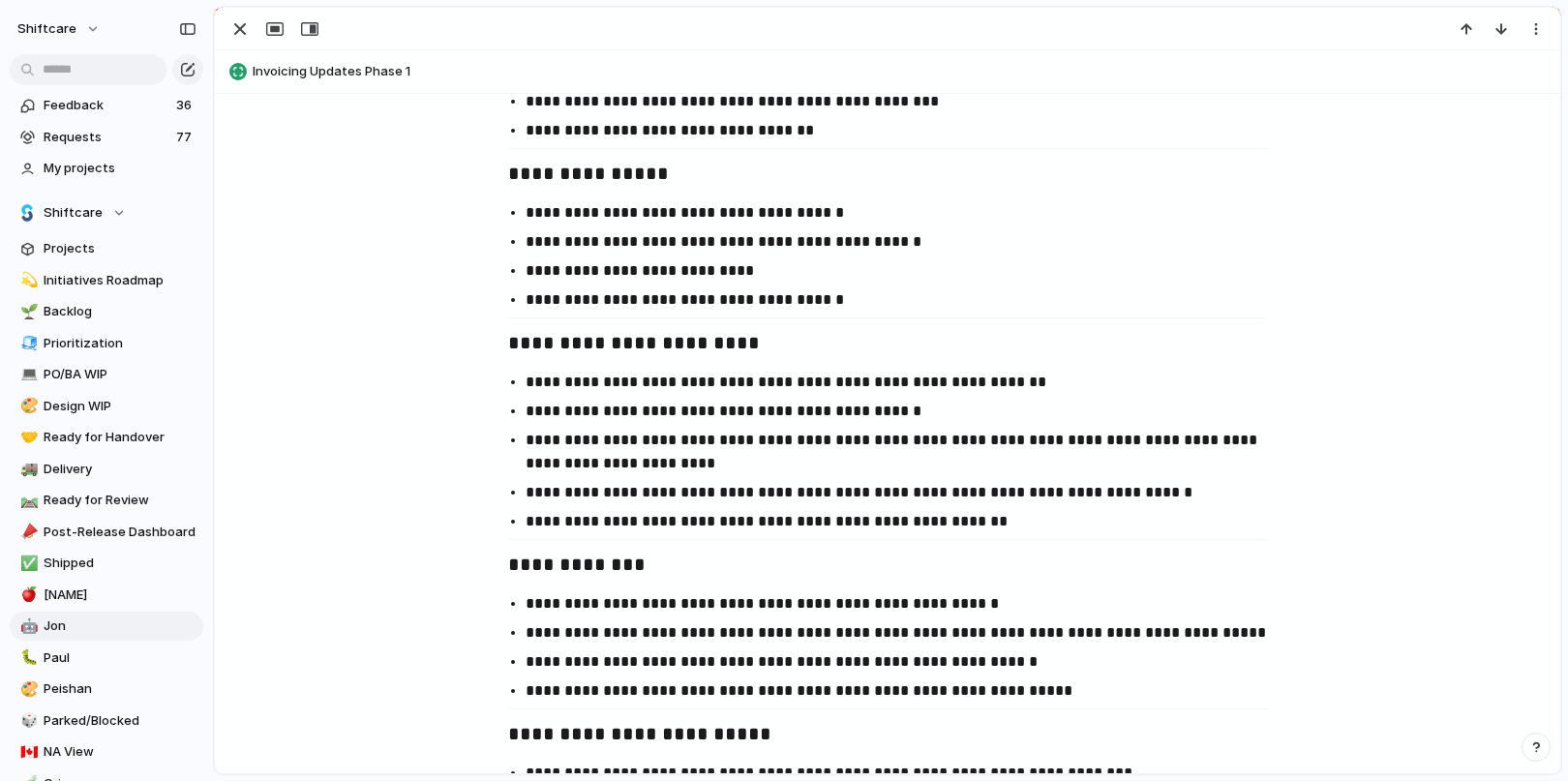 click on "**********" at bounding box center [905, 633] 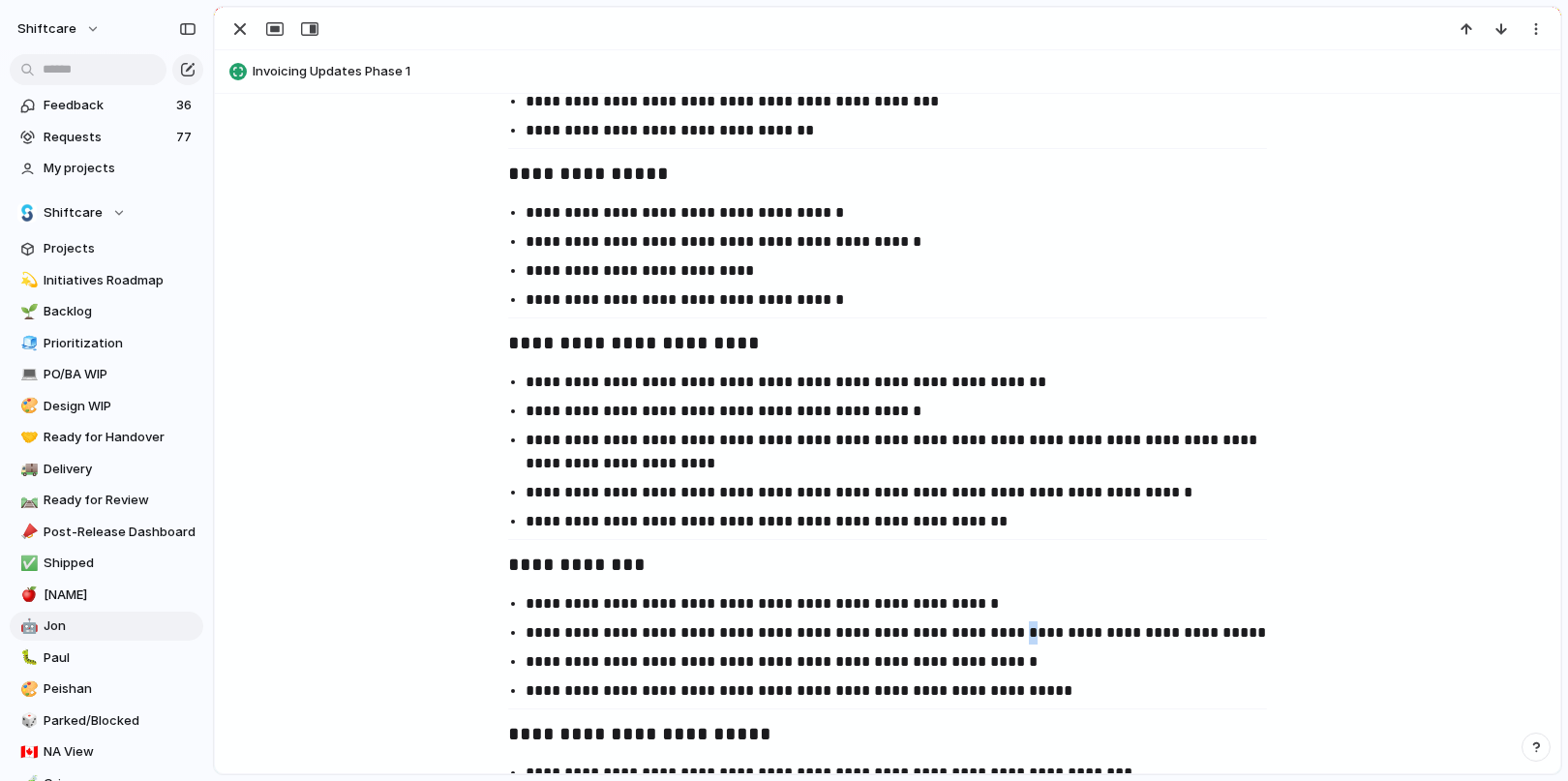 click on "**********" at bounding box center [905, 633] 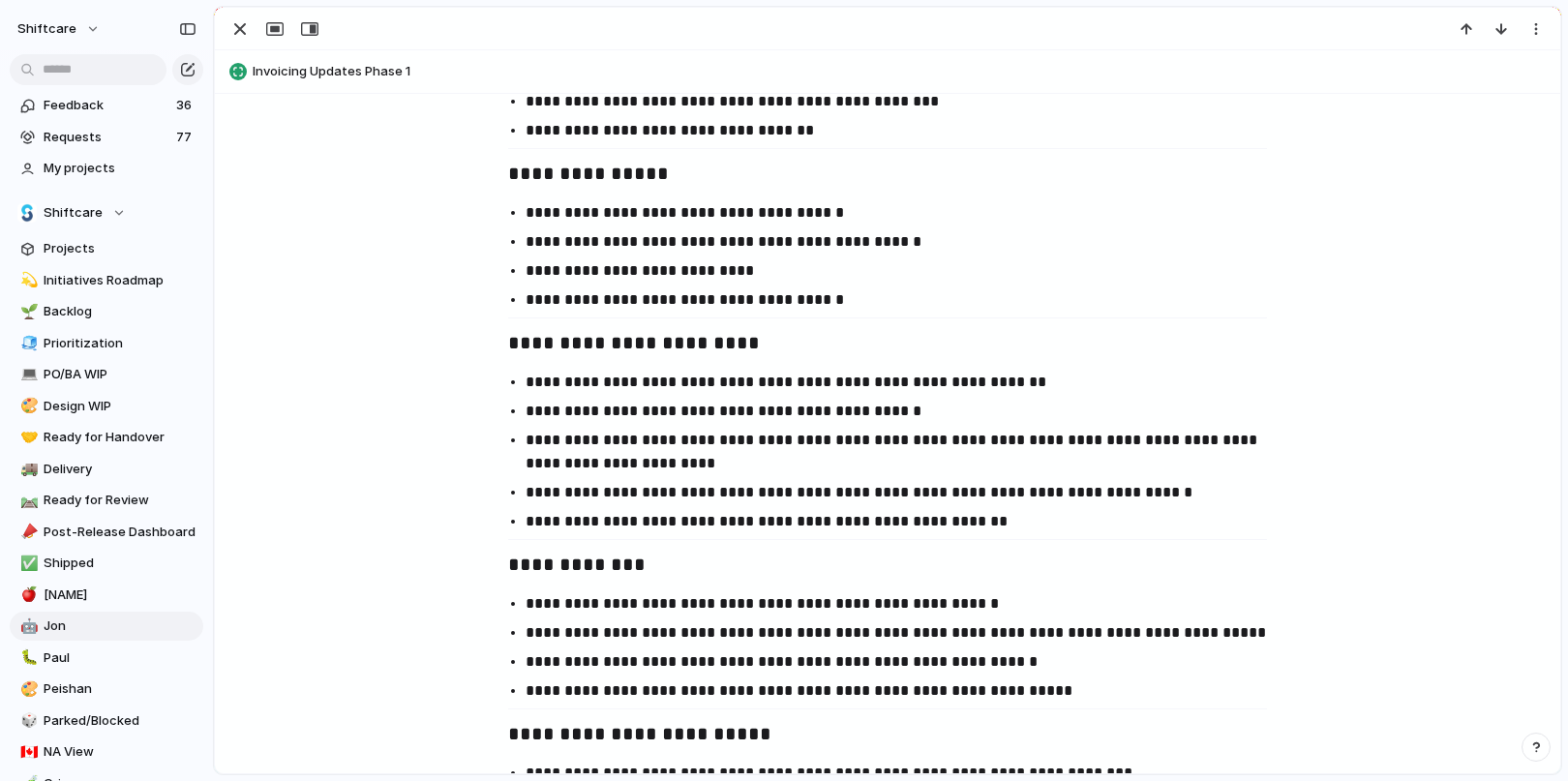 click on "**********" at bounding box center [905, 691] 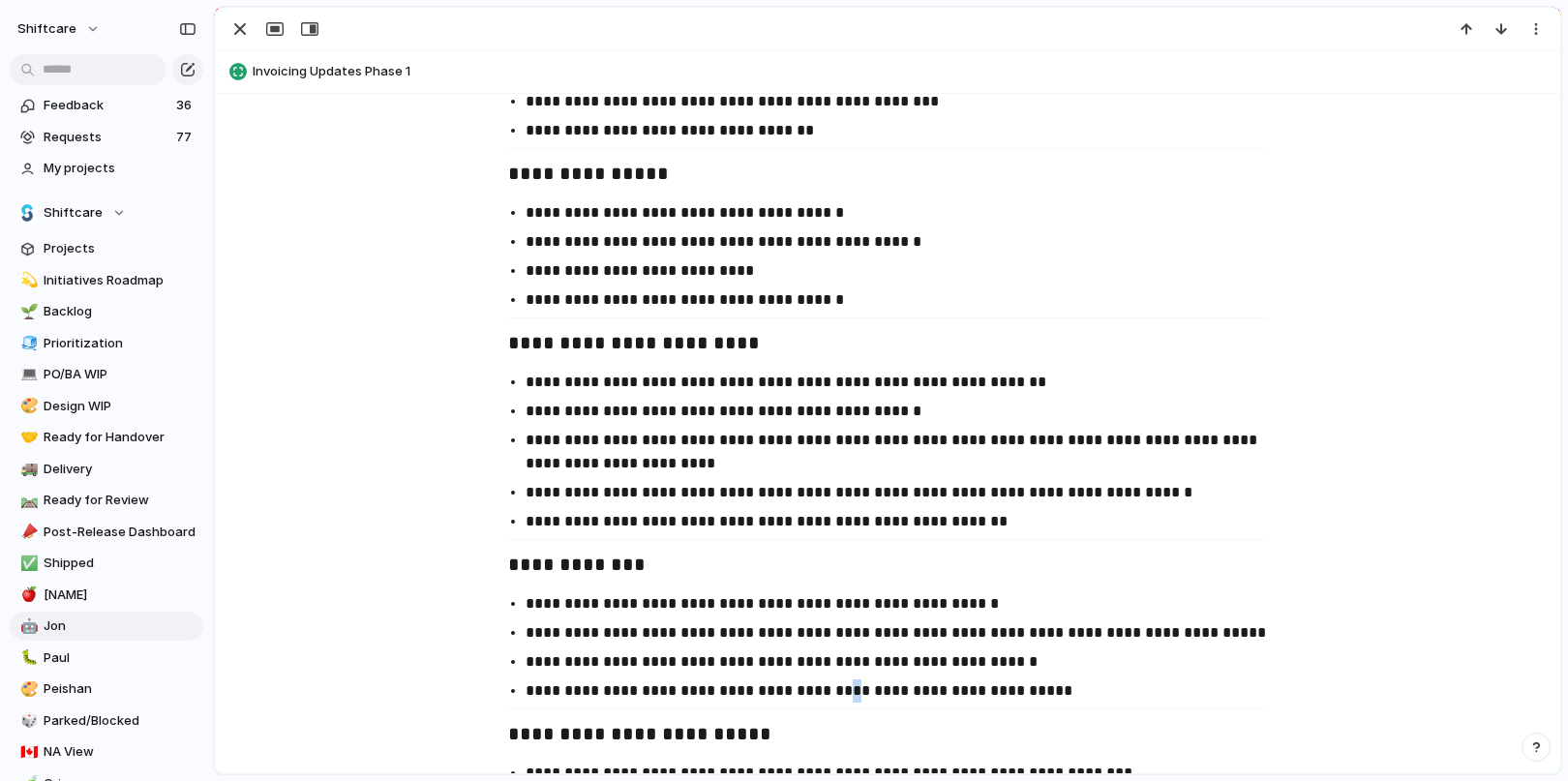 click on "**********" at bounding box center [905, 691] 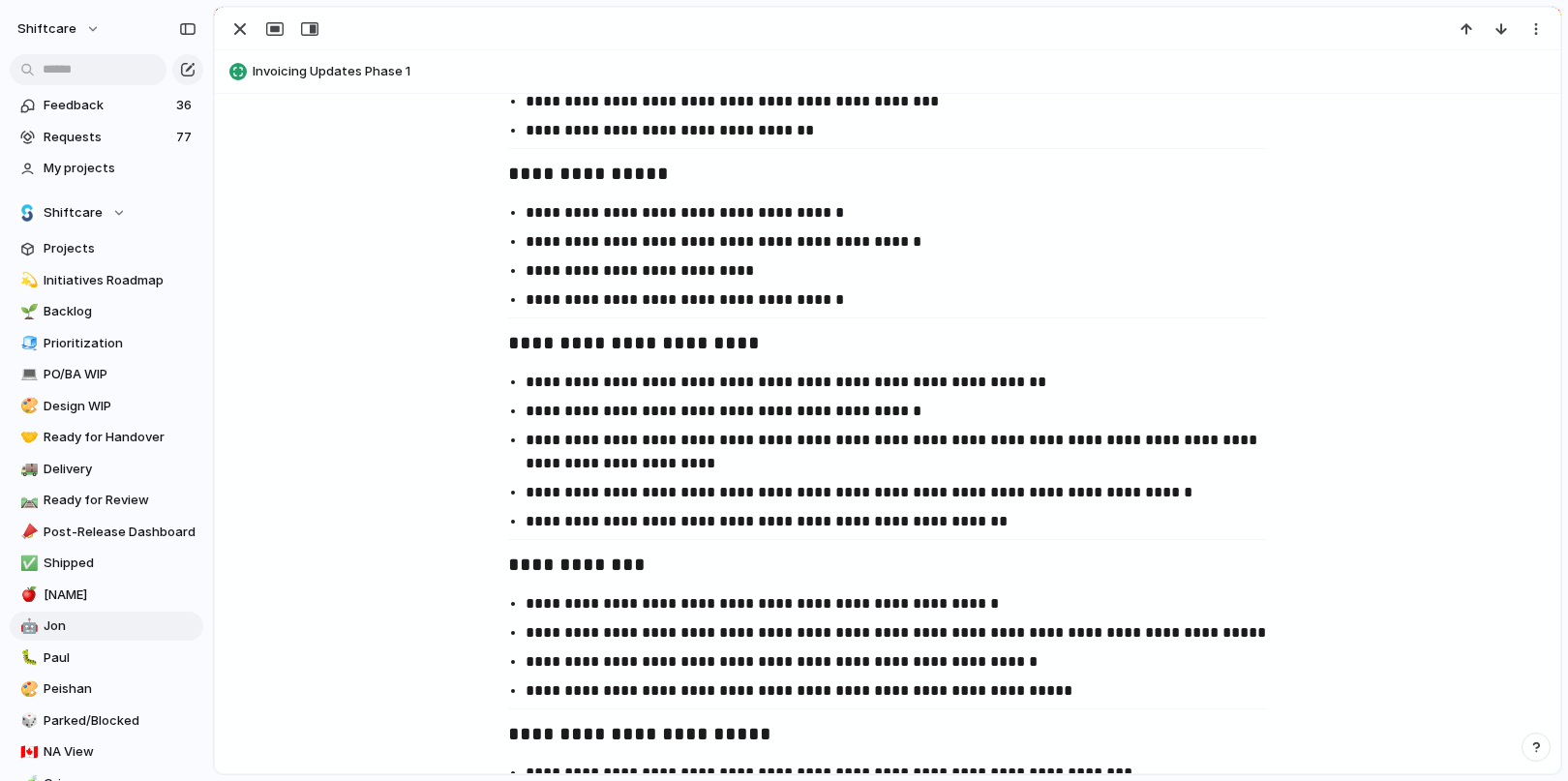 click on "**********" at bounding box center (905, 604) 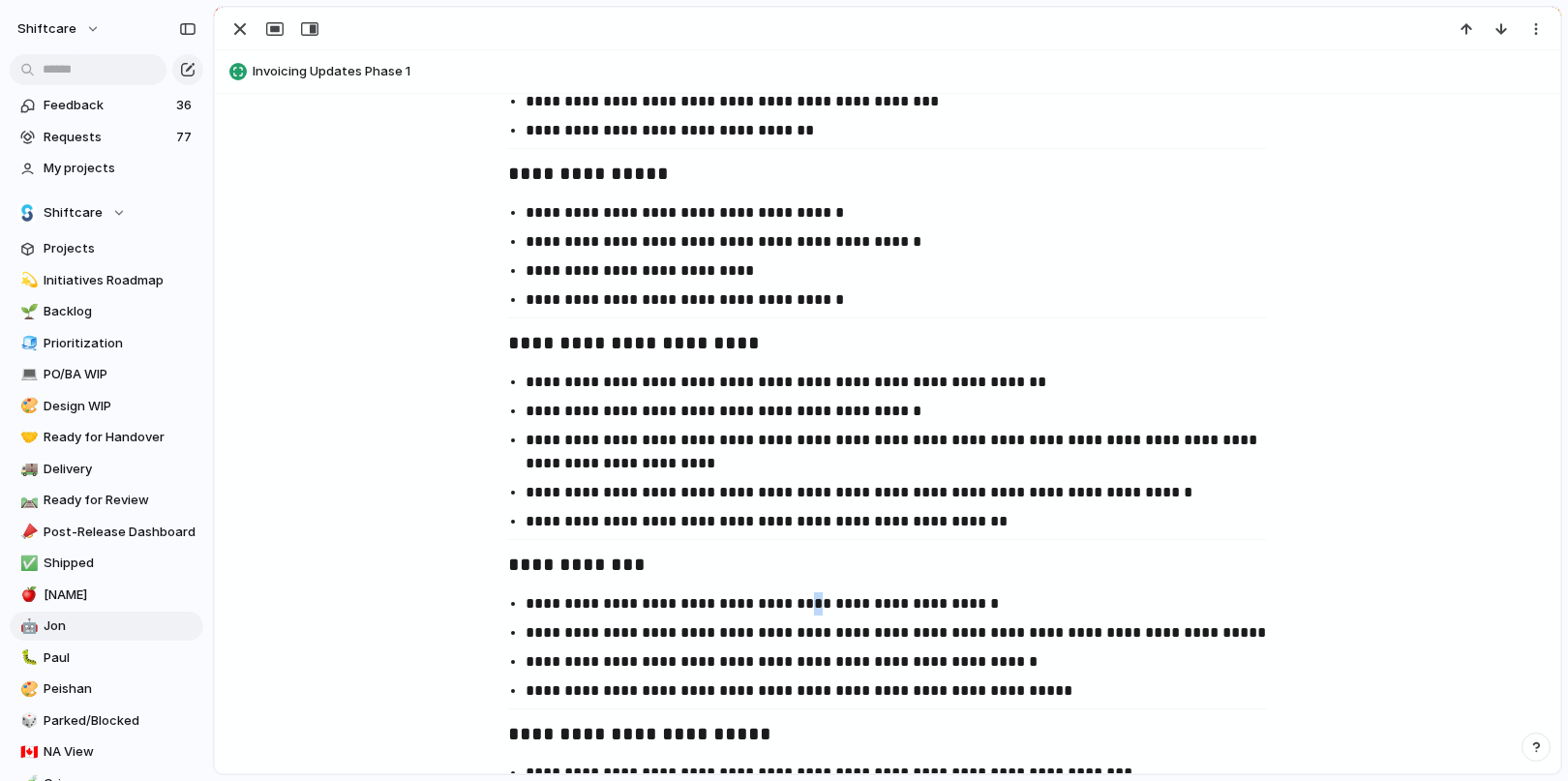 click on "**********" at bounding box center (905, 604) 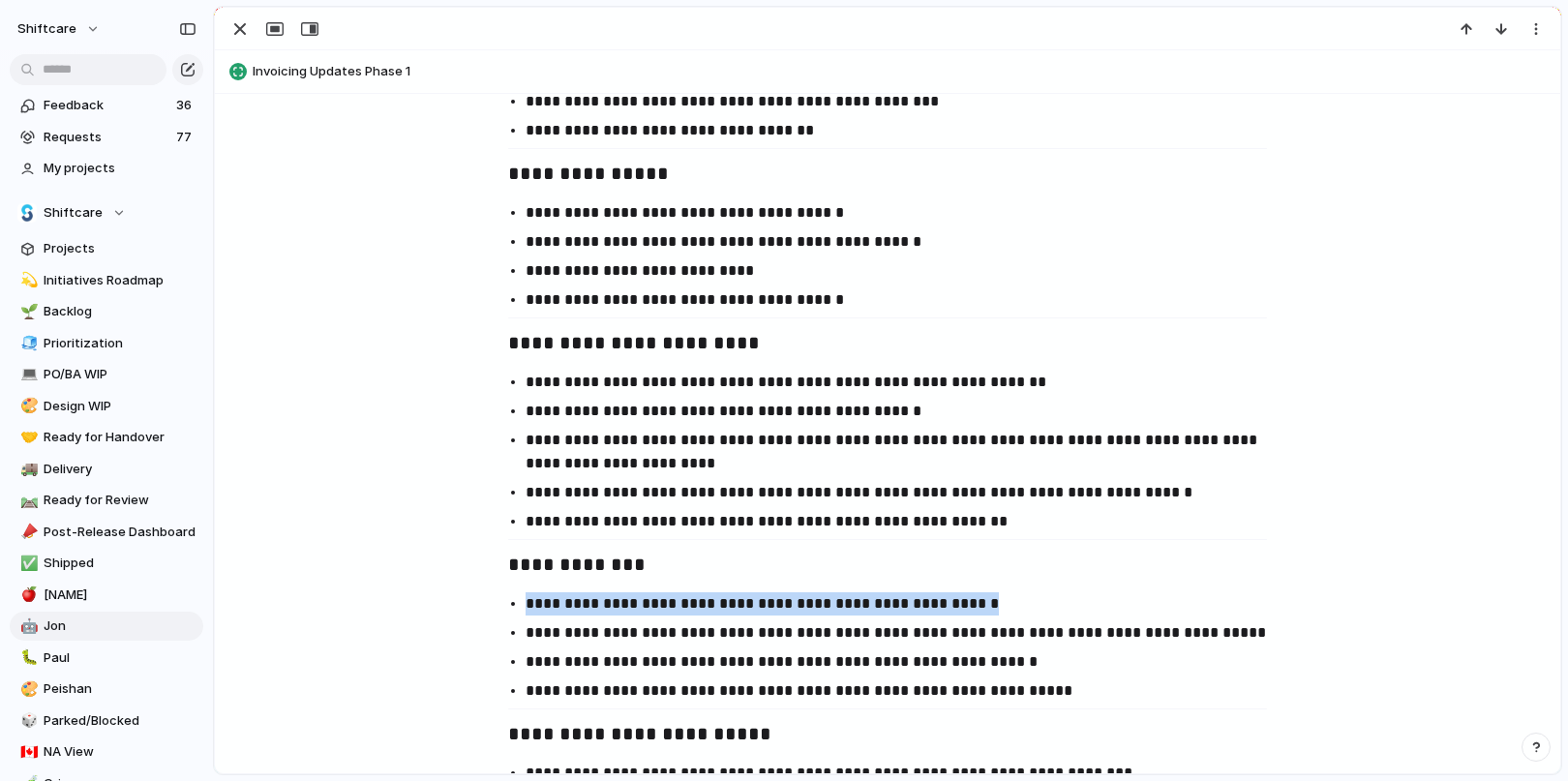 click on "**********" at bounding box center (905, 604) 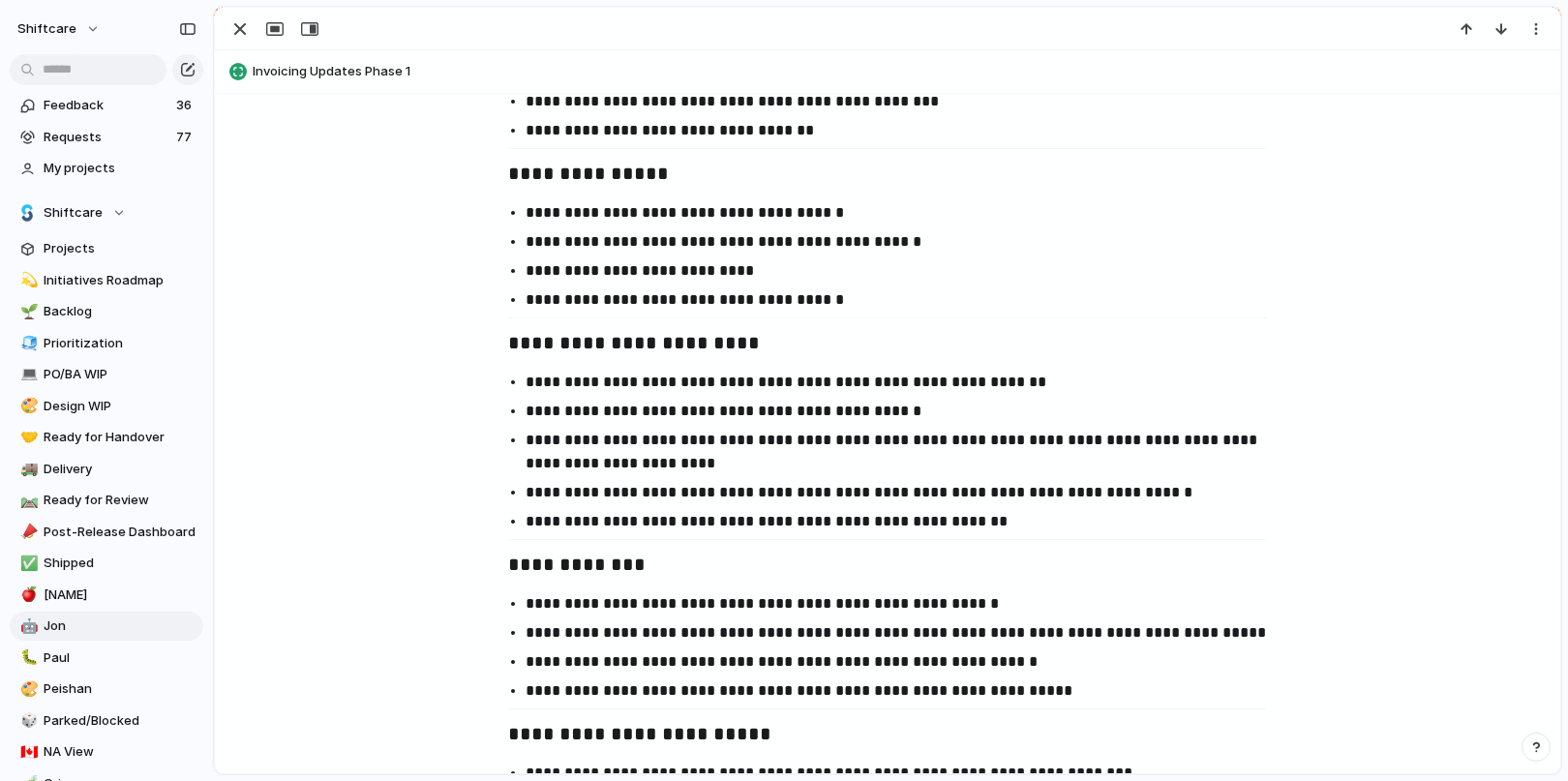 click on "**********" at bounding box center [905, 633] 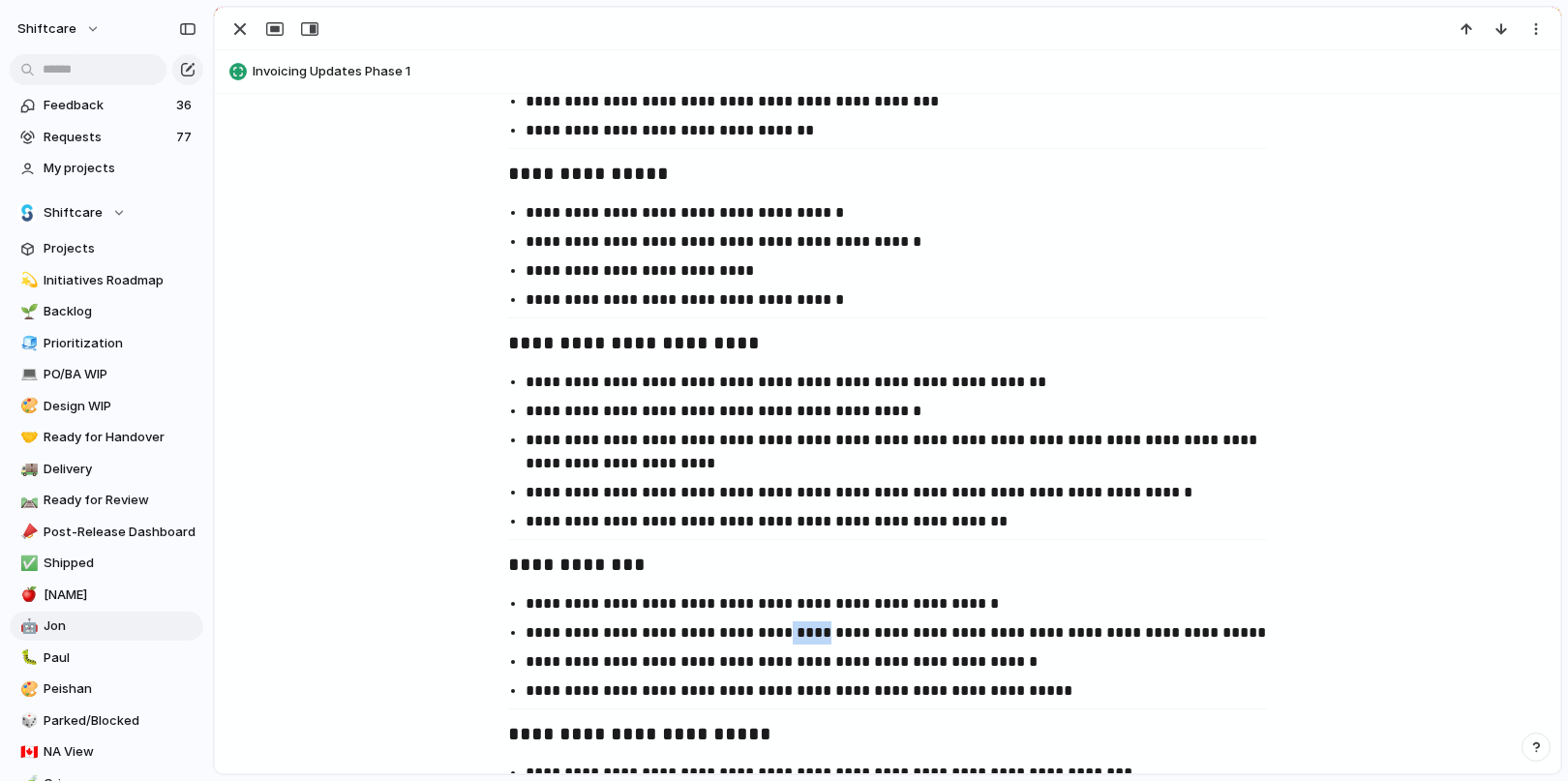 click on "**********" at bounding box center [905, 633] 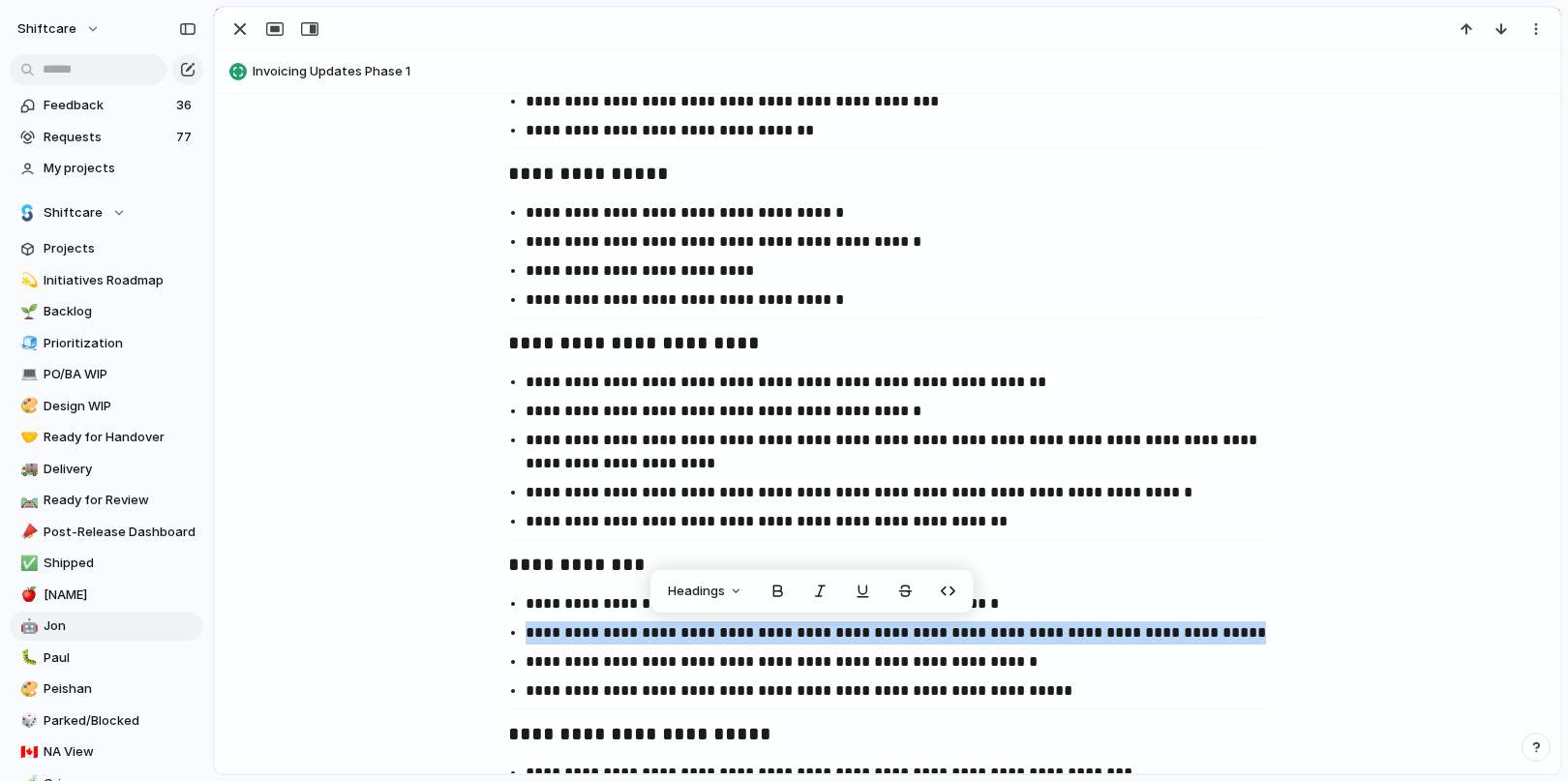 click on "**********" at bounding box center [905, 633] 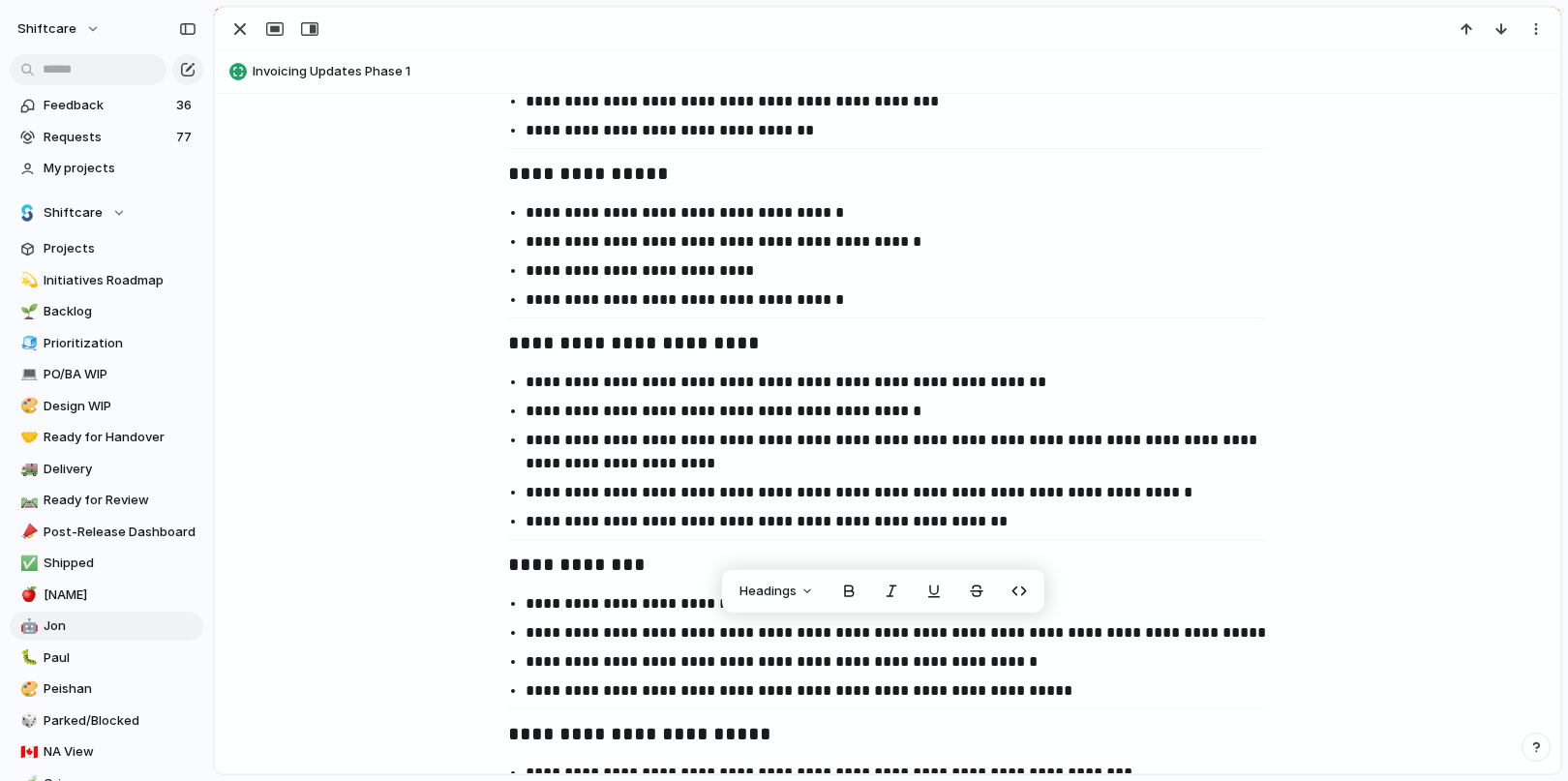 click on "**********" at bounding box center [905, 662] 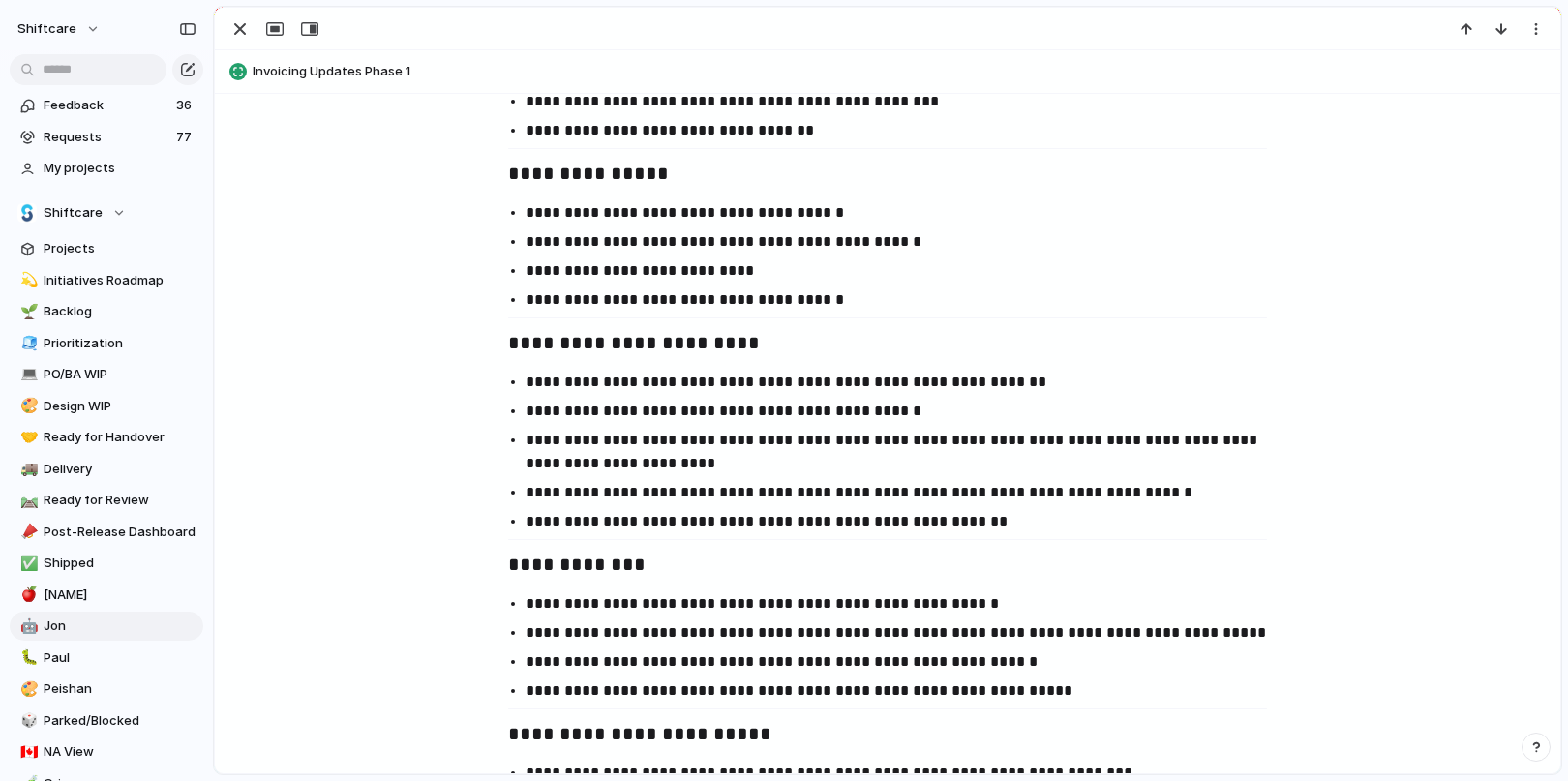 scroll, scrollTop: 1659, scrollLeft: 0, axis: vertical 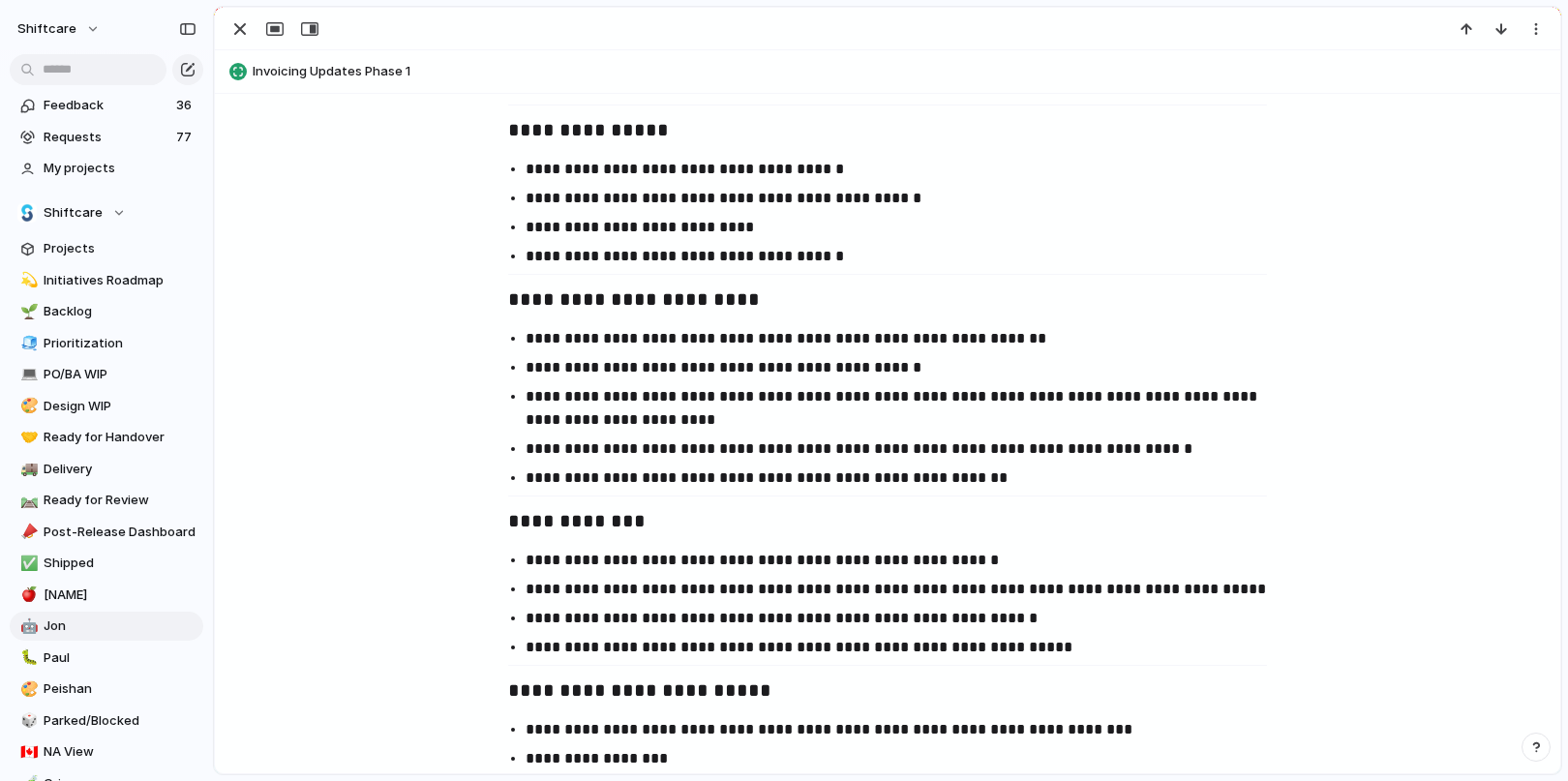 click on "**********" at bounding box center (888, 156) 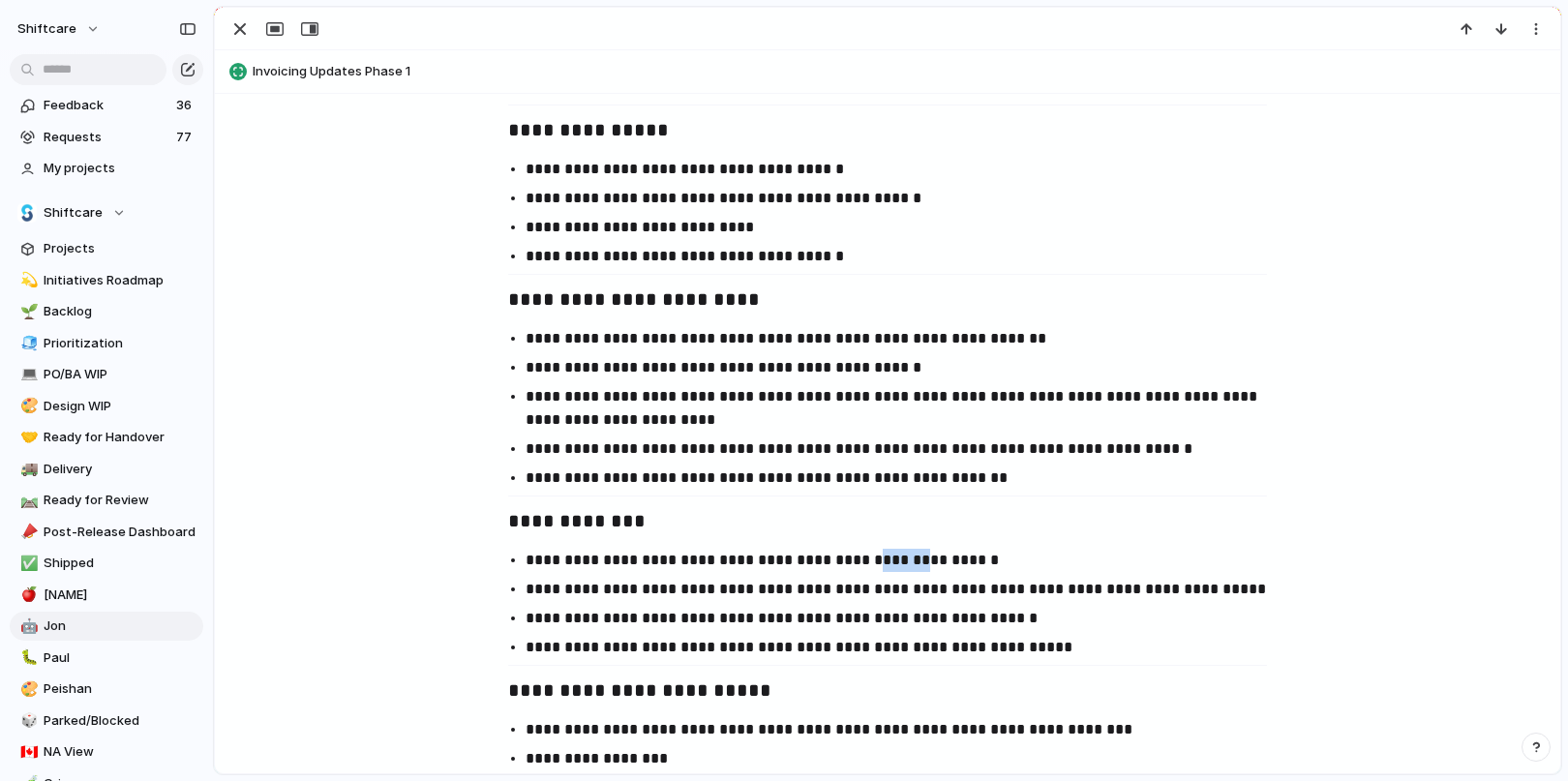 click on "**********" at bounding box center (905, 560) 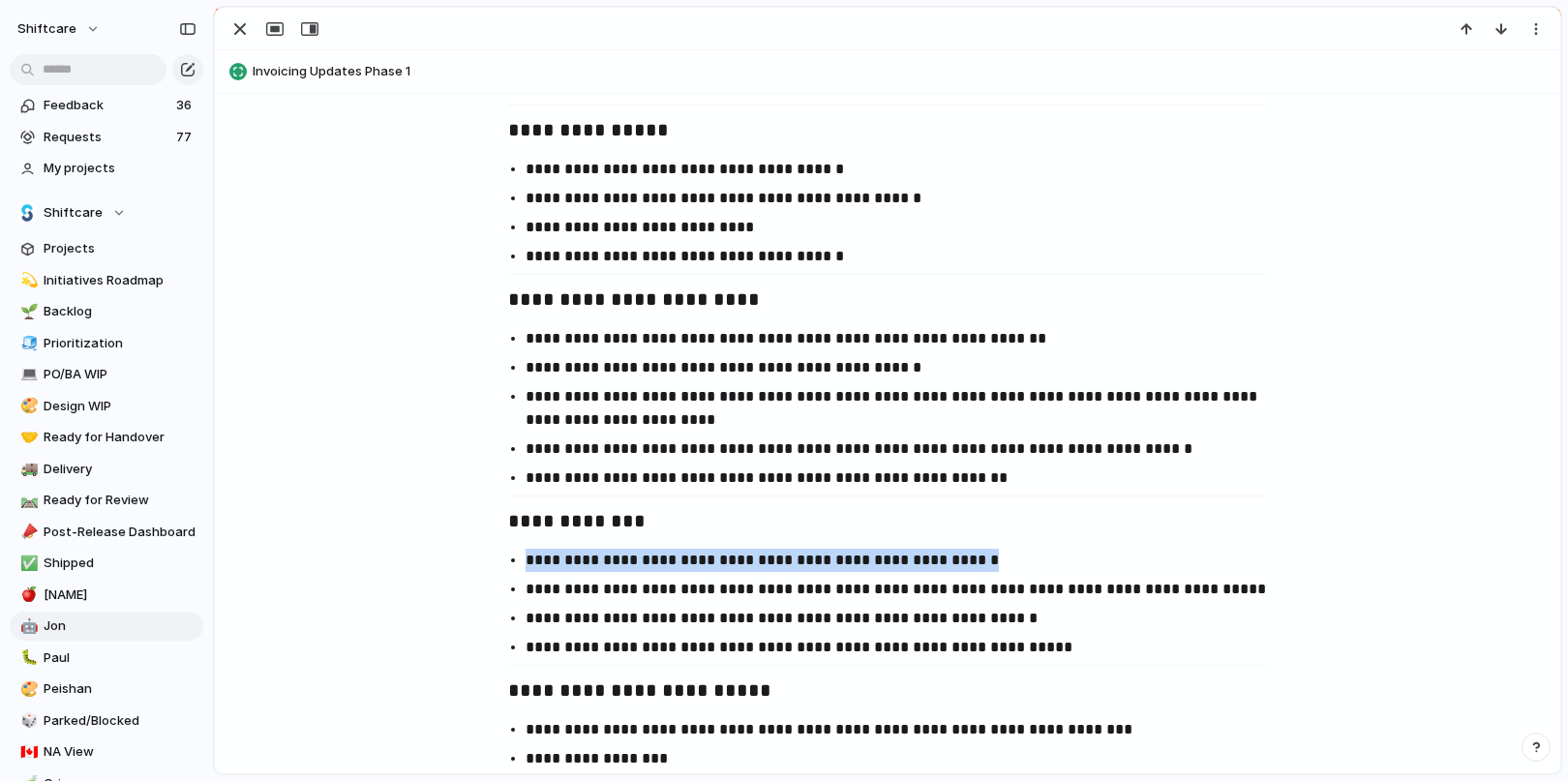 click on "**********" at bounding box center (905, 560) 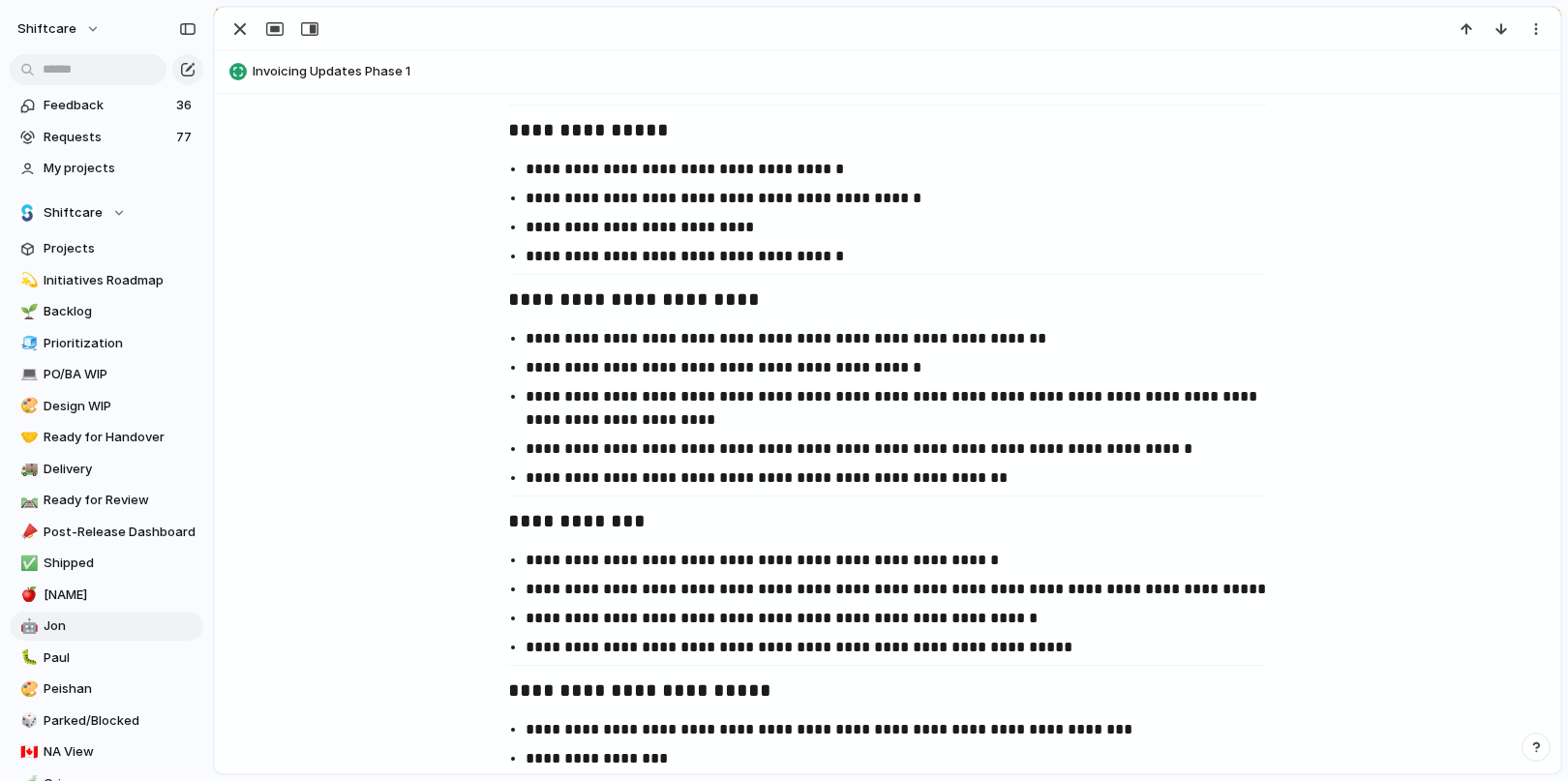 click on "**********" at bounding box center (905, 589) 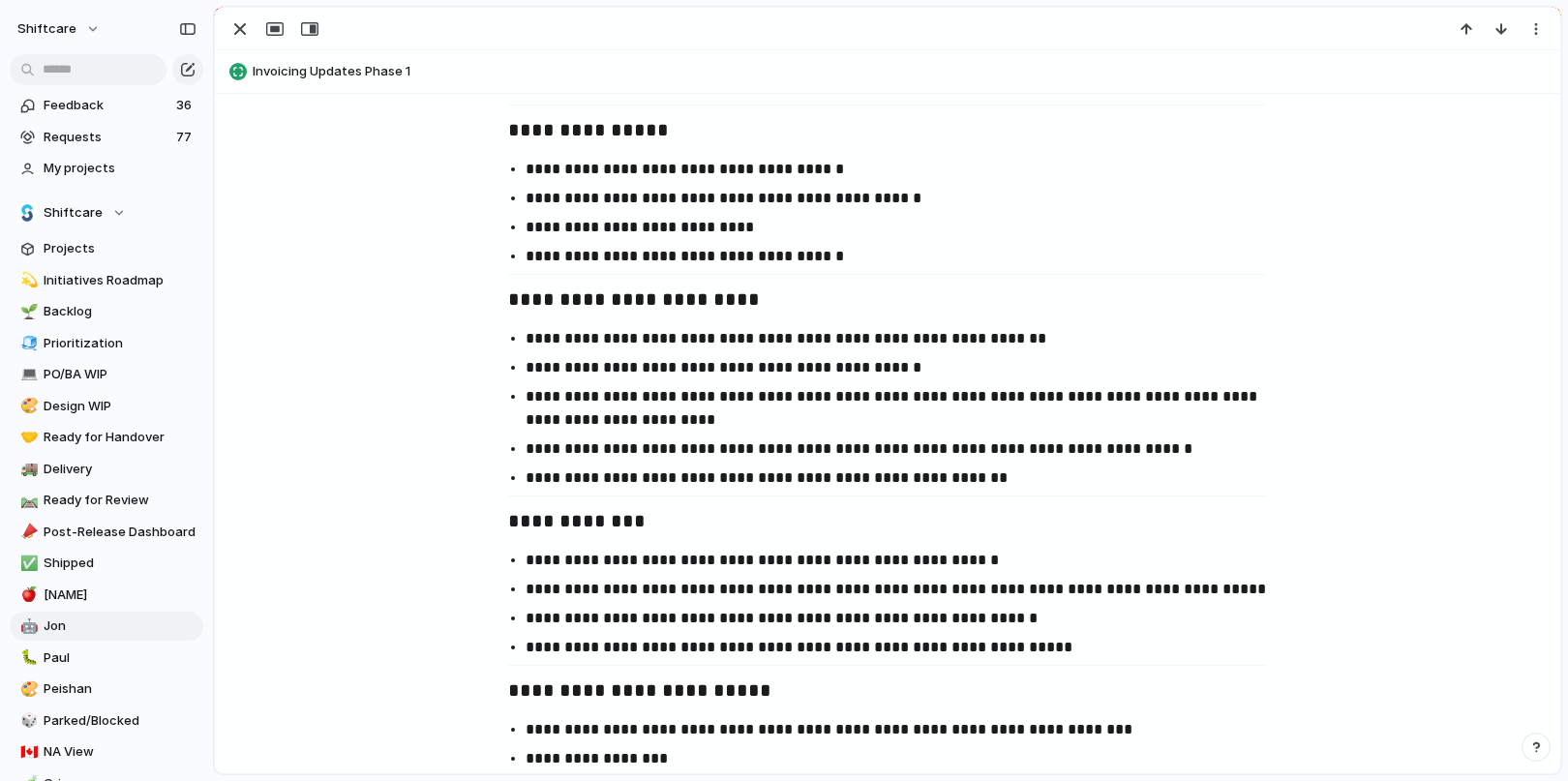 click on "**********" at bounding box center (905, 560) 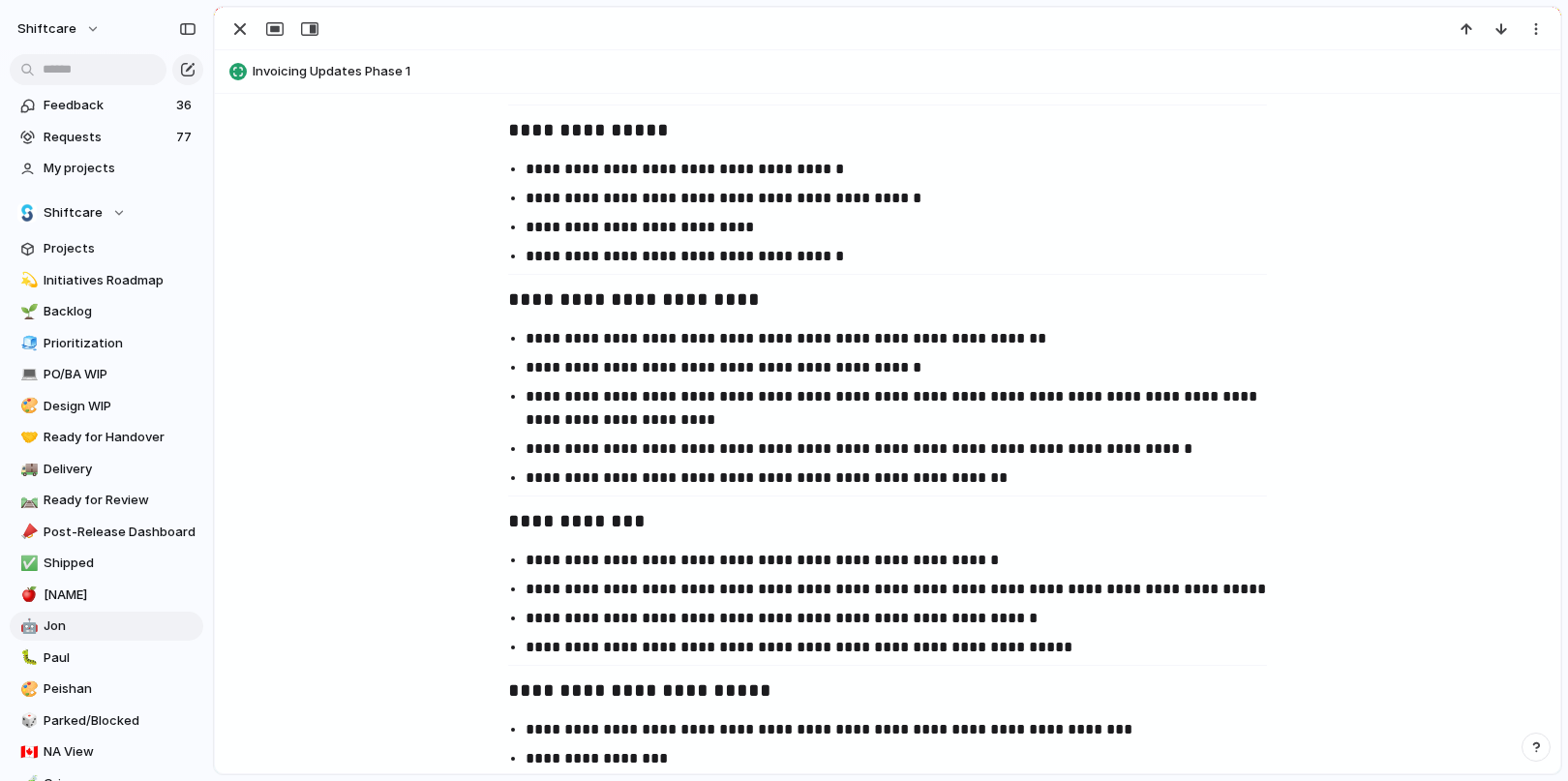 click on "**********" at bounding box center [905, 589] 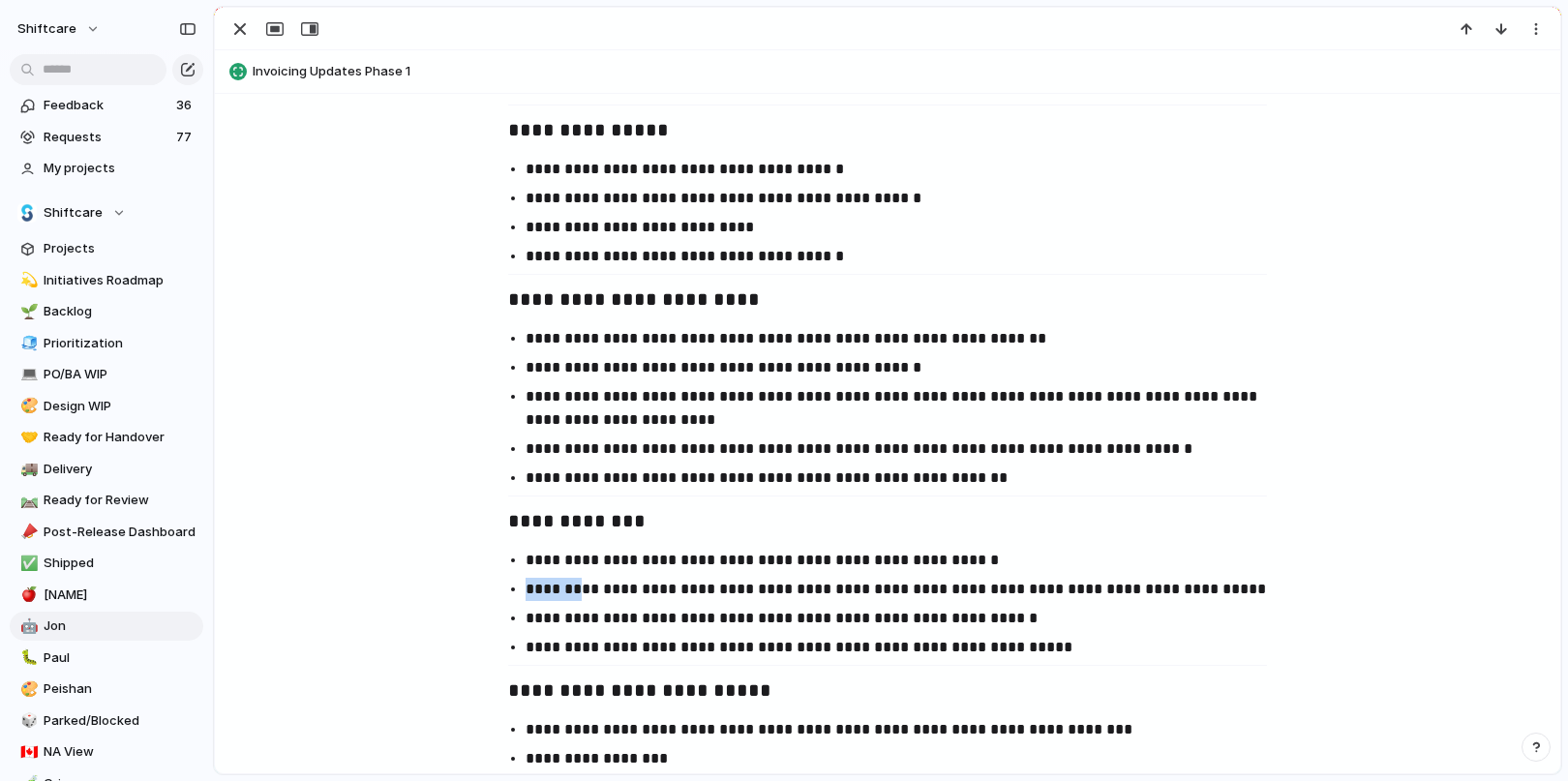 click on "**********" at bounding box center (905, 589) 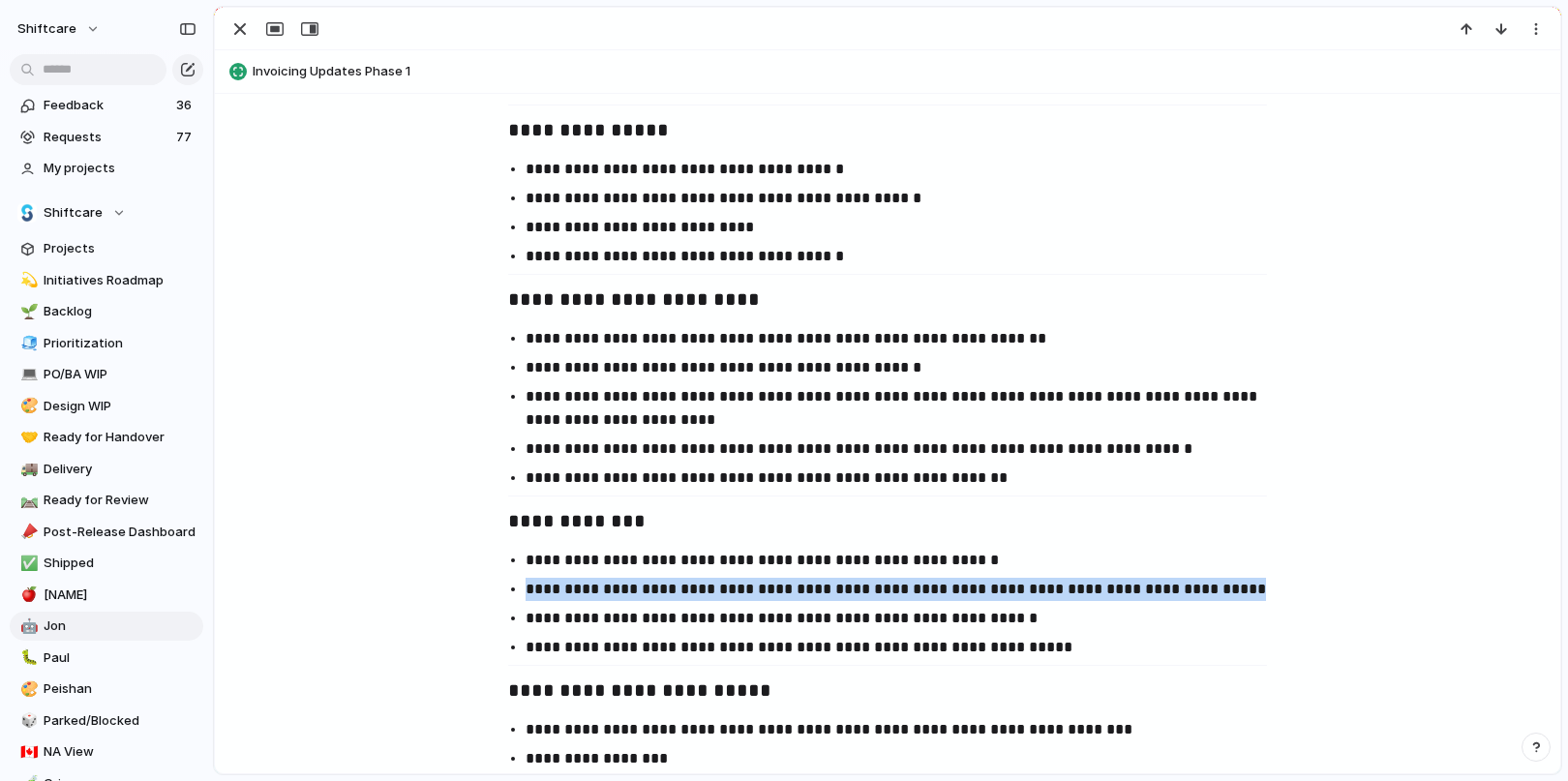 click on "**********" at bounding box center (905, 589) 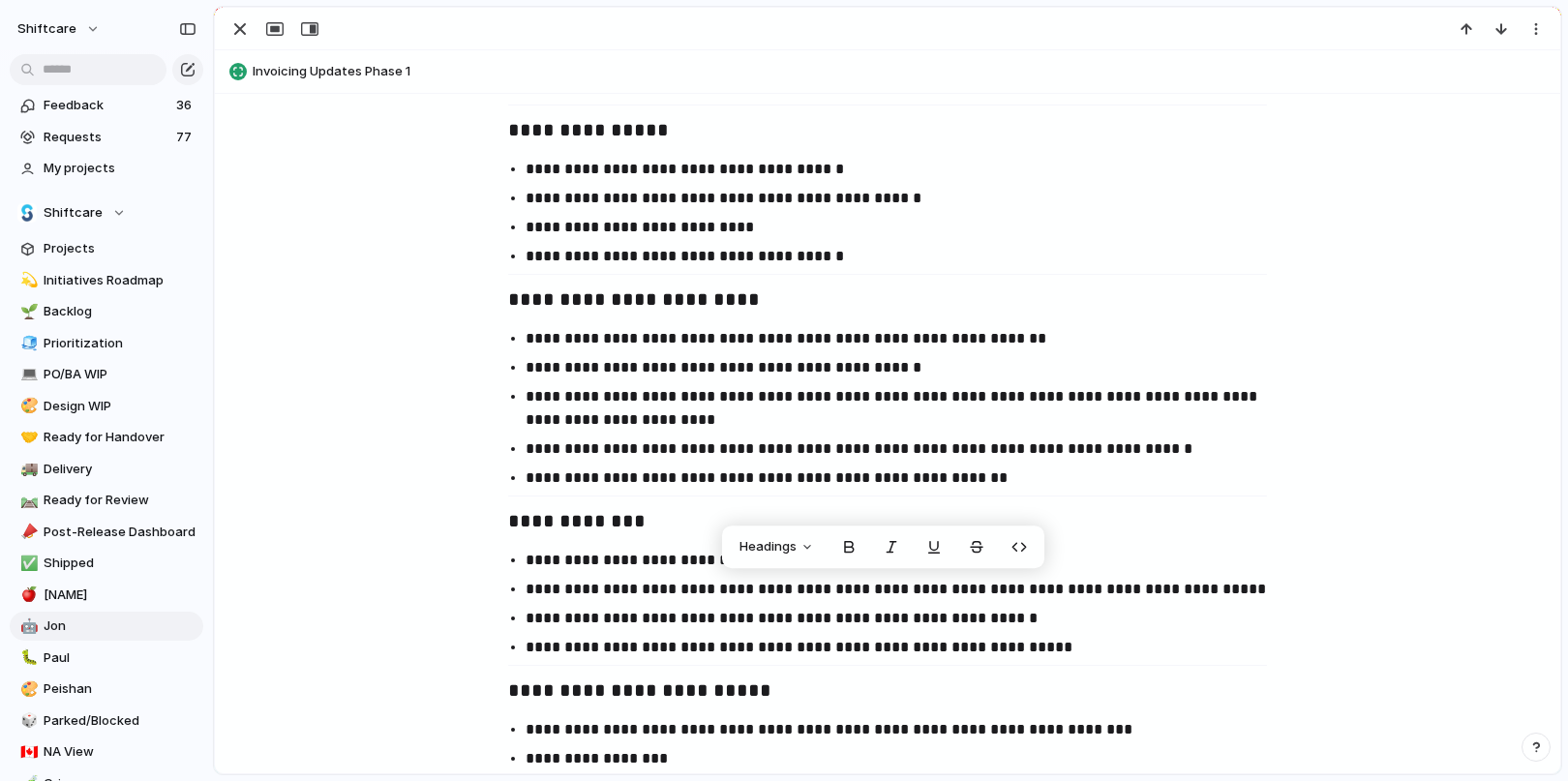 click on "**********" at bounding box center [905, 618] 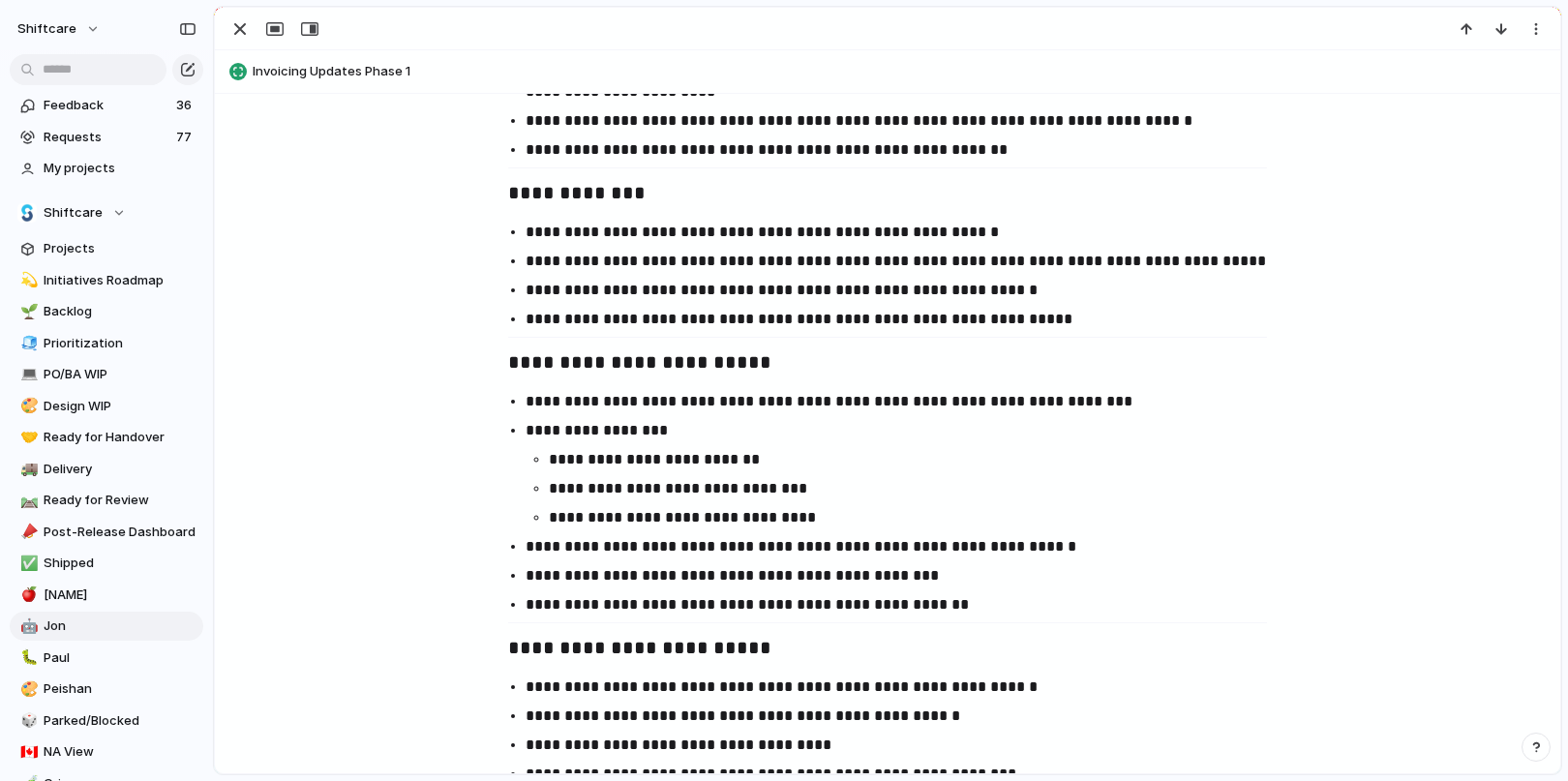 scroll, scrollTop: 2047, scrollLeft: 0, axis: vertical 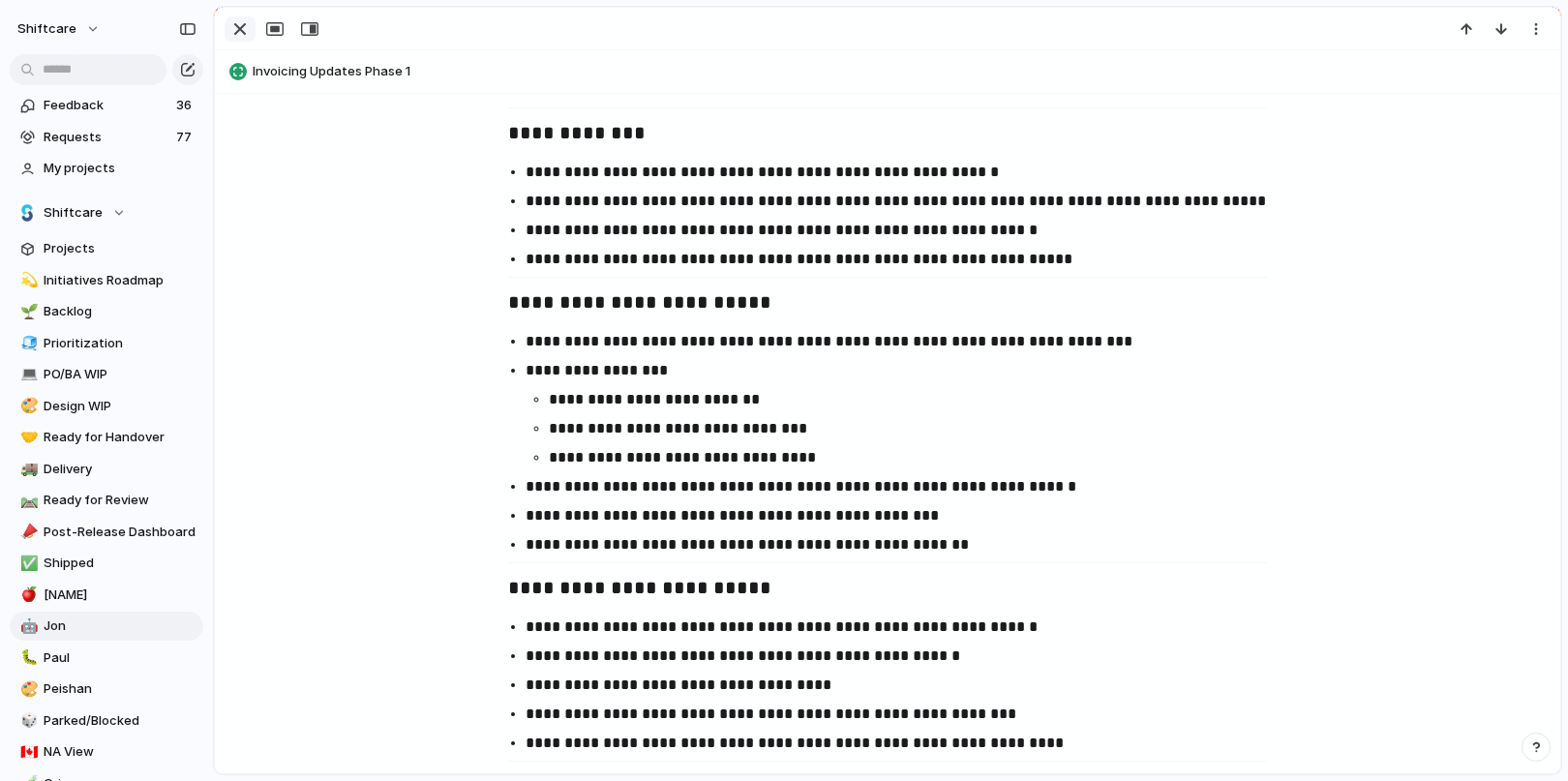 click at bounding box center (240, 29) 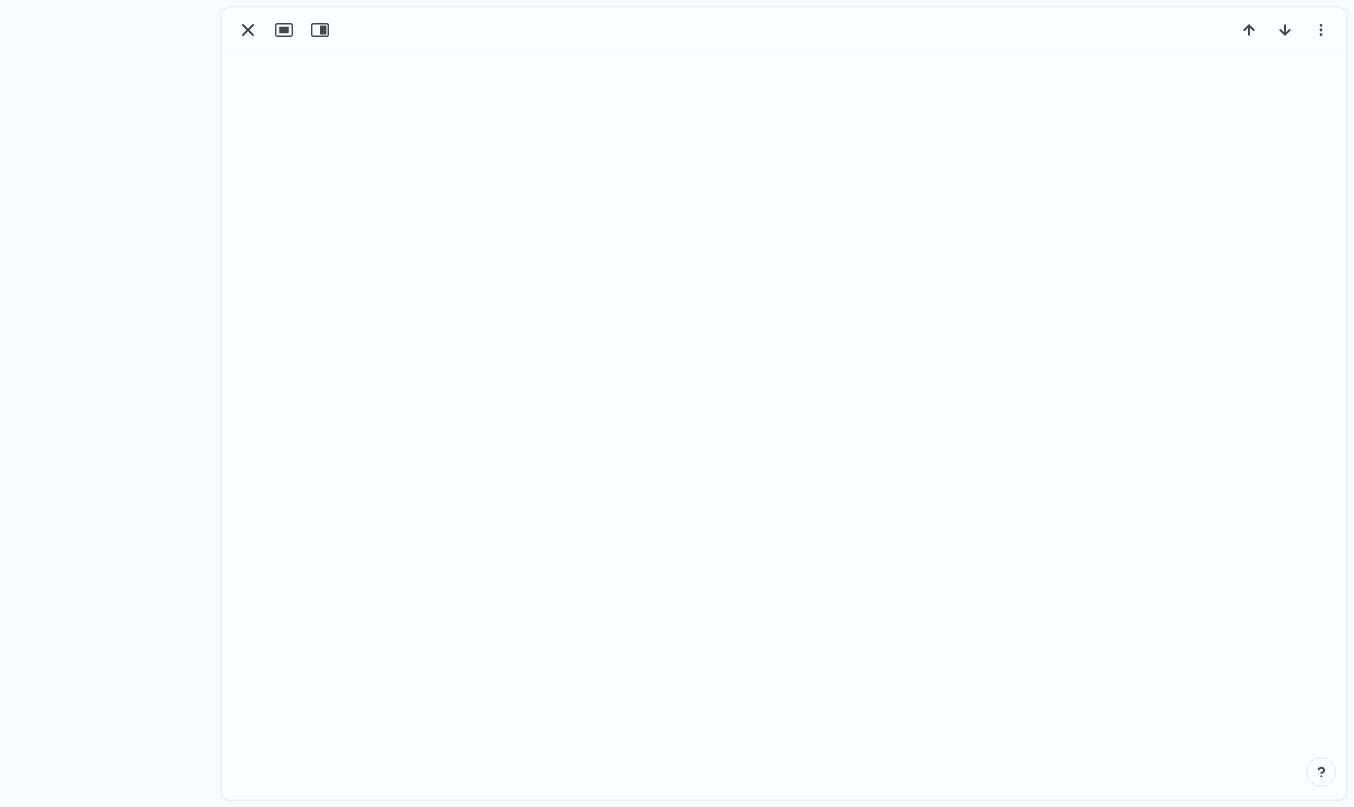 scroll, scrollTop: 0, scrollLeft: 0, axis: both 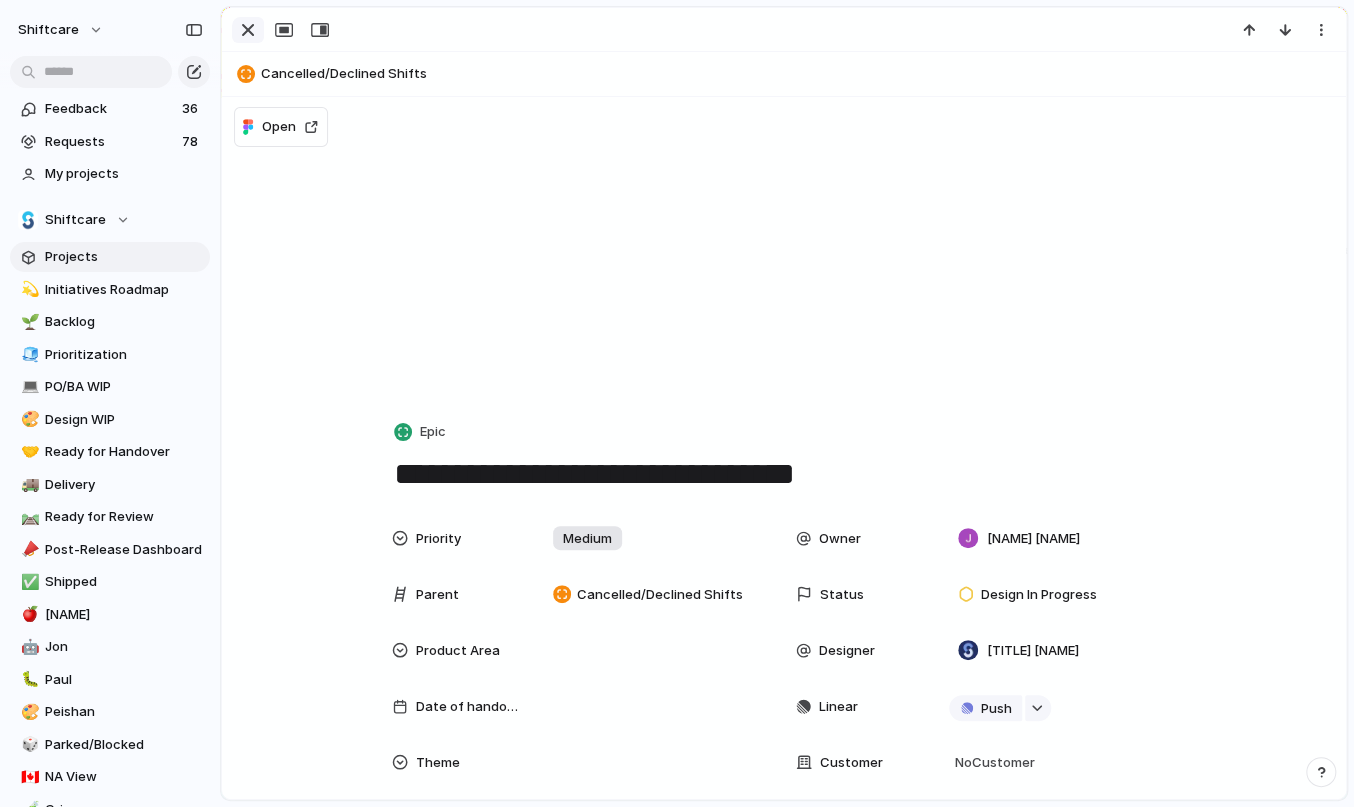 click at bounding box center (248, 30) 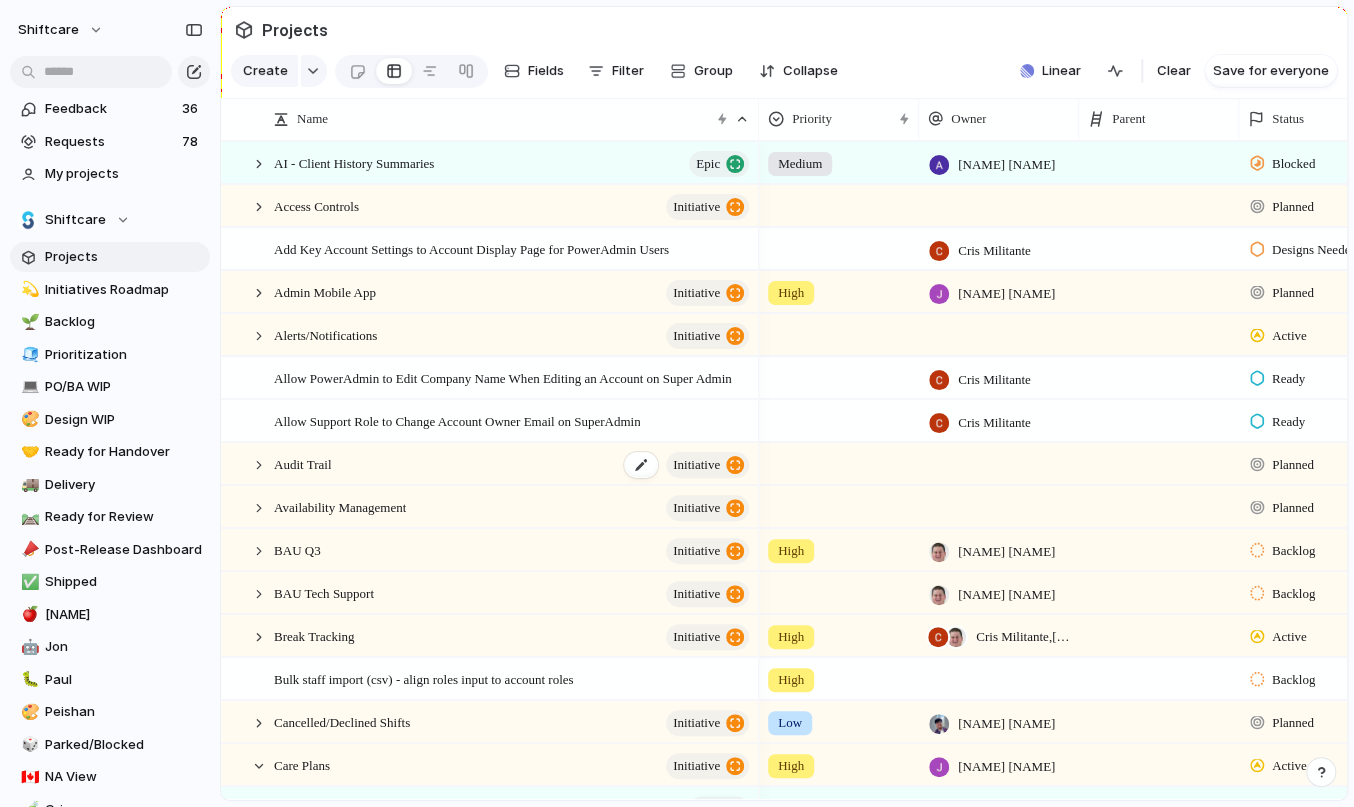 scroll, scrollTop: 65, scrollLeft: 0, axis: vertical 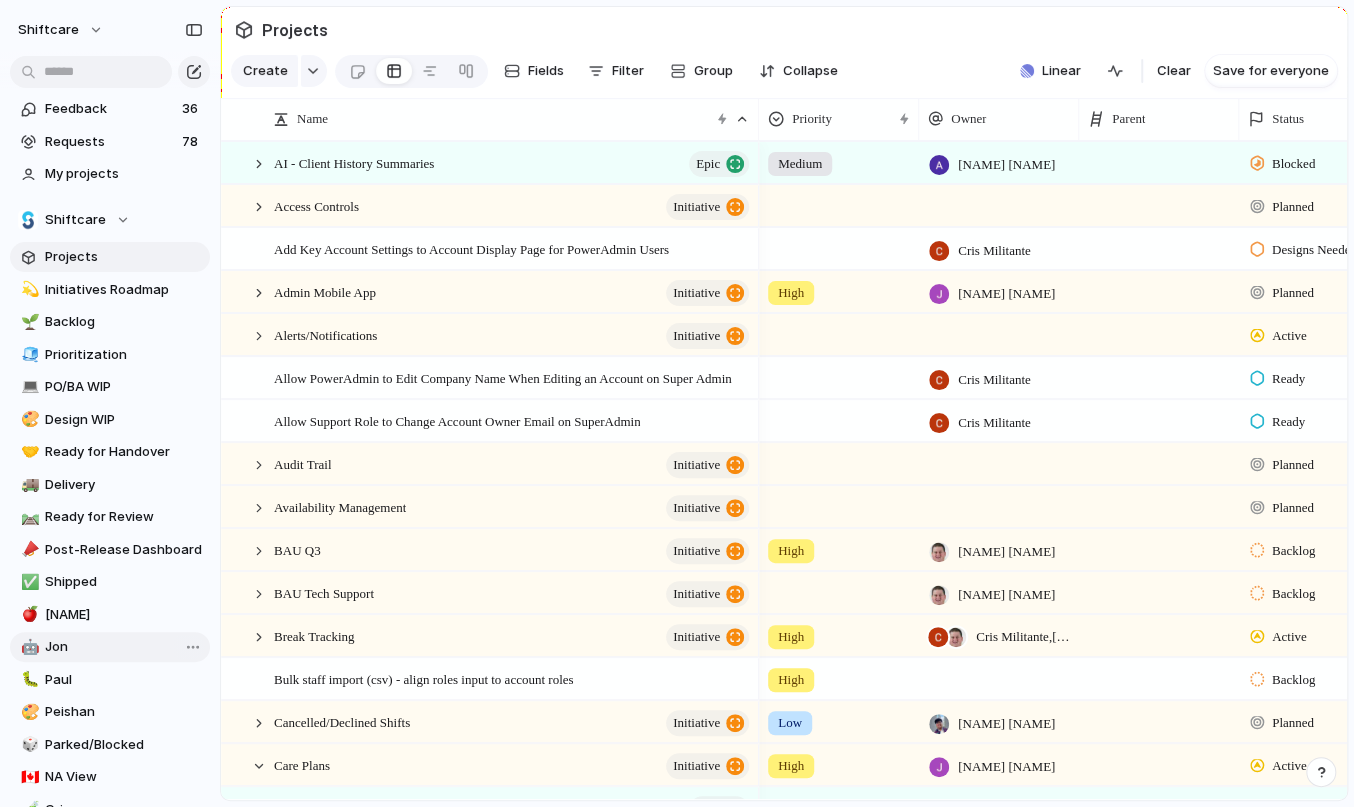 click on "Jon" at bounding box center [124, 647] 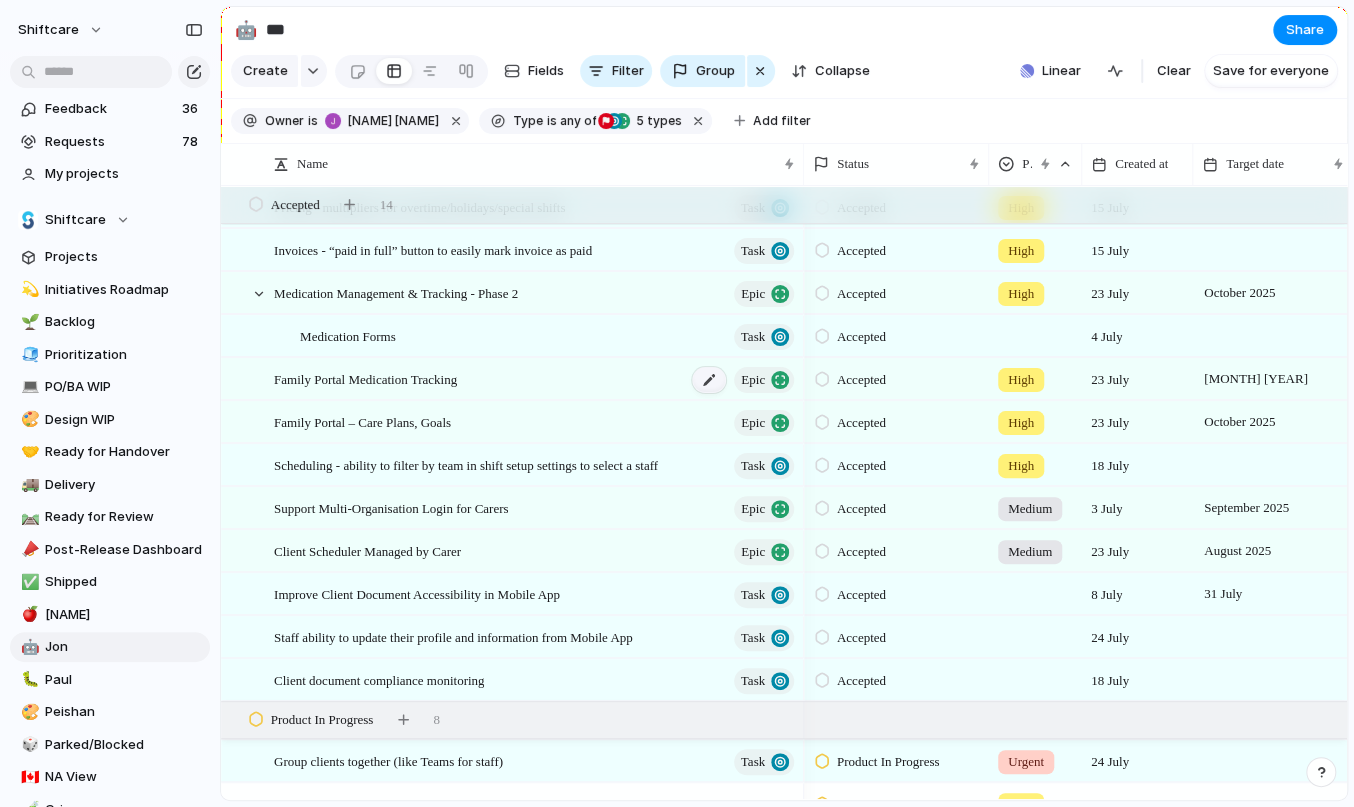 click at bounding box center (709, 380) 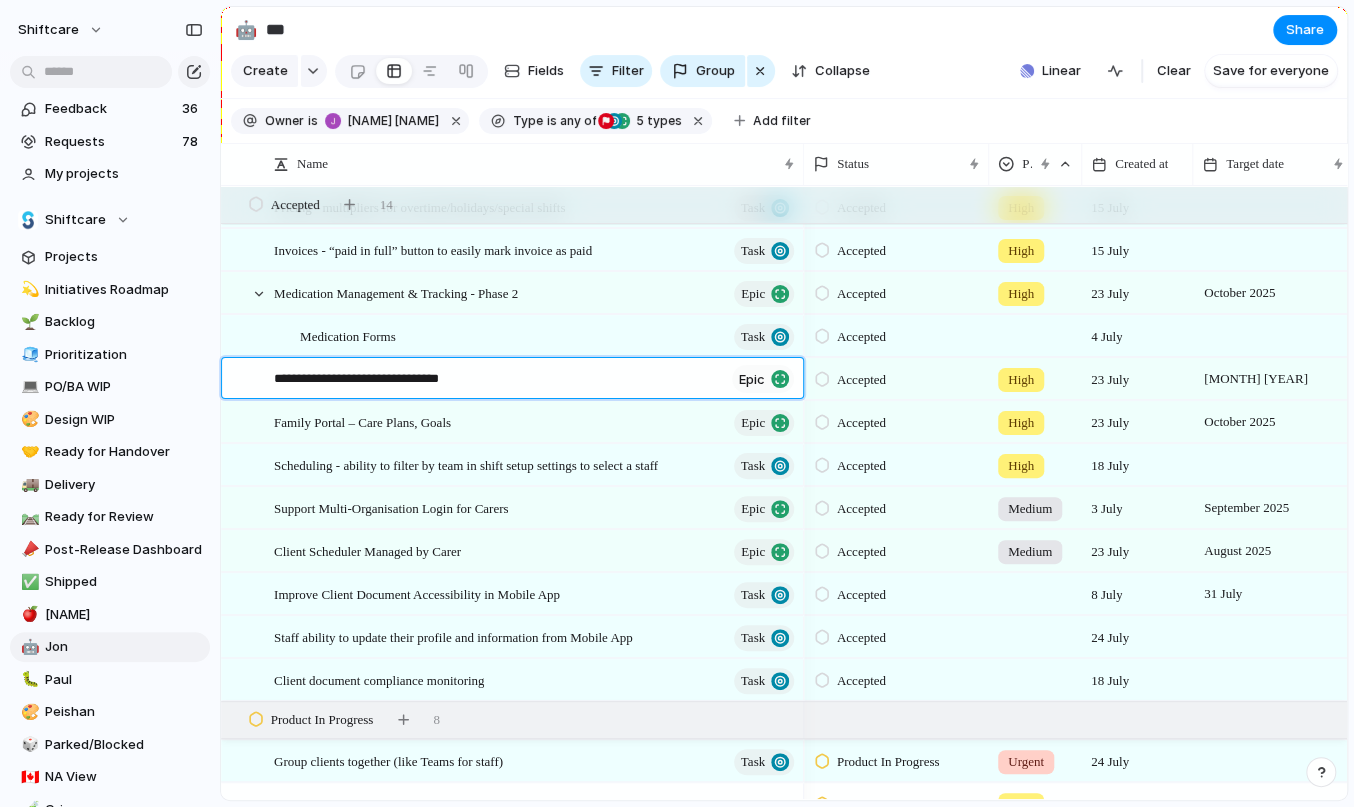 click on "**********" at bounding box center [499, 380] 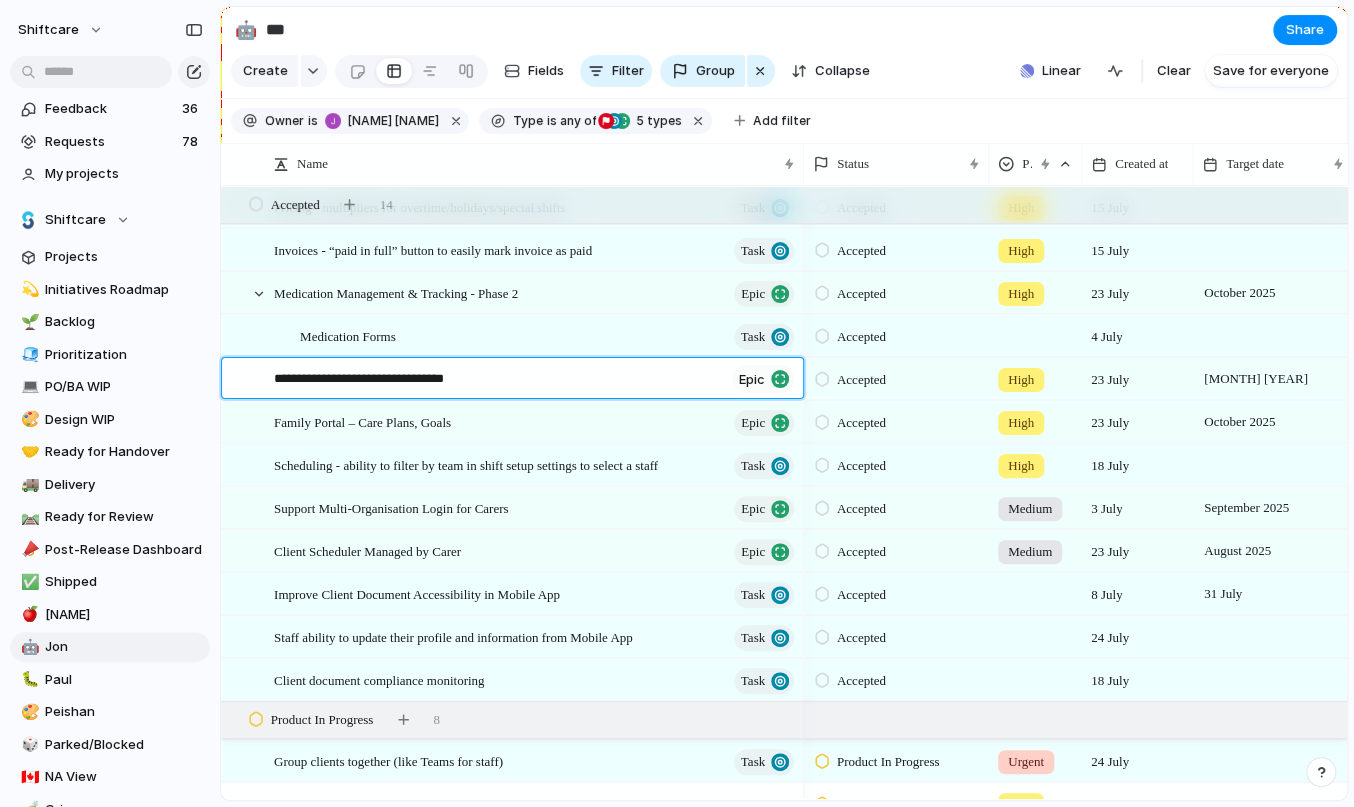 type on "**********" 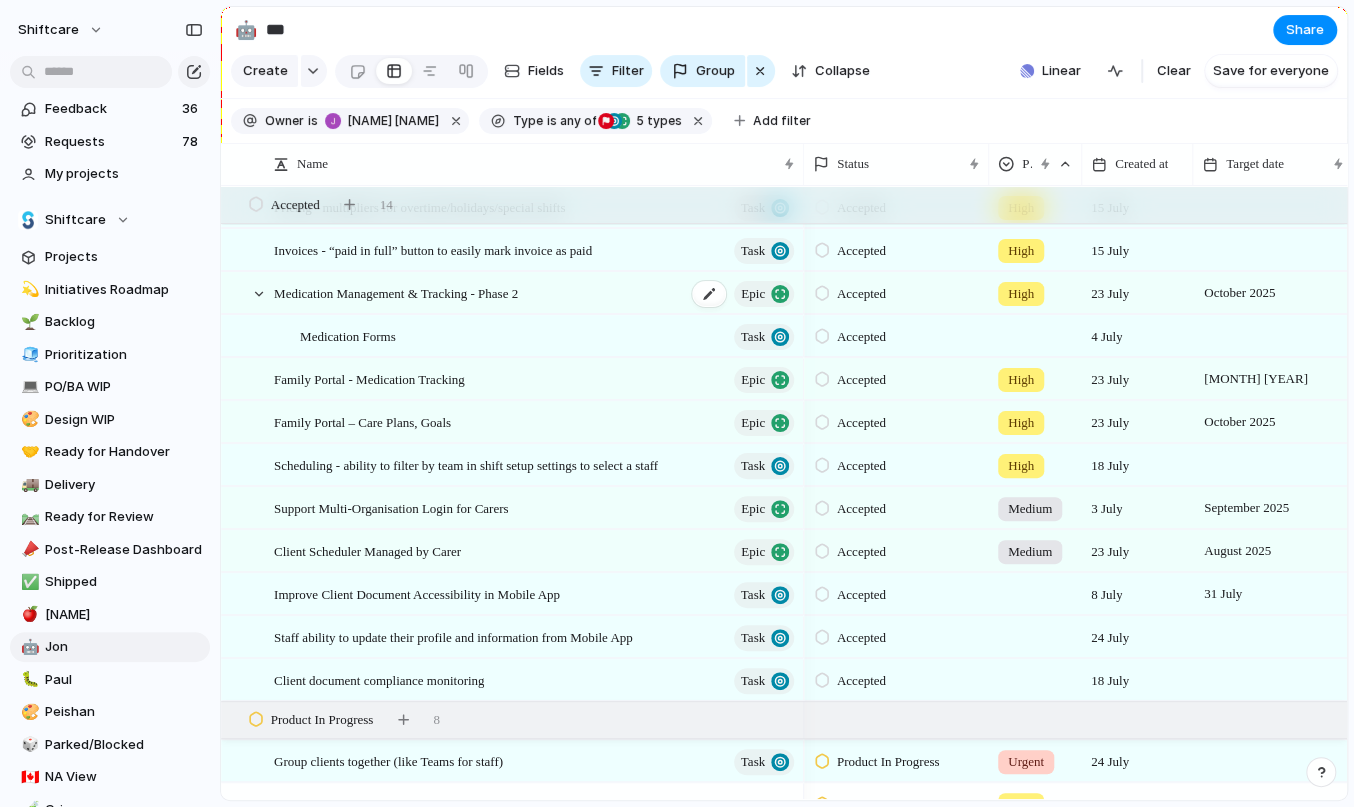 click on "Medication Management & Tracking - Phase 2" at bounding box center (396, 292) 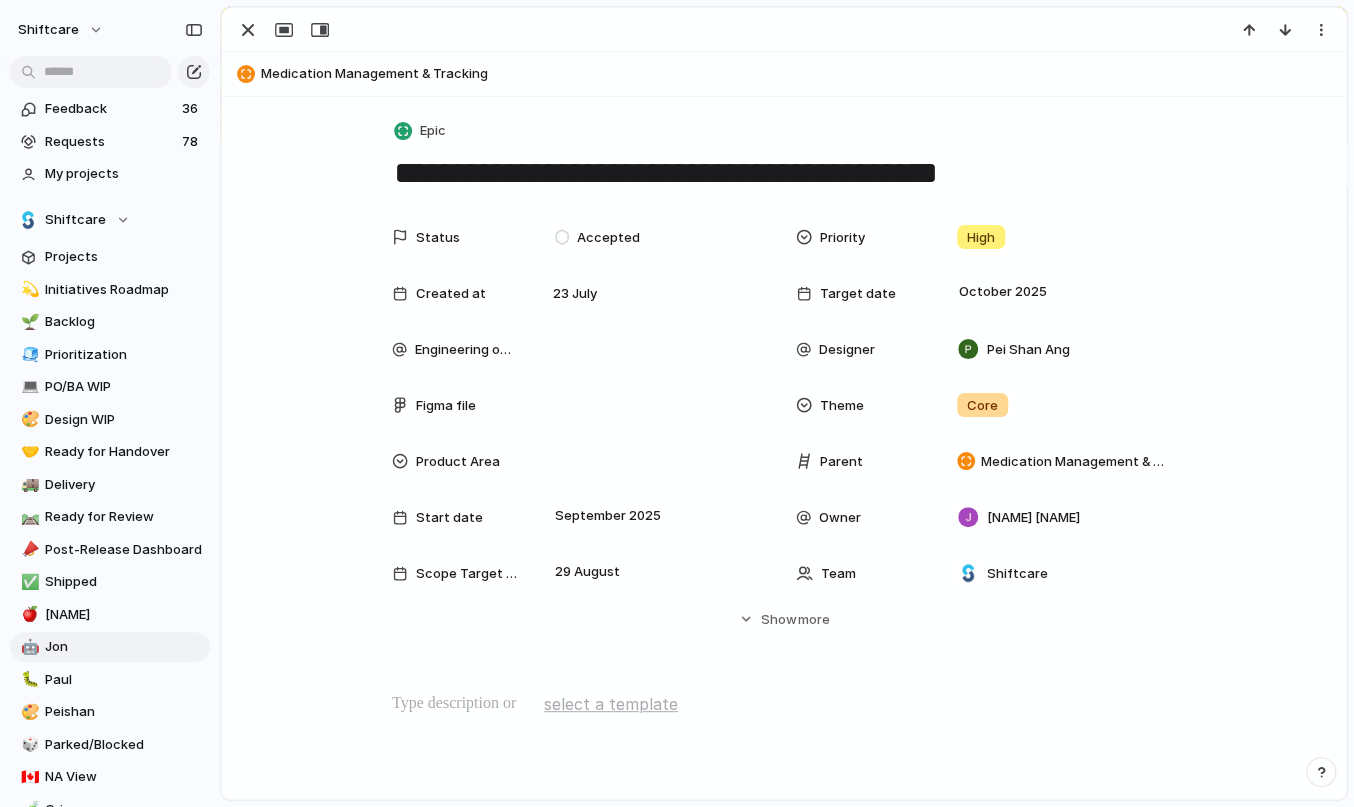 click on "**********" at bounding box center [784, 801] 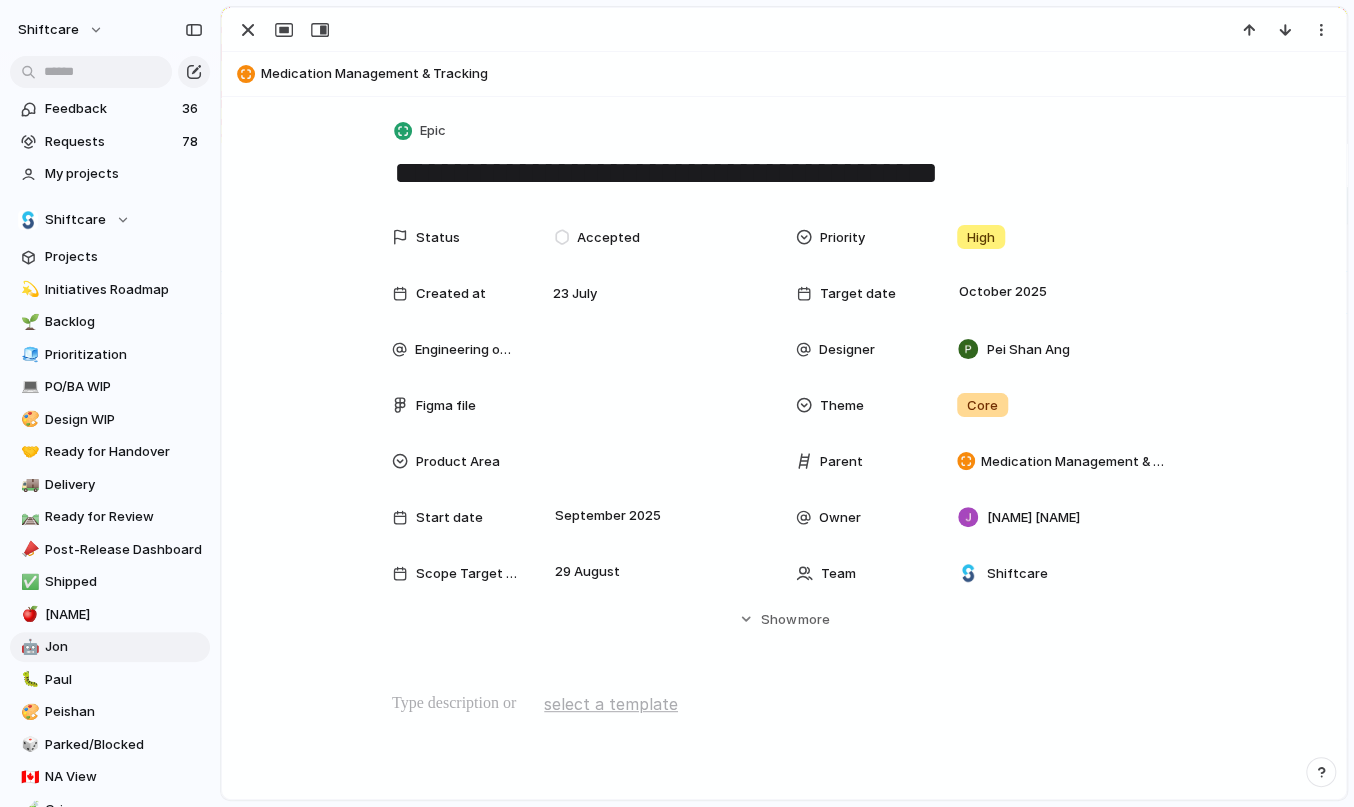 click at bounding box center (784, 756) 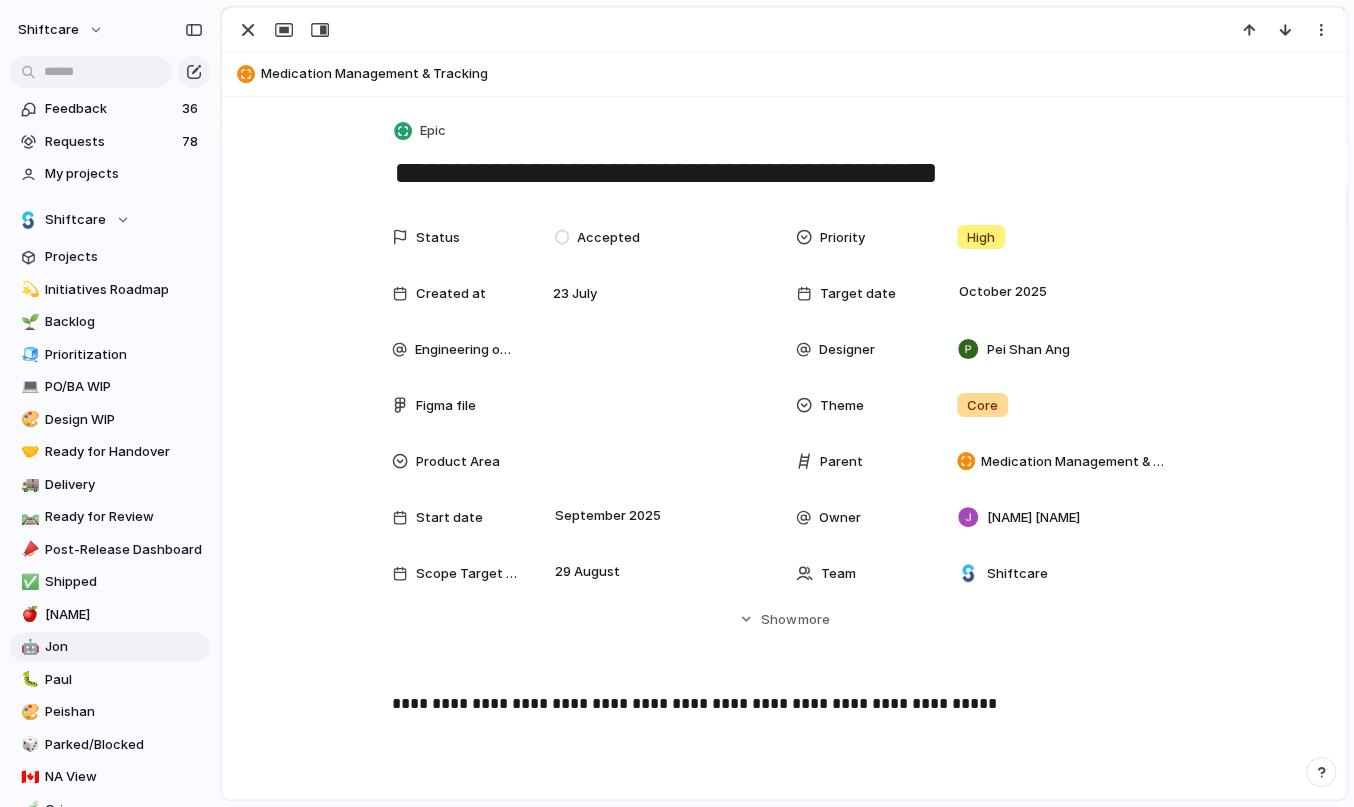 click on "**********" at bounding box center (784, 825) 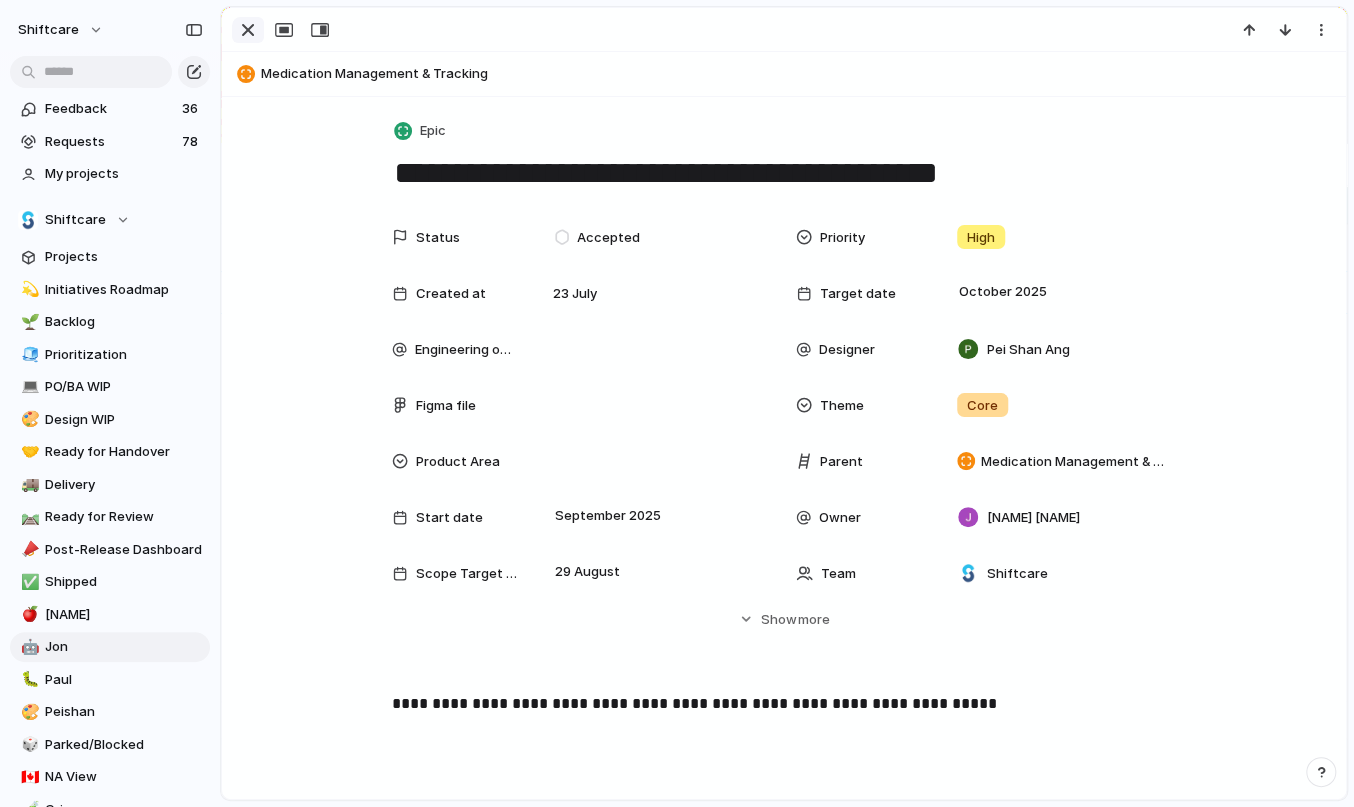 click at bounding box center [248, 30] 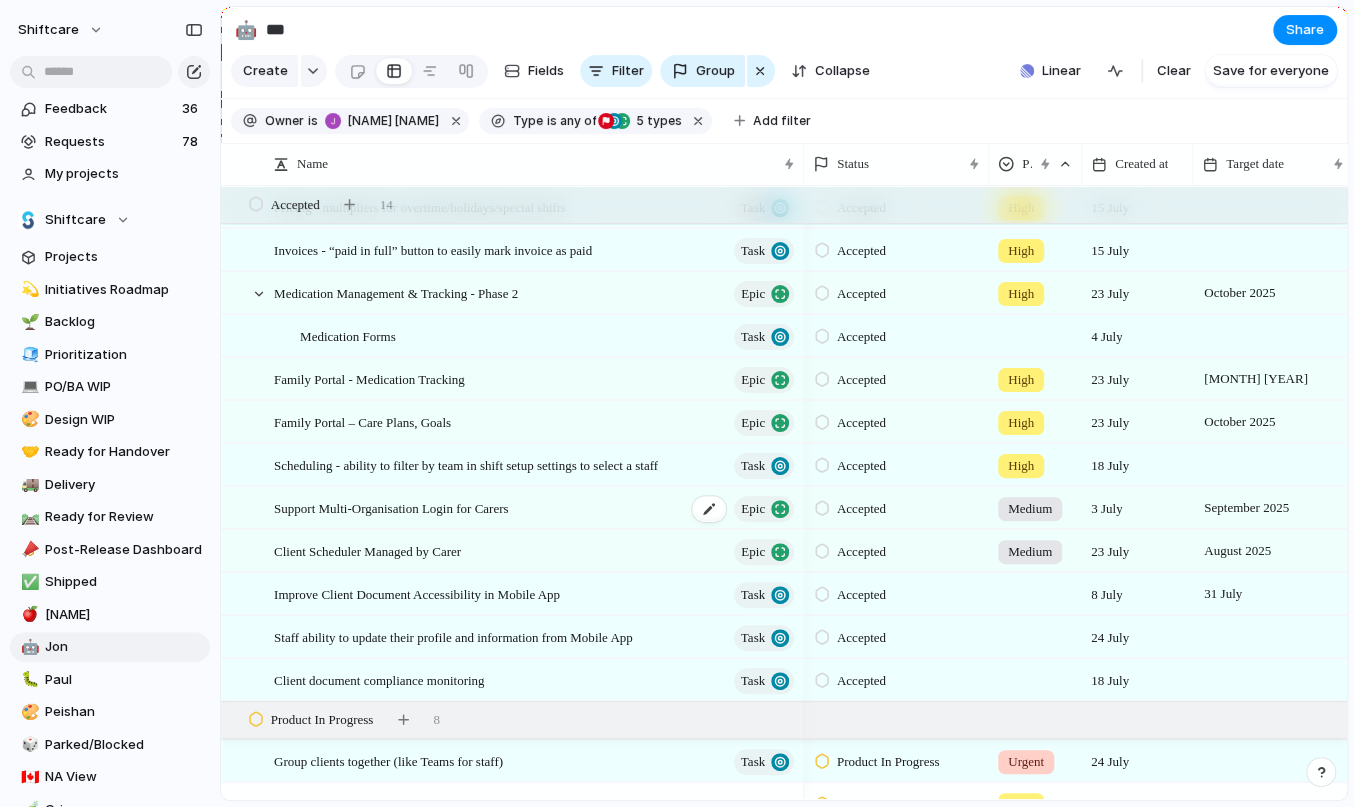 scroll, scrollTop: 460, scrollLeft: 0, axis: vertical 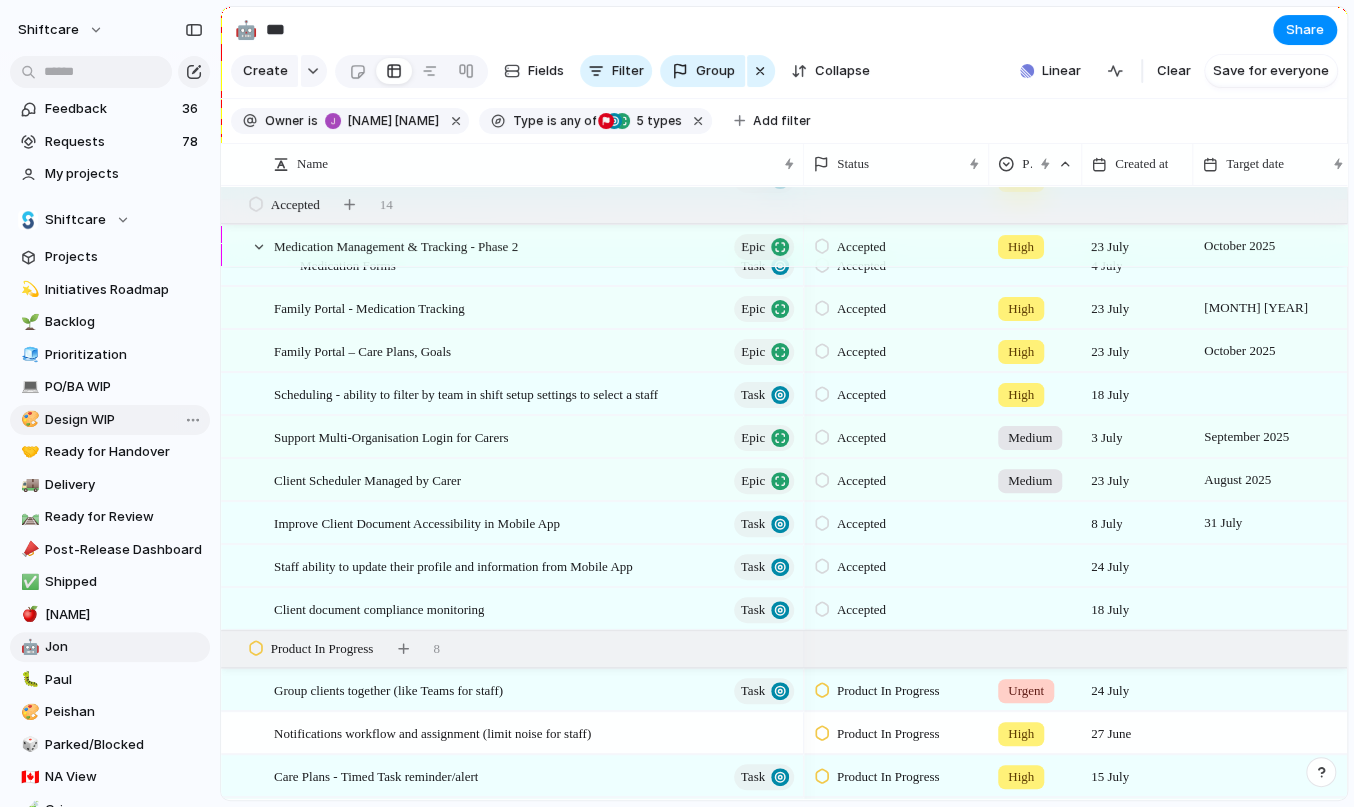 click on "Design WIP" at bounding box center (124, 420) 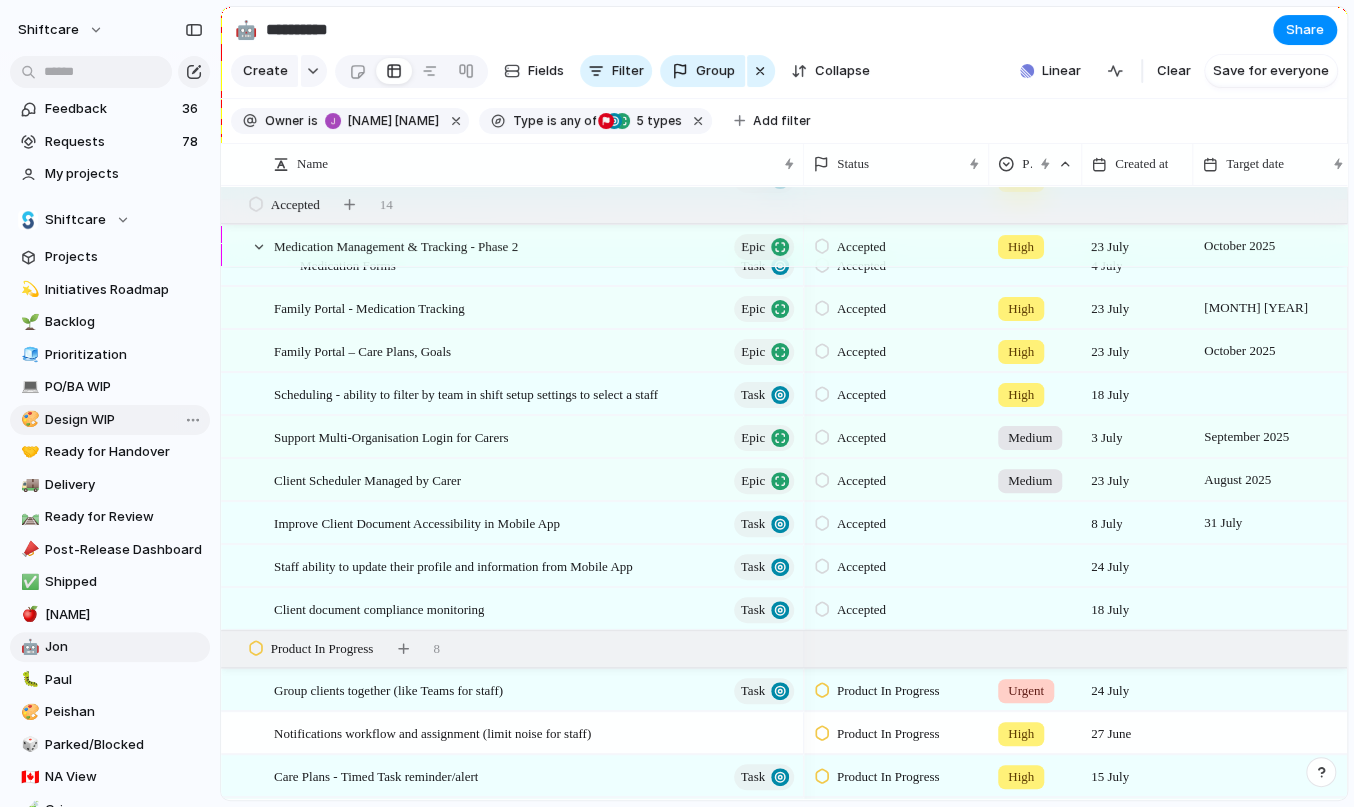 scroll, scrollTop: 59, scrollLeft: 0, axis: vertical 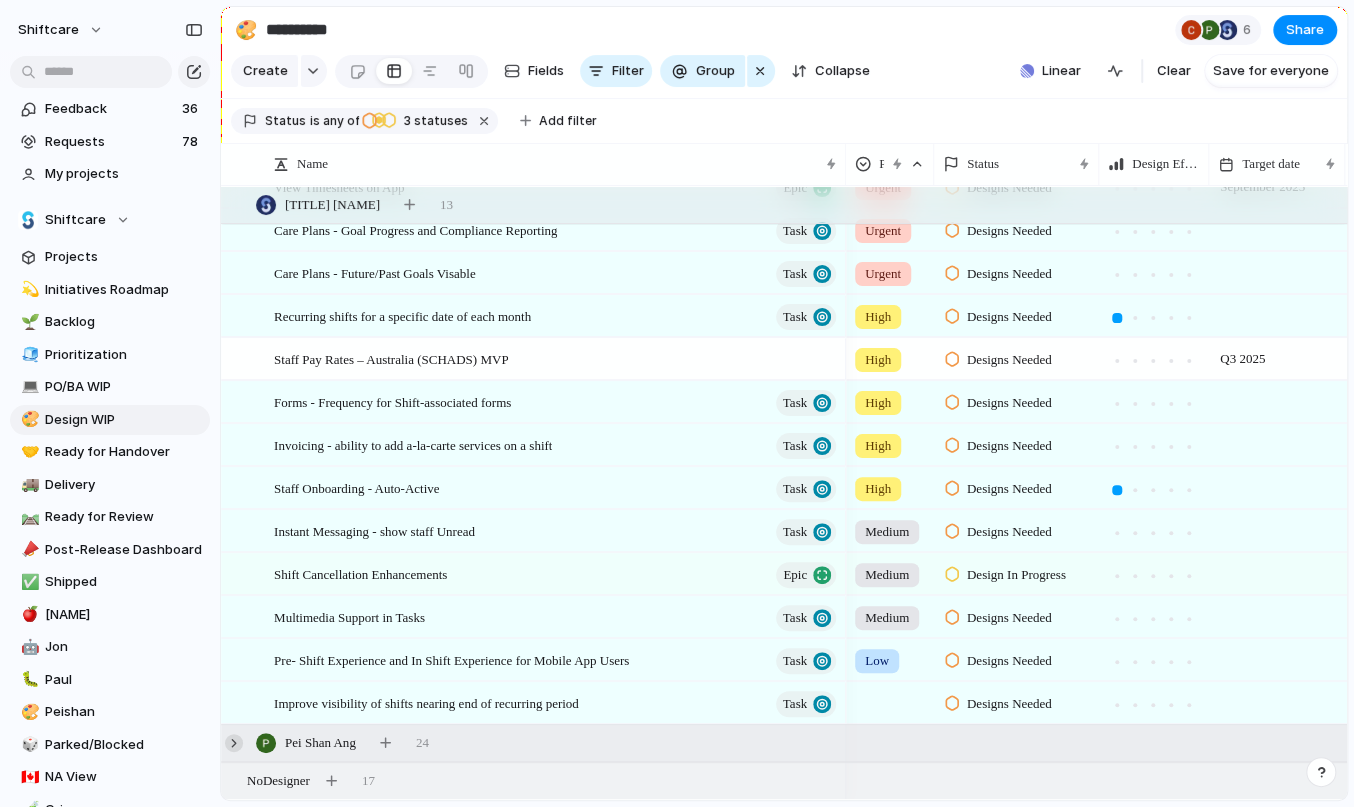 click at bounding box center (234, 743) 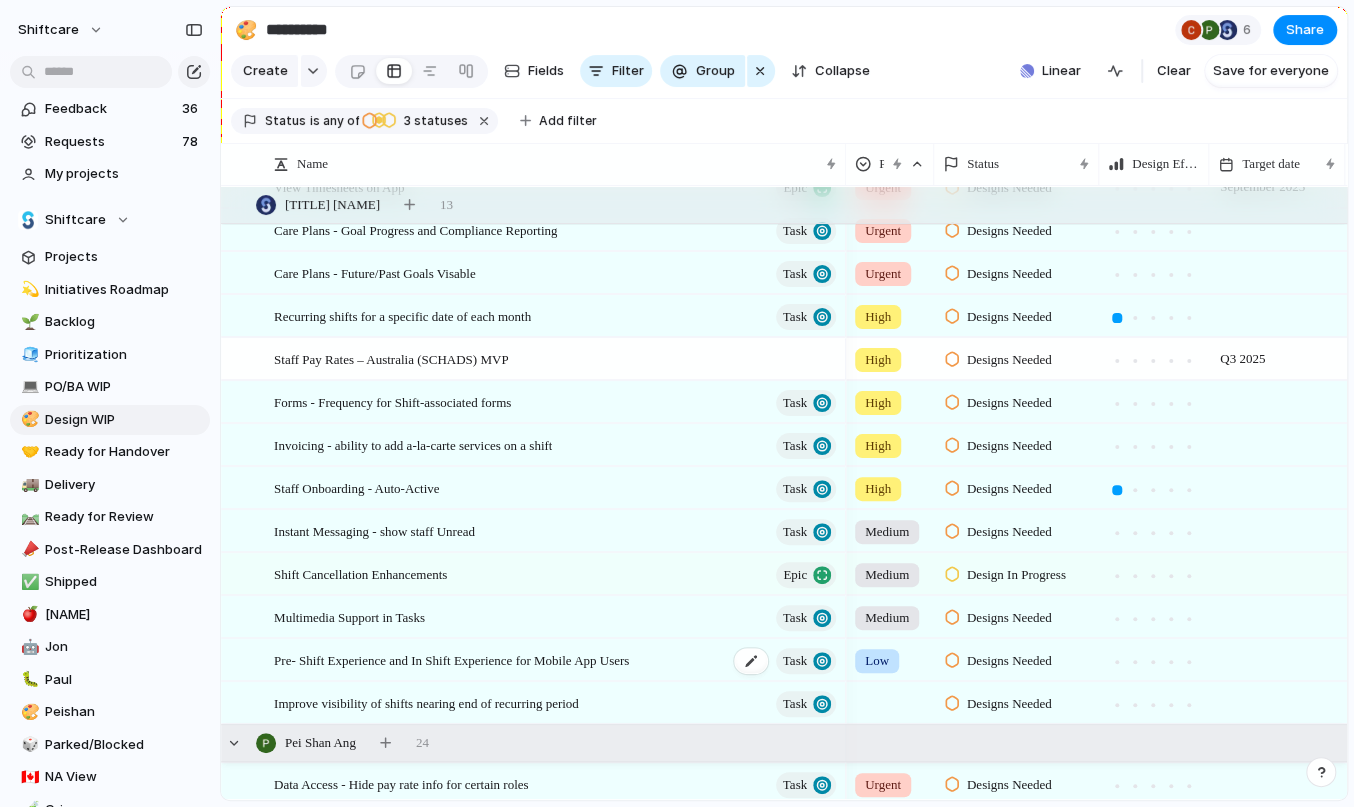 scroll, scrollTop: 150, scrollLeft: 0, axis: vertical 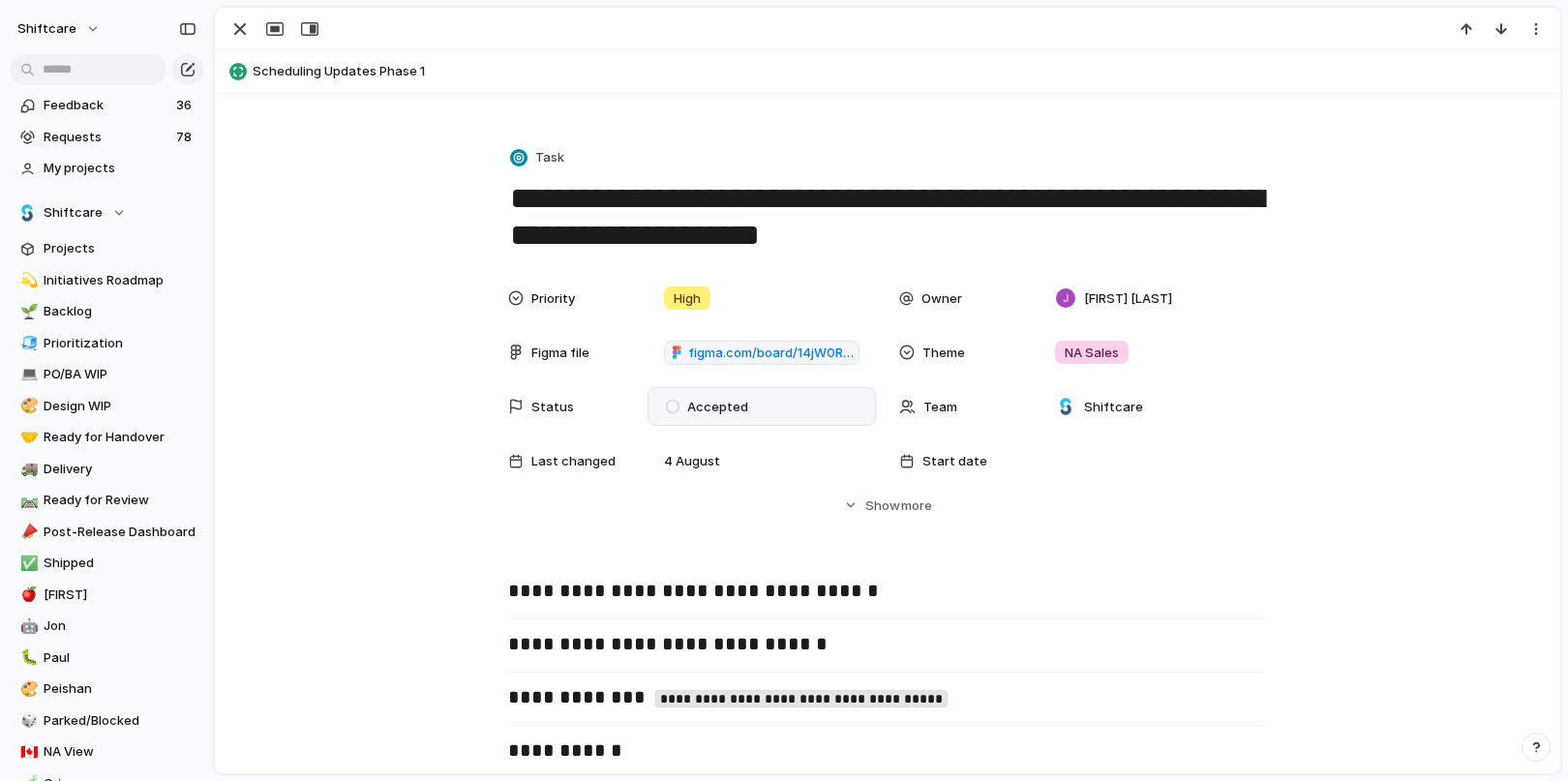 click on "Accepted" at bounding box center [762, 406] 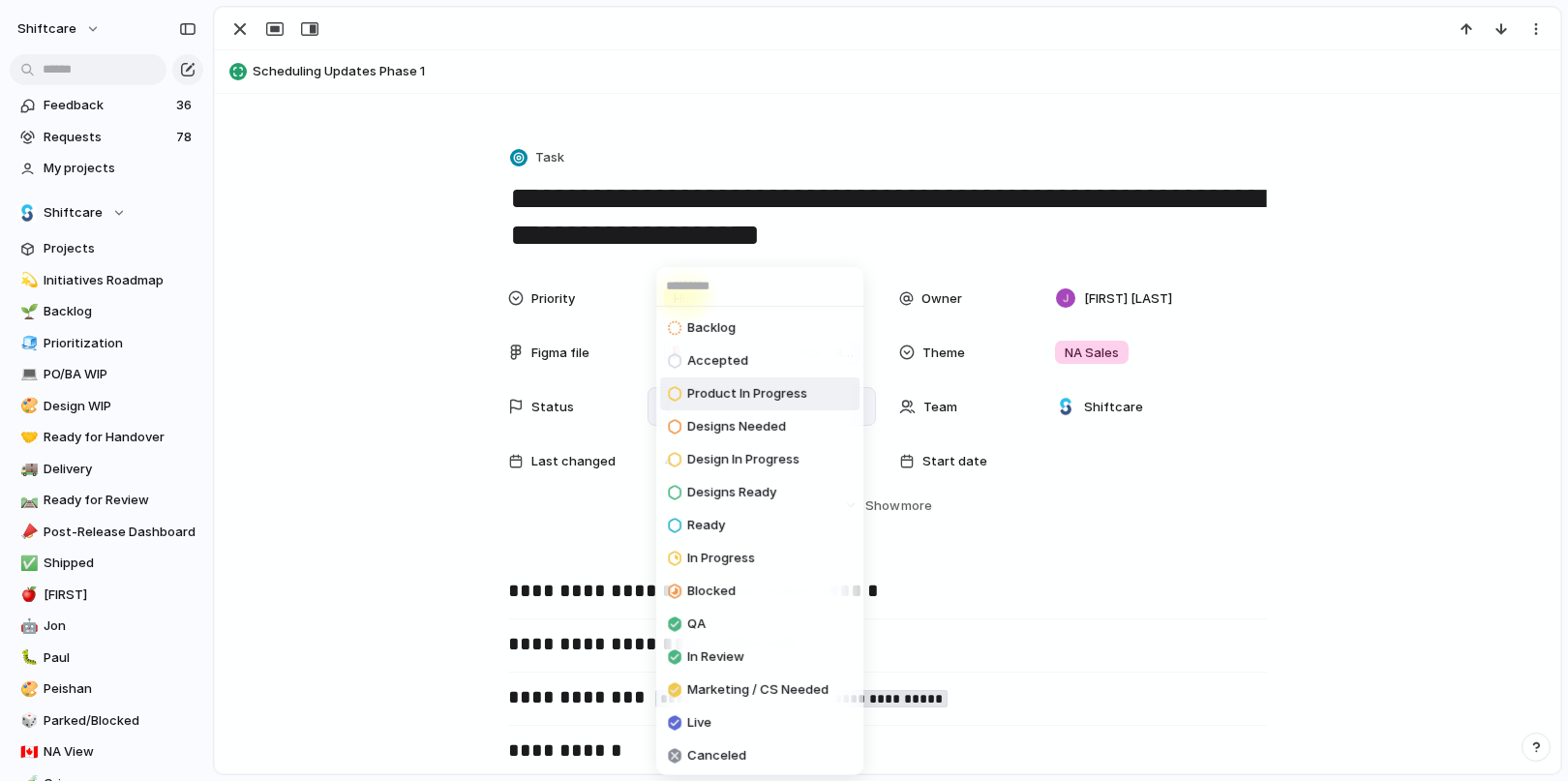 click on "Product In Progress" at bounding box center (747, 394) 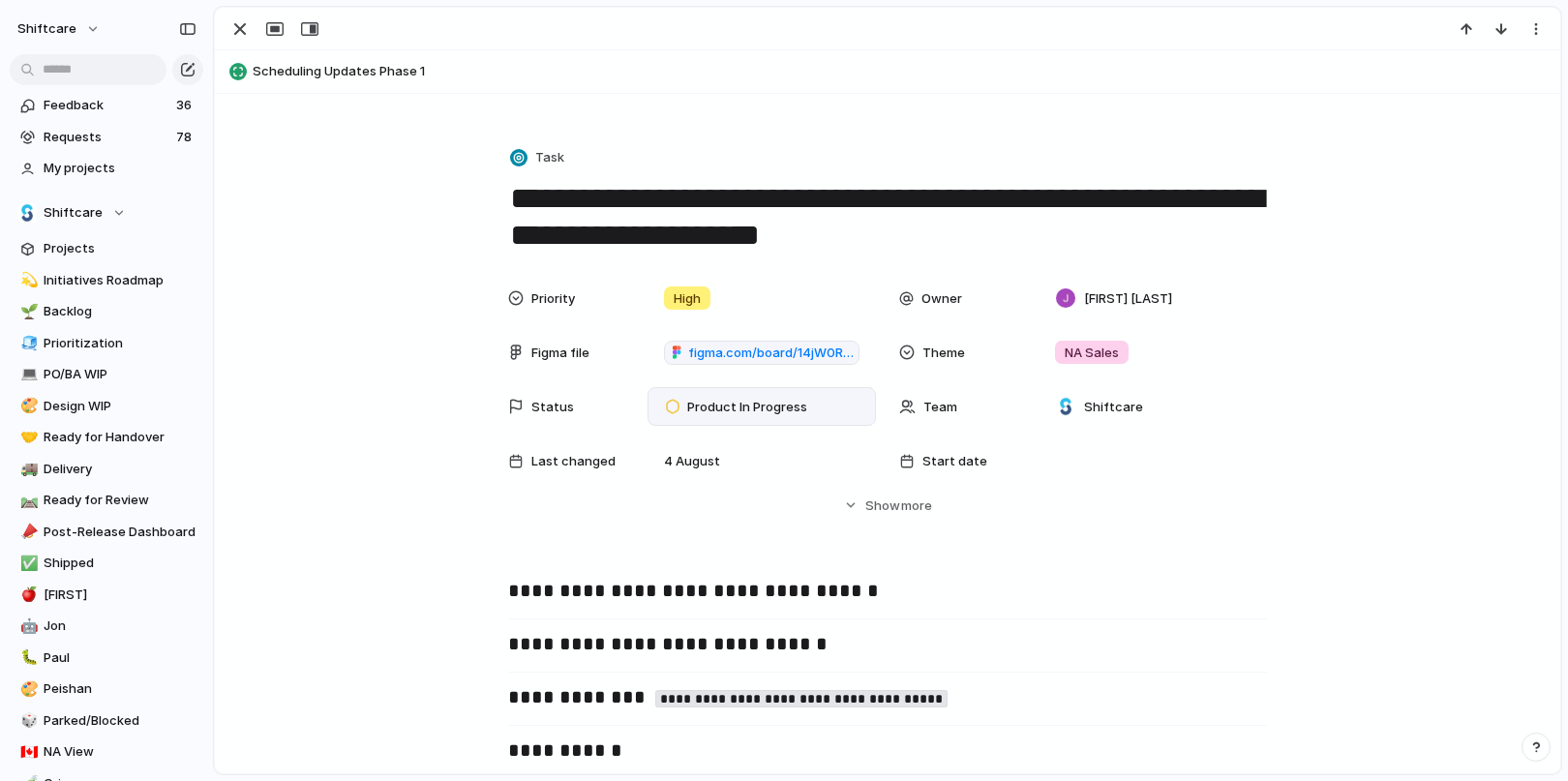 click on "Product In Progress" at bounding box center (747, 407) 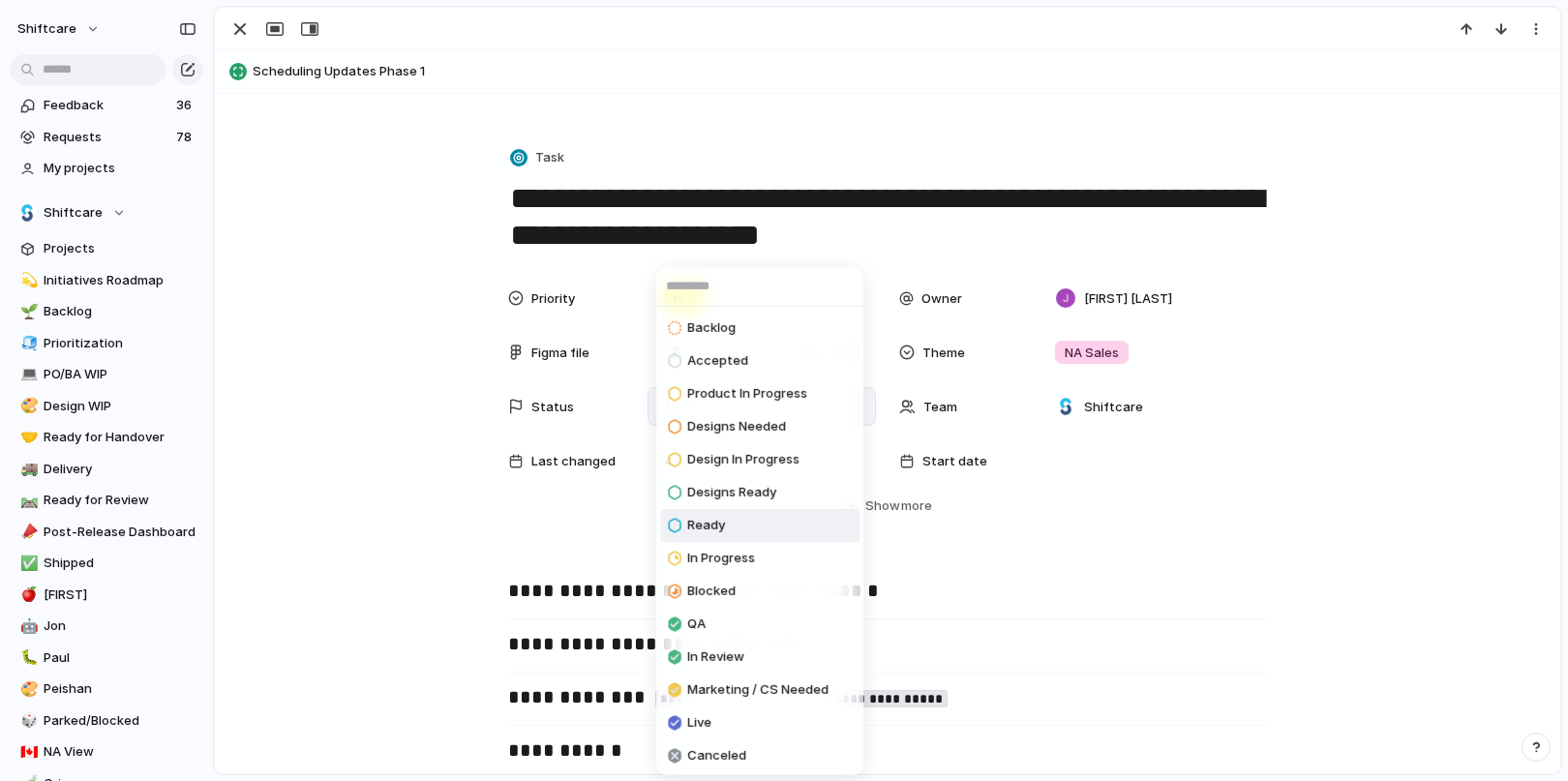 click on "Ready" at bounding box center [760, 526] 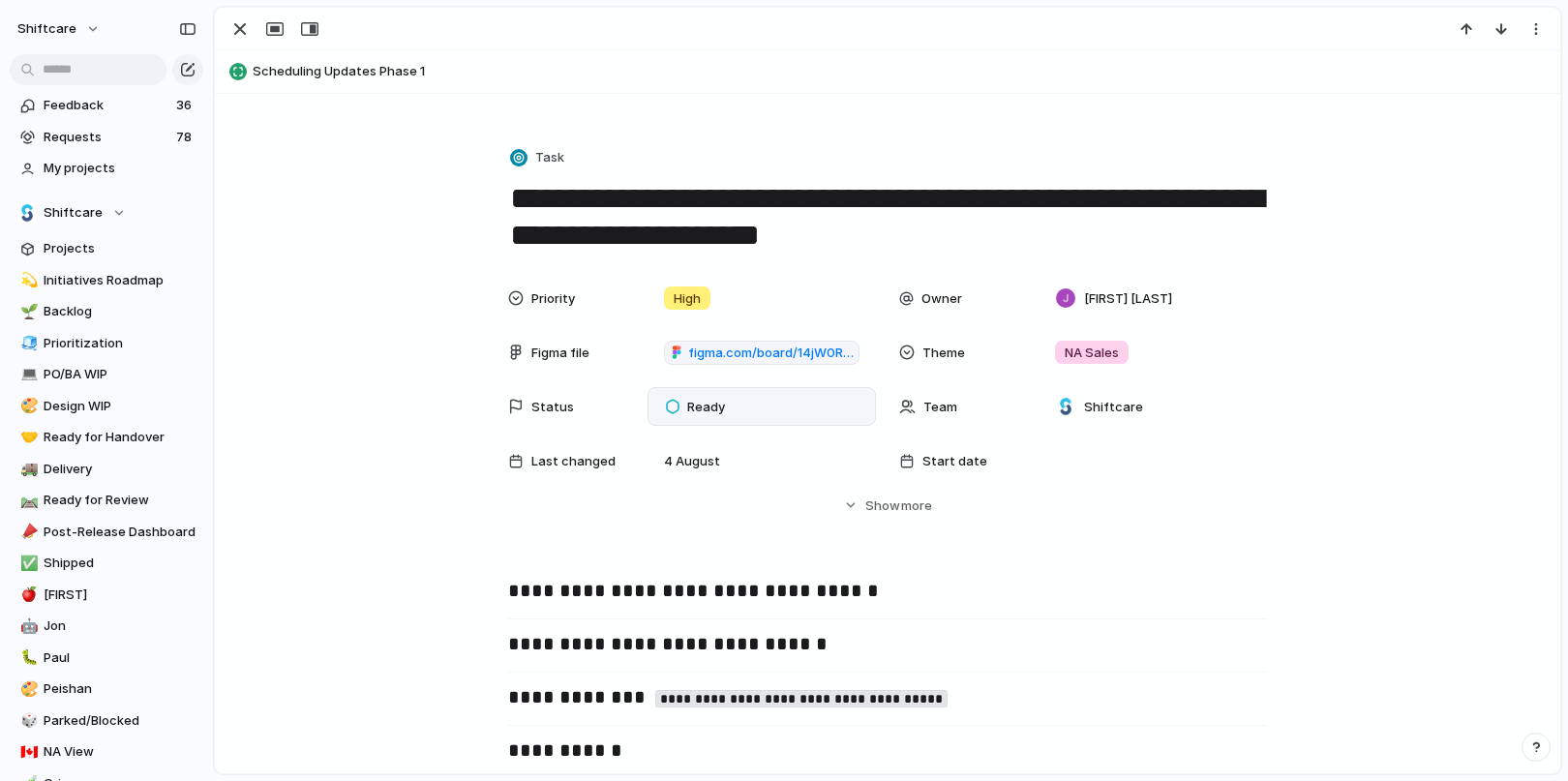 scroll, scrollTop: 0, scrollLeft: 0, axis: both 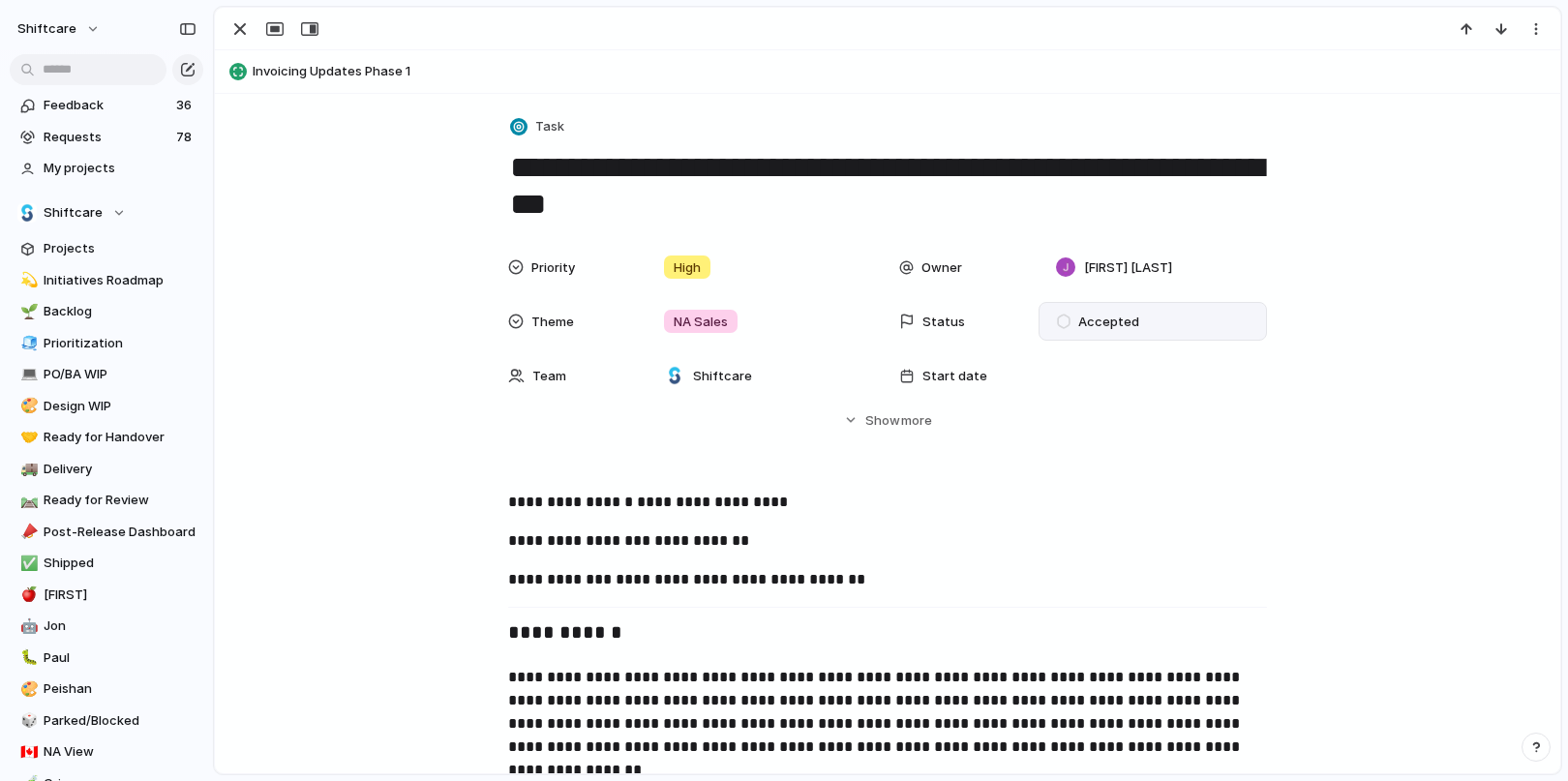 click on "Accepted" at bounding box center [1108, 322] 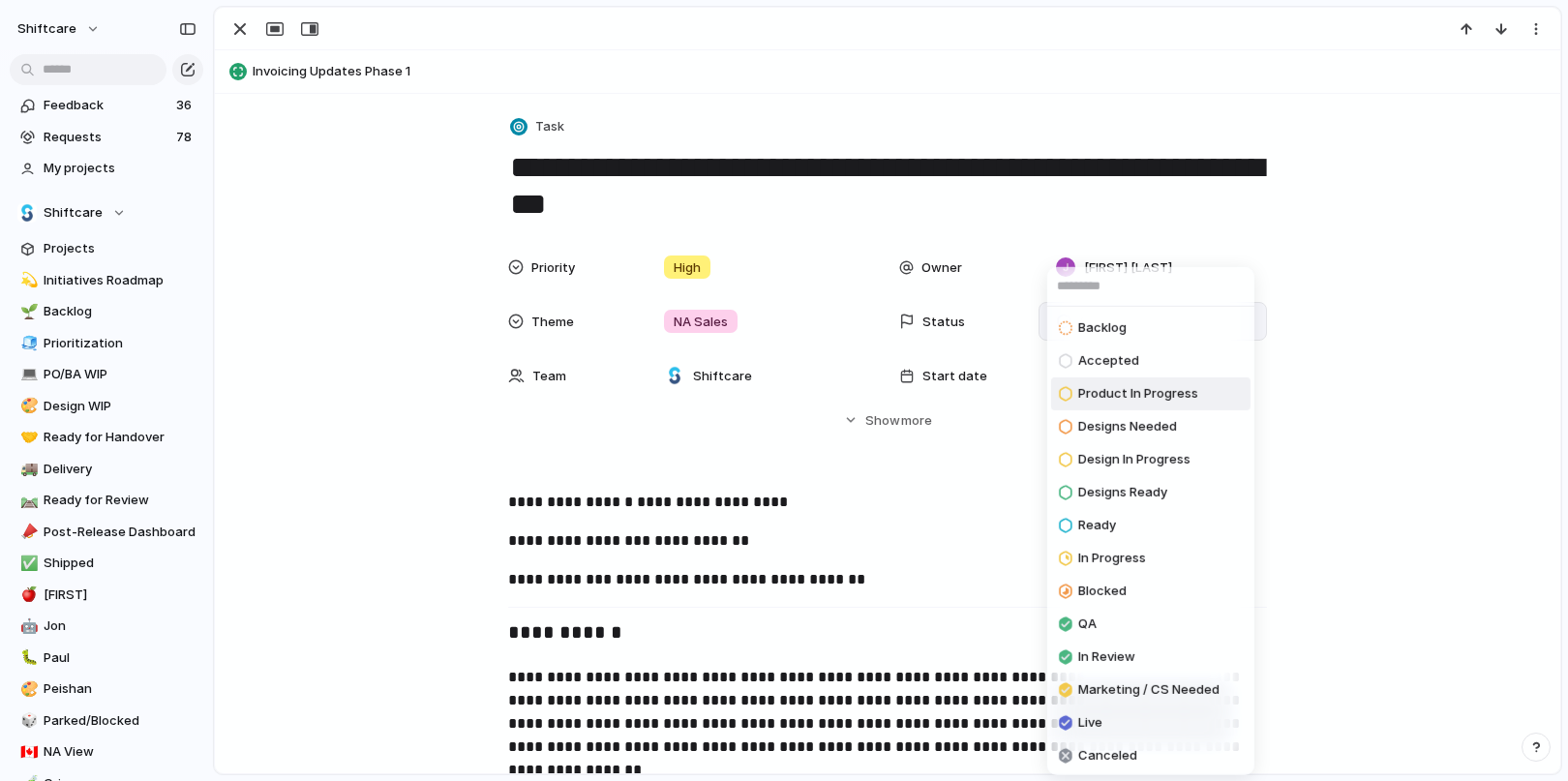 click on "Product In Progress" at bounding box center [1138, 394] 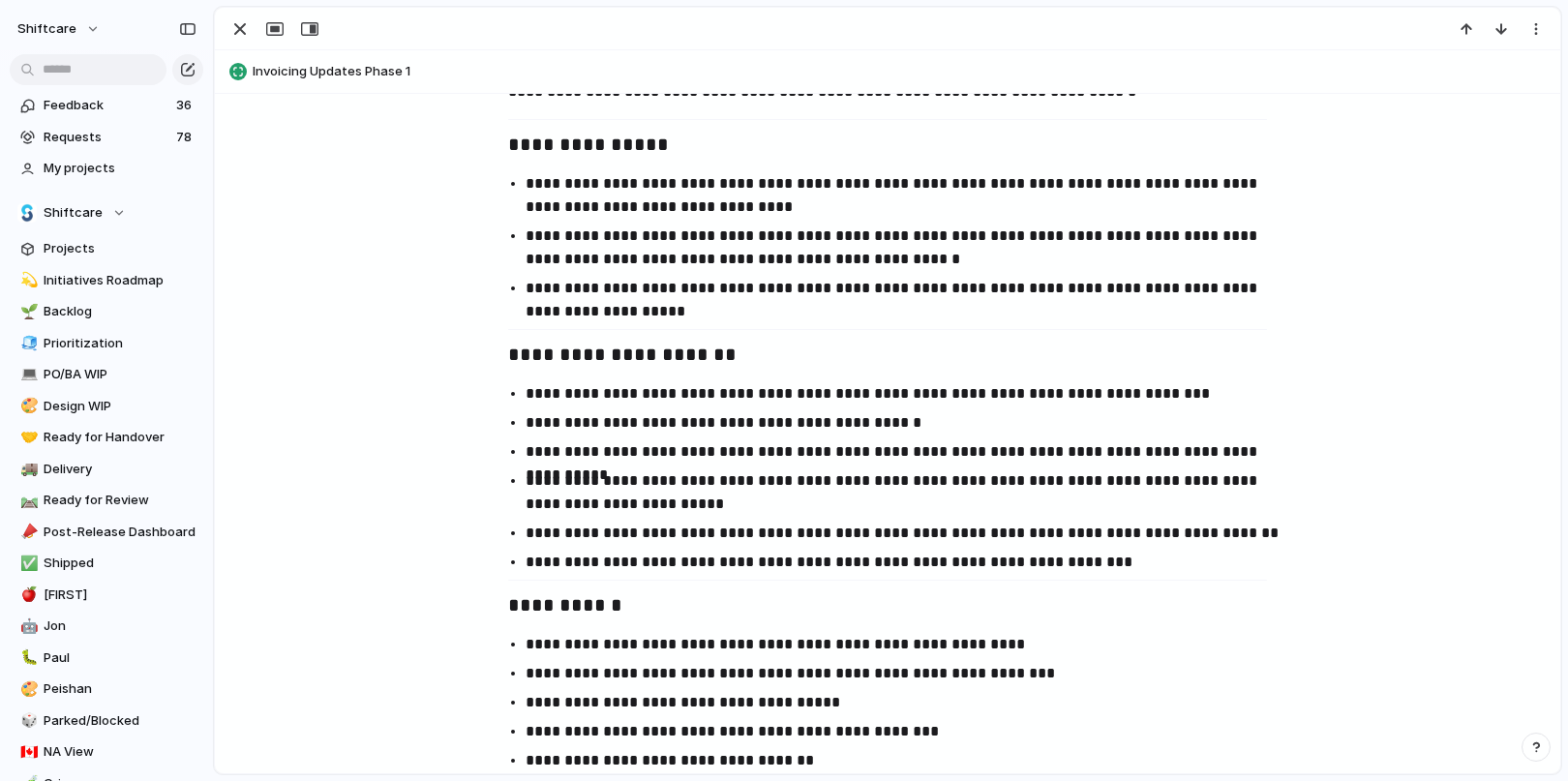 scroll, scrollTop: 824, scrollLeft: 0, axis: vertical 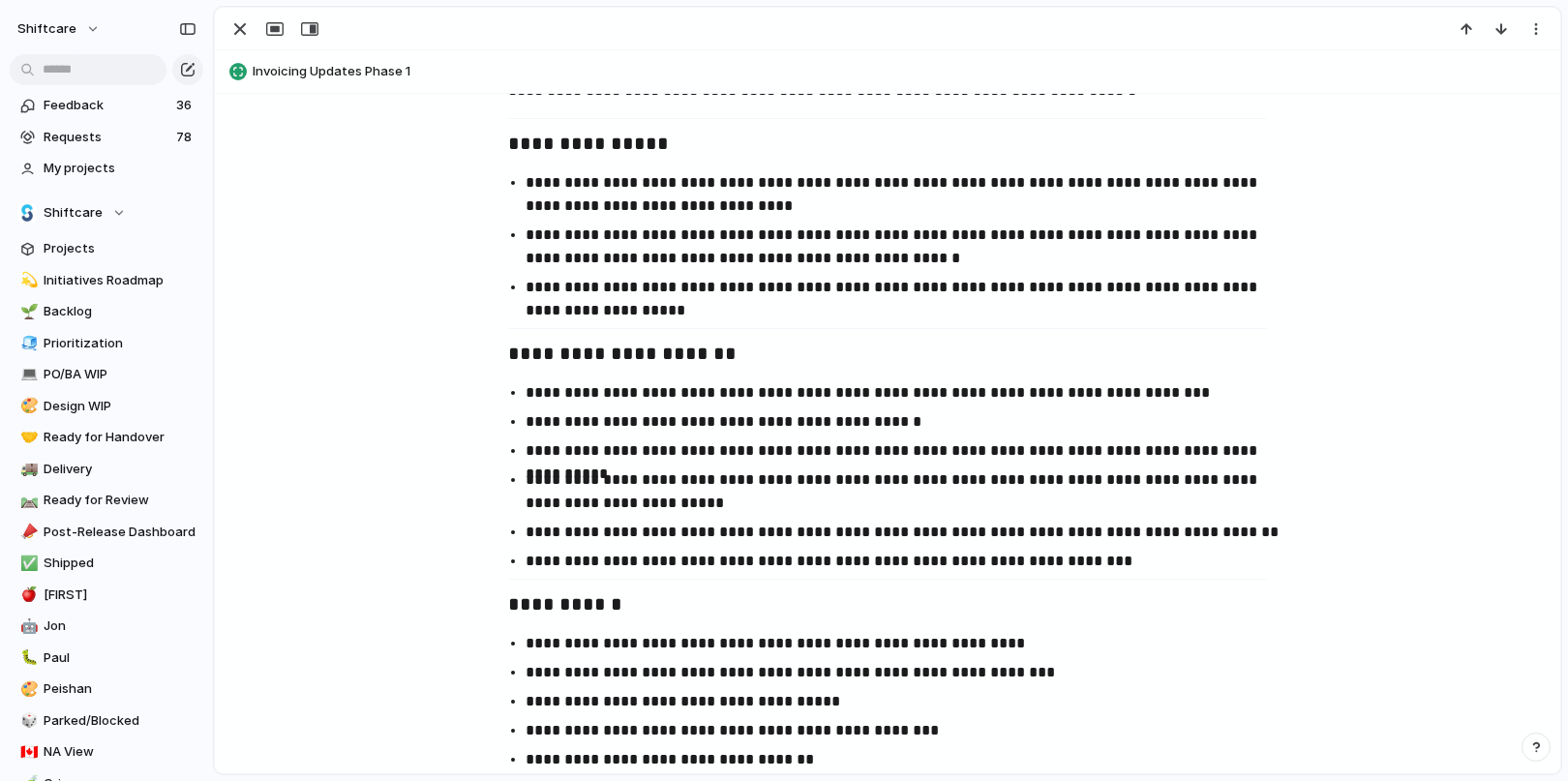 click on "**********" at bounding box center (905, 299) 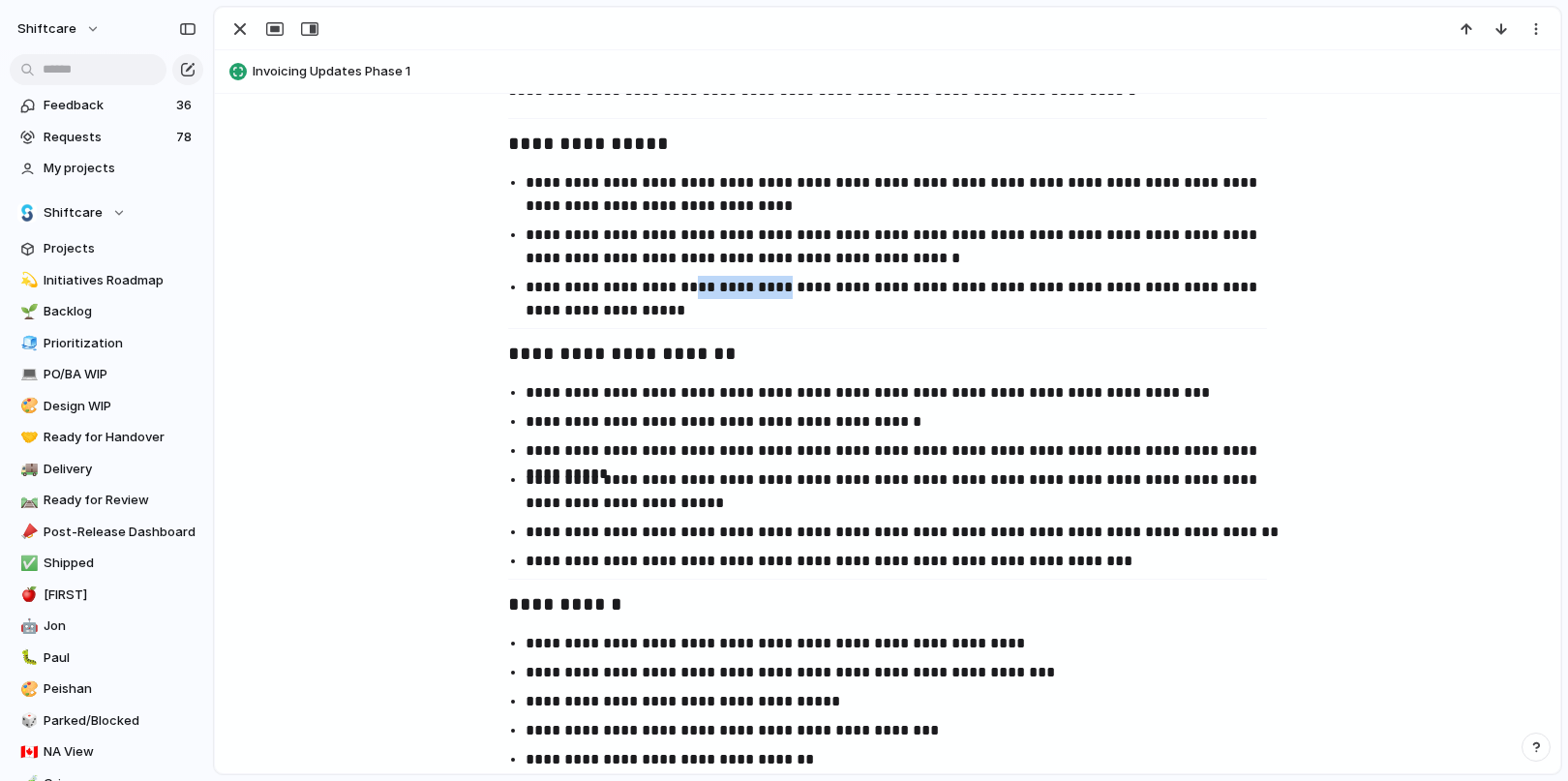click on "**********" at bounding box center (905, 299) 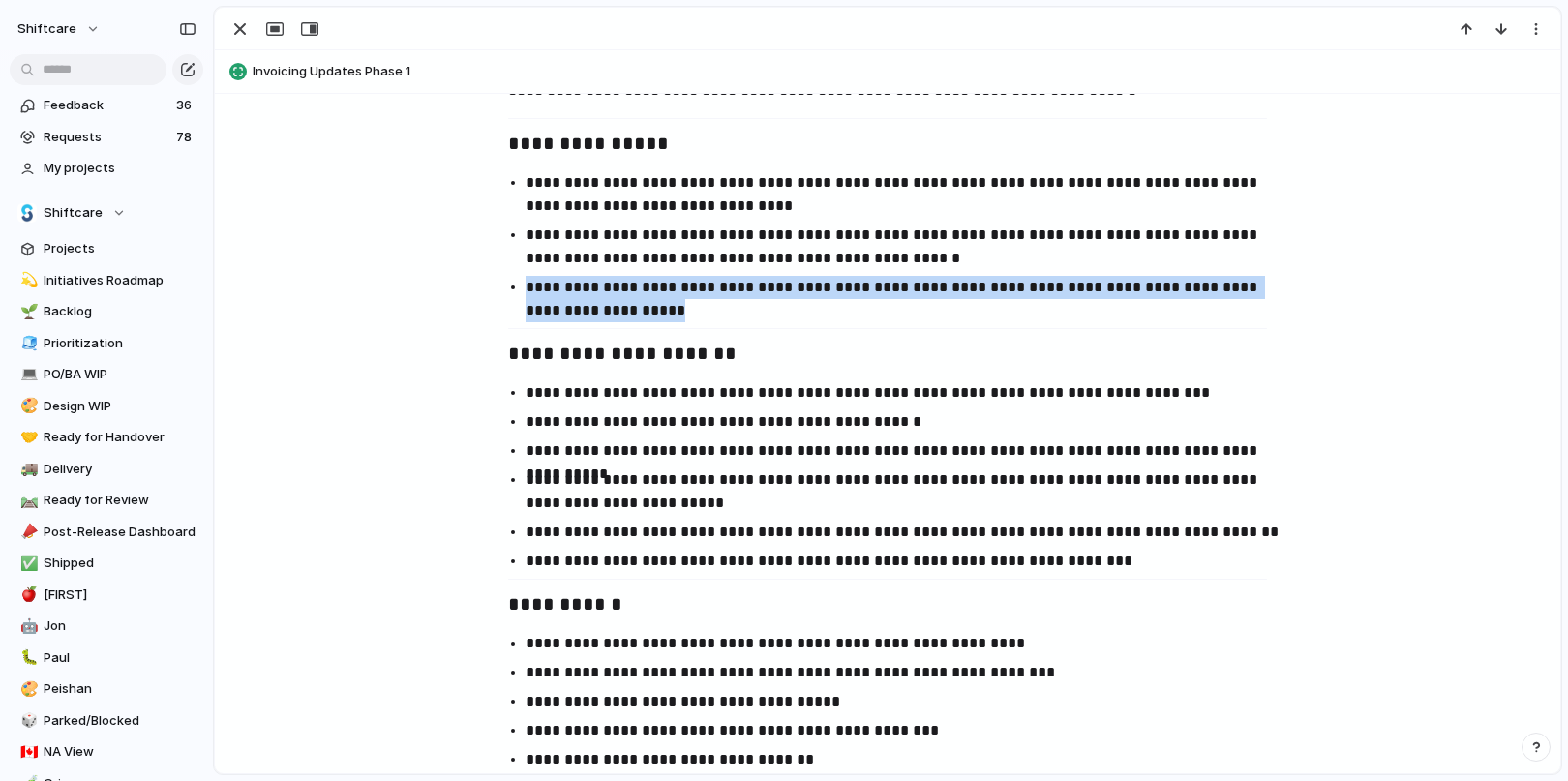 click on "**********" at bounding box center (905, 299) 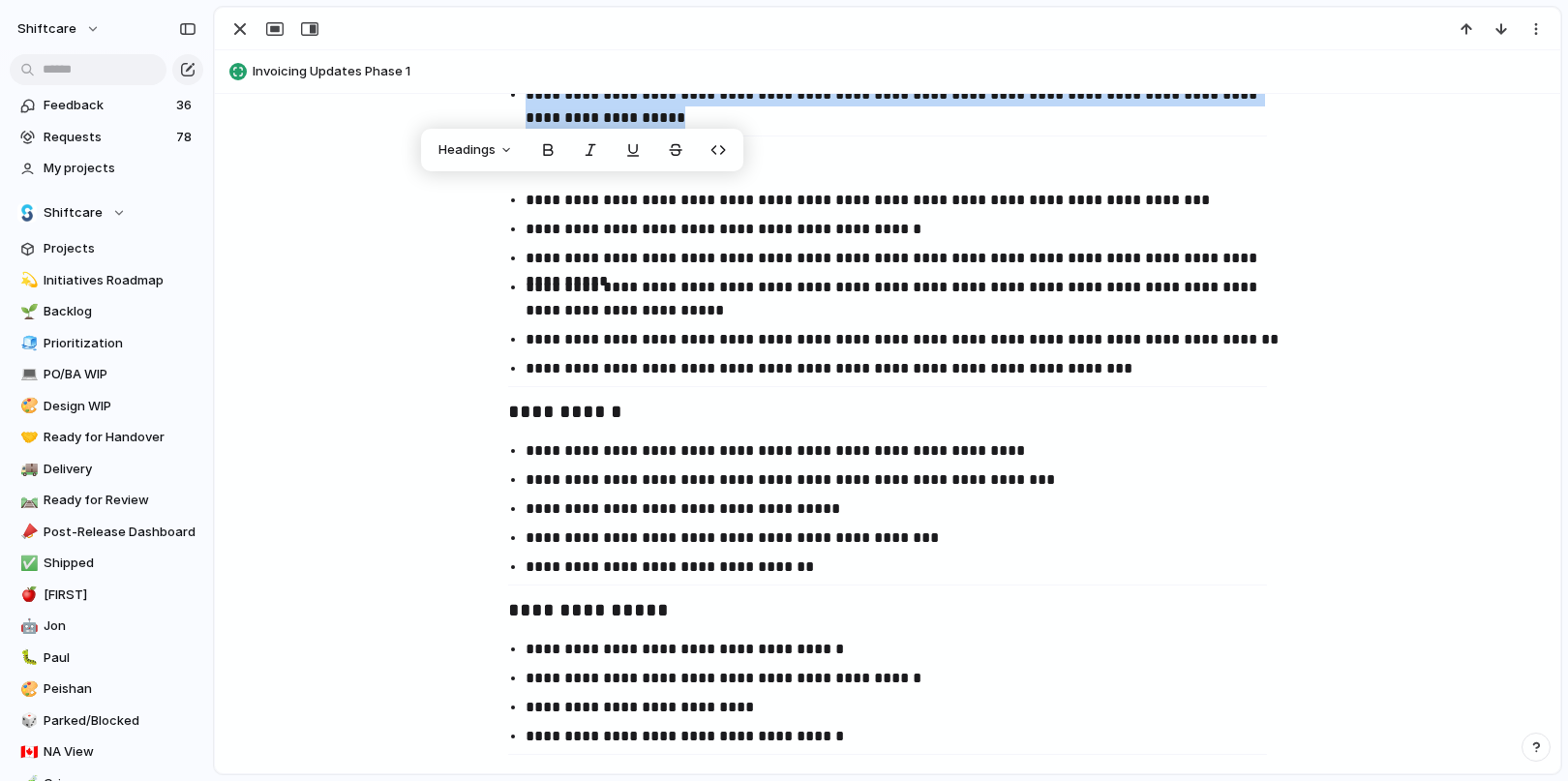 scroll, scrollTop: 1024, scrollLeft: 0, axis: vertical 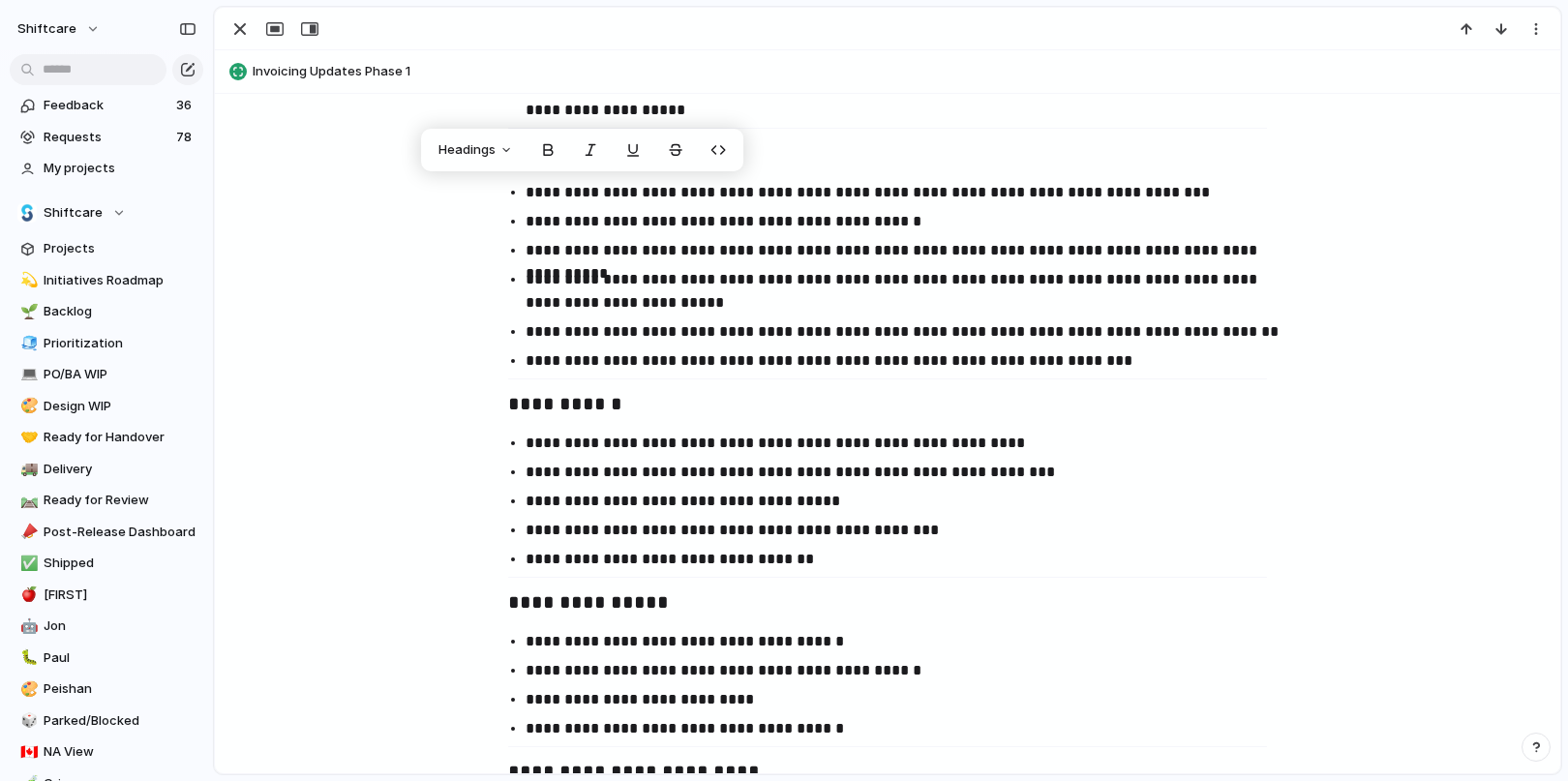 click on "**********" at bounding box center (905, 291) 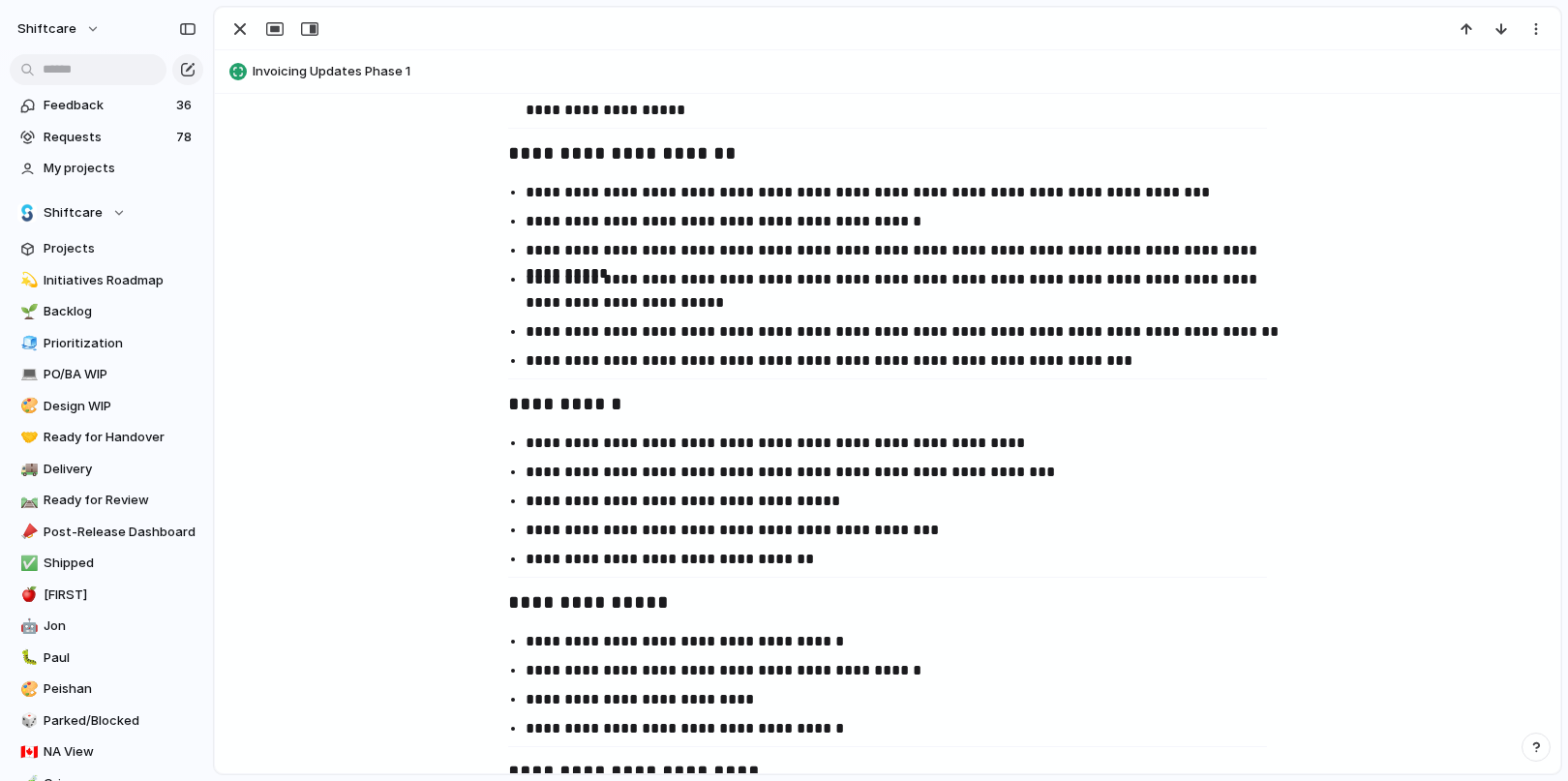 click on "**********" at bounding box center (905, 332) 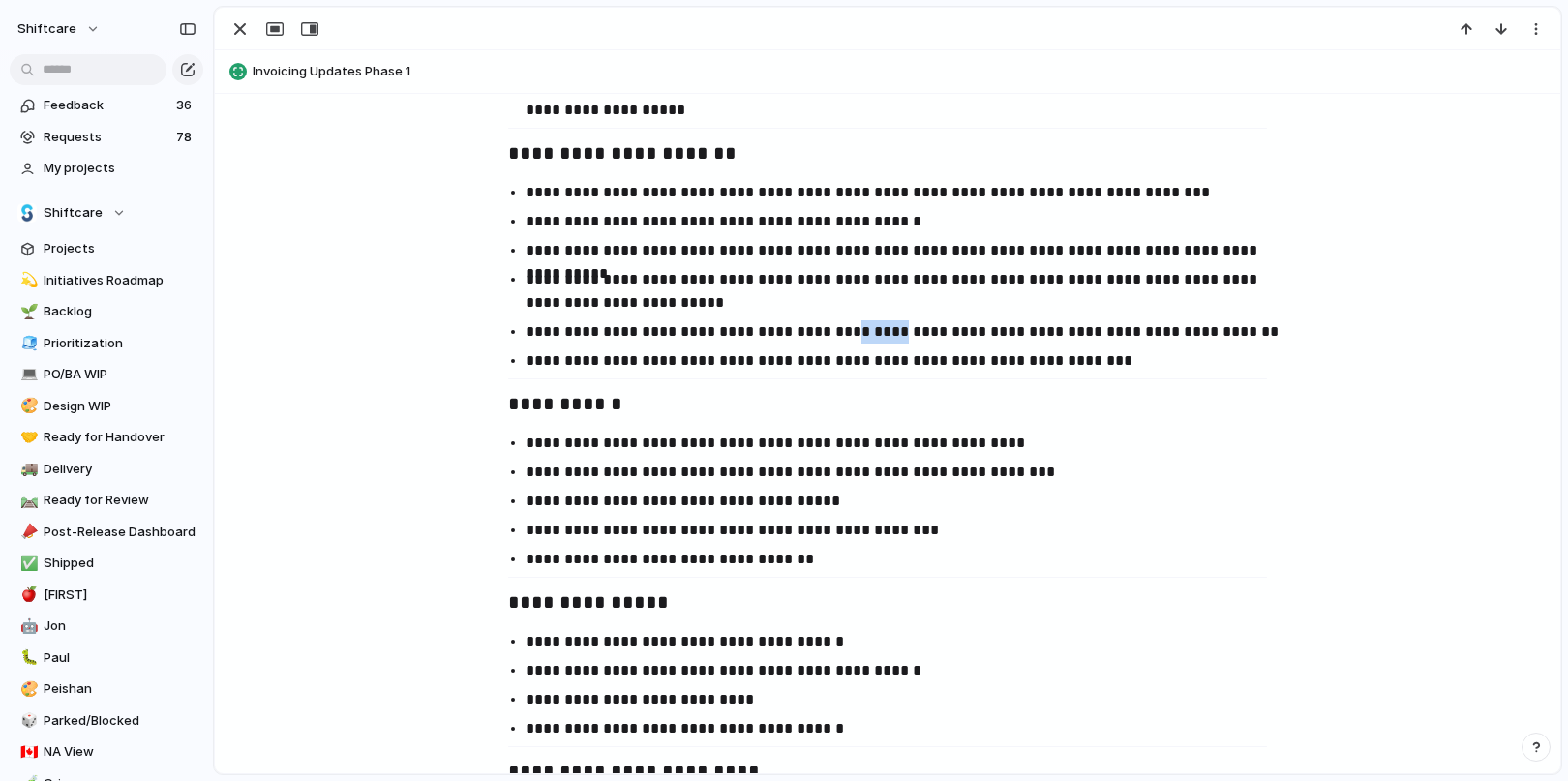 click on "**********" at bounding box center [905, 332] 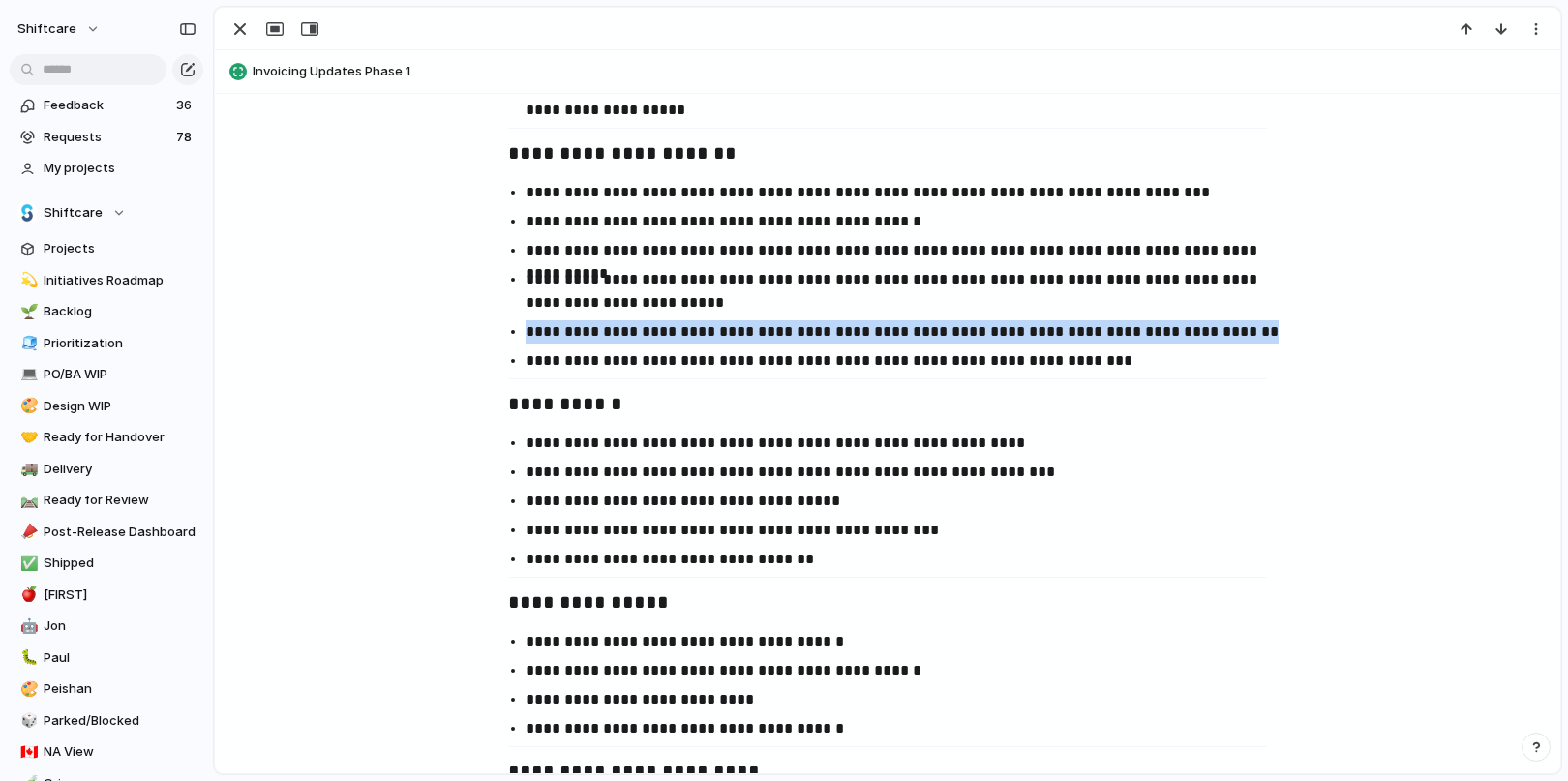 click on "**********" at bounding box center [905, 332] 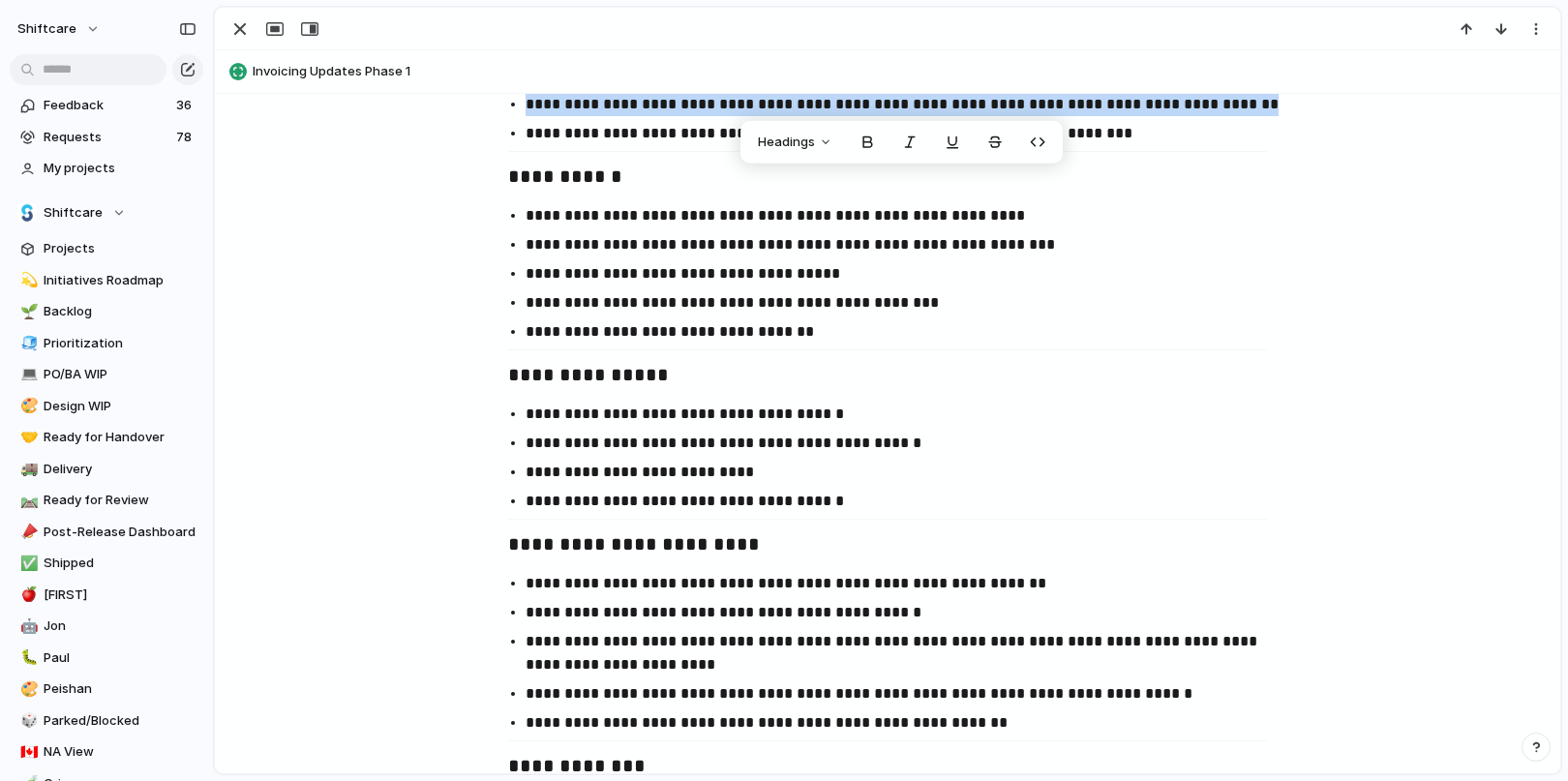 scroll, scrollTop: 1253, scrollLeft: 0, axis: vertical 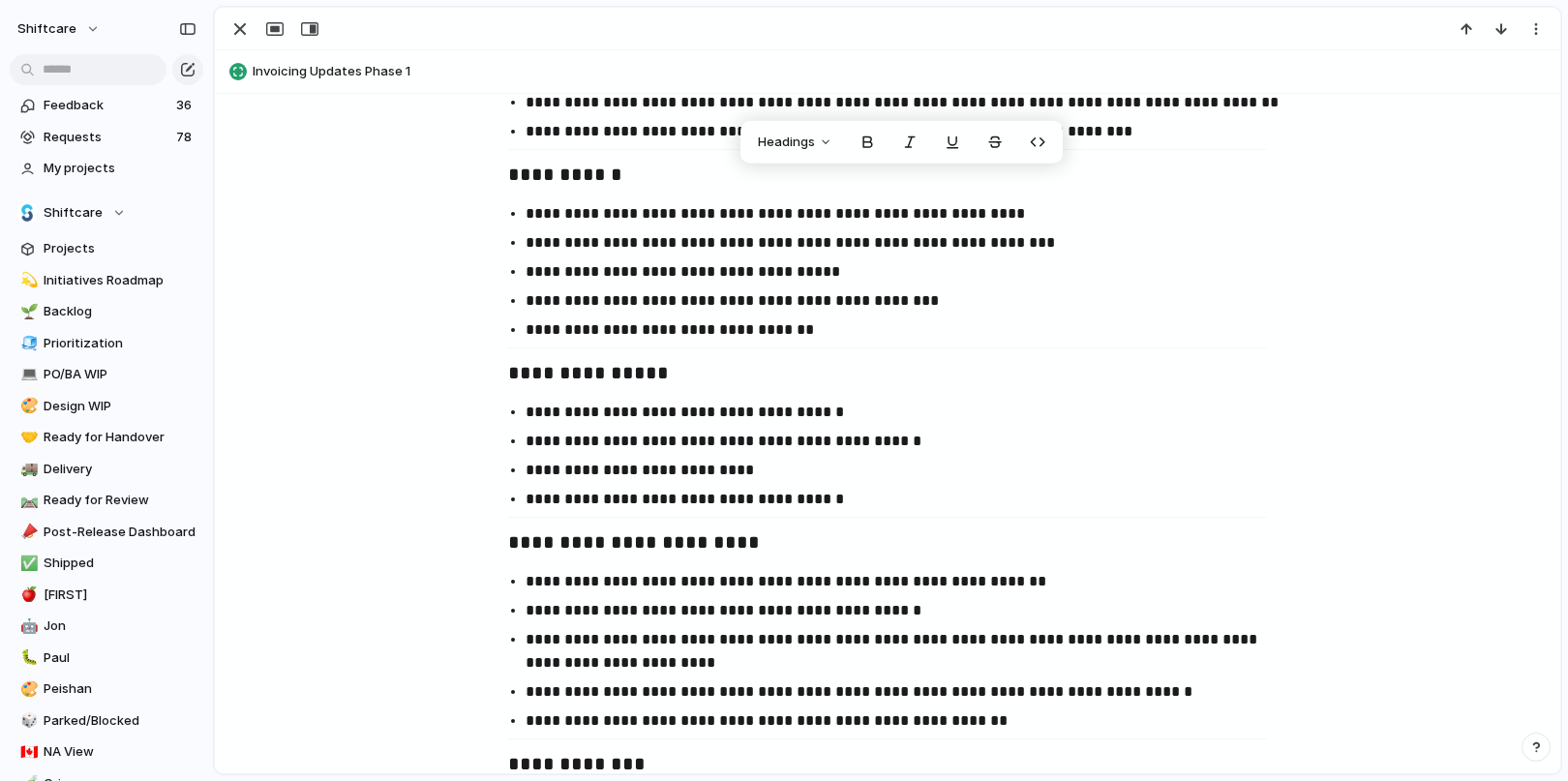 click on "**********" at bounding box center (905, 301) 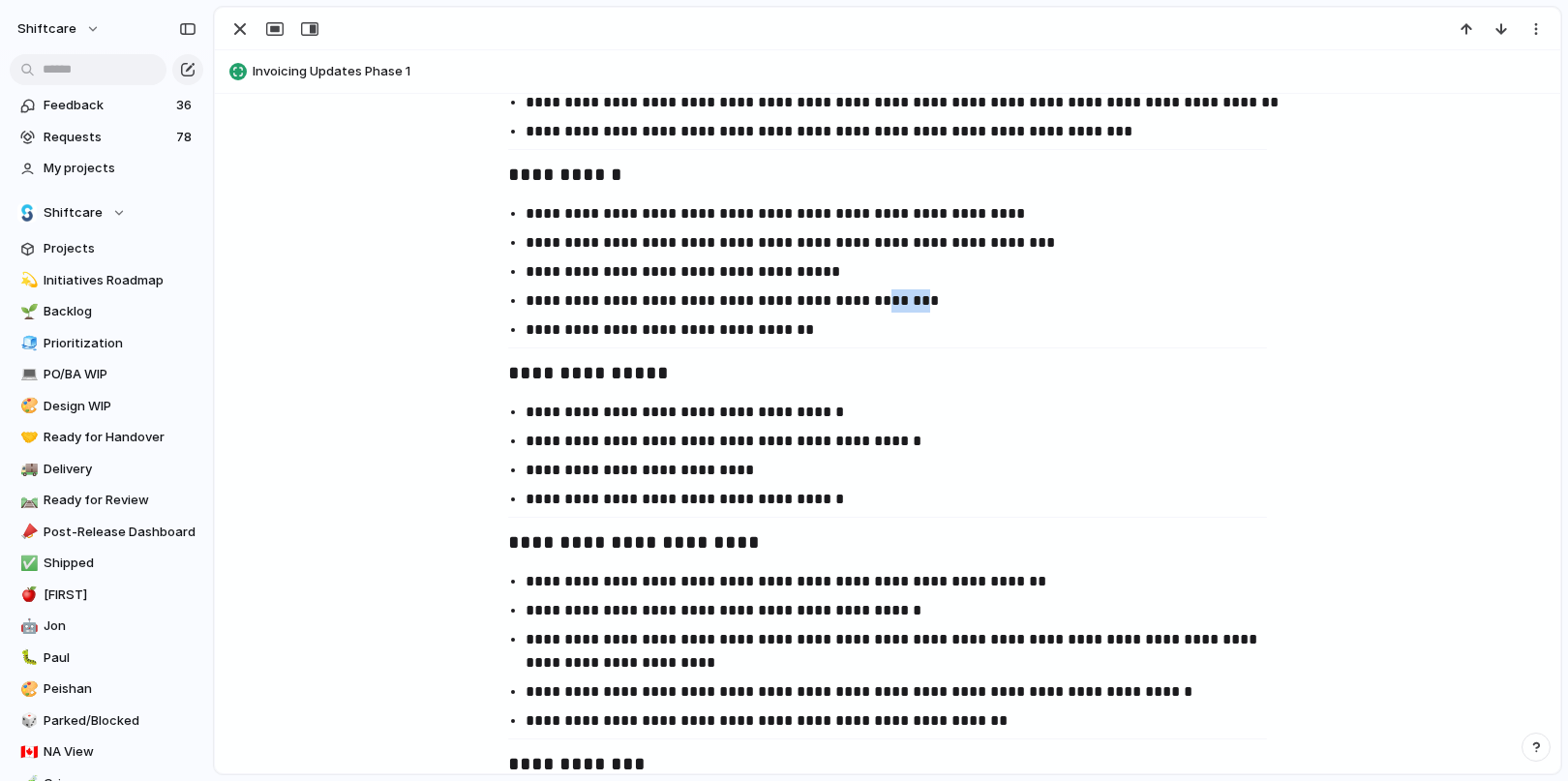 click on "**********" at bounding box center [905, 301] 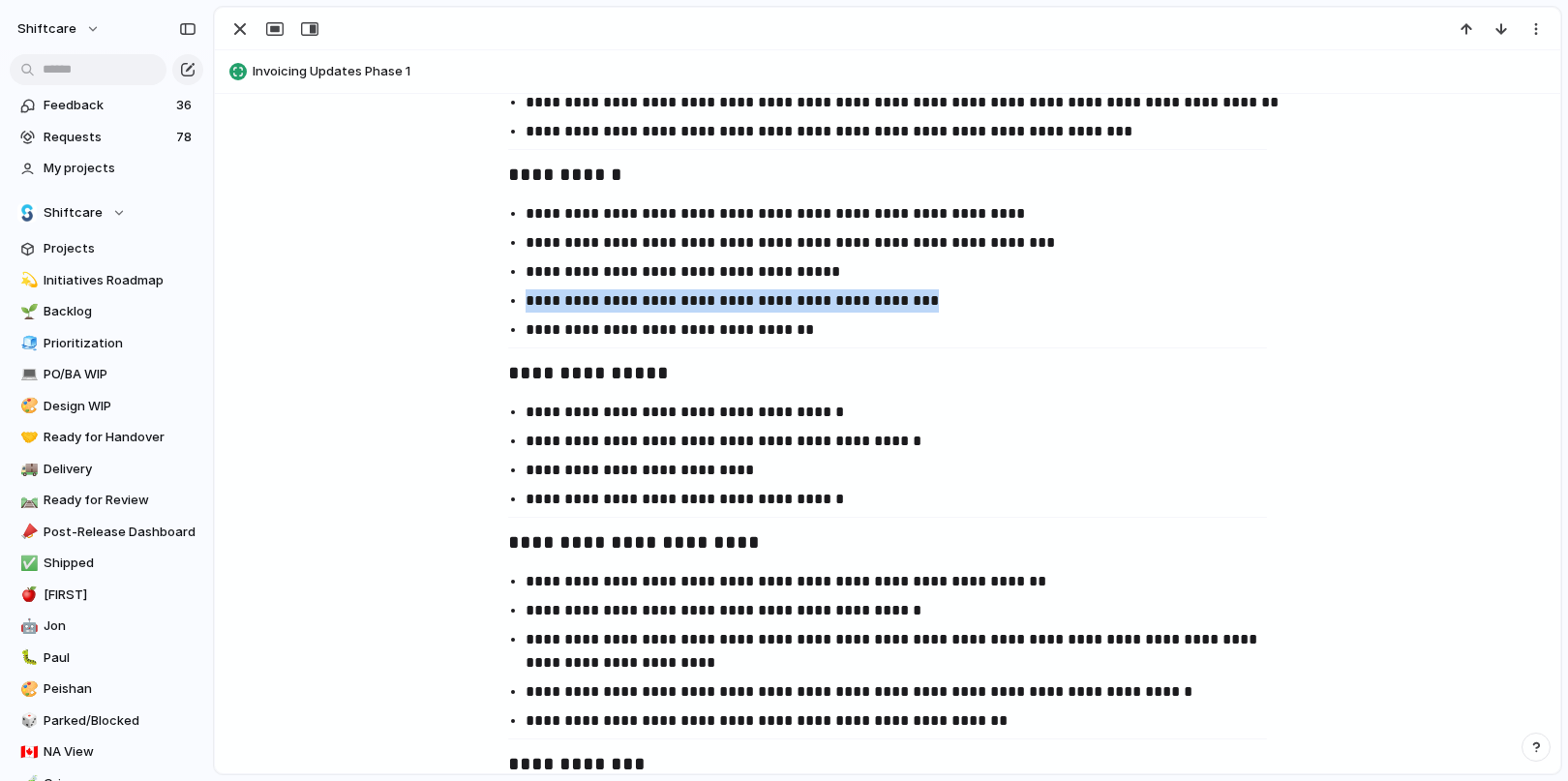 click on "**********" at bounding box center (905, 301) 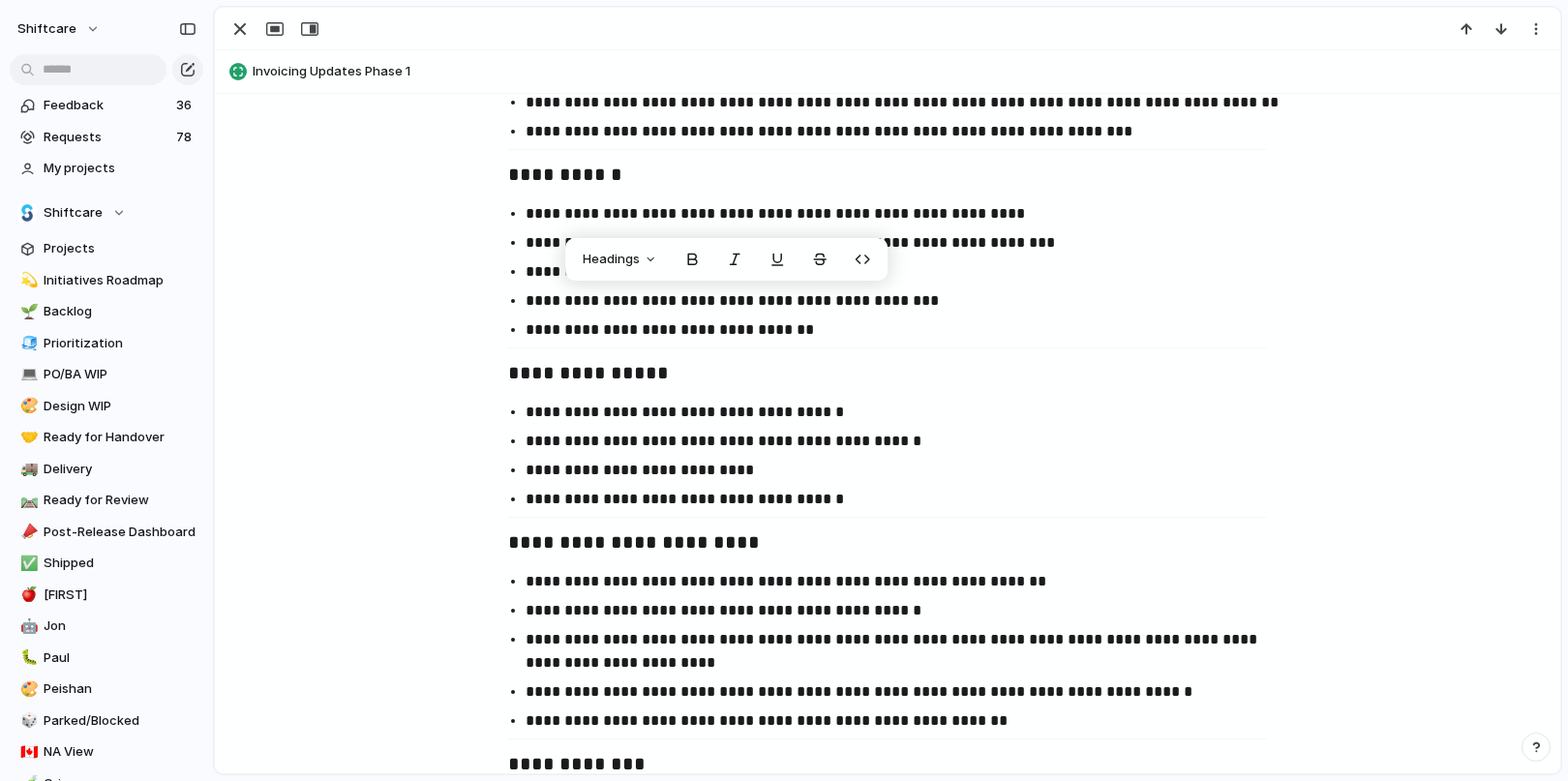 click on "**********" at bounding box center (905, 441) 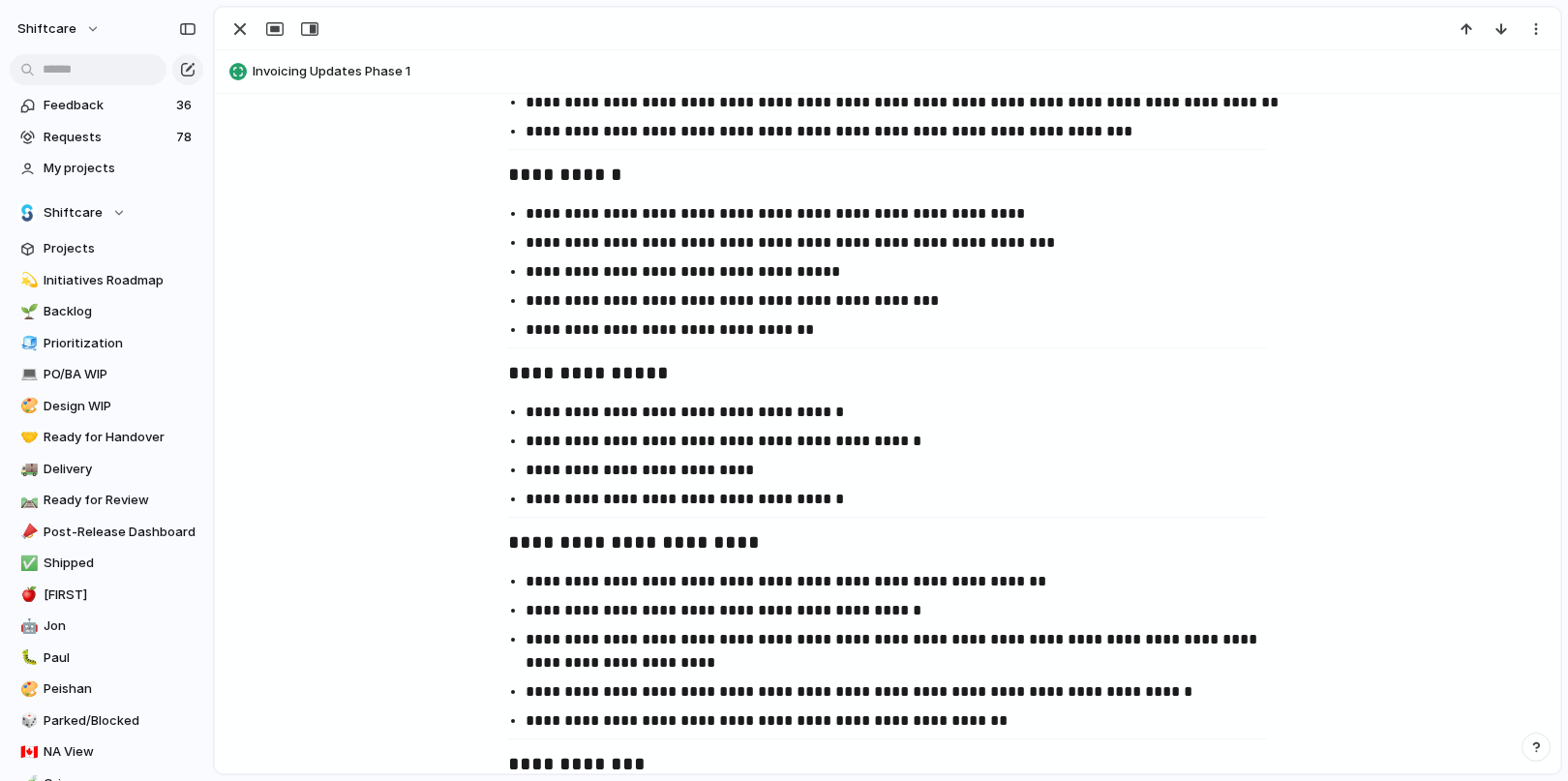 click on "**********" at bounding box center (905, 412) 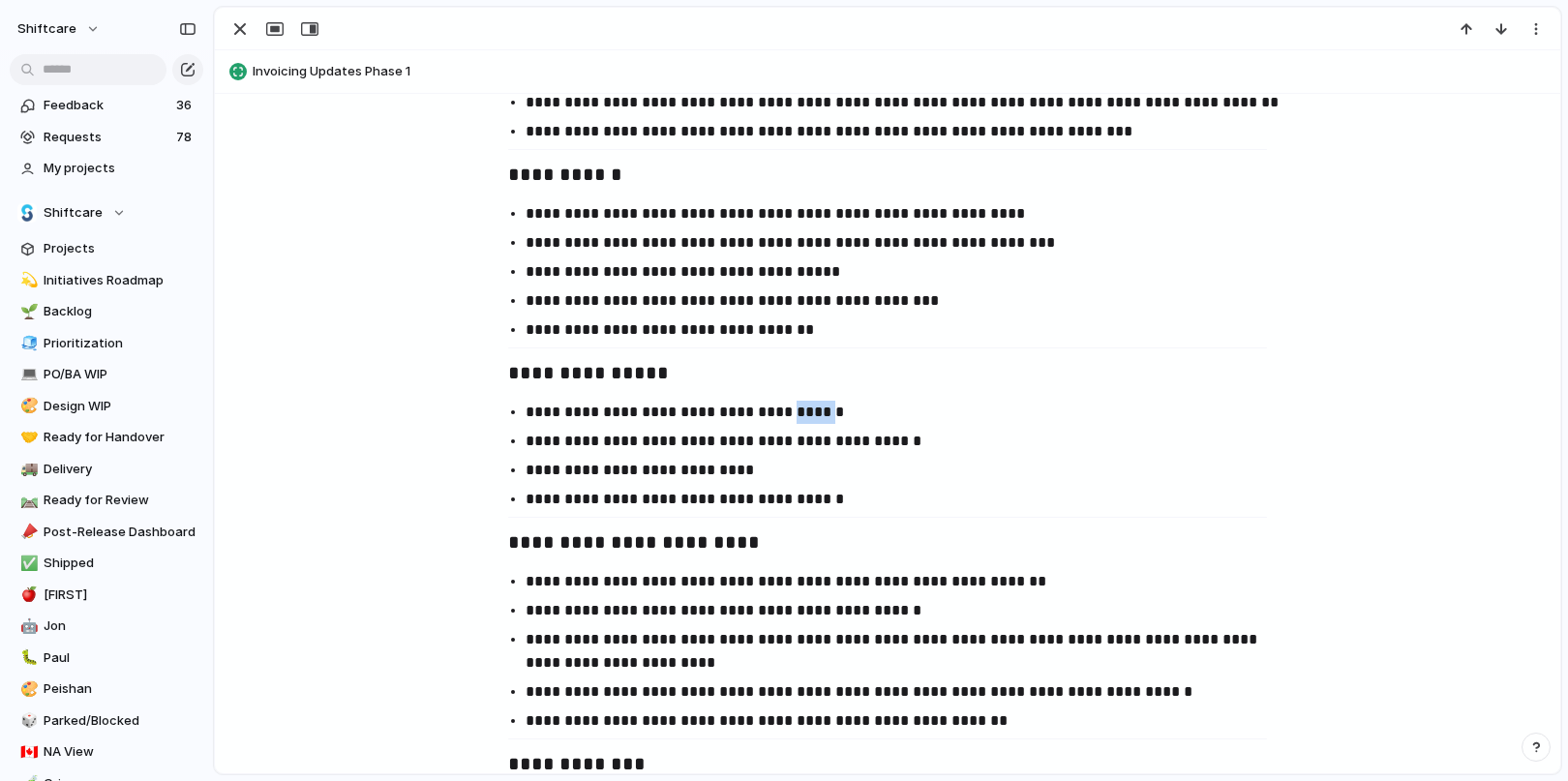 click on "**********" at bounding box center (905, 412) 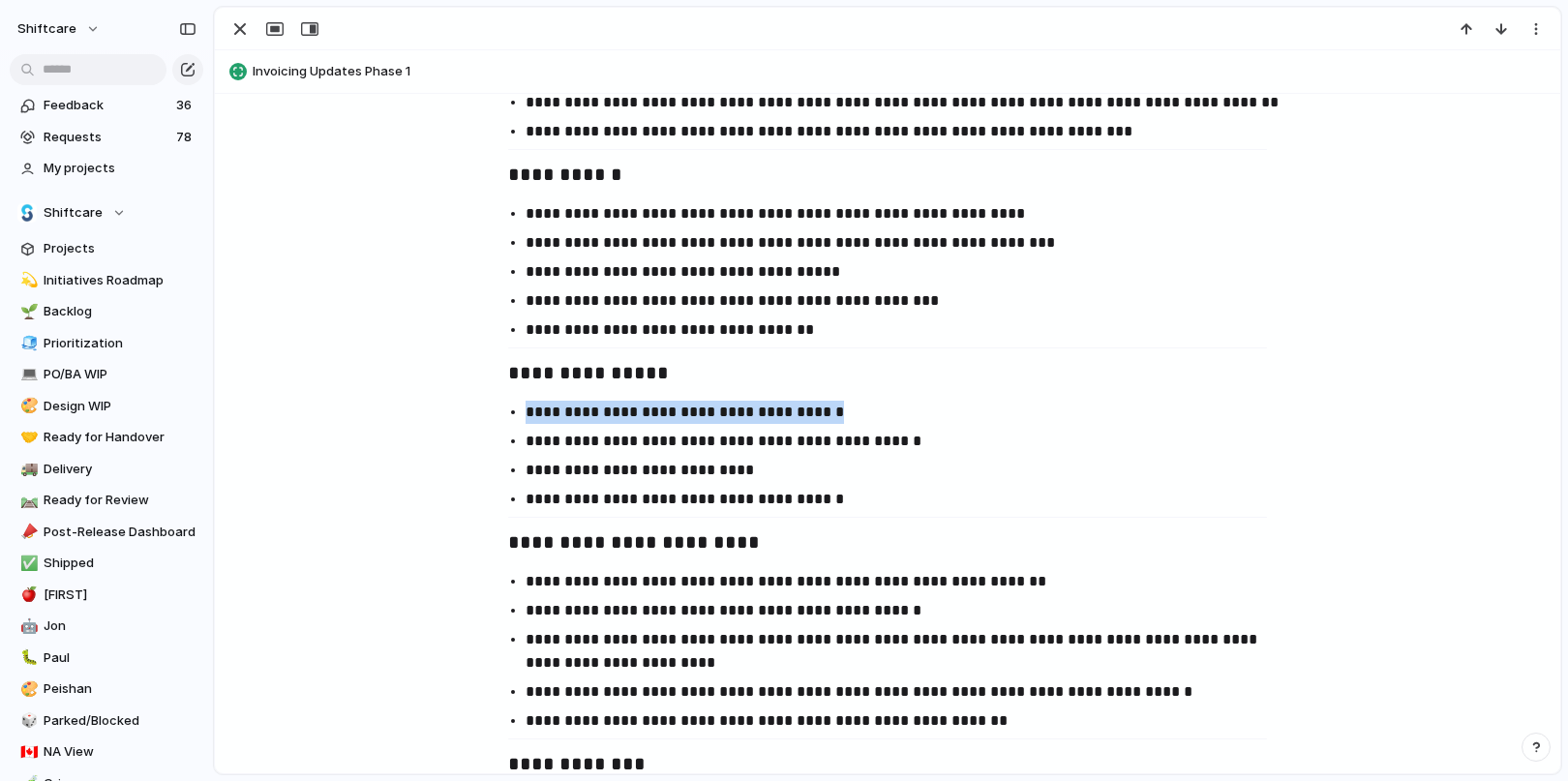 click on "**********" at bounding box center (905, 412) 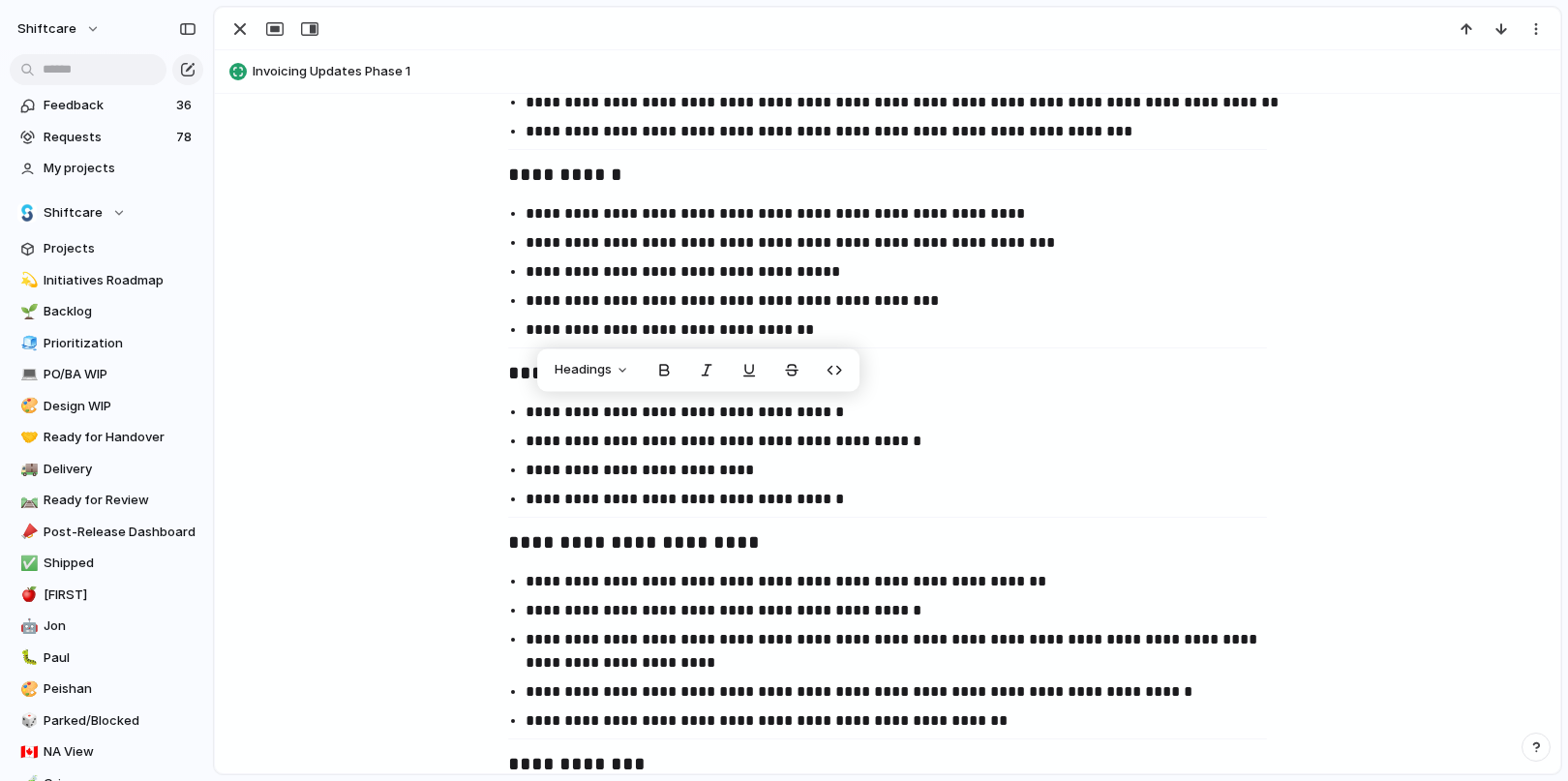 click on "**********" at bounding box center (905, 470) 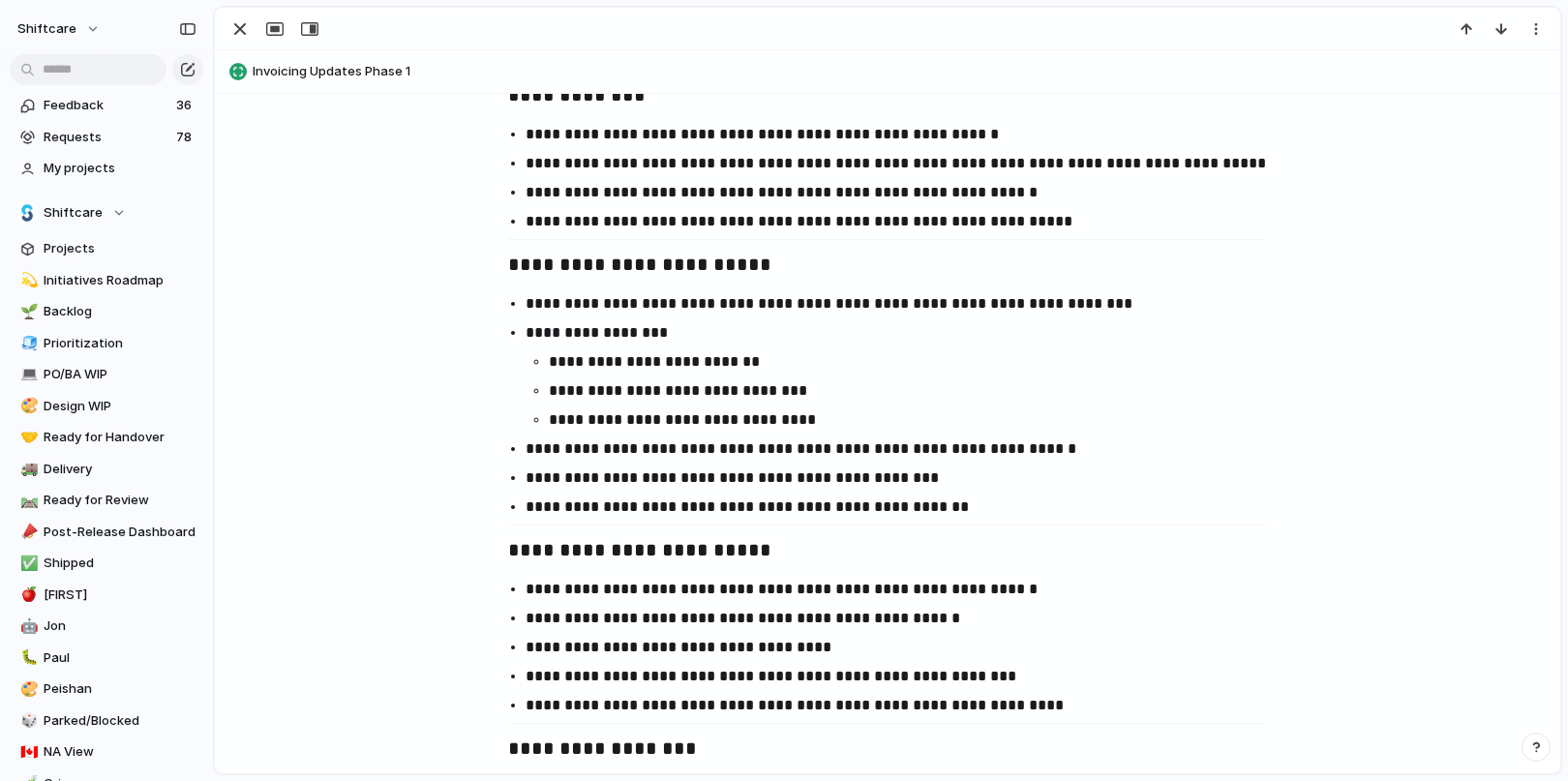 scroll, scrollTop: 1924, scrollLeft: 0, axis: vertical 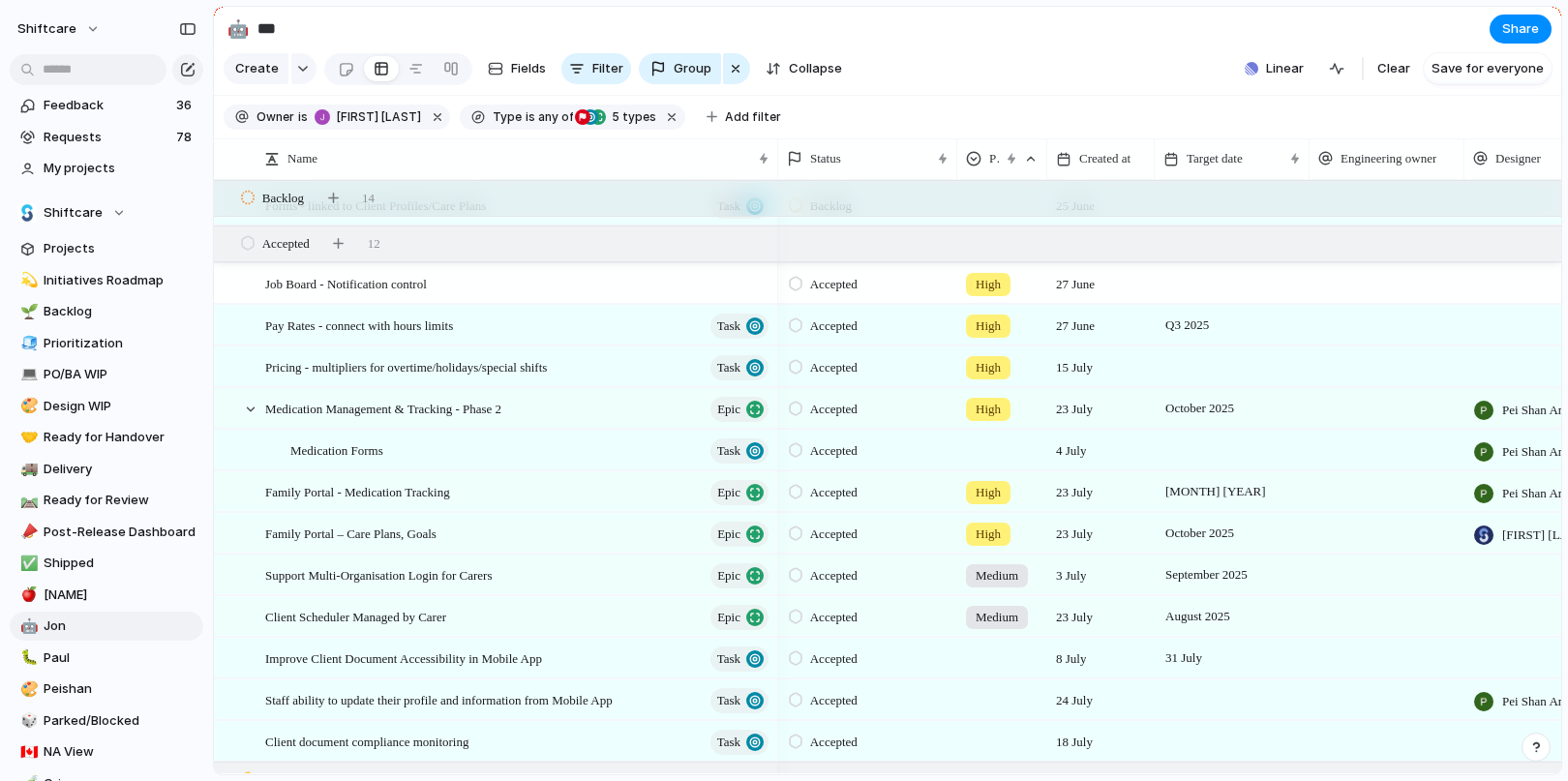 click on "Accepted" at bounding box center [833, 409] 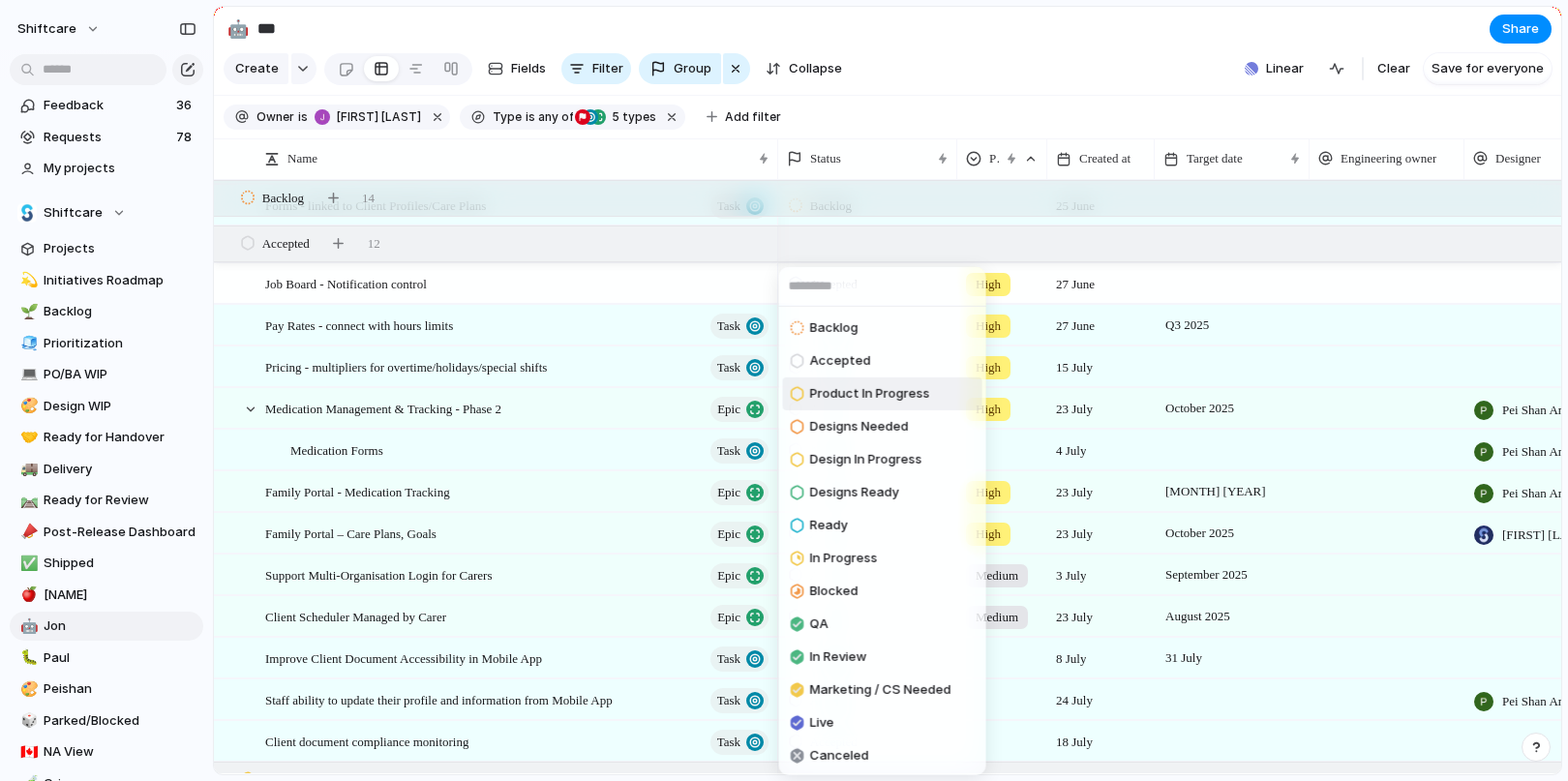 click on "Backlog   Accepted   Product In Progress   Designs Needed   Design In Progress   Designs Ready   Ready   In Progress   Blocked   QA   In Review   Marketing / CS Needed   Live   Canceled   Parked" at bounding box center (784, 390) 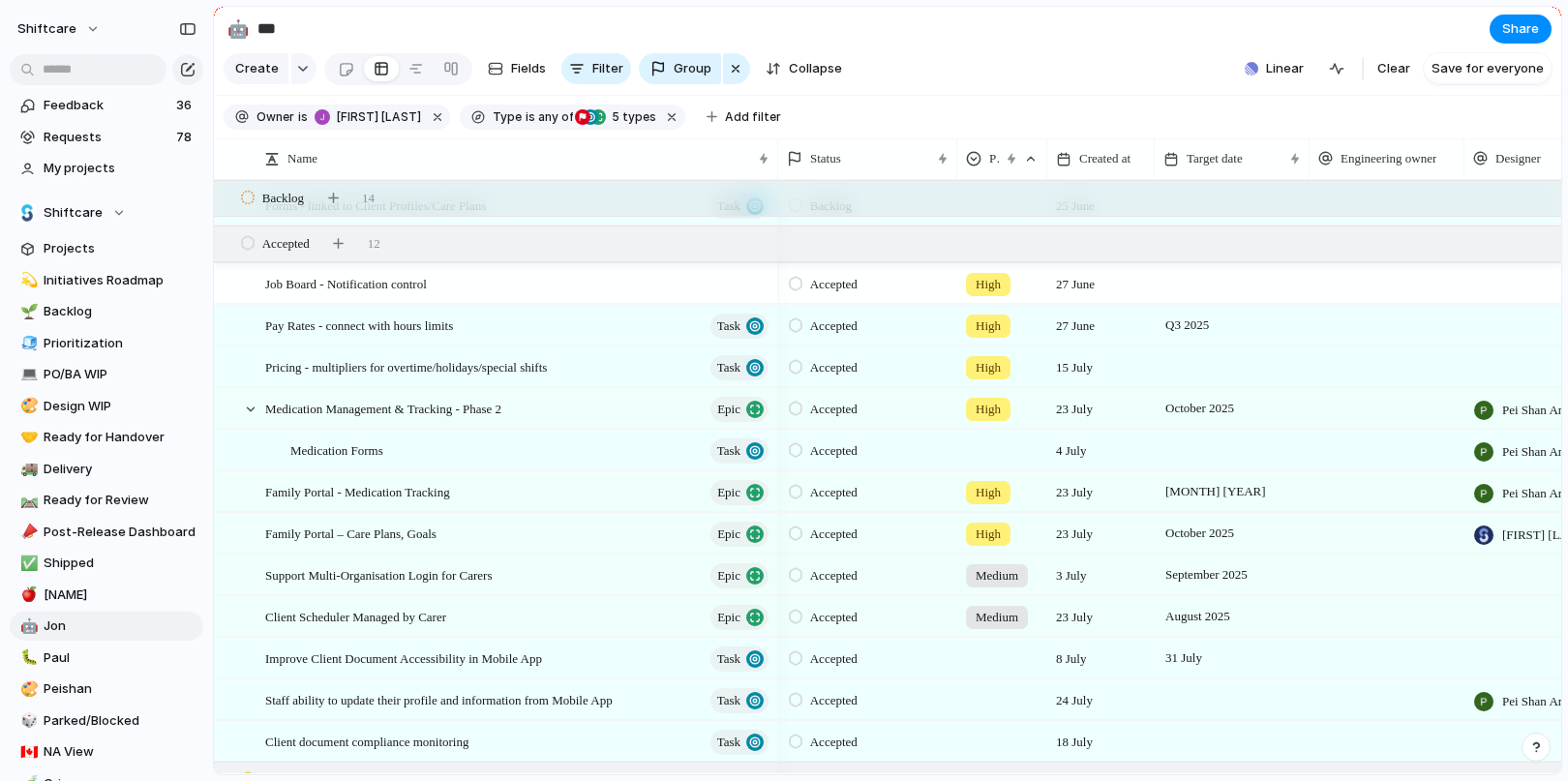 click on "Accepted" at bounding box center [833, 451] 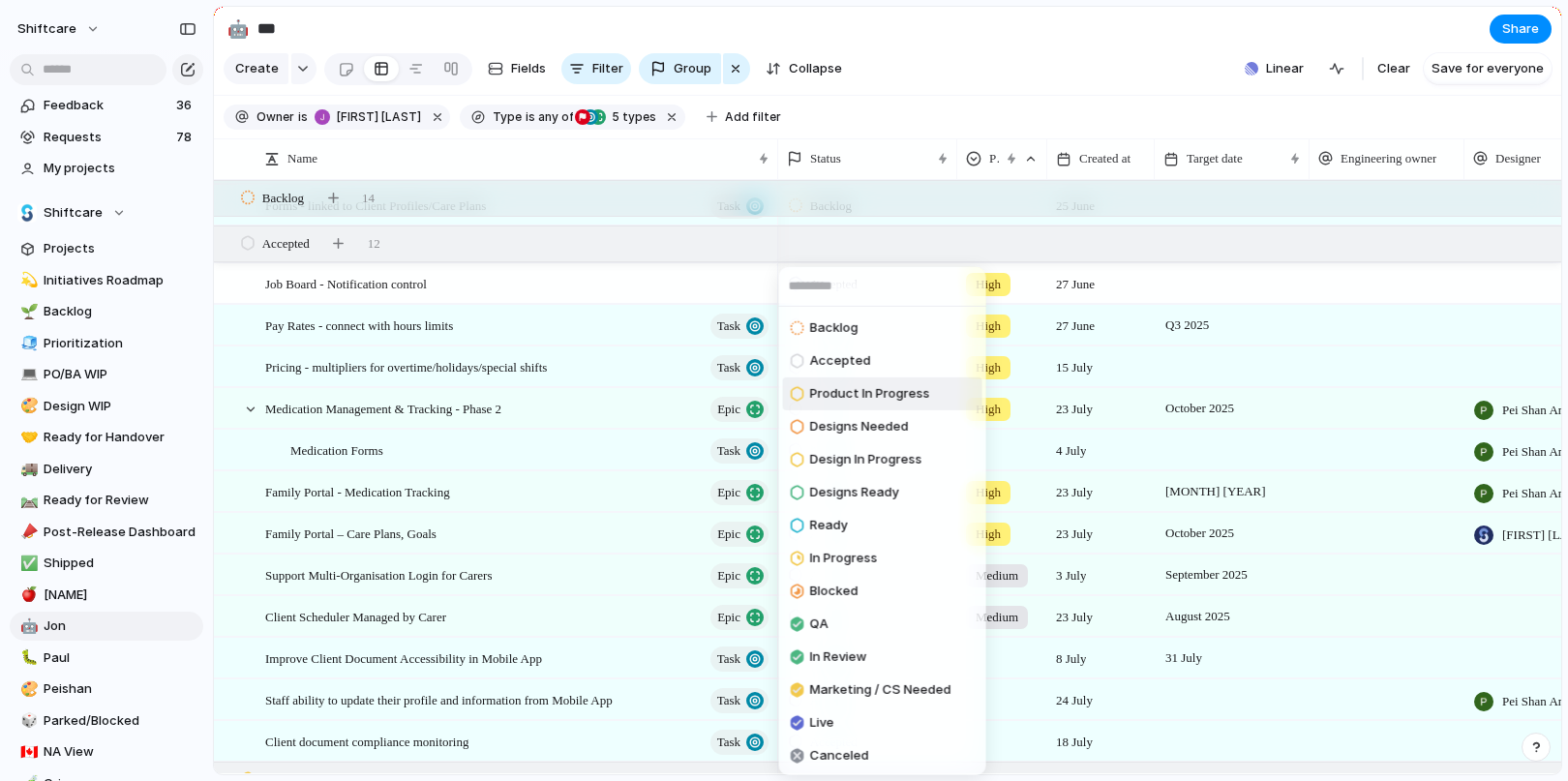 click on "Product In Progress" at bounding box center [870, 394] 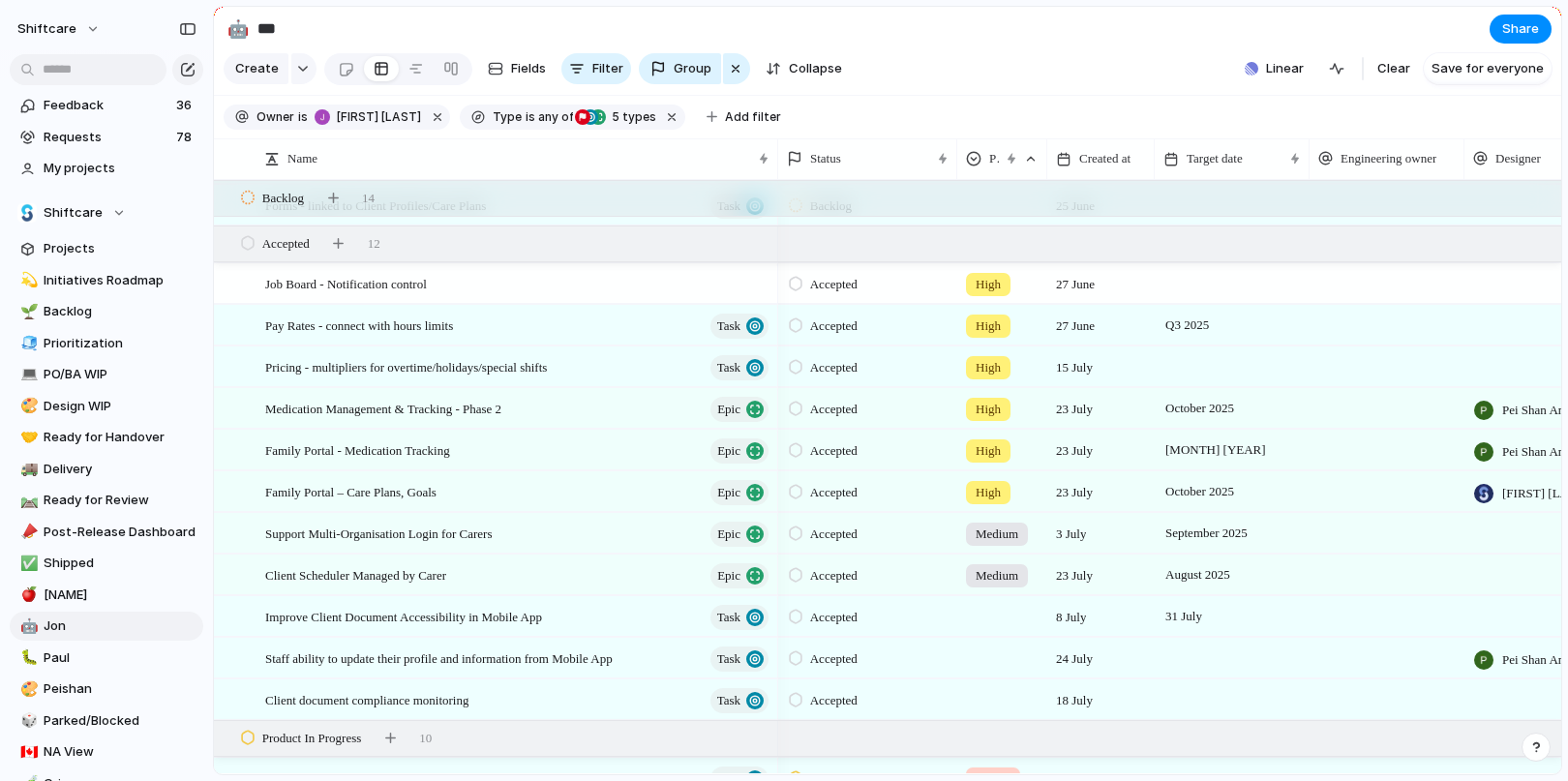 click on "Accepted" at bounding box center (833, 409) 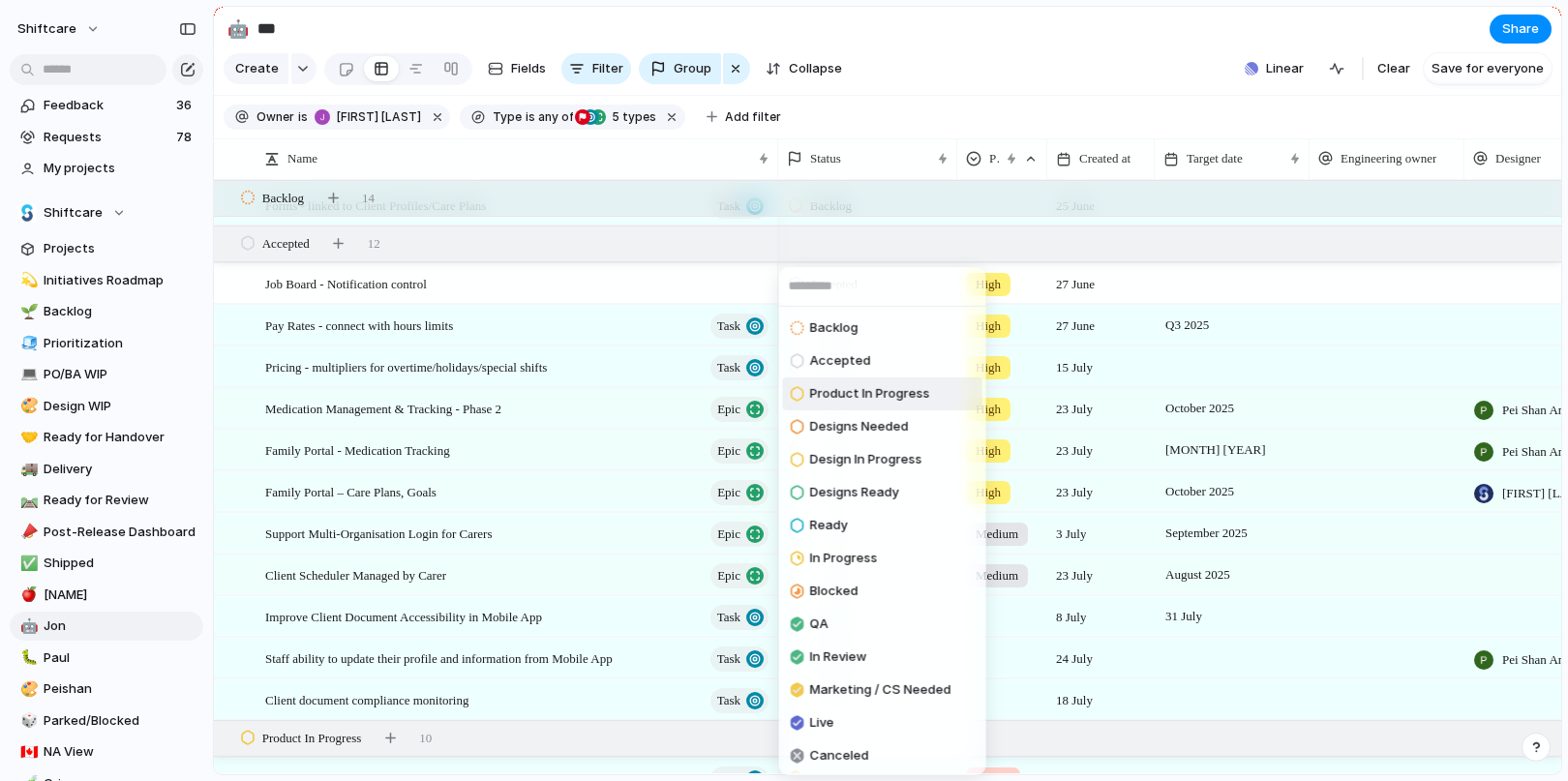click on "Product In Progress" at bounding box center (870, 394) 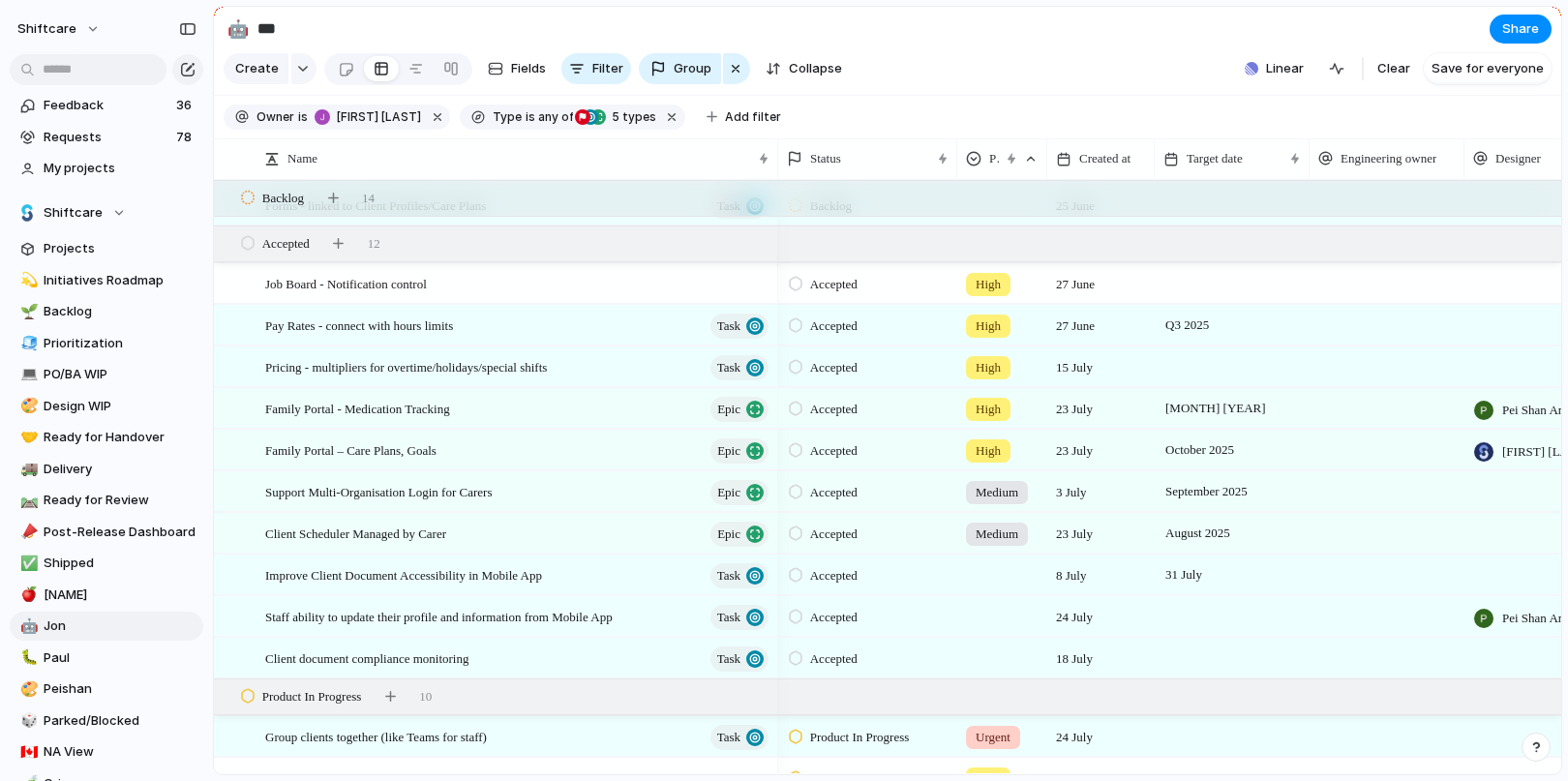 click on "Accepted" at bounding box center (826, 409) 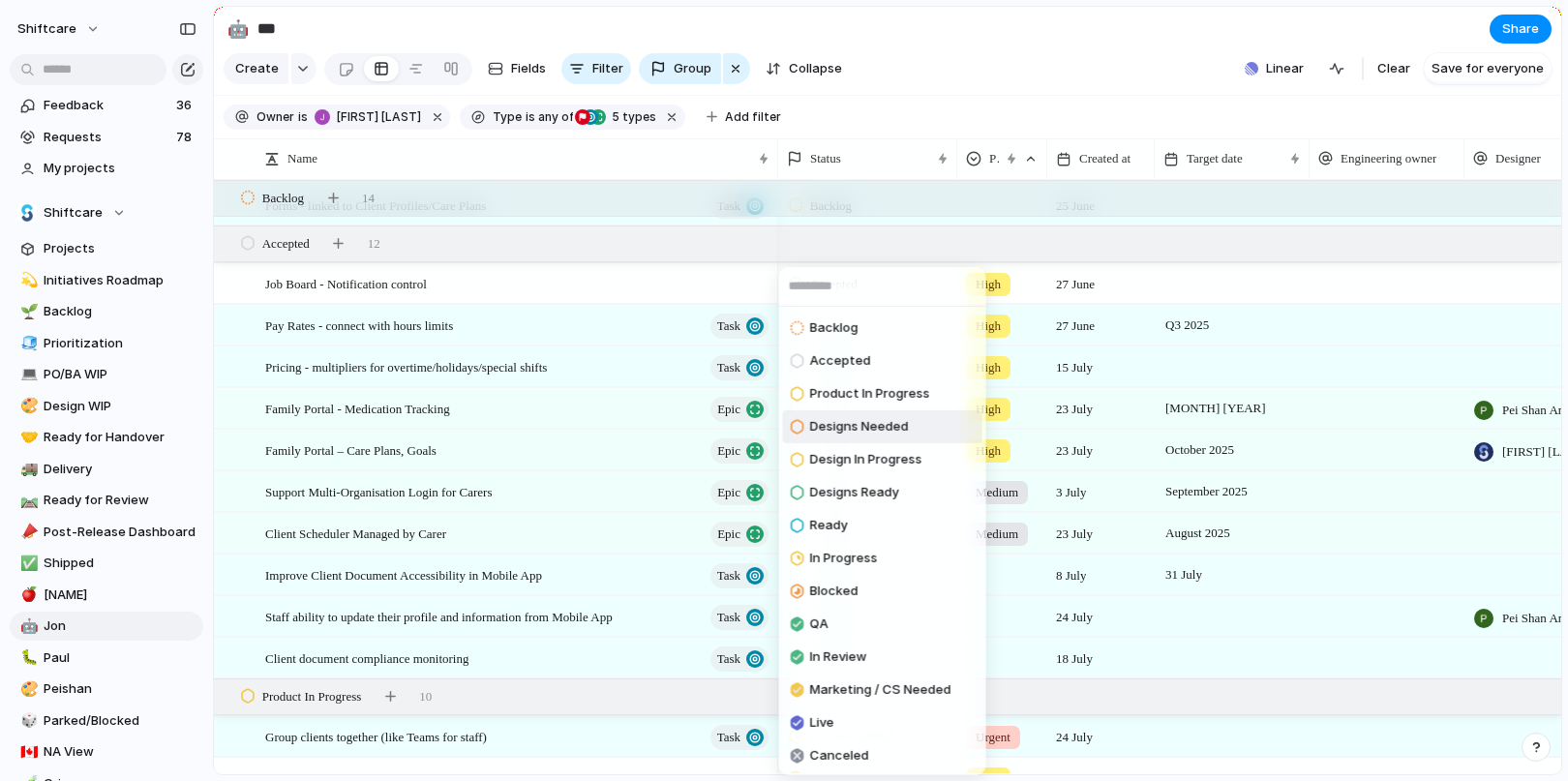 click on "Backlog   Accepted   Product In Progress   Designs Needed   Design In Progress   Designs Ready   Ready   In Progress   Blocked   QA   In Review   Marketing / CS Needed   Live   Canceled   Parked" at bounding box center [784, 390] 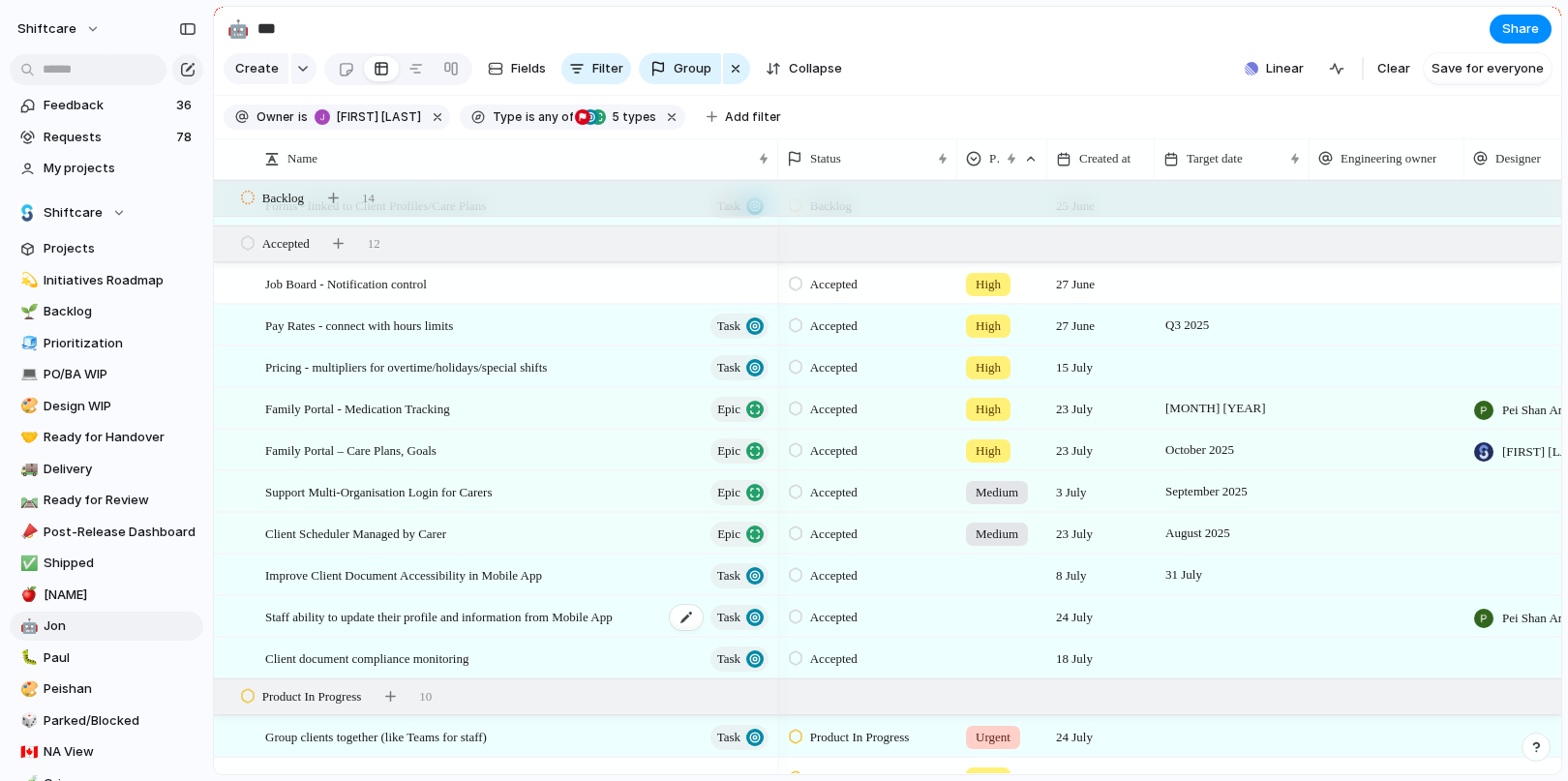 scroll, scrollTop: 227, scrollLeft: 0, axis: vertical 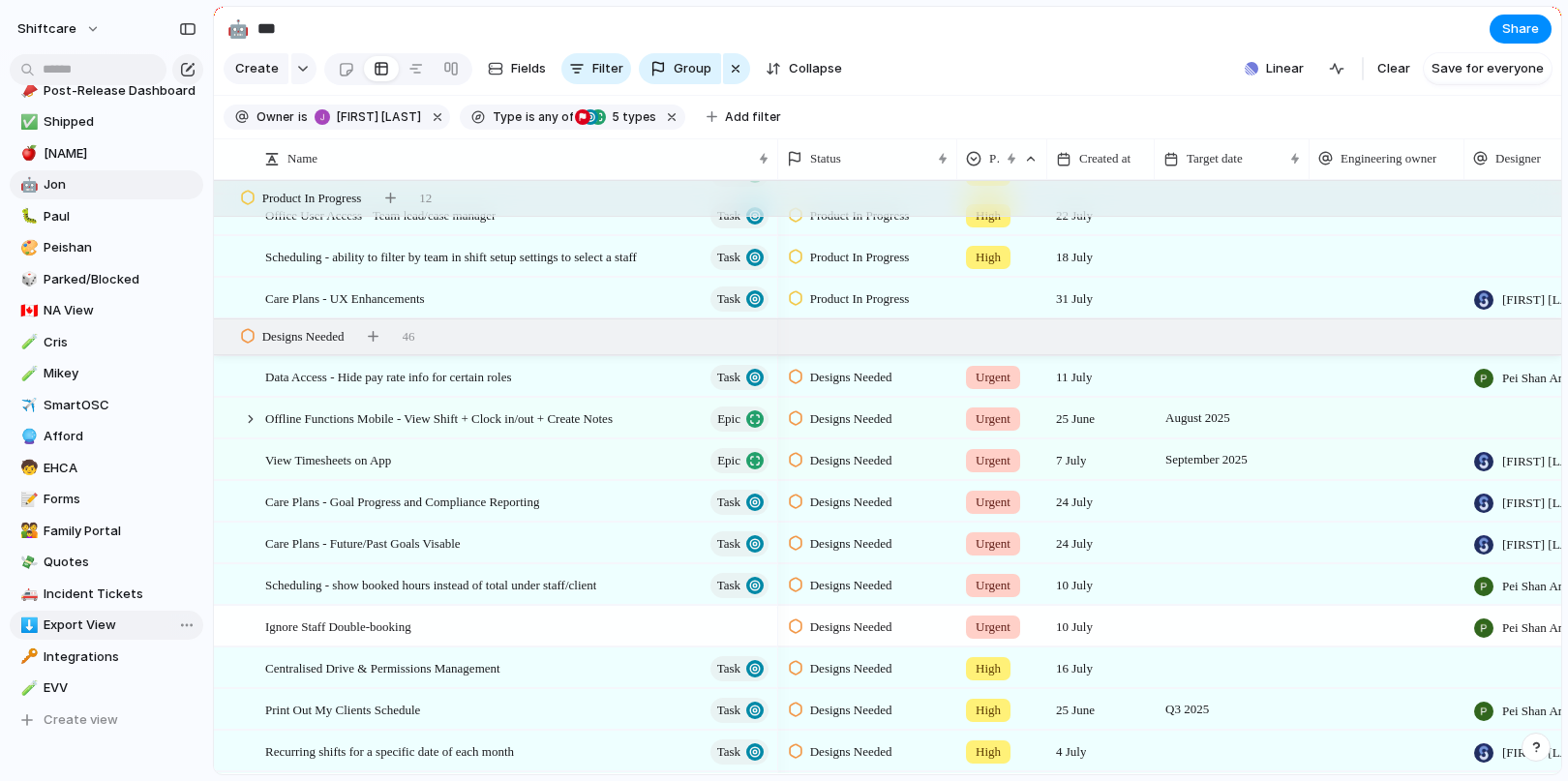 click on "Export View" at bounding box center (120, 625) 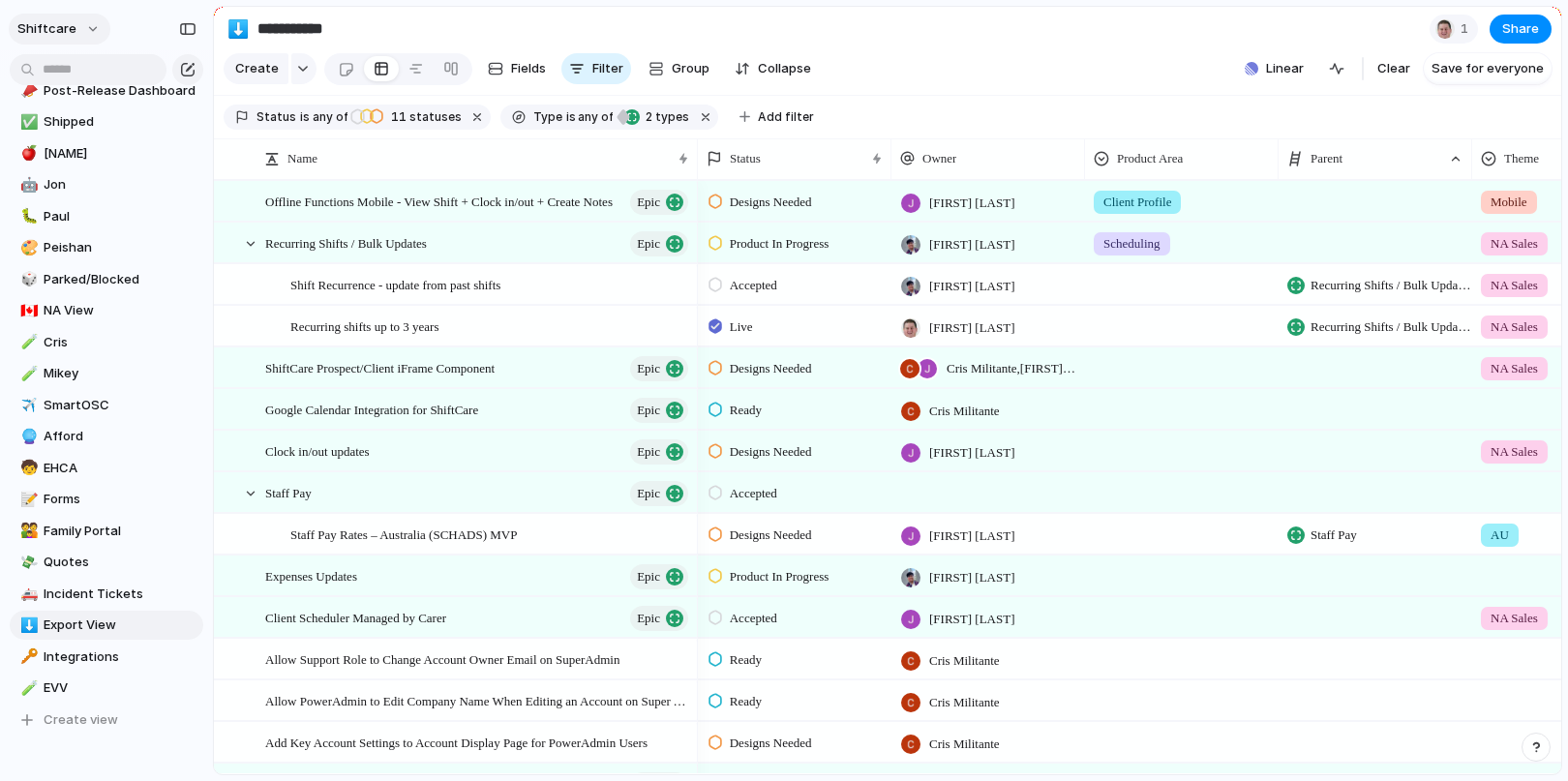 click on "shiftcare" at bounding box center [46, 29] 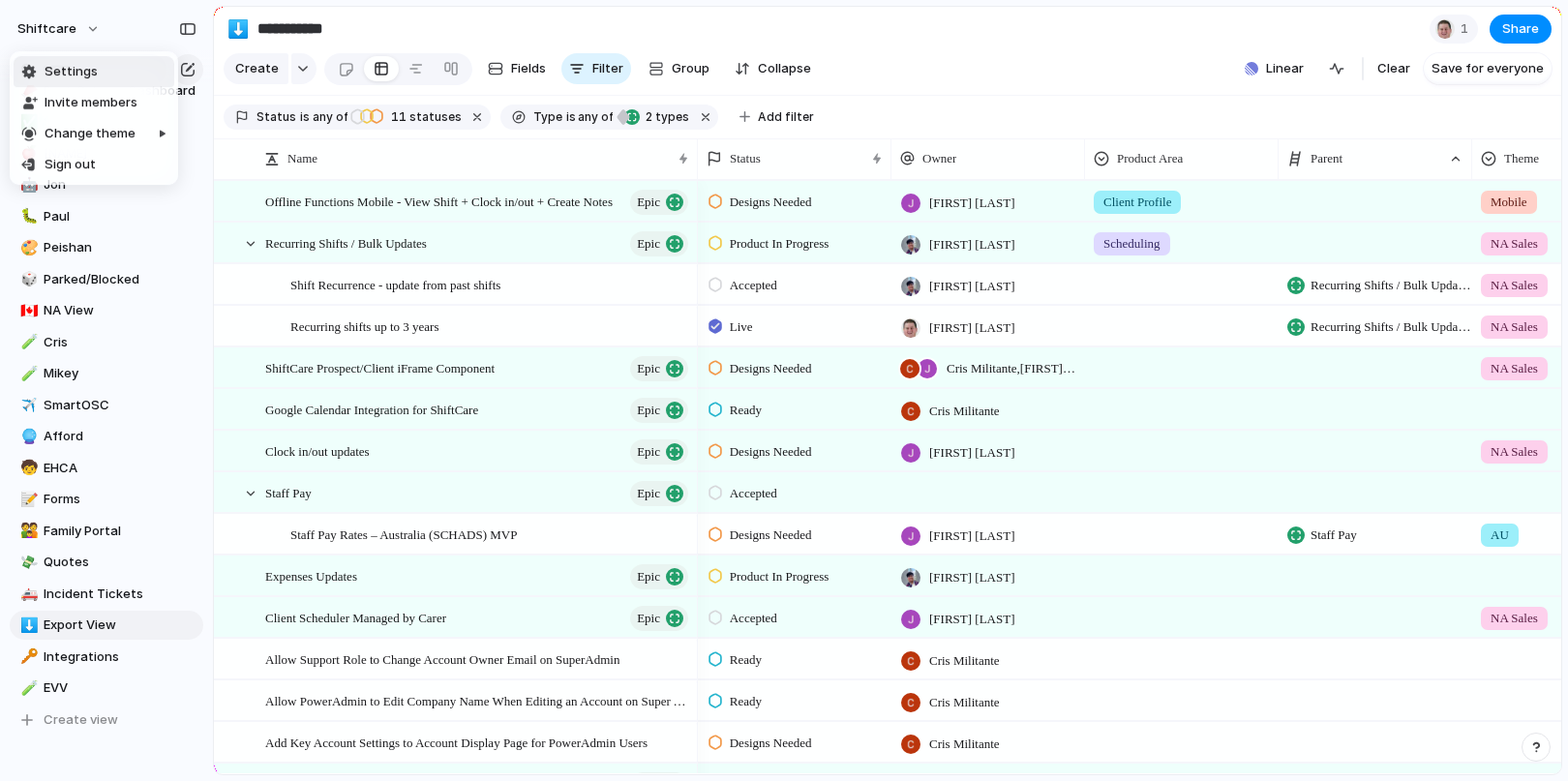 click on "Settings" at bounding box center (94, 72) 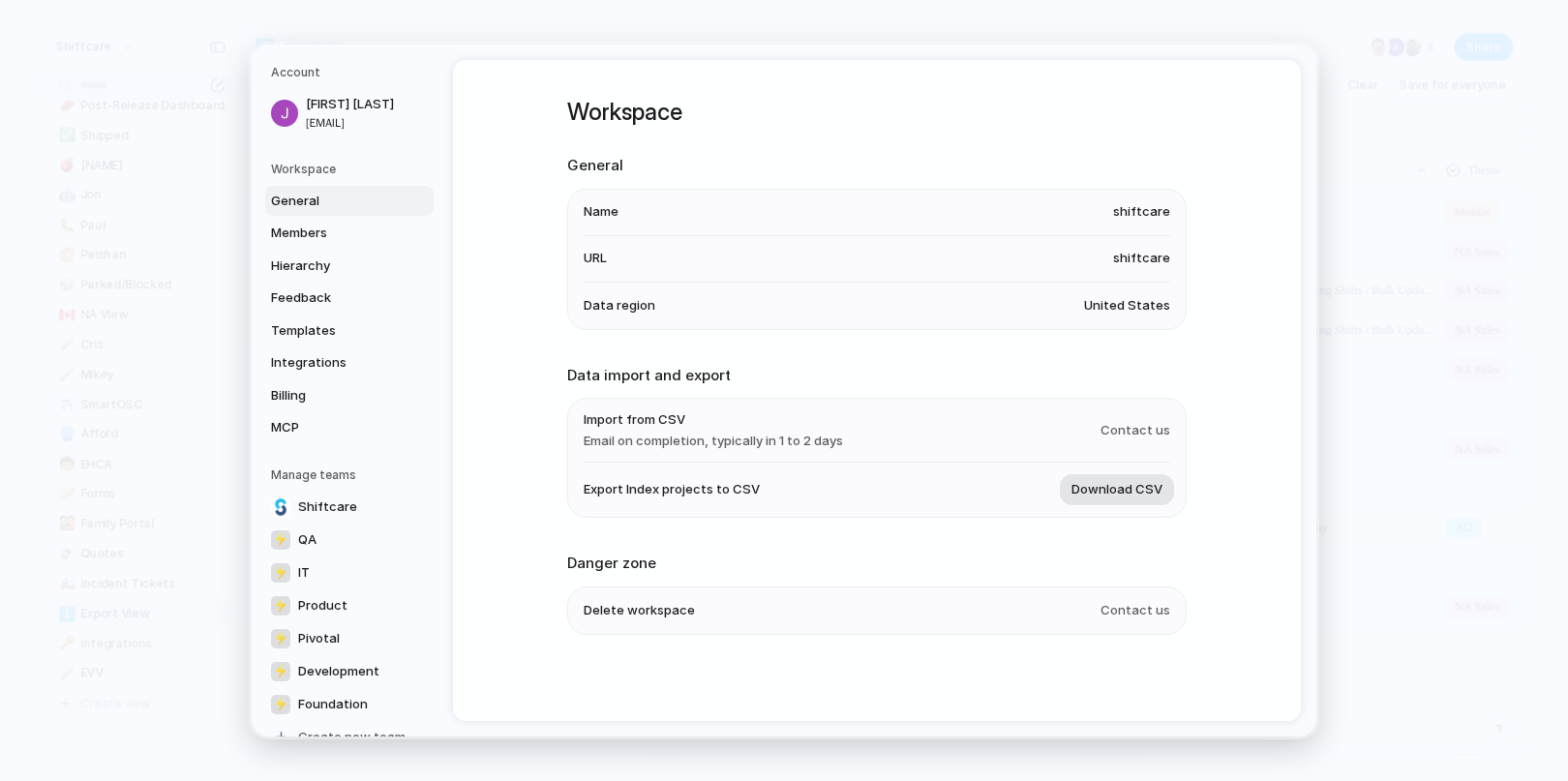 click on "Download CSV" at bounding box center [1117, 490] 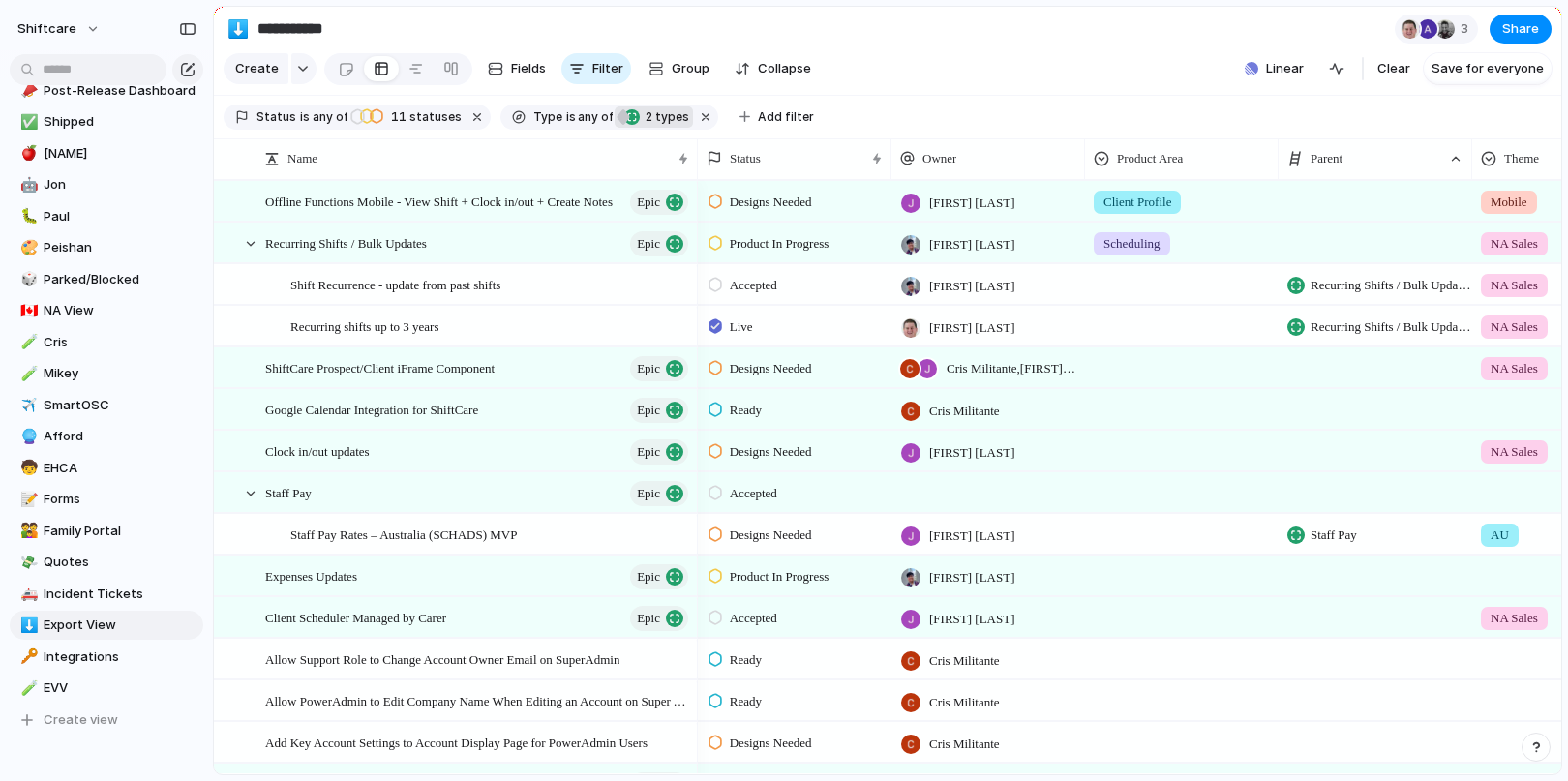 click on "project Epic 2   types" at bounding box center [653, 117] 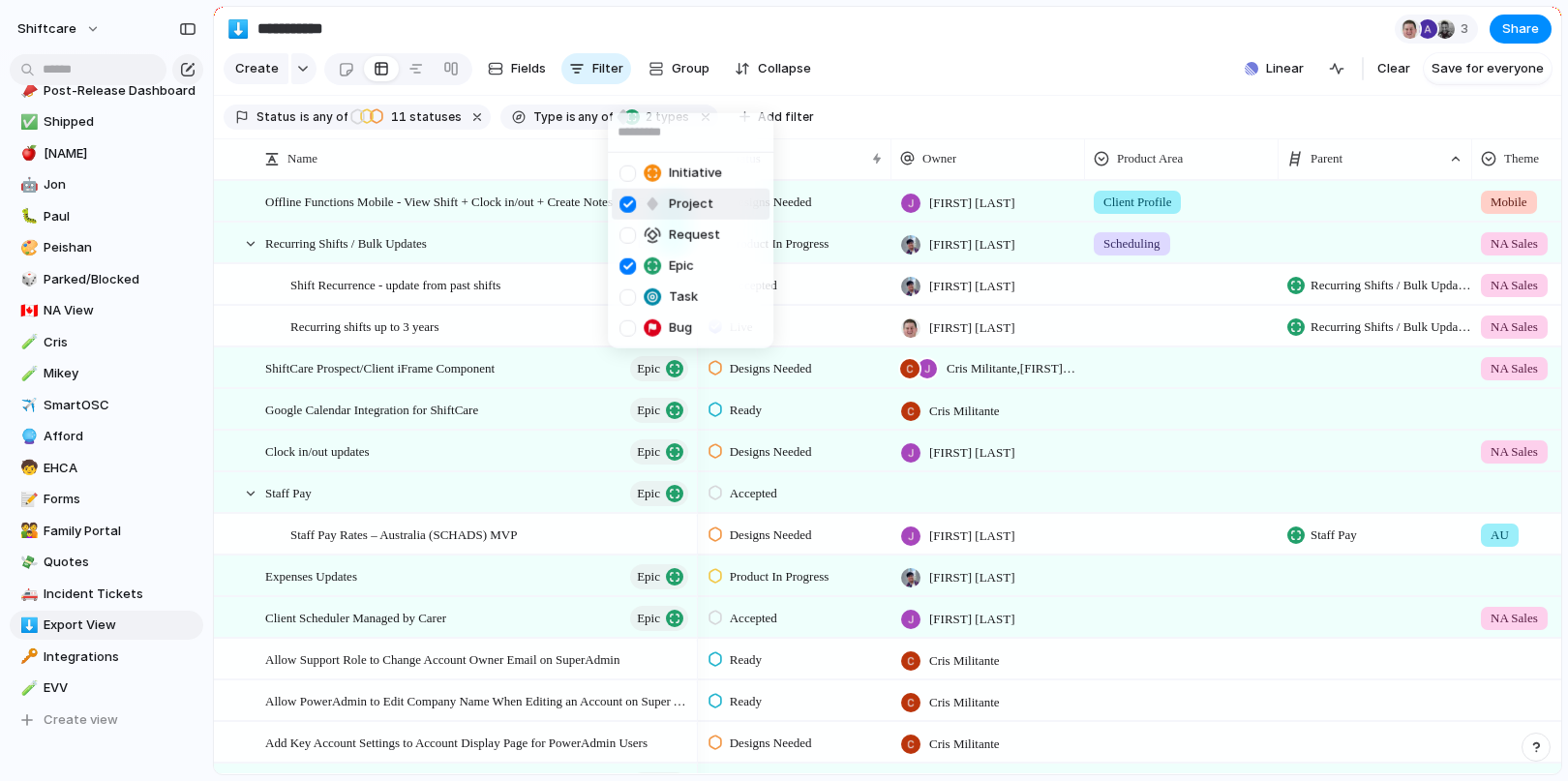 click on "Initiative   Project   Request   Epic   Task   Bug" at bounding box center (784, 390) 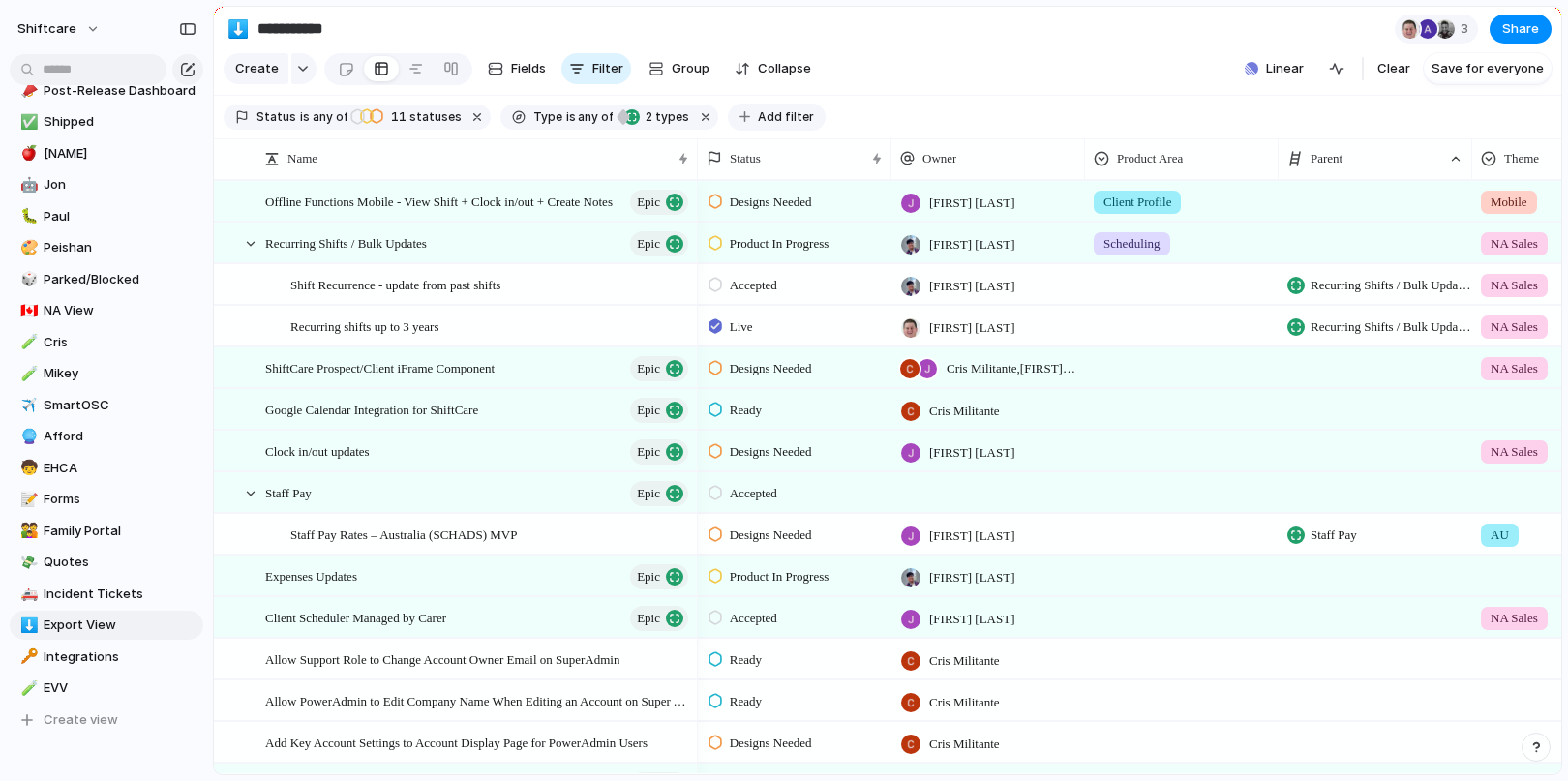 click on "Add filter" at bounding box center [786, 117] 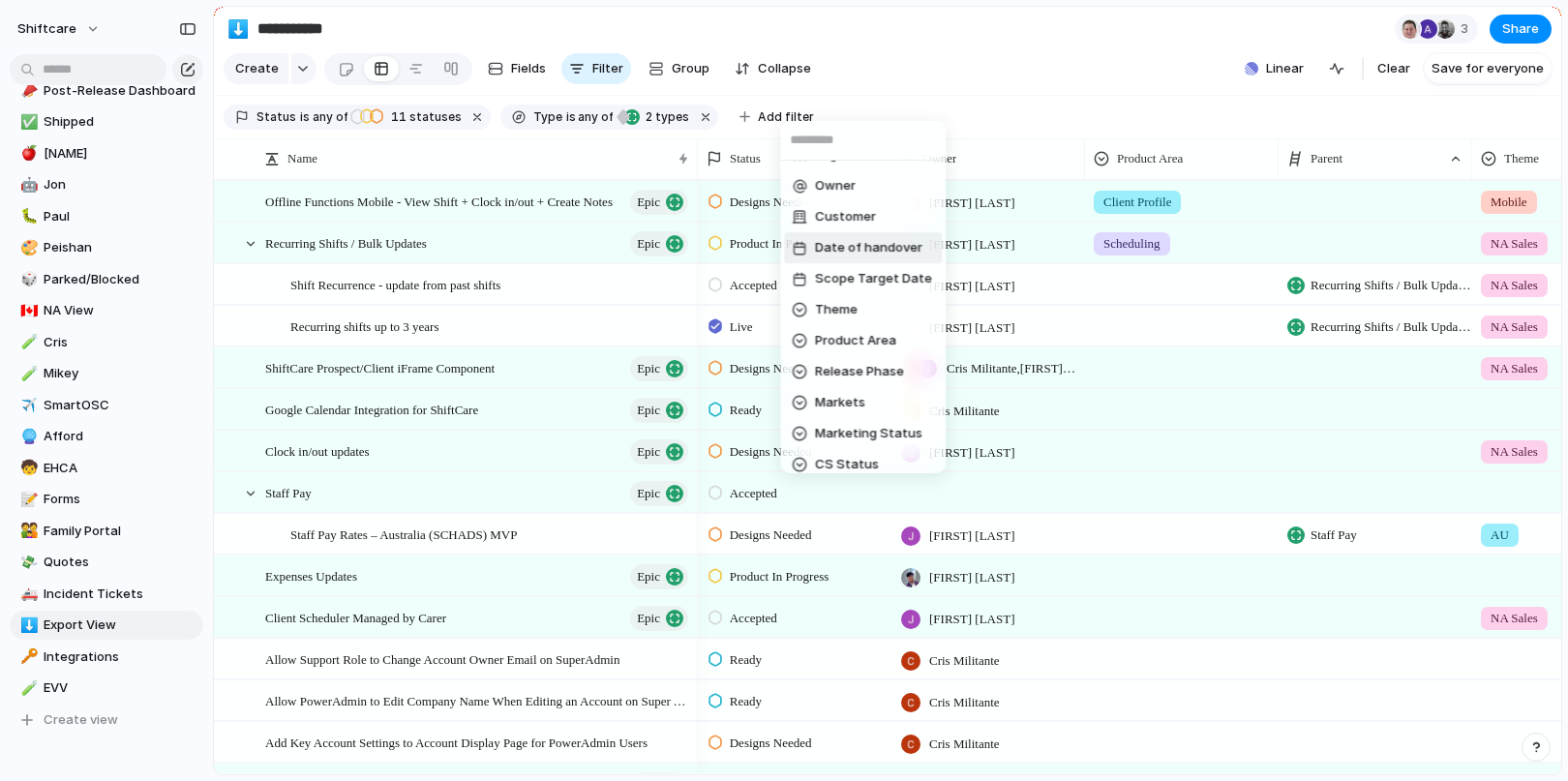 scroll, scrollTop: 270, scrollLeft: 0, axis: vertical 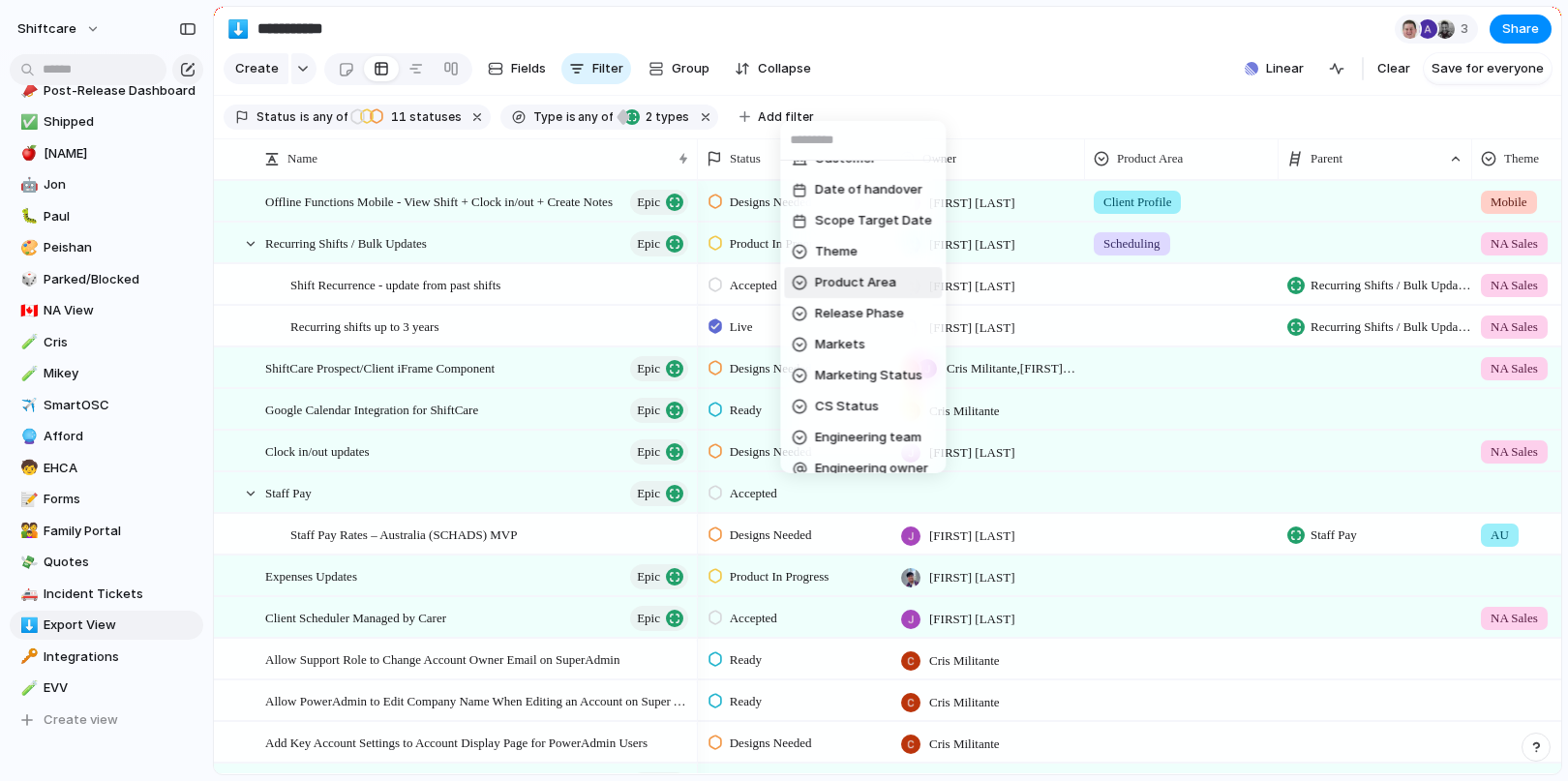 click on "Product Area" at bounding box center (856, 283) 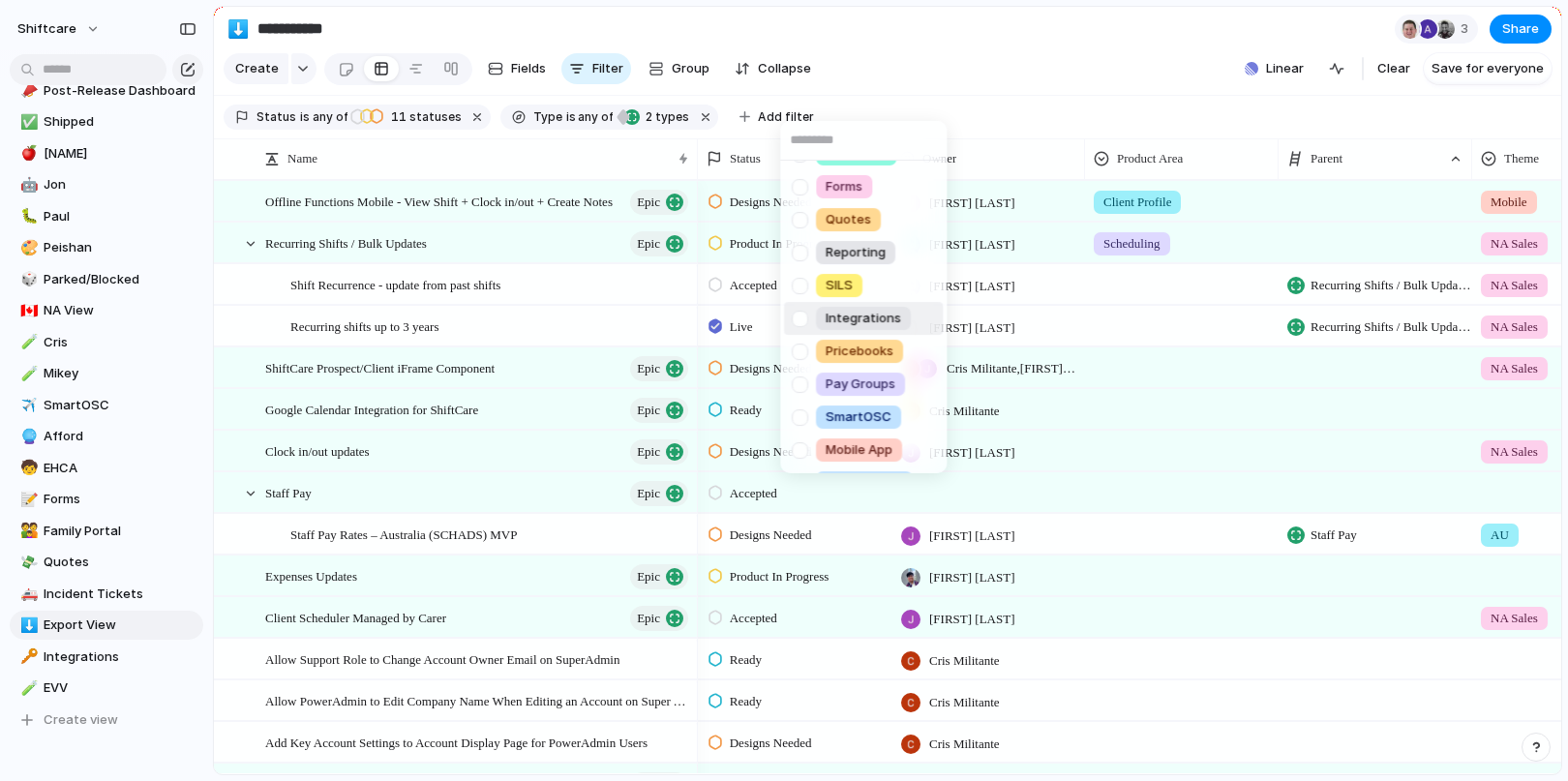 scroll, scrollTop: 164, scrollLeft: 0, axis: vertical 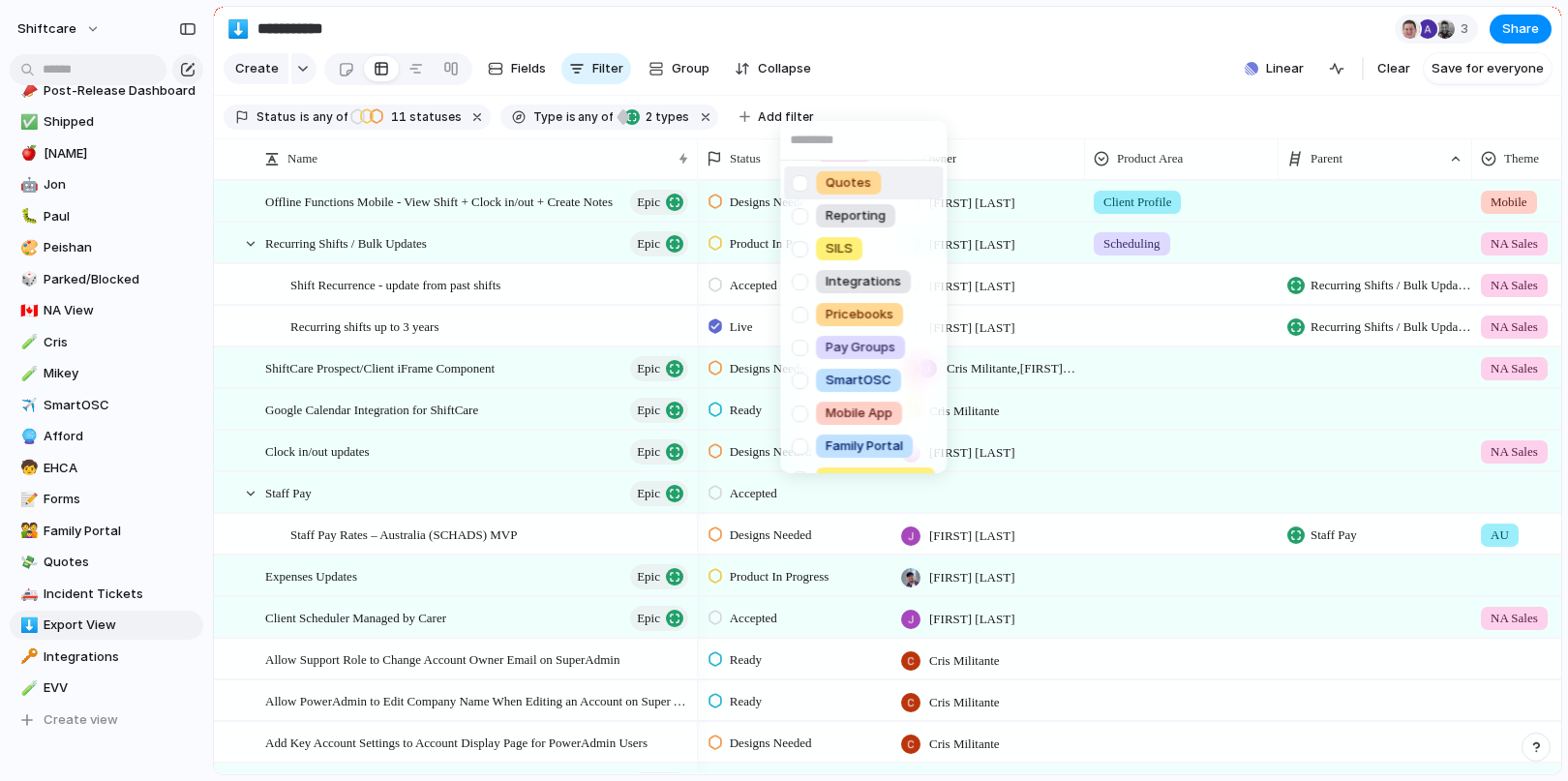 click on "Scheduling   Client Profile   Staff Profile   Job Board   Forms   Quotes   Reporting   SILS   Integrations   Pricebooks   Pay Groups   SmartOSC   Mobile App   Family Portal   Incident Tickets   No  Product Area" at bounding box center (784, 390) 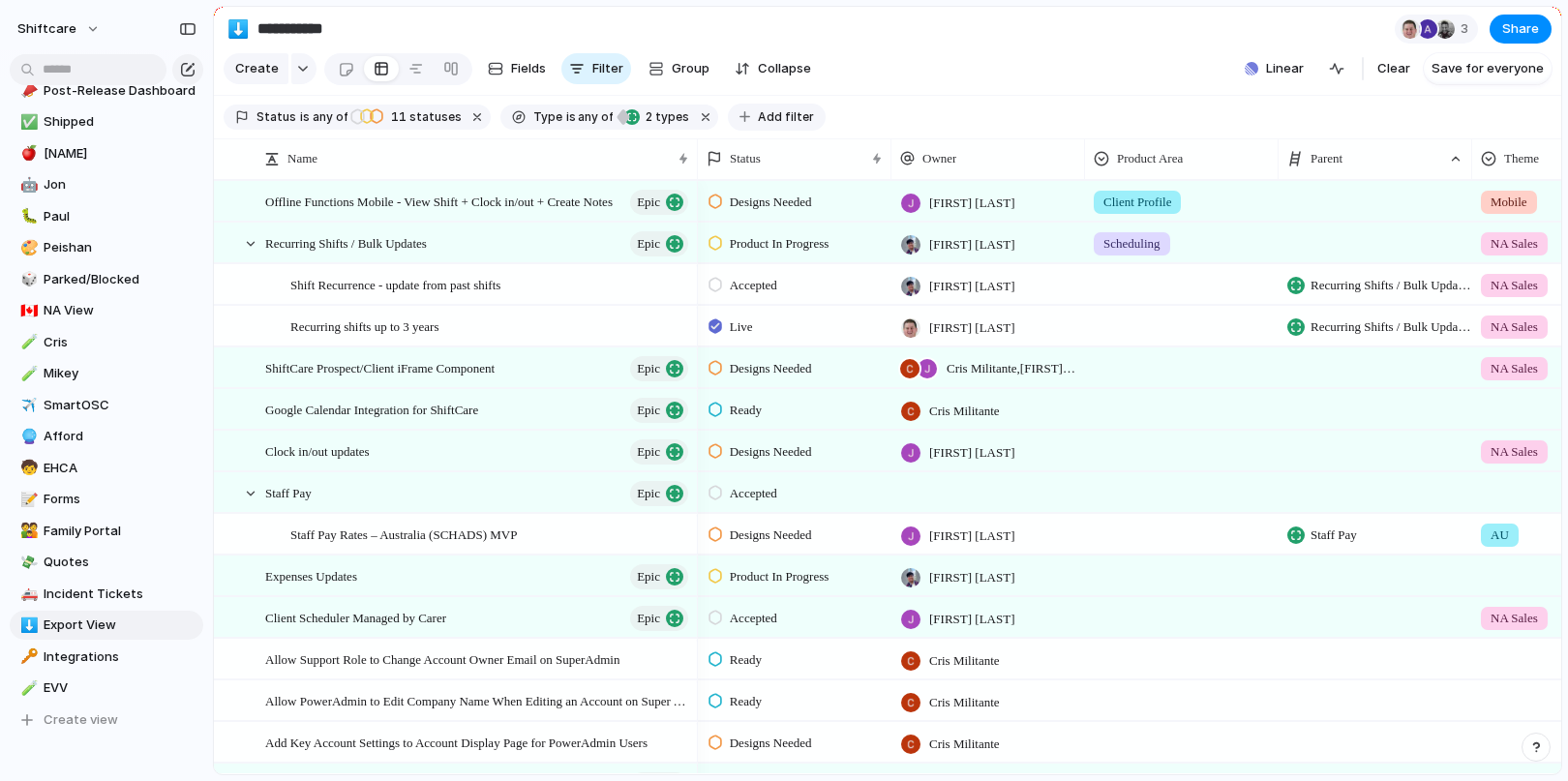 click on "Add filter" at bounding box center [786, 117] 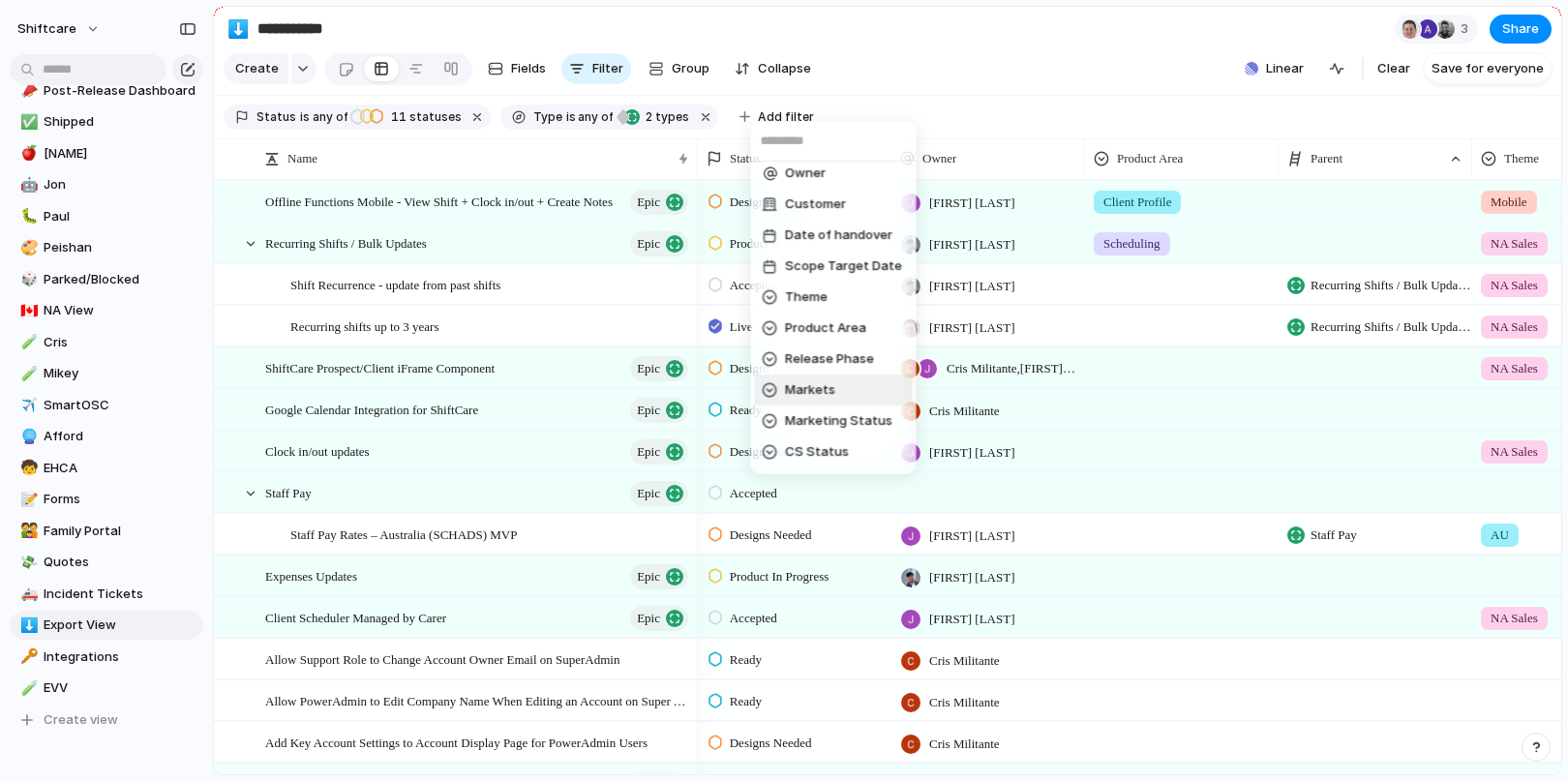 scroll, scrollTop: 230, scrollLeft: 0, axis: vertical 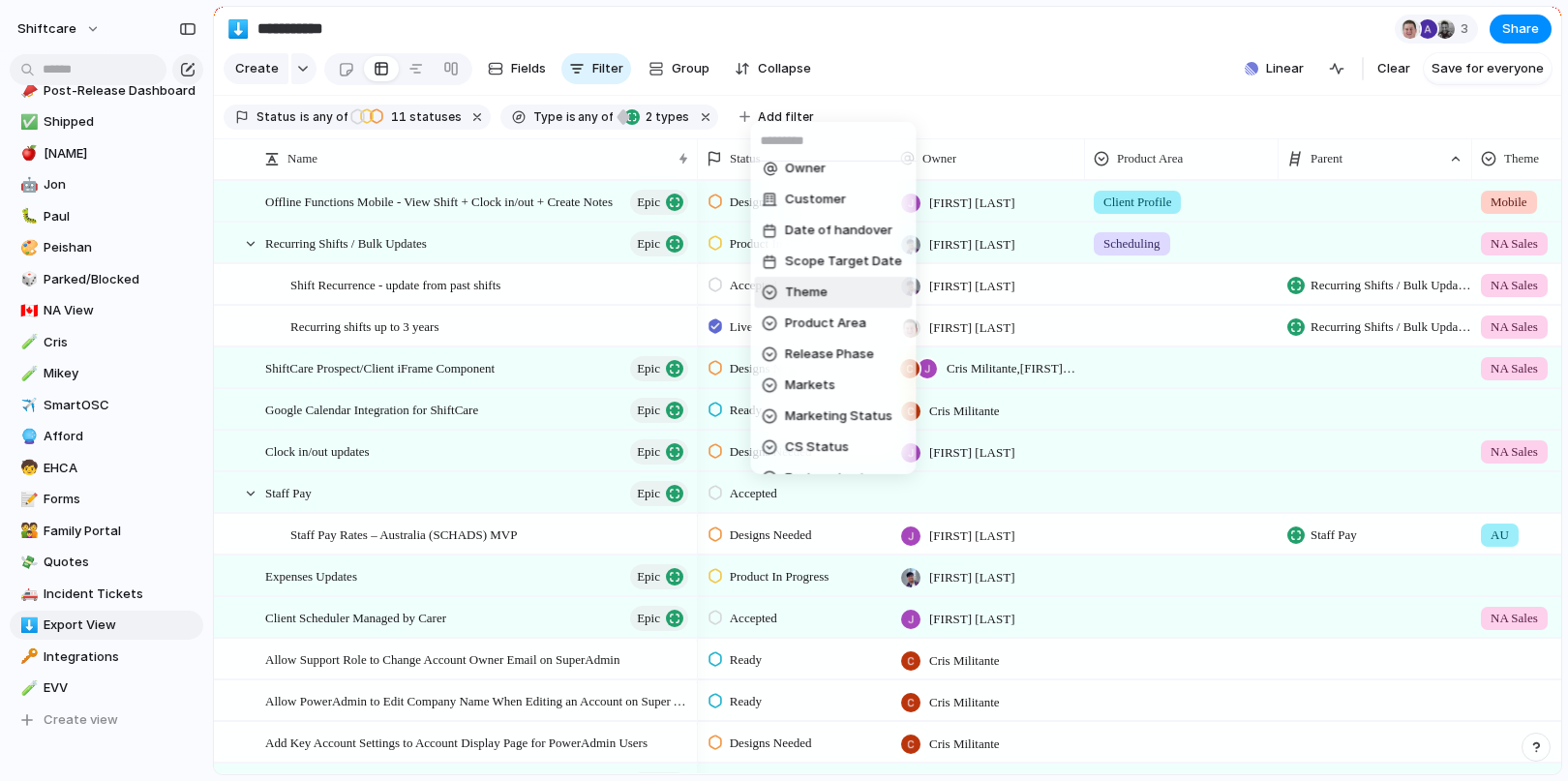 click on "Theme" at bounding box center (806, 292) 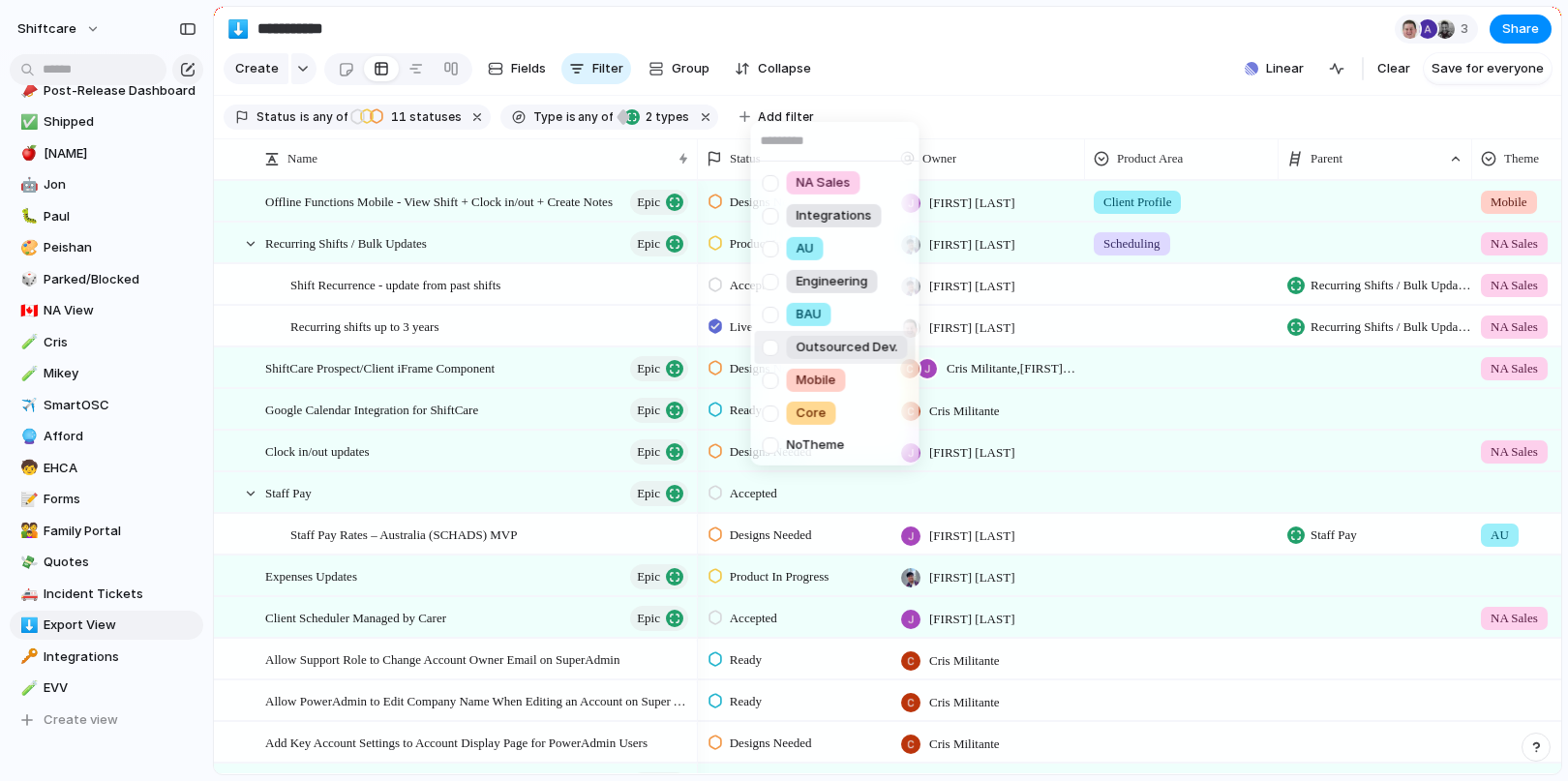 click at bounding box center (769, 346) 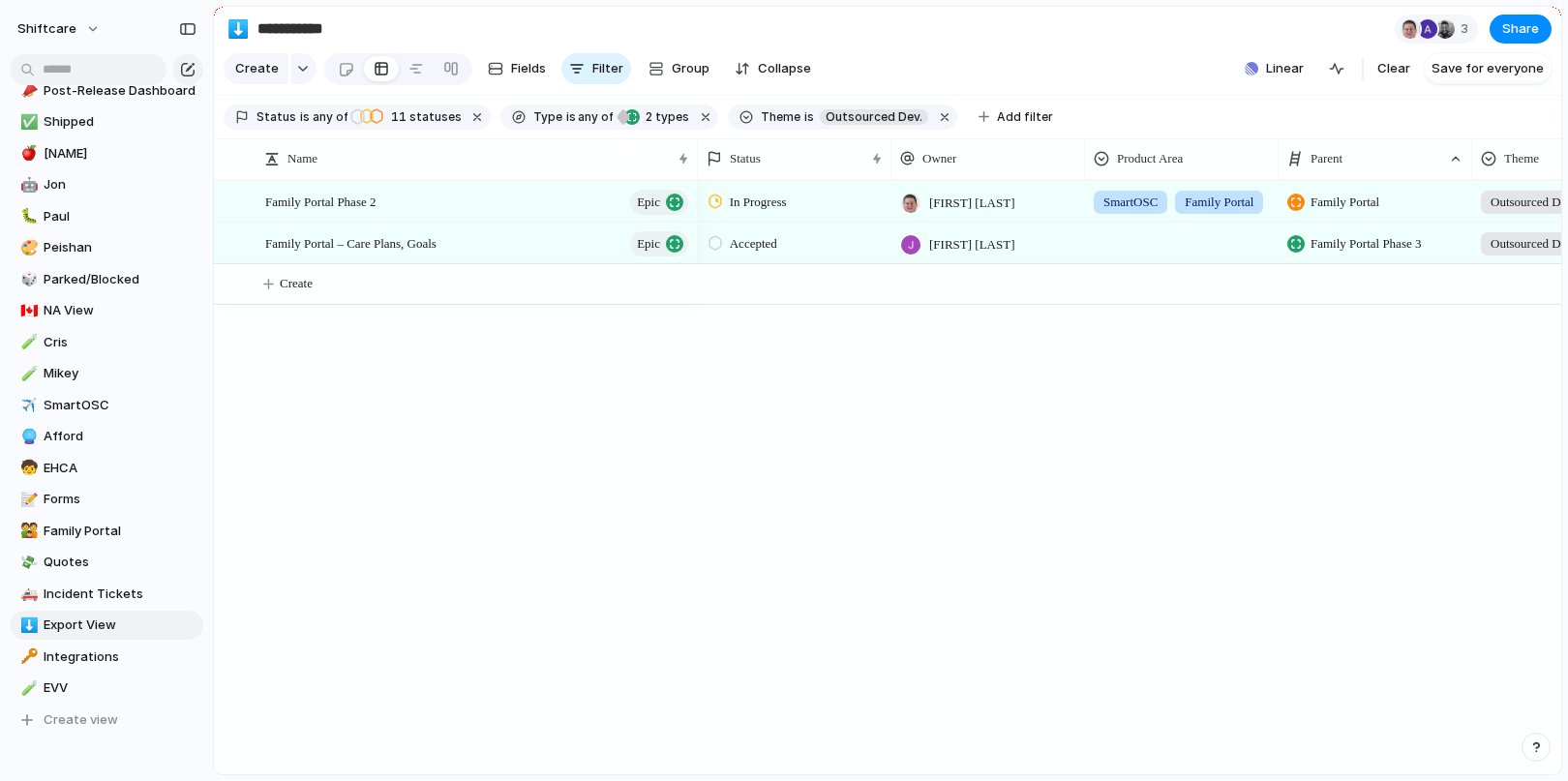 click on "NA Sales   Integrations   AU   Engineering   BAU   Outsourced Dev.   Mobile   Core   No  Theme" at bounding box center [784, 390] 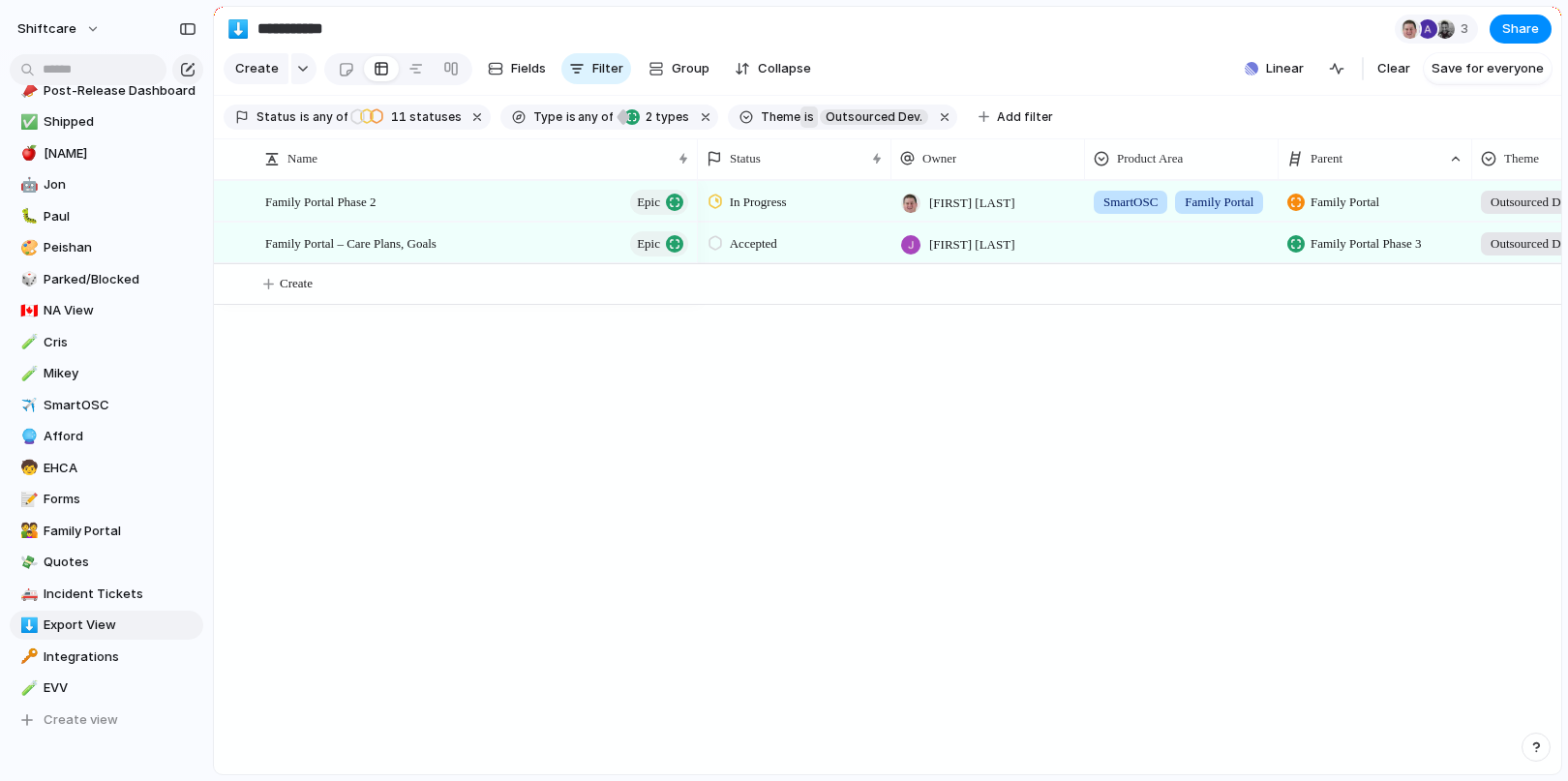 click on "is" at bounding box center [809, 117] 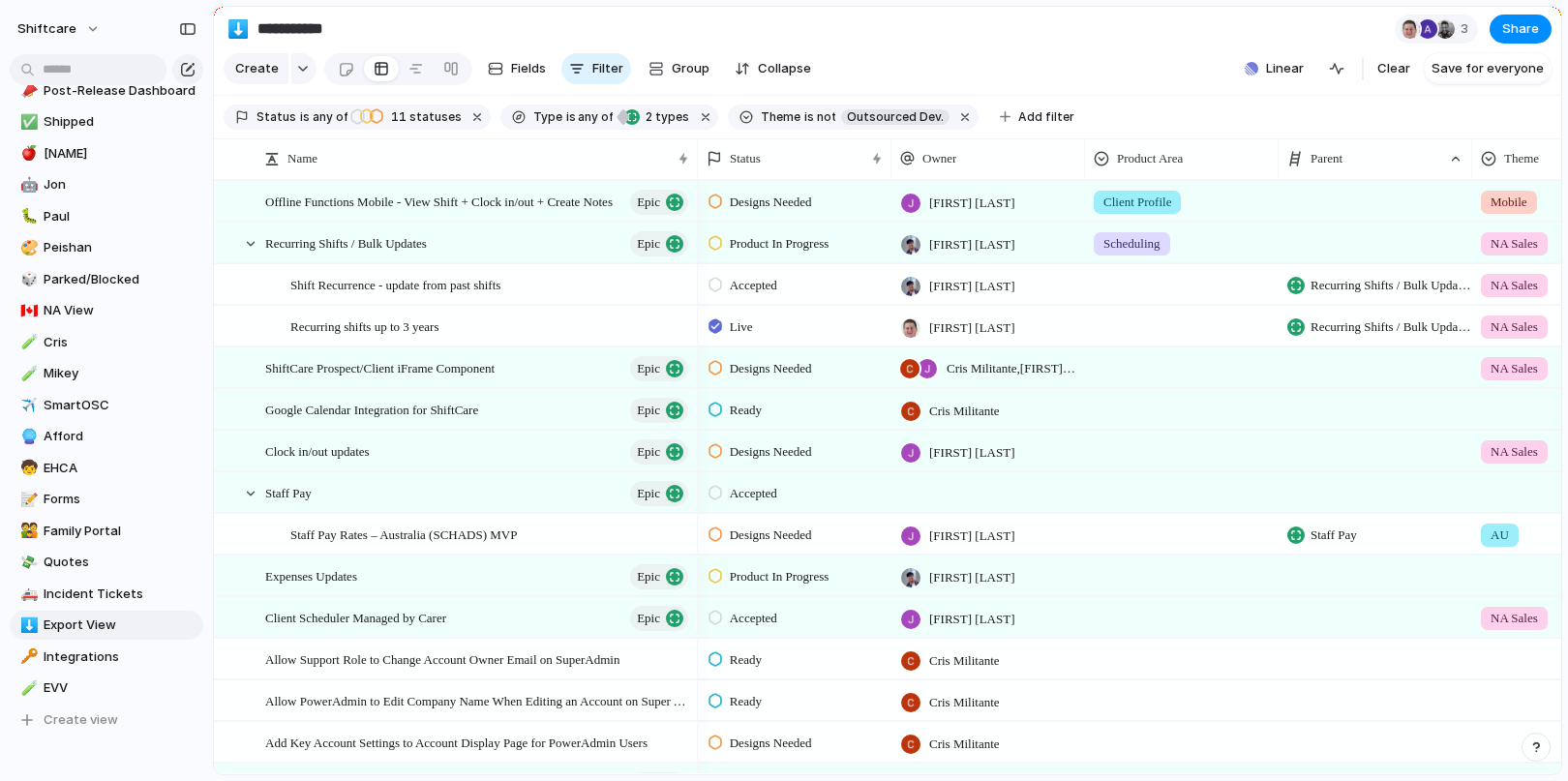 click on "**********" at bounding box center (367, 29) 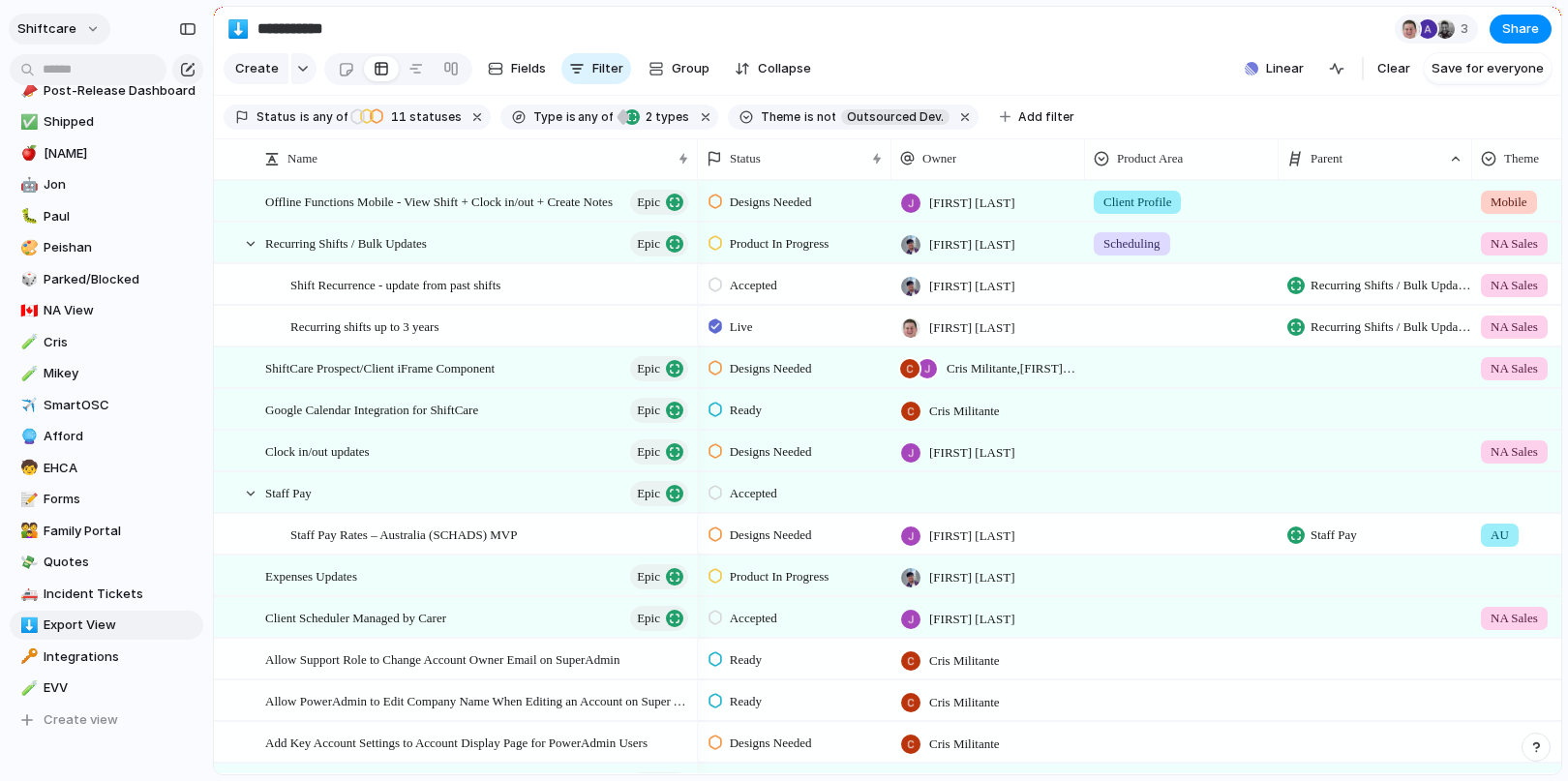click on "shiftcare" at bounding box center (46, 29) 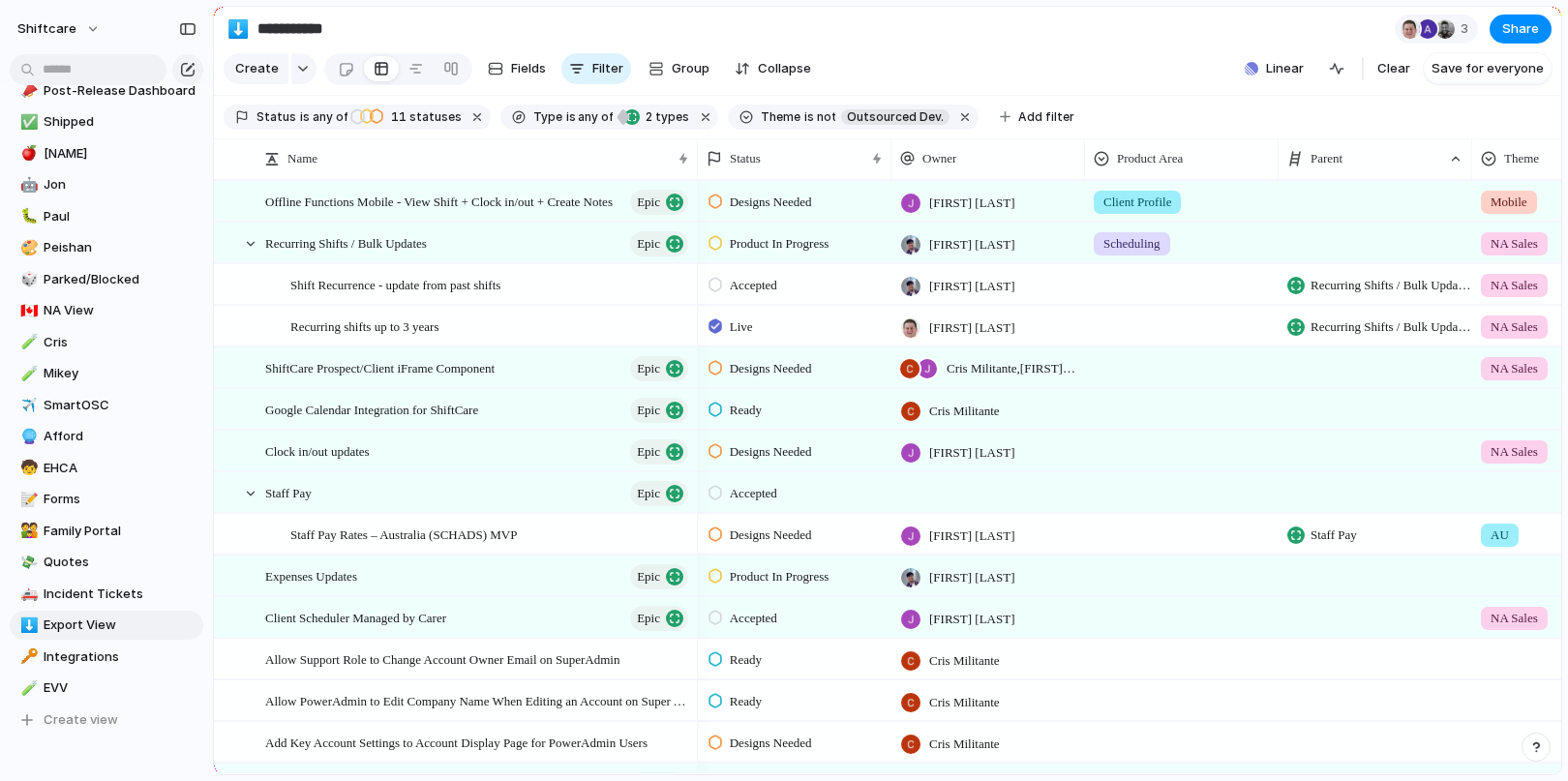click on "Settings   Invite members   Change theme   Sign out" at bounding box center [784, 390] 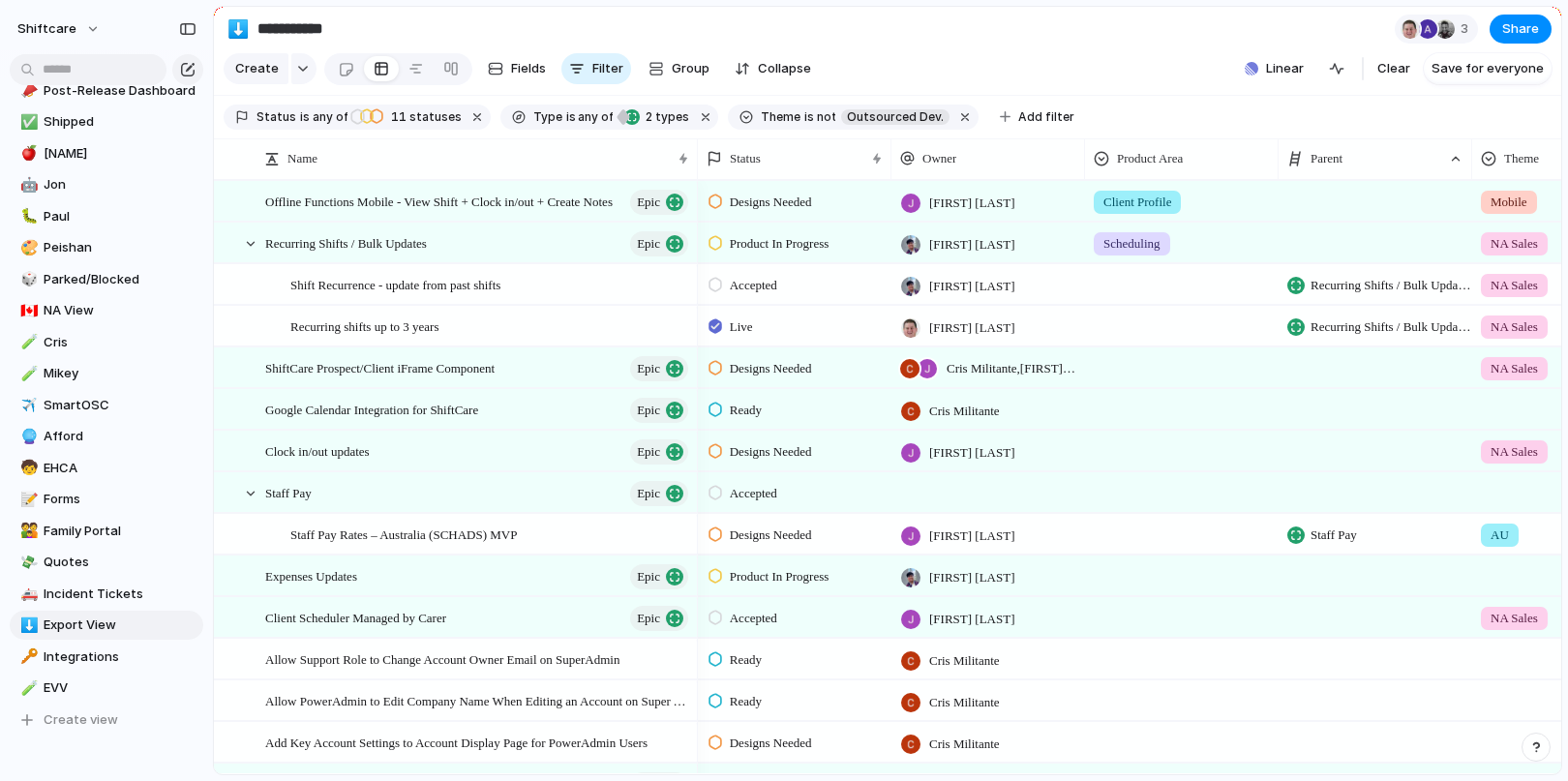 drag, startPoint x: 1481, startPoint y: 74, endPoint x: 1412, endPoint y: 87, distance: 70.21396 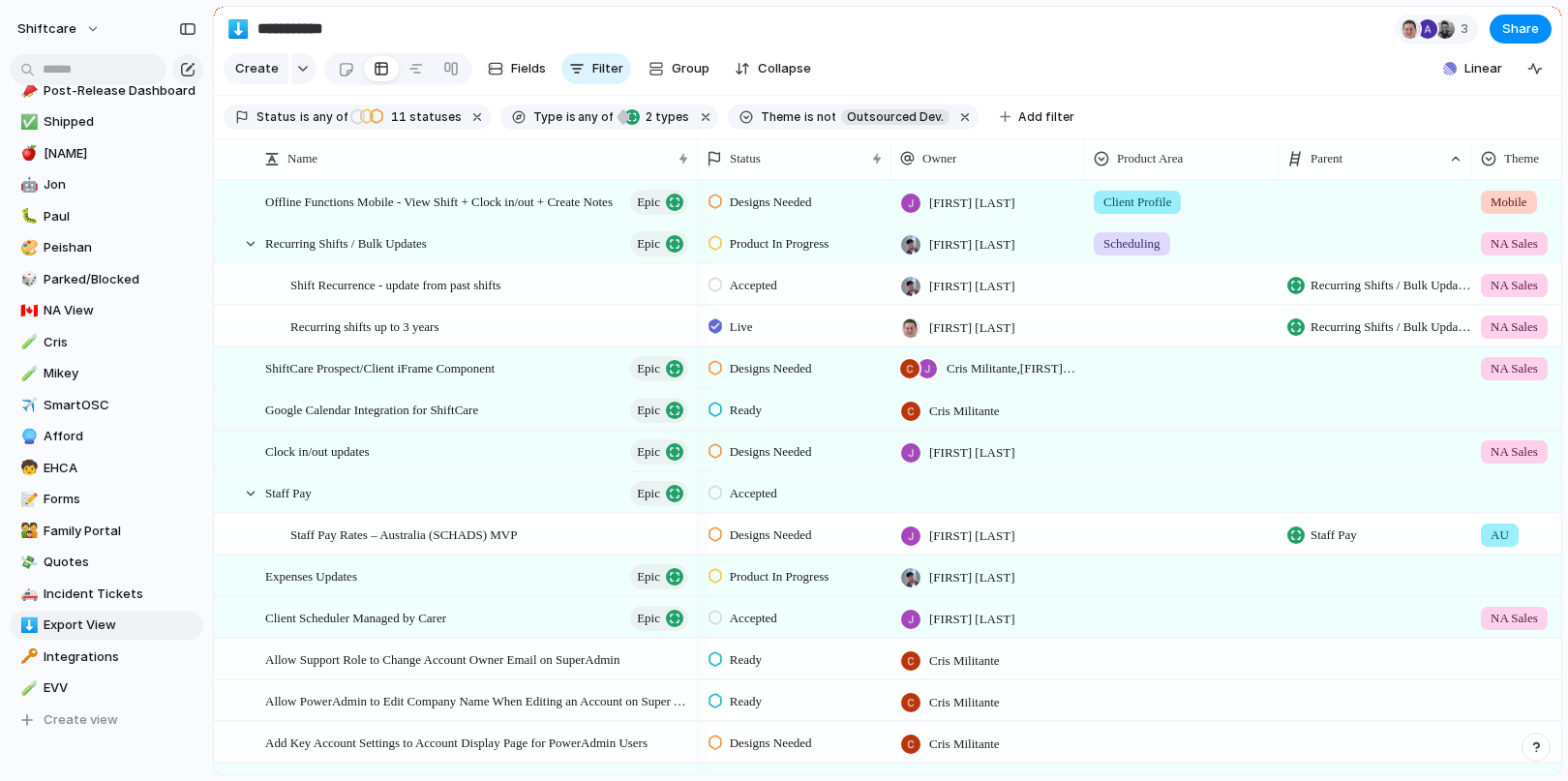 scroll, scrollTop: 818, scrollLeft: 0, axis: vertical 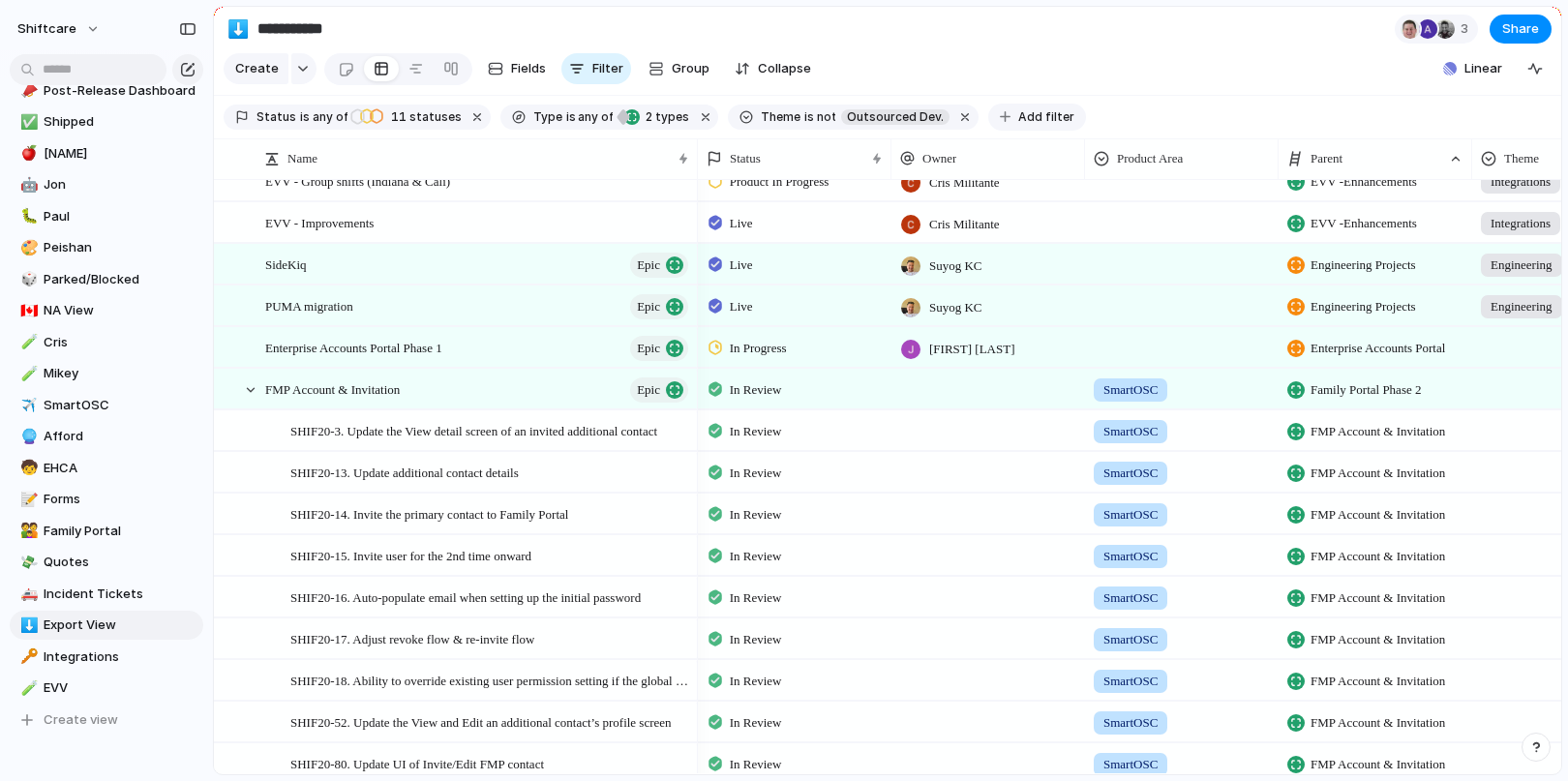 click on "Add filter" at bounding box center (1046, 117) 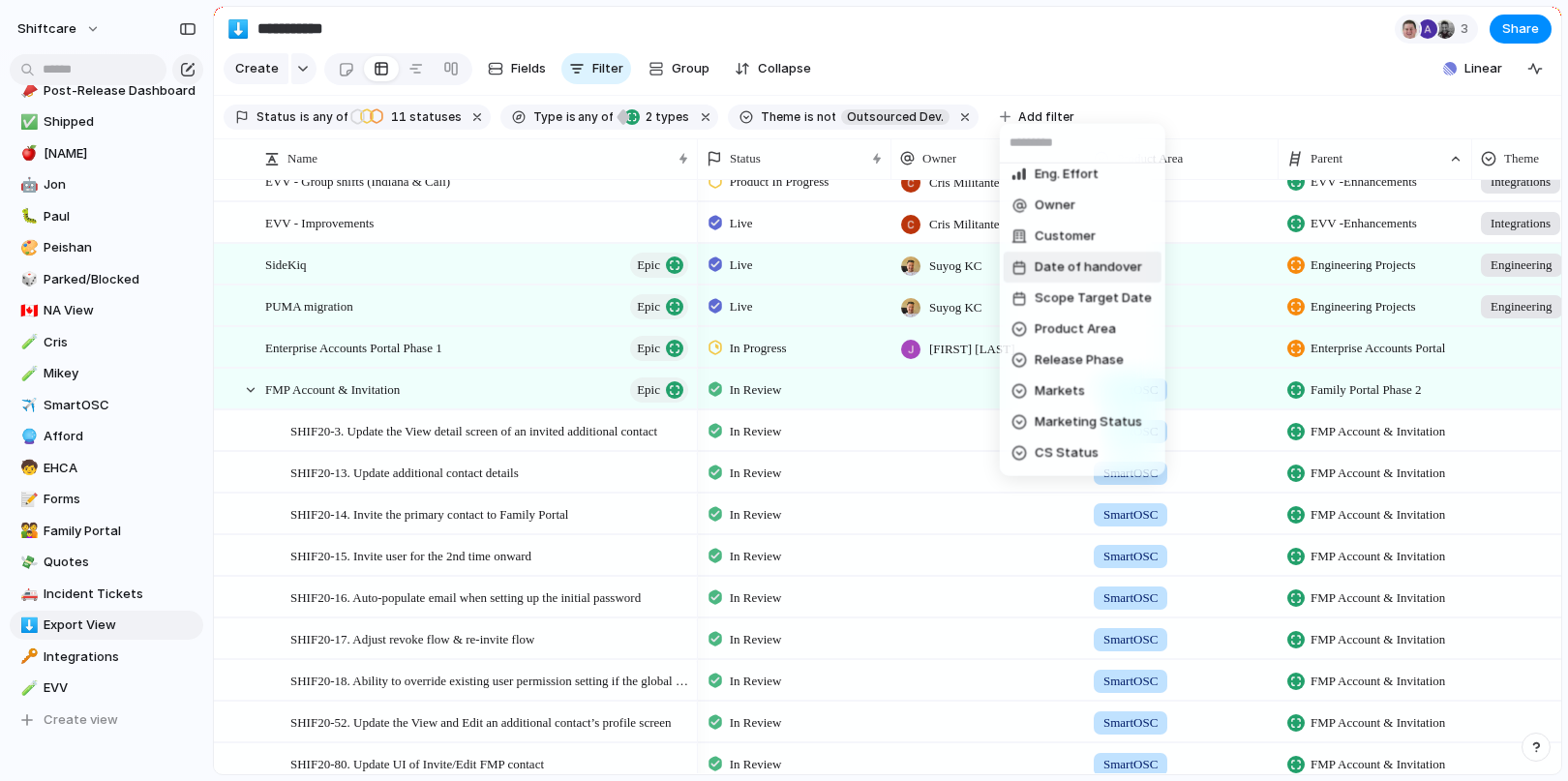 scroll, scrollTop: 199, scrollLeft: 0, axis: vertical 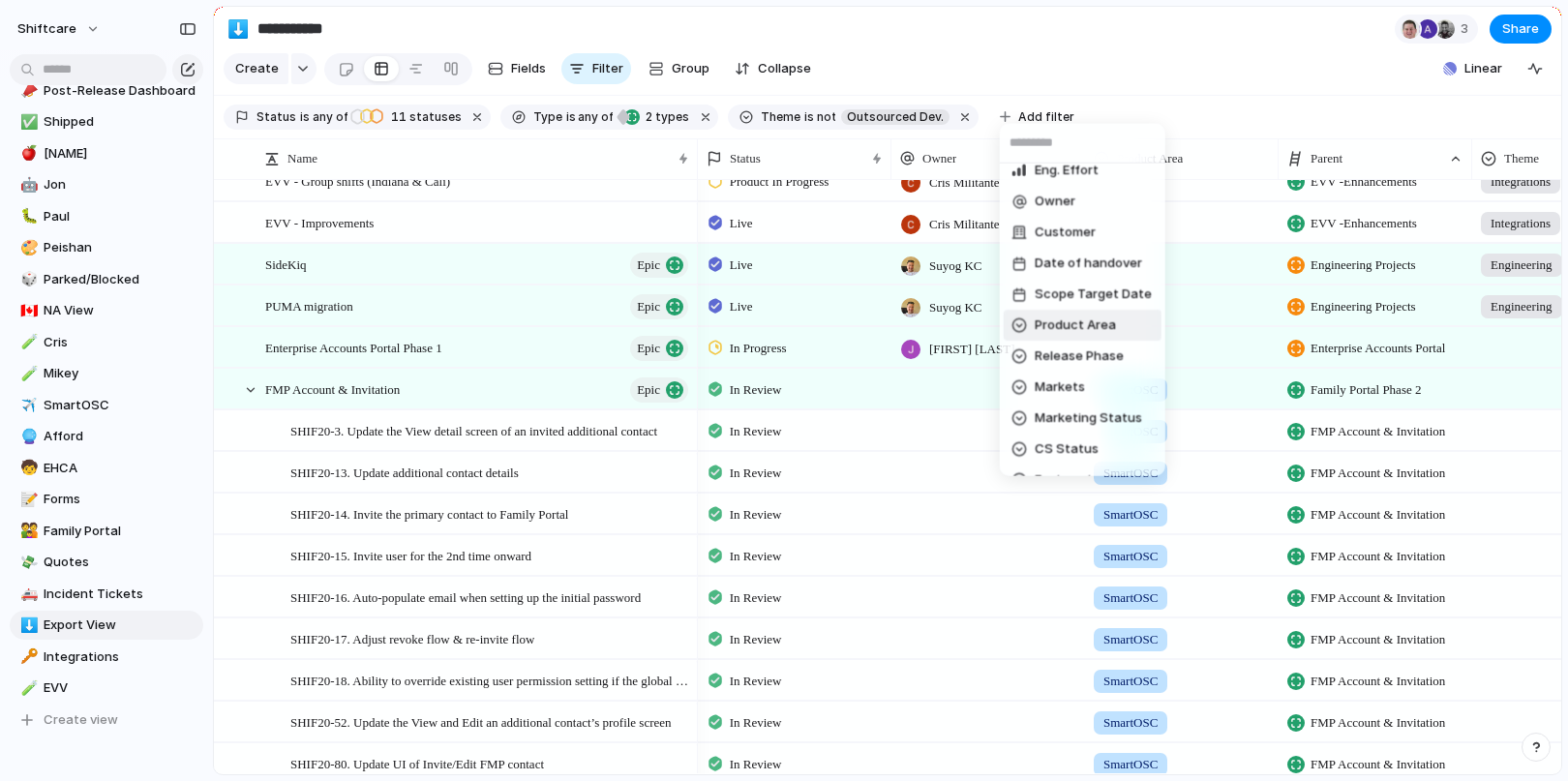 click on "Product Area" at bounding box center [1075, 325] 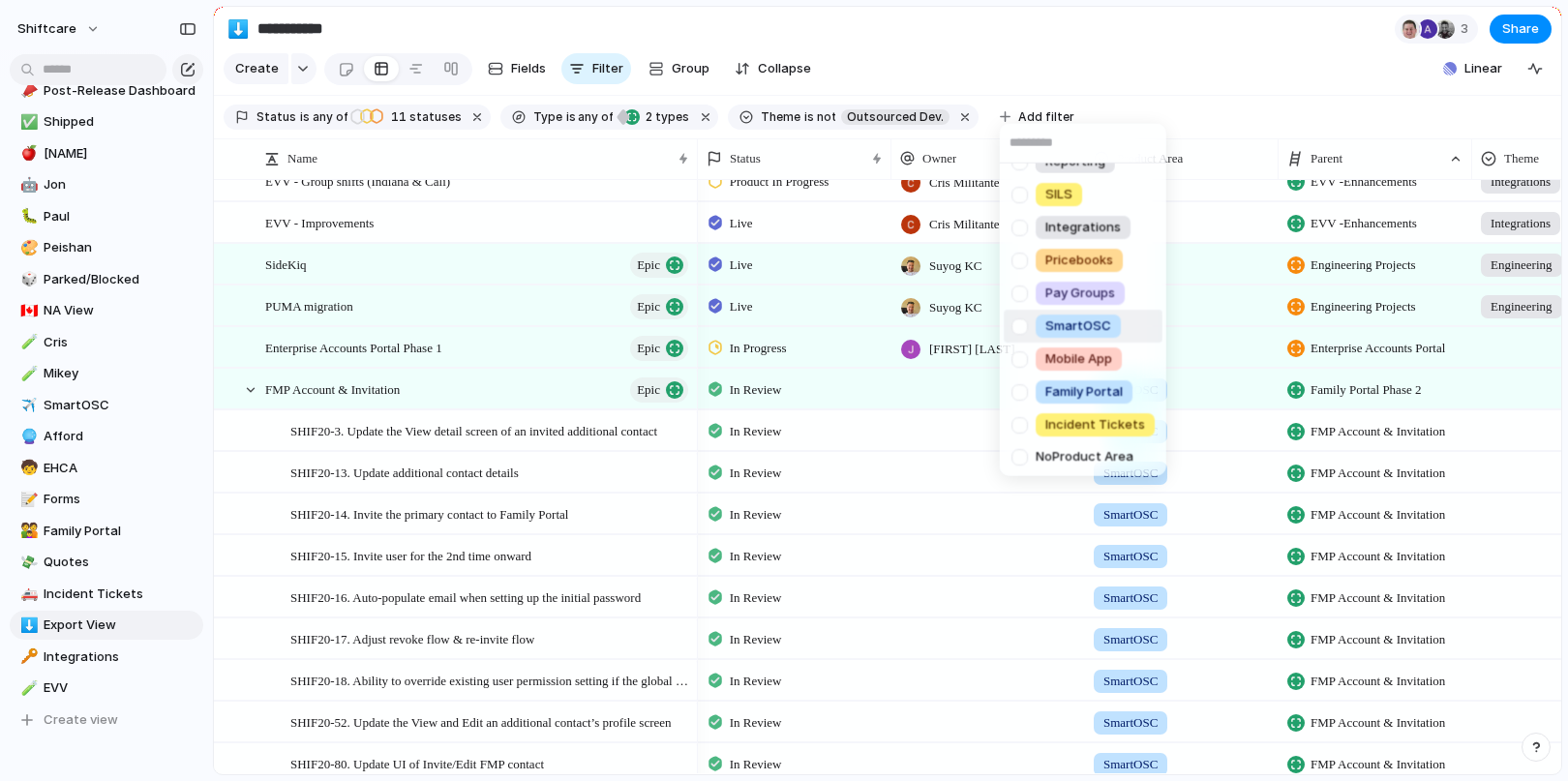 click at bounding box center [1019, 325] 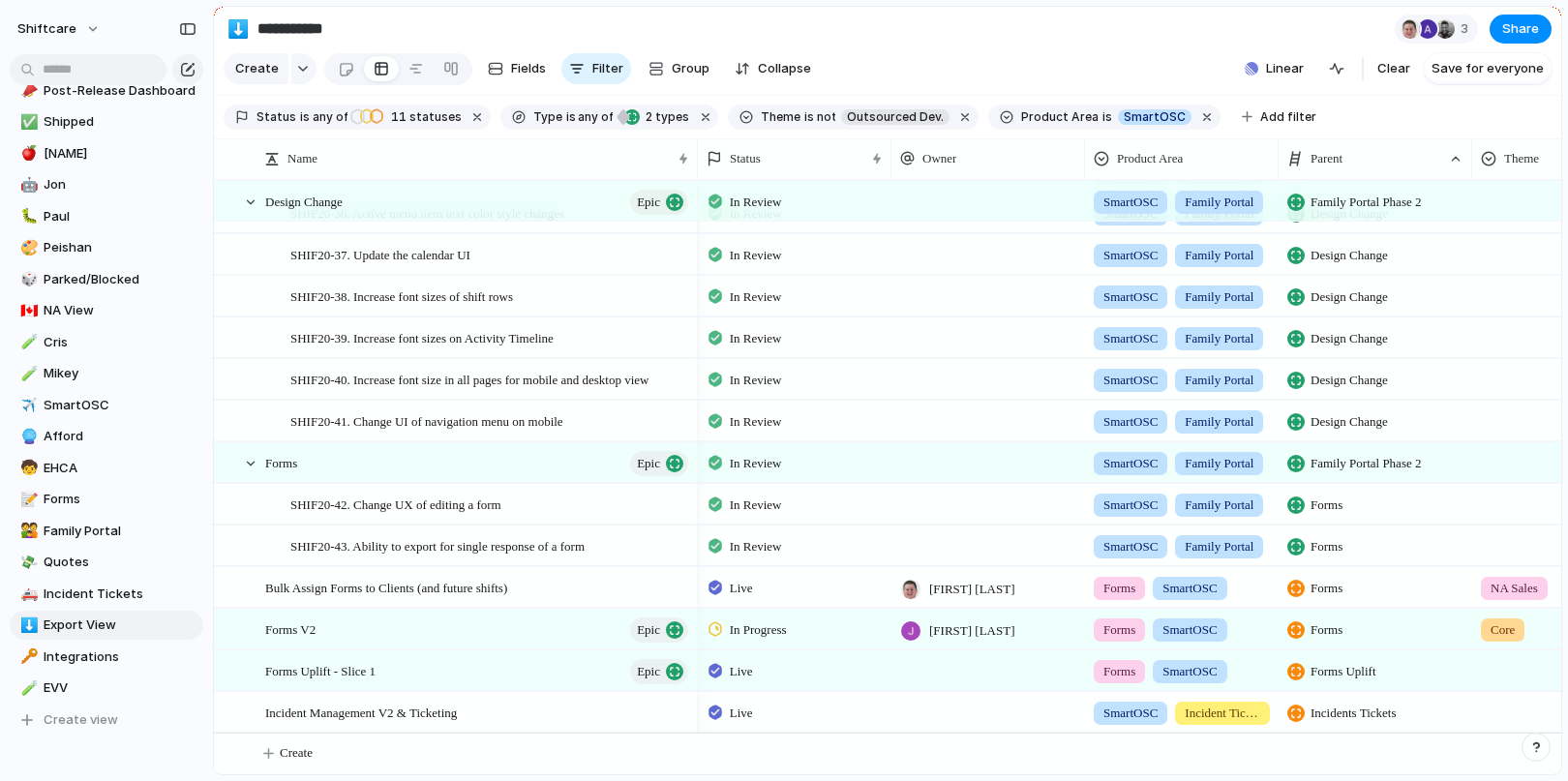 click on "Scheduling   Client Profile   Staff Profile   Job Board   Forms   Quotes   Reporting   SILS   Integrations   Pricebooks   Pay Groups   SmartOSC   Mobile App   Family Portal   Incident Tickets   No  Product Area" at bounding box center (784, 390) 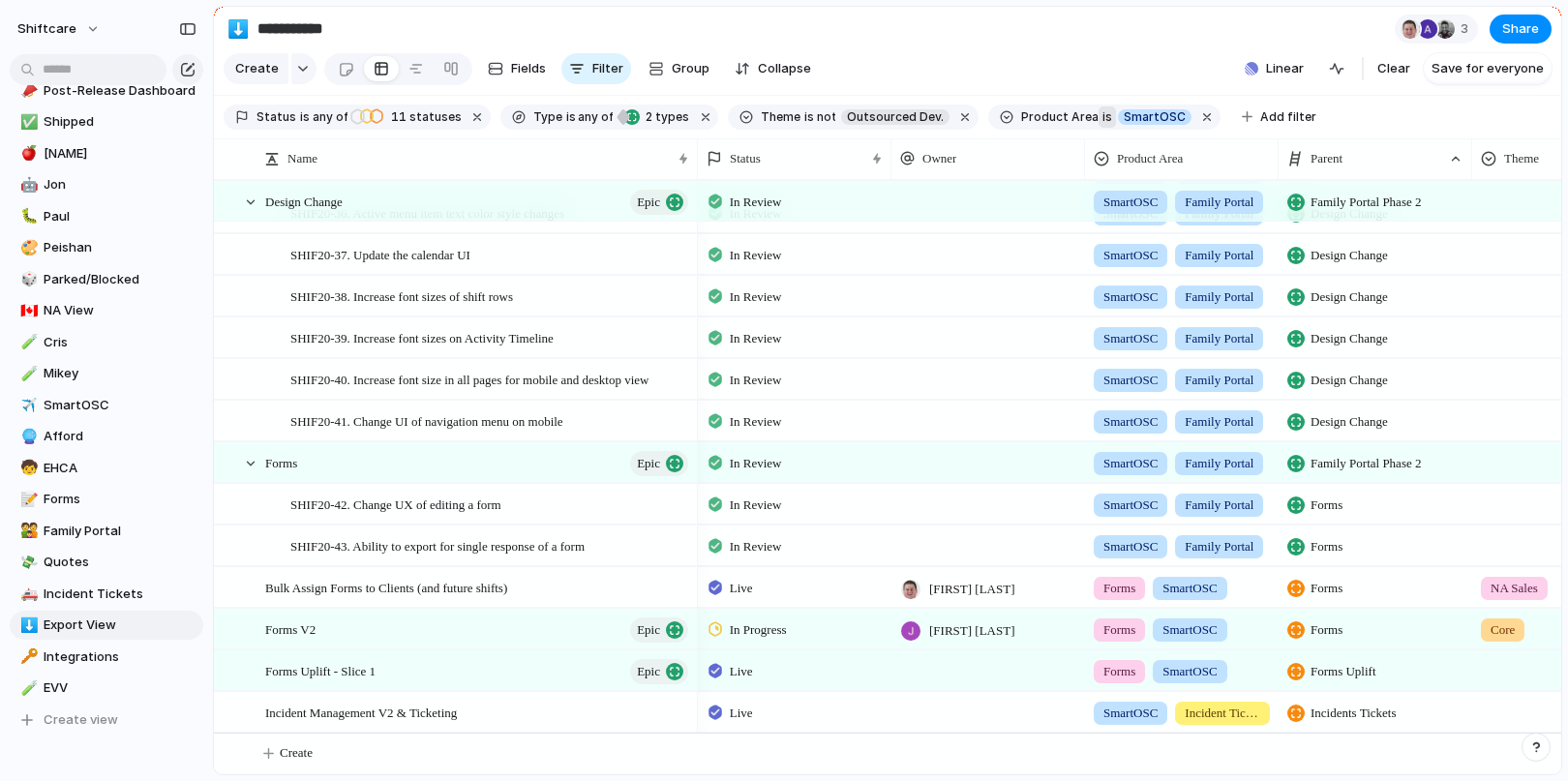 click on "is" at bounding box center [1107, 117] 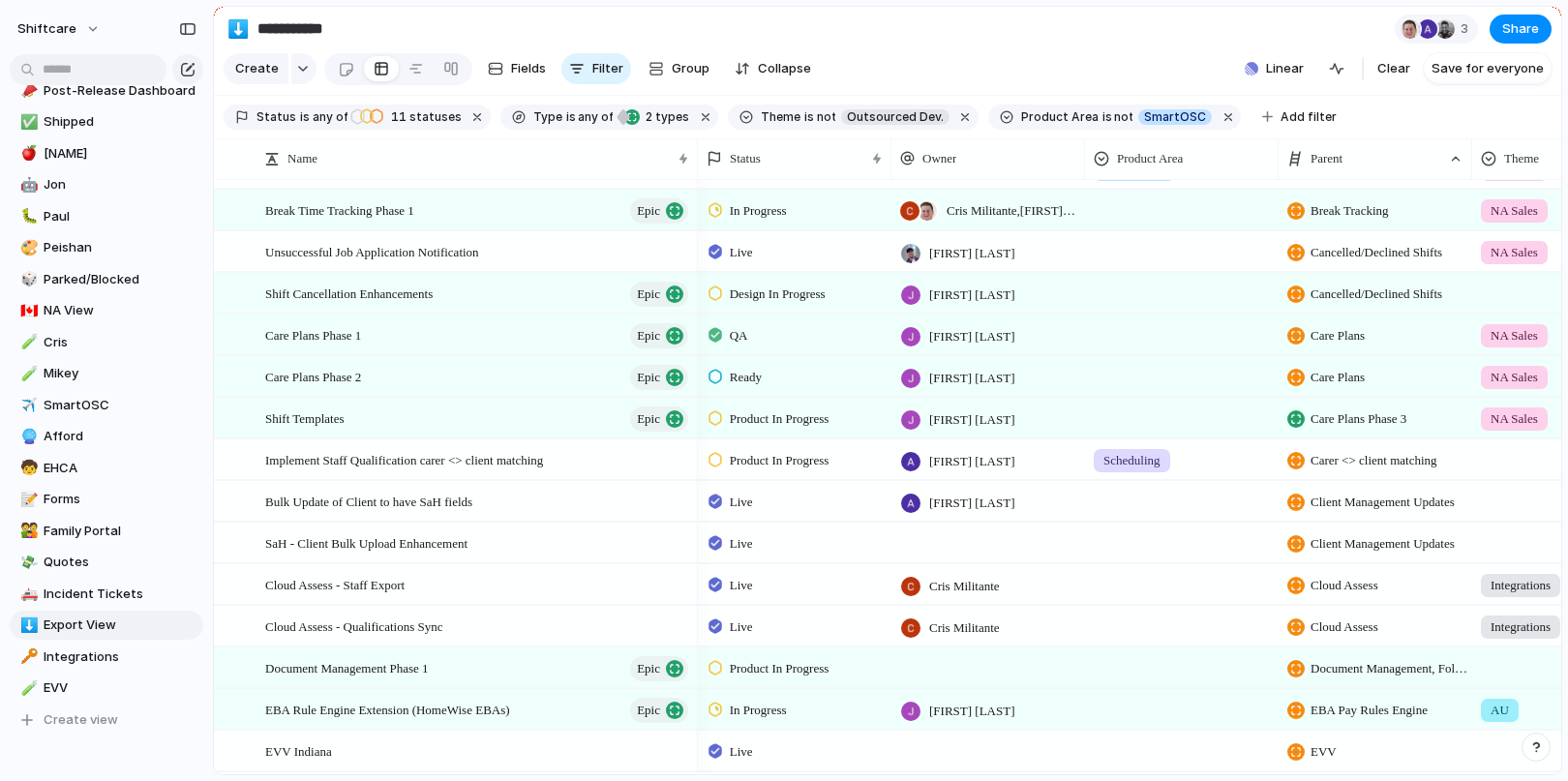 click on "Create Fields Filter Group Zoom Collapse Linear Clear Save for everyone" at bounding box center [888, 73] 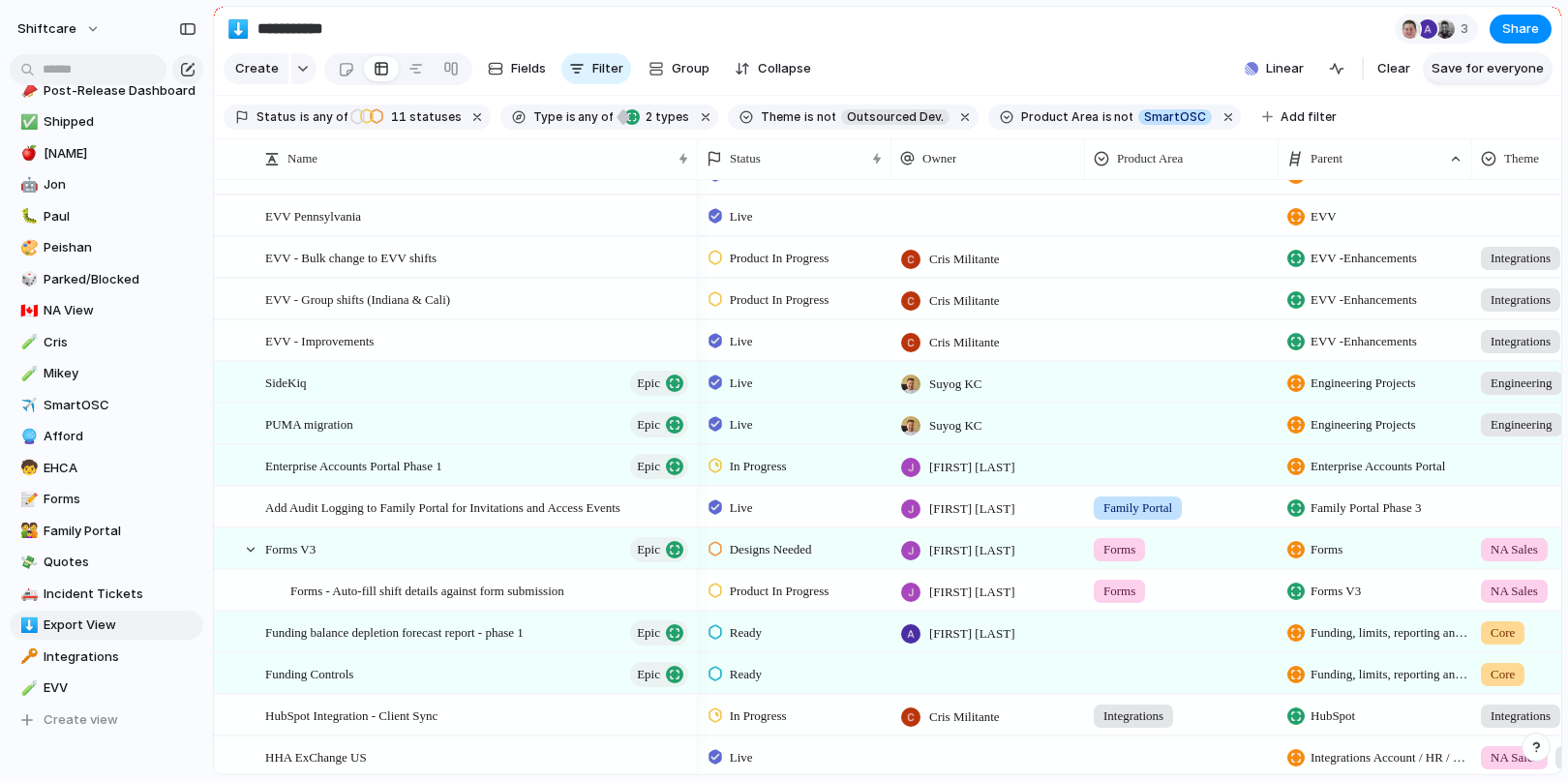 click on "Save for everyone" at bounding box center [1488, 69] 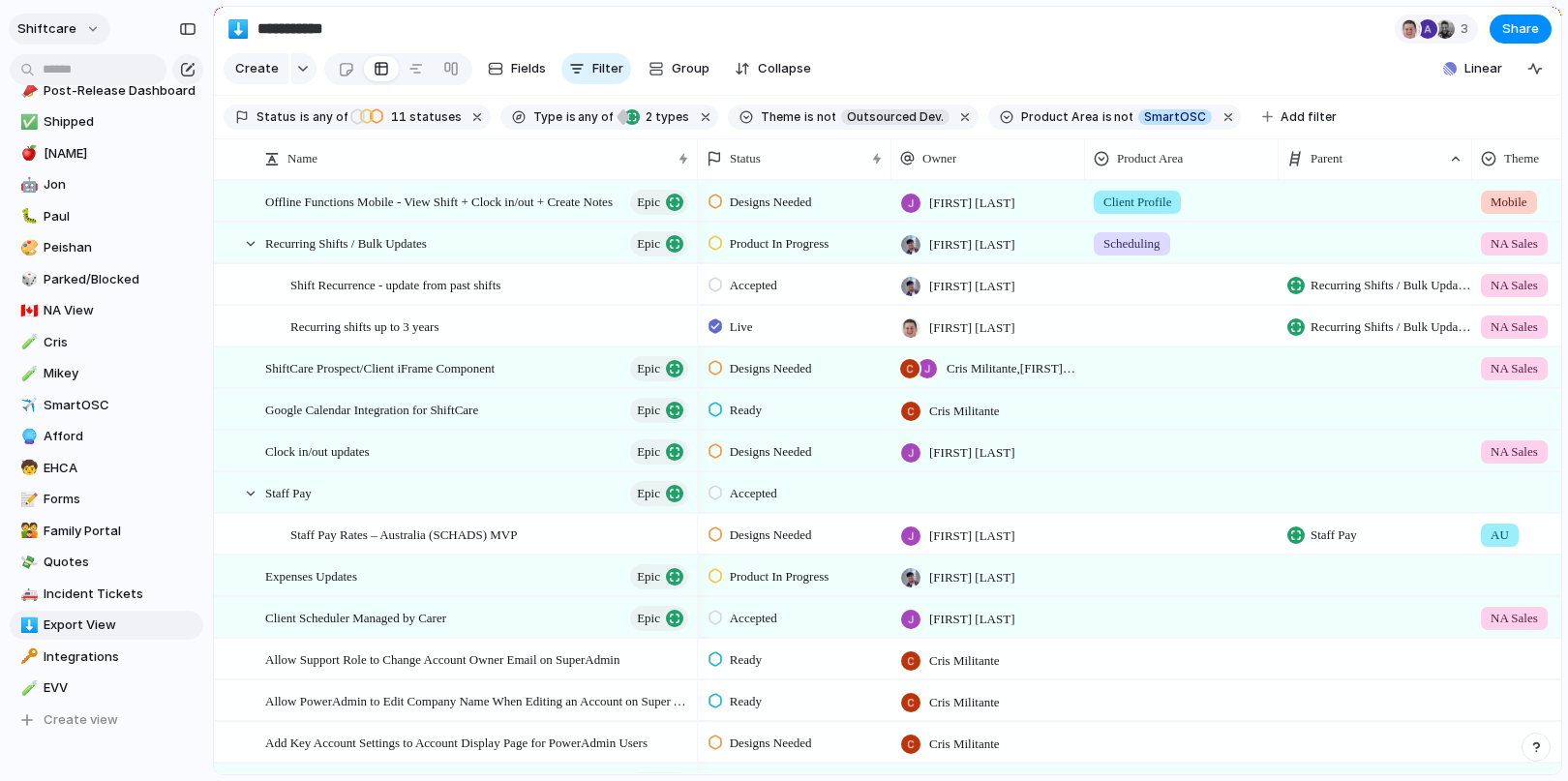 click on "shiftcare" at bounding box center (59, 29) 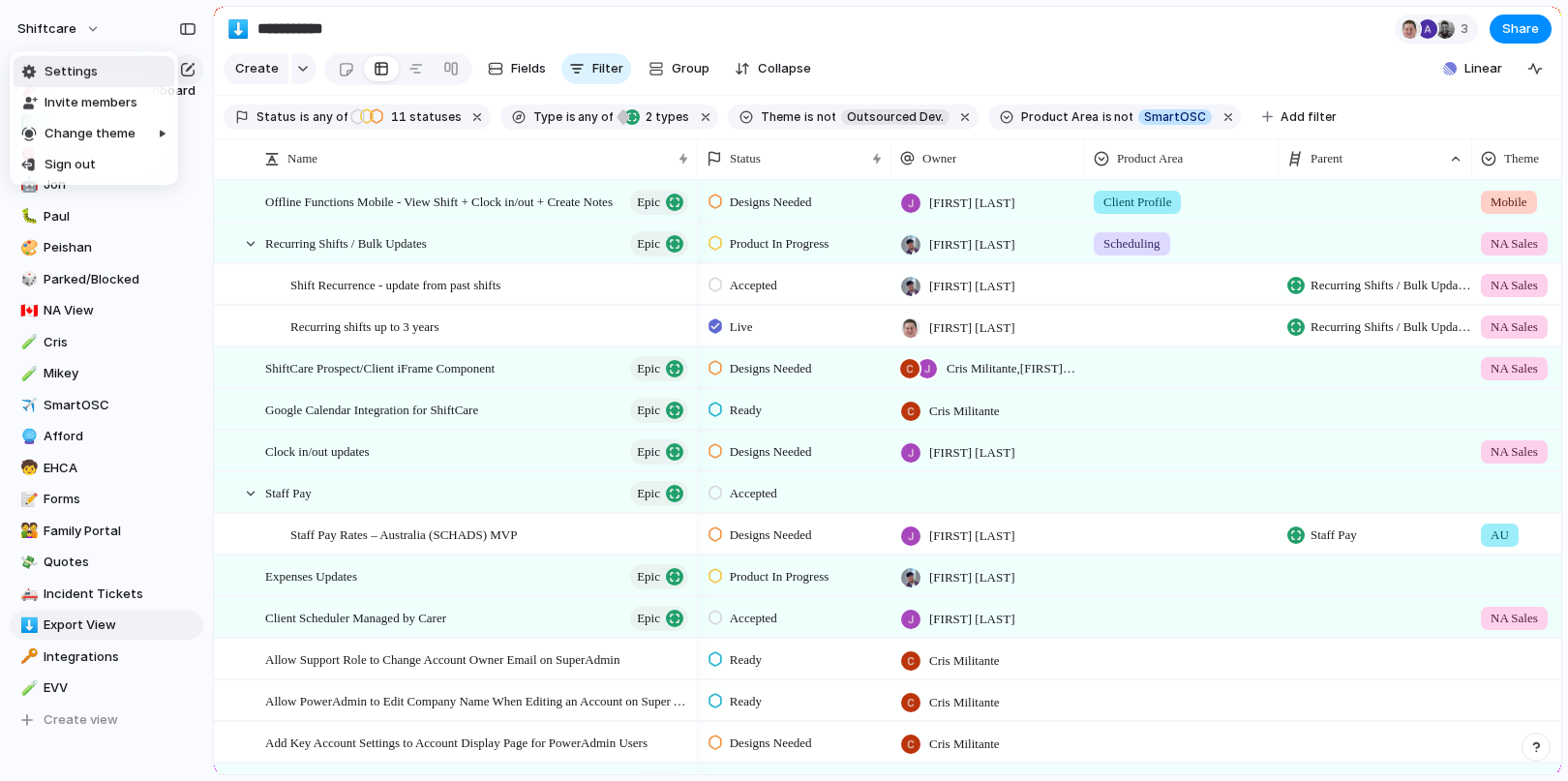 click on "Settings" at bounding box center (94, 72) 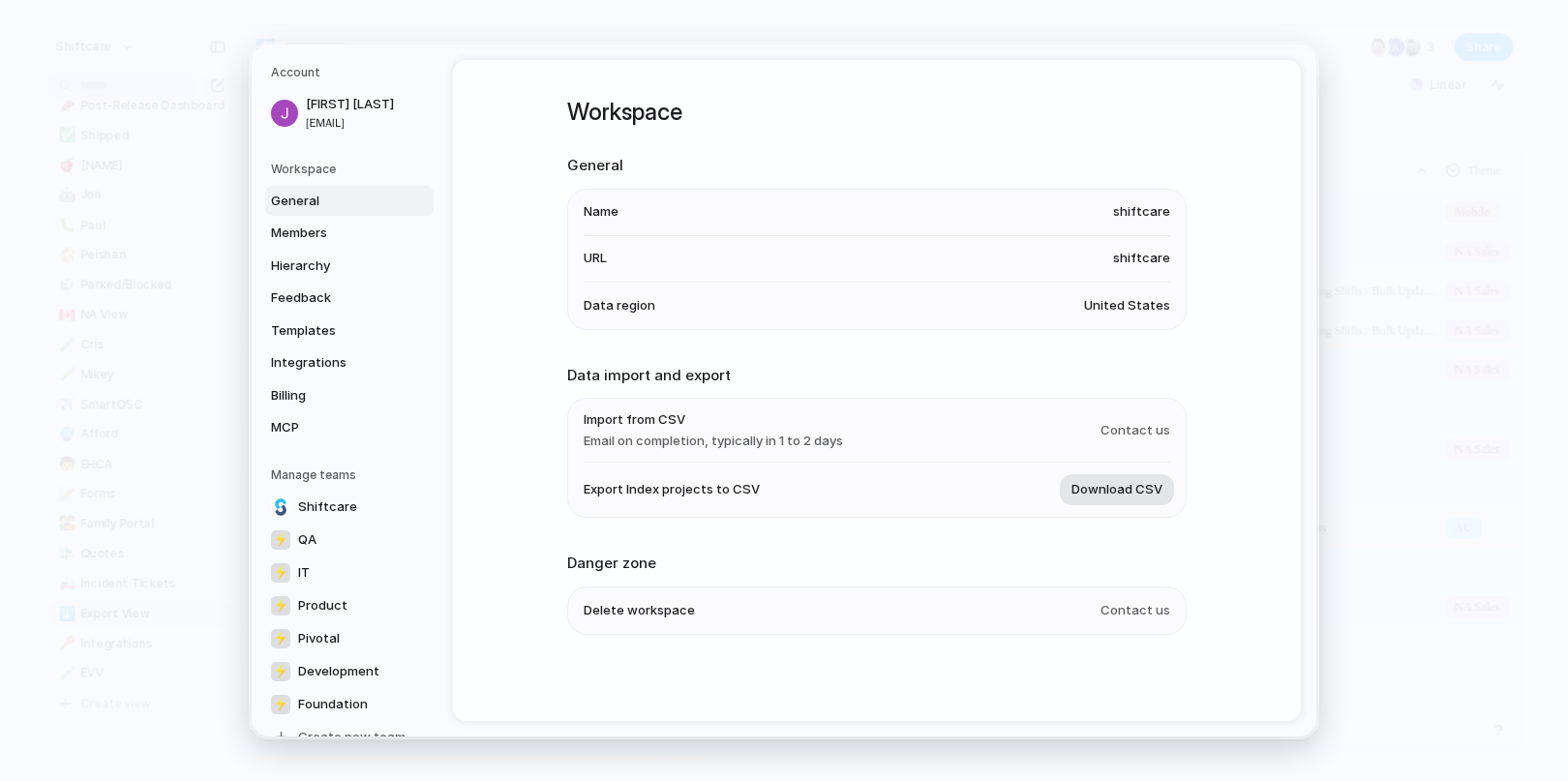 click on "Download CSV" at bounding box center [1117, 490] 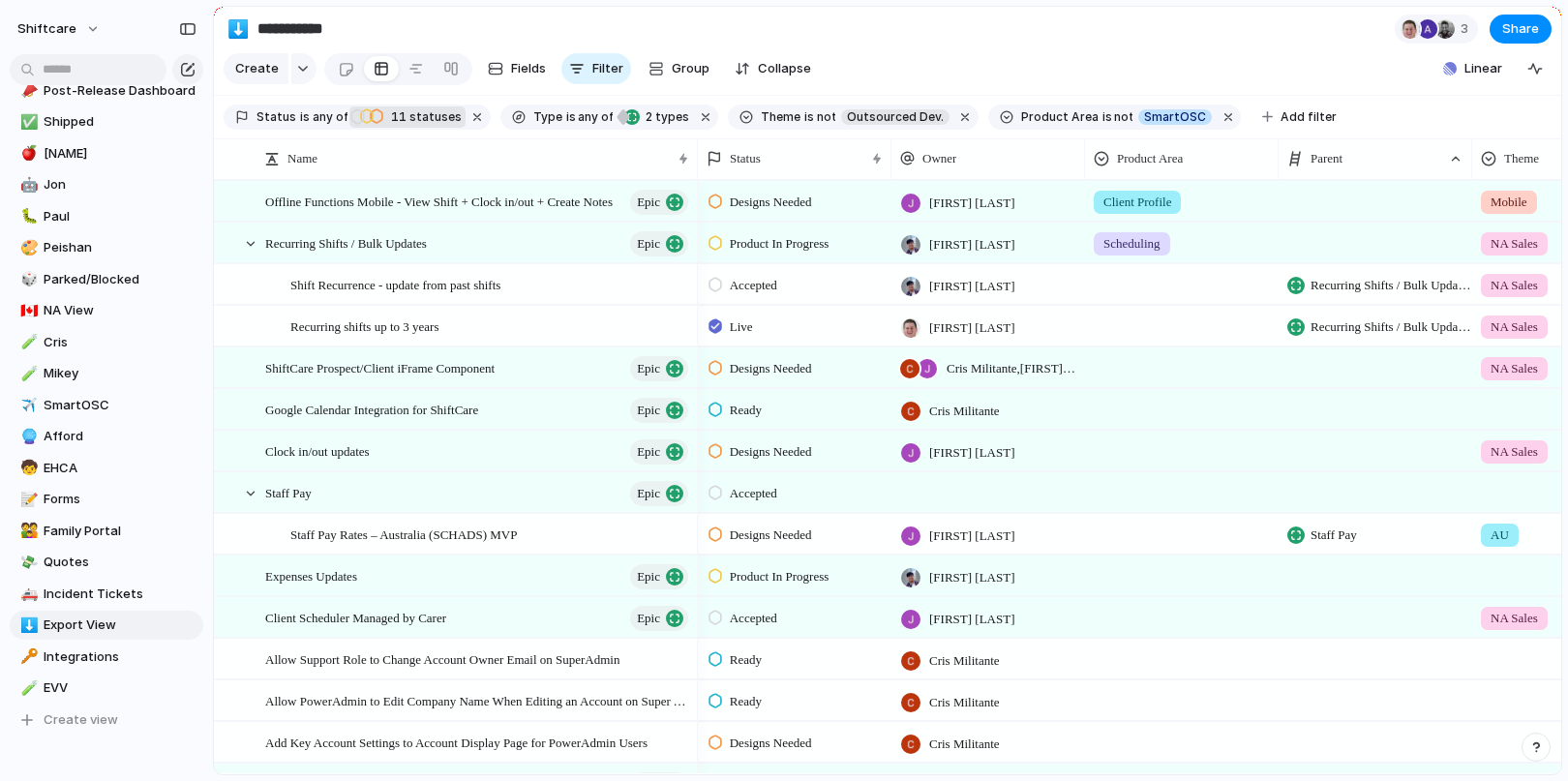 click on "11" at bounding box center (397, 116) 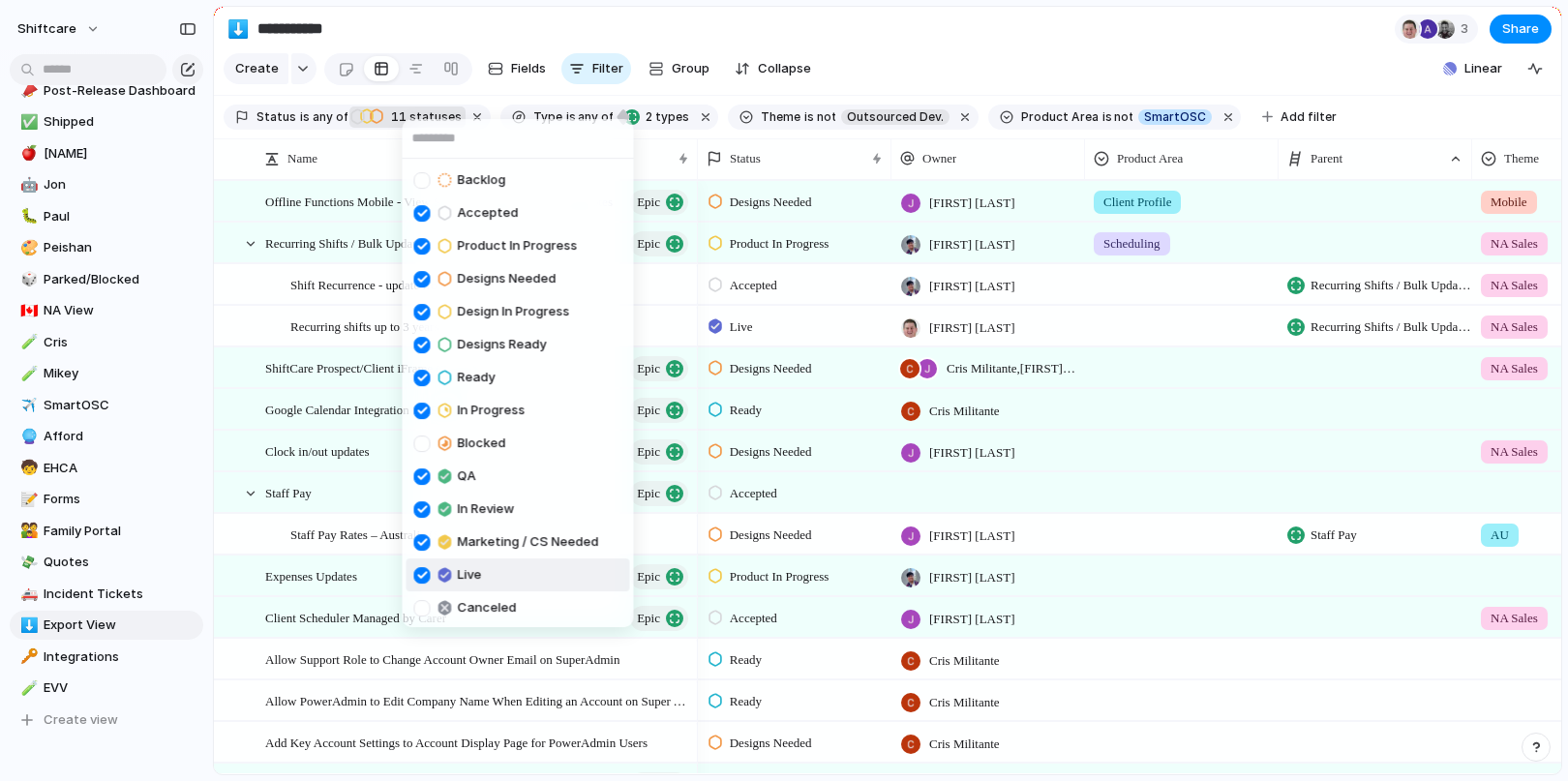 click at bounding box center (421, 575) 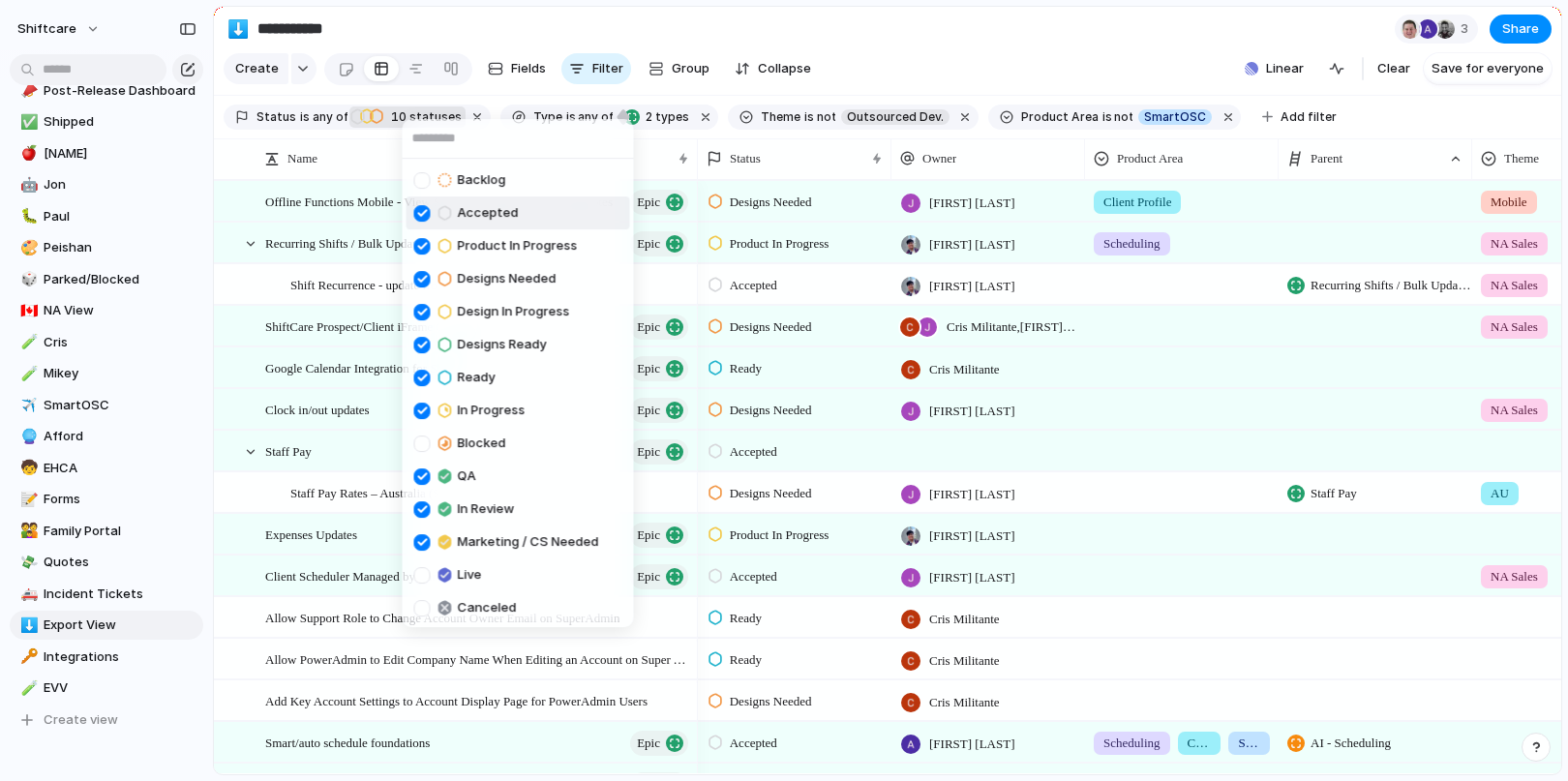 click at bounding box center (421, 213) 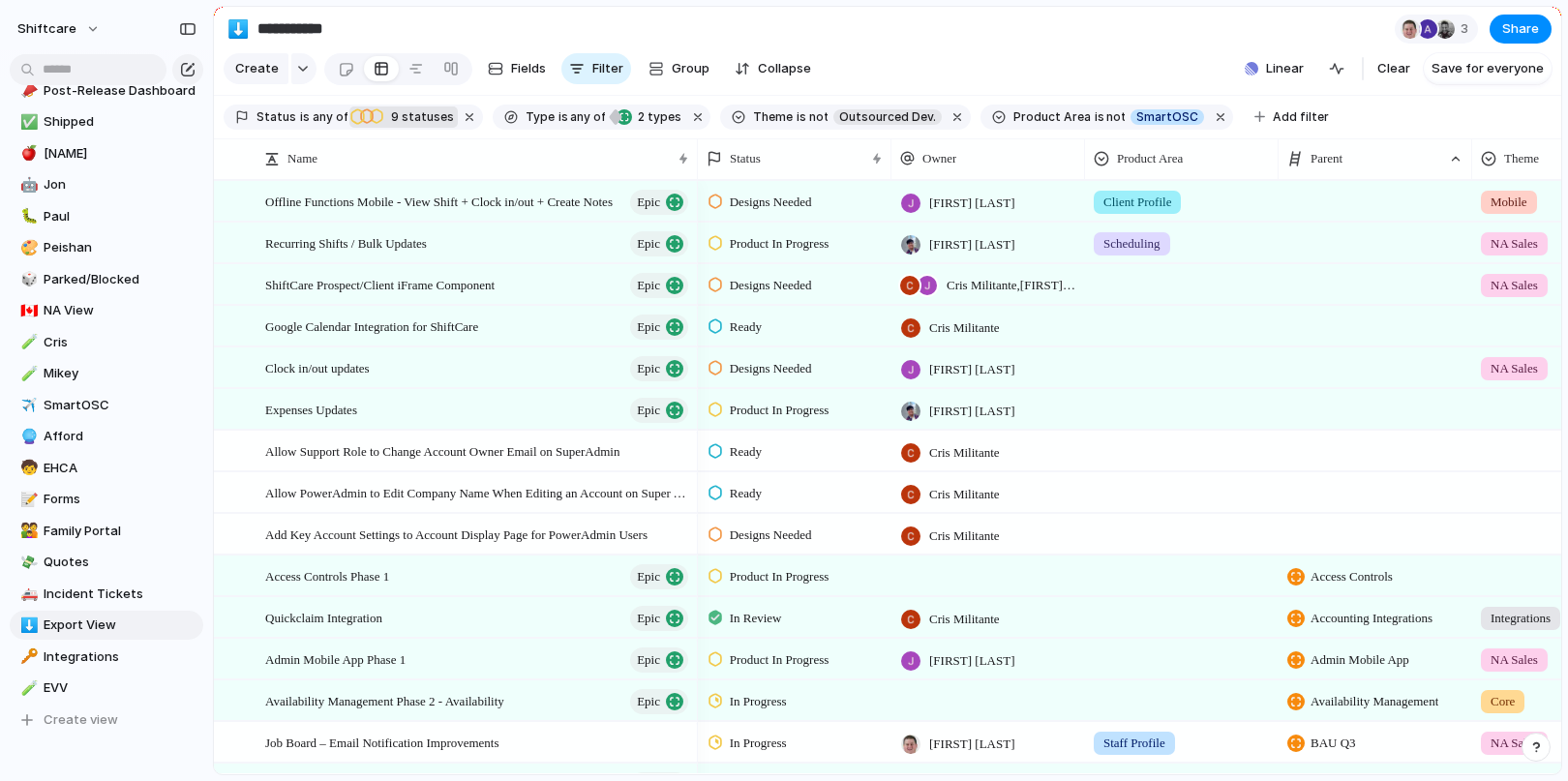 click on "Backlog   Accepted   Product In Progress   Designs Needed   Design In Progress   Designs Ready   Ready   In Progress   Blocked   QA   In Review   Marketing / CS Needed   Live   Canceled   Parked   Planned   Active   Completed" at bounding box center [784, 390] 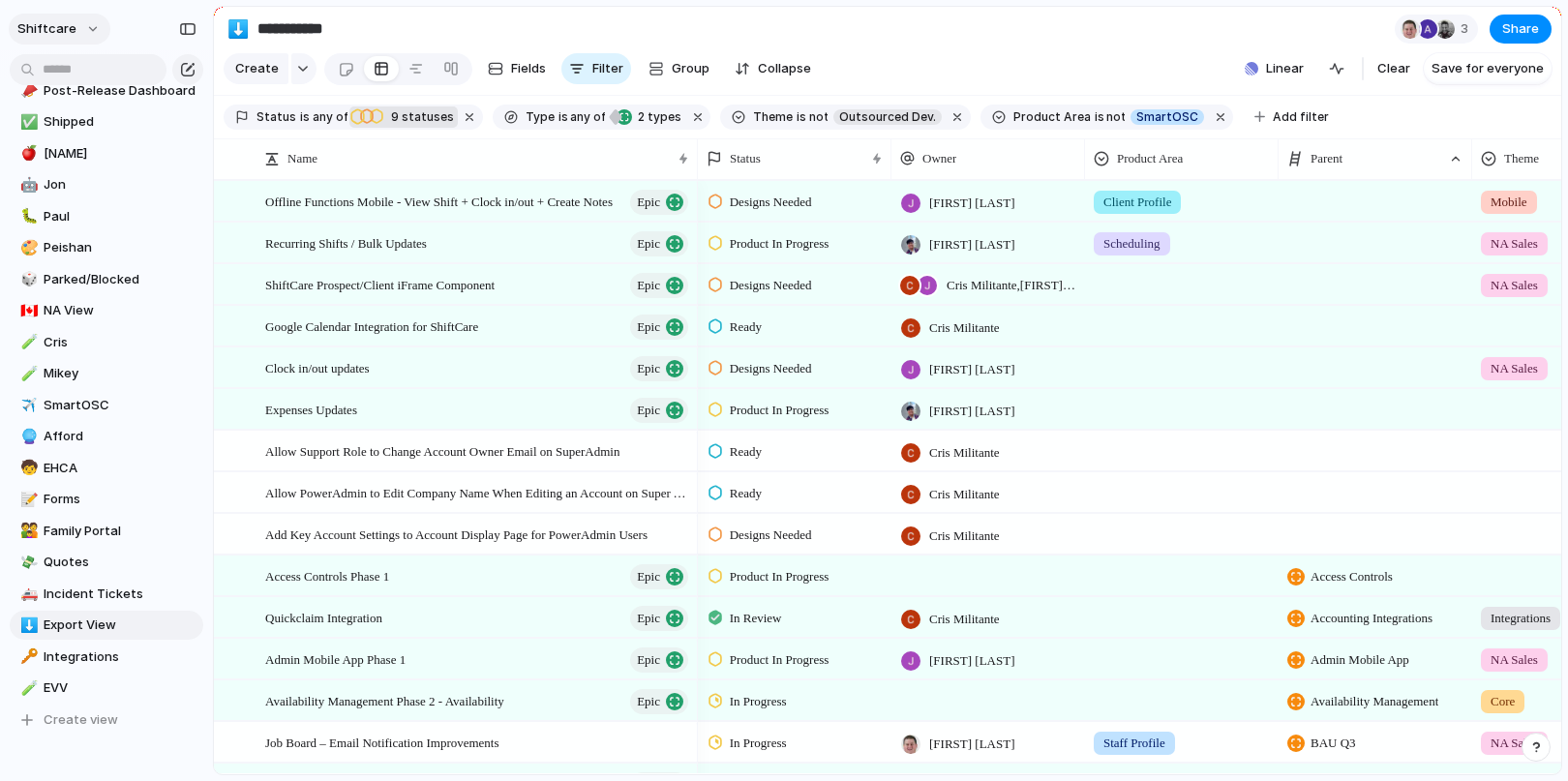 click on "shiftcare" at bounding box center [46, 29] 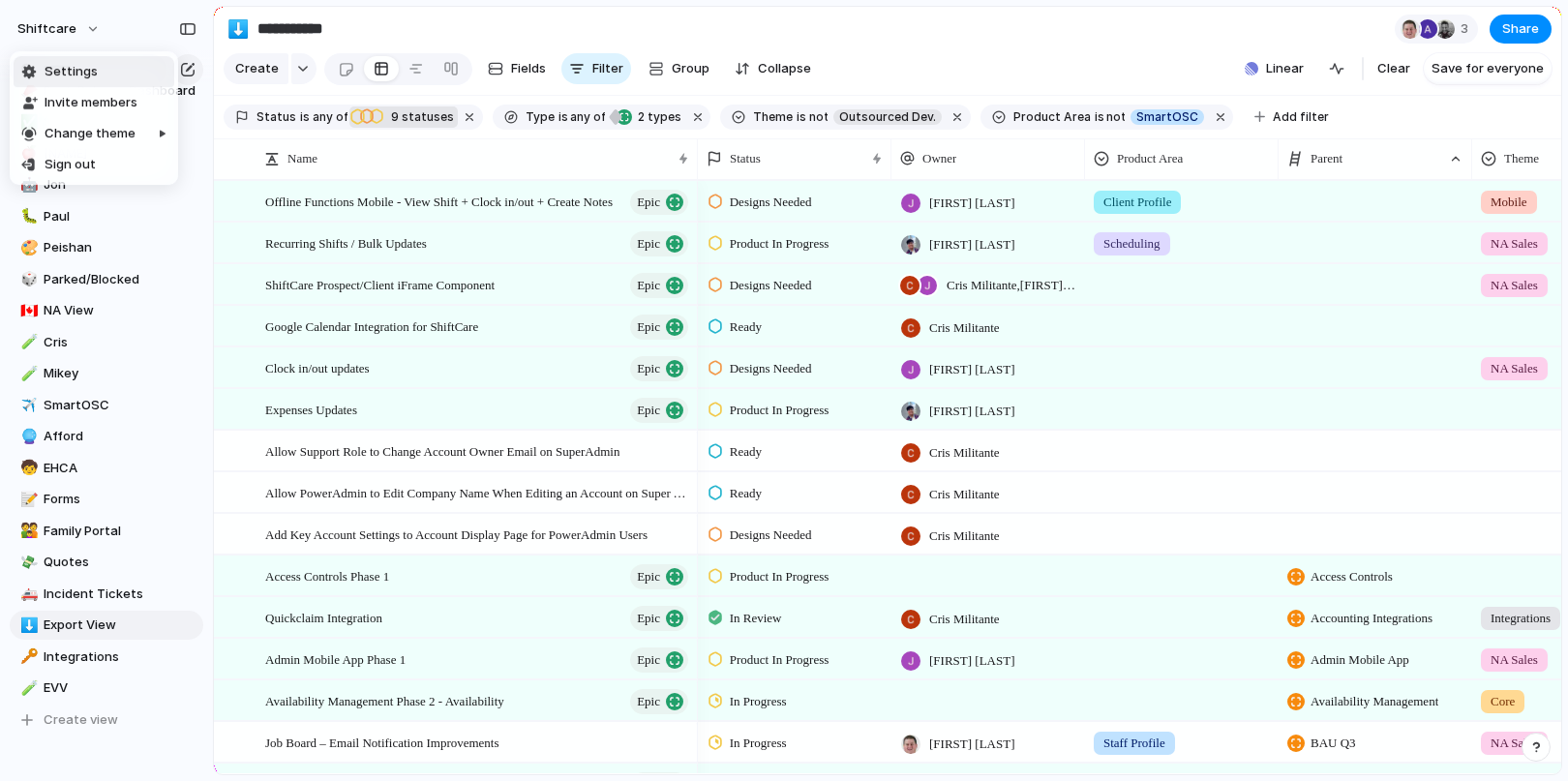 click on "Settings   Invite members   Change theme   Sign out" at bounding box center (784, 390) 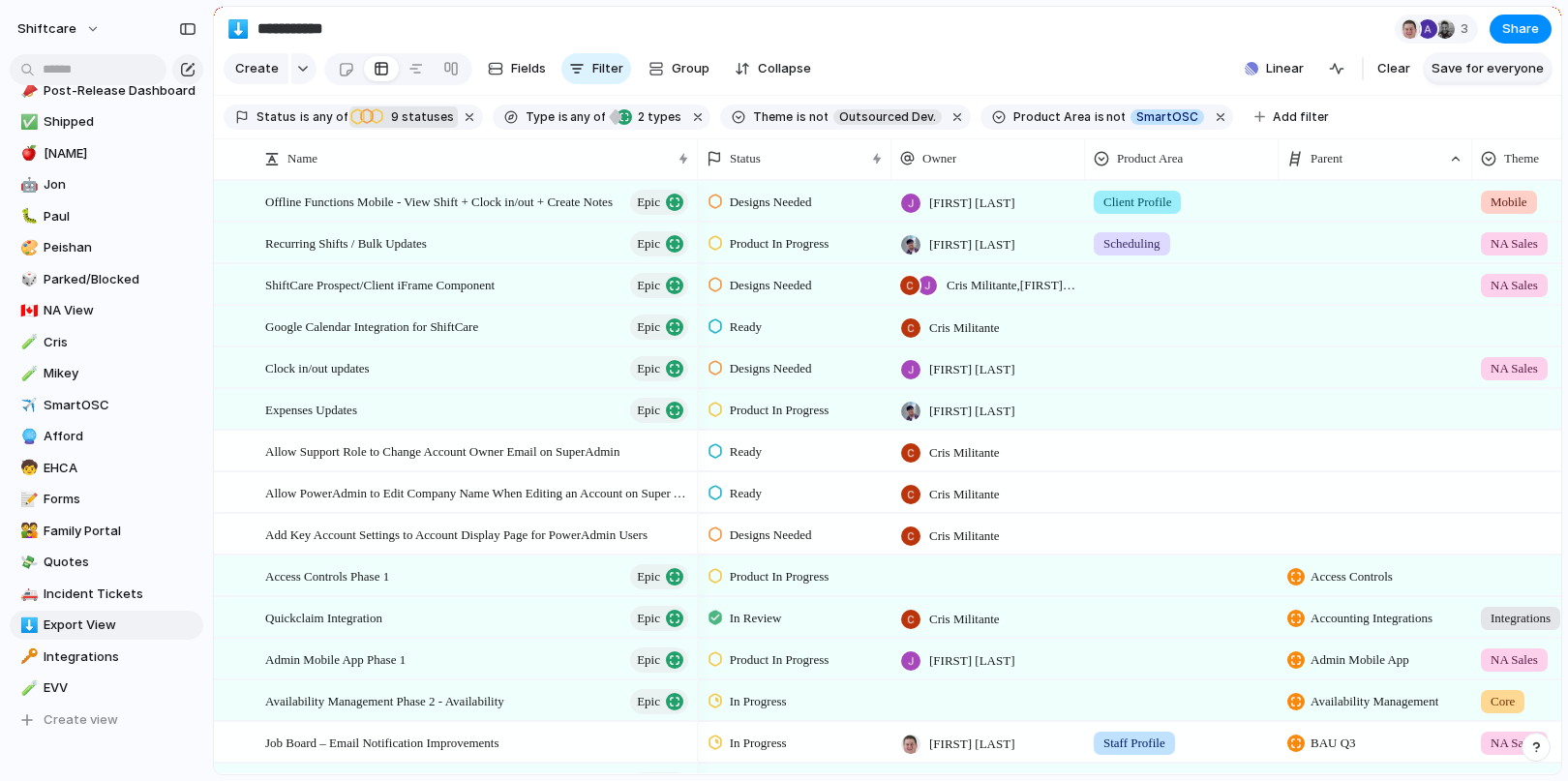 click on "Save for everyone" at bounding box center [1488, 69] 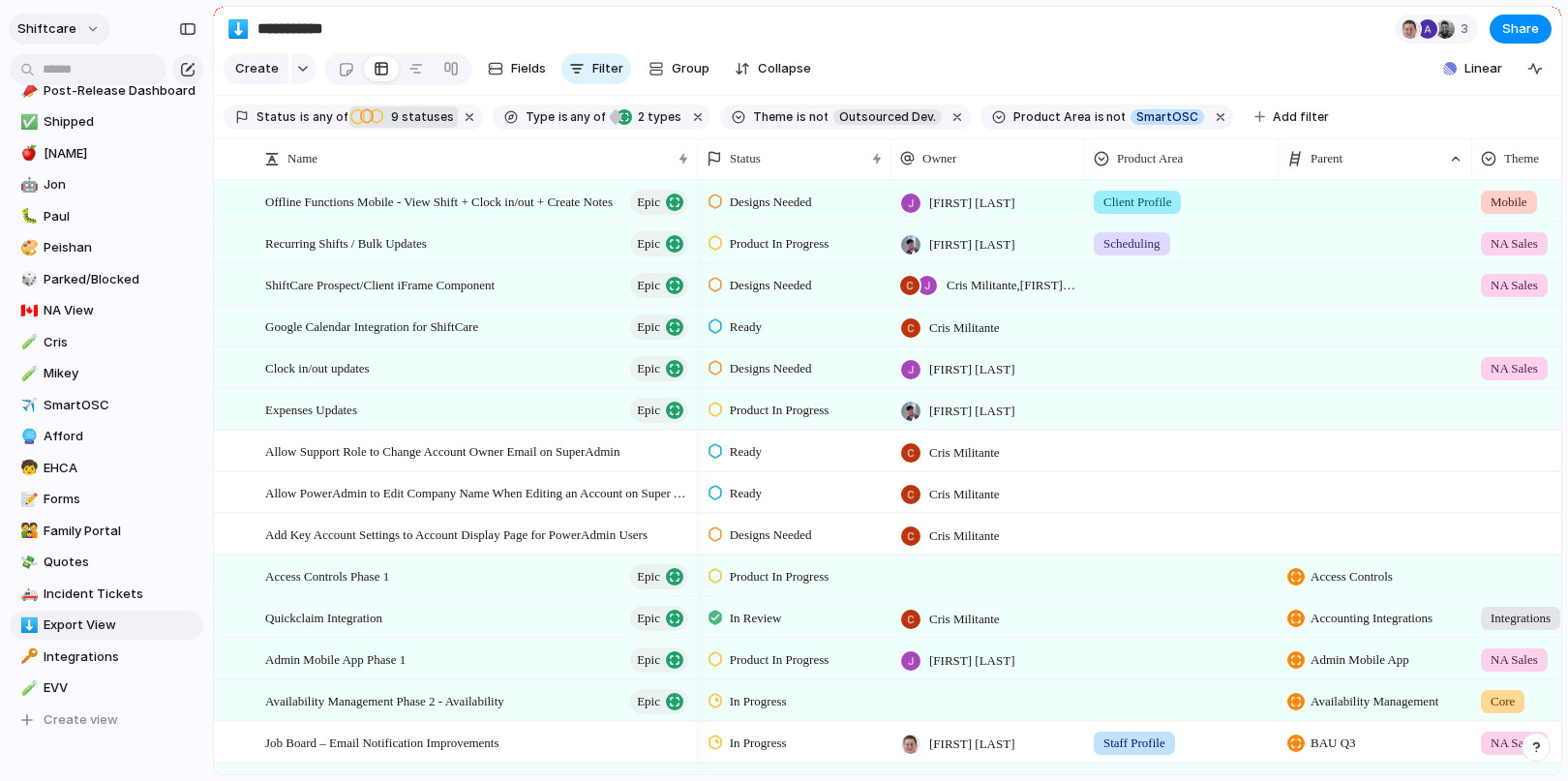 click on "shiftcare" at bounding box center [59, 29] 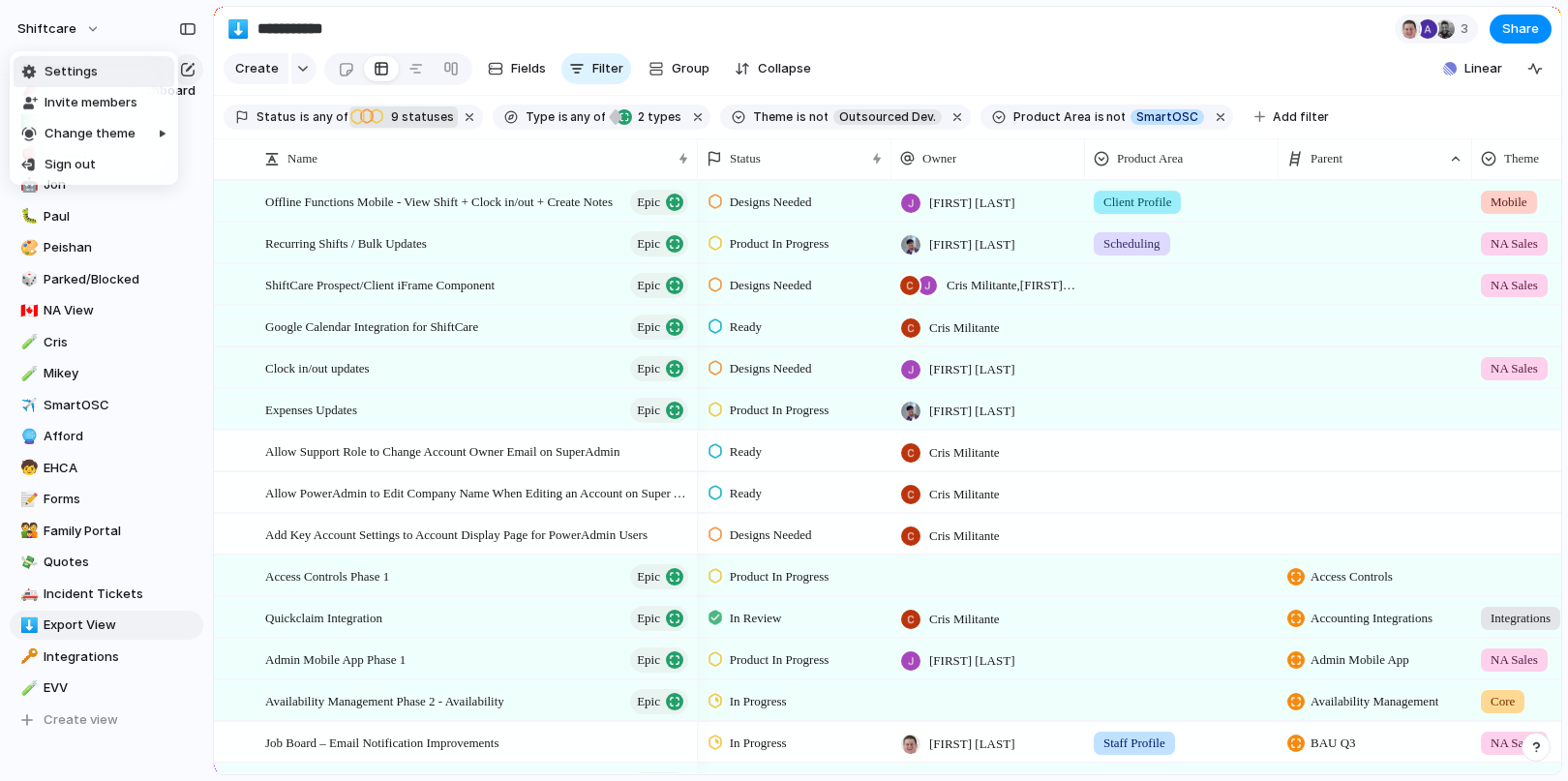 click on "Settings" at bounding box center (71, 72) 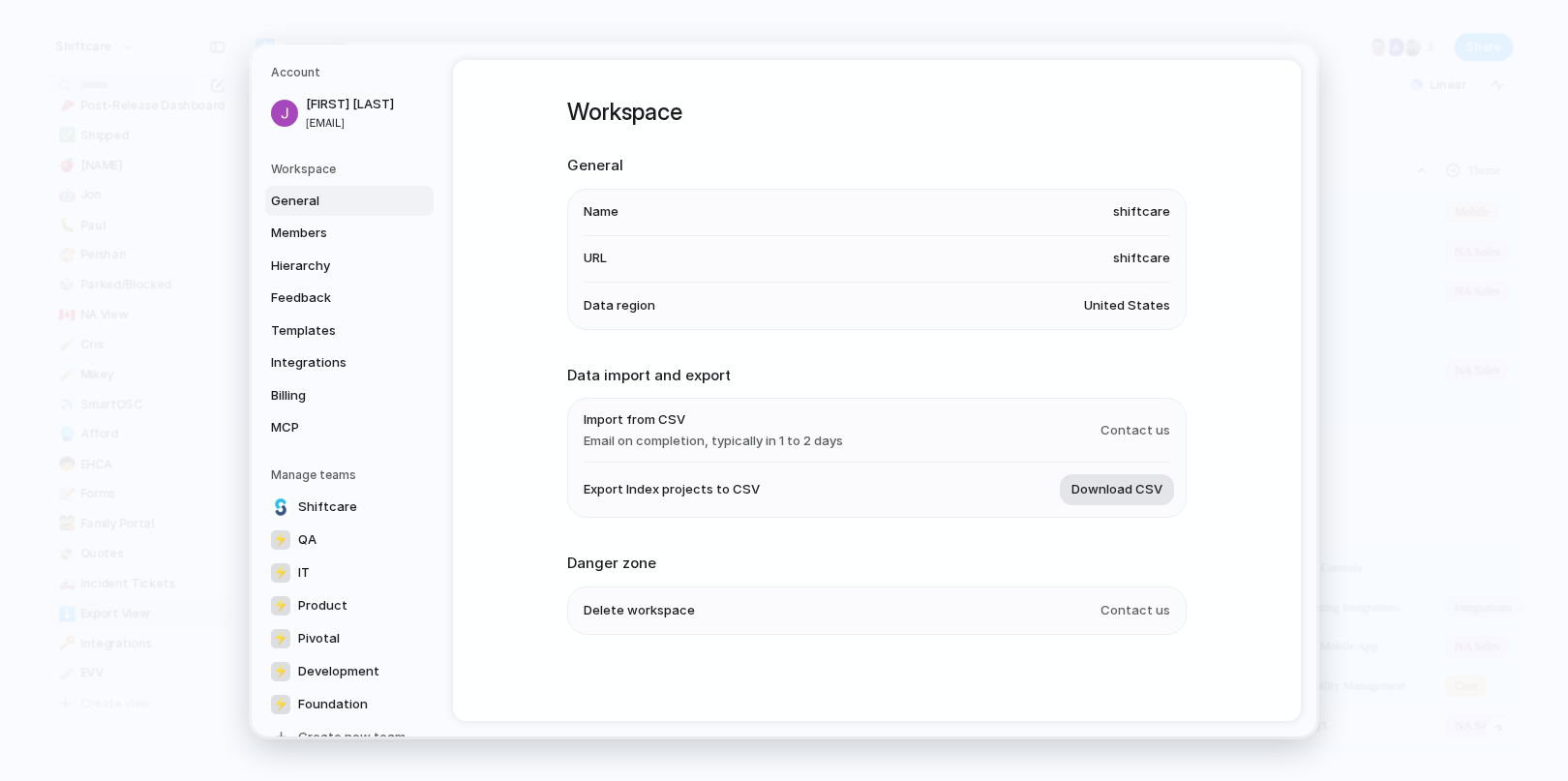 click on "Download CSV" at bounding box center (1117, 490) 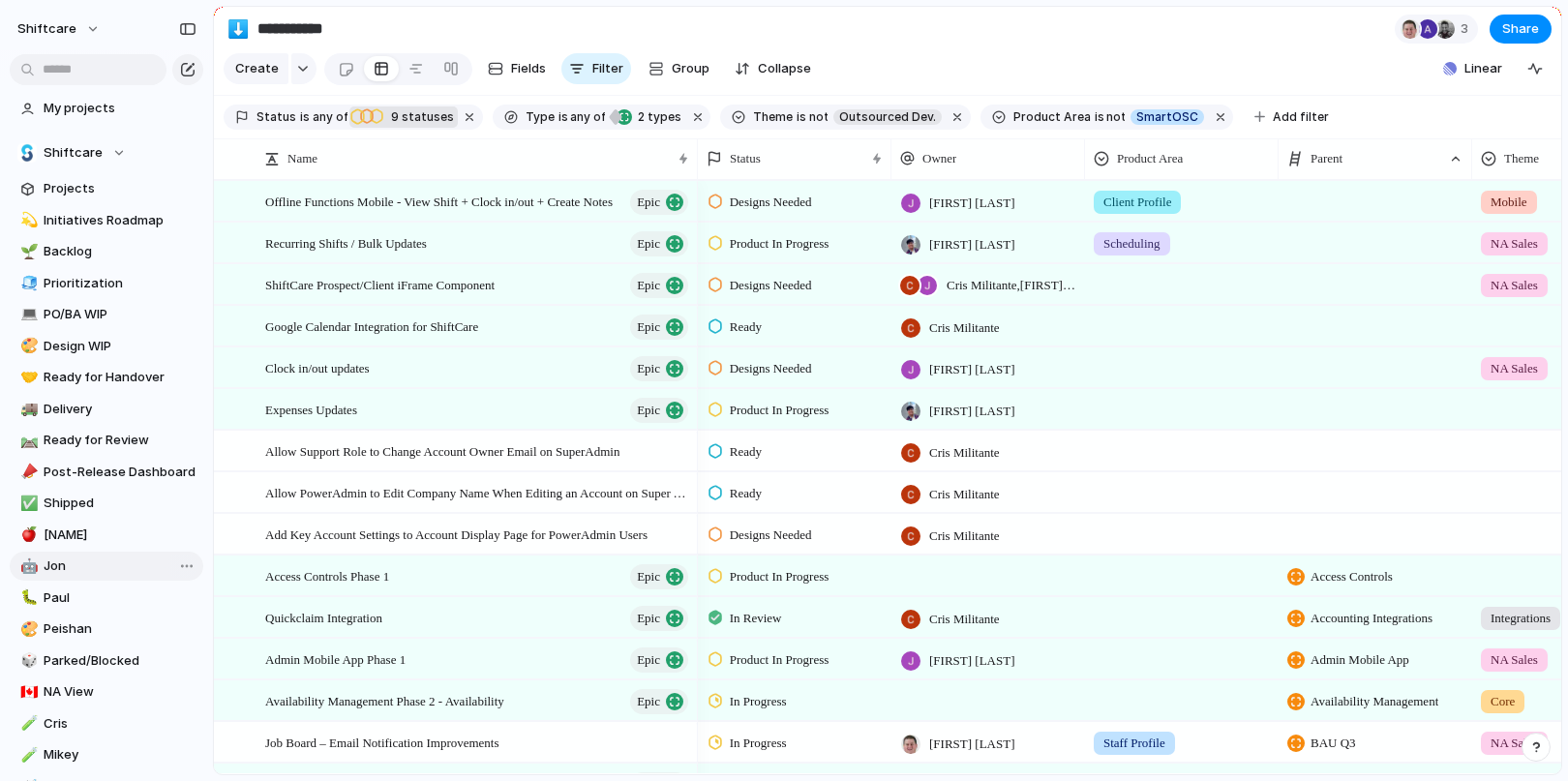 scroll, scrollTop: 0, scrollLeft: 0, axis: both 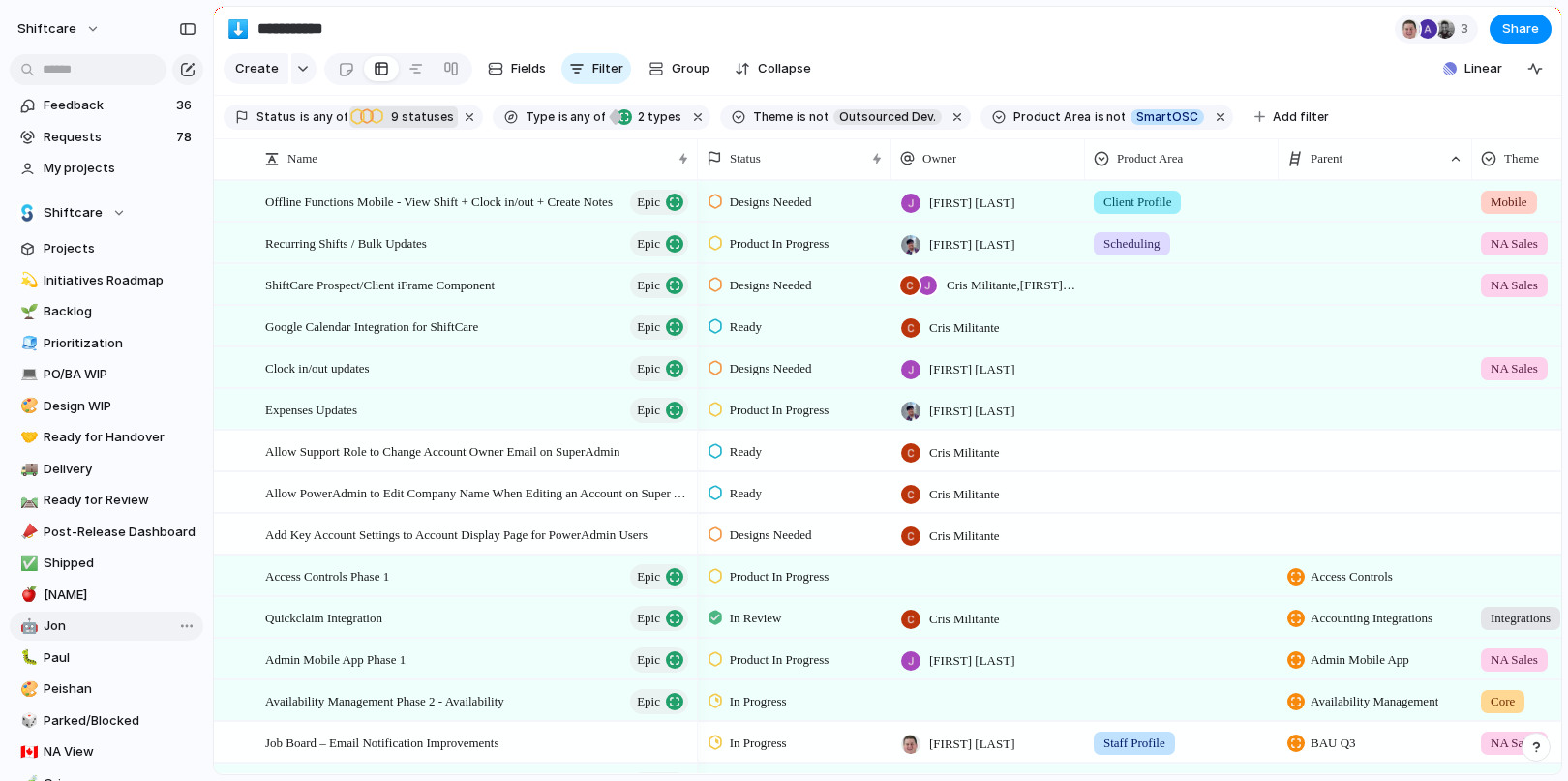 click on "Jon" at bounding box center [120, 626] 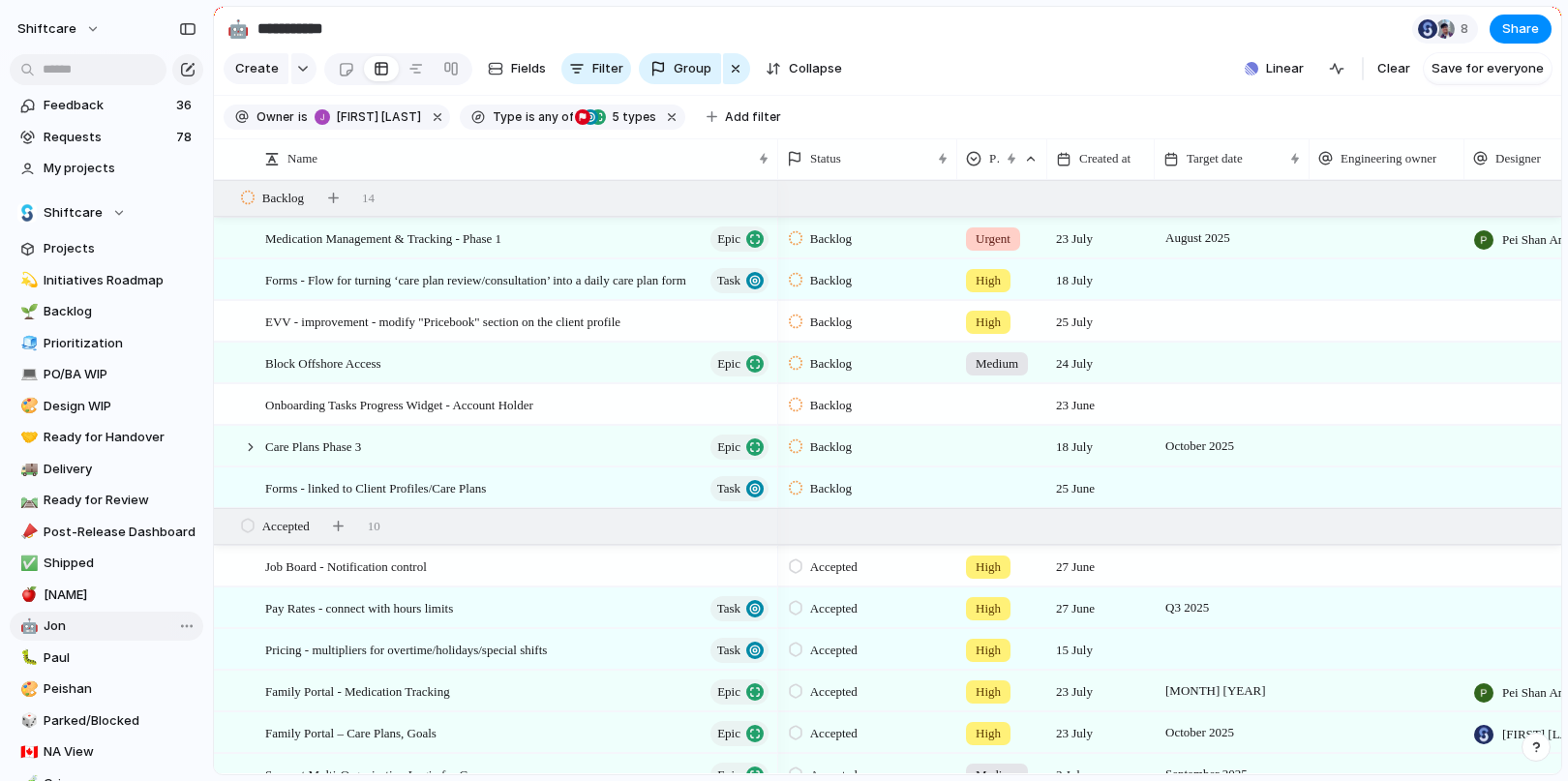 type on "***" 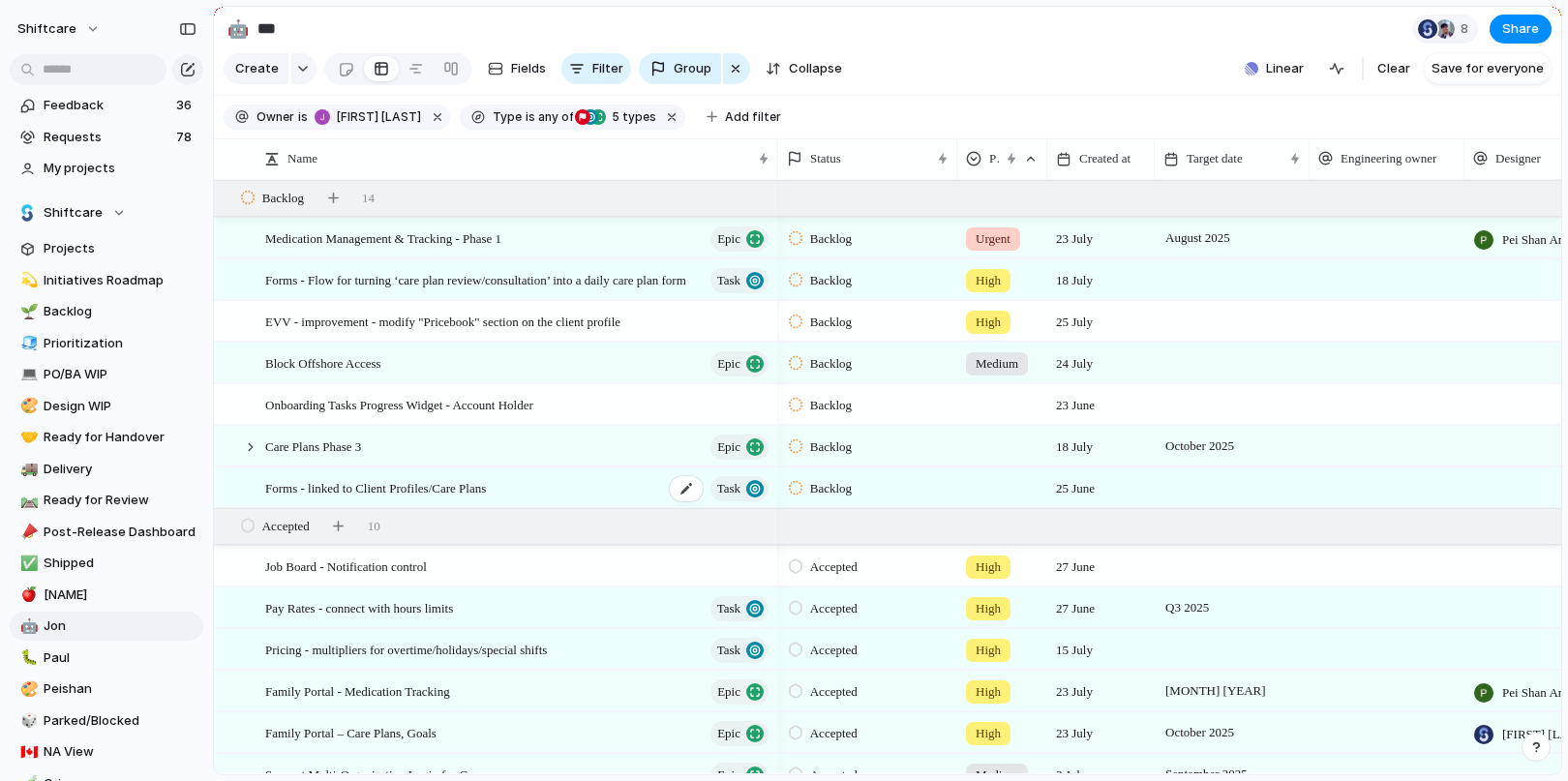 scroll, scrollTop: 198, scrollLeft: 0, axis: vertical 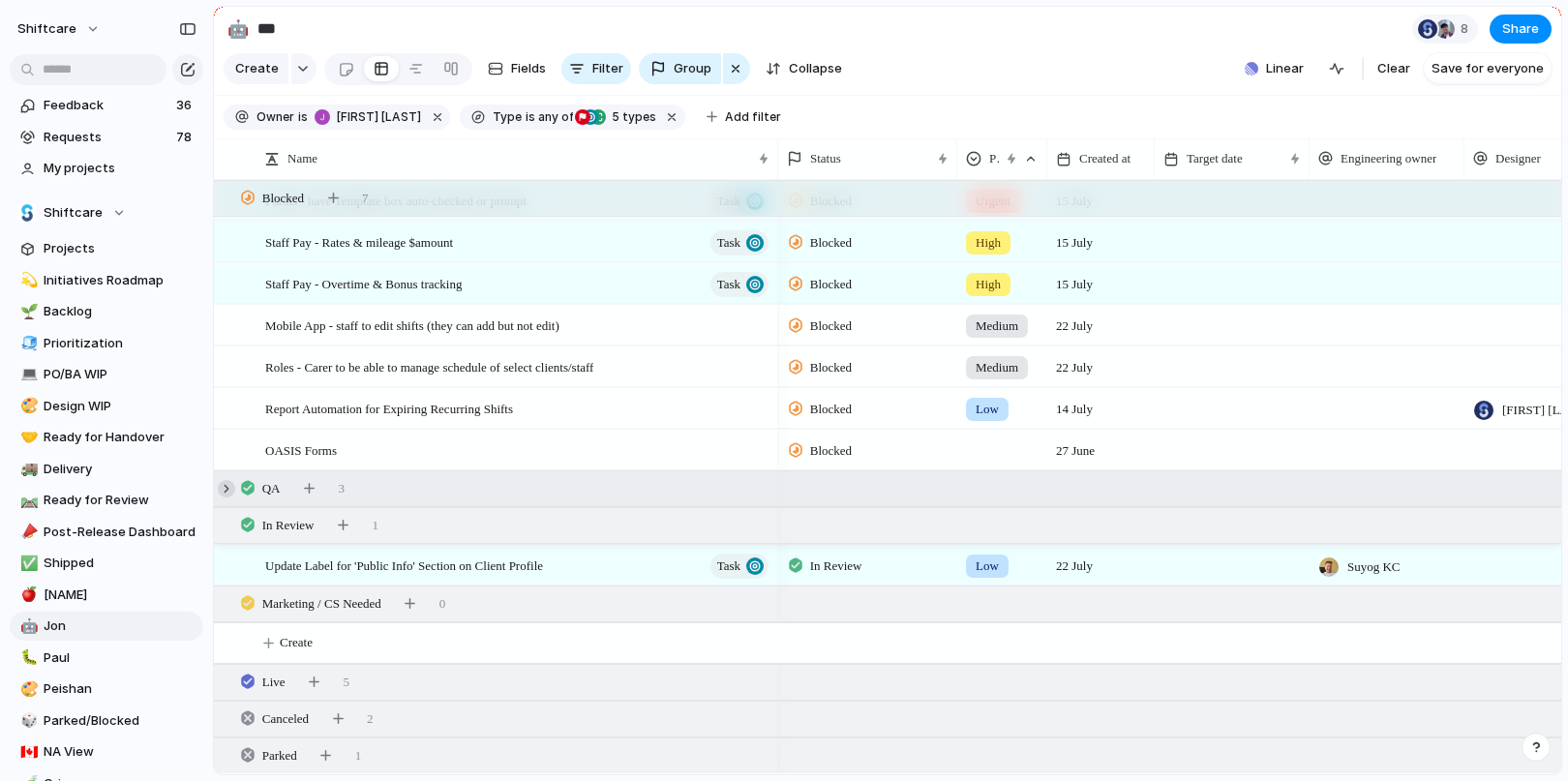 click at bounding box center [226, 489] 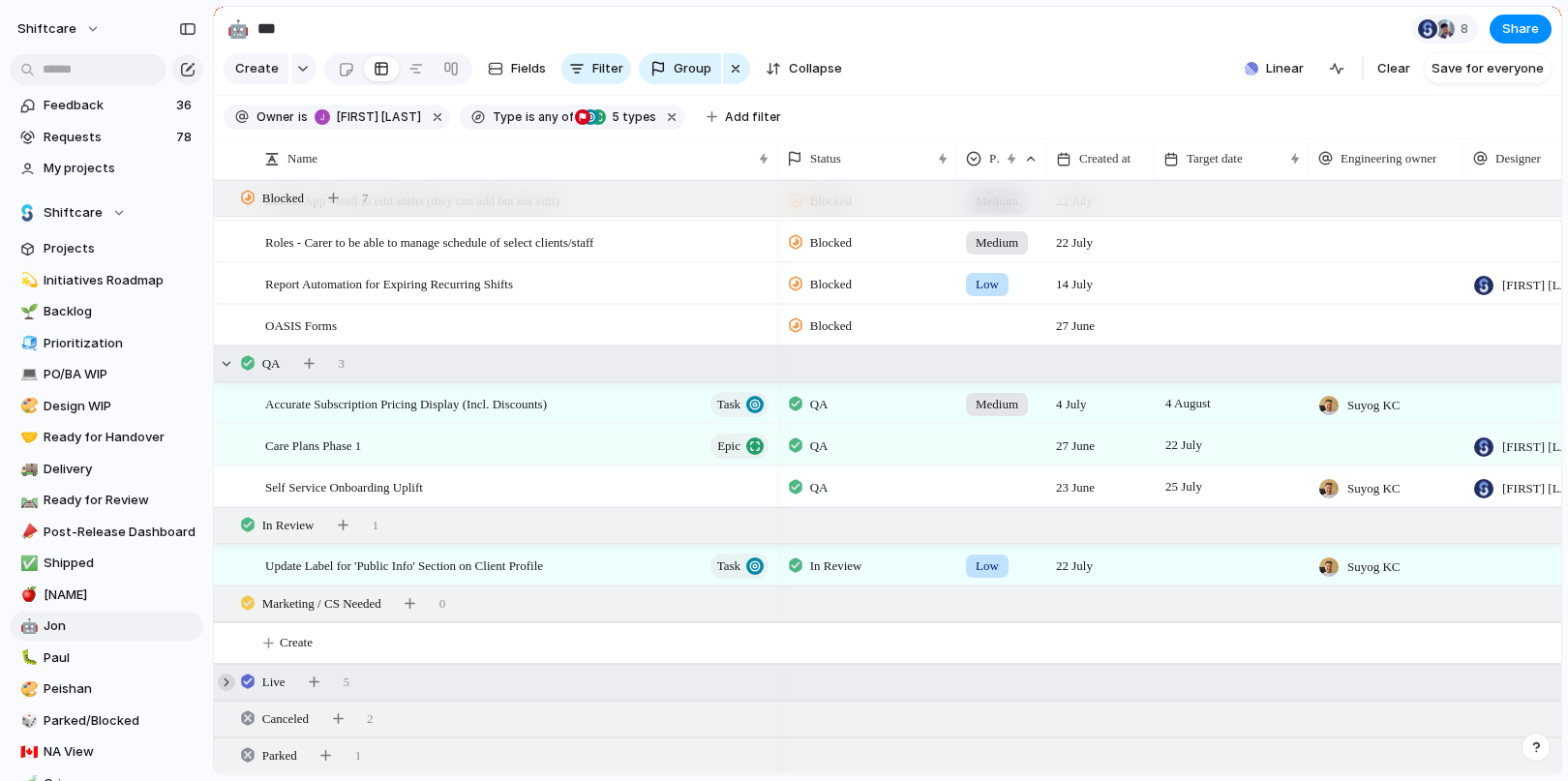 click at bounding box center [226, 682] 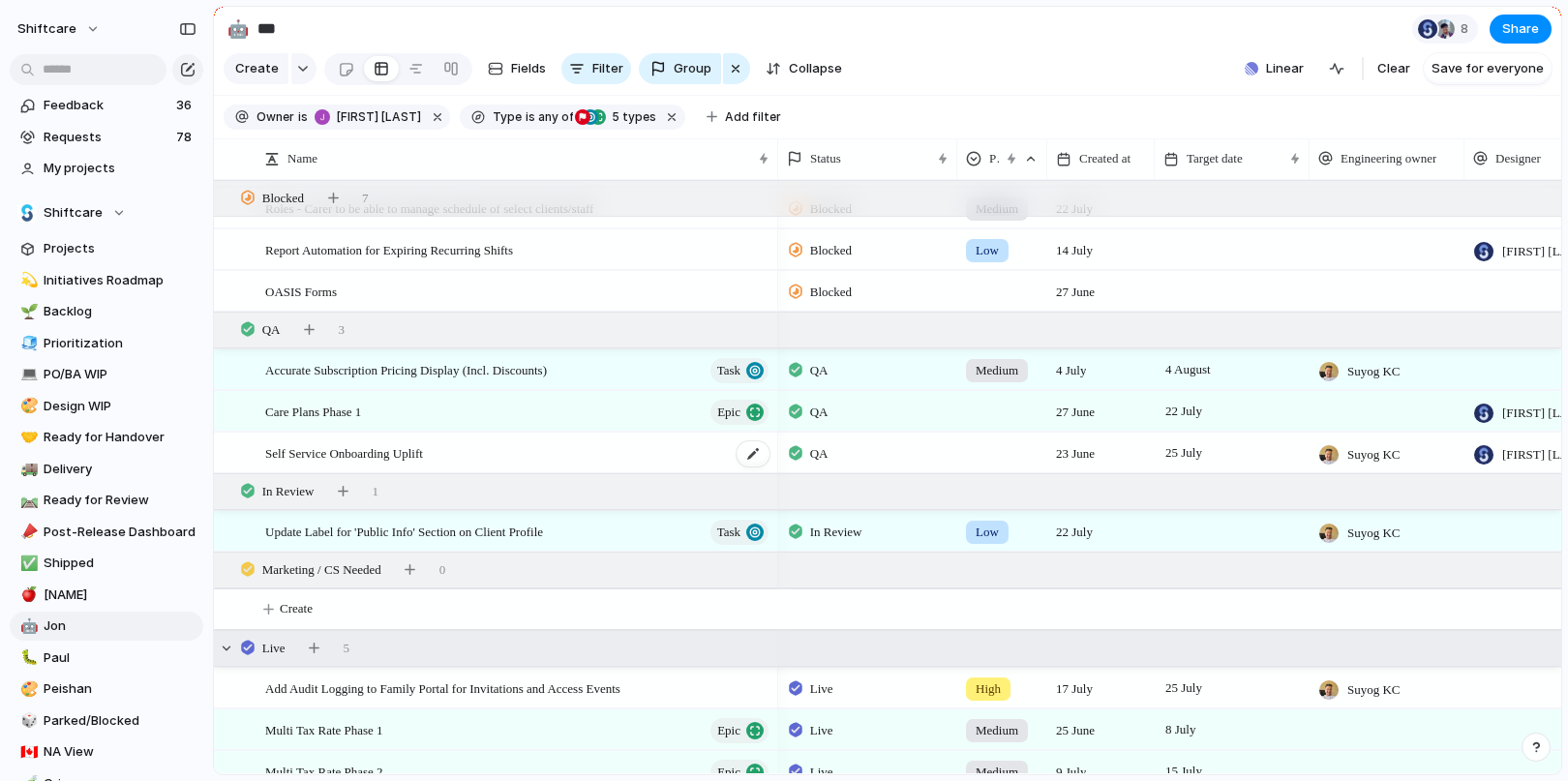 click on "Self Service Onboarding Uplift" at bounding box center (344, 452) 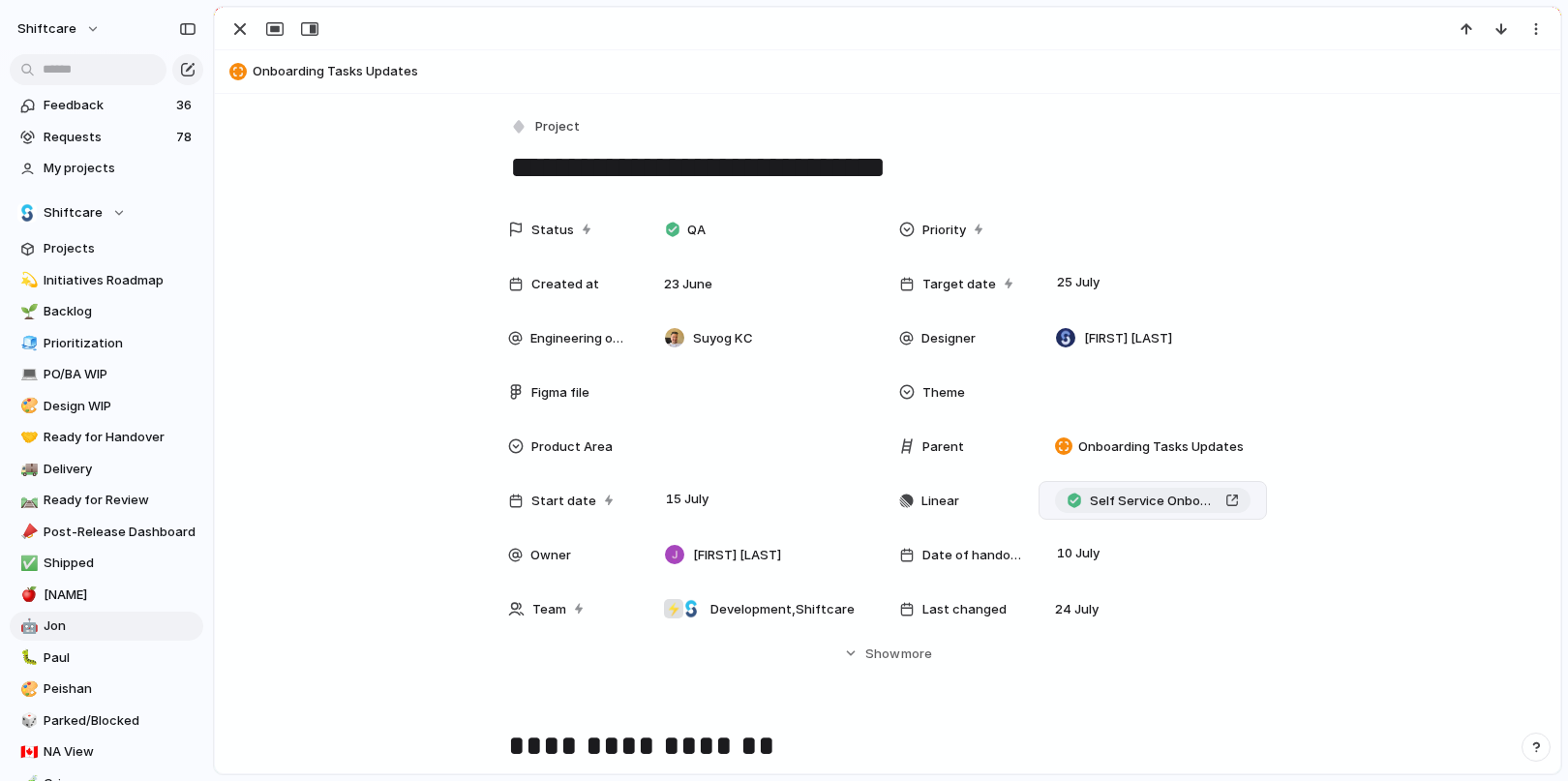 click on "Self Service Onboarding Uplift" at bounding box center (1153, 501) 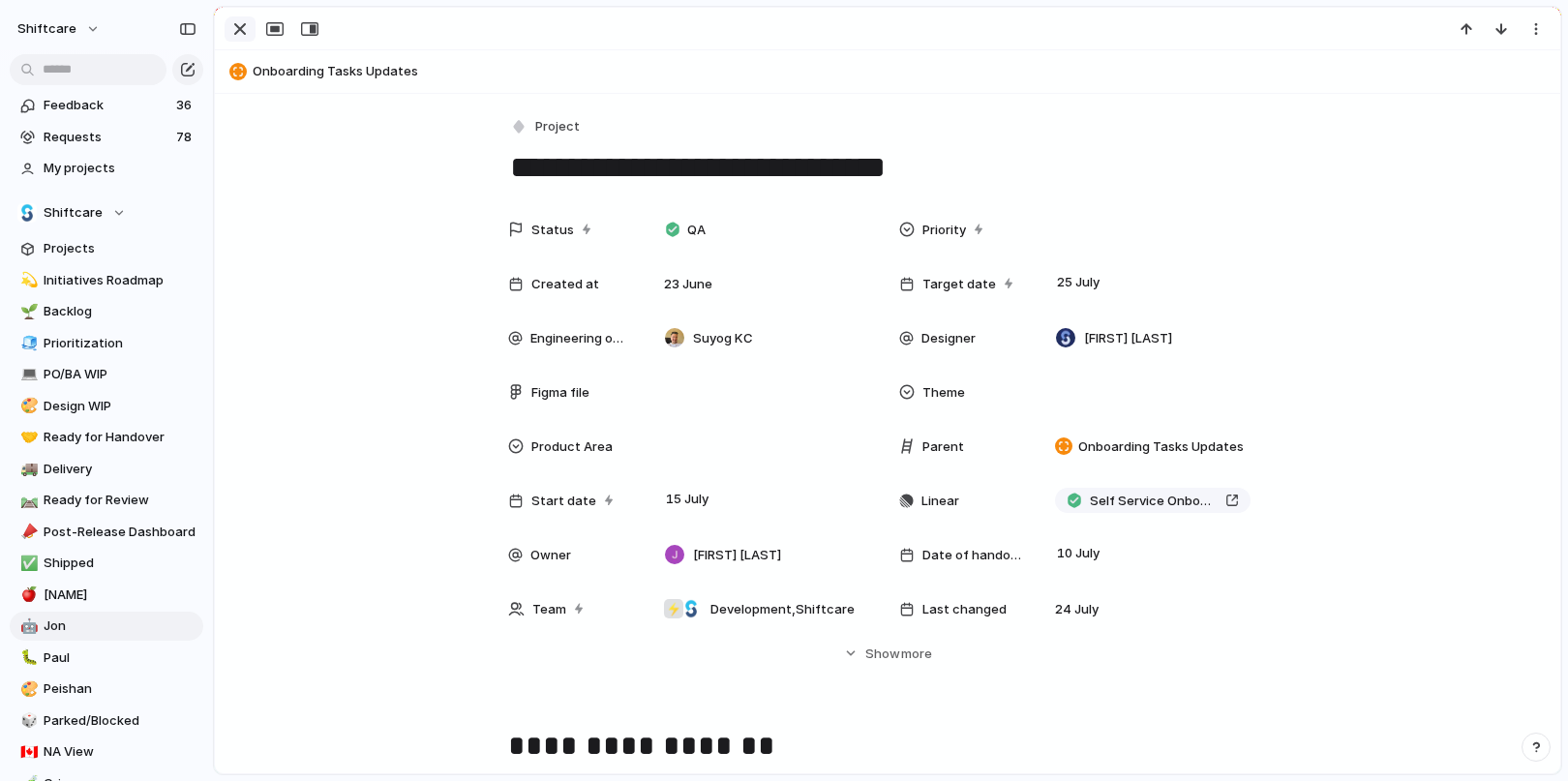 click at bounding box center [240, 29] 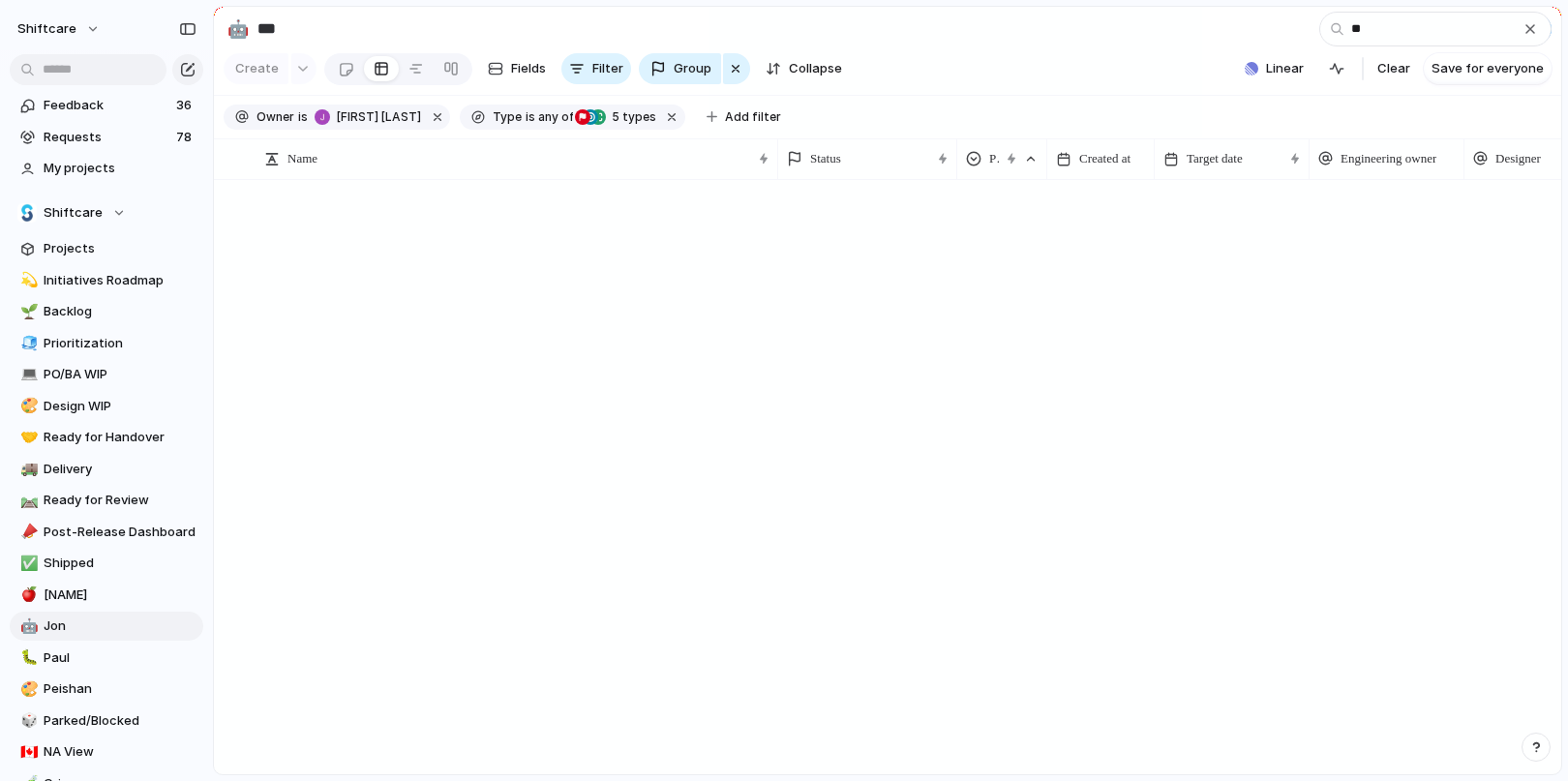 scroll, scrollTop: 0, scrollLeft: 0, axis: both 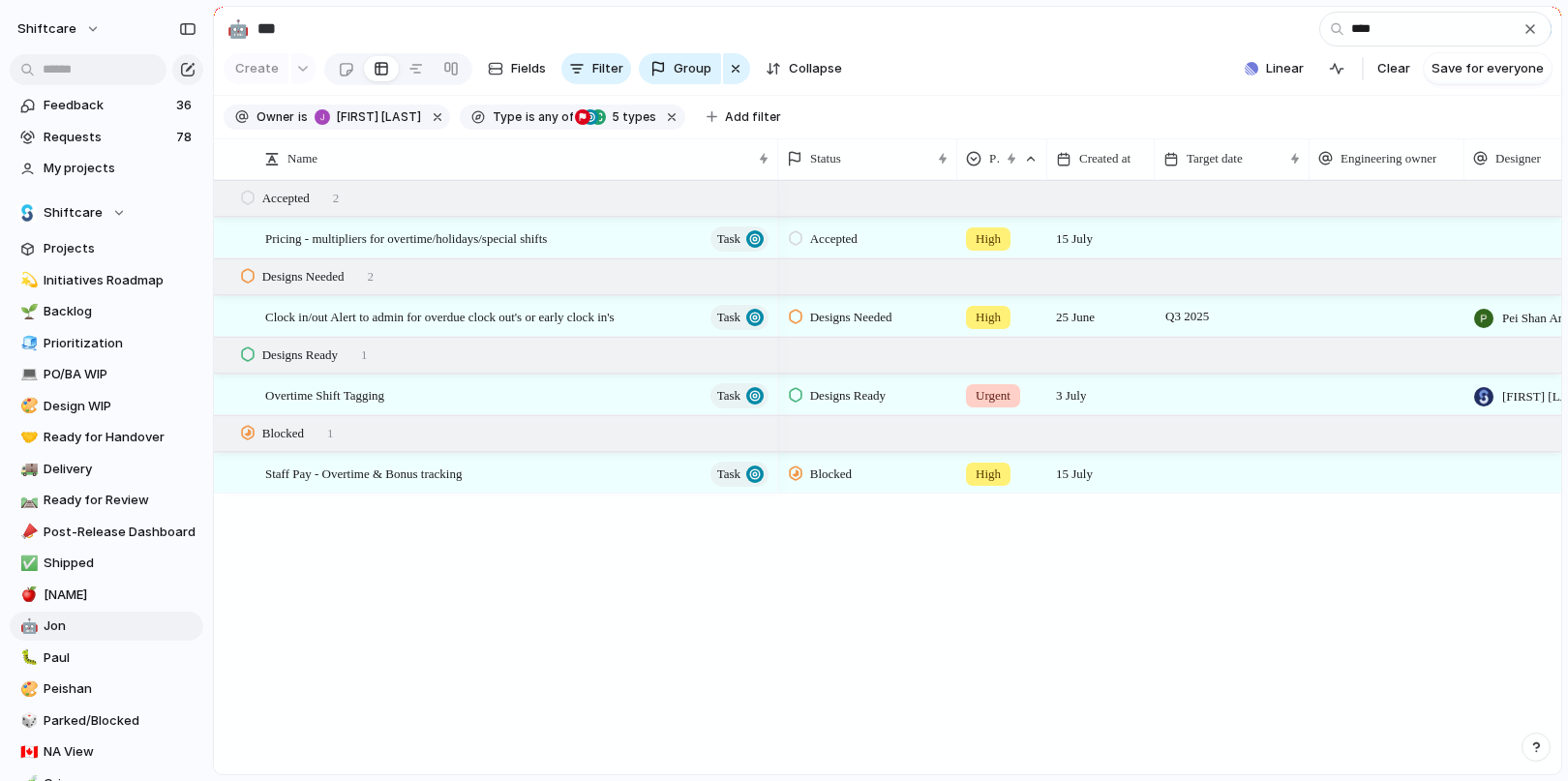 type on "****" 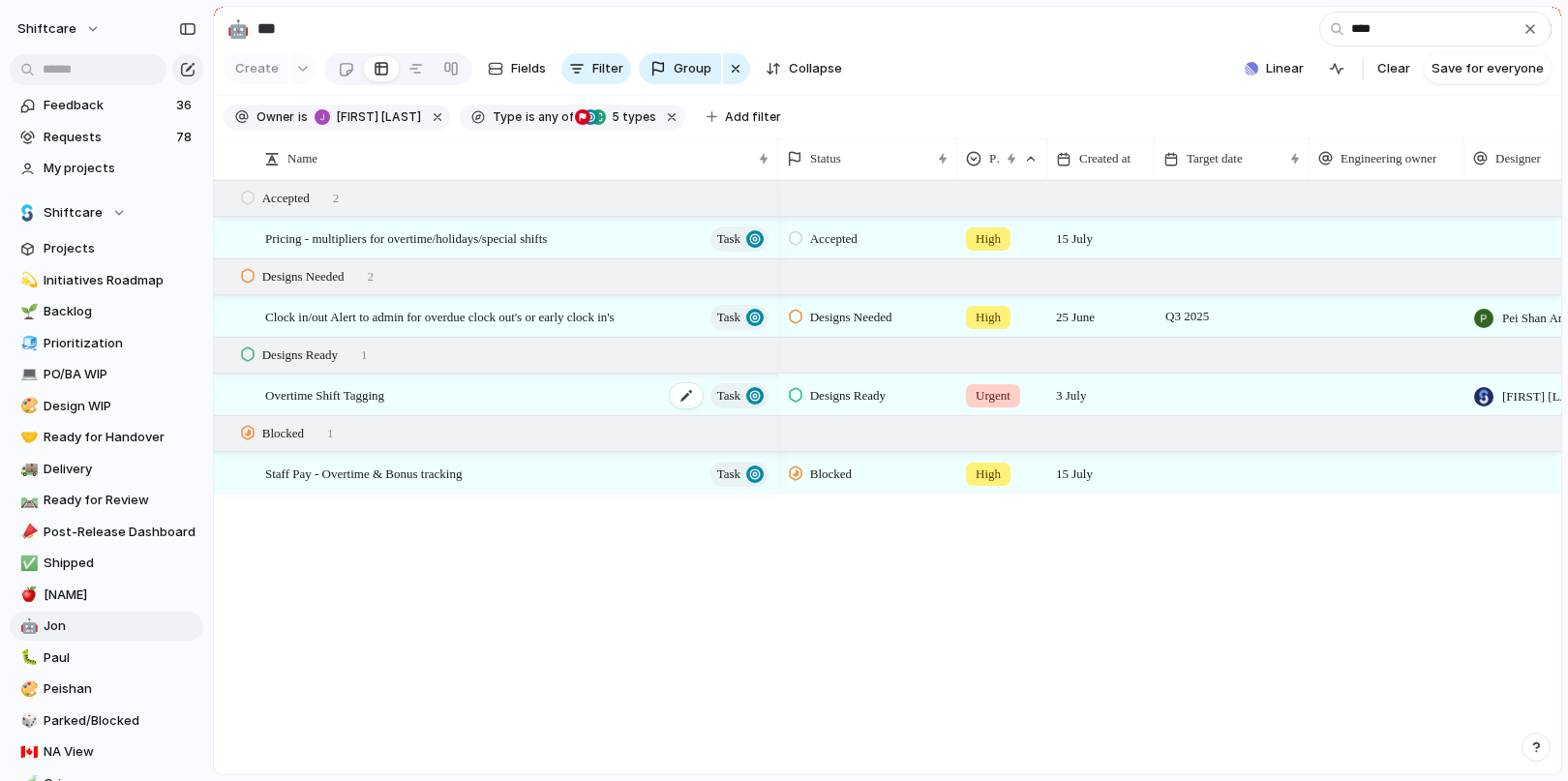 click on "Overtime Shift Tagging" at bounding box center [324, 394] 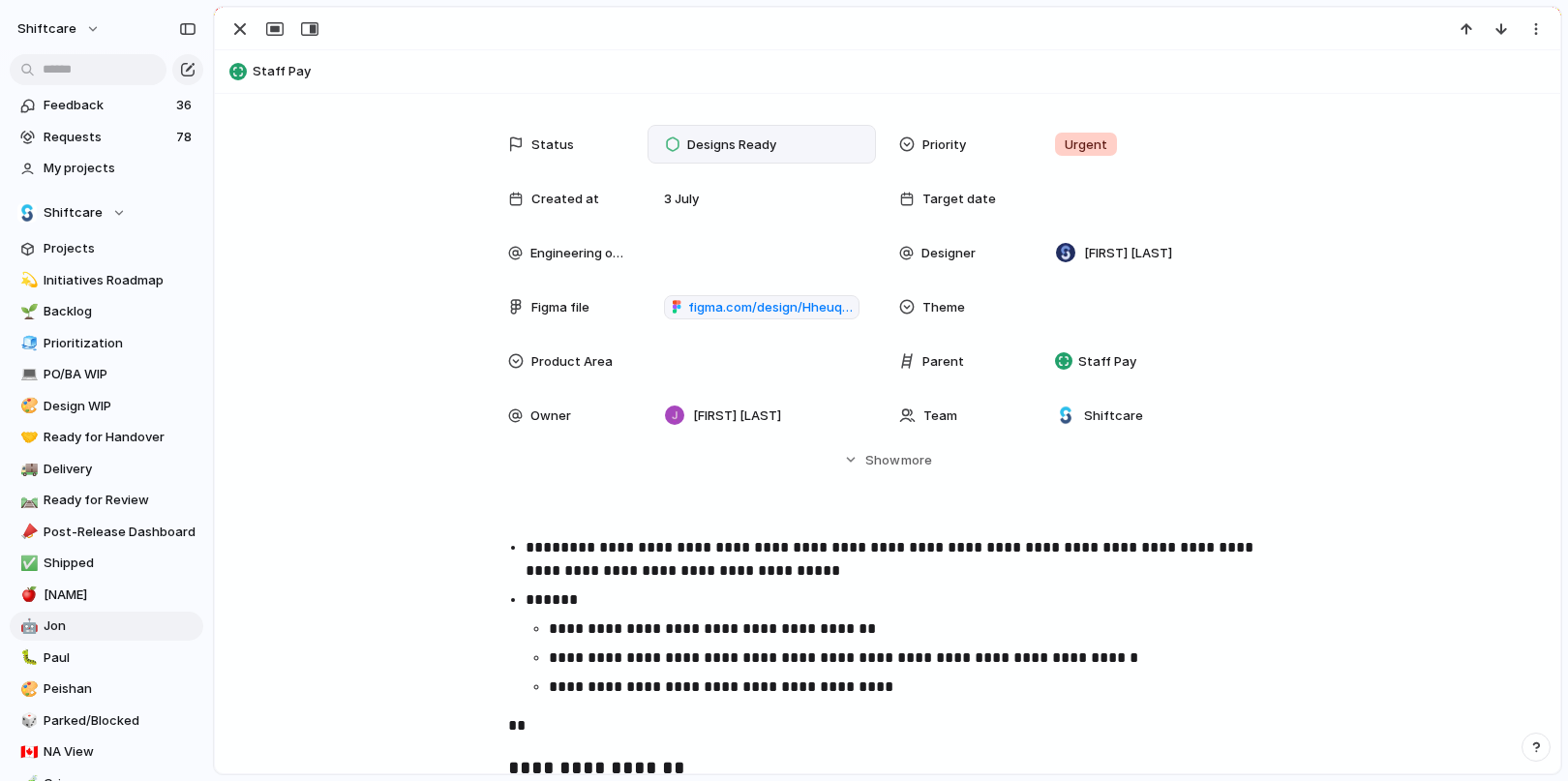 scroll, scrollTop: 165, scrollLeft: 0, axis: vertical 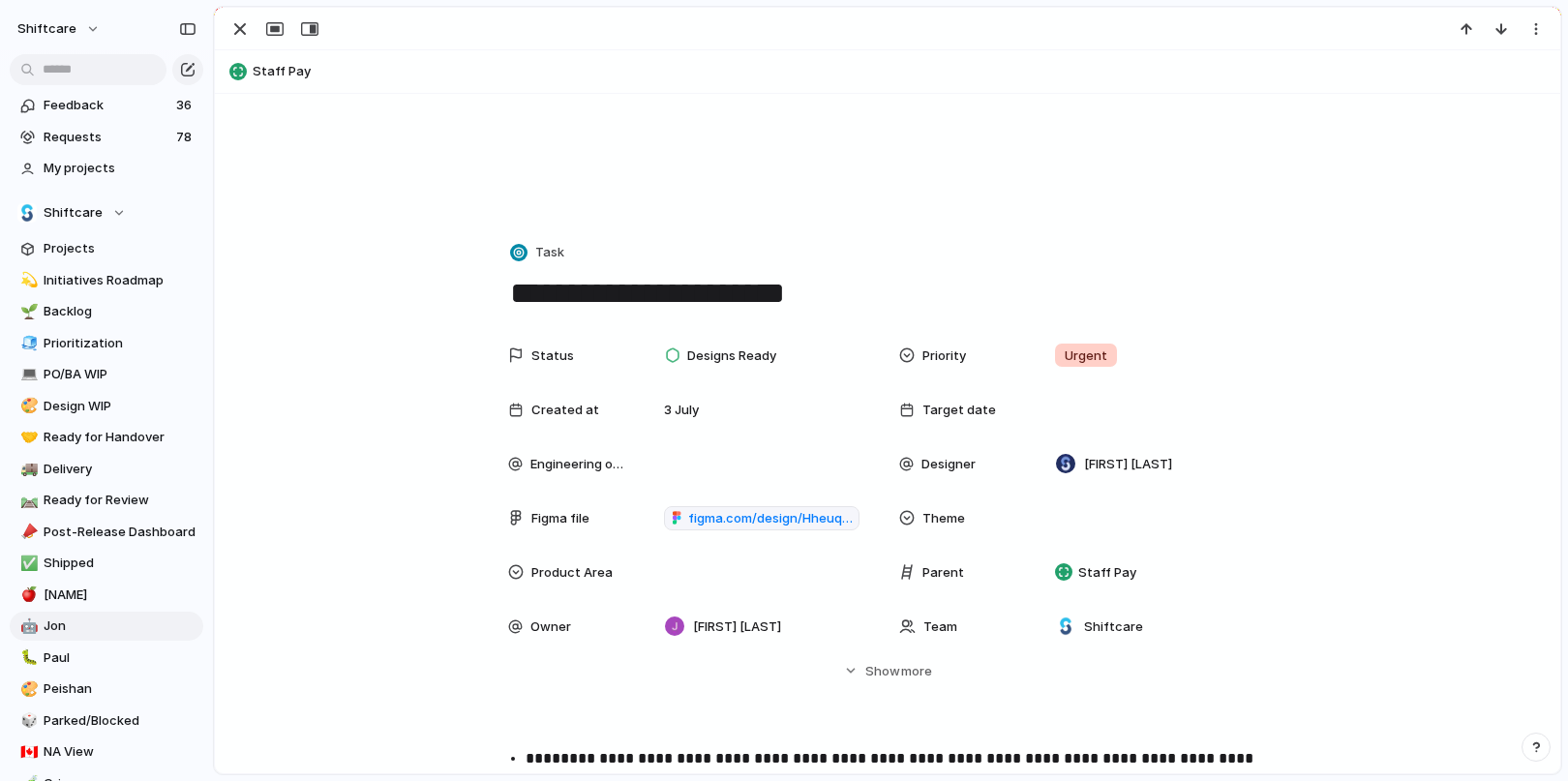 click on "**********" at bounding box center [888, 293] 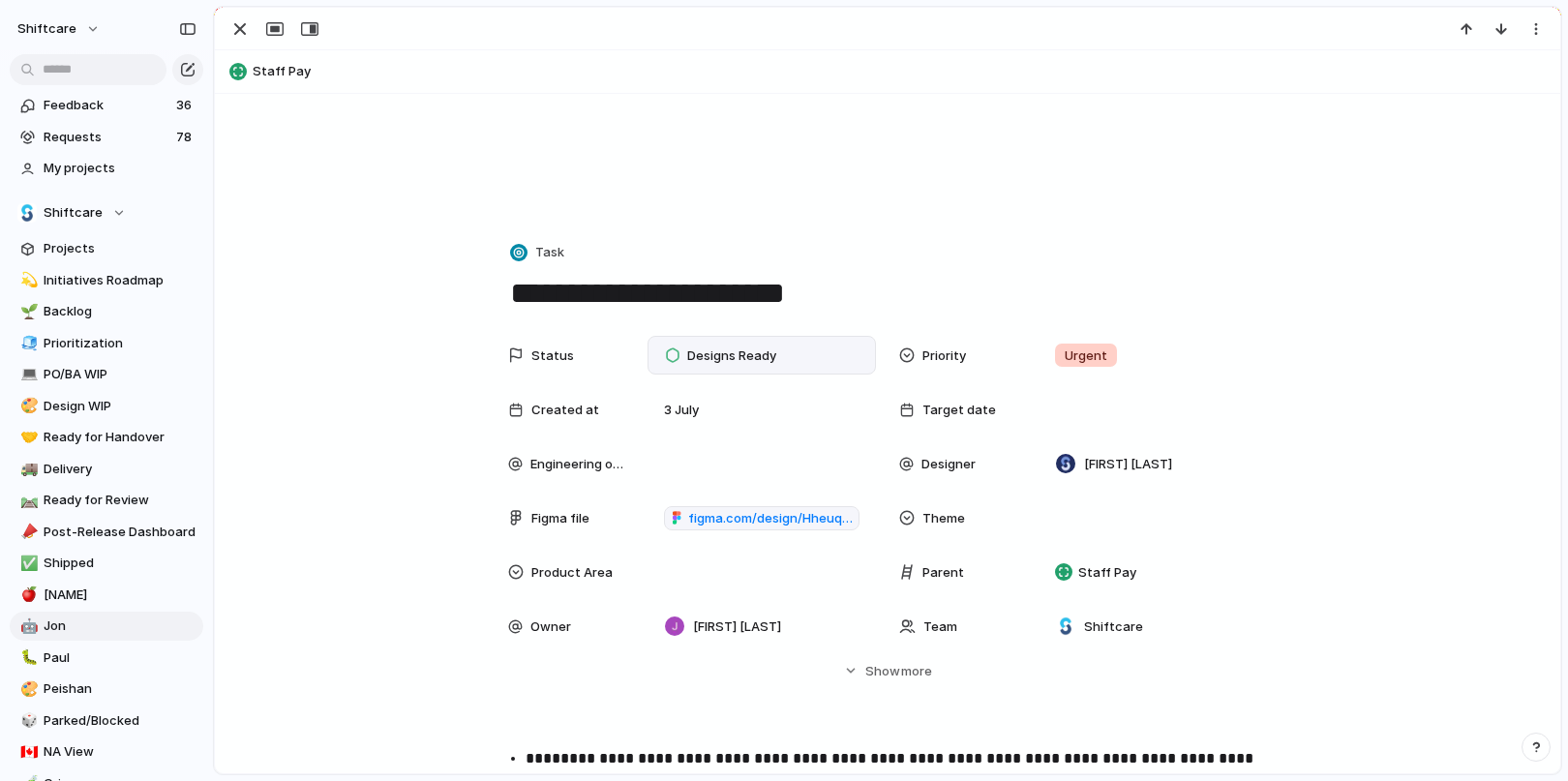 click on "Designs Ready" at bounding box center (732, 356) 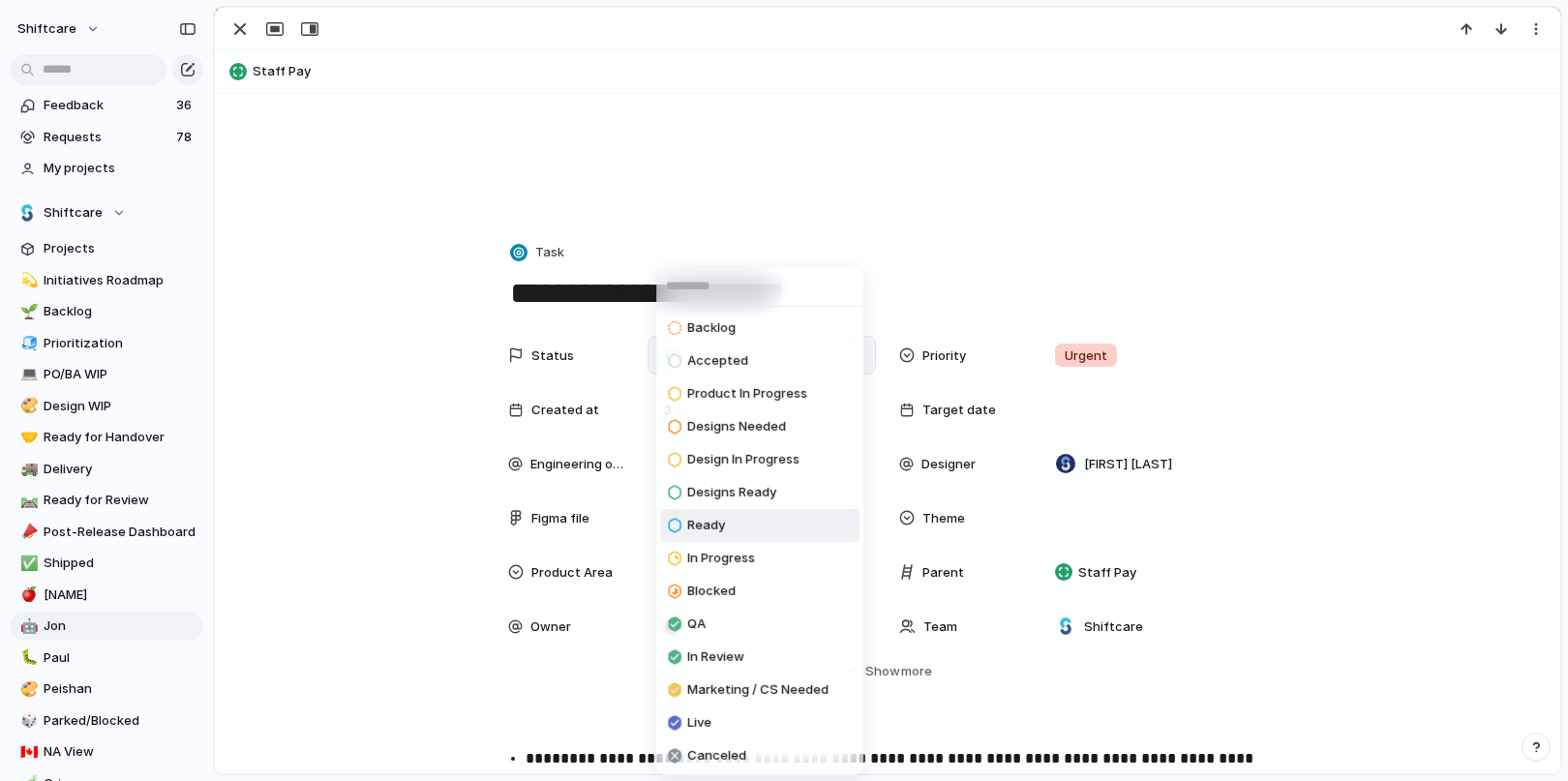 click on "Ready" at bounding box center (706, 526) 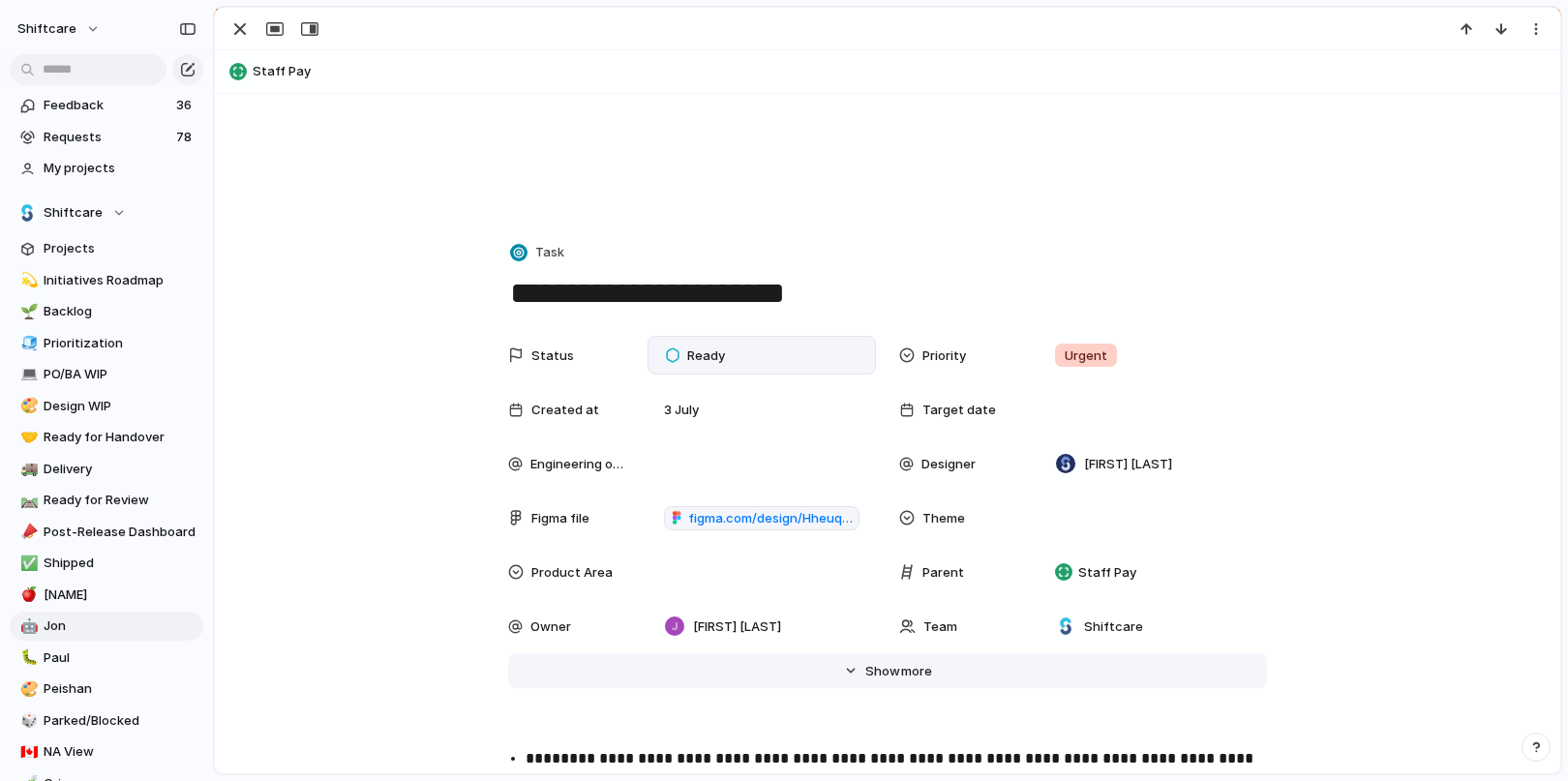 click on "Show" at bounding box center (883, 672) 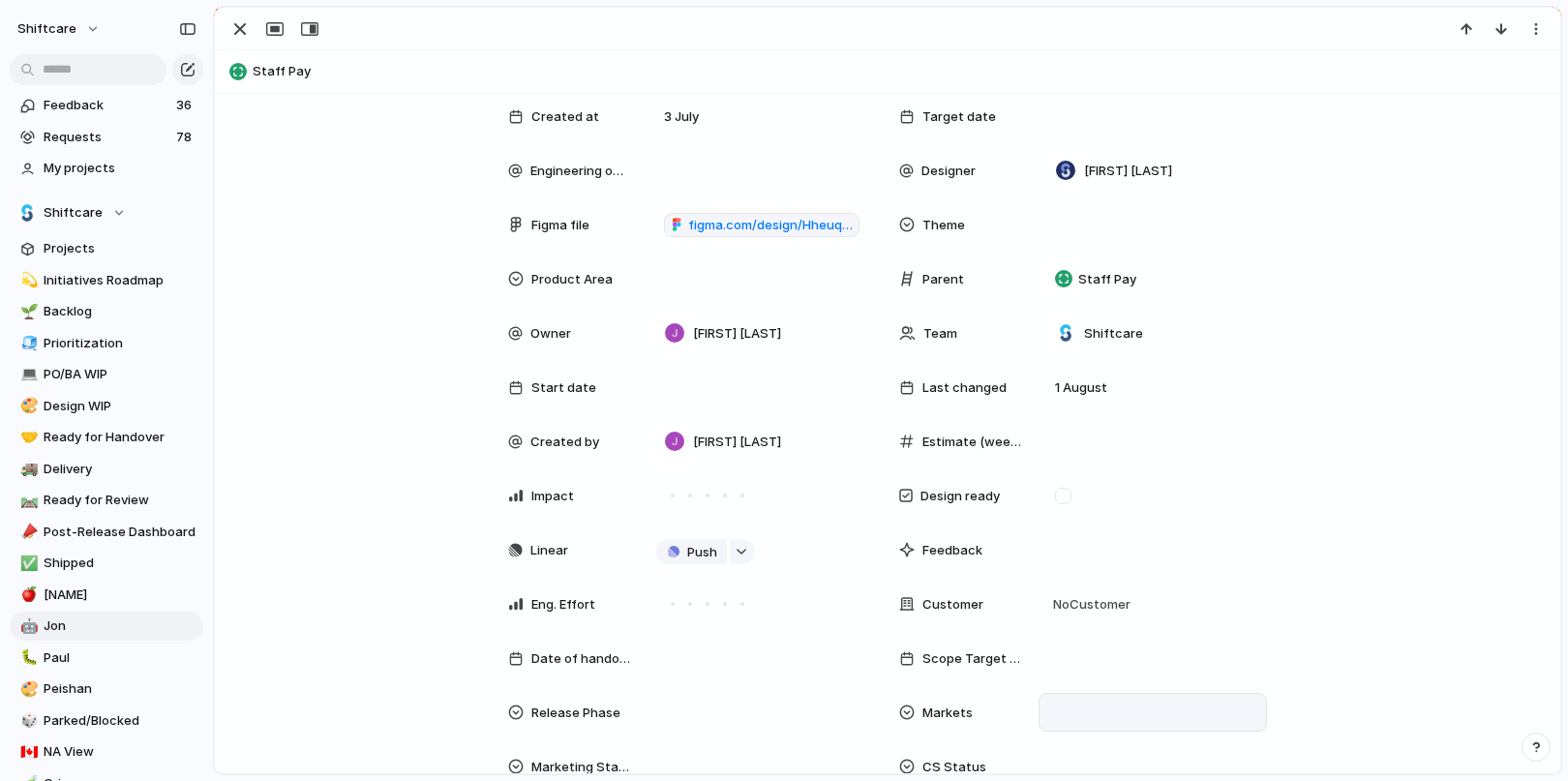 scroll, scrollTop: 458, scrollLeft: 0, axis: vertical 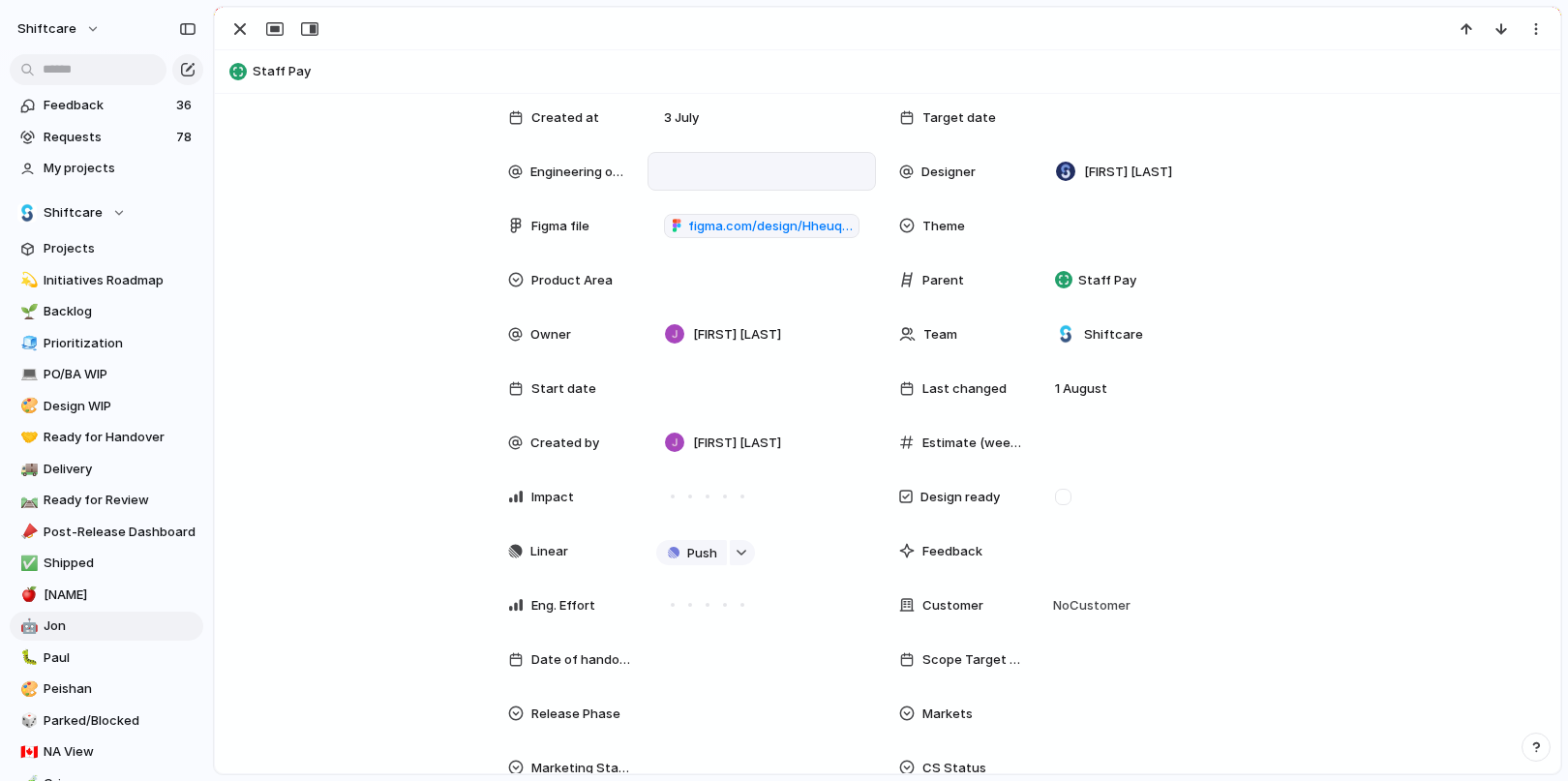 click at bounding box center [762, 171] 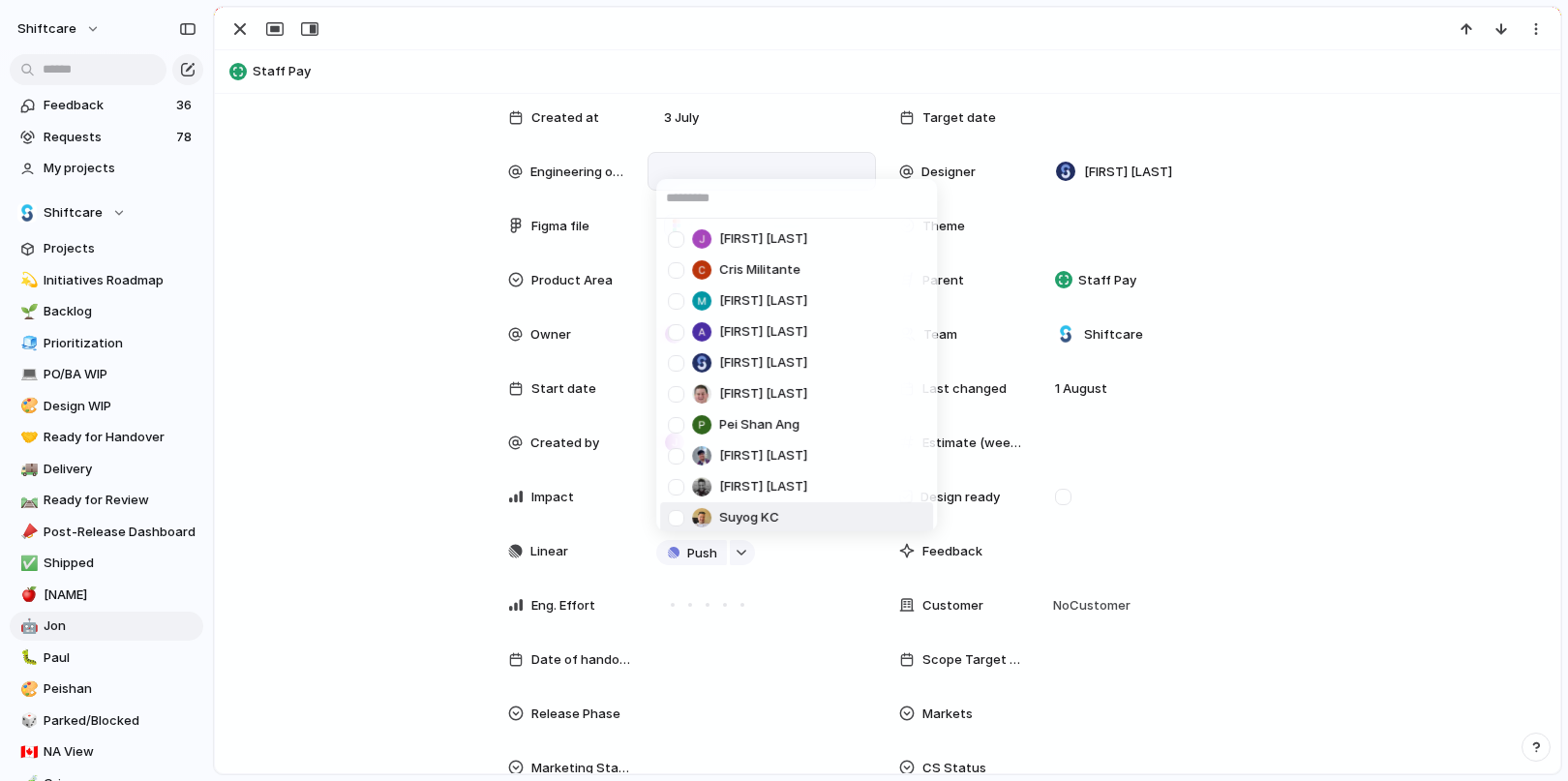 click at bounding box center [676, 517] 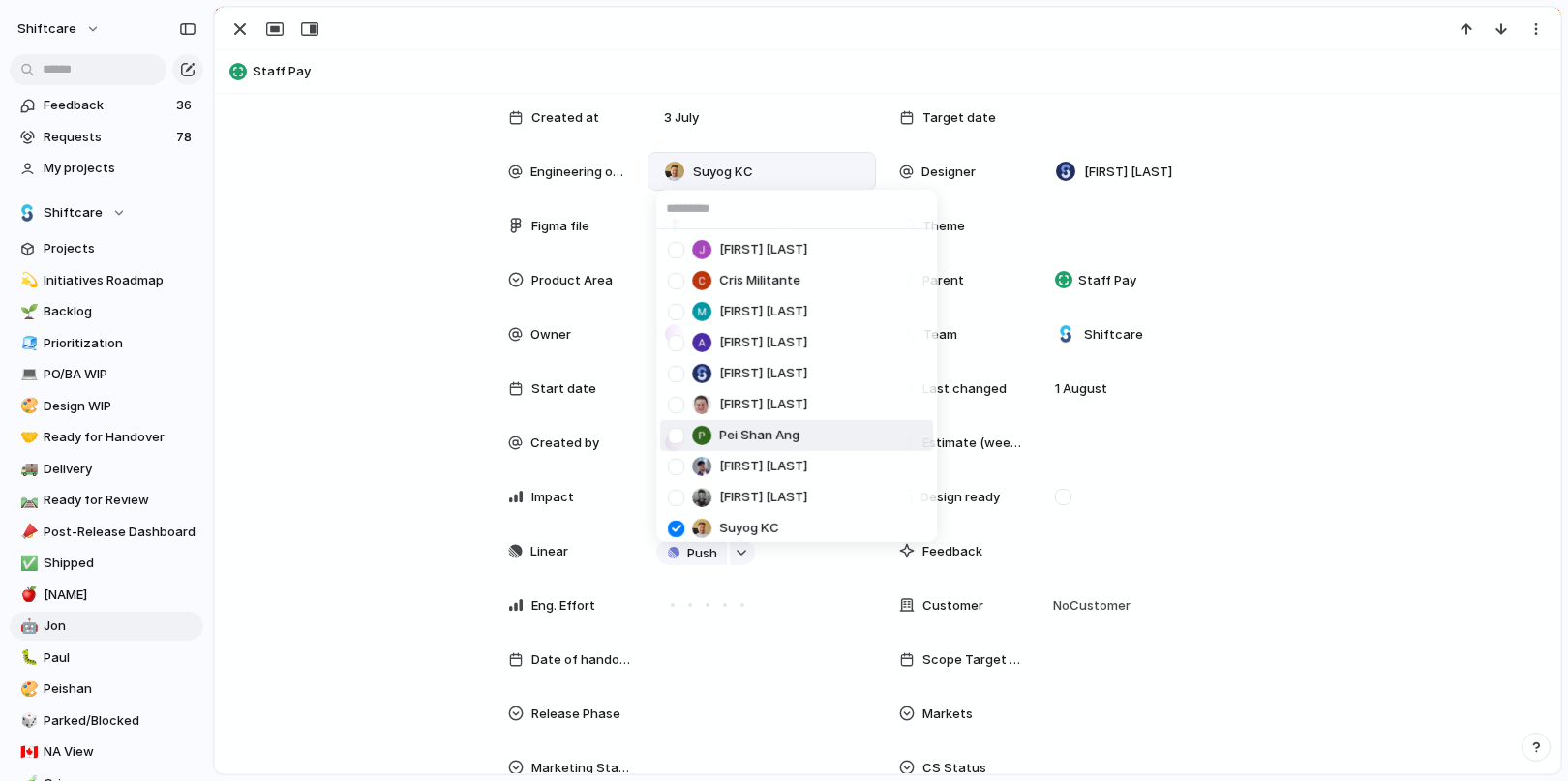 click on "Jonathan Agness   Cris Militante   Mathew Cagney   Abner Chua   Viscount Villanueva   Paul Slater   Pei Shan Ang   Mikey Nanquil   Miguel Molina   Suyog KC   josephine.gabarda@shiftcare.com   bibek.khadka@shiftcare.com   Alexandra Doyle   Patrick Gaudreault   gourav.agnani@shiftcare.com   Neil Jamieson   Ian Rugas   Lorielyn Salaver   Eloi Digluis   Mark Santos   Mary Jane Murakami   Mikko Tan   april.colasino@shiftcare.com" at bounding box center [784, 390] 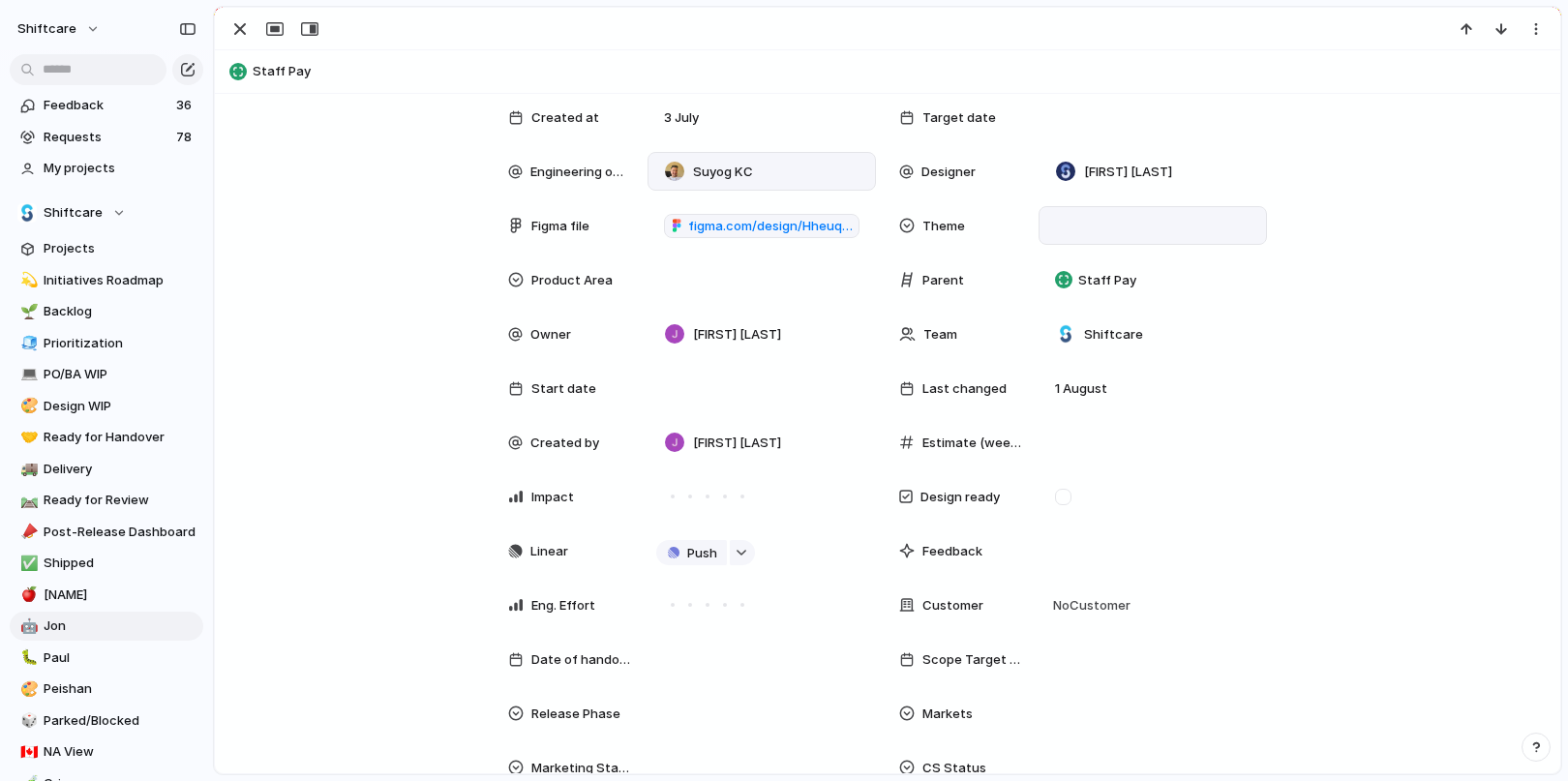click at bounding box center (1153, 225) 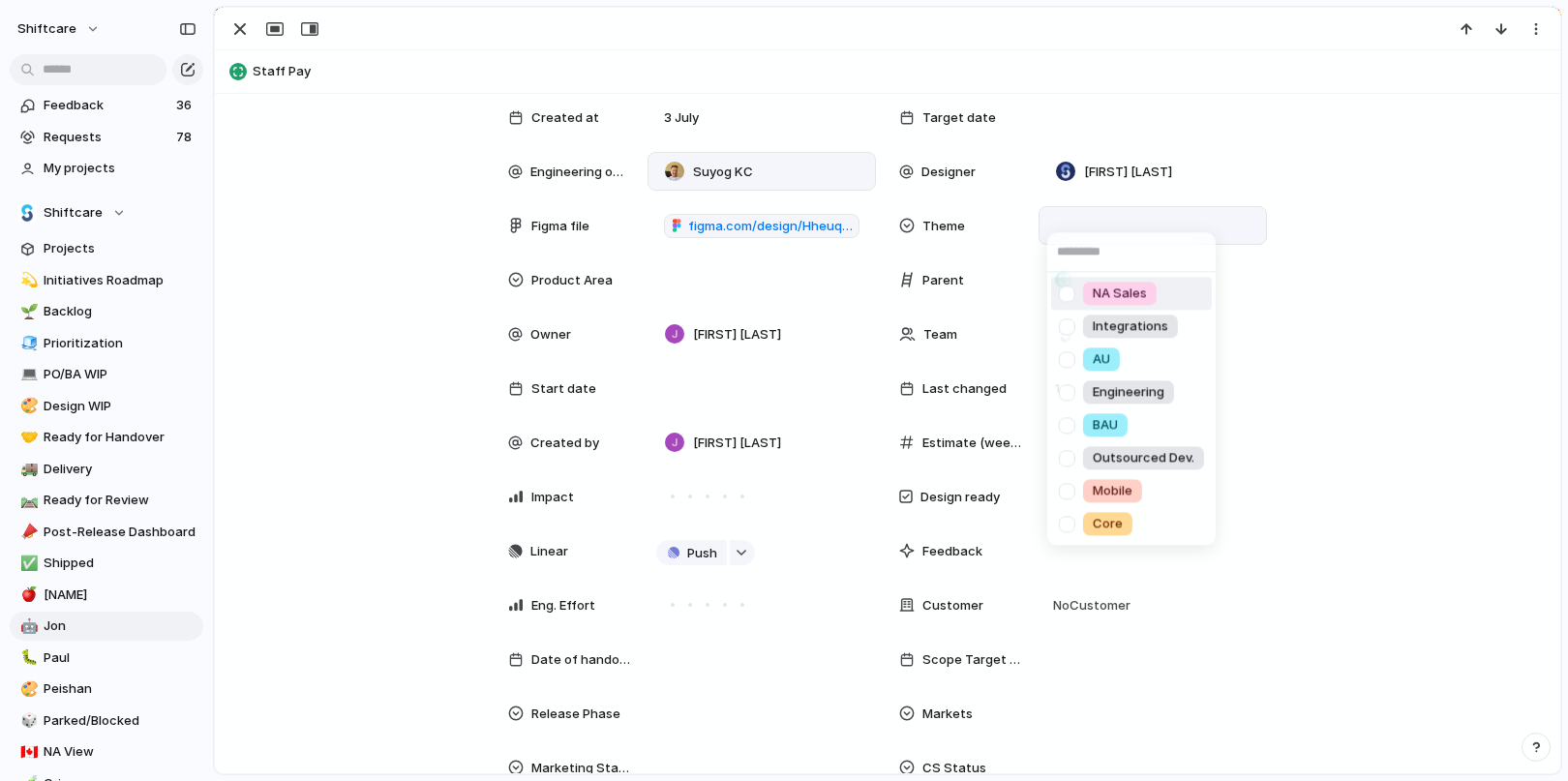 click at bounding box center [1067, 293] 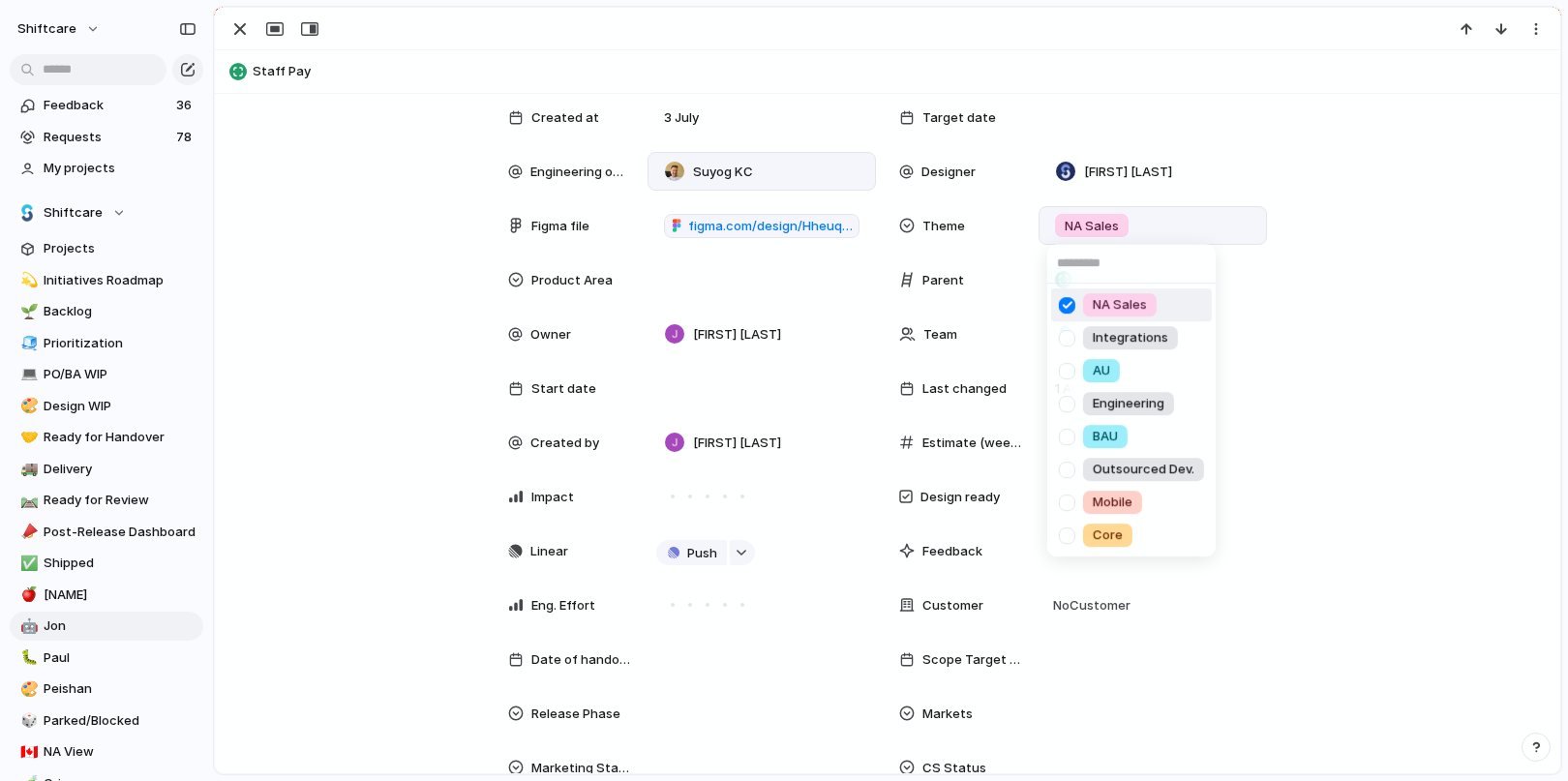 click on "NA Sales   Integrations   AU   Engineering   BAU   Outsourced Dev.   Mobile   Core" at bounding box center [784, 390] 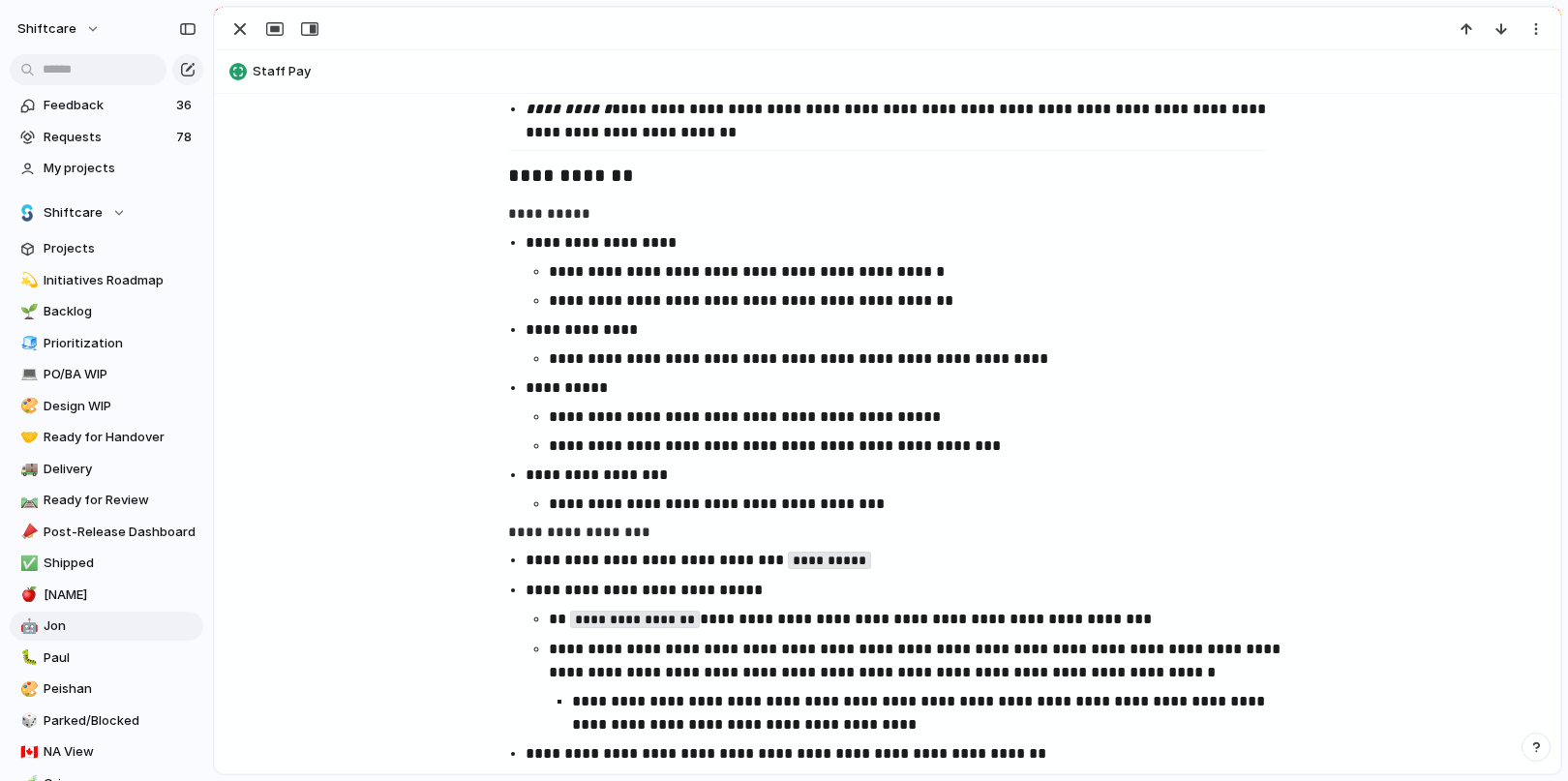 scroll, scrollTop: 4094, scrollLeft: 0, axis: vertical 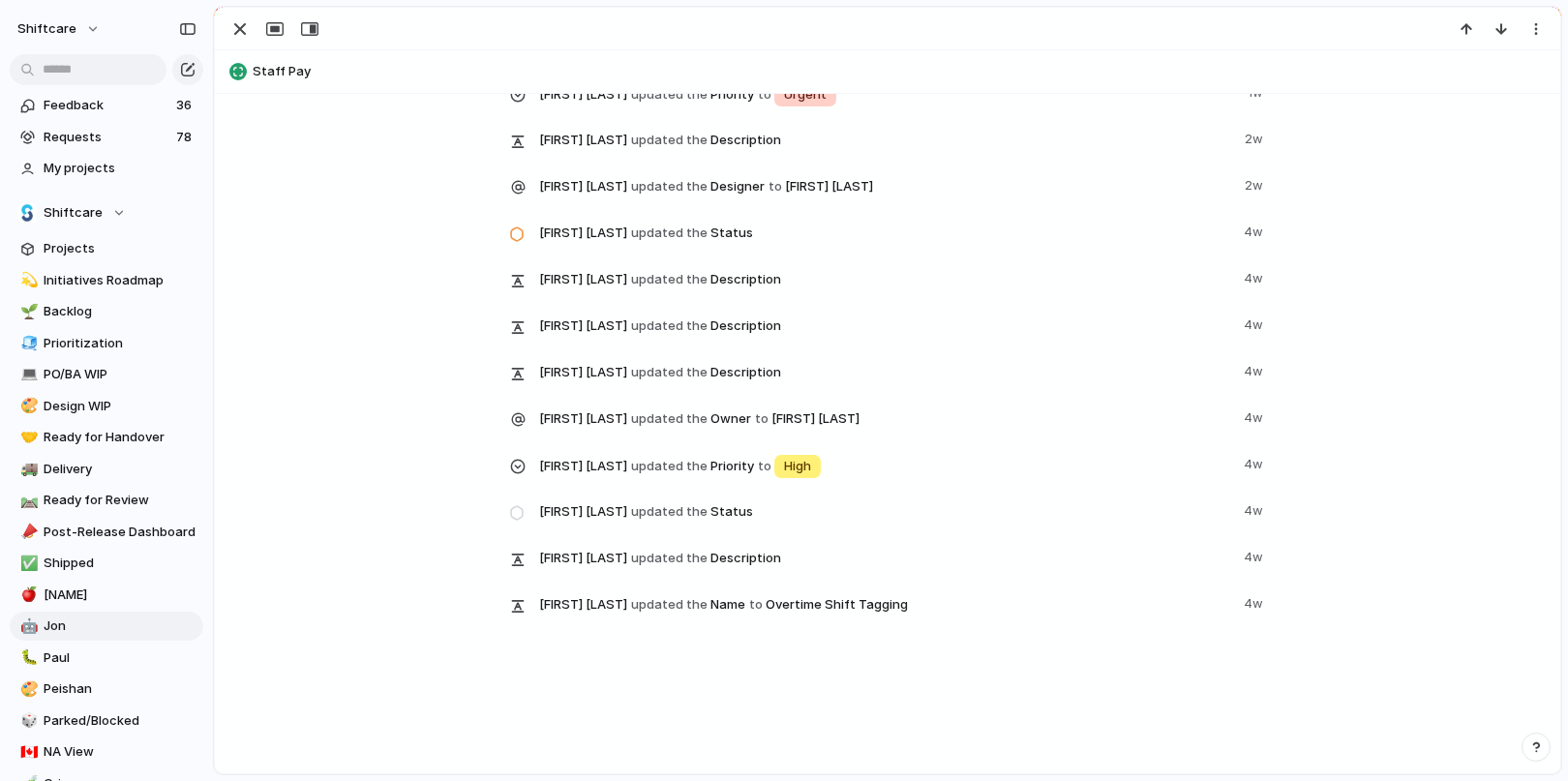 click on "4w" at bounding box center (1255, 602) 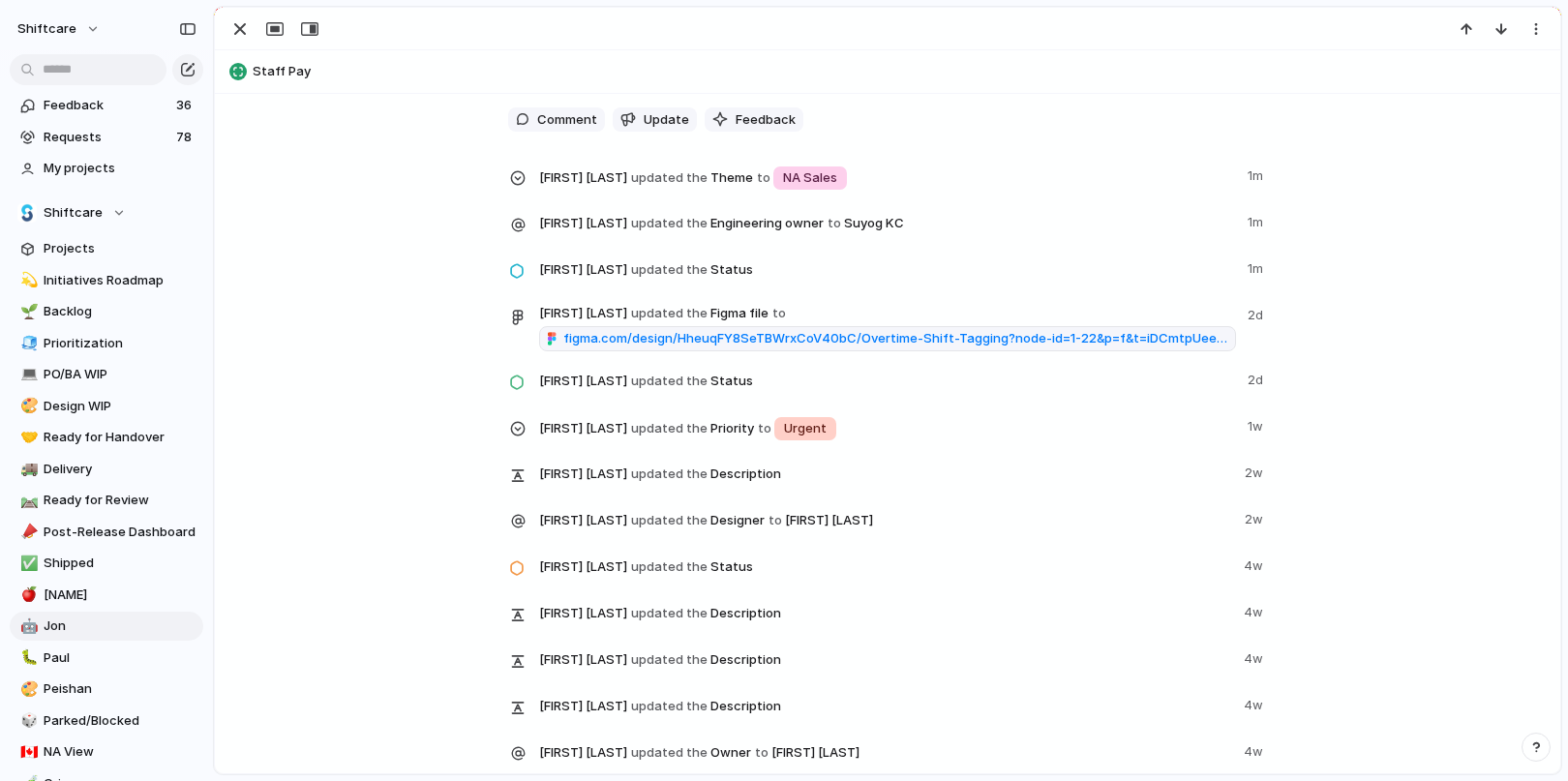 scroll, scrollTop: 3761, scrollLeft: 0, axis: vertical 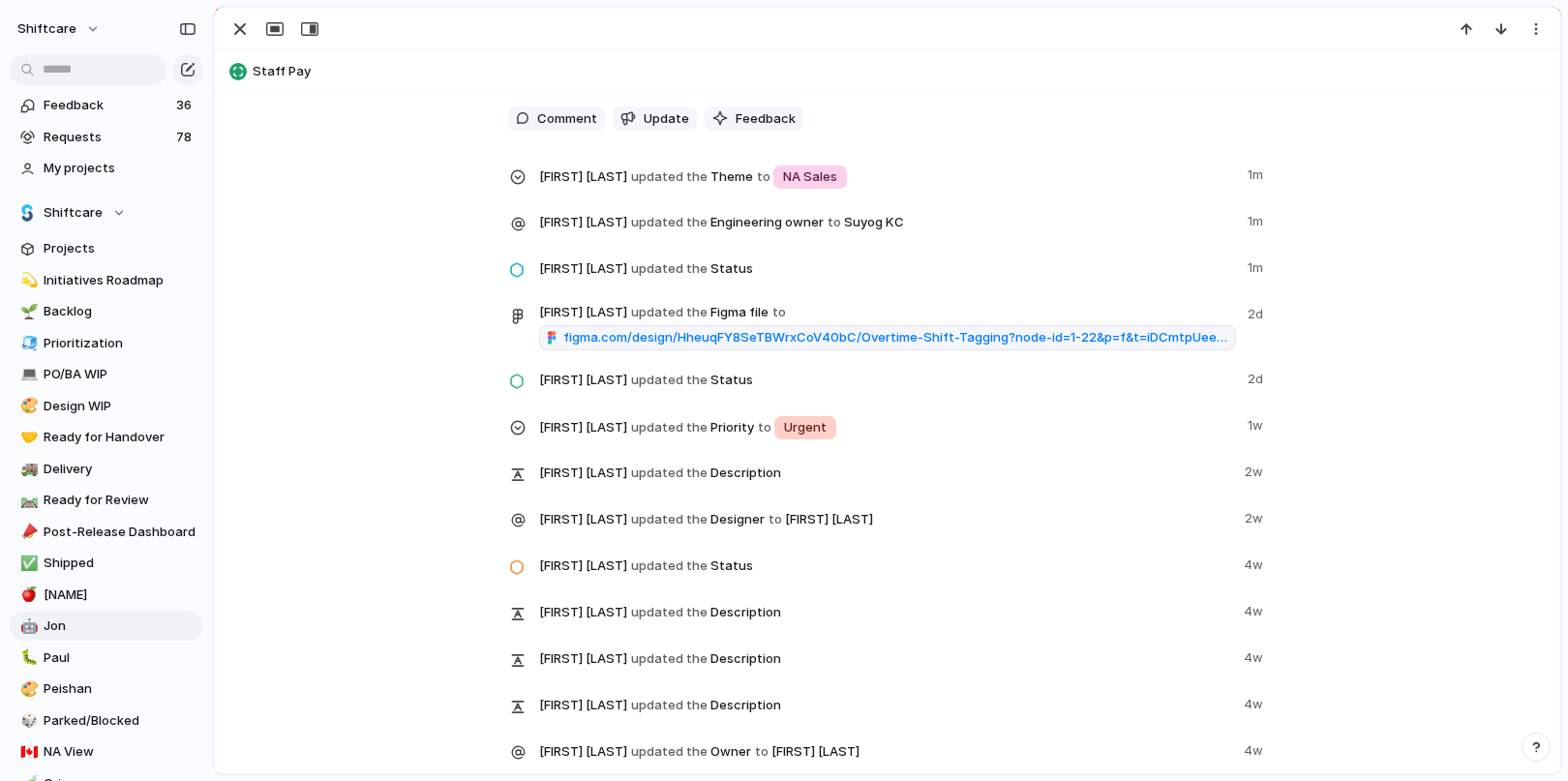 click on "updated the" at bounding box center (669, 428) 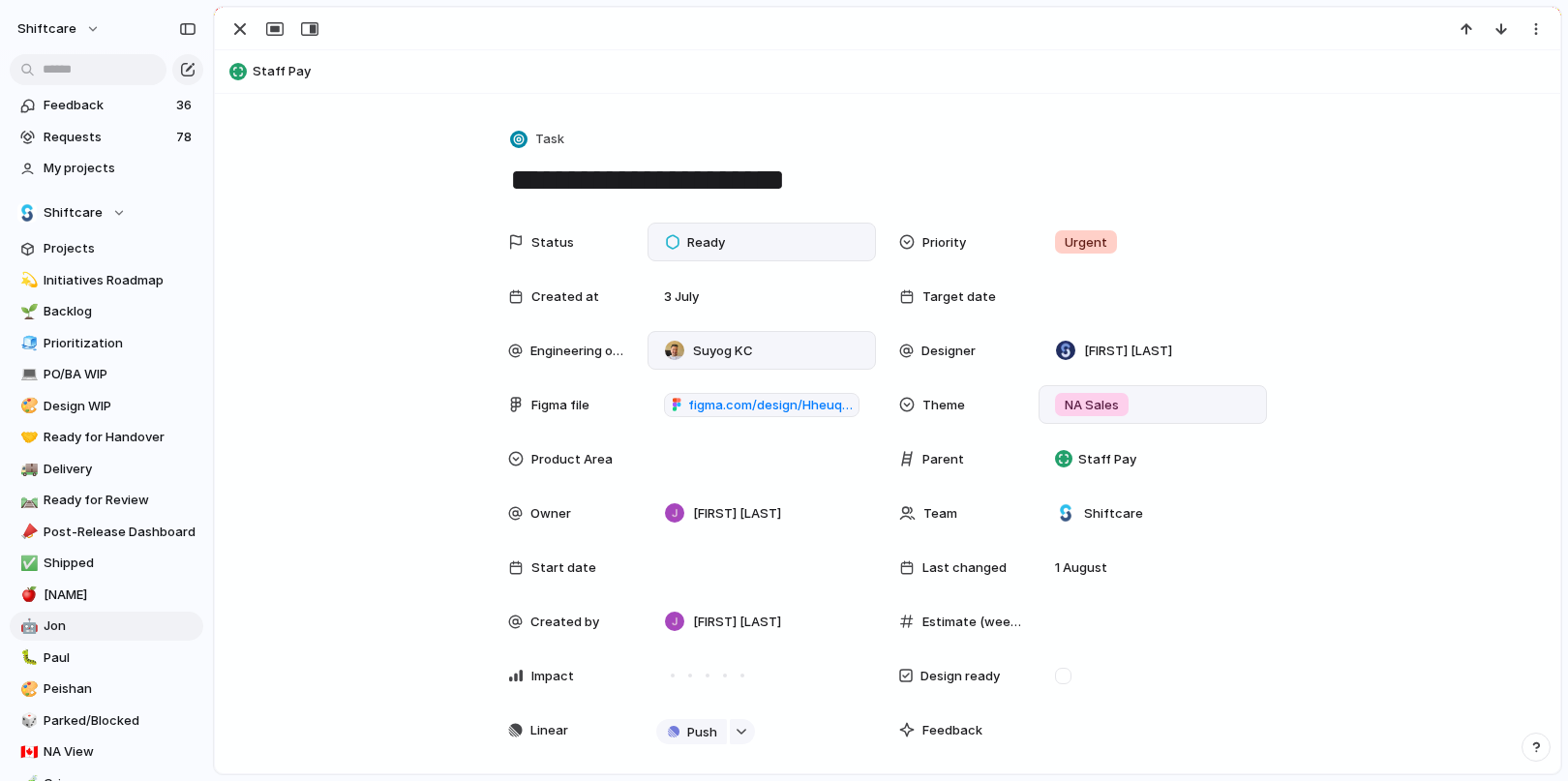 scroll, scrollTop: 0, scrollLeft: 0, axis: both 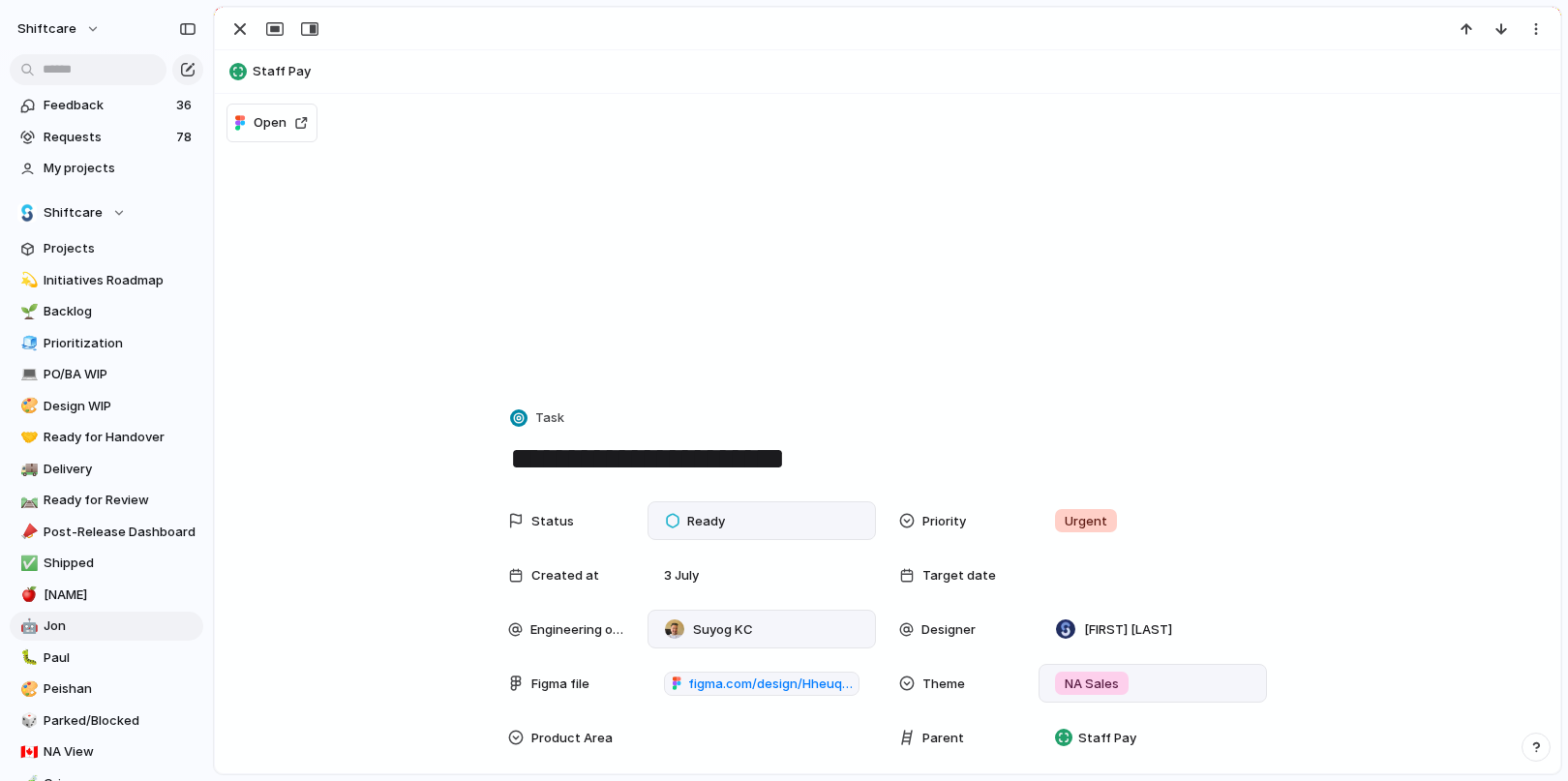 click at bounding box center (888, 29) 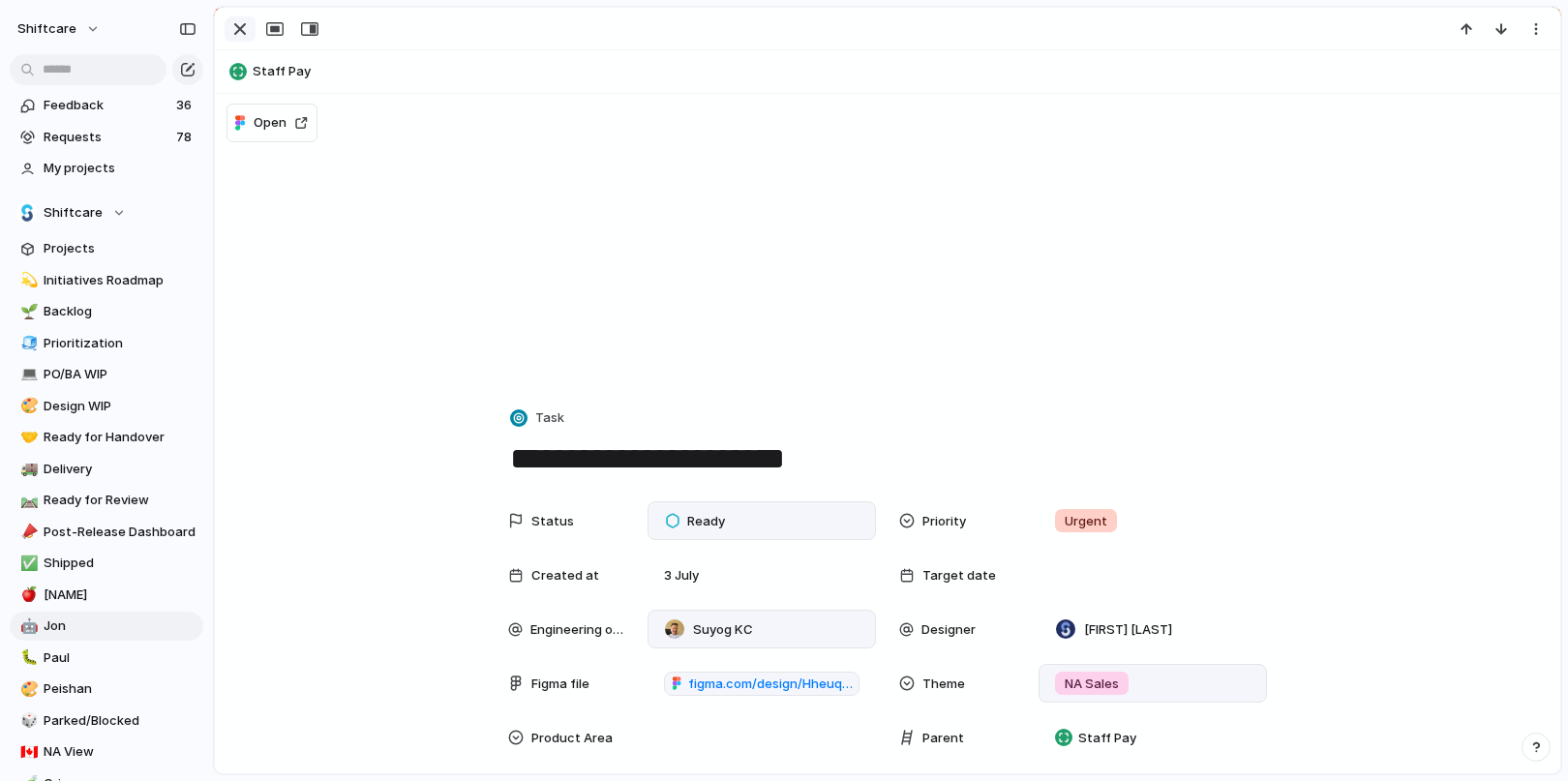 click at bounding box center (240, 29) 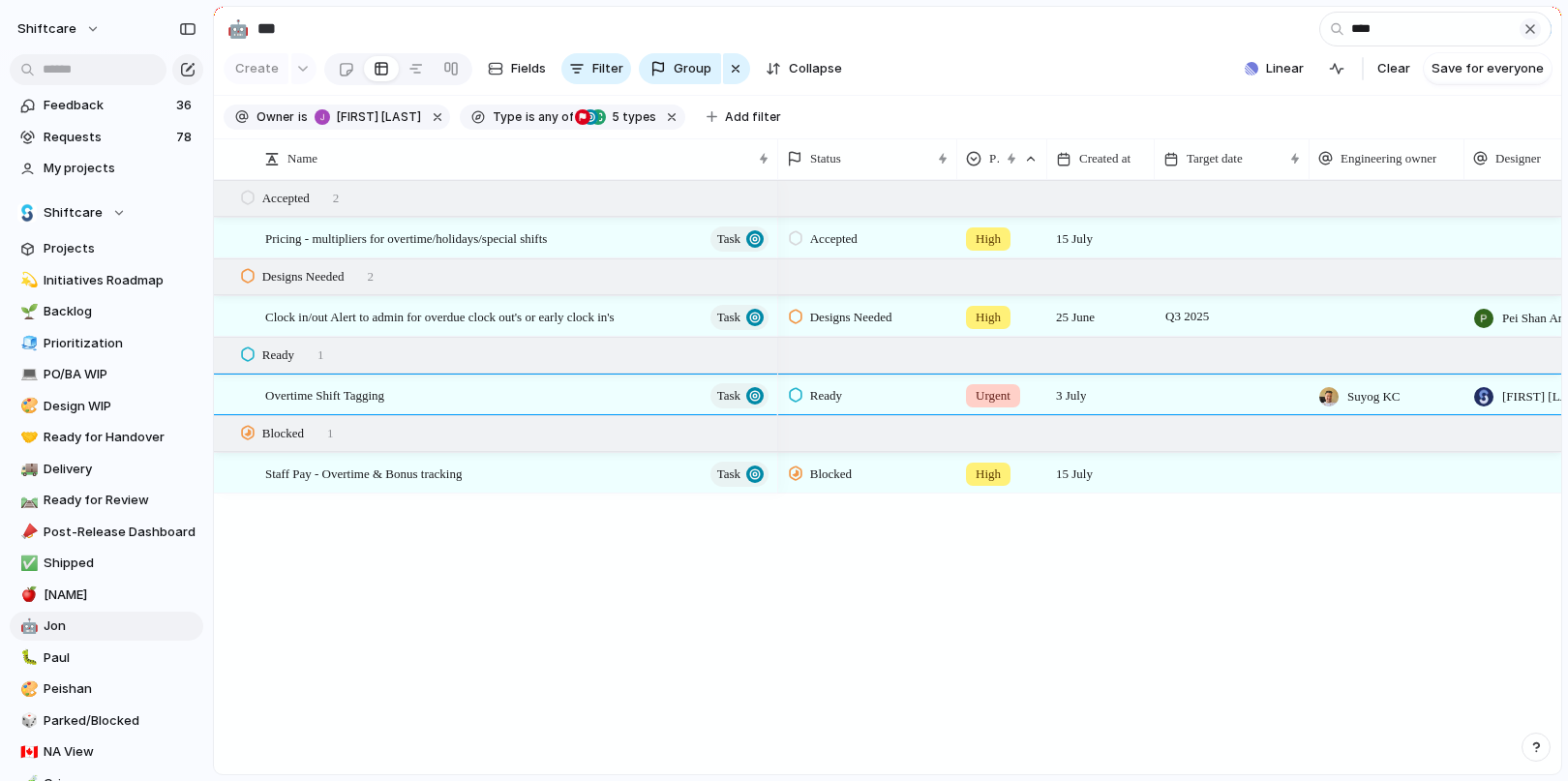 click at bounding box center (1530, 29) 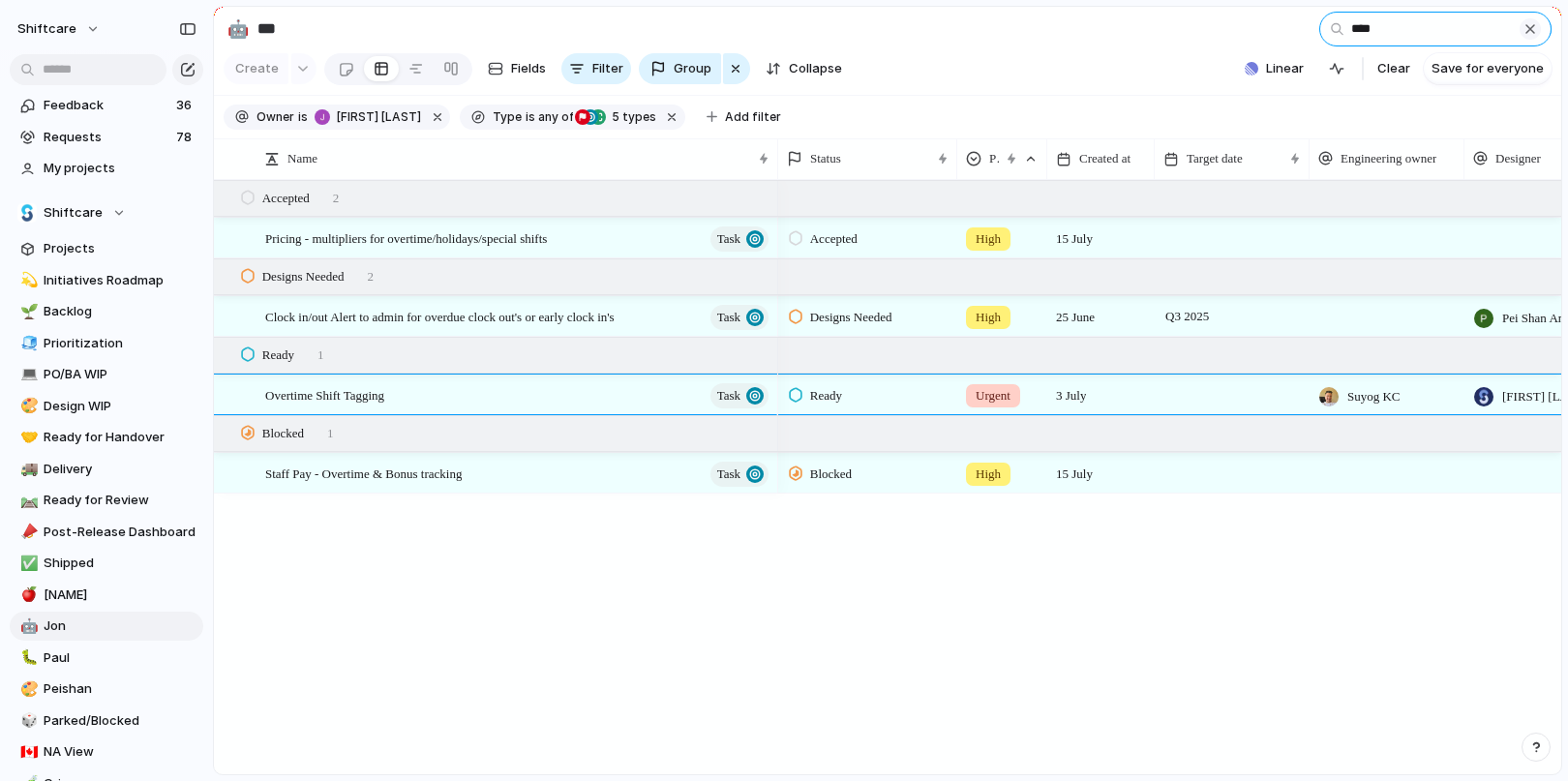 type 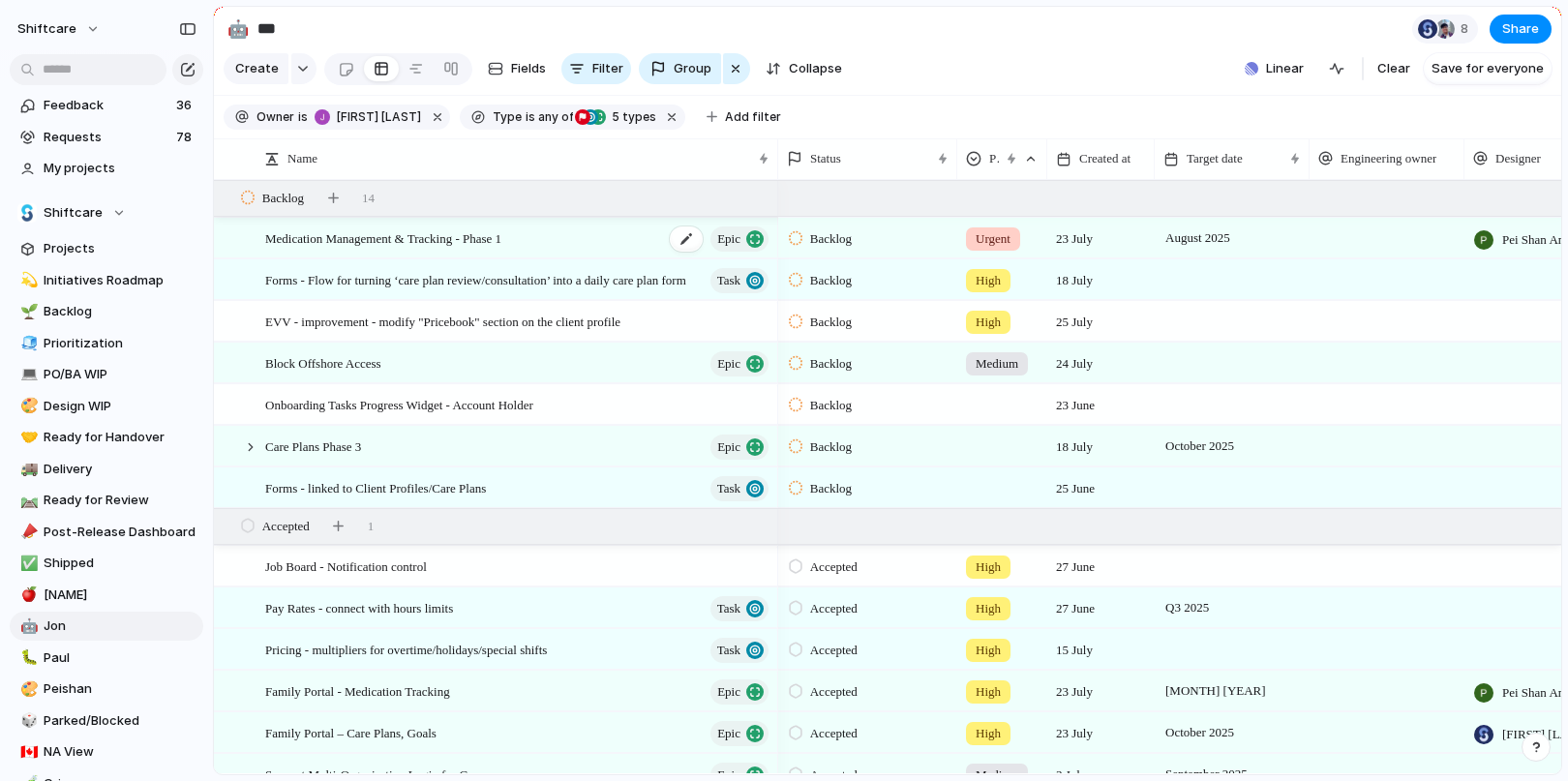 click on "Medication Management & Tracking - Phase 1" at bounding box center [383, 237] 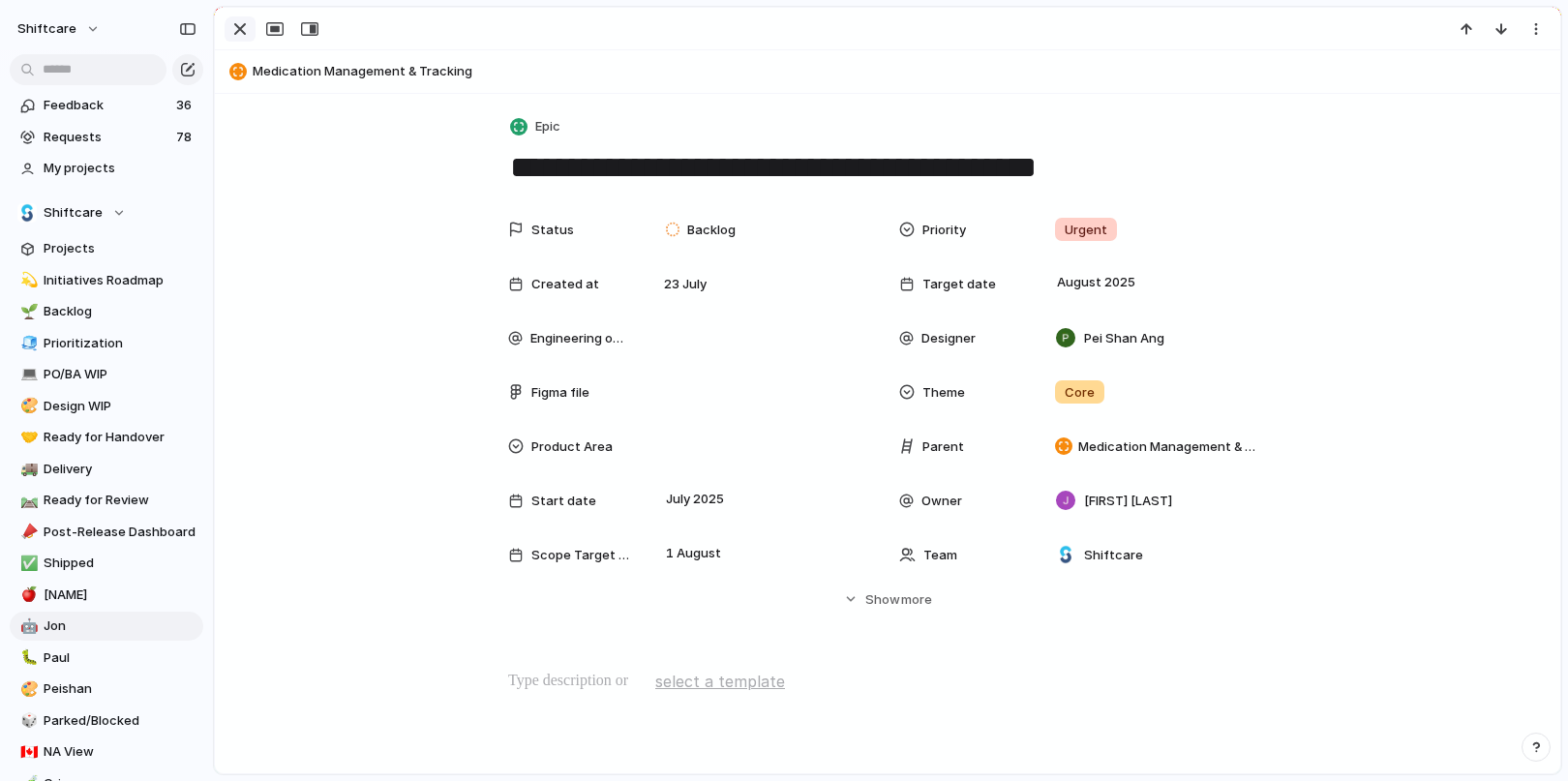 click at bounding box center (240, 29) 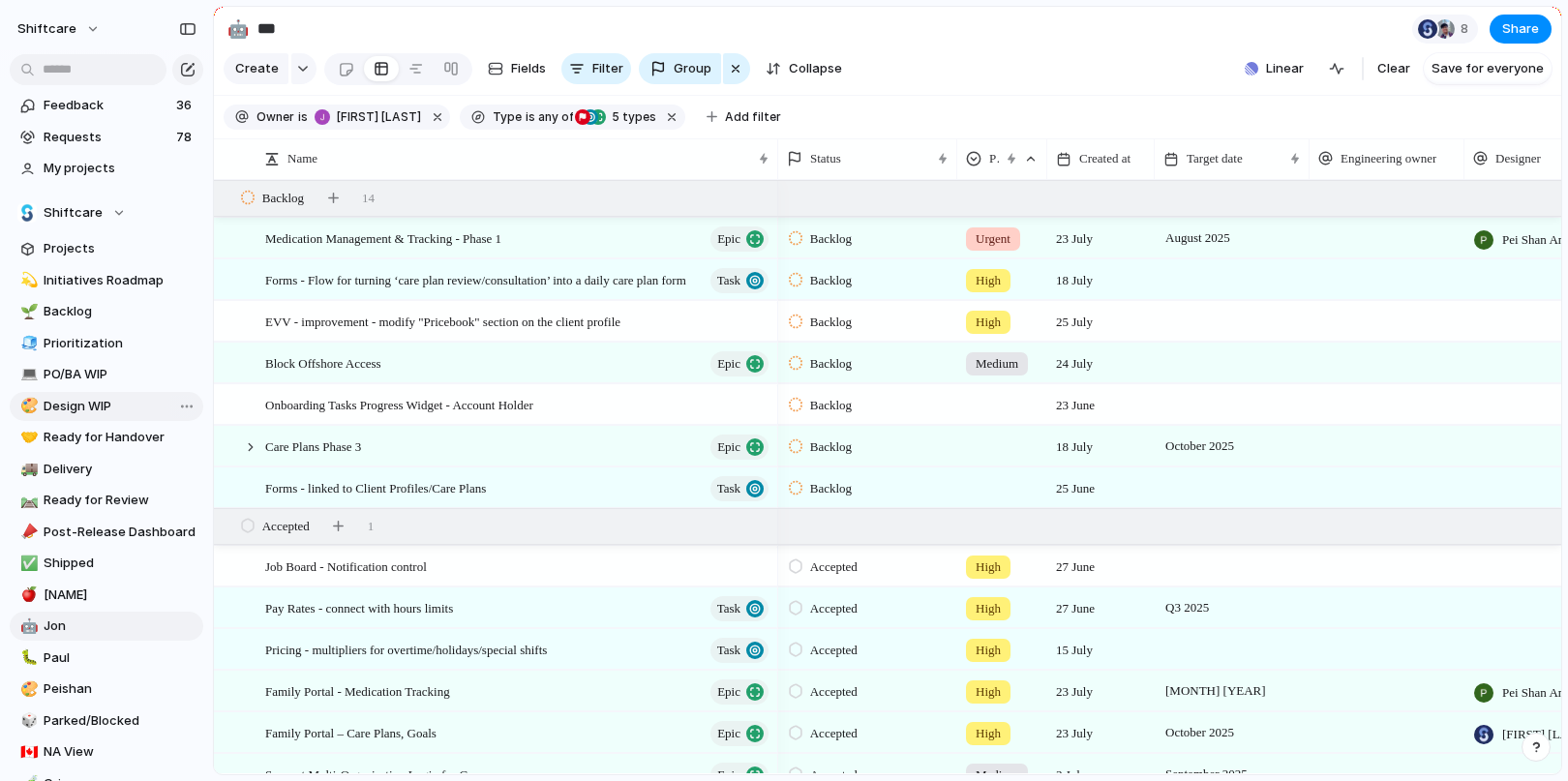 click on "Design WIP" at bounding box center [120, 406] 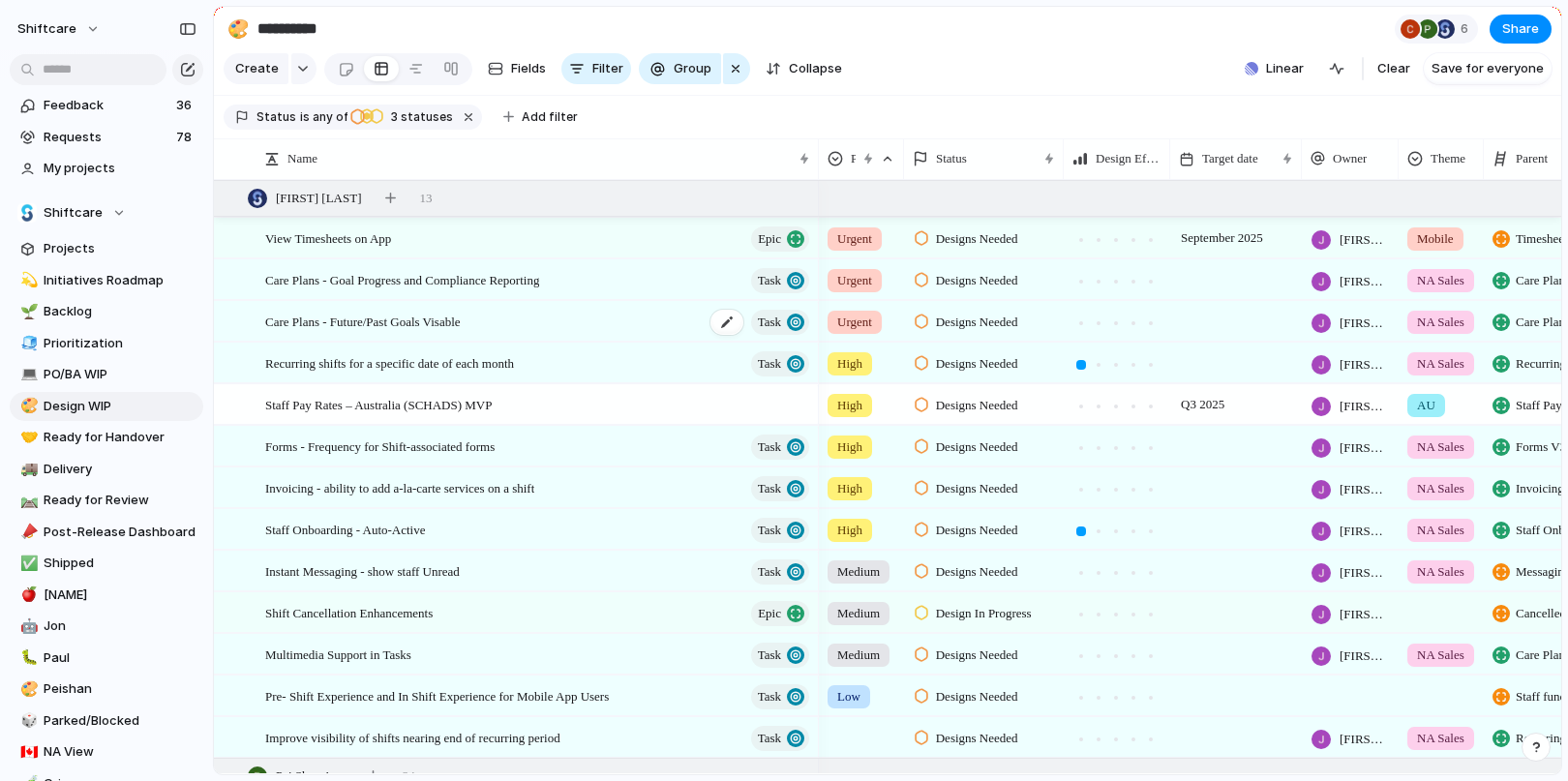 scroll, scrollTop: 198, scrollLeft: 0, axis: vertical 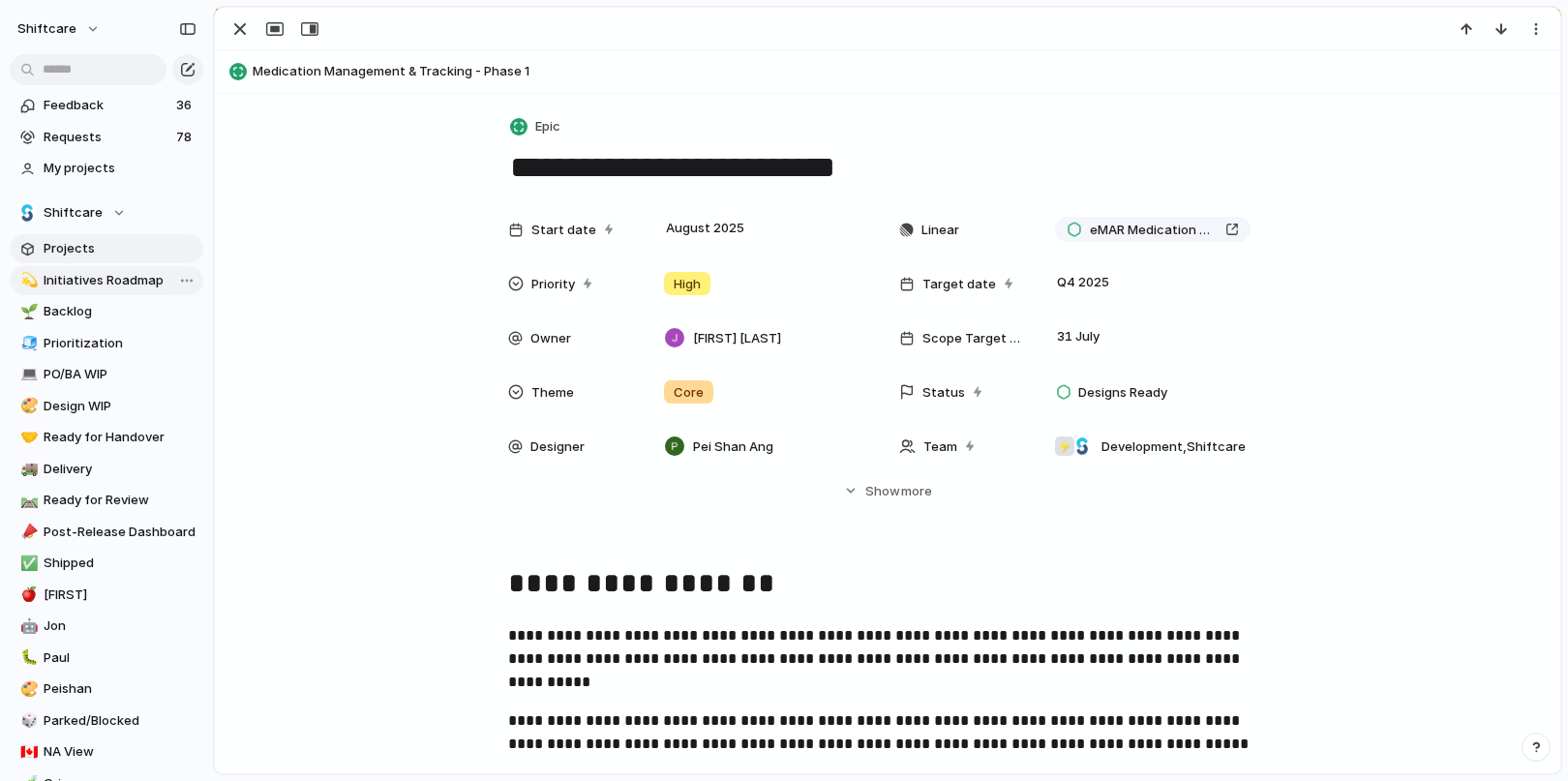 click on "💫 Initiatives Roadmap" at bounding box center [106, 281] 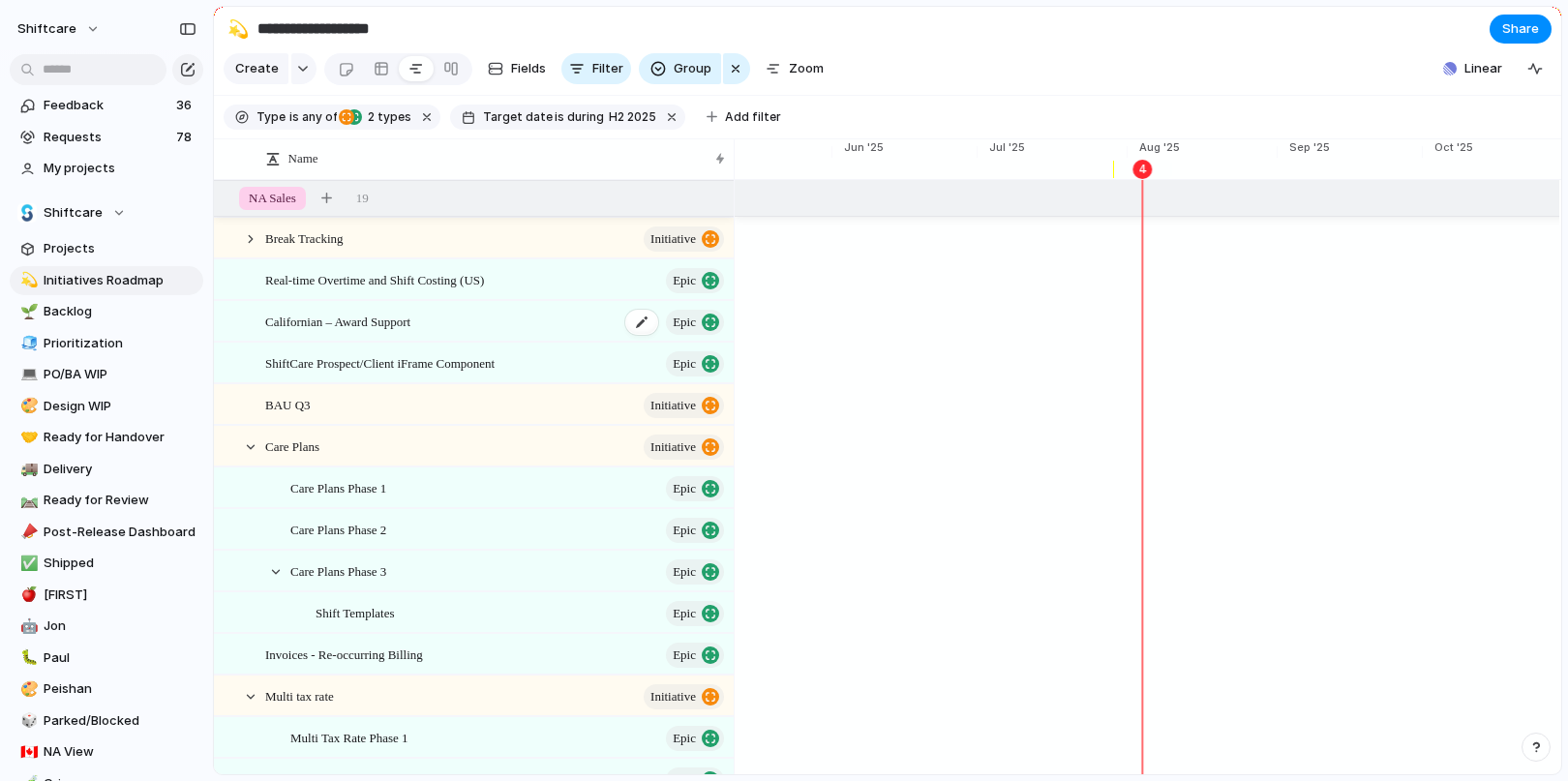 scroll, scrollTop: 0, scrollLeft: 4910, axis: horizontal 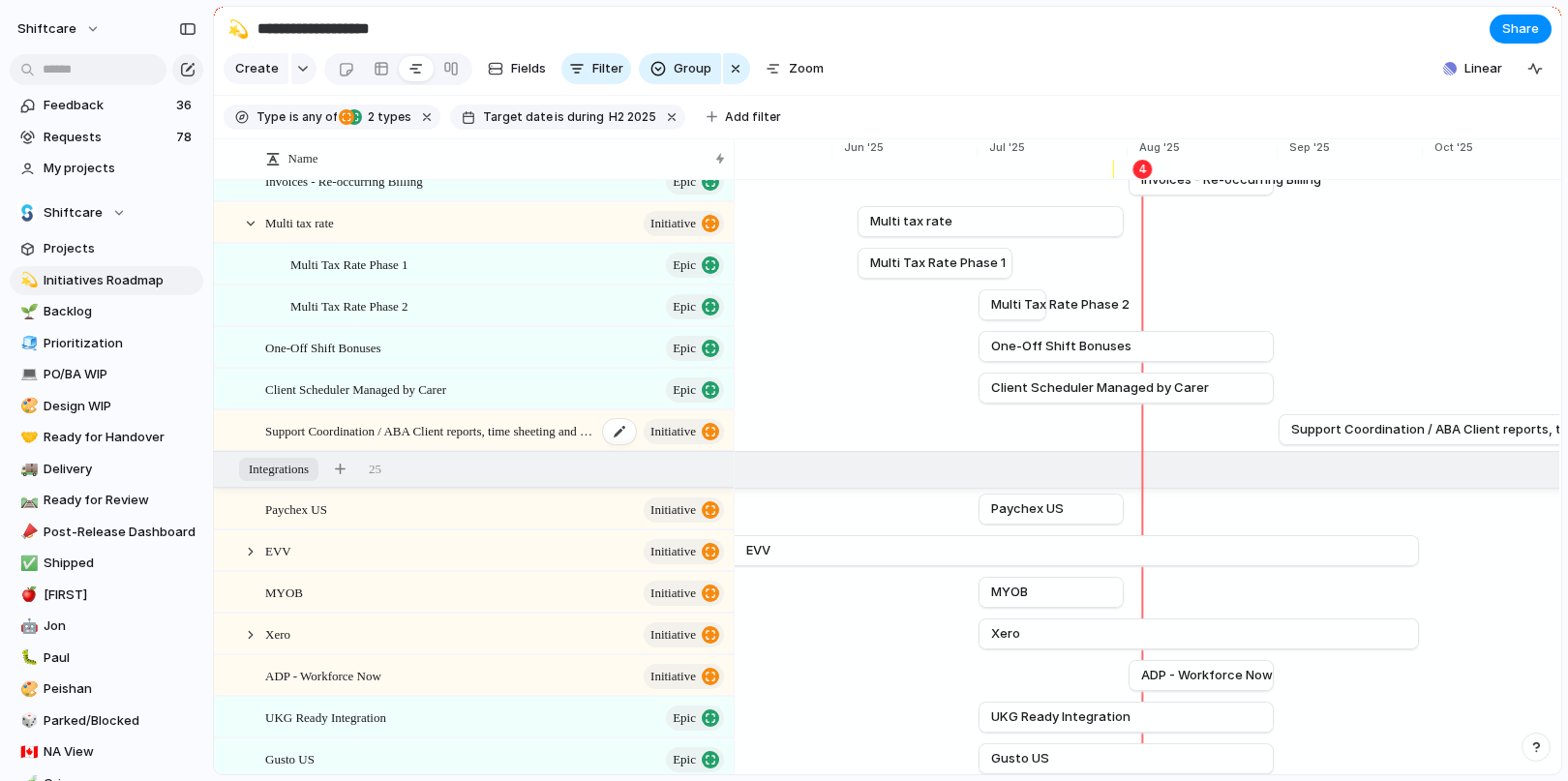 click on "Support Coordination / ABA Client reports, time sheeting and billing" at bounding box center [431, 430] 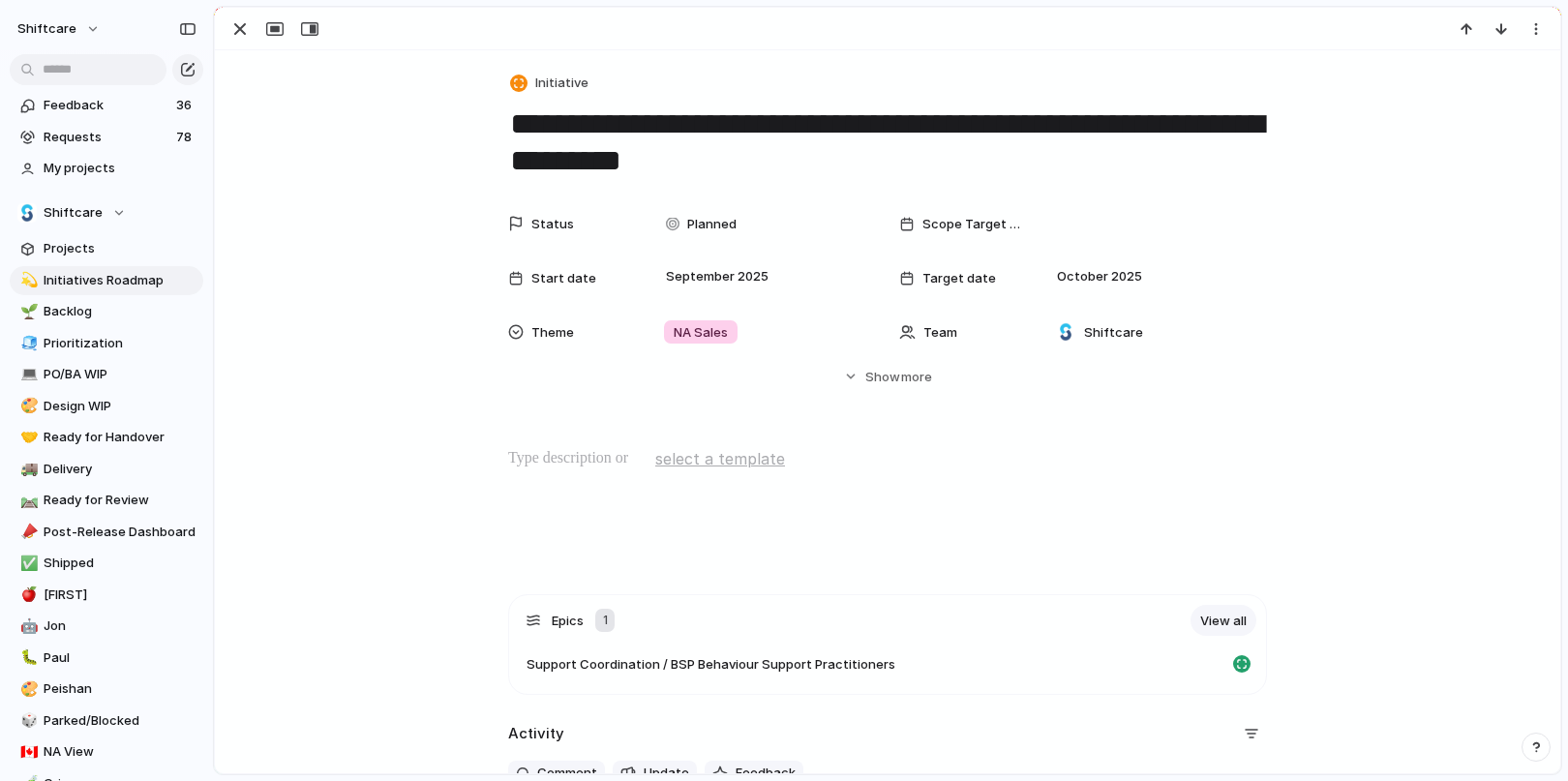 click on "**********" at bounding box center [888, 142] 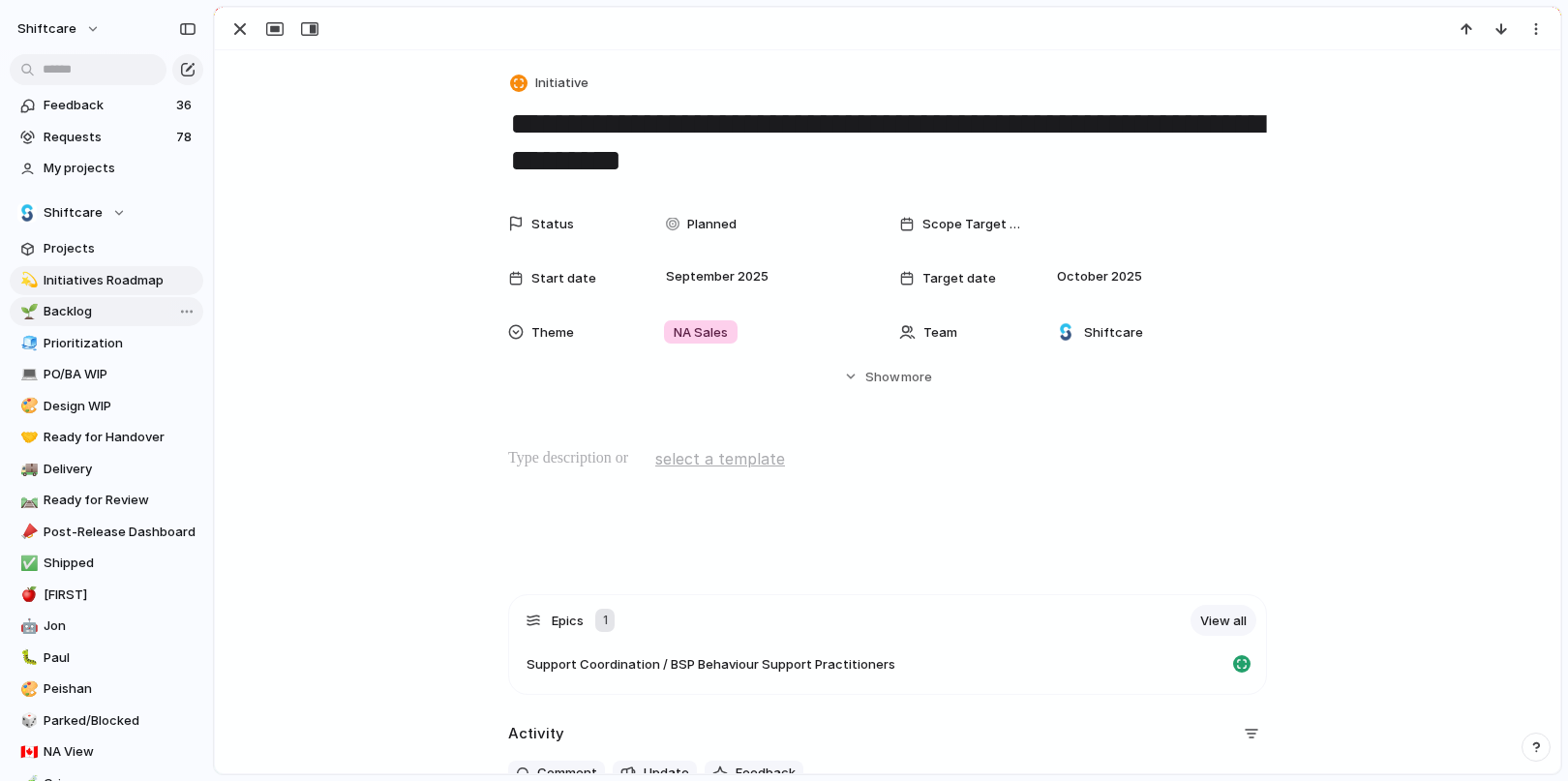 type on "**********" 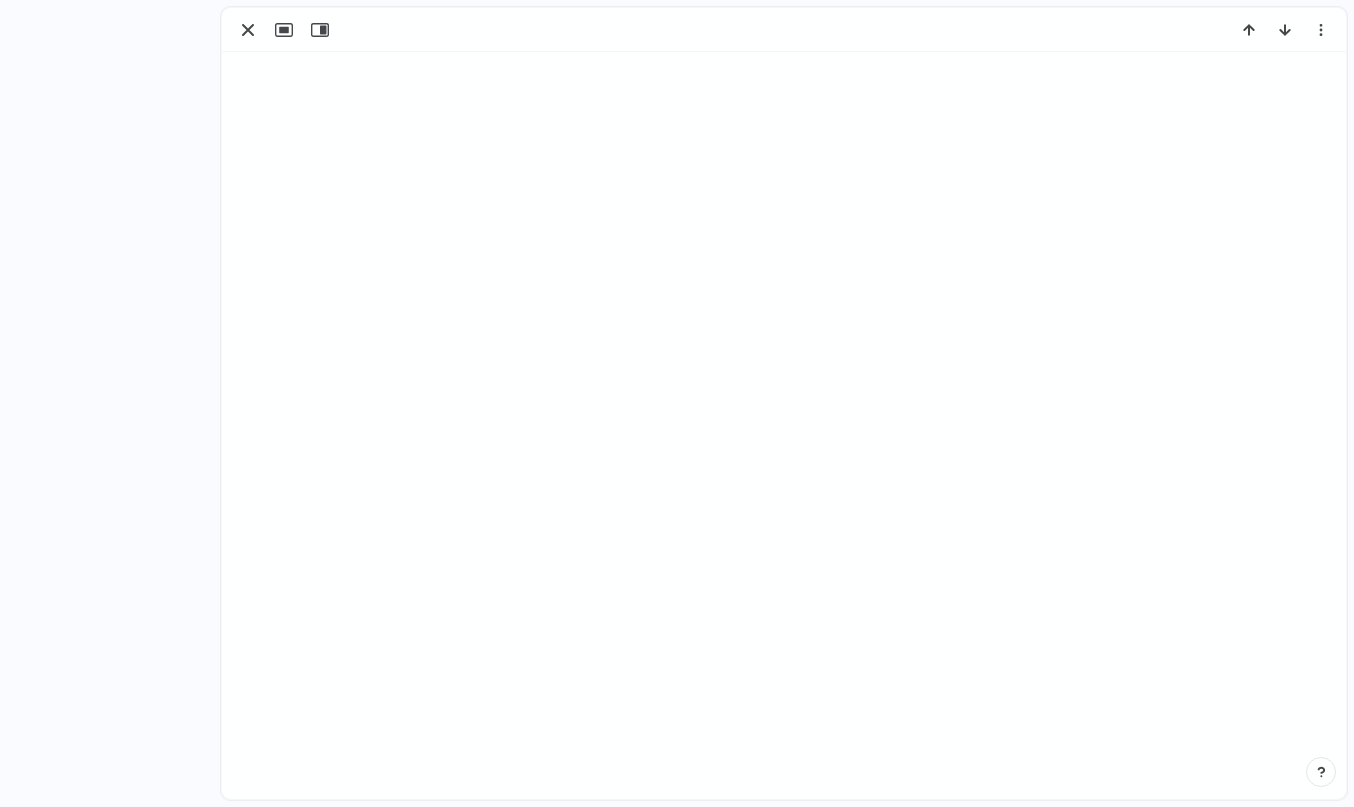 scroll, scrollTop: 0, scrollLeft: 0, axis: both 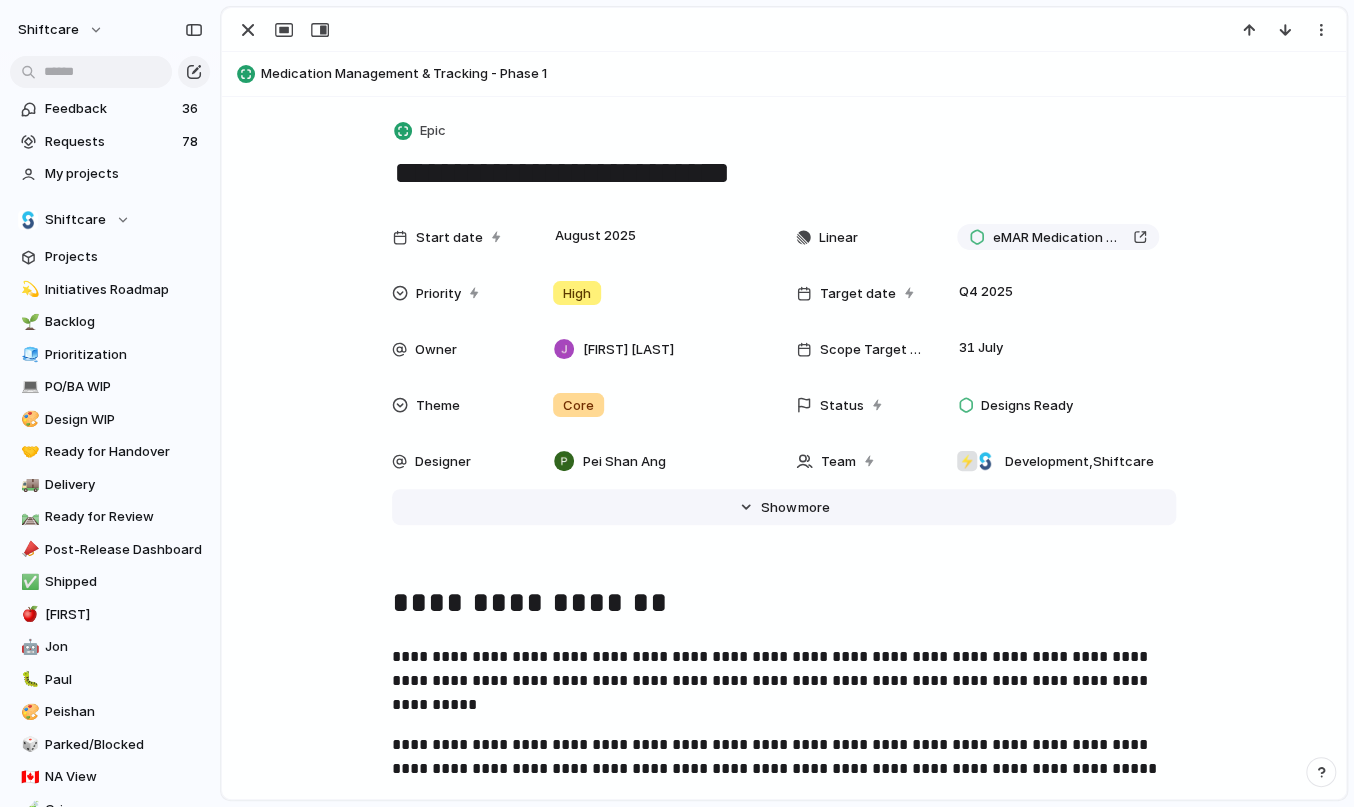 click on "Show" at bounding box center [779, 508] 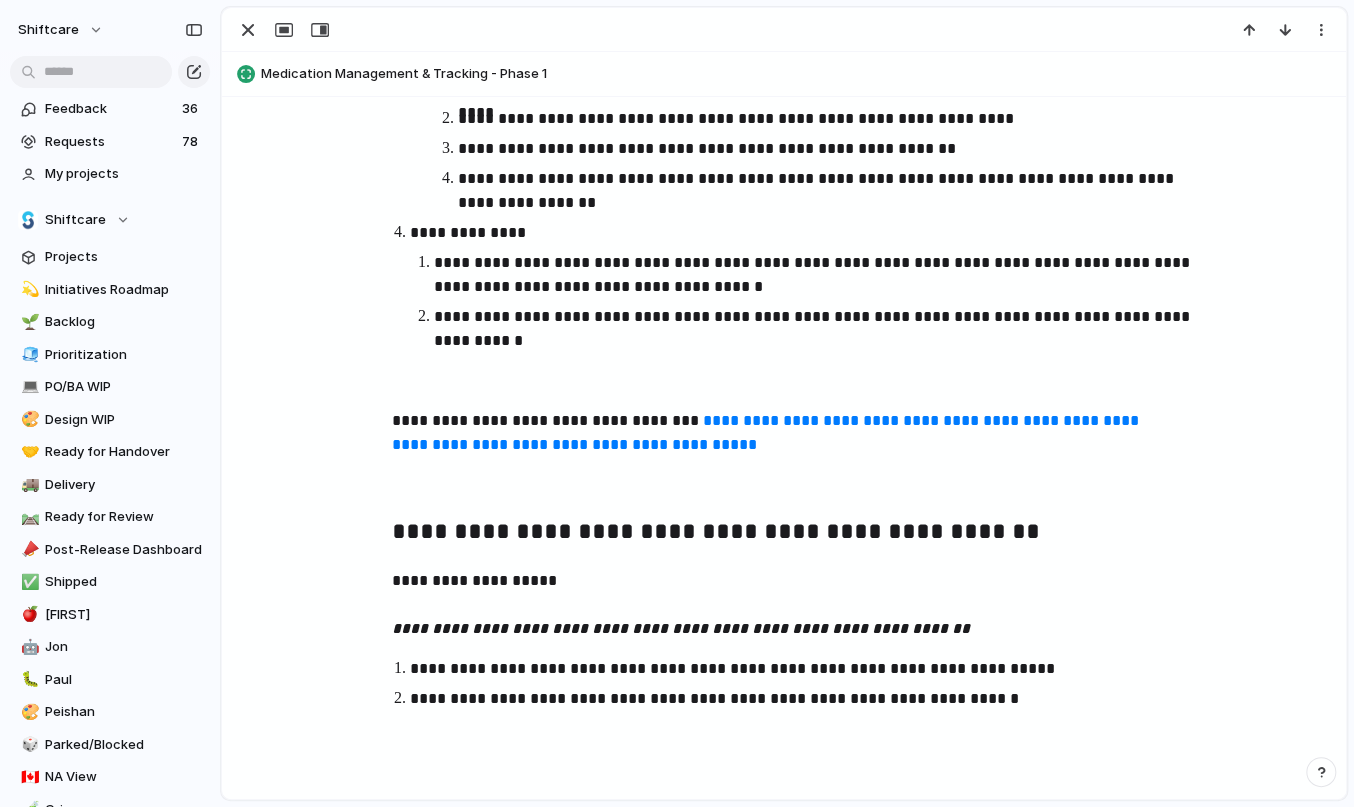 scroll, scrollTop: 5776, scrollLeft: 0, axis: vertical 